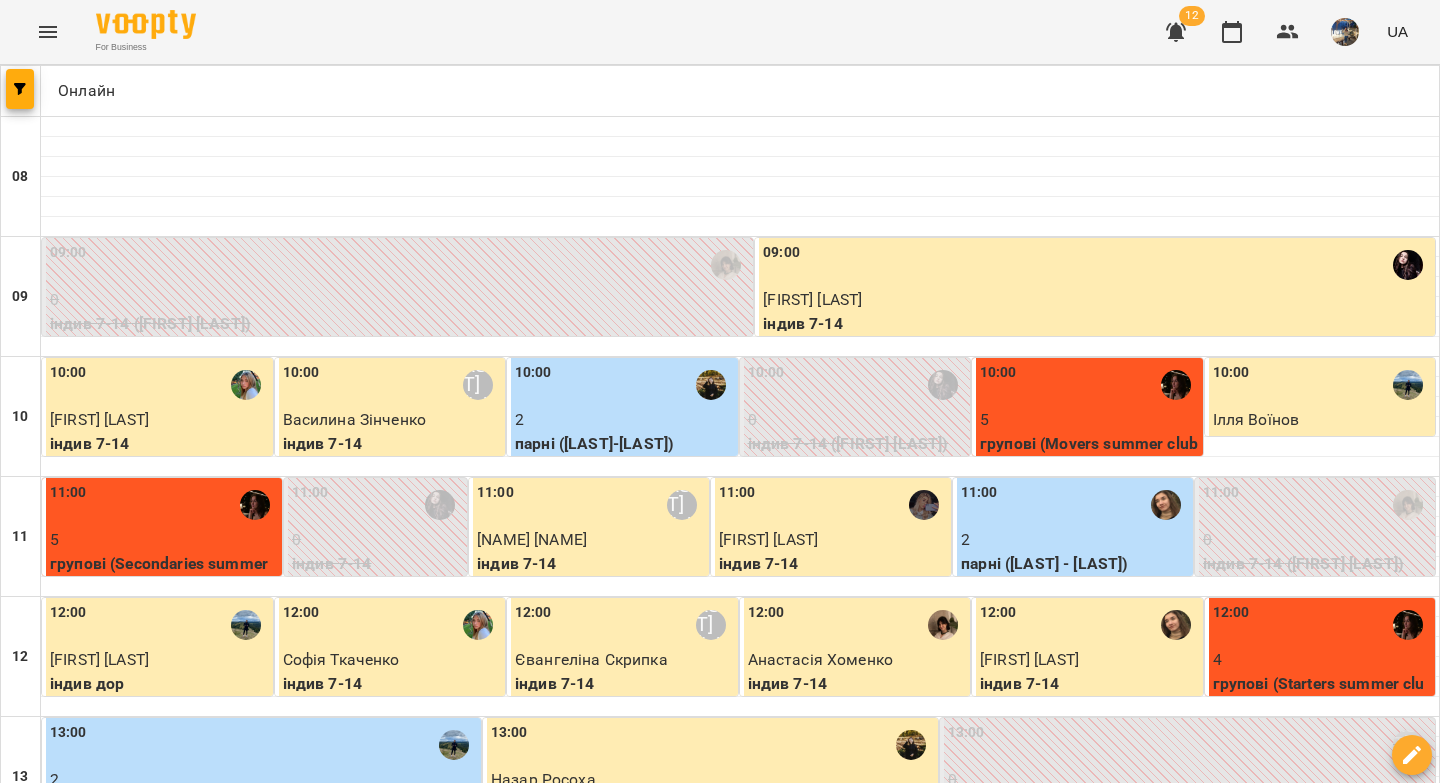 scroll, scrollTop: 0, scrollLeft: 0, axis: both 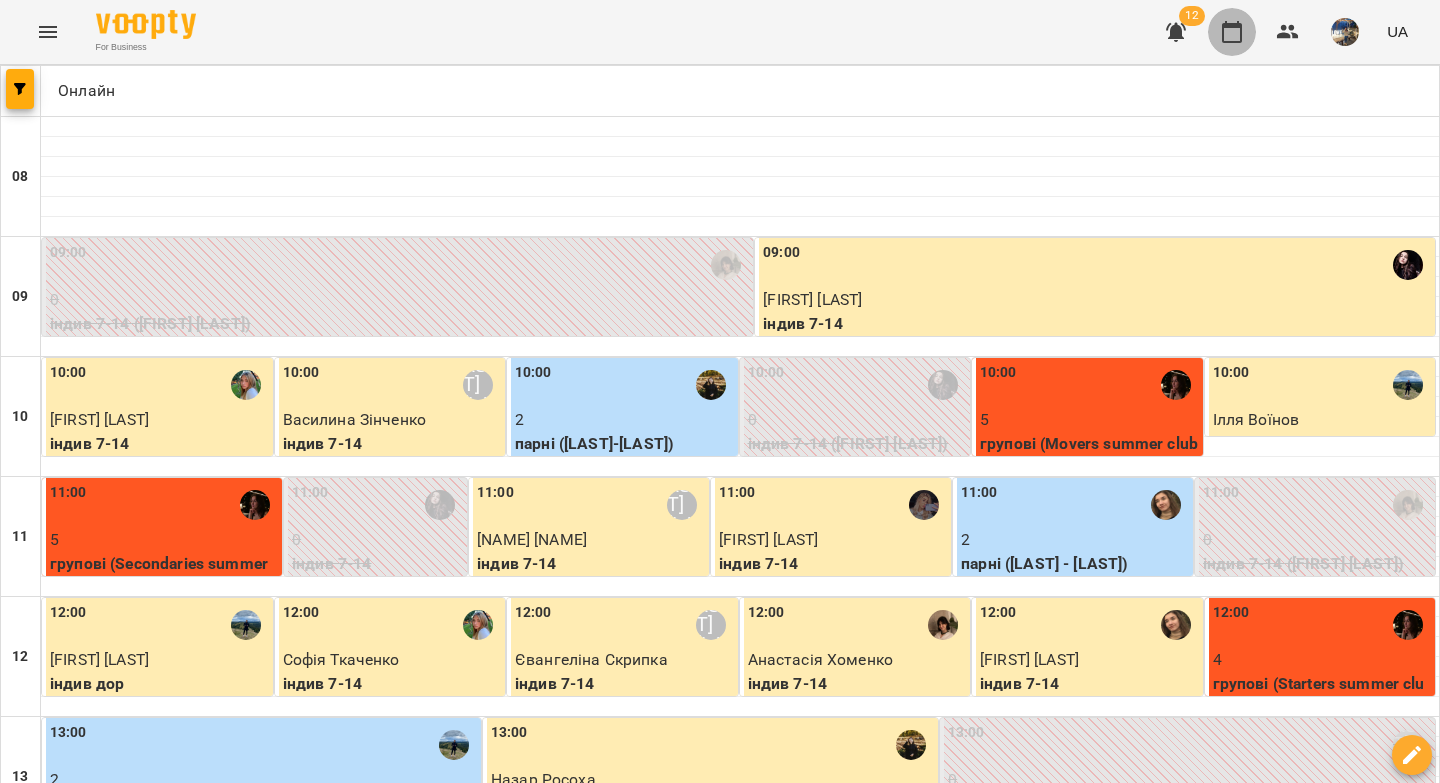 click at bounding box center [1232, 32] 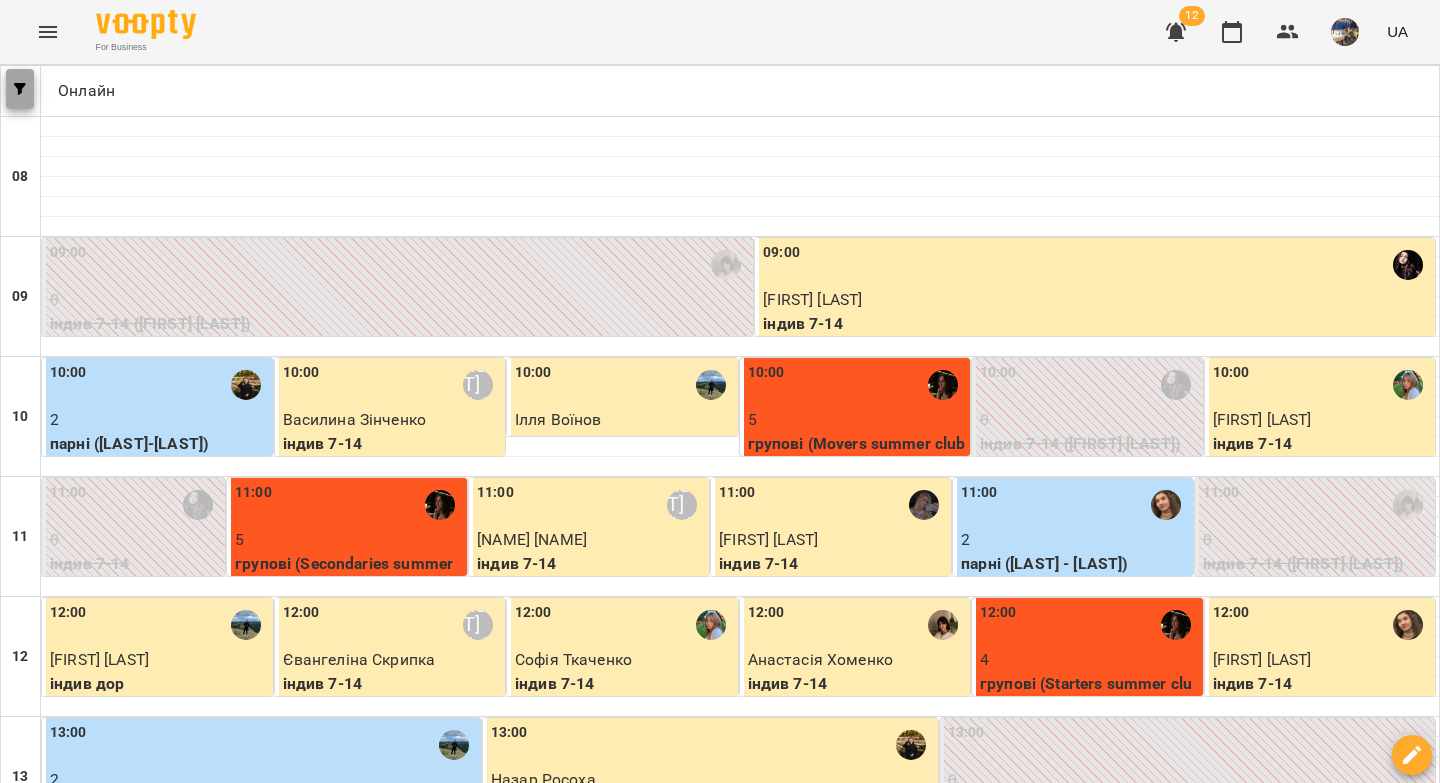 click 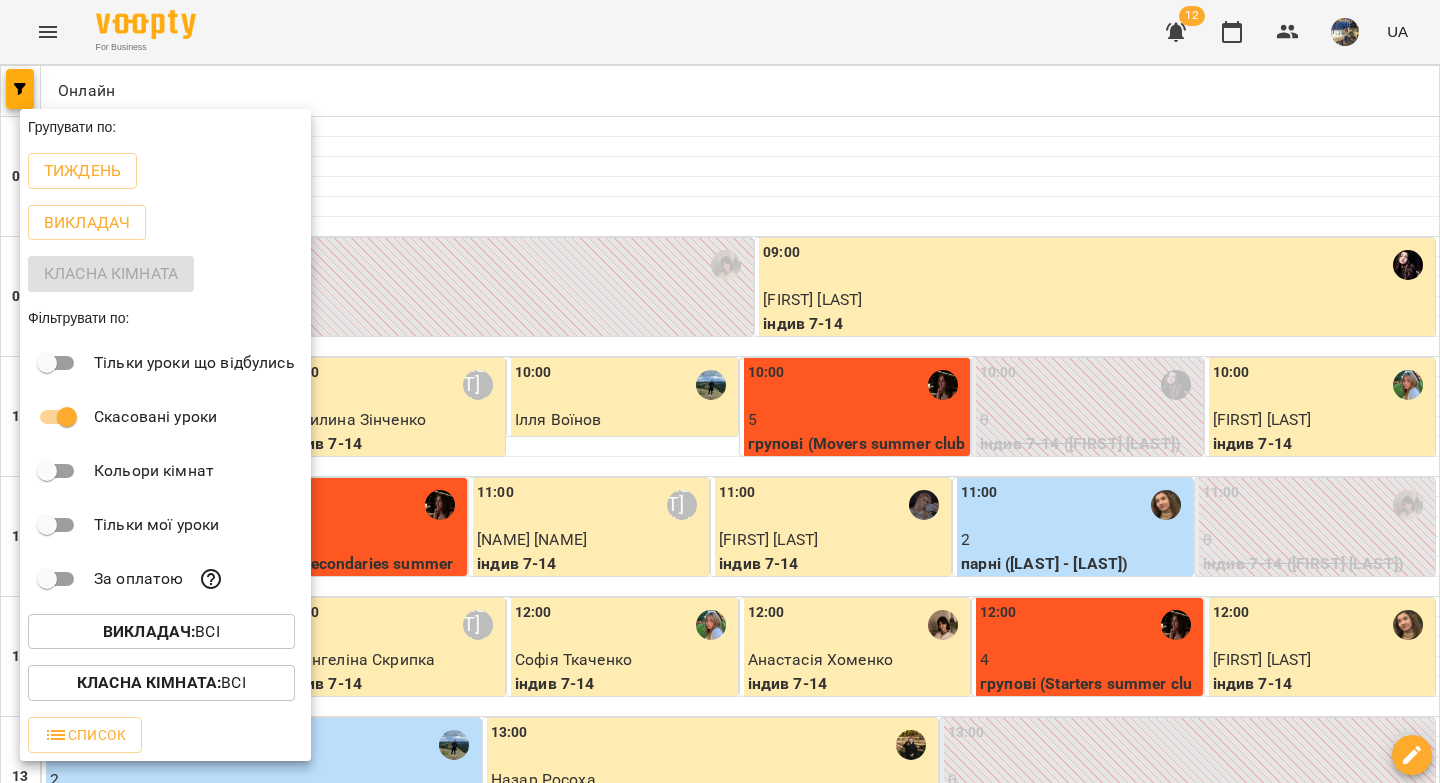 click on "Викладач :" at bounding box center (149, 631) 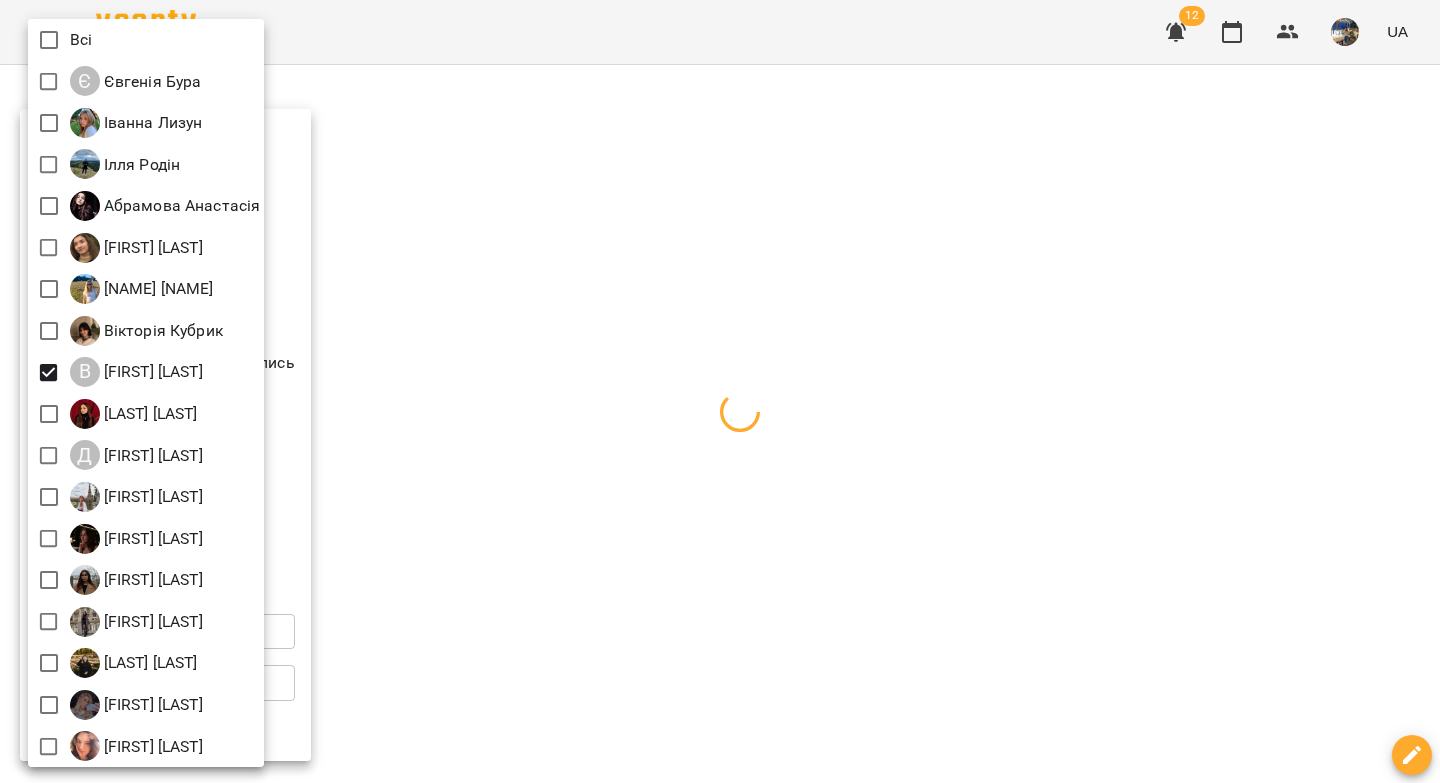 click at bounding box center (720, 391) 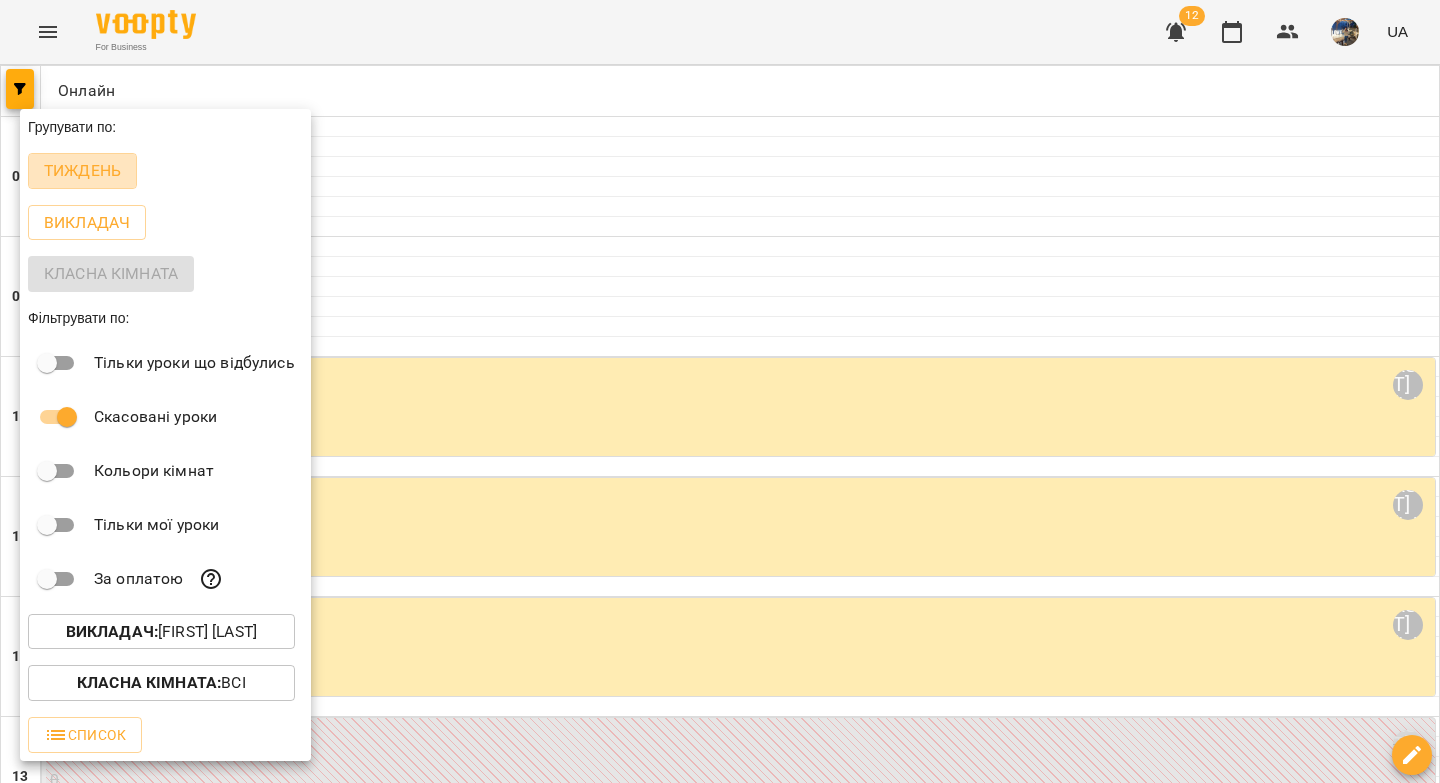 drag, startPoint x: 105, startPoint y: 182, endPoint x: 791, endPoint y: 215, distance: 686.7933 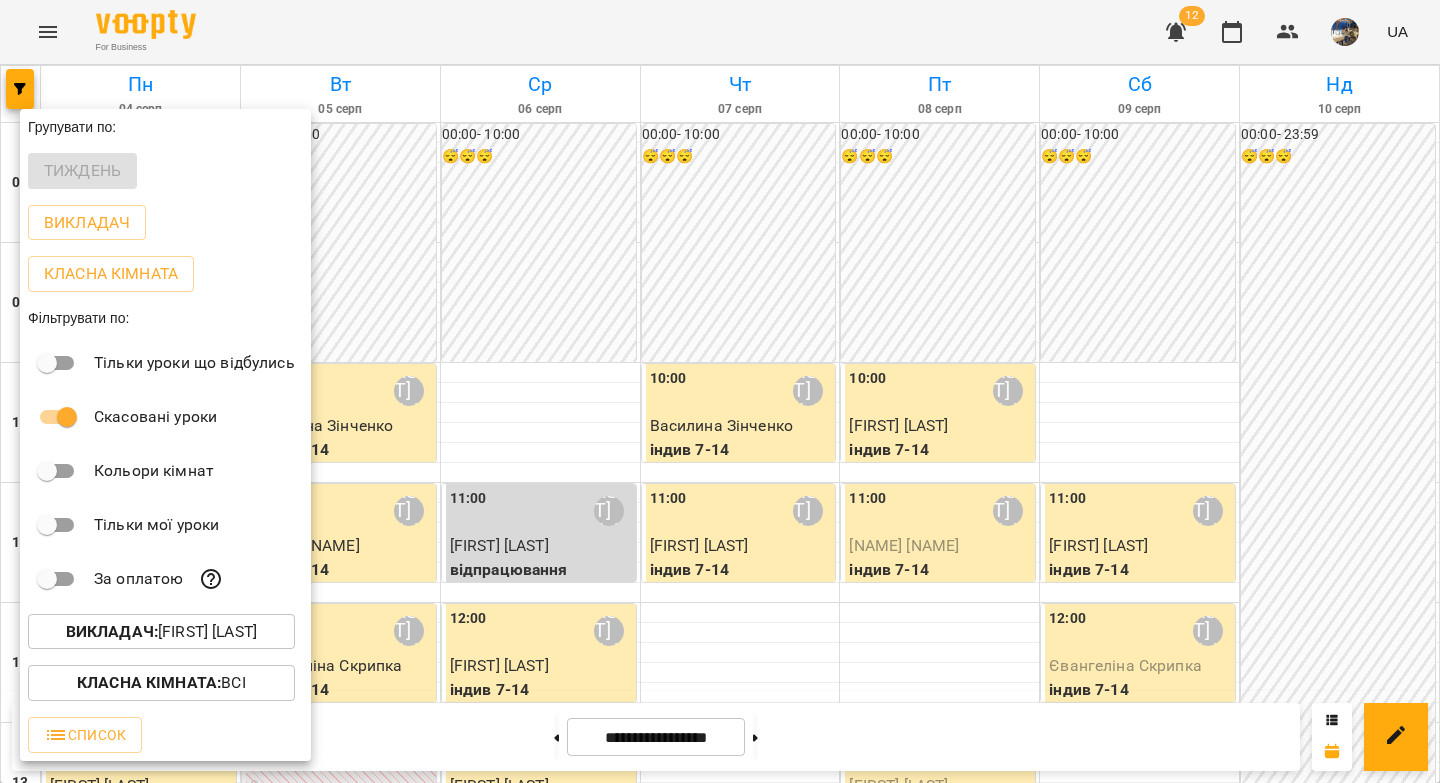 click at bounding box center (720, 391) 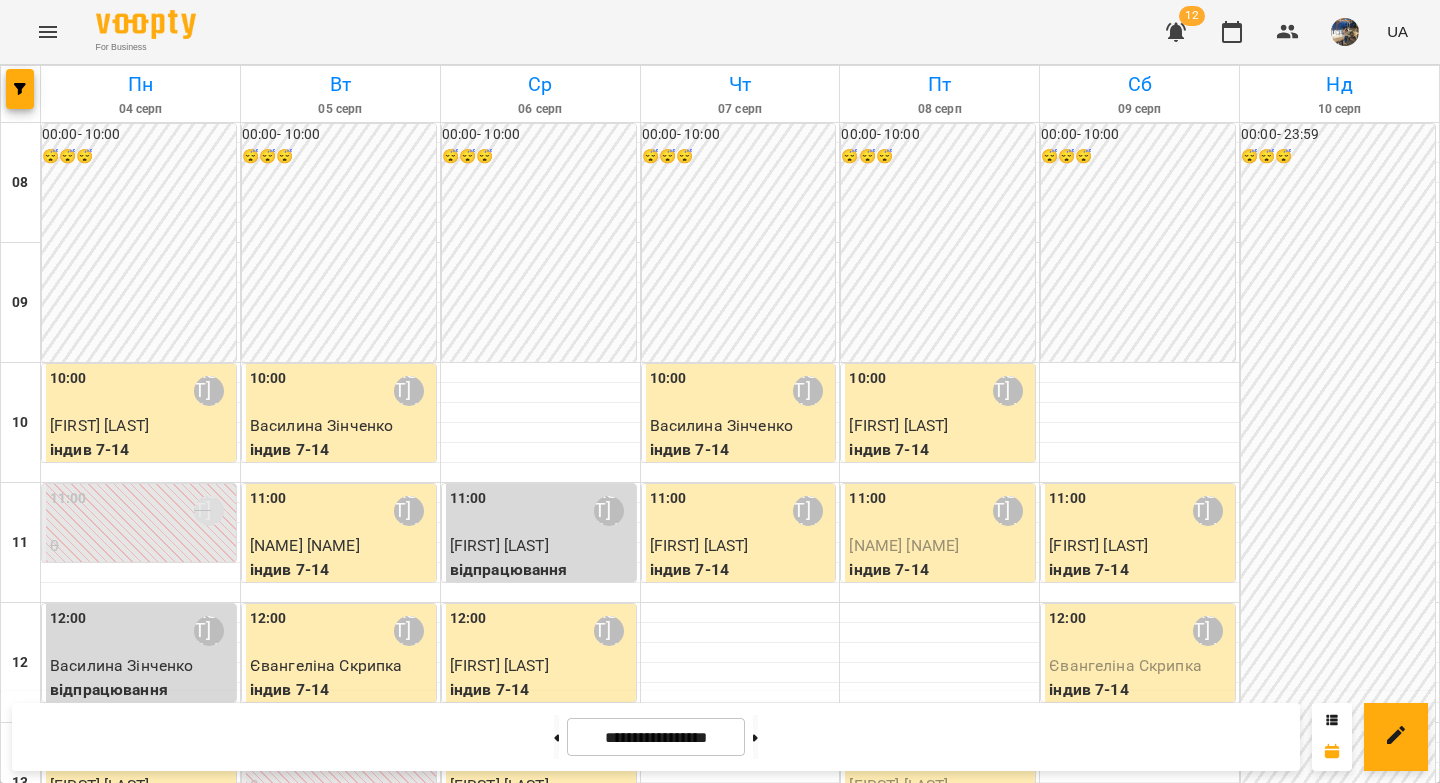 scroll, scrollTop: 350, scrollLeft: 0, axis: vertical 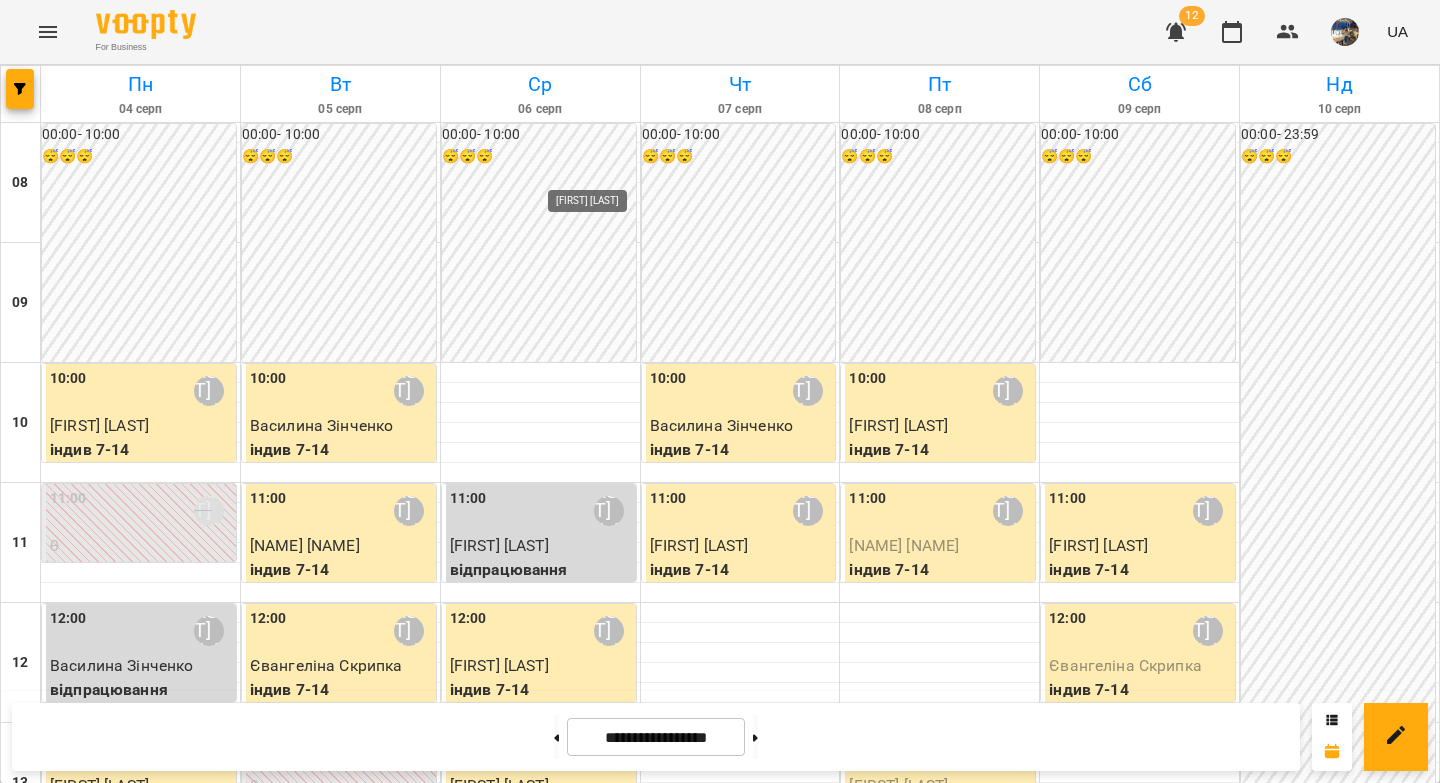 click on "[FIRST] [LAST]" at bounding box center [609, 511] 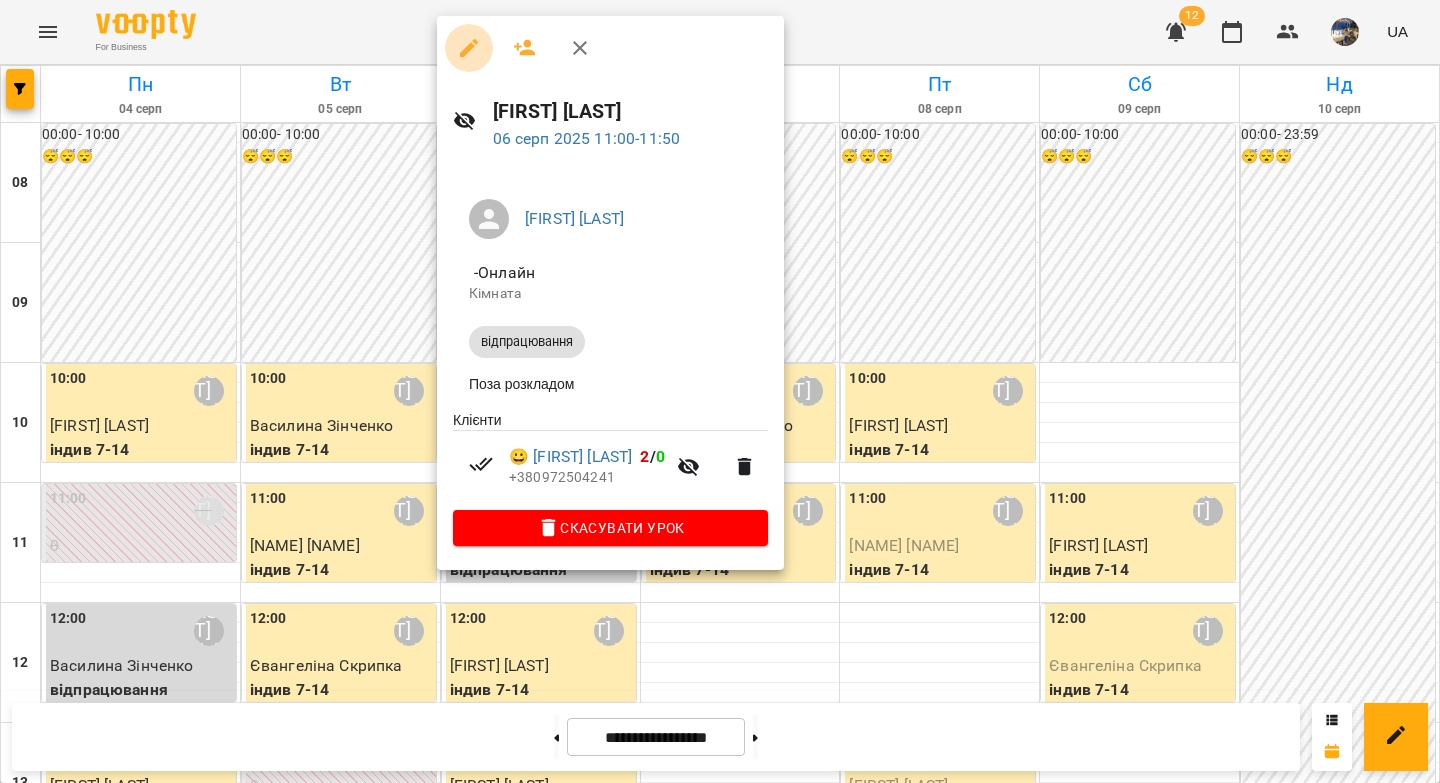 click 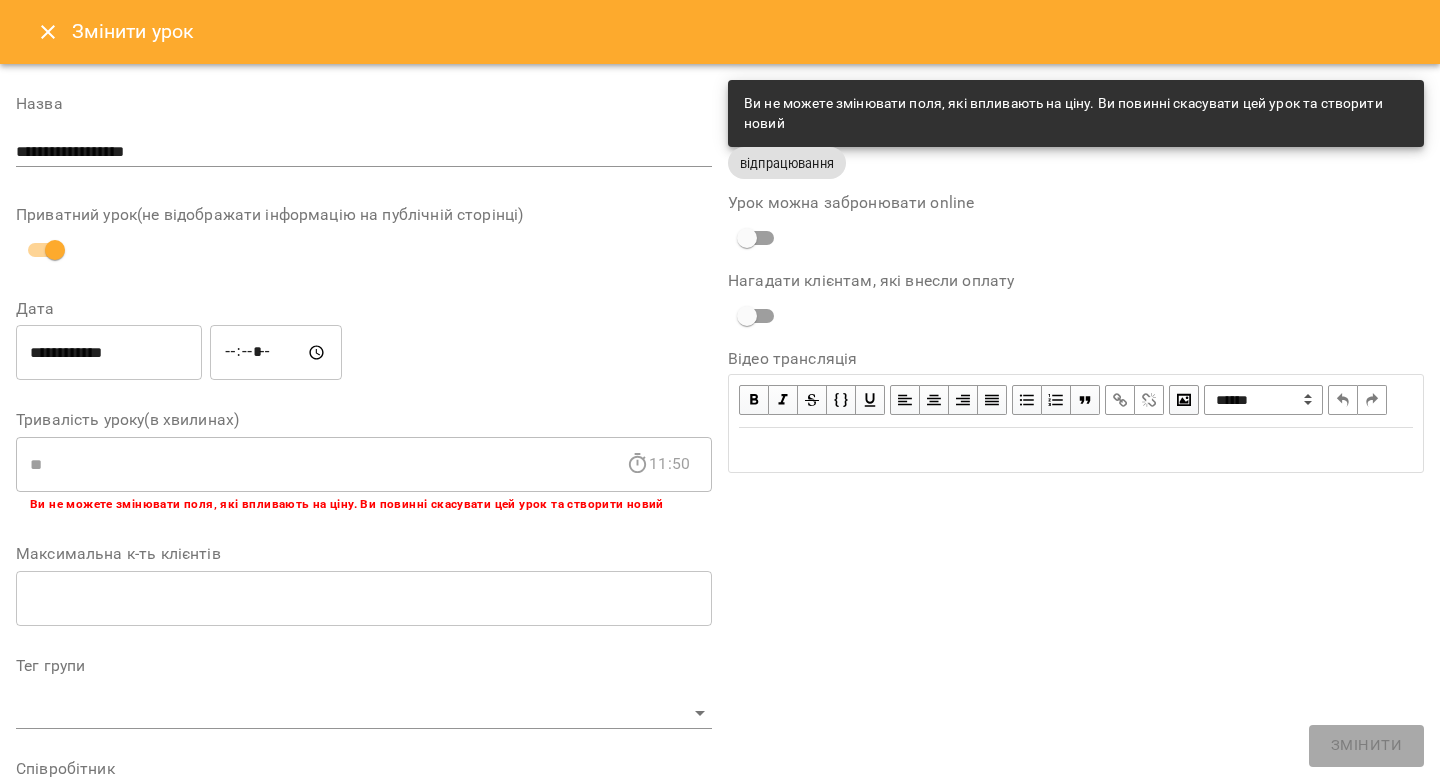click on "**********" at bounding box center [109, 353] 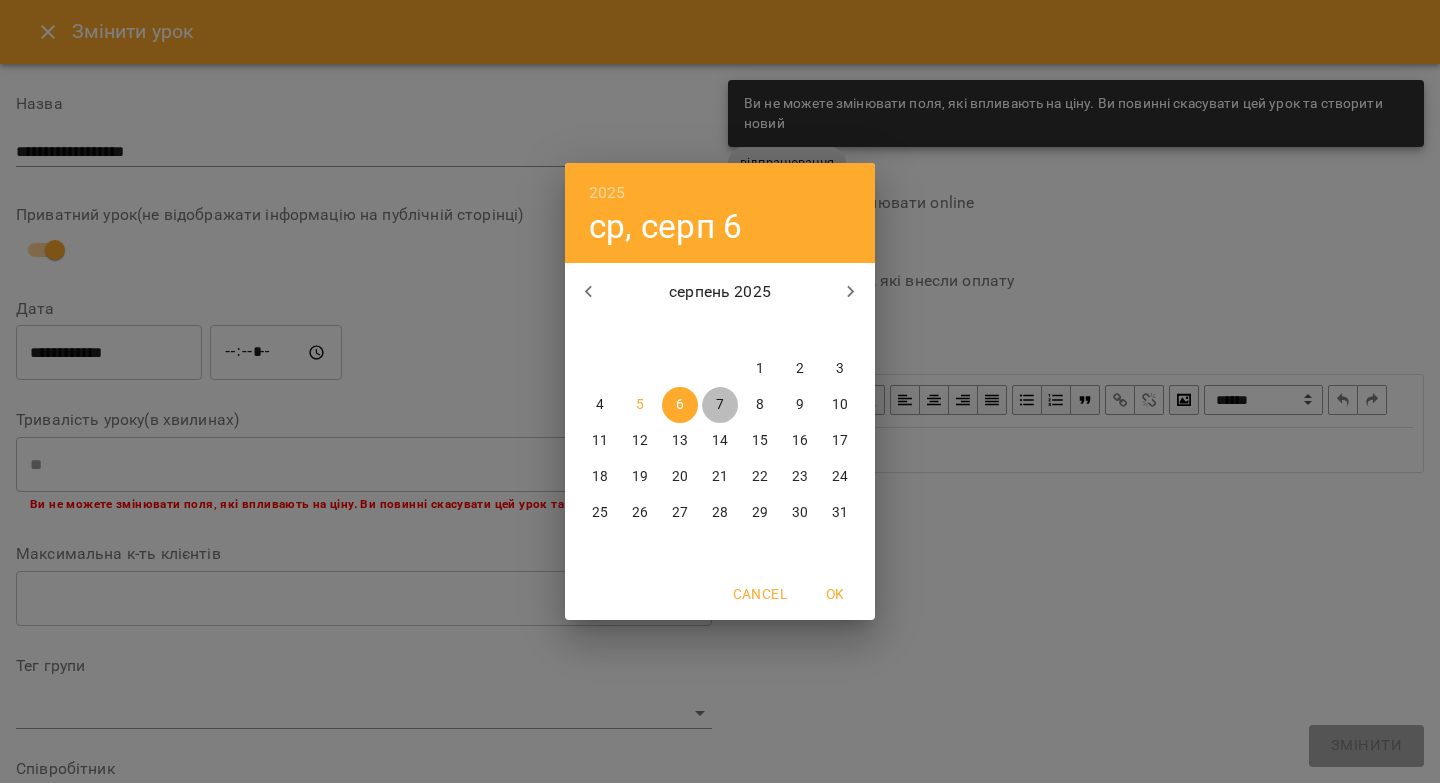 drag, startPoint x: 721, startPoint y: 404, endPoint x: 395, endPoint y: 421, distance: 326.44296 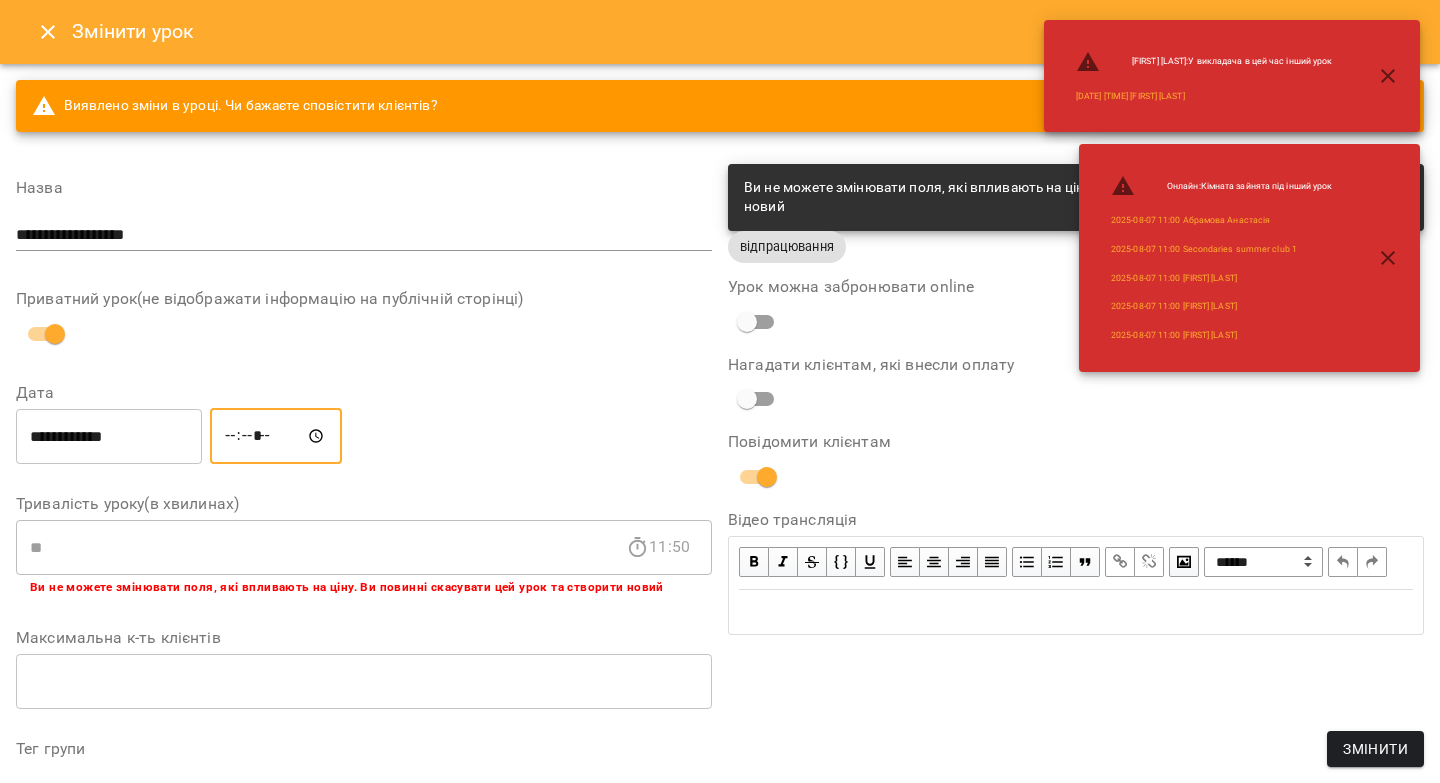 click on "*****" at bounding box center [276, 436] 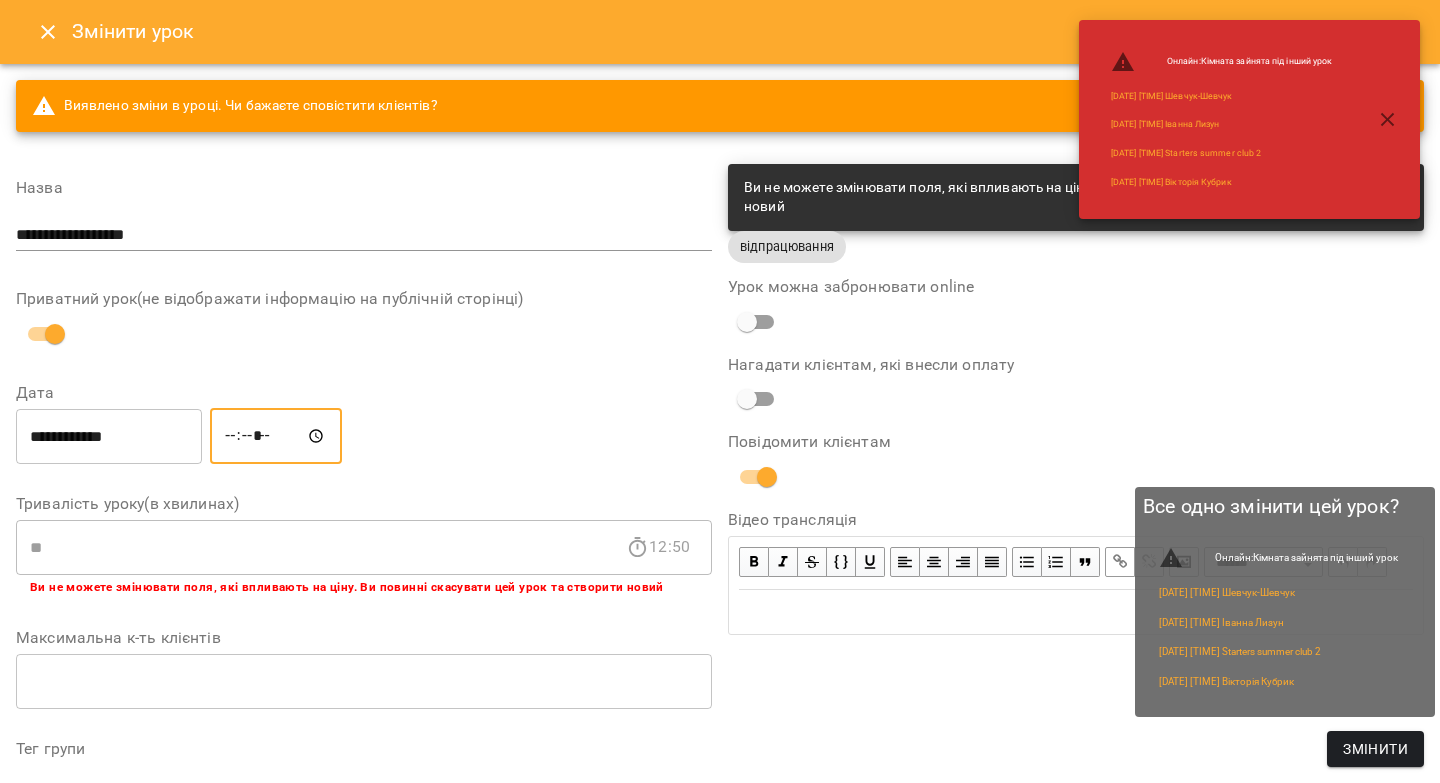 click on "Змінити" at bounding box center (1375, 749) 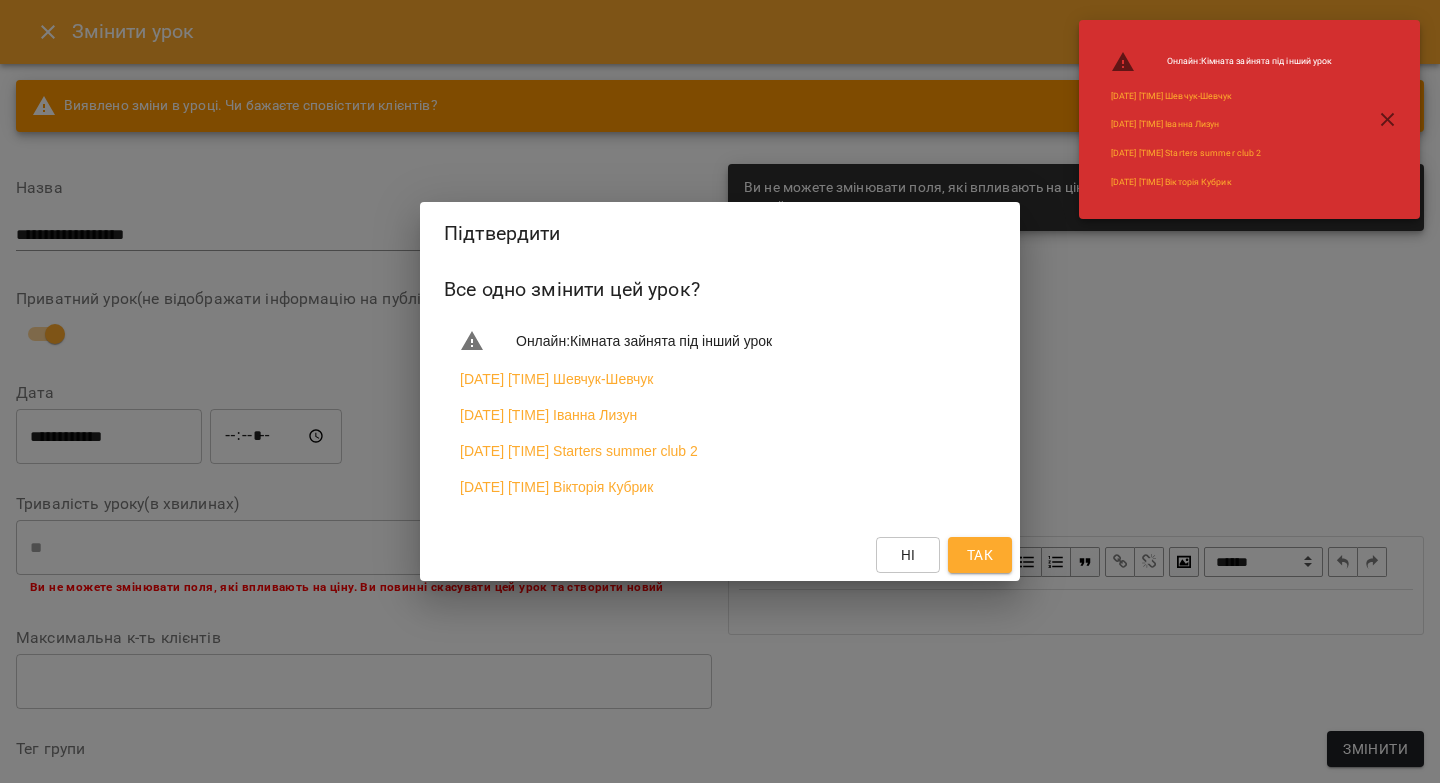 drag, startPoint x: 955, startPoint y: 557, endPoint x: 952, endPoint y: 546, distance: 11.401754 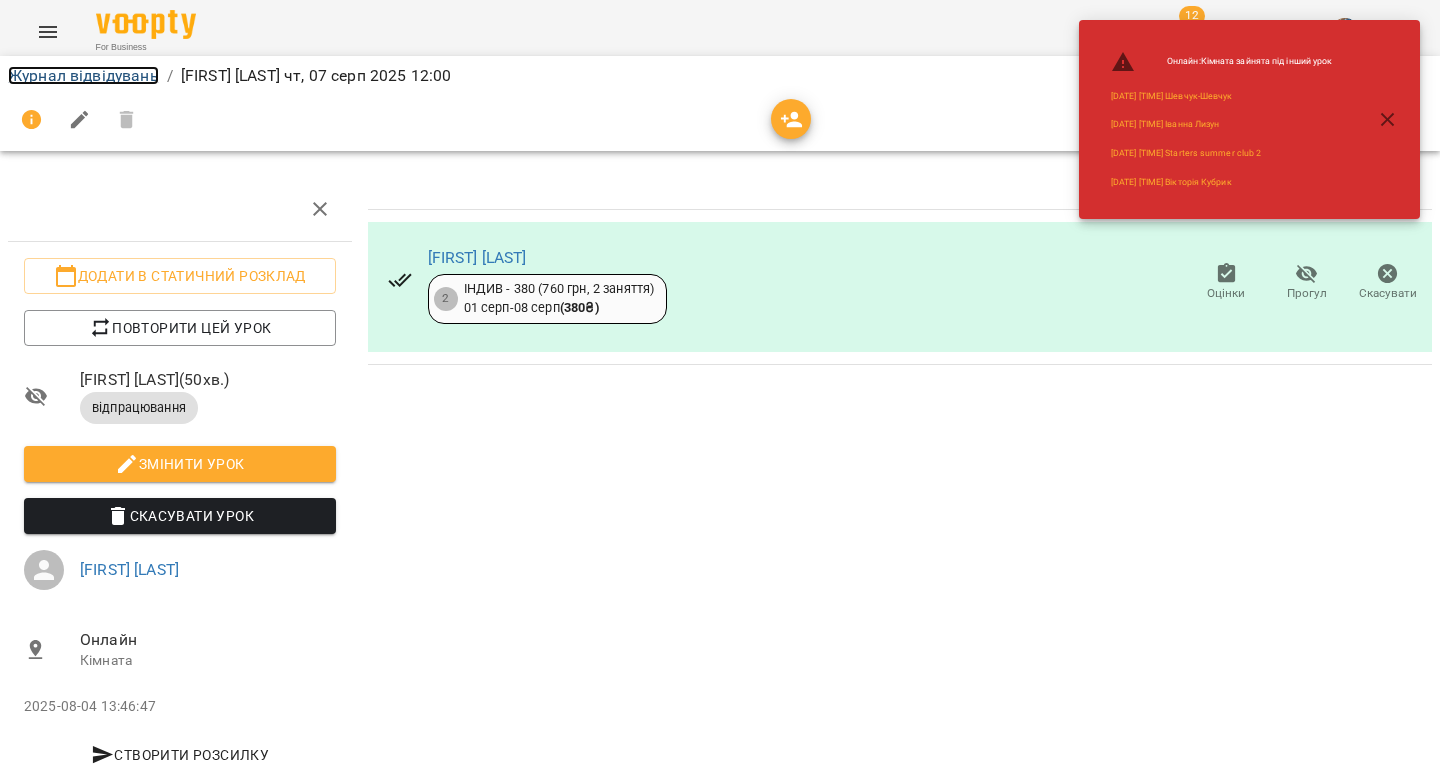 click on "Журнал відвідувань" at bounding box center [83, 75] 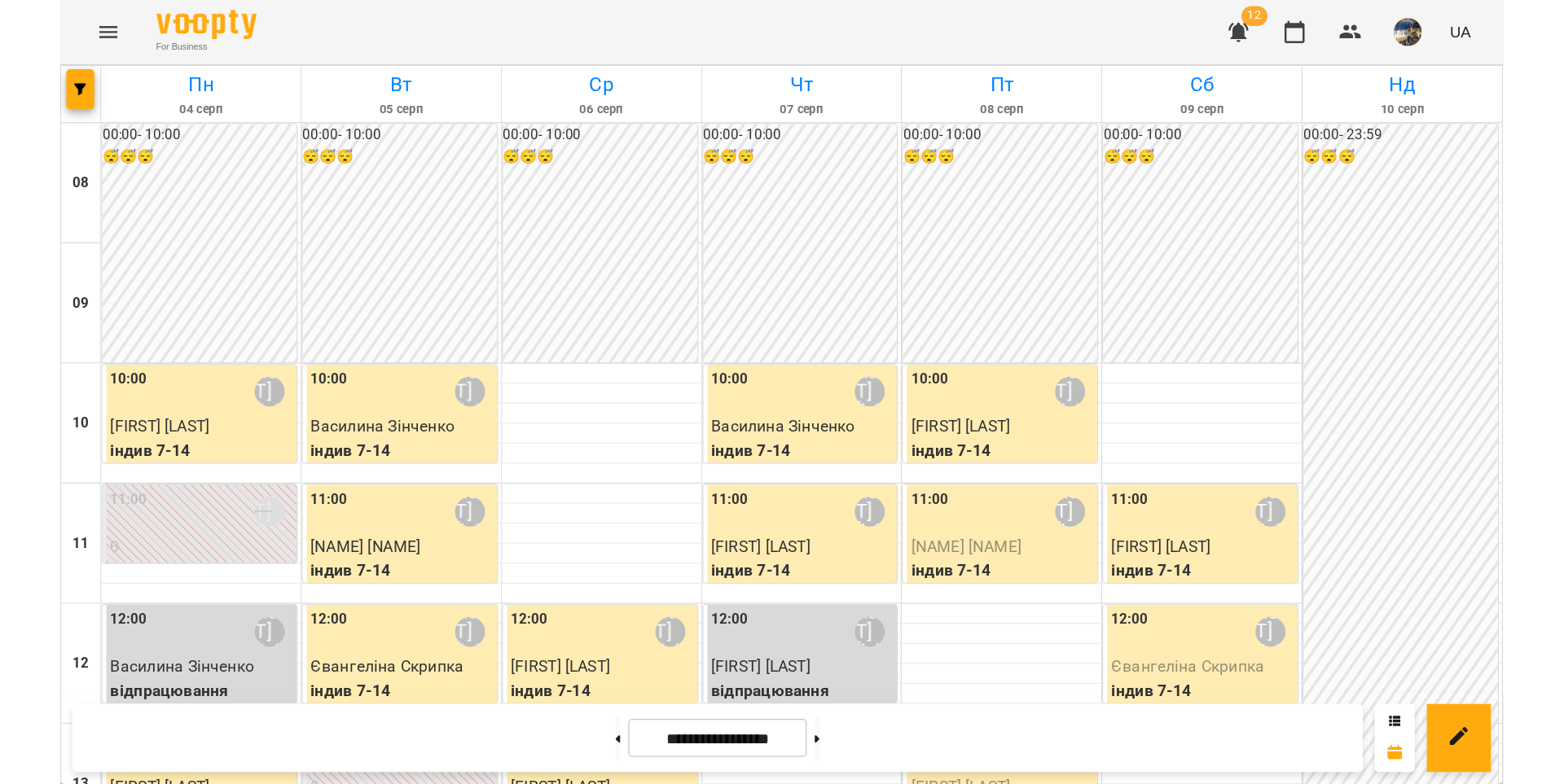 scroll, scrollTop: 259, scrollLeft: 0, axis: vertical 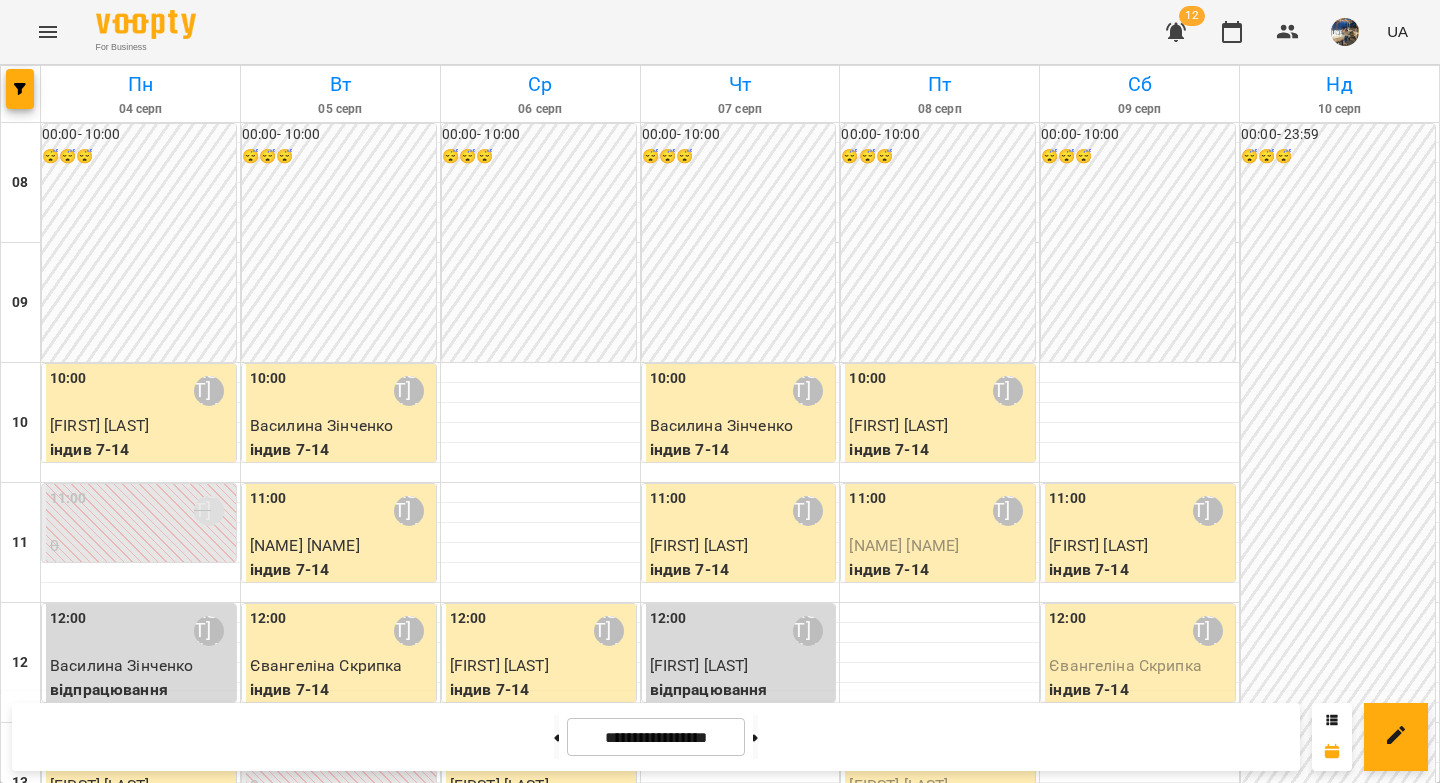 click on "[FIRST] [LAST]" at bounding box center (741, 666) 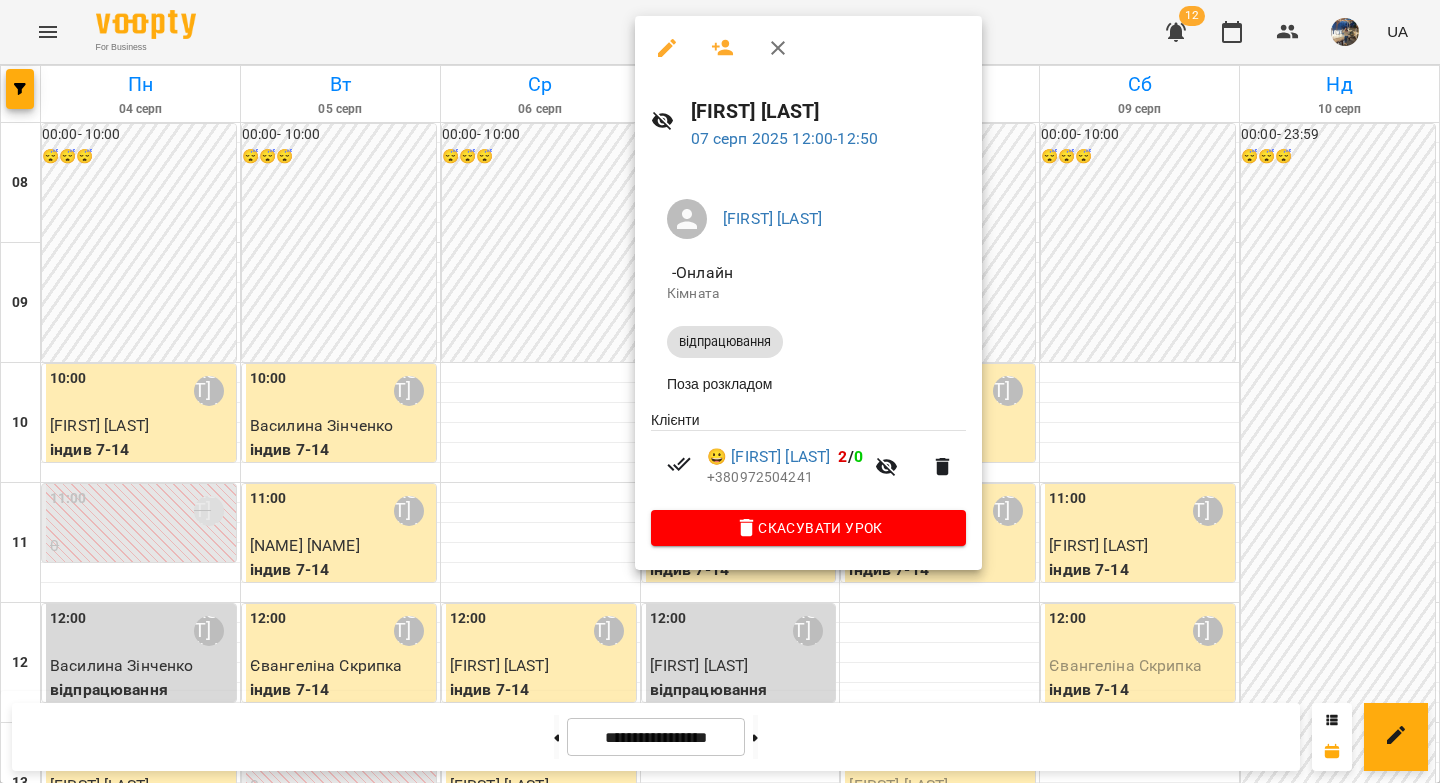 click 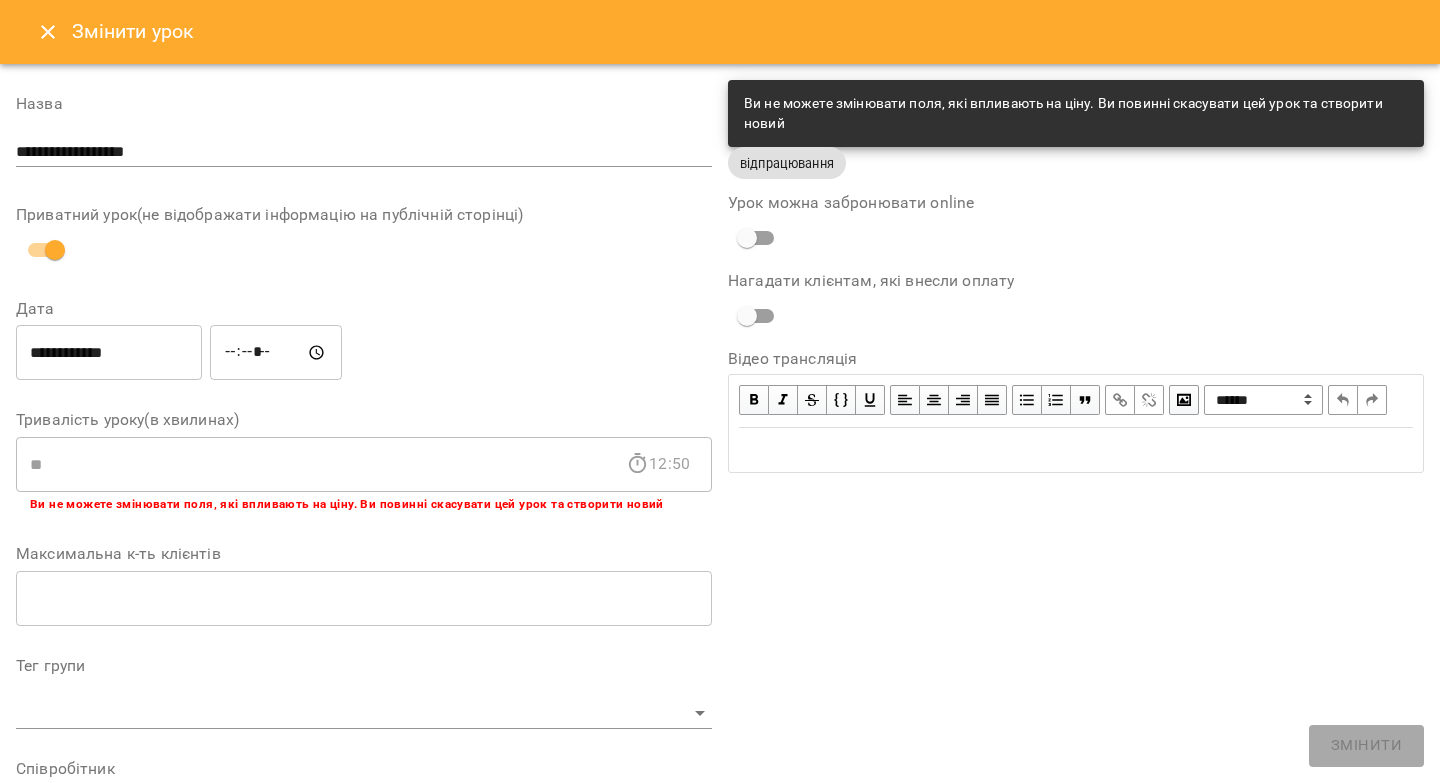 click 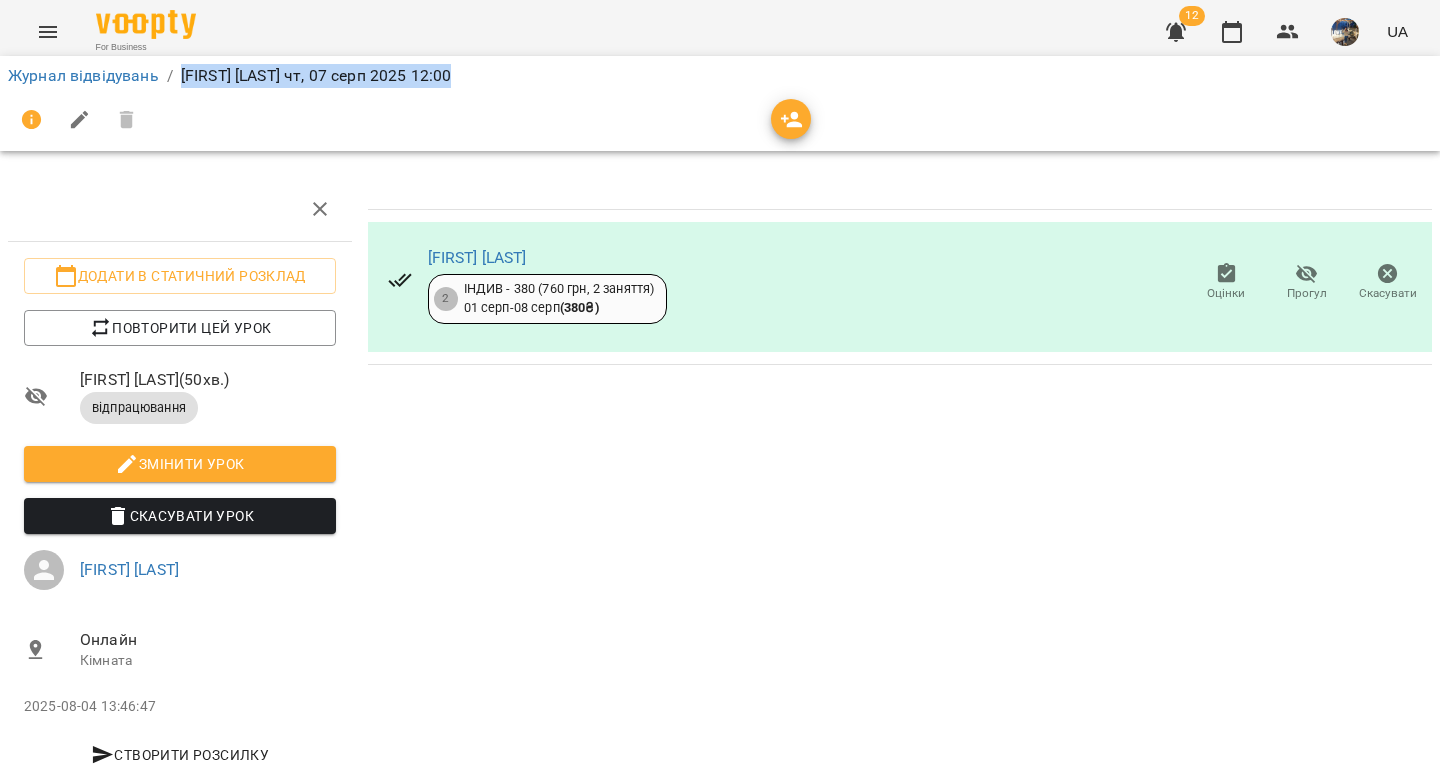 drag, startPoint x: 528, startPoint y: 71, endPoint x: 186, endPoint y: 78, distance: 342.07162 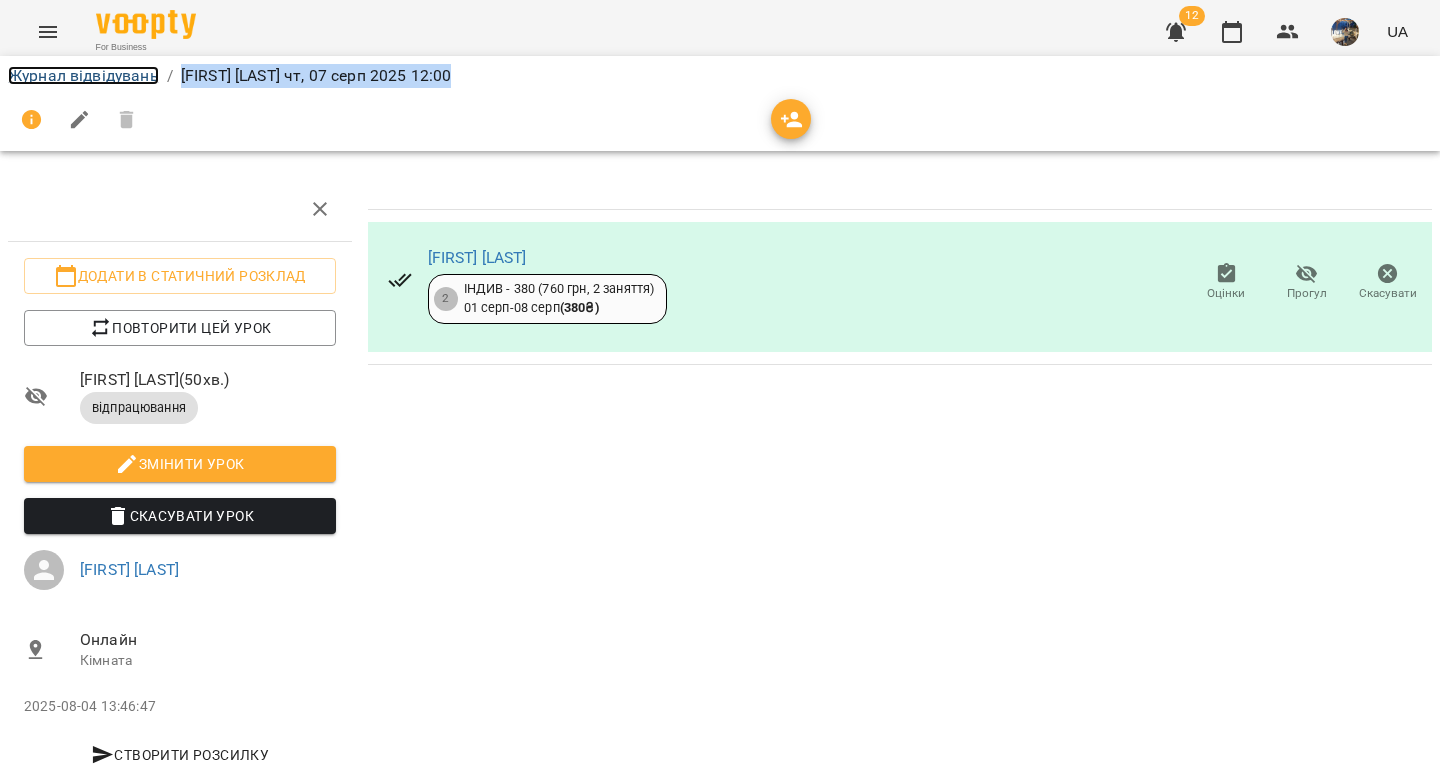 click on "Журнал відвідувань" at bounding box center [83, 75] 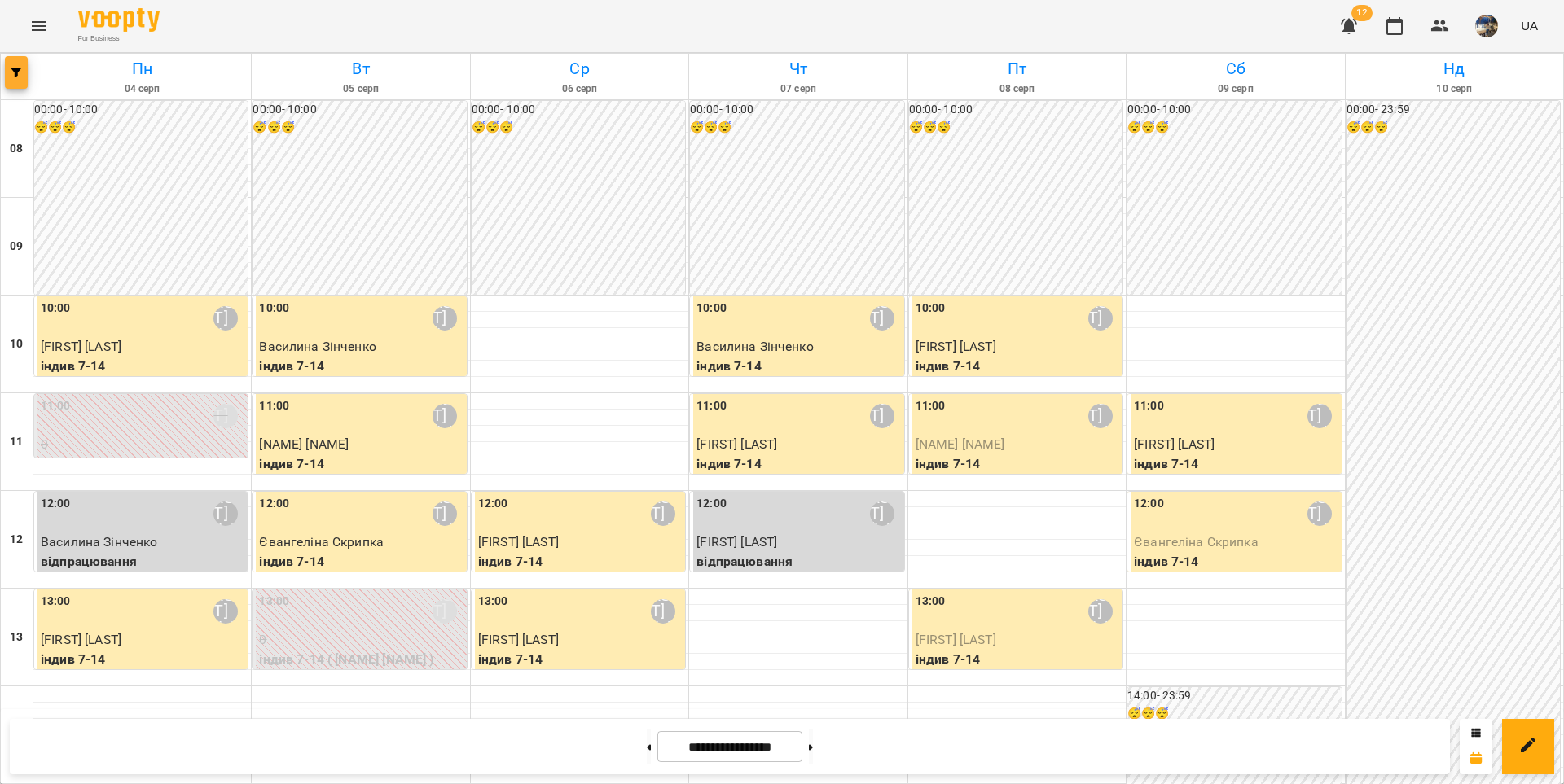 click at bounding box center [16, 72] 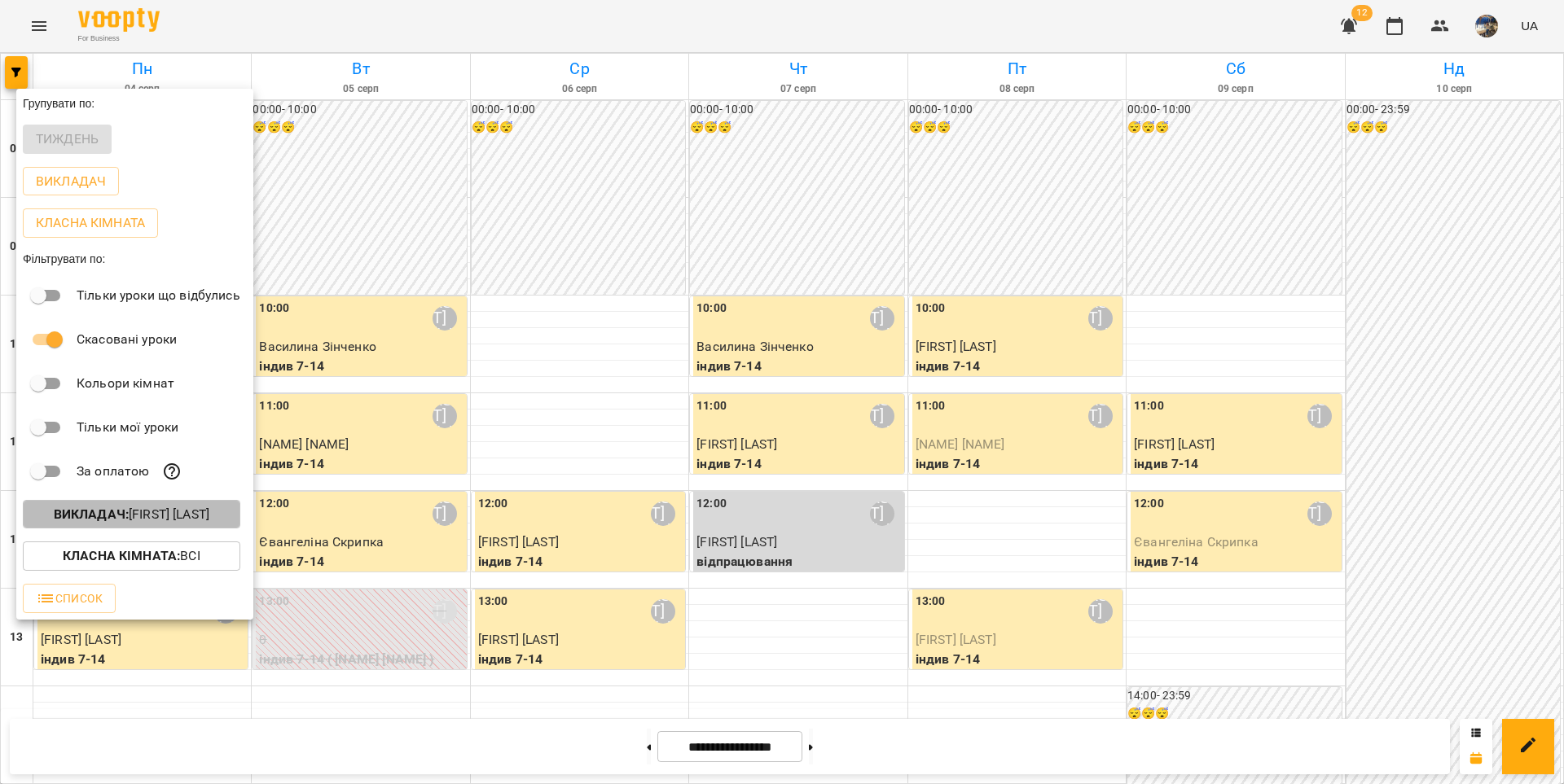 click on "Викладач :" at bounding box center [91, 514] 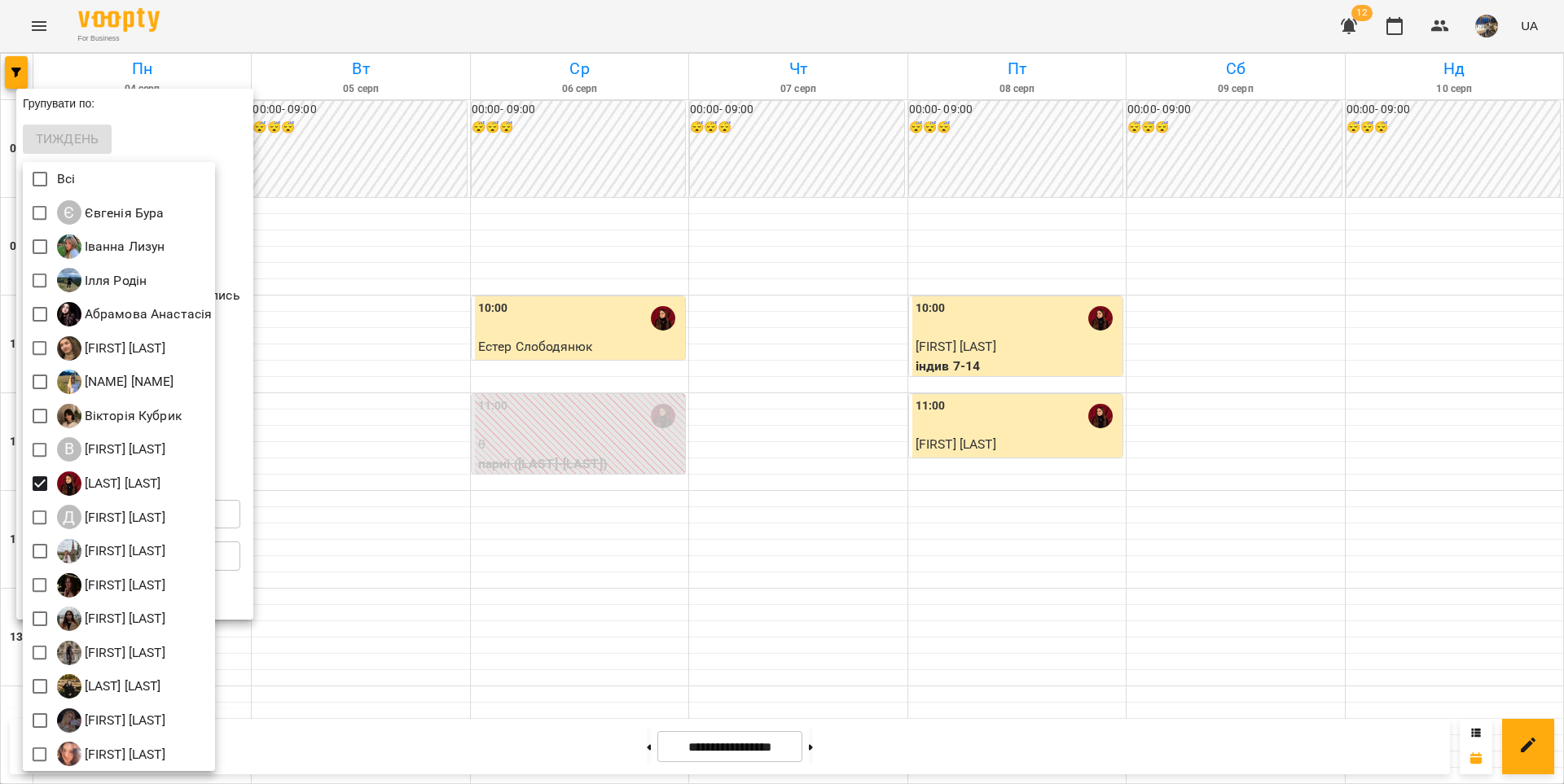 click at bounding box center (782, 392) 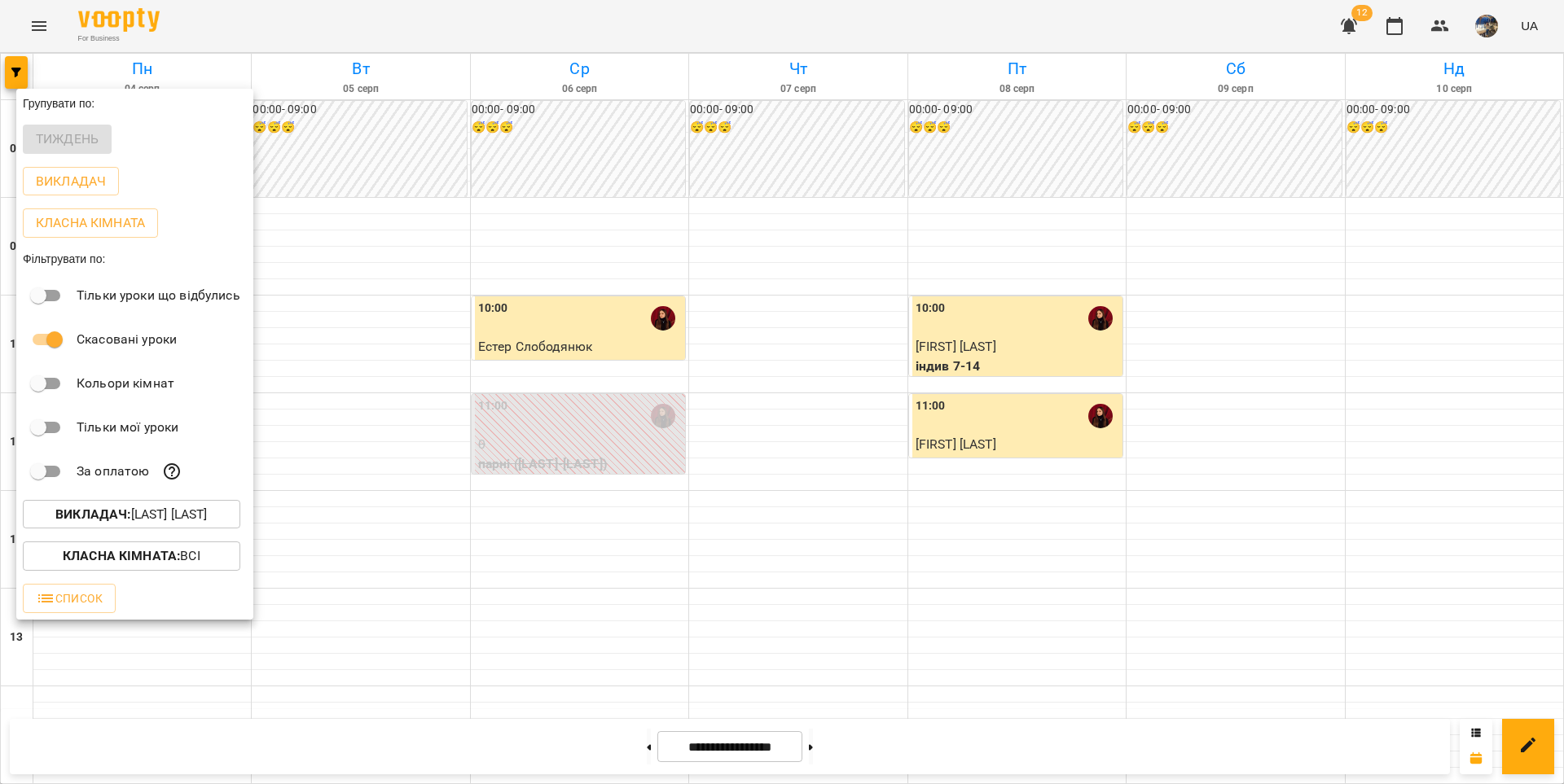 click at bounding box center [782, 392] 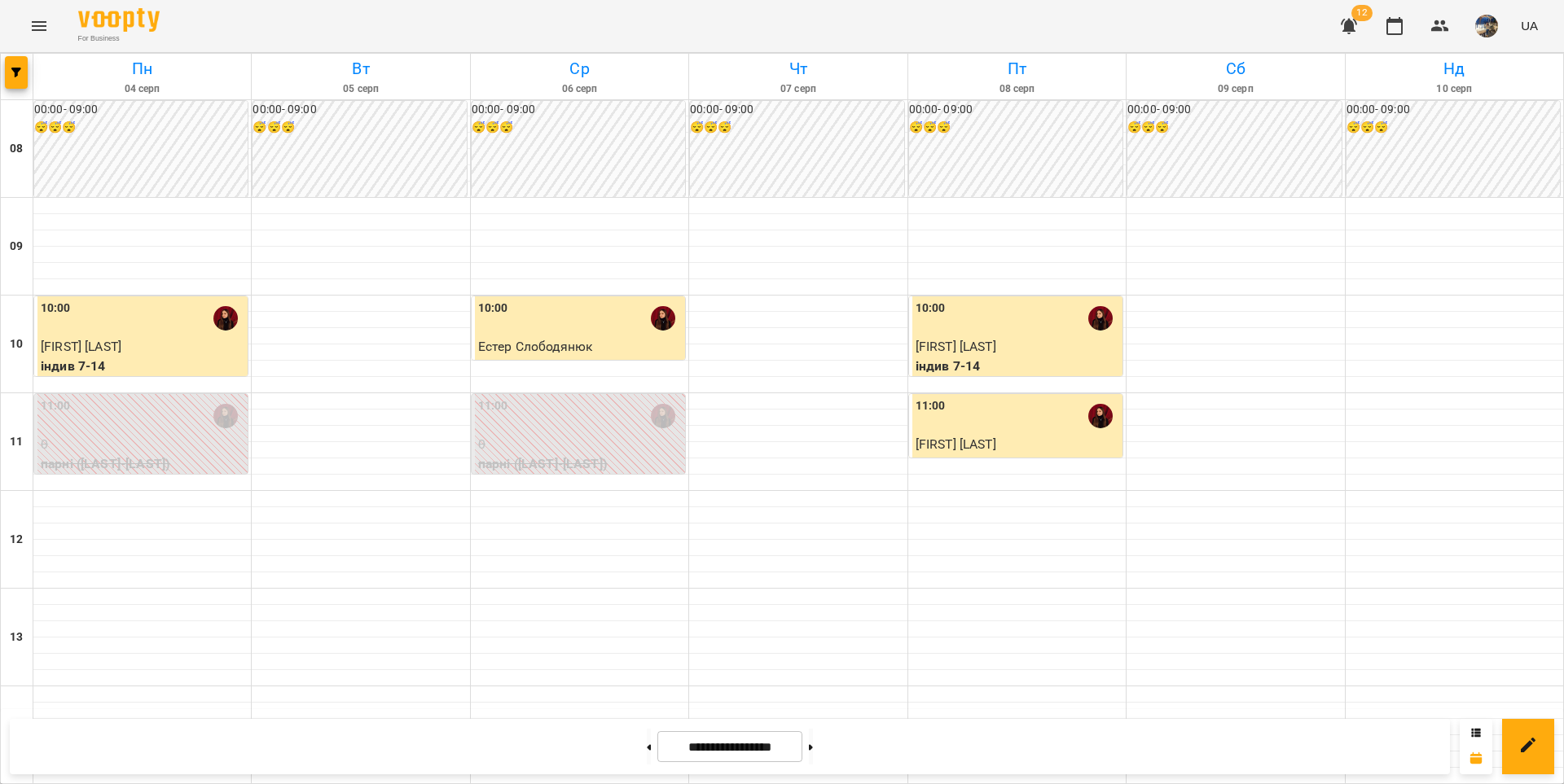 drag, startPoint x: 828, startPoint y: 748, endPoint x: 822, endPoint y: 538, distance: 210.086 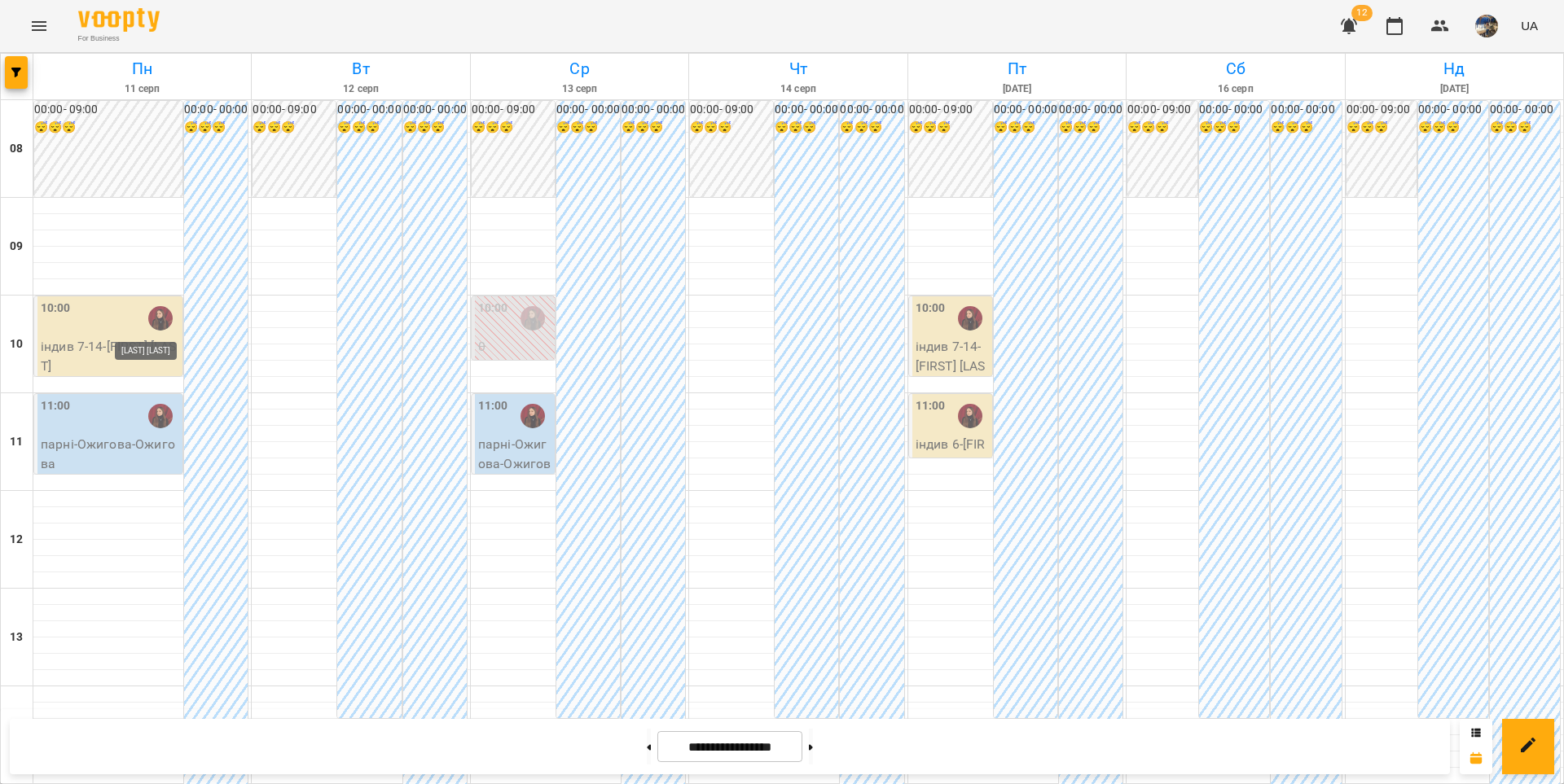 click at bounding box center [160, 318] 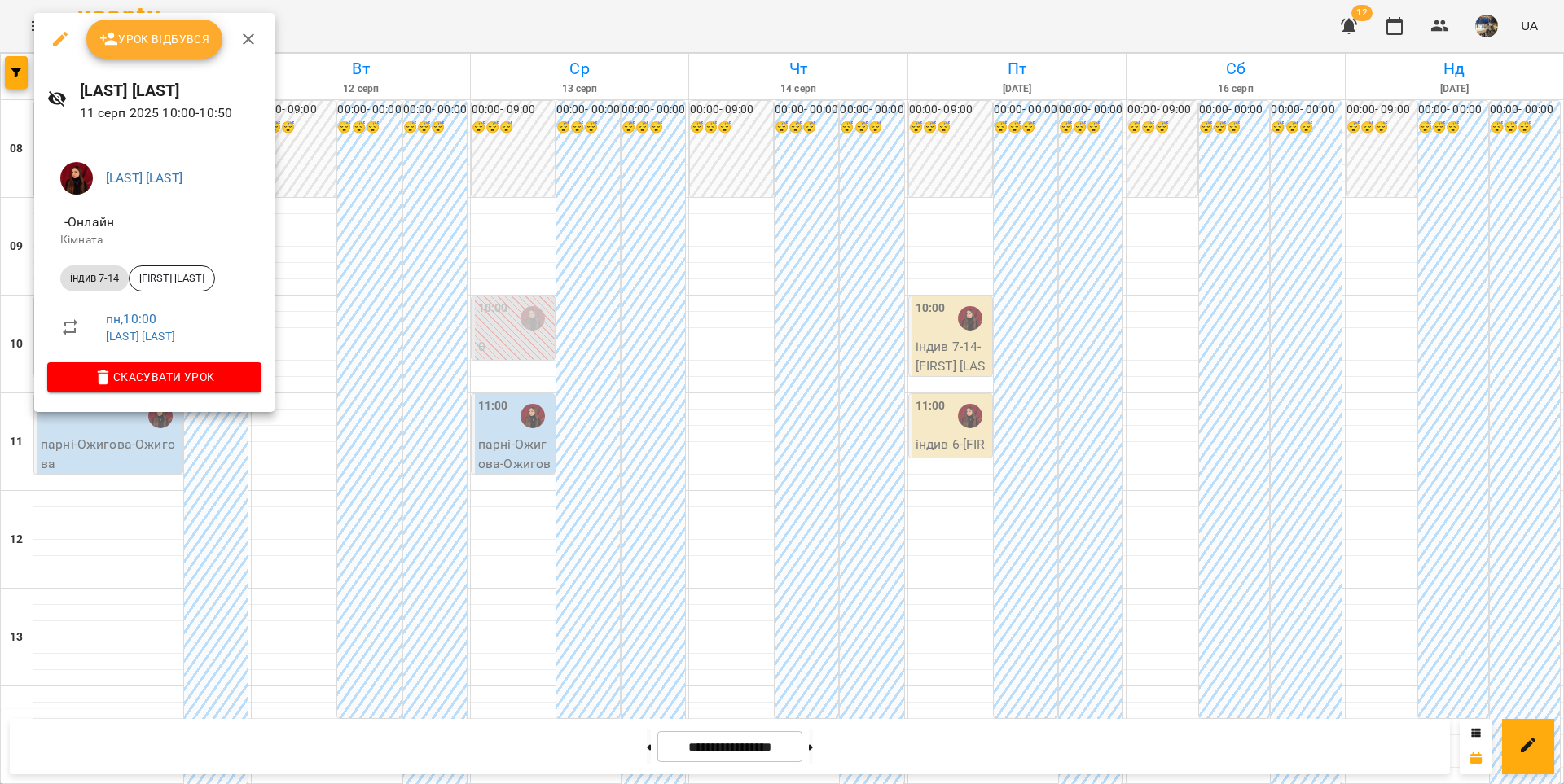 click 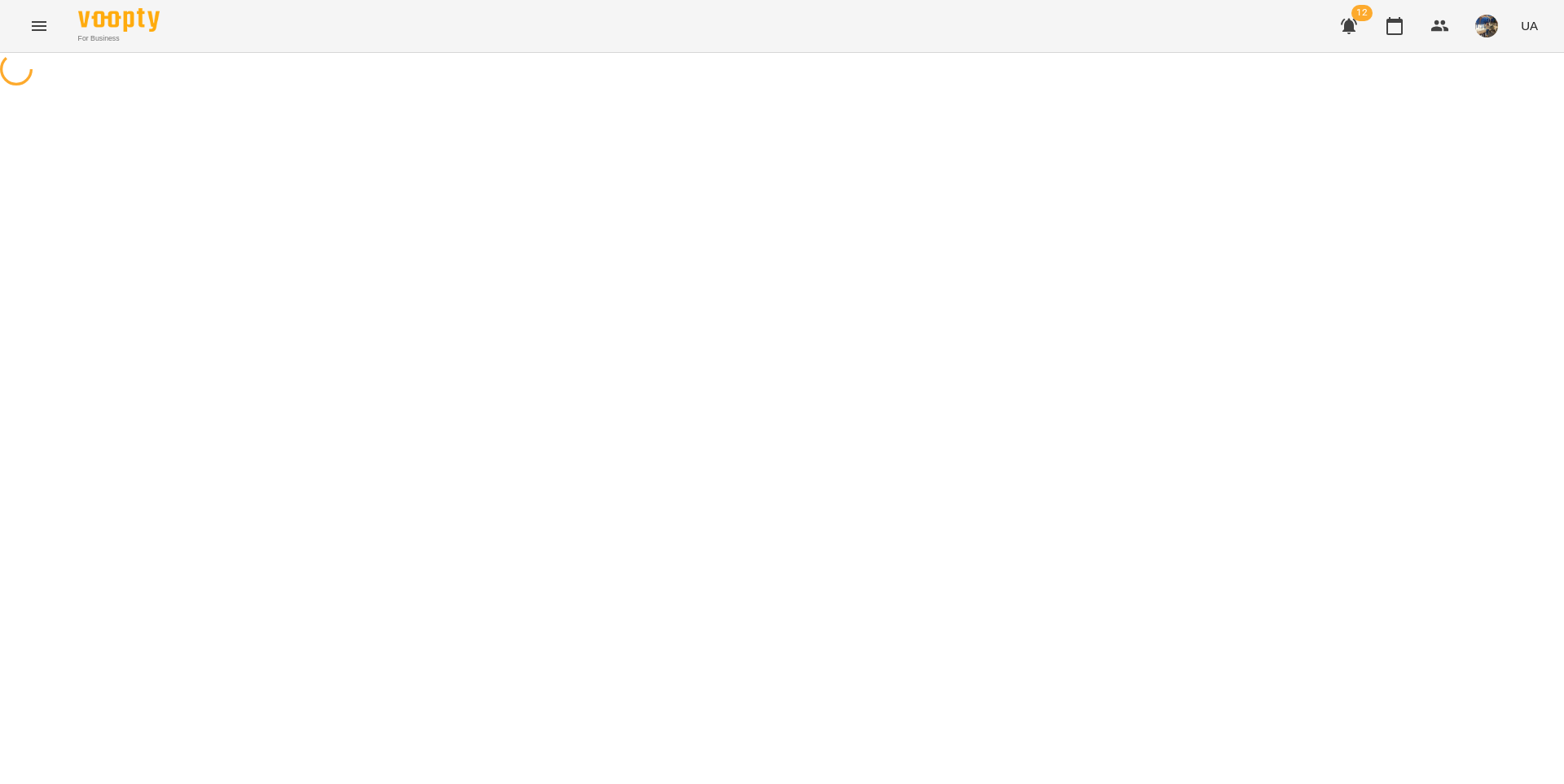 select on "**********" 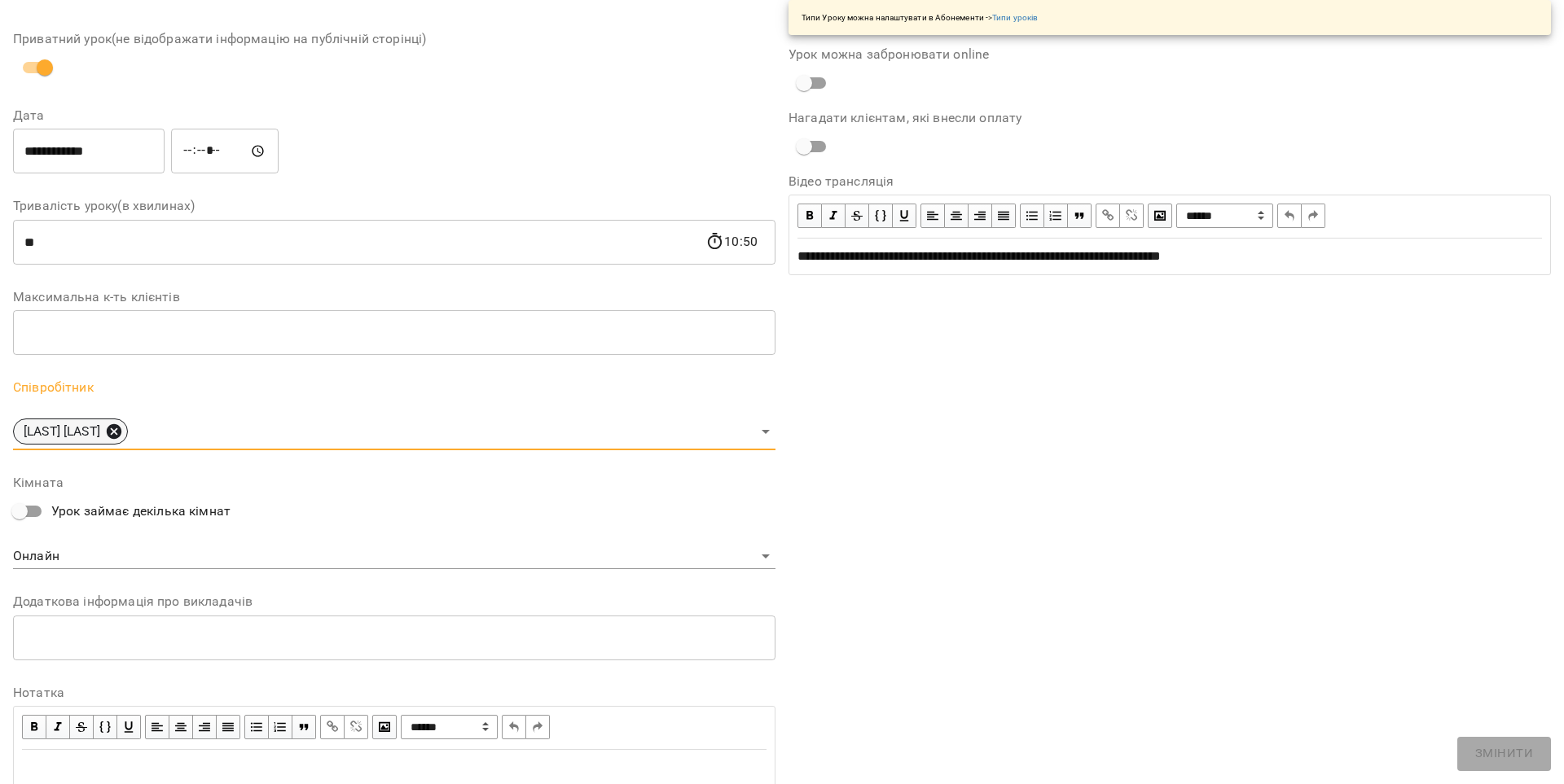 click 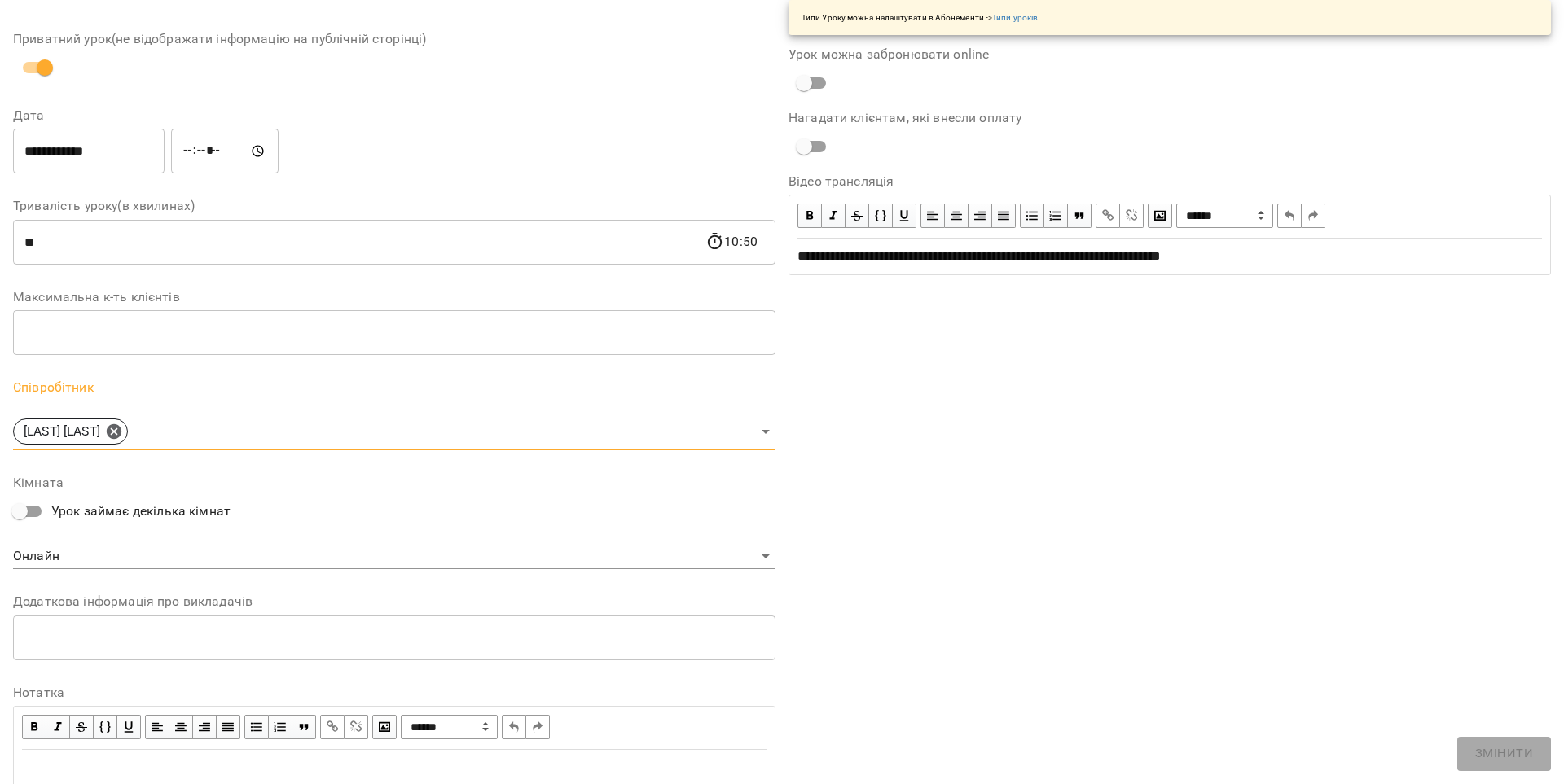scroll, scrollTop: 204, scrollLeft: 0, axis: vertical 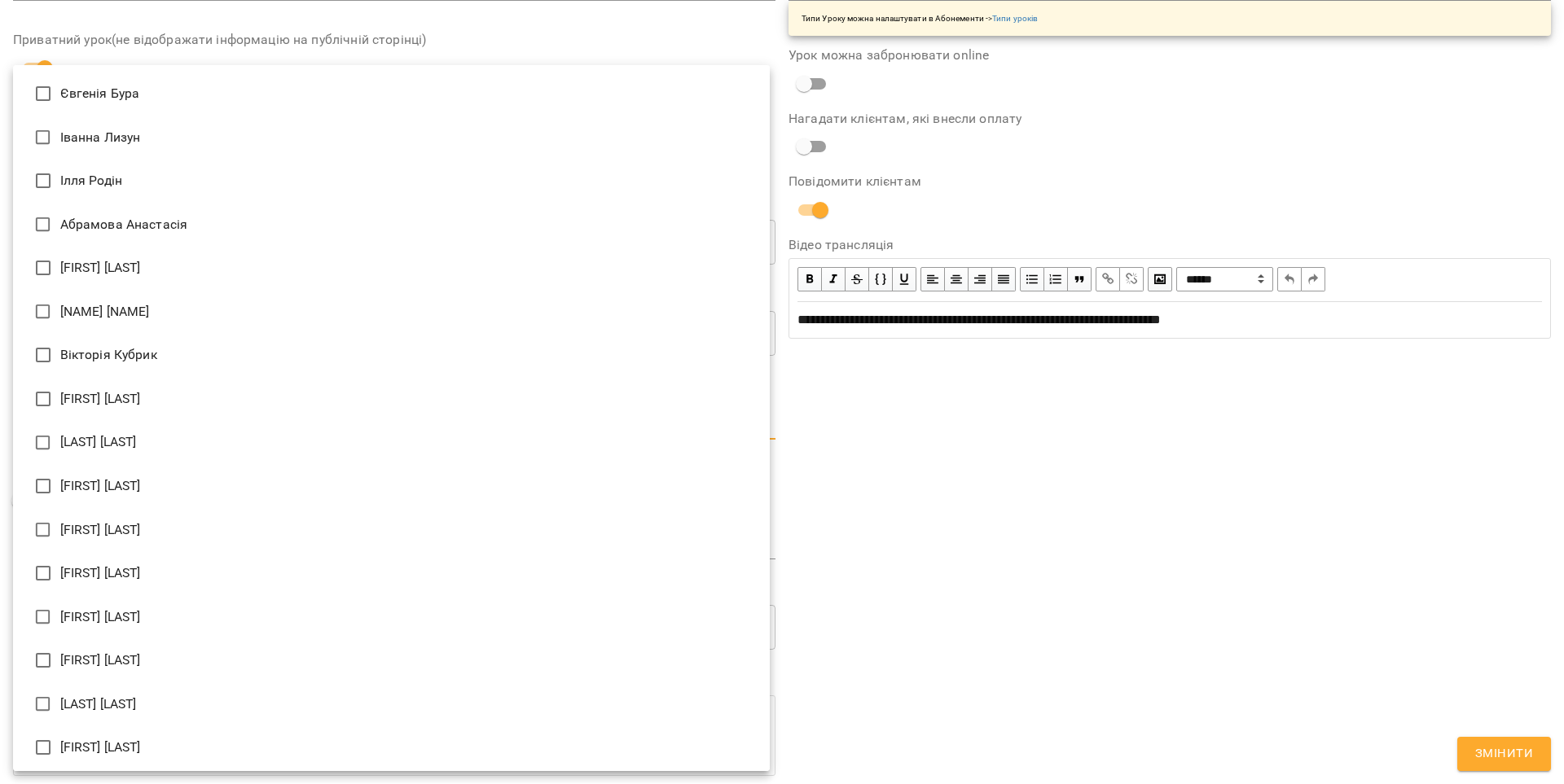 click on "**********" at bounding box center [782, 414] 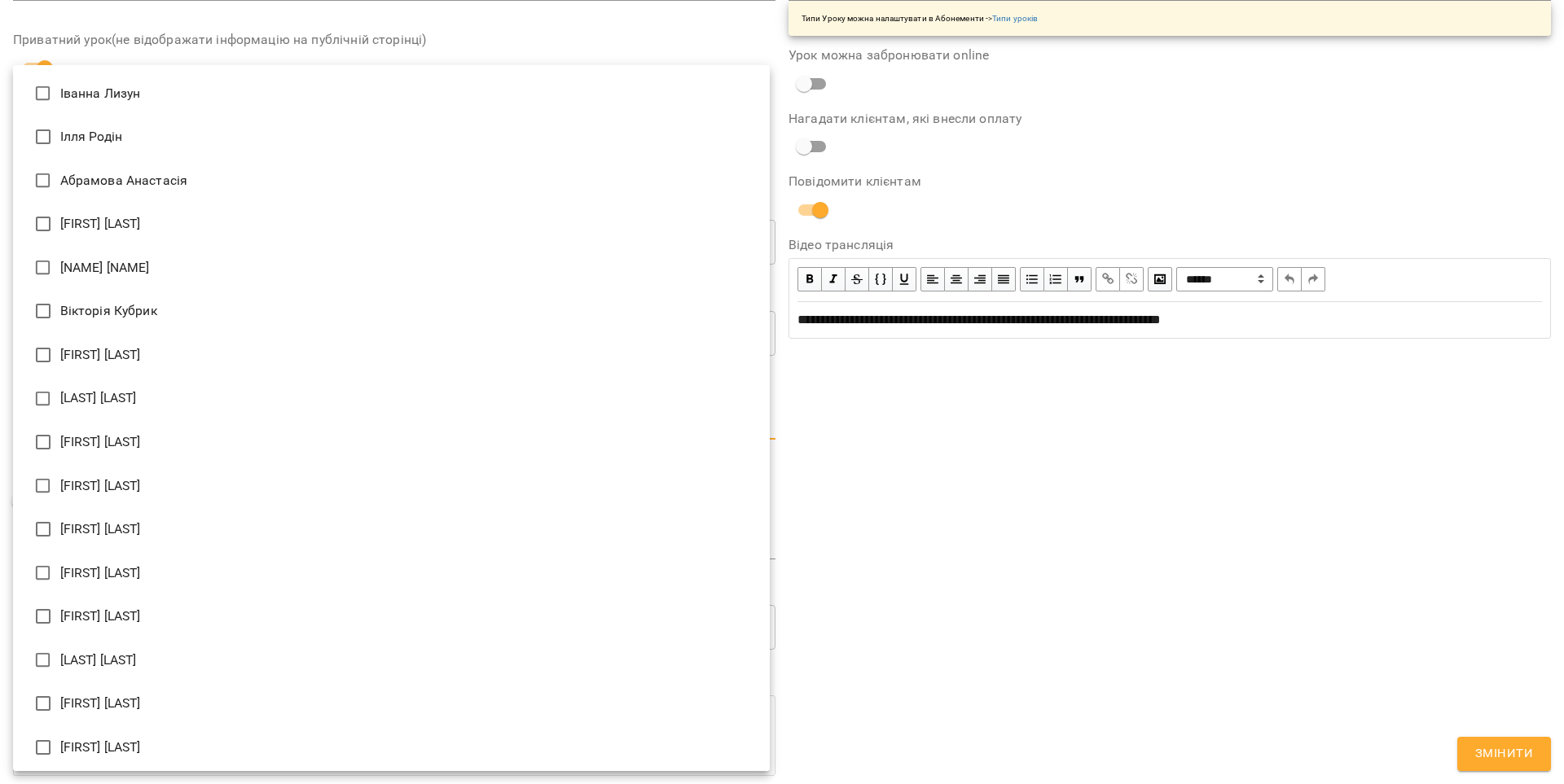 scroll, scrollTop: 49, scrollLeft: 0, axis: vertical 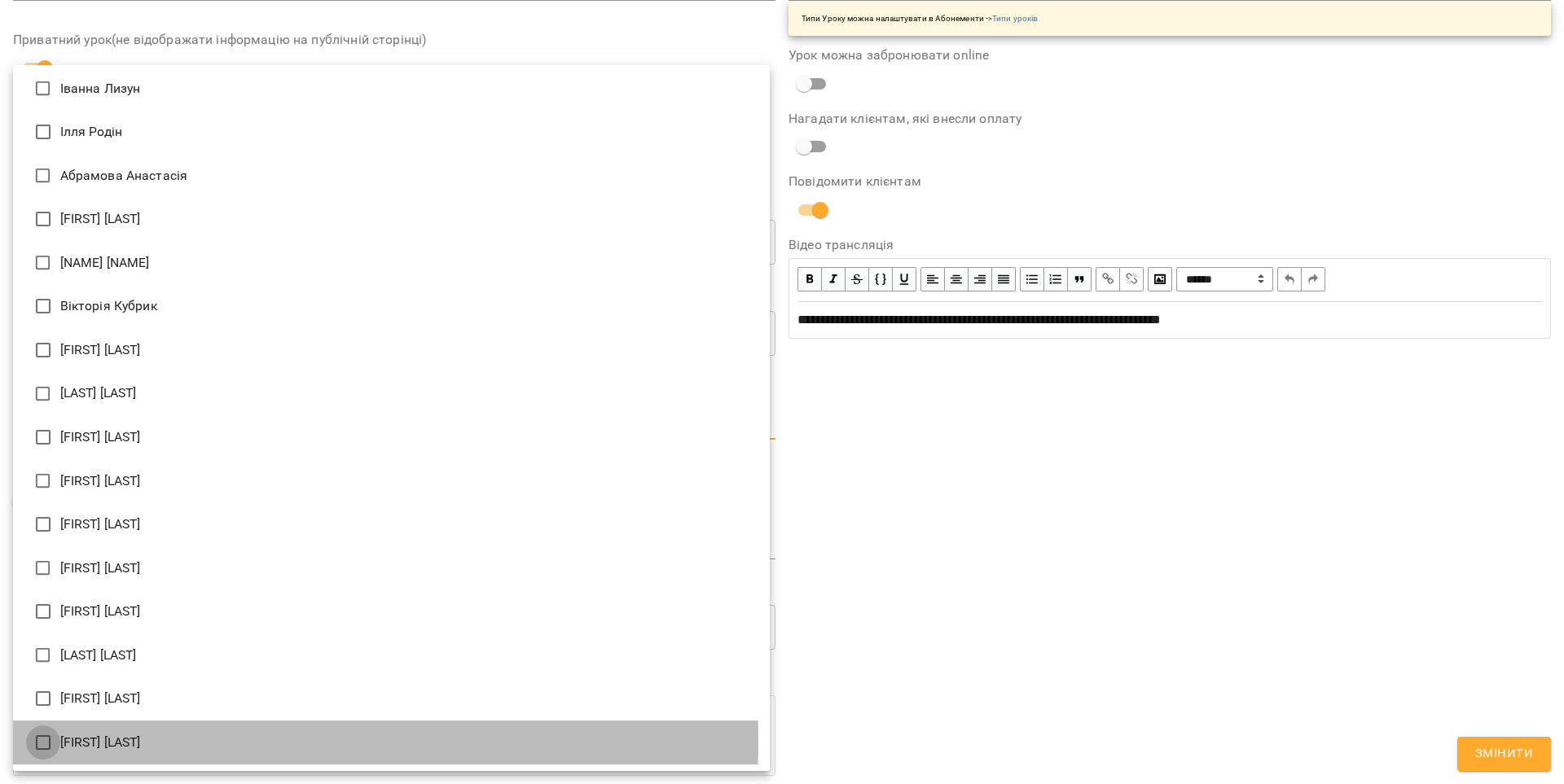 type on "**********" 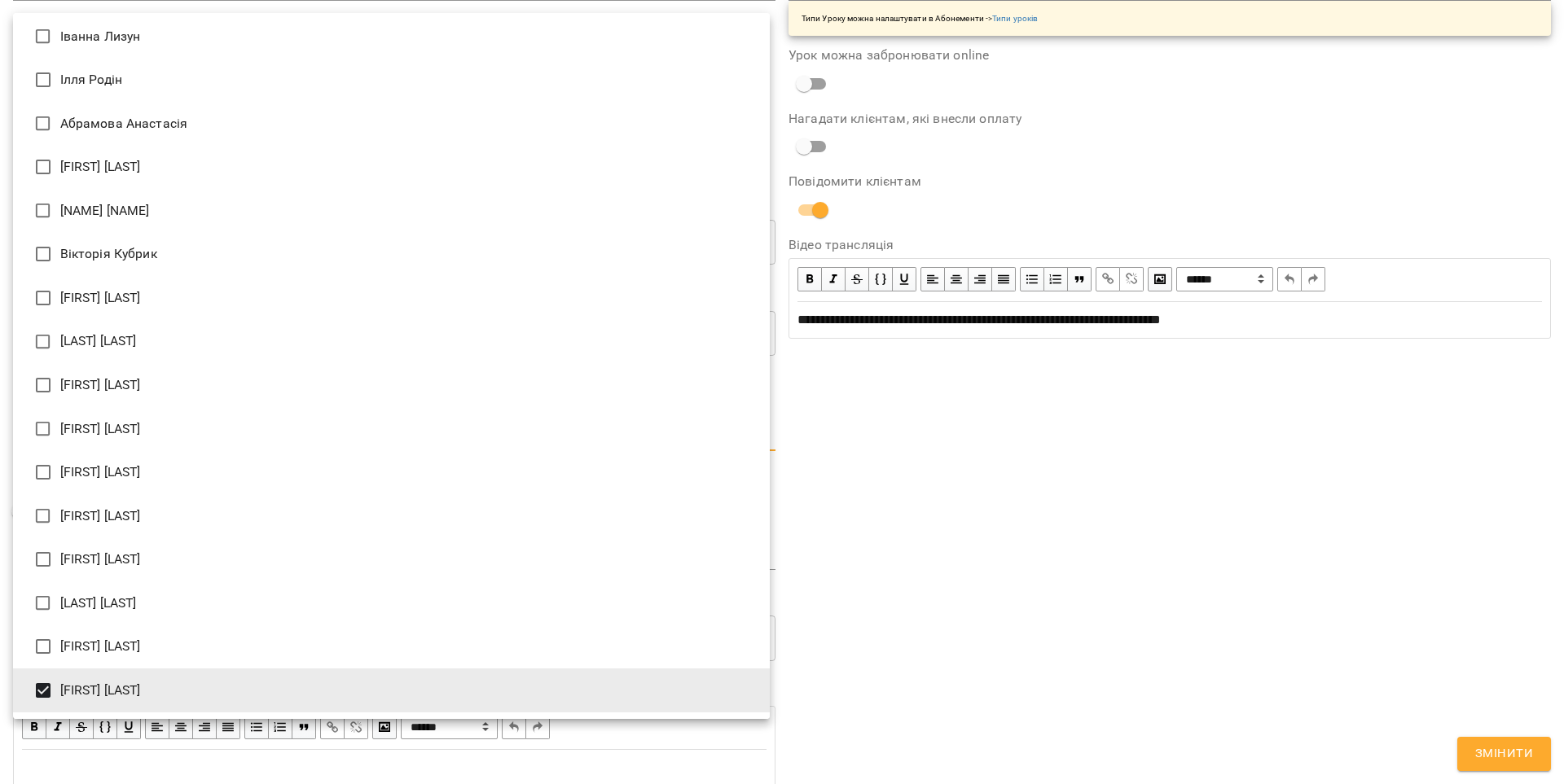drag, startPoint x: 925, startPoint y: 451, endPoint x: 953, endPoint y: 434, distance: 32.756679 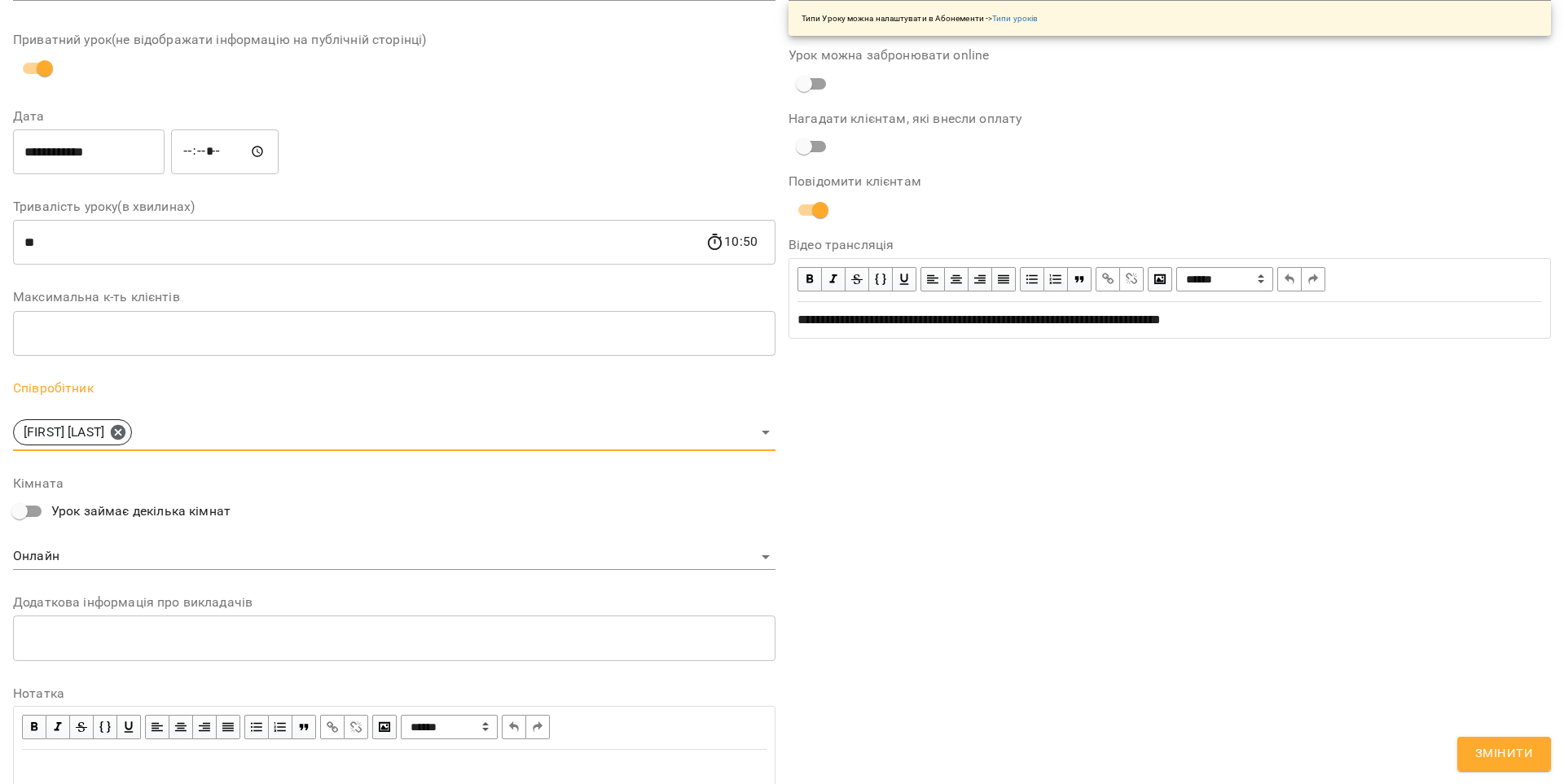 click on "Змінити" at bounding box center (1504, 754) 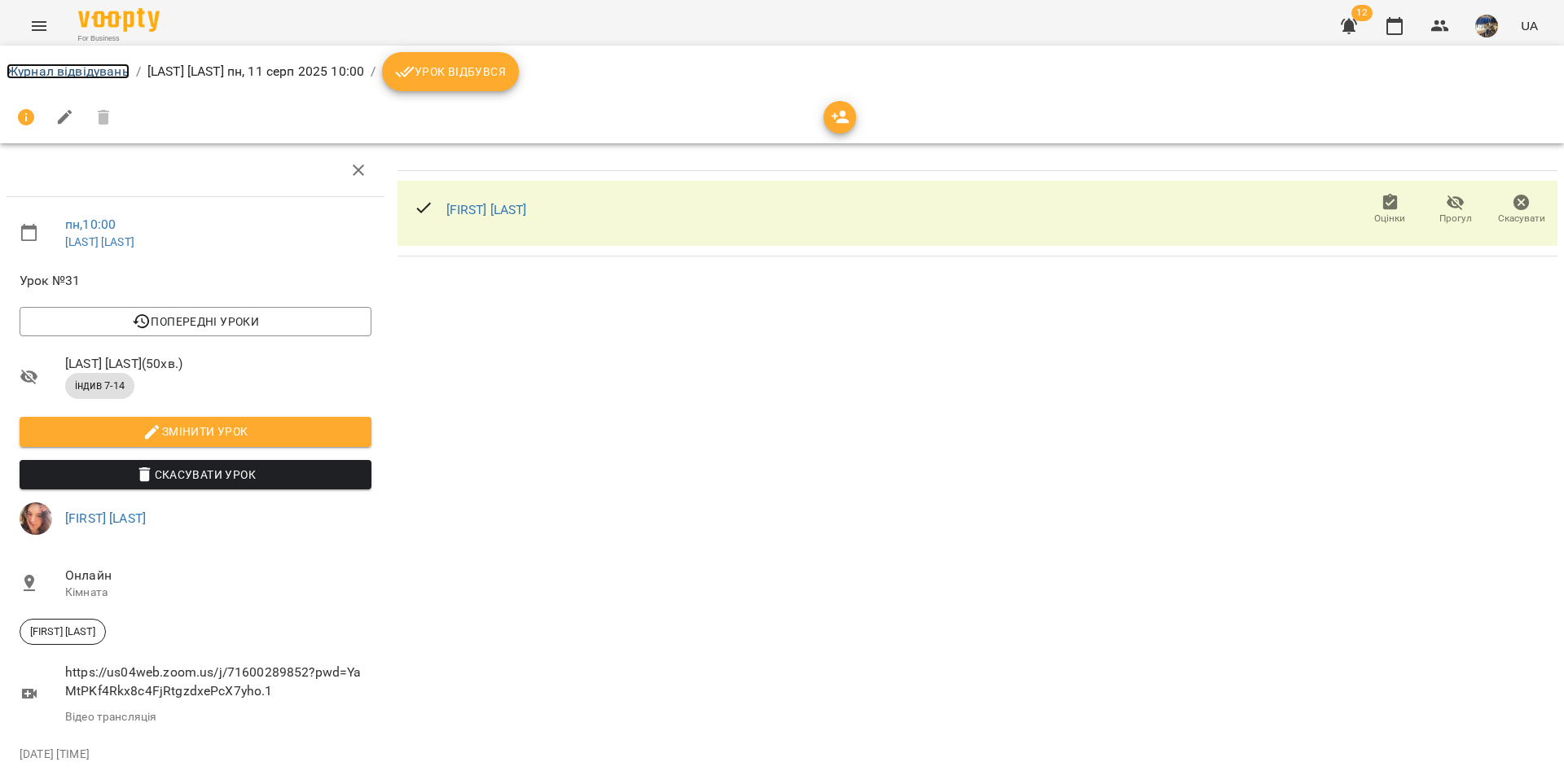 click on "Журнал відвідувань" at bounding box center [68, 71] 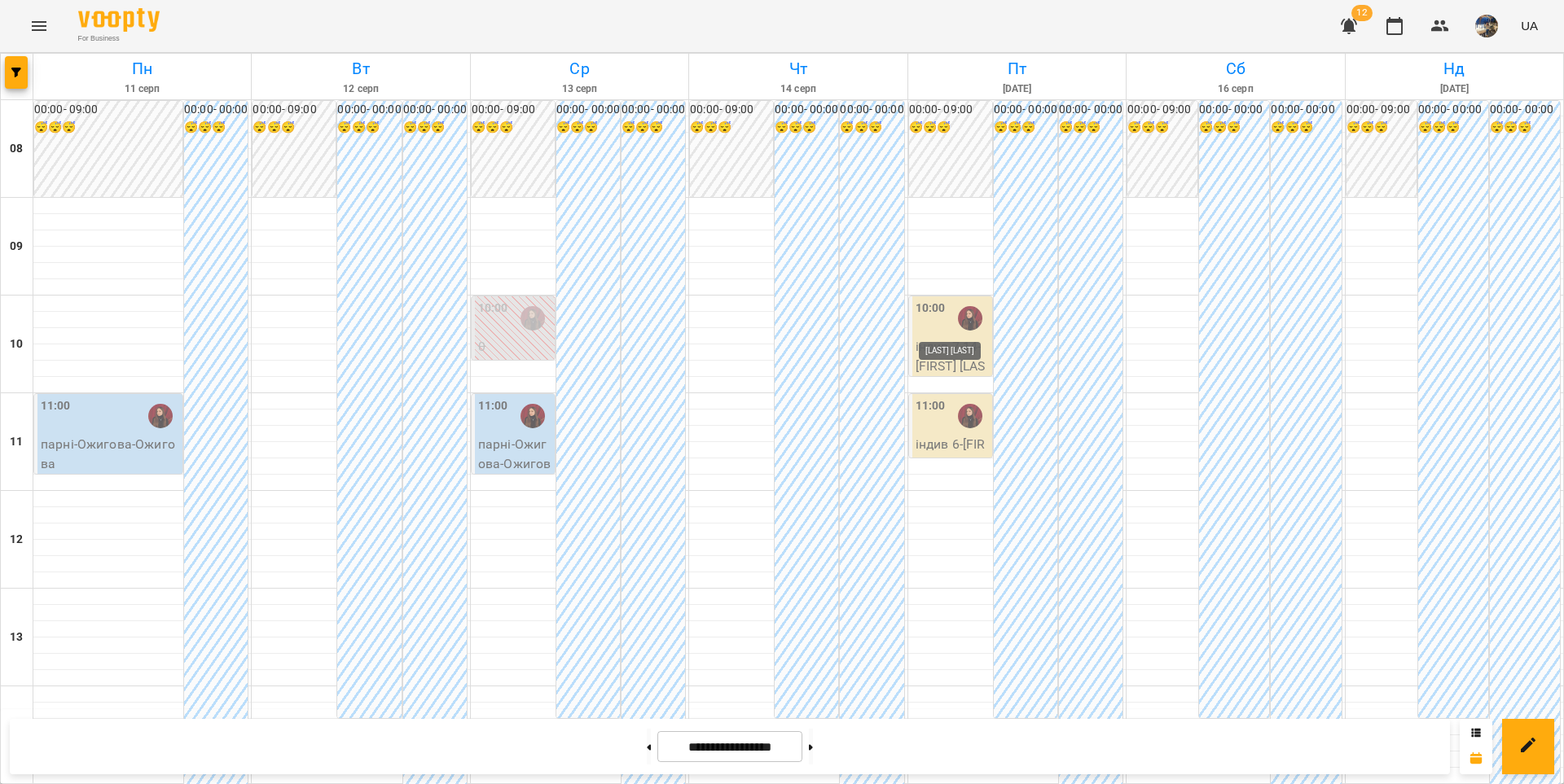 click at bounding box center [970, 318] 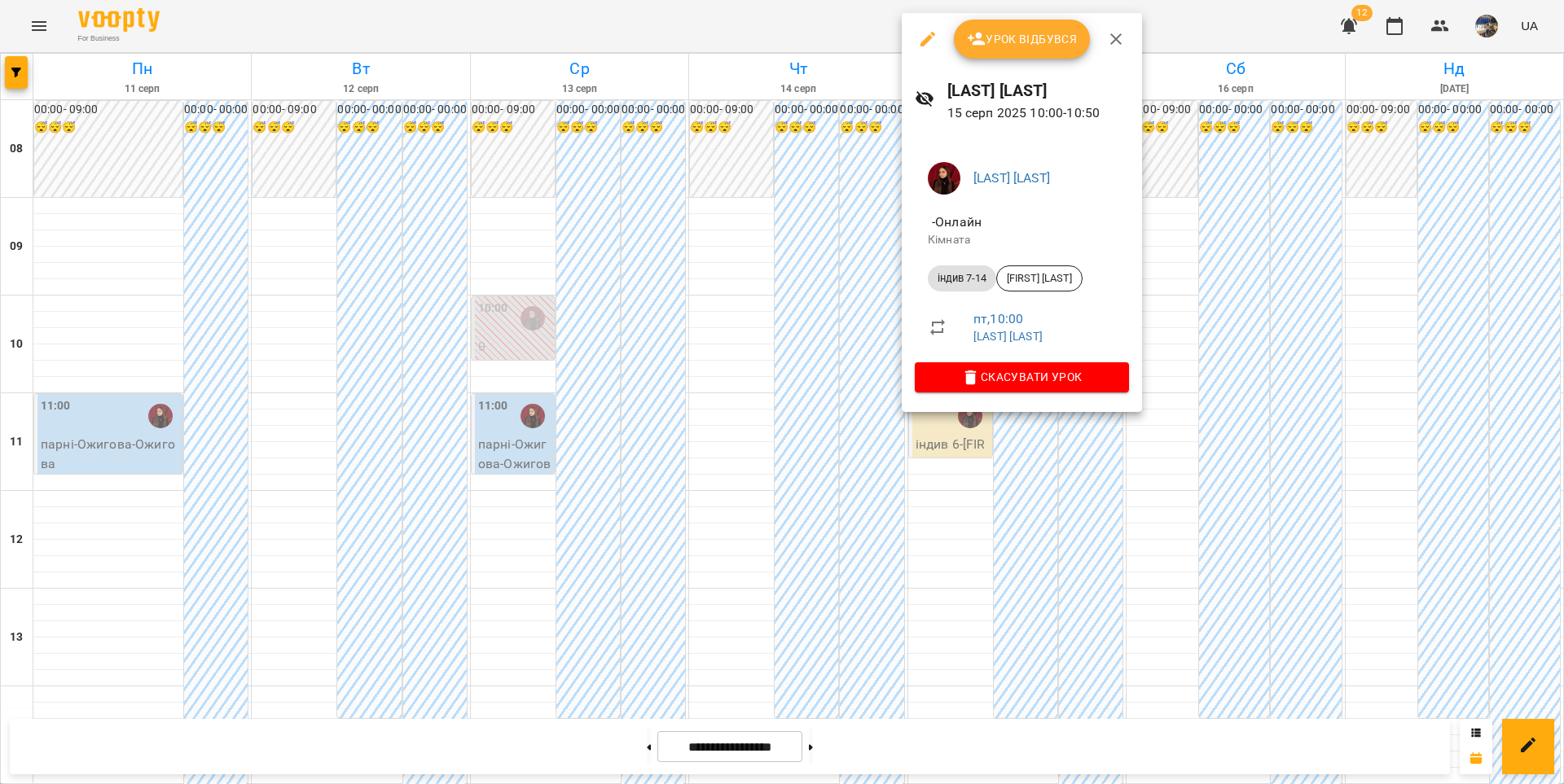 click 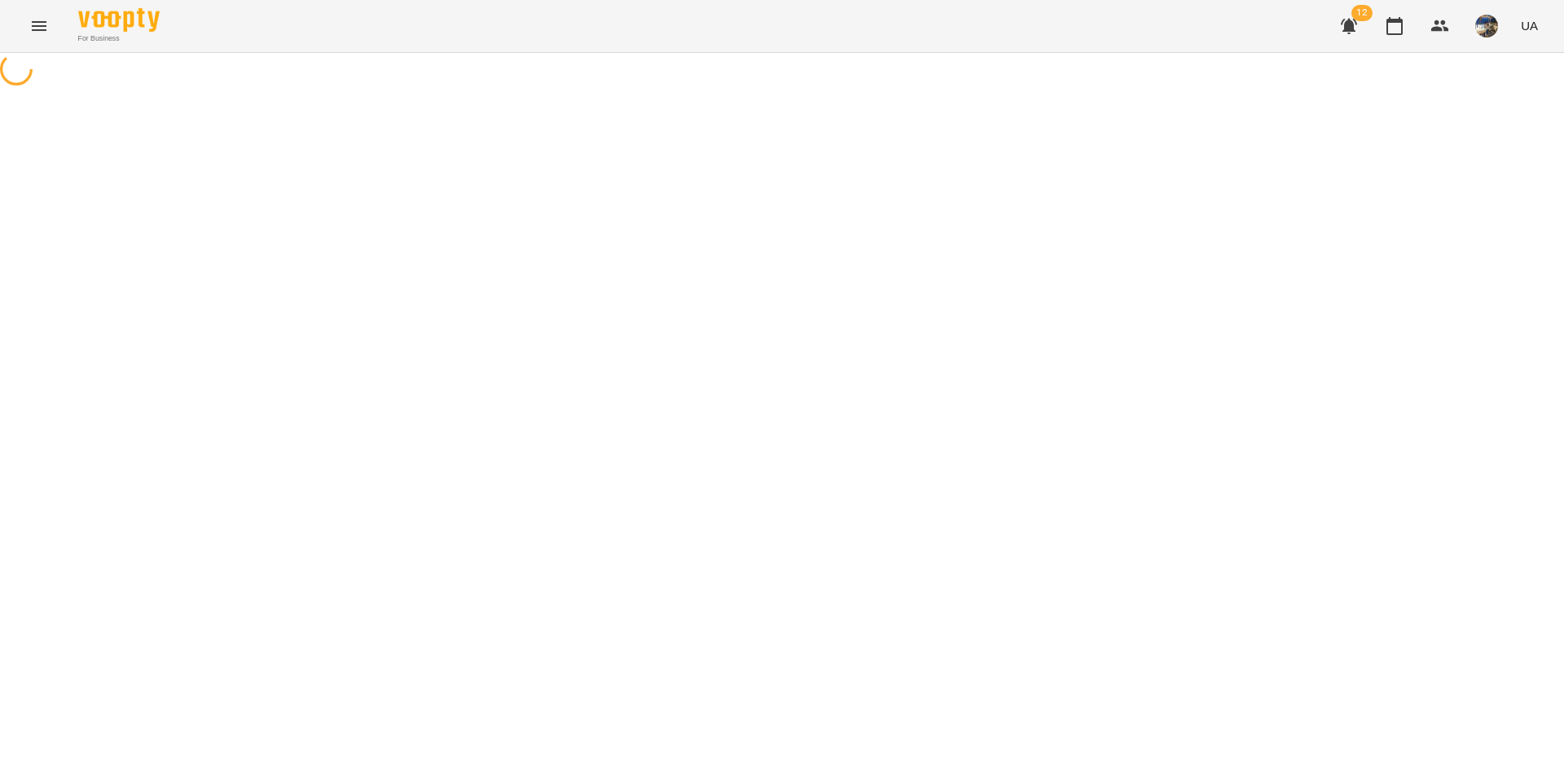 select on "**********" 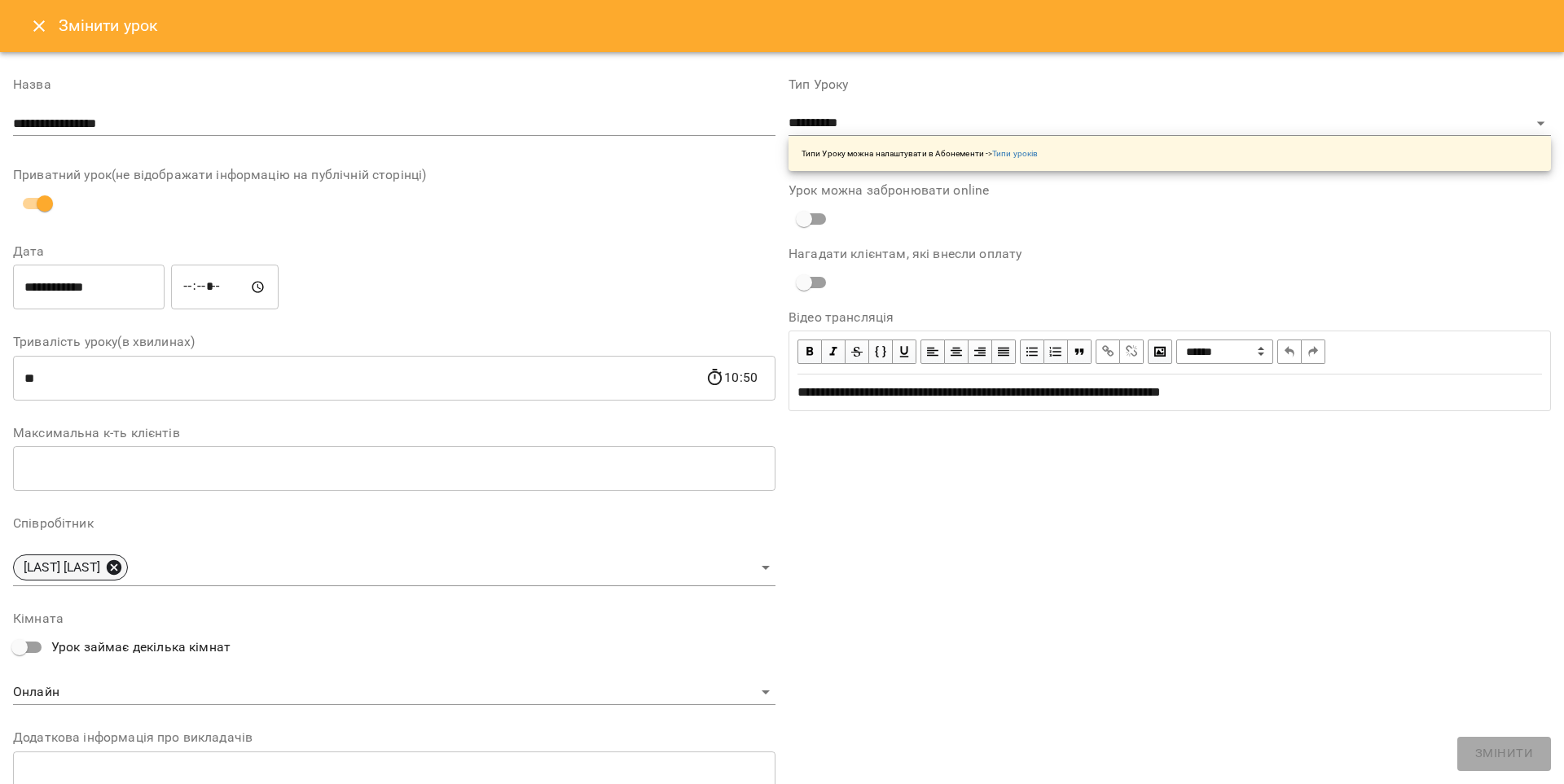 click 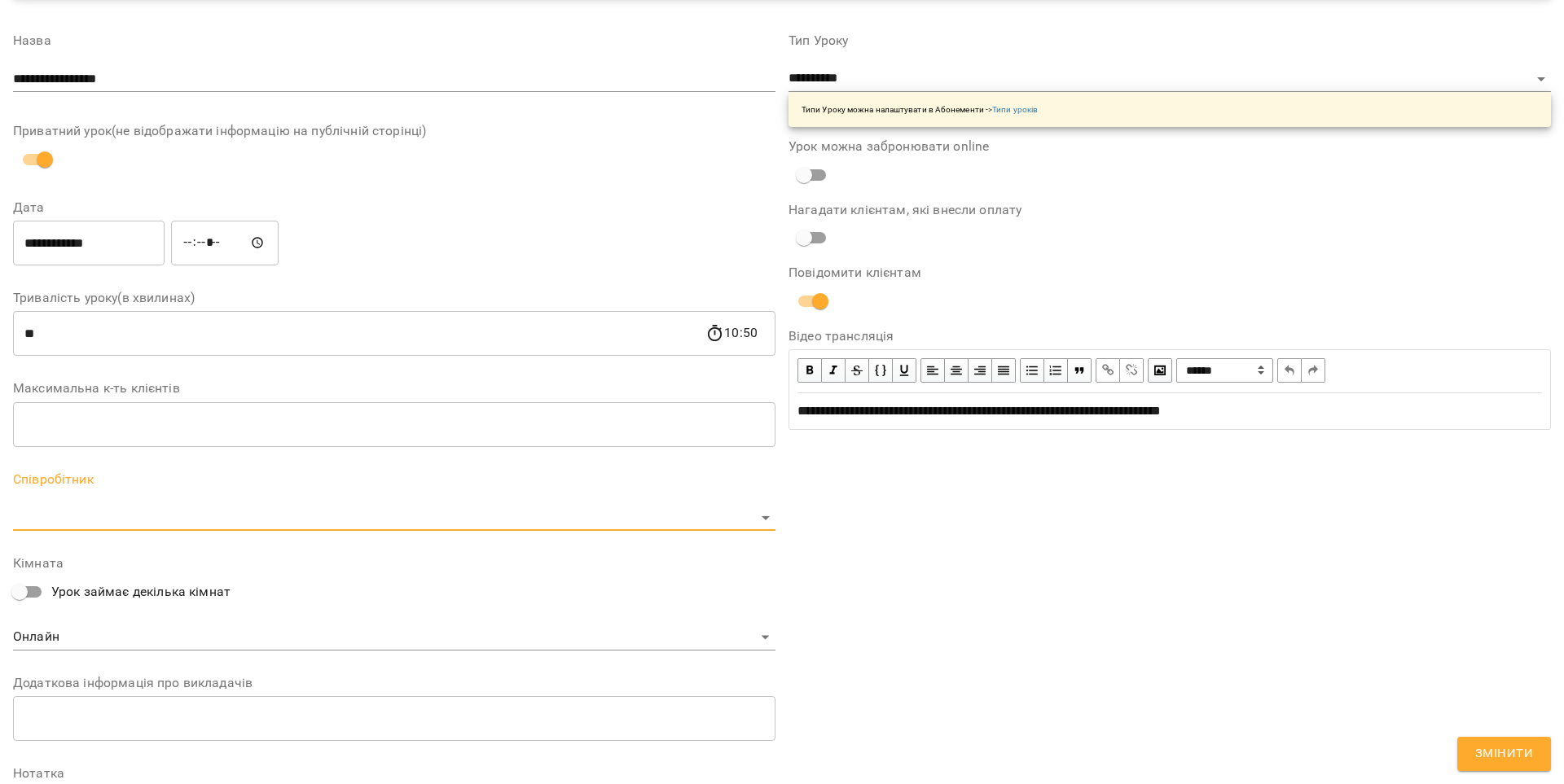 scroll, scrollTop: 254, scrollLeft: 0, axis: vertical 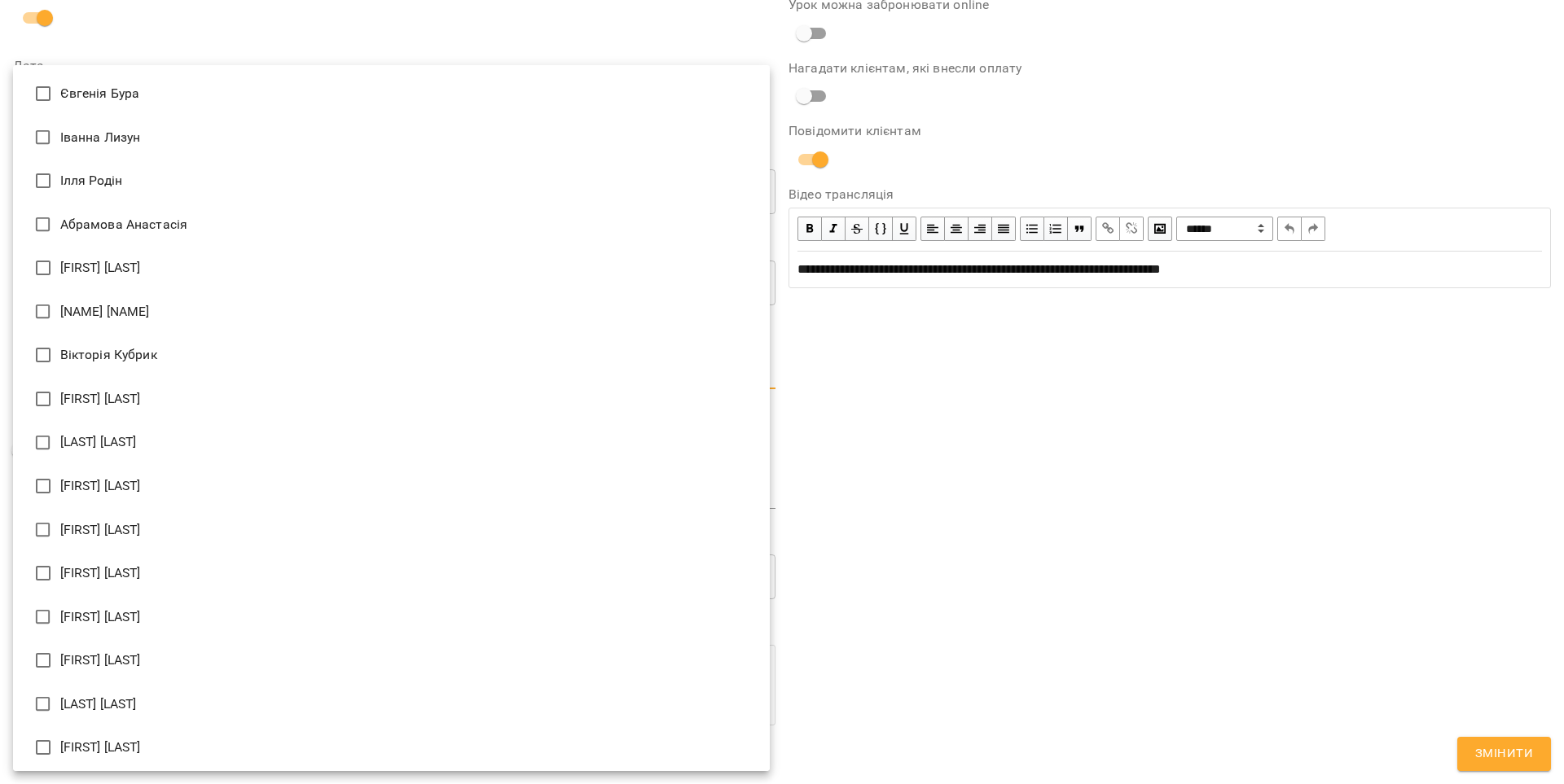 click on "**********" at bounding box center (782, 414) 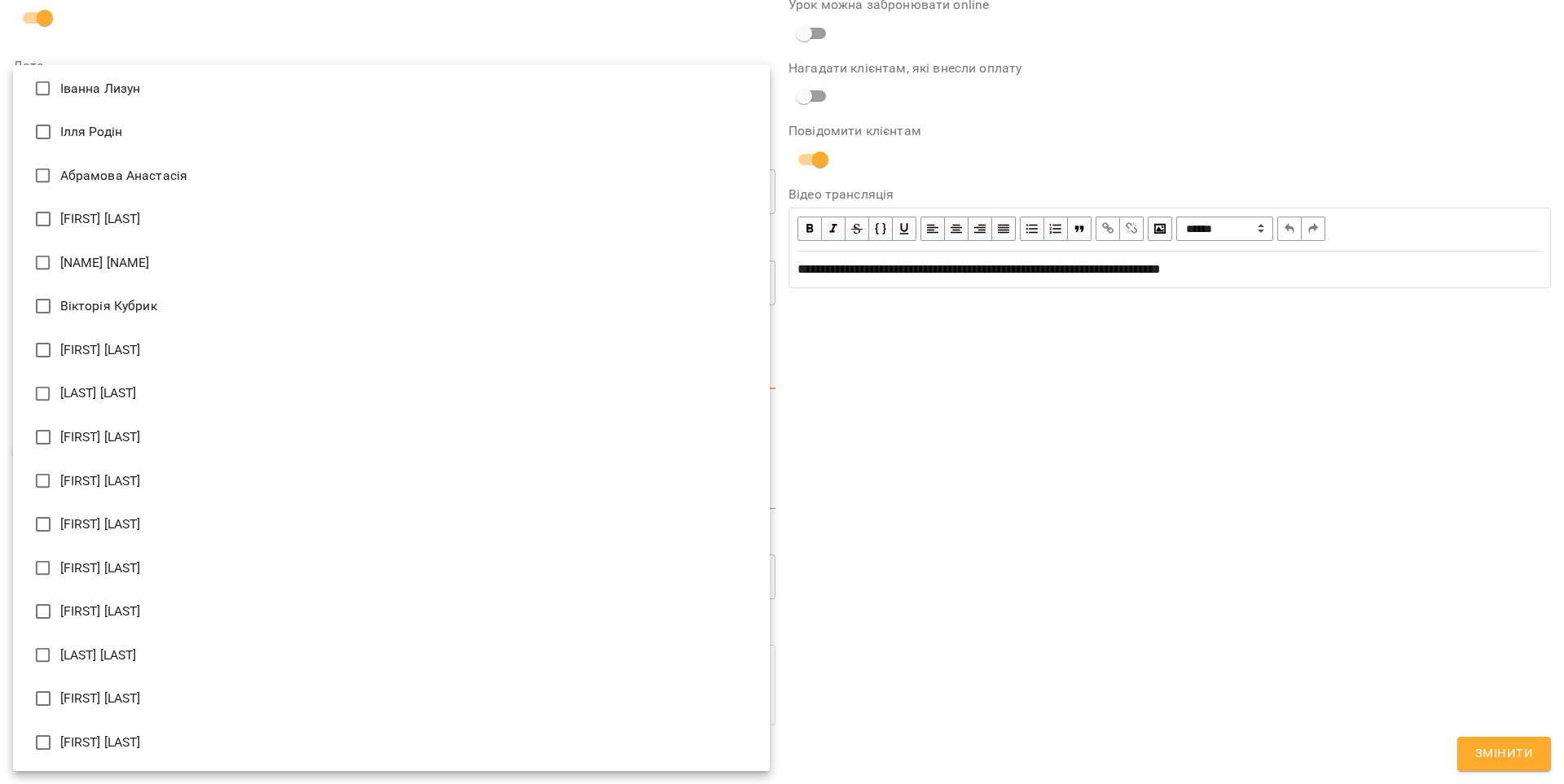 type on "**********" 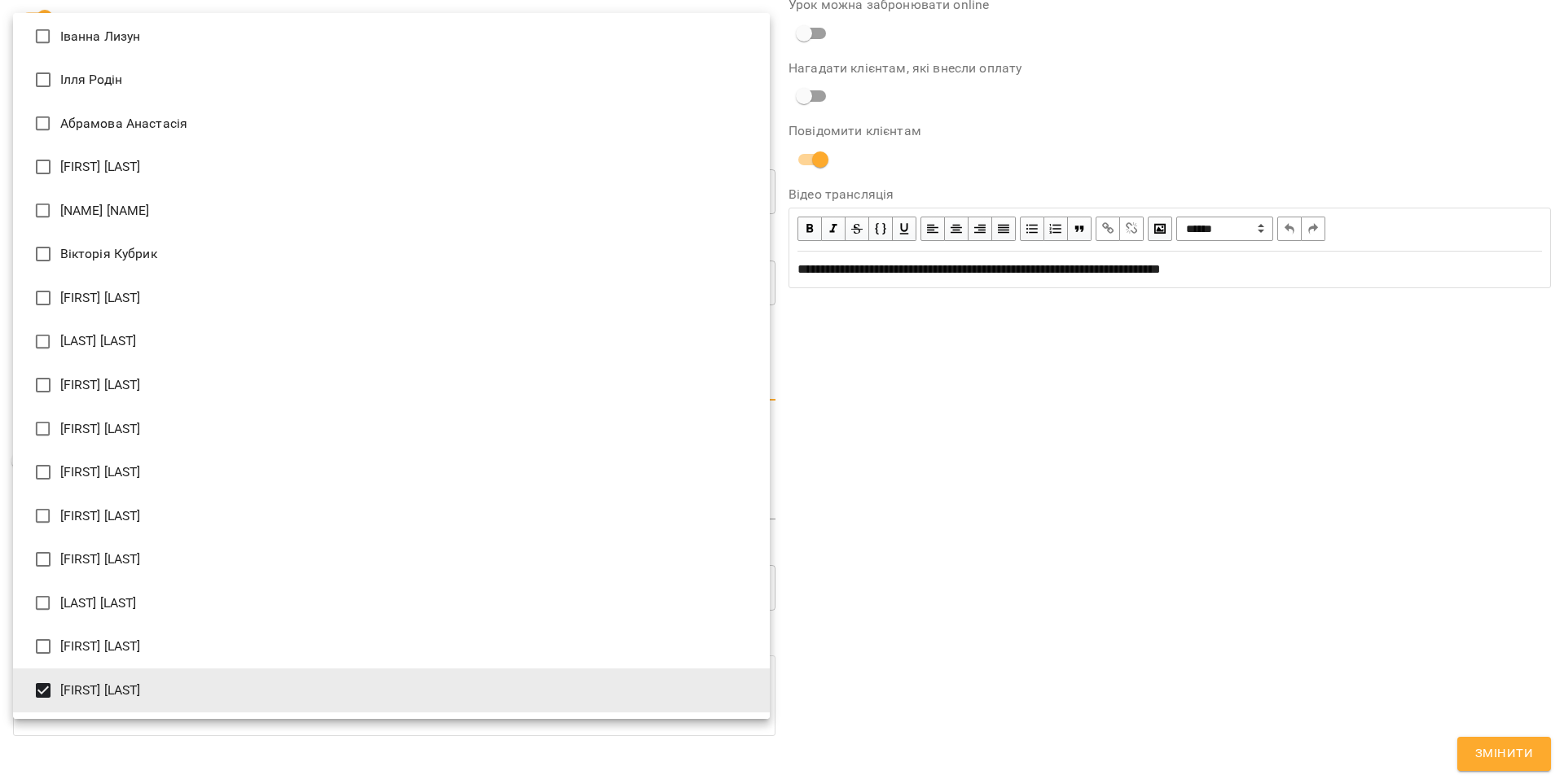 click at bounding box center [782, 392] 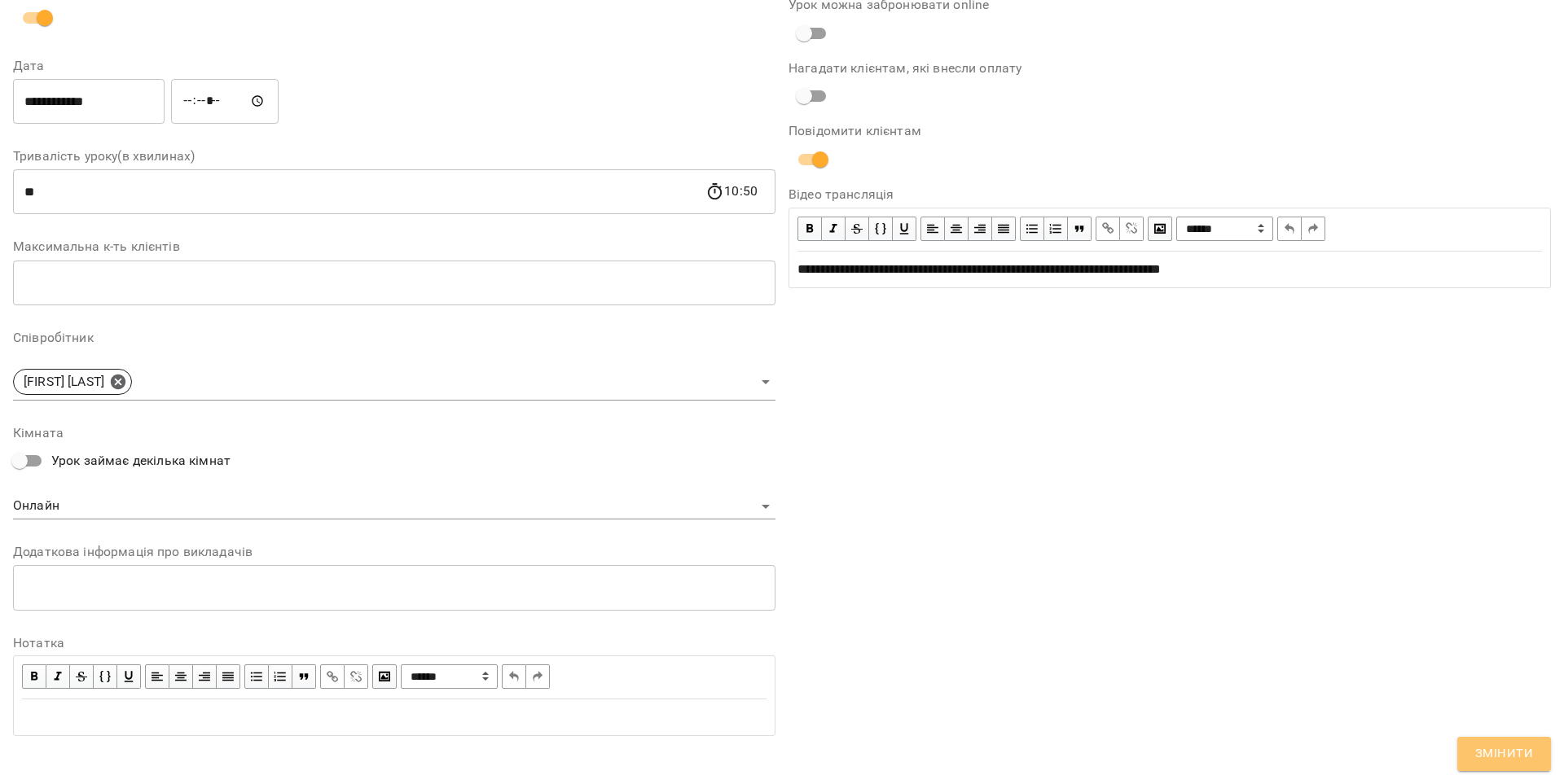 click on "Змінити" at bounding box center [1504, 754] 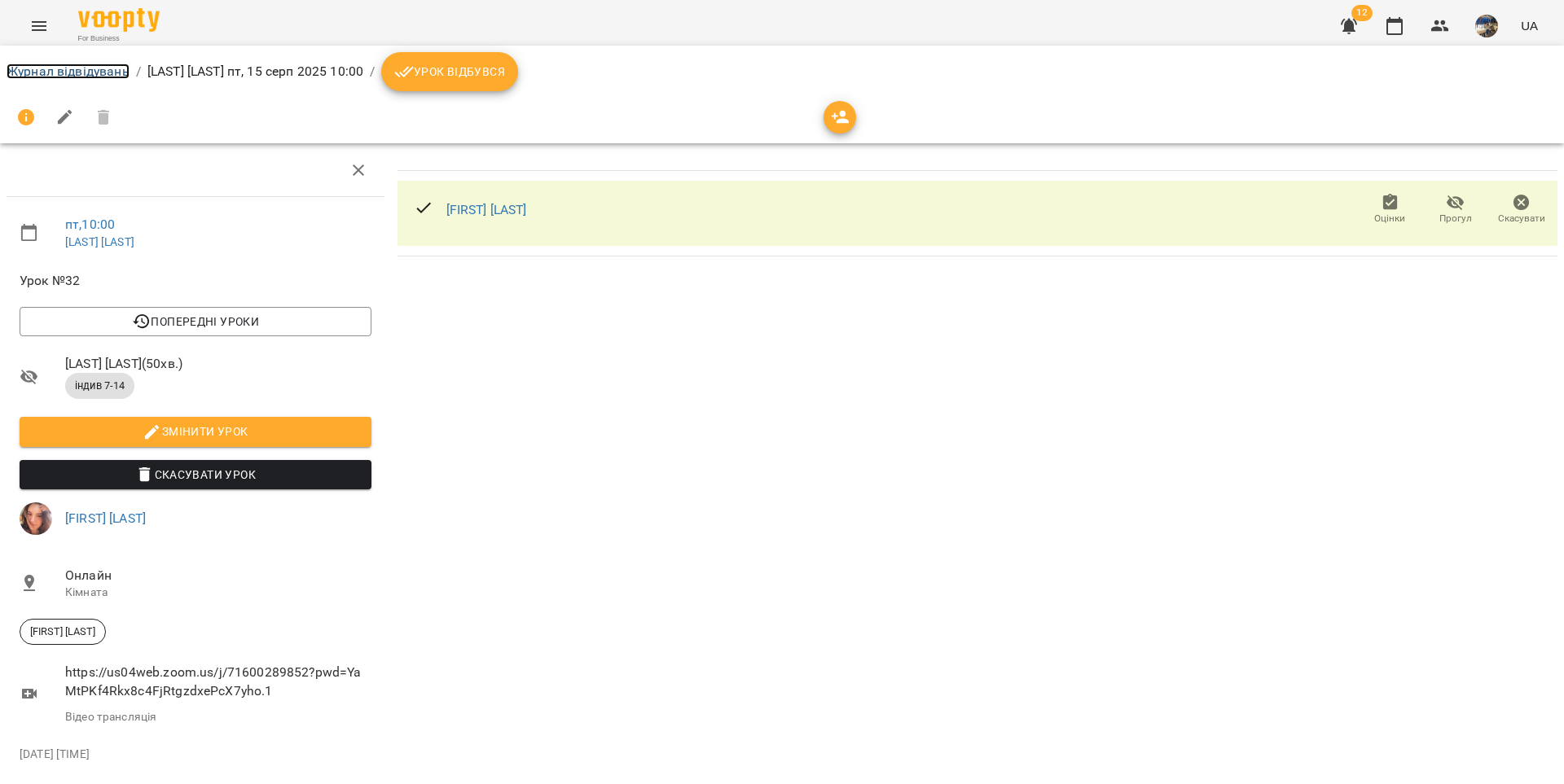 click on "Журнал відвідувань" at bounding box center [68, 71] 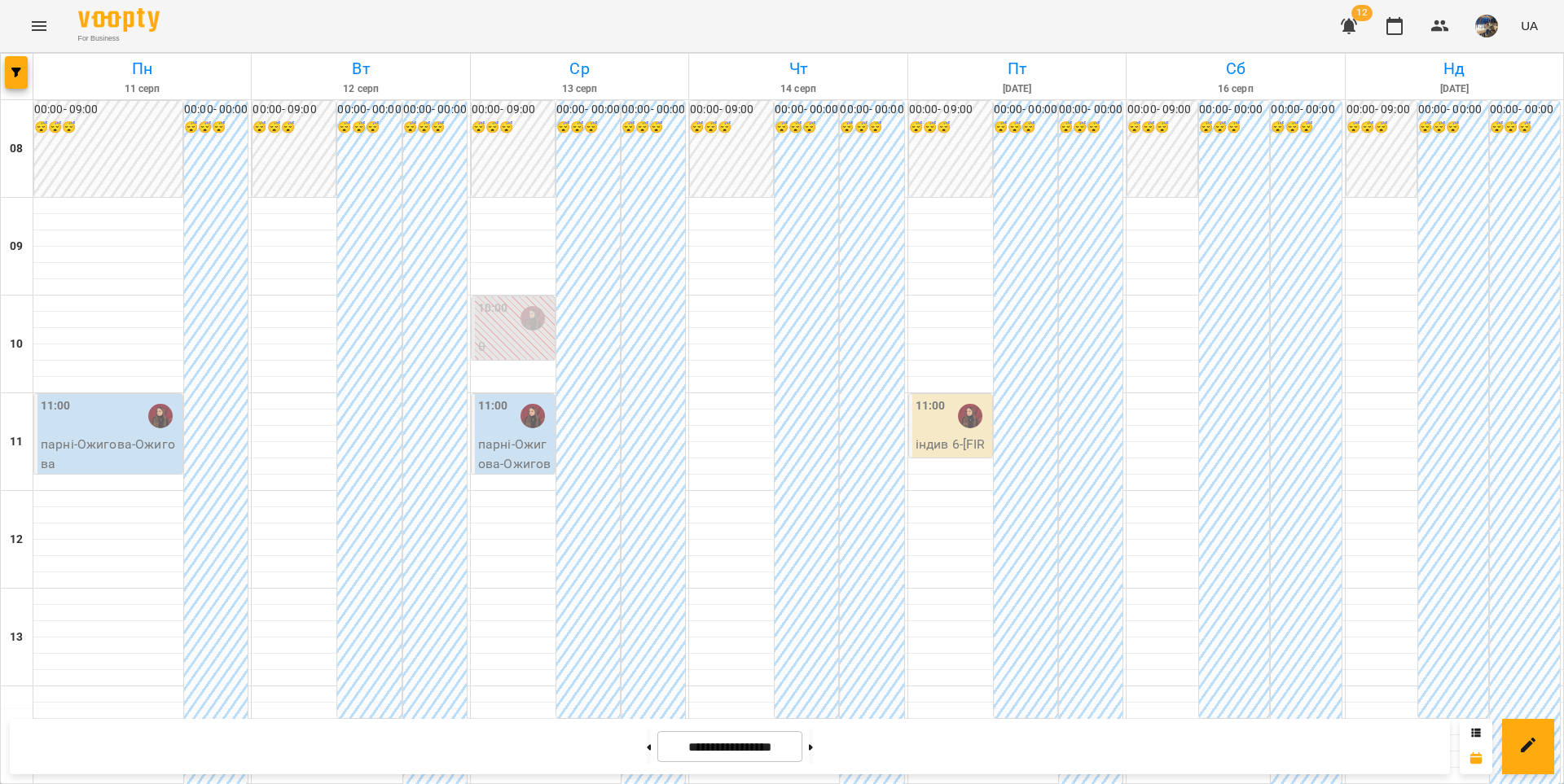 scroll, scrollTop: 107, scrollLeft: 0, axis: vertical 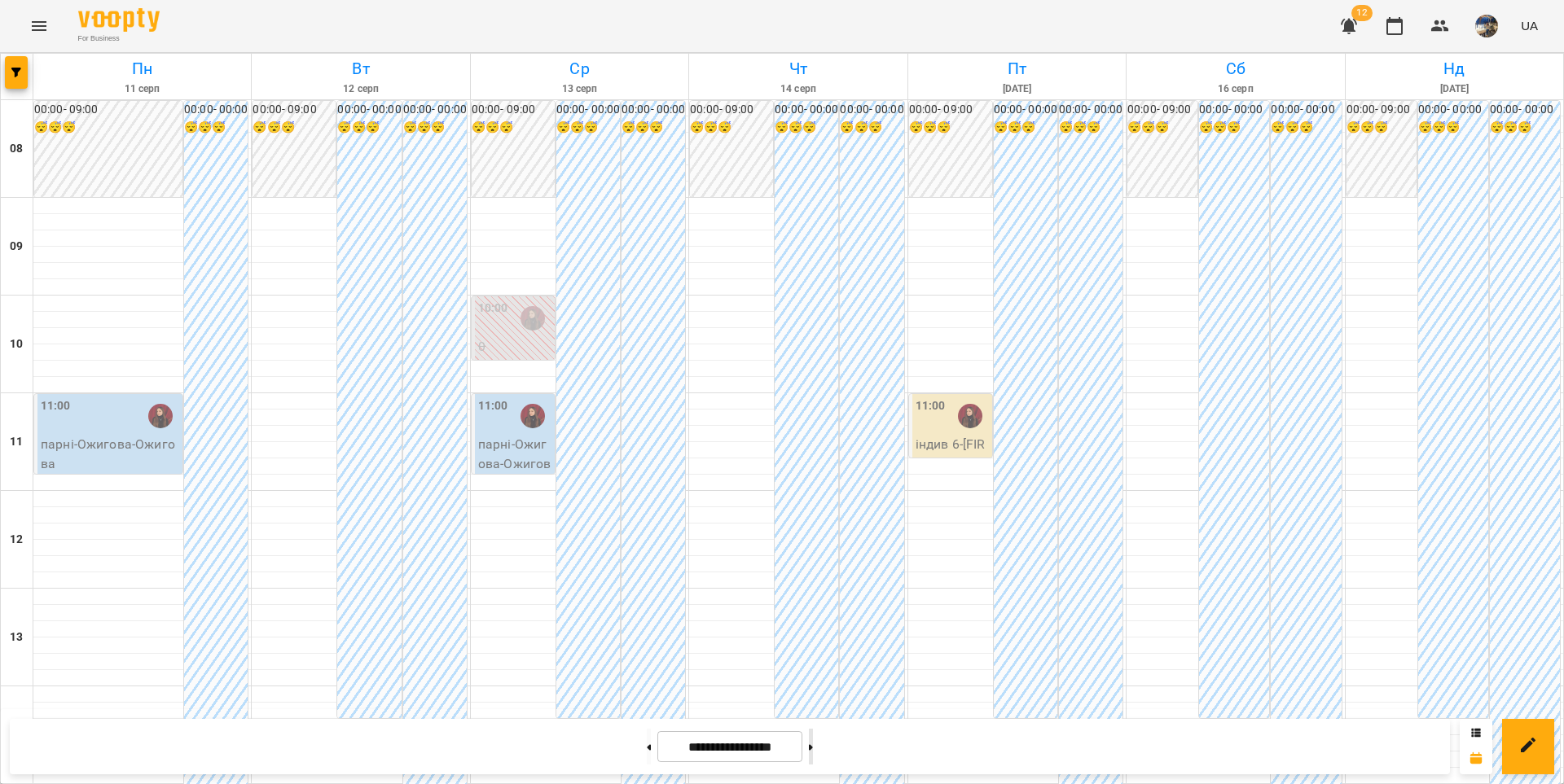 click at bounding box center (811, 747) 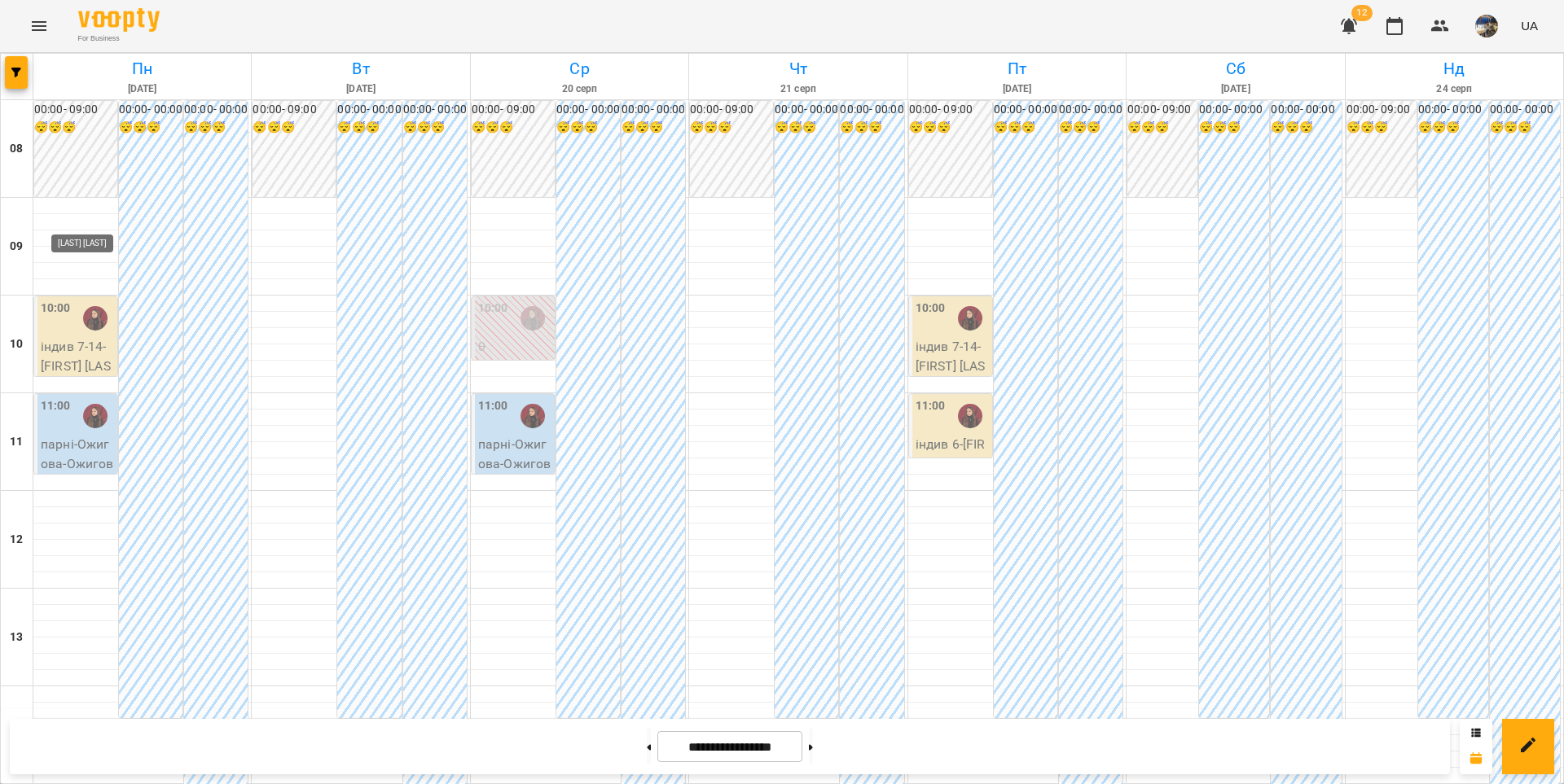 click at bounding box center [95, 318] 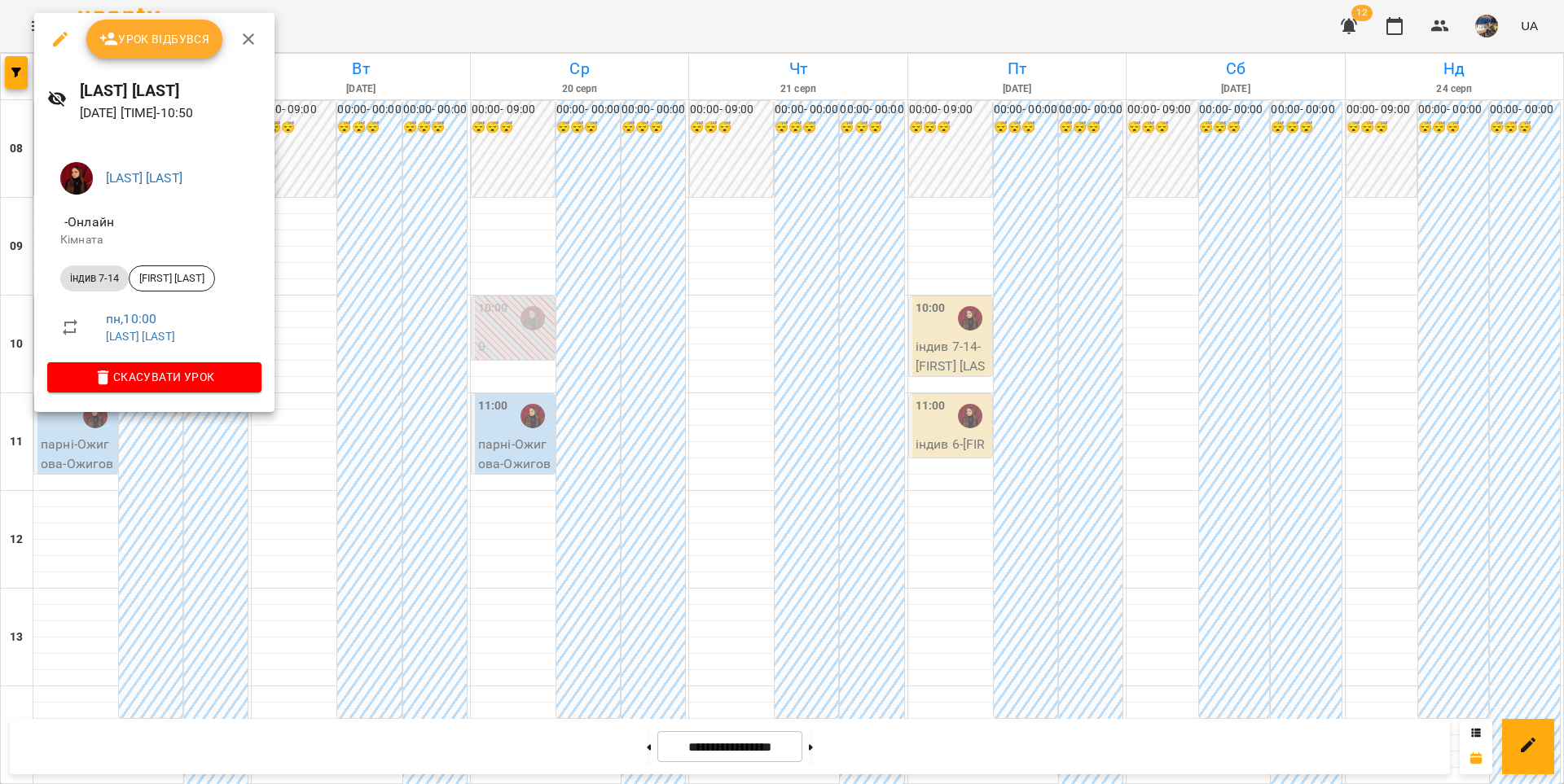click 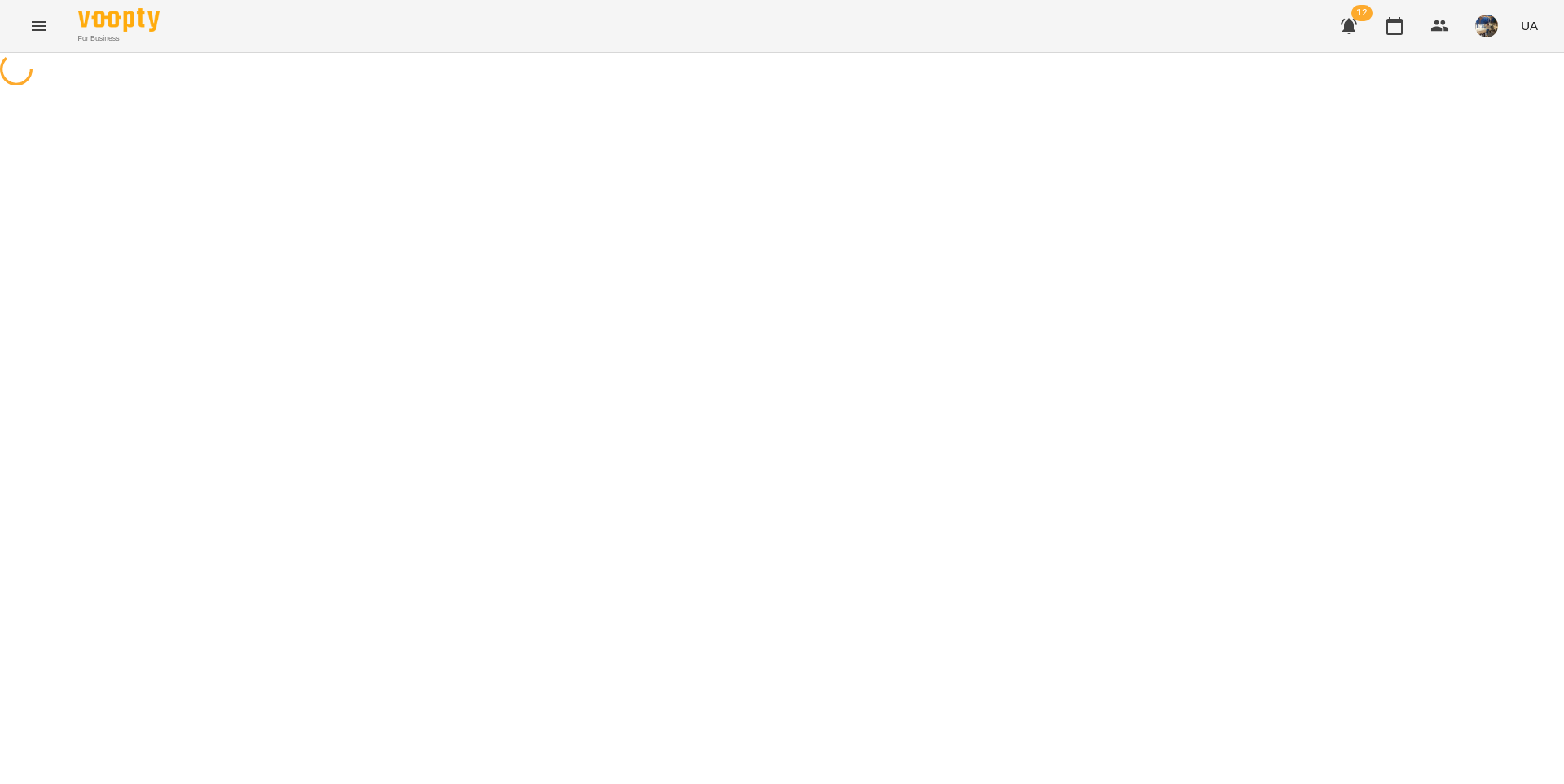 select on "**********" 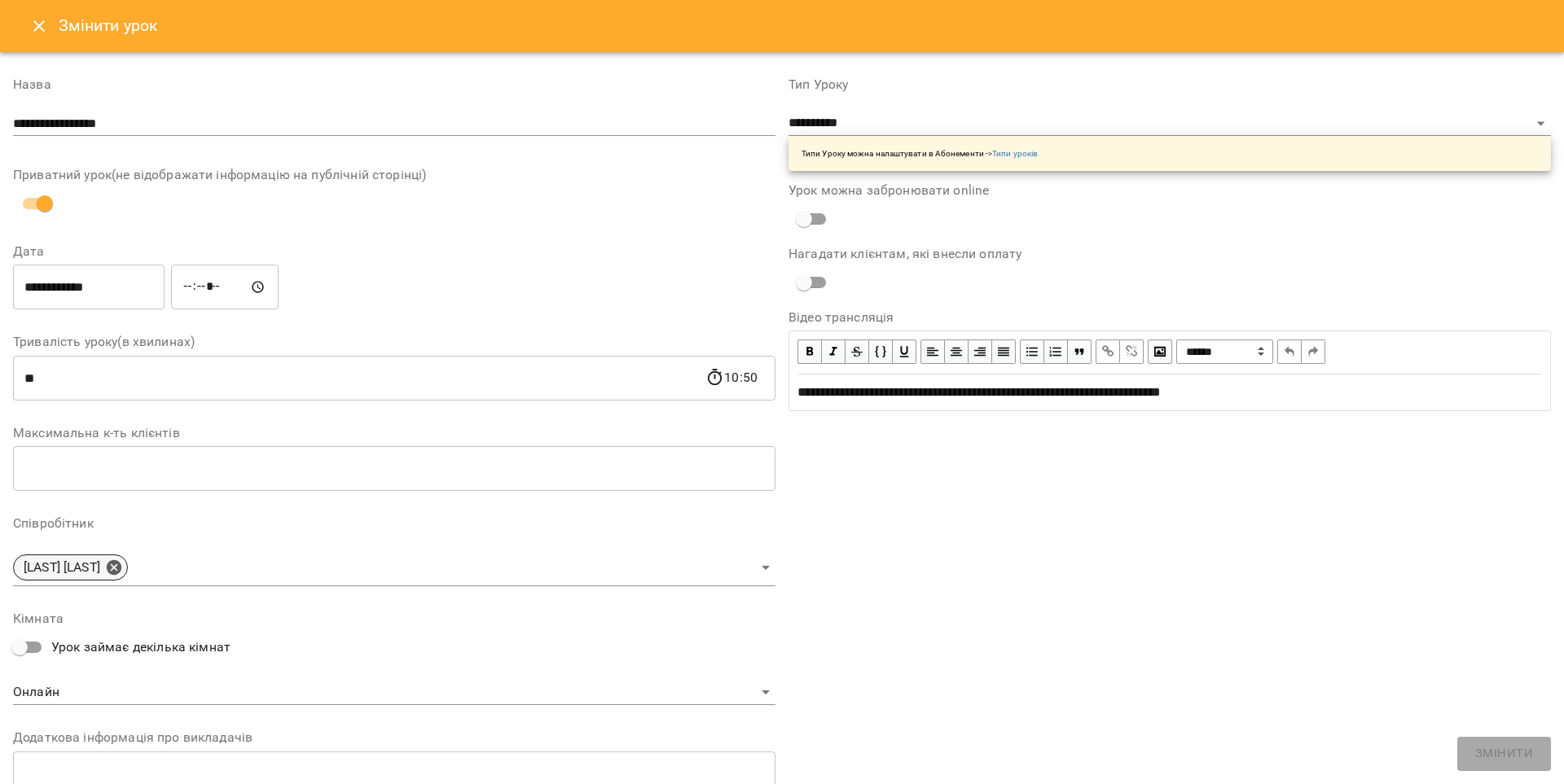 click 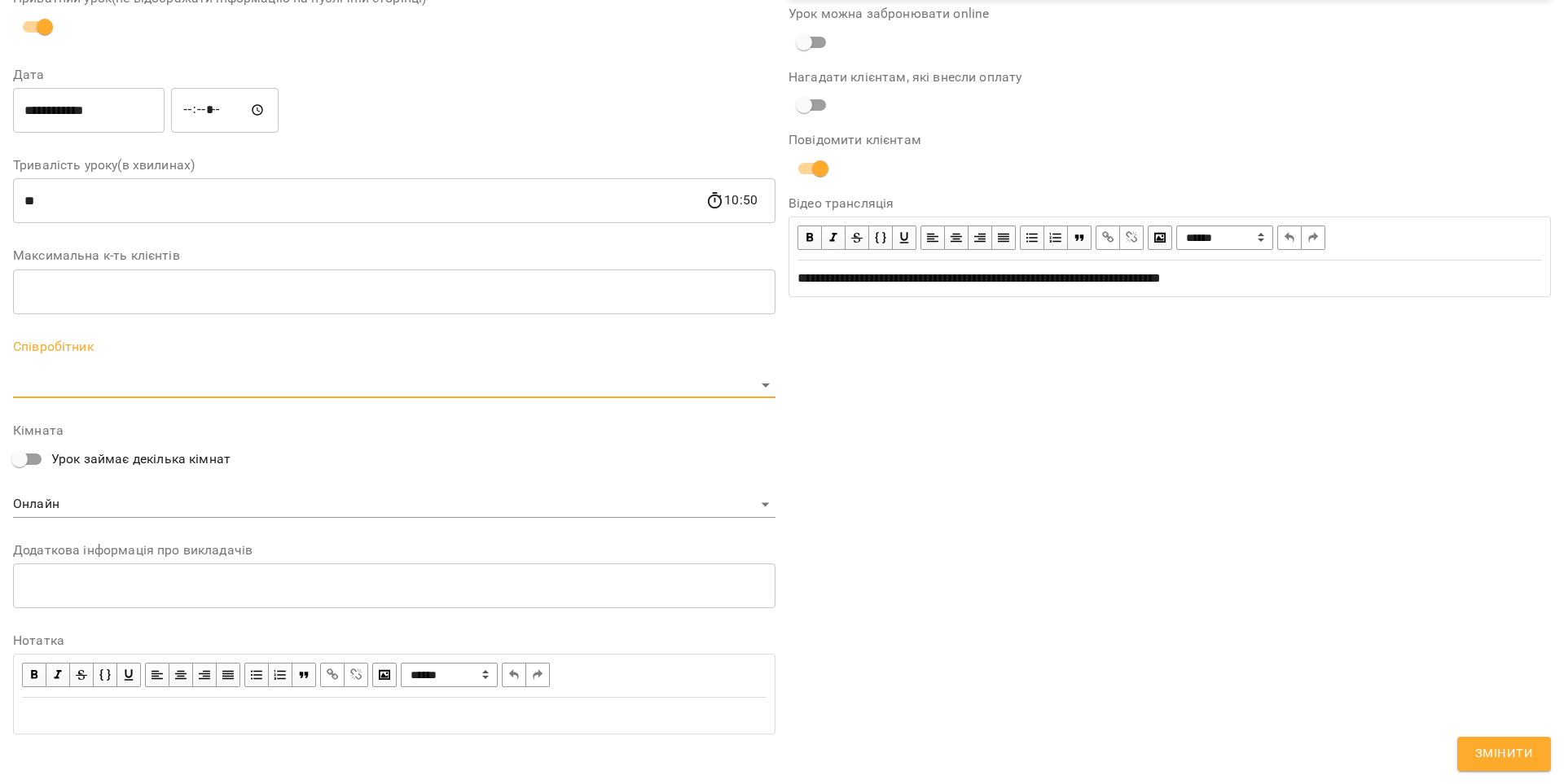 scroll, scrollTop: 254, scrollLeft: 0, axis: vertical 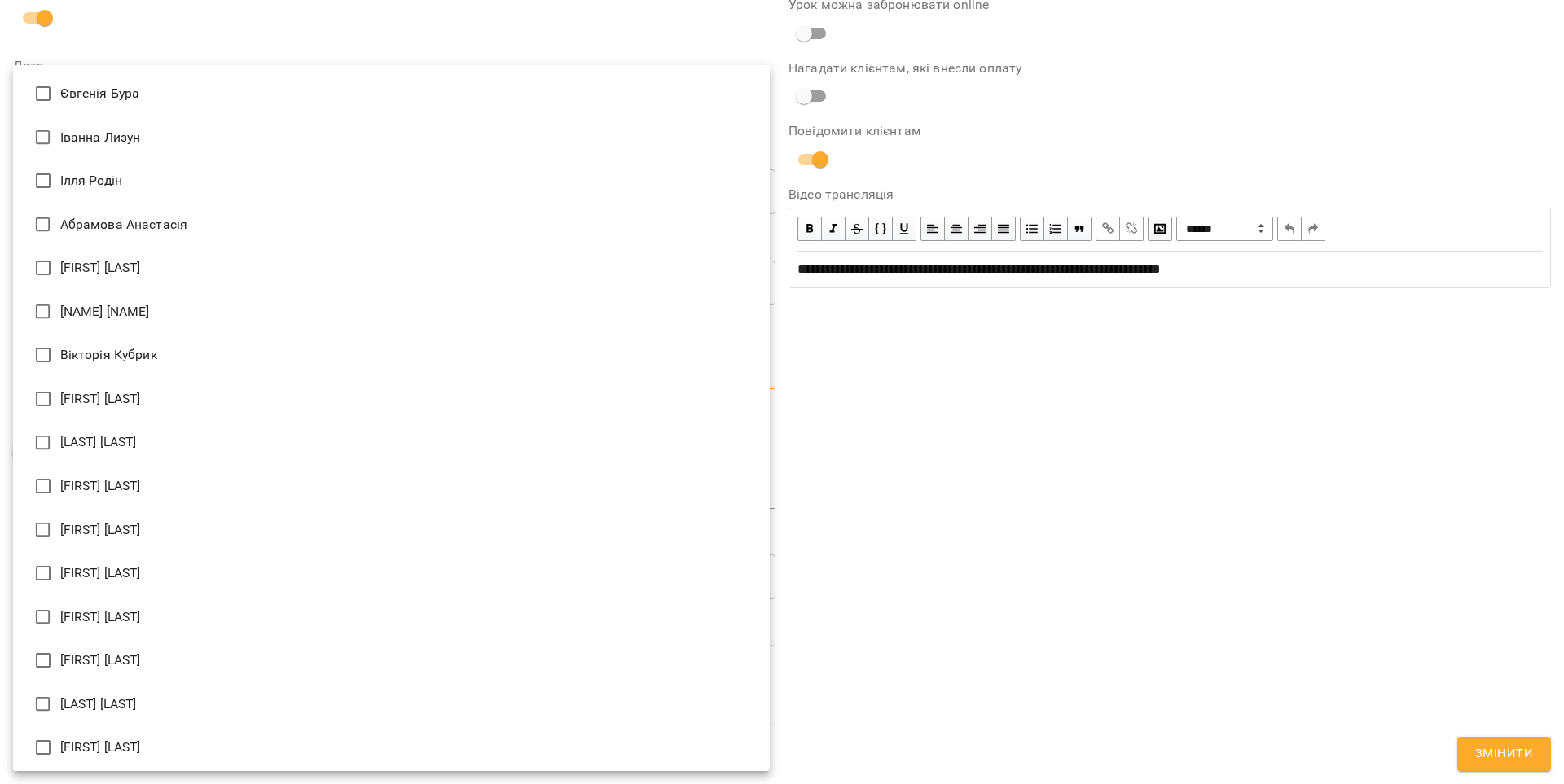 click on "**********" at bounding box center (782, 414) 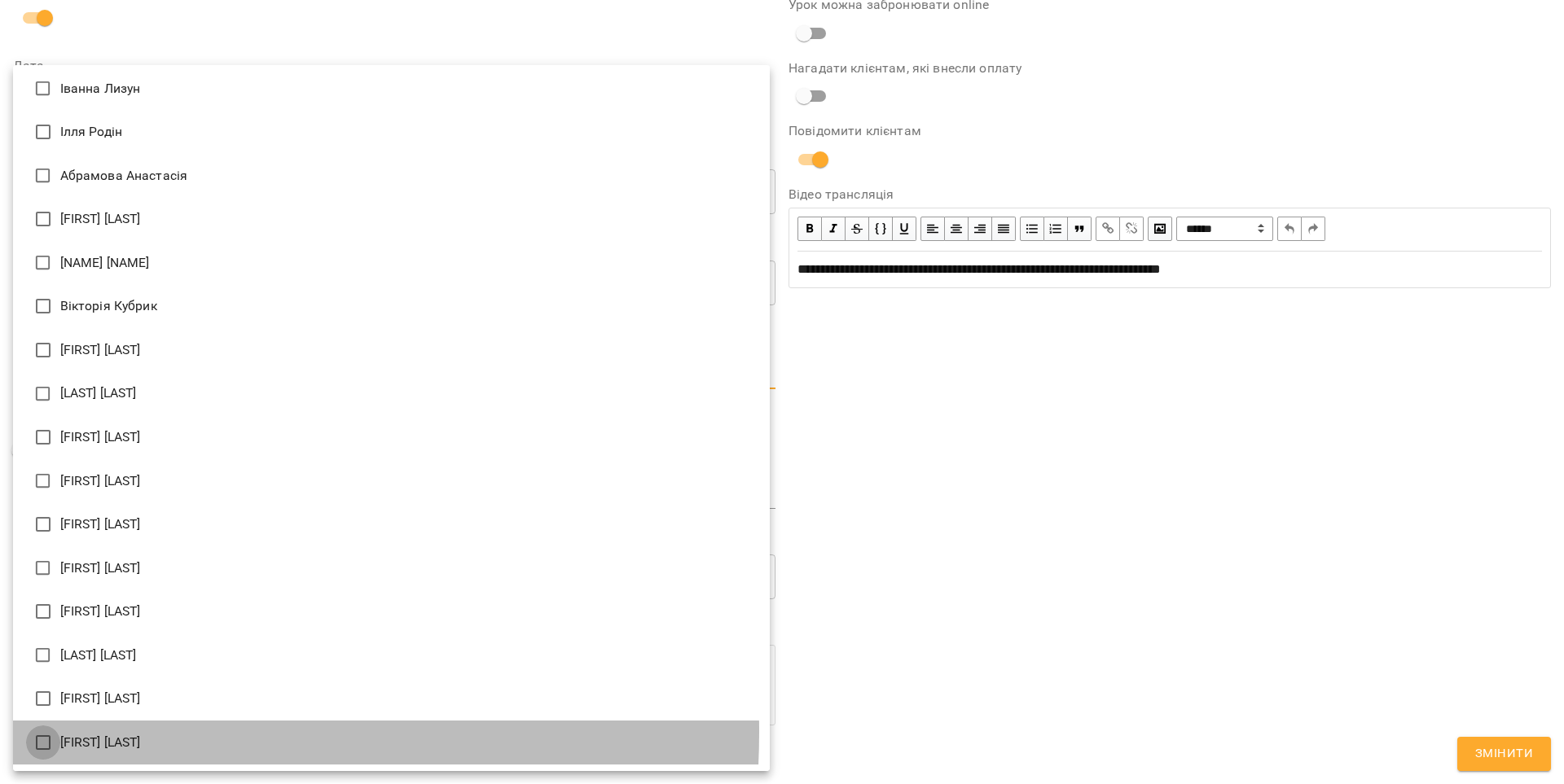 type on "**********" 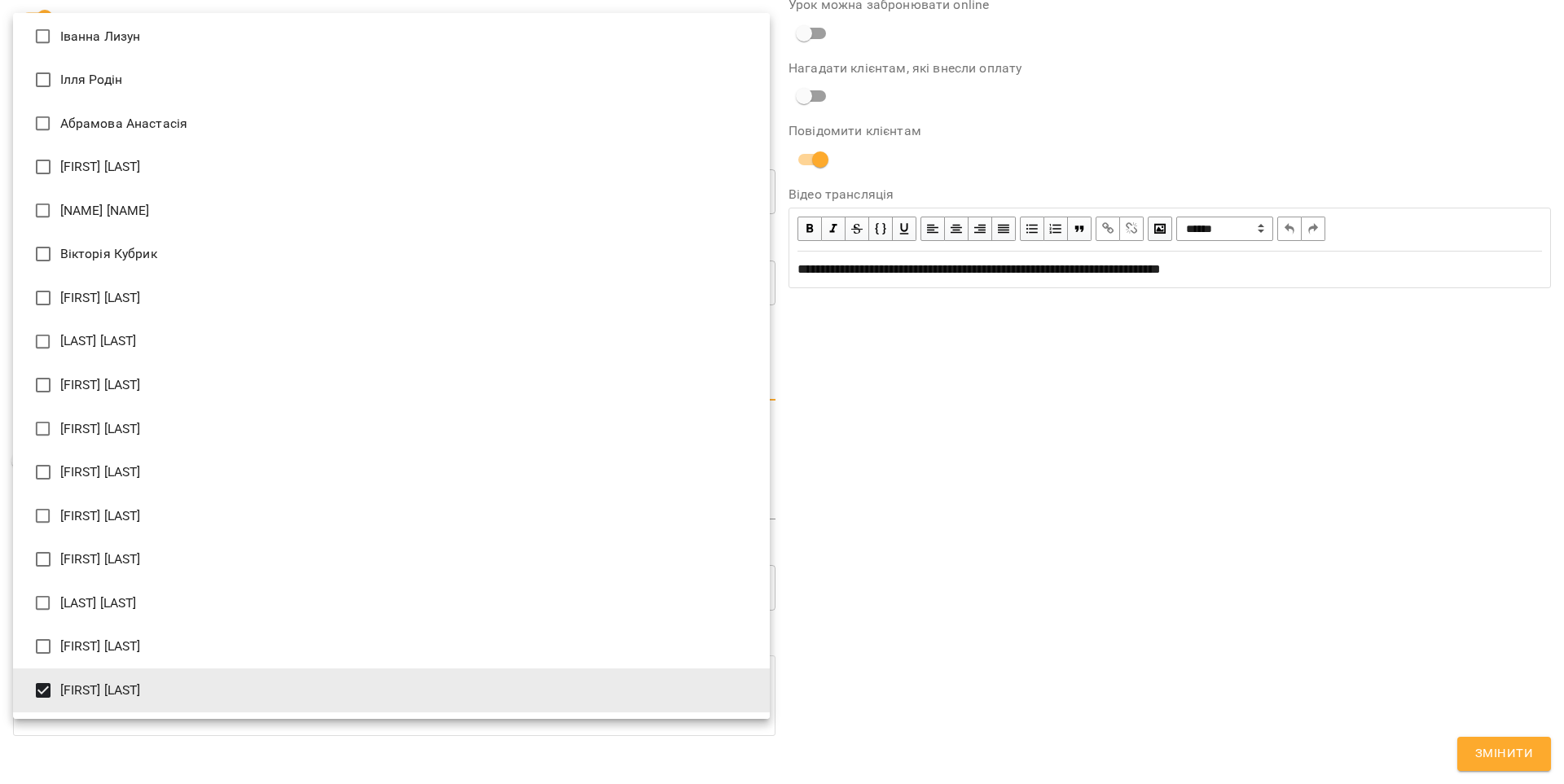 drag, startPoint x: 994, startPoint y: 489, endPoint x: 986, endPoint y: 469, distance: 21.54066 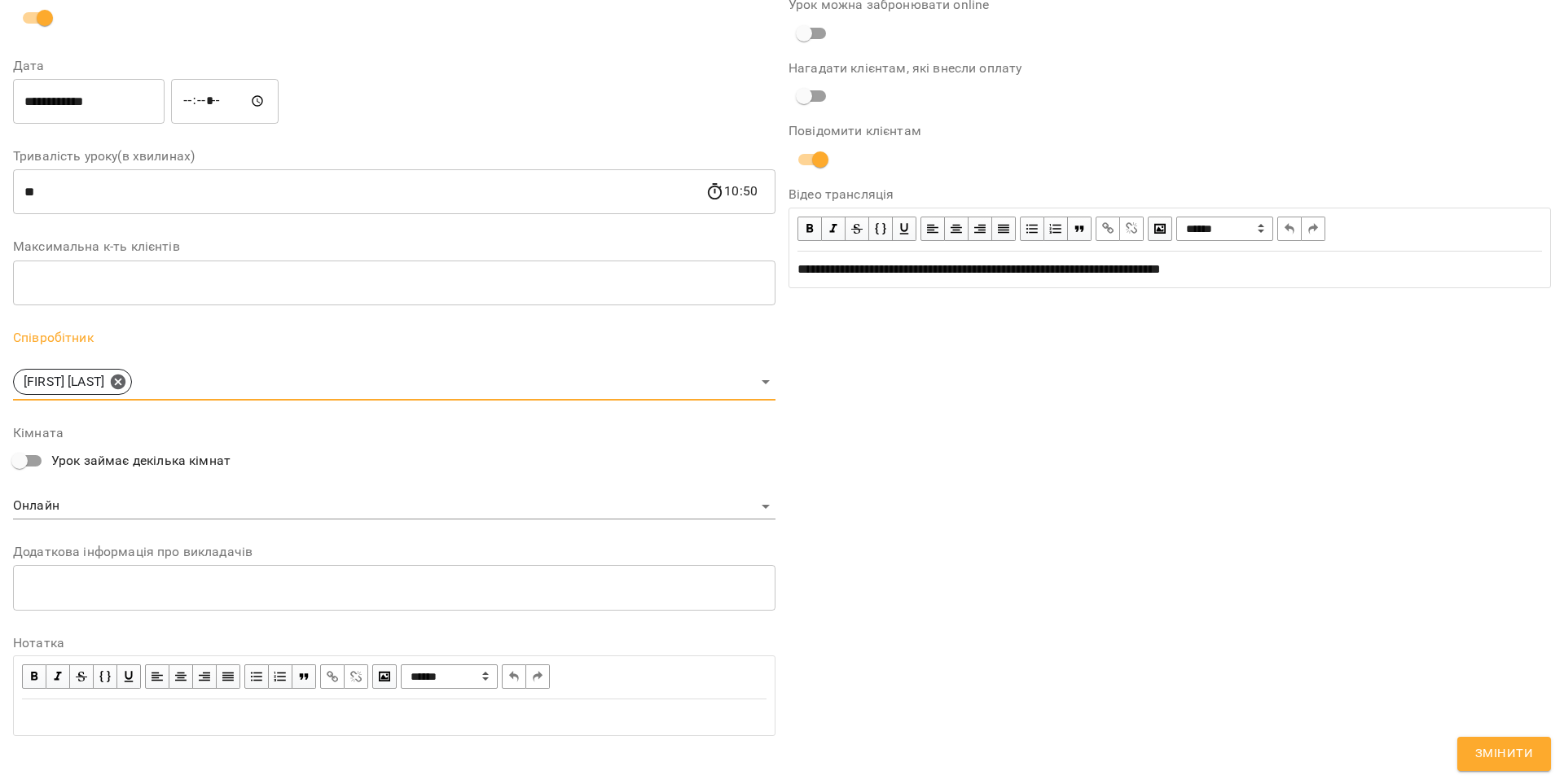 click on "Змінити" at bounding box center (1504, 754) 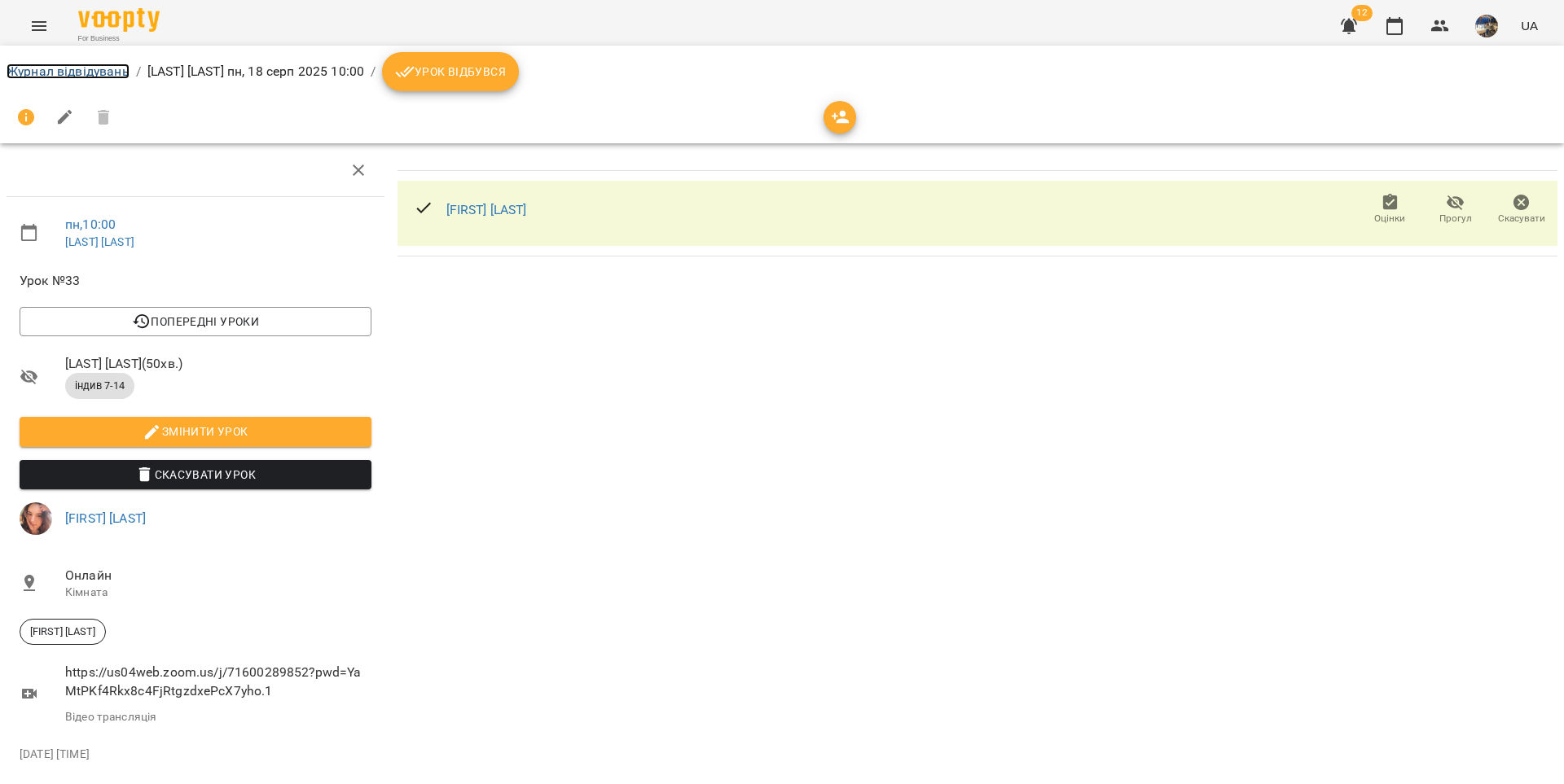 click on "Журнал відвідувань" at bounding box center [68, 71] 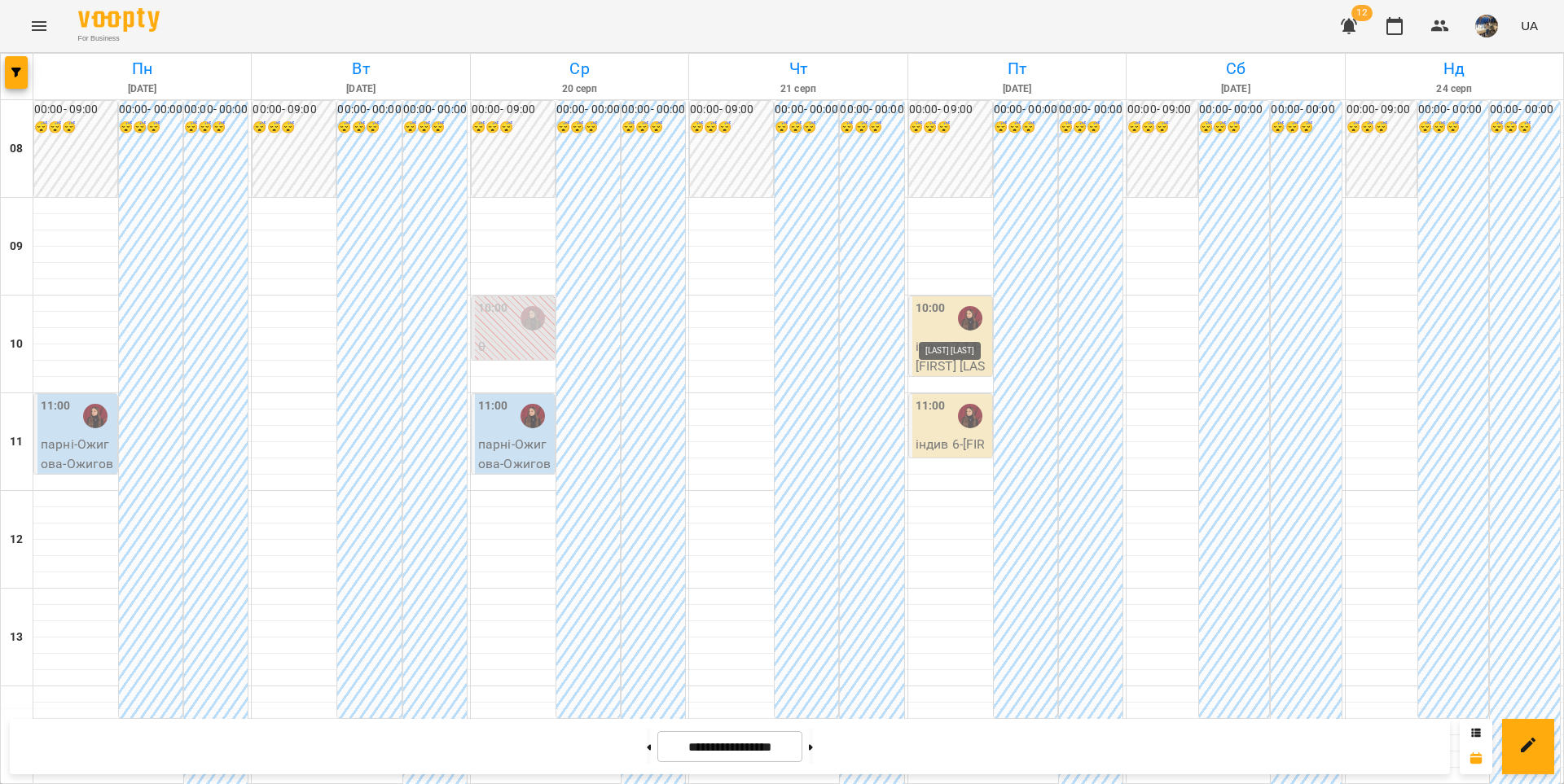 click at bounding box center (970, 318) 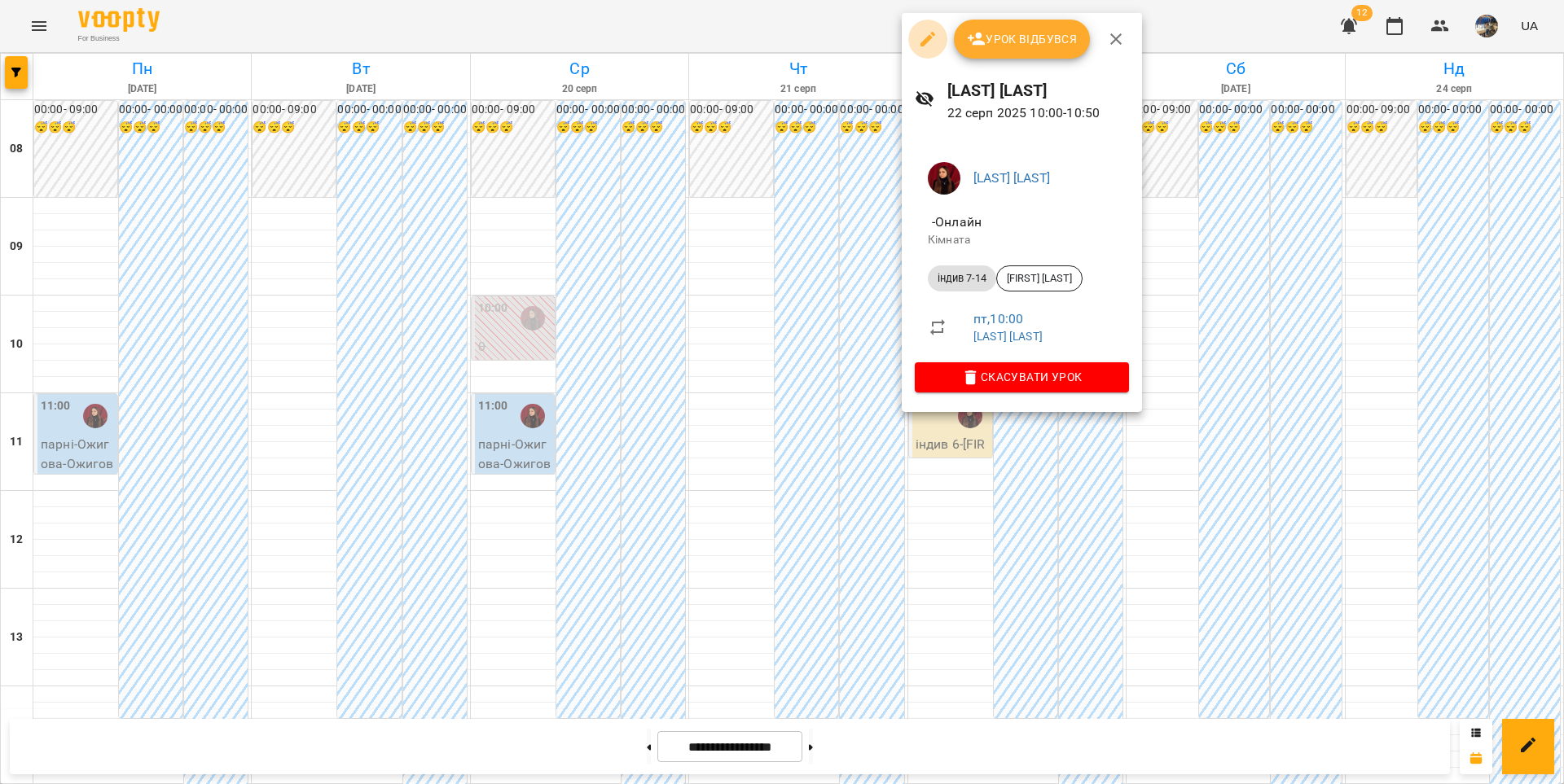 click 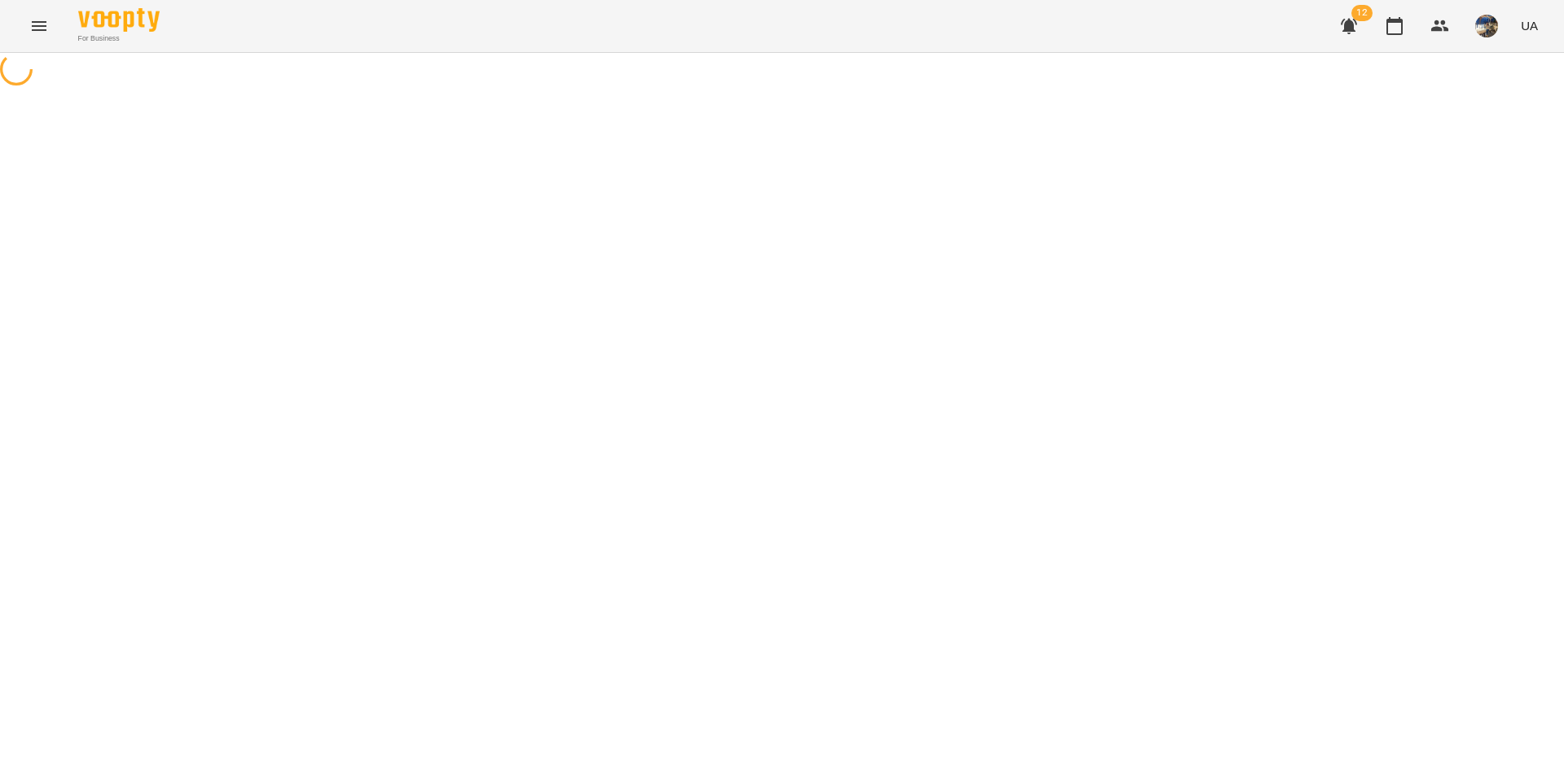 select on "**********" 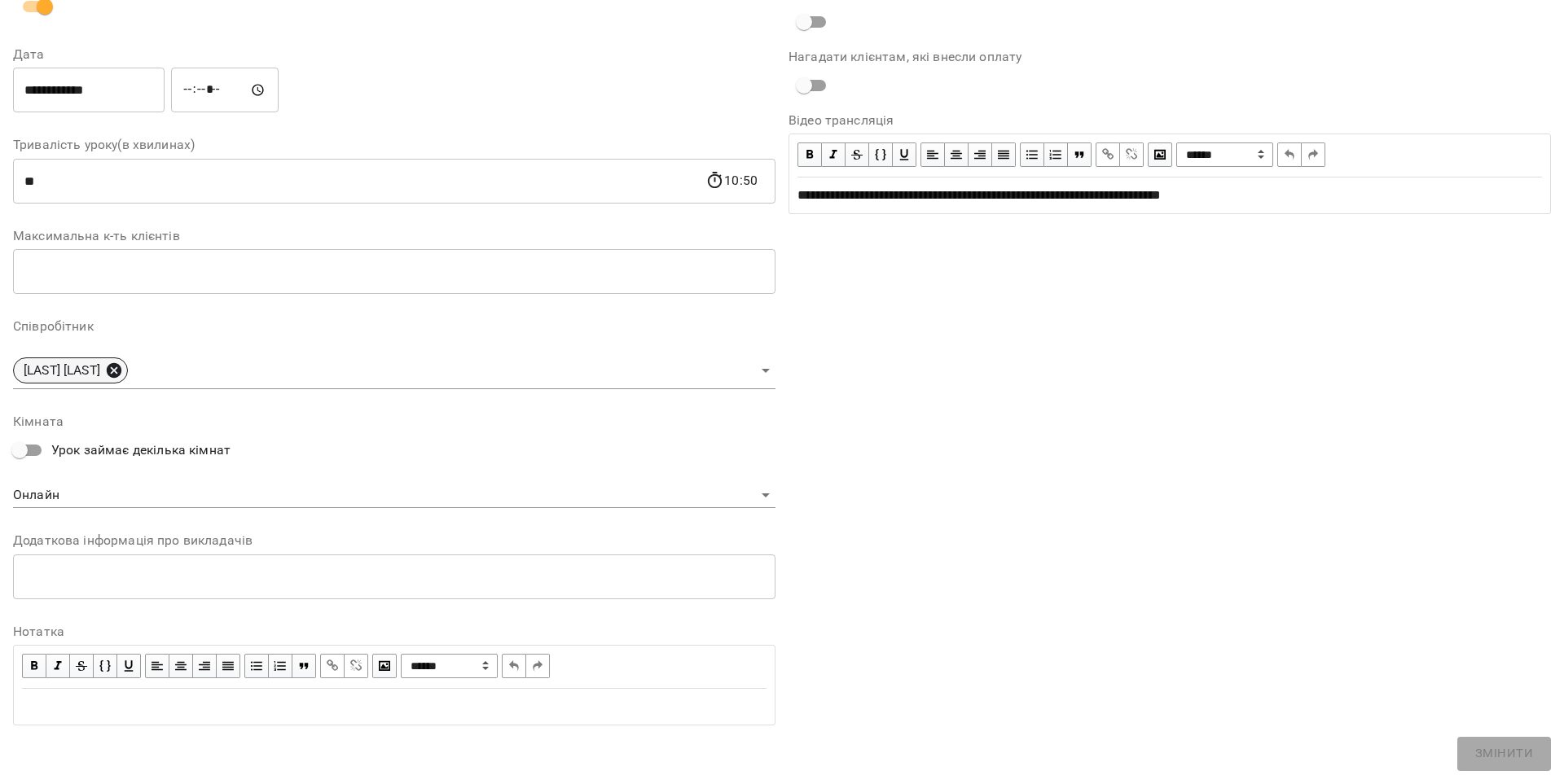 click 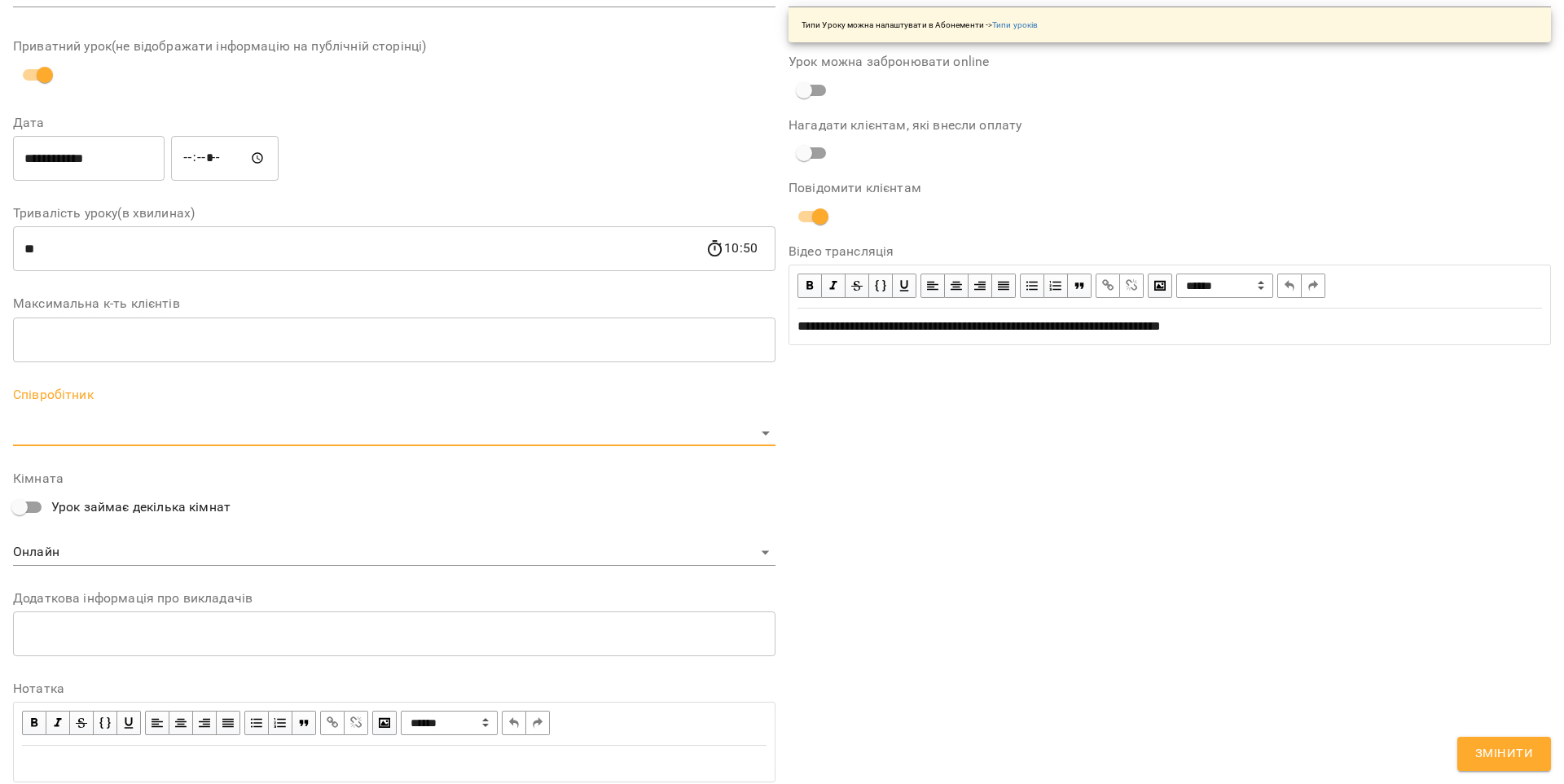 scroll, scrollTop: 254, scrollLeft: 0, axis: vertical 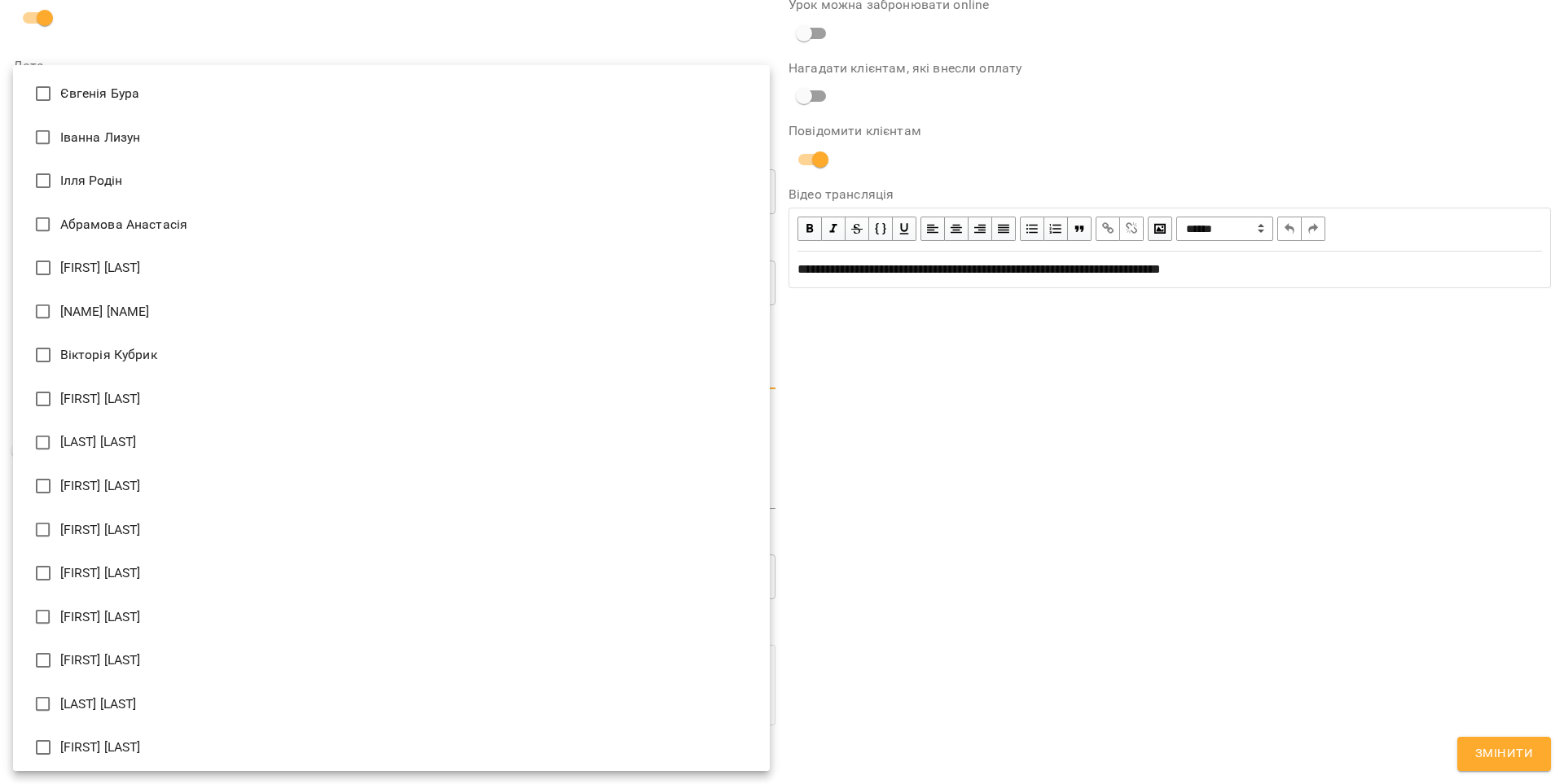 click on "**********" at bounding box center [782, 414] 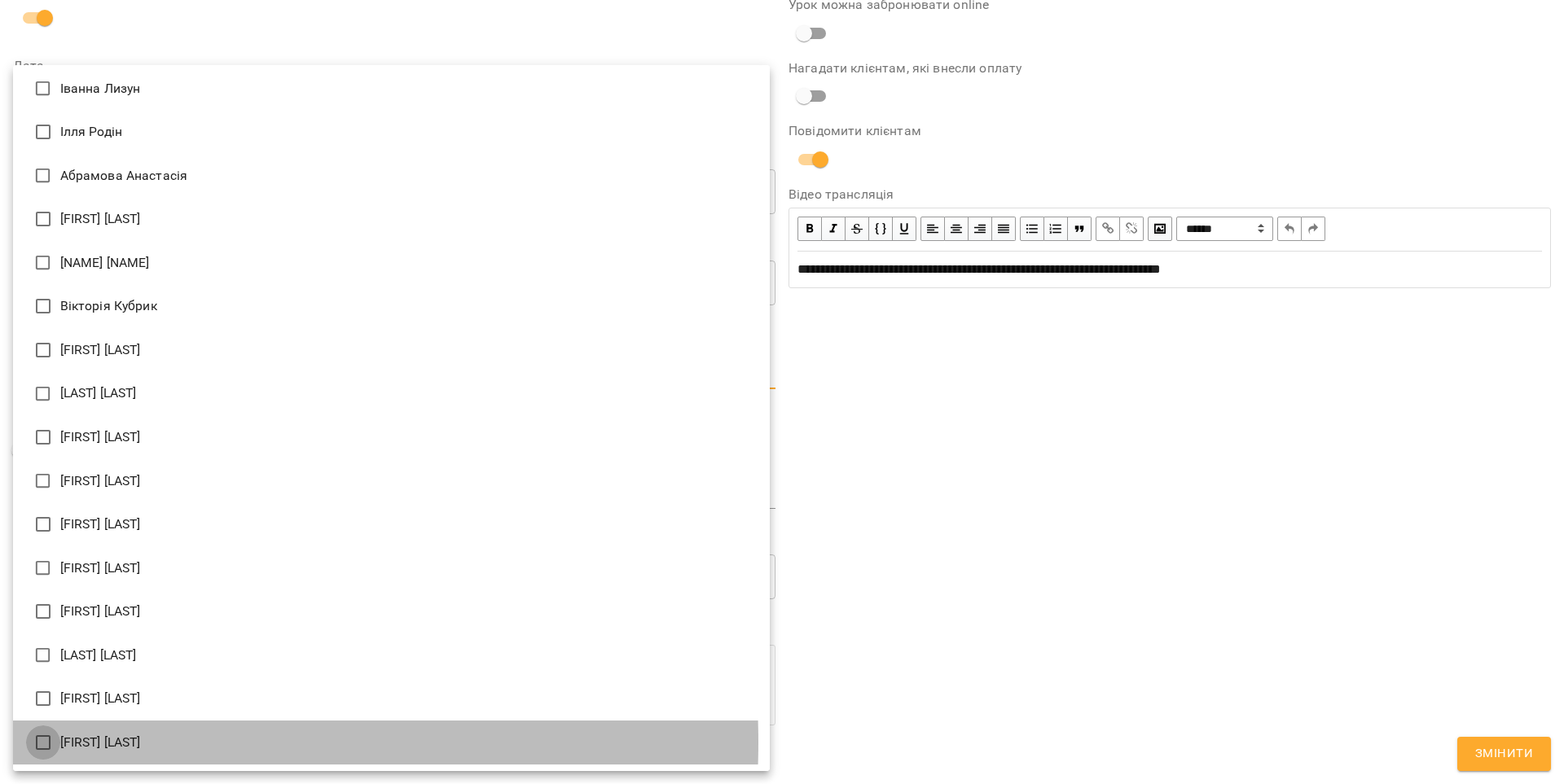 type on "**********" 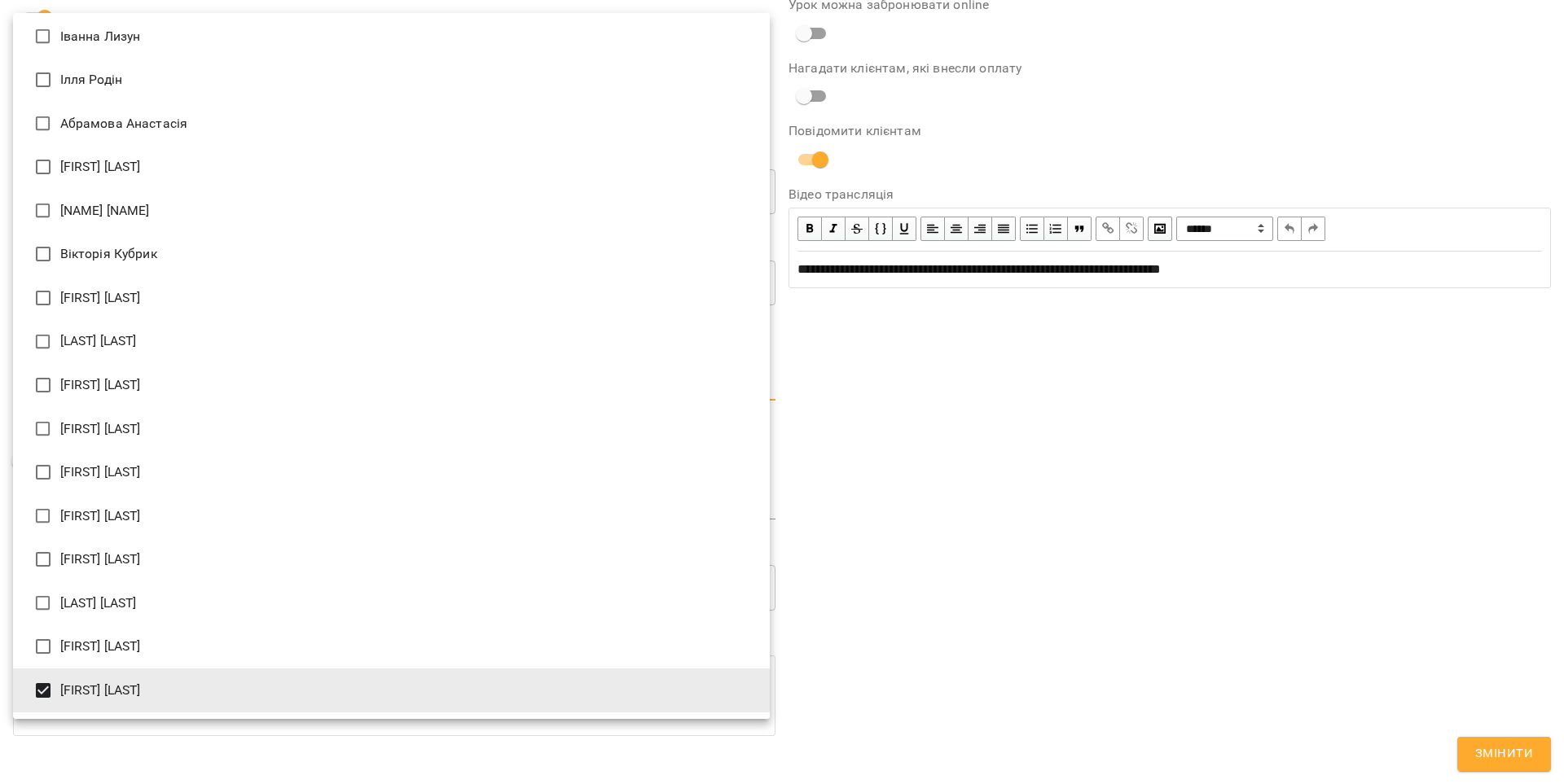 drag, startPoint x: 1080, startPoint y: 554, endPoint x: 1089, endPoint y: 545, distance: 12.727922 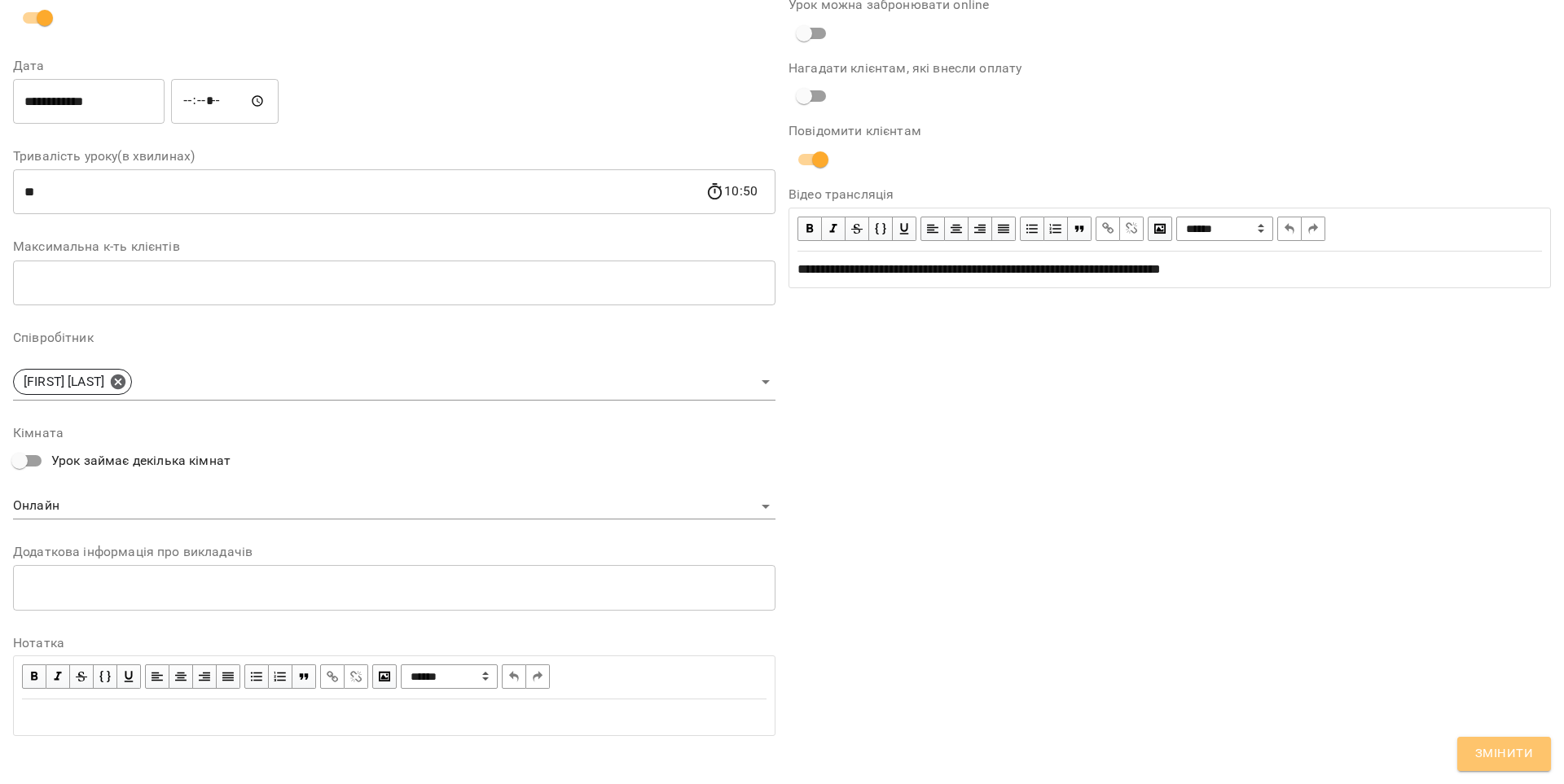 drag, startPoint x: 1483, startPoint y: 751, endPoint x: 1471, endPoint y: 525, distance: 226.3184 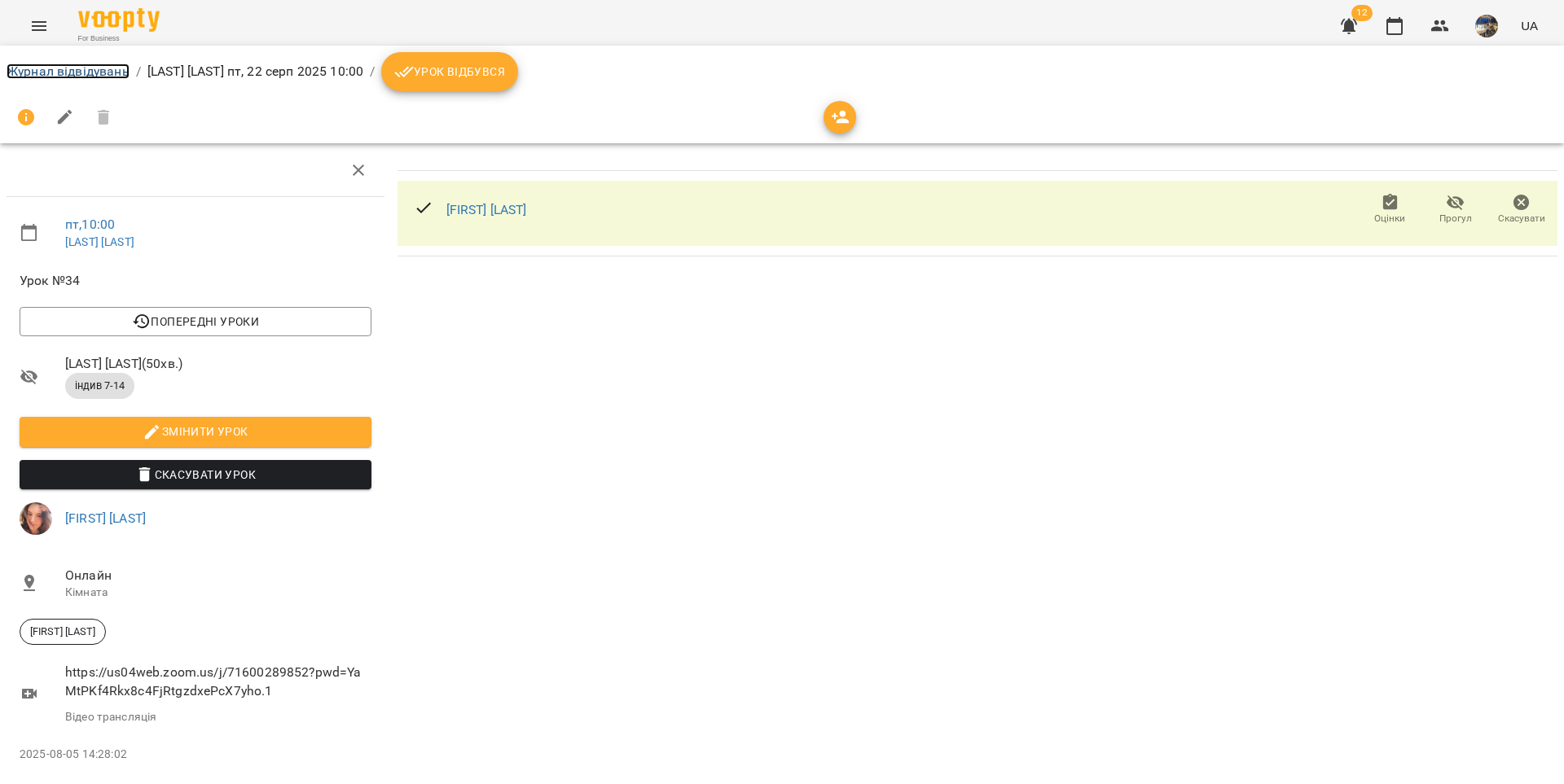 drag, startPoint x: 112, startPoint y: 73, endPoint x: 969, endPoint y: 296, distance: 885.5383 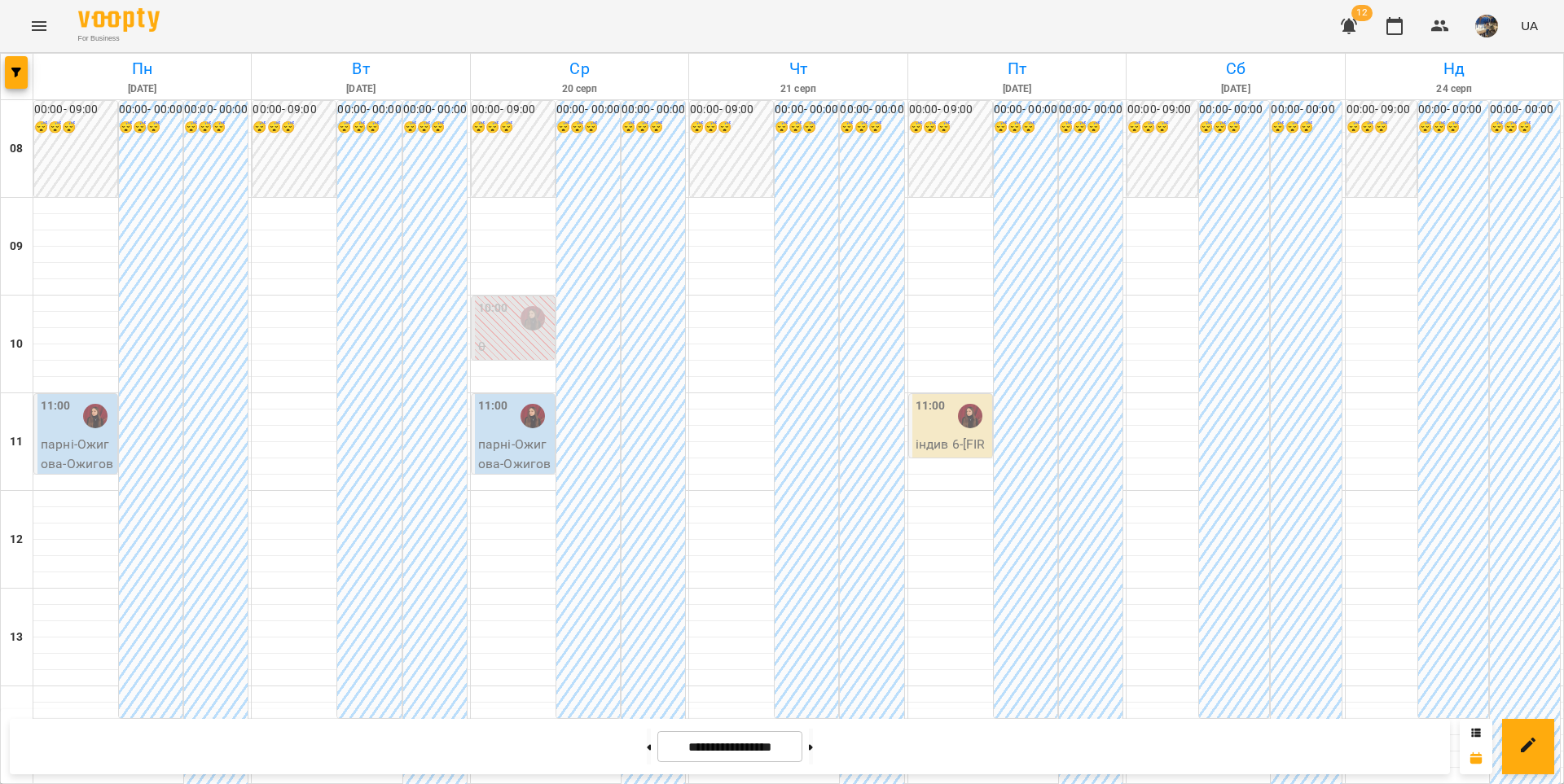 scroll, scrollTop: 276, scrollLeft: 0, axis: vertical 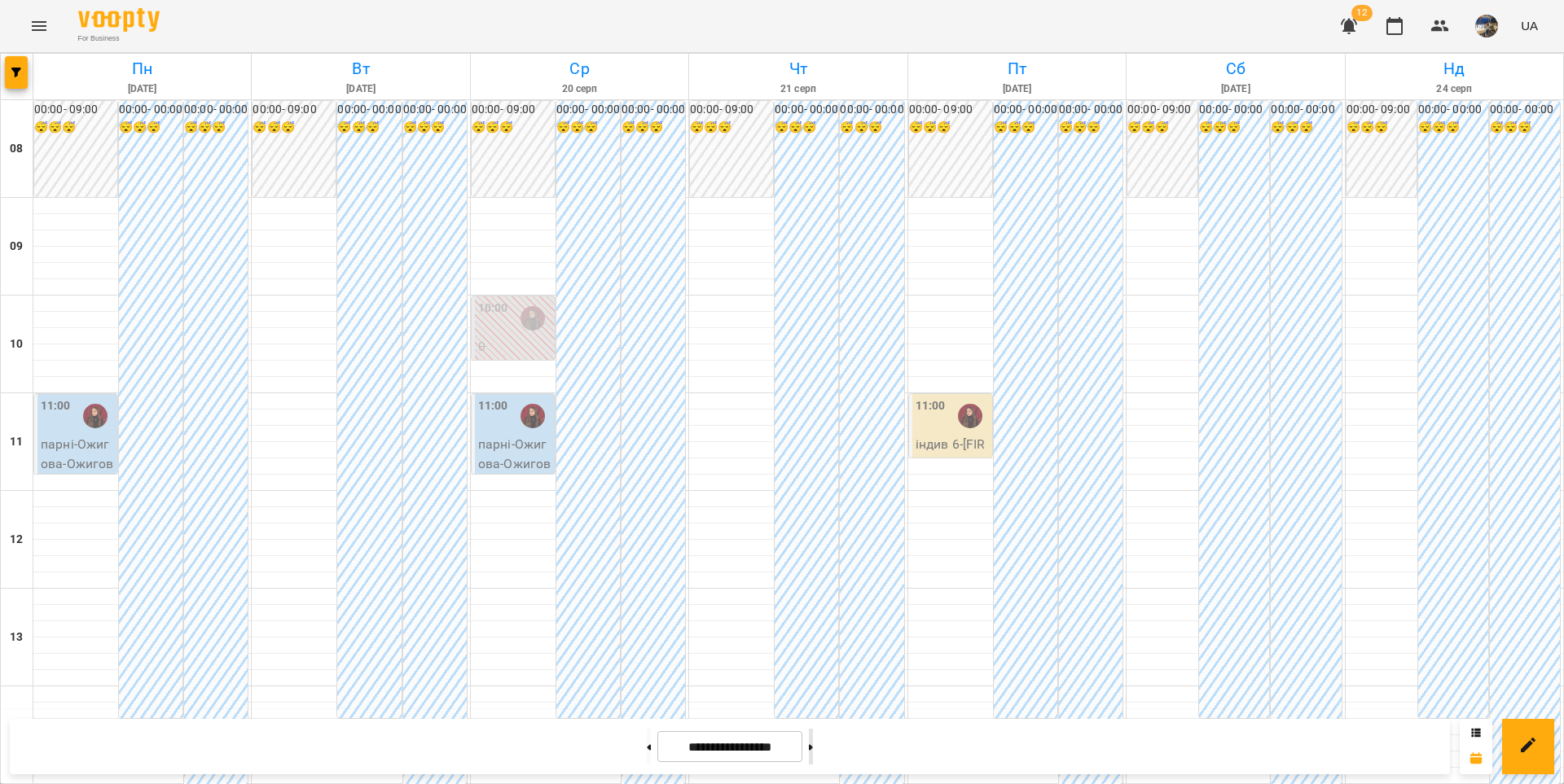 click at bounding box center [811, 747] 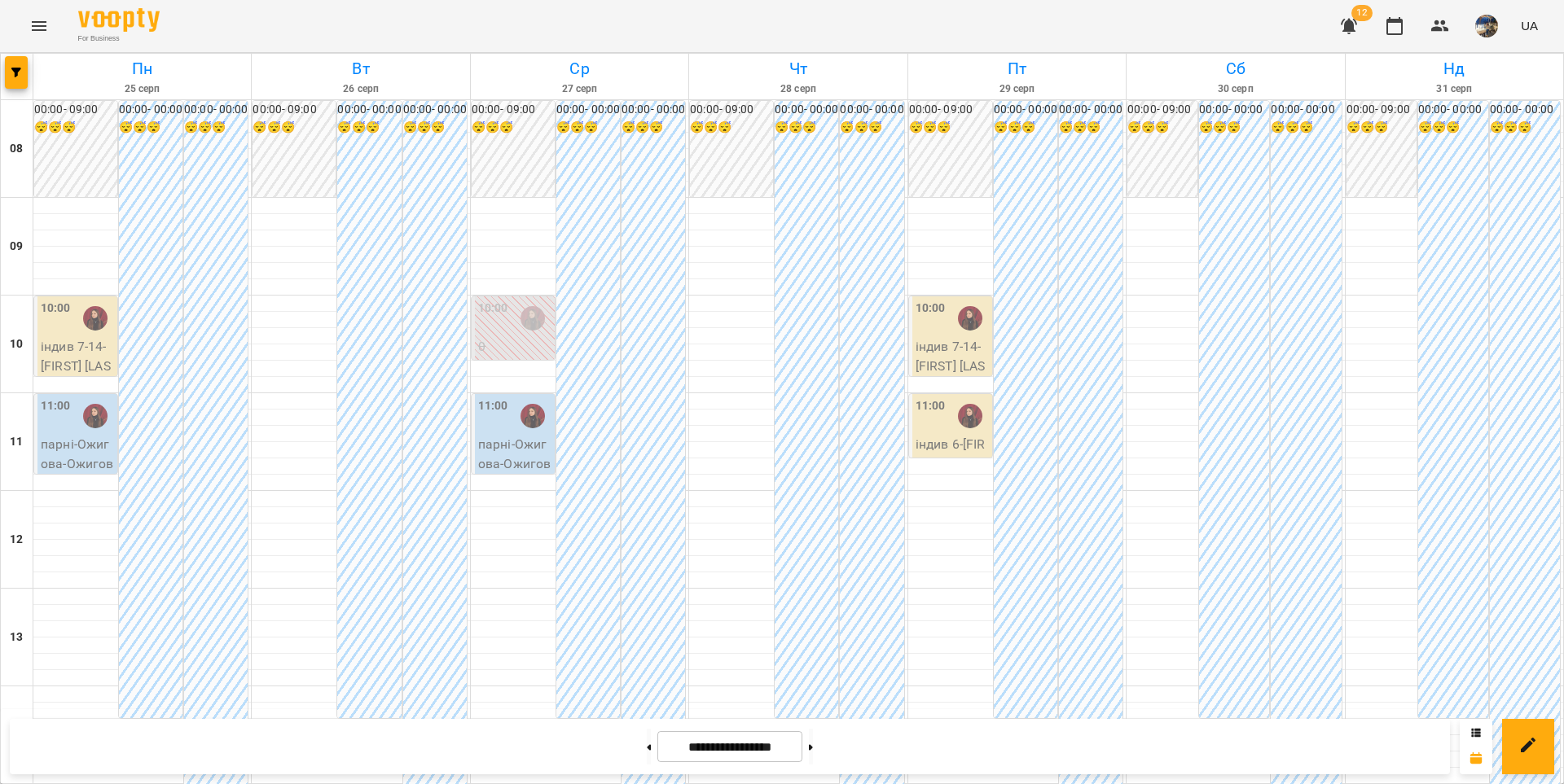 scroll, scrollTop: 0, scrollLeft: 0, axis: both 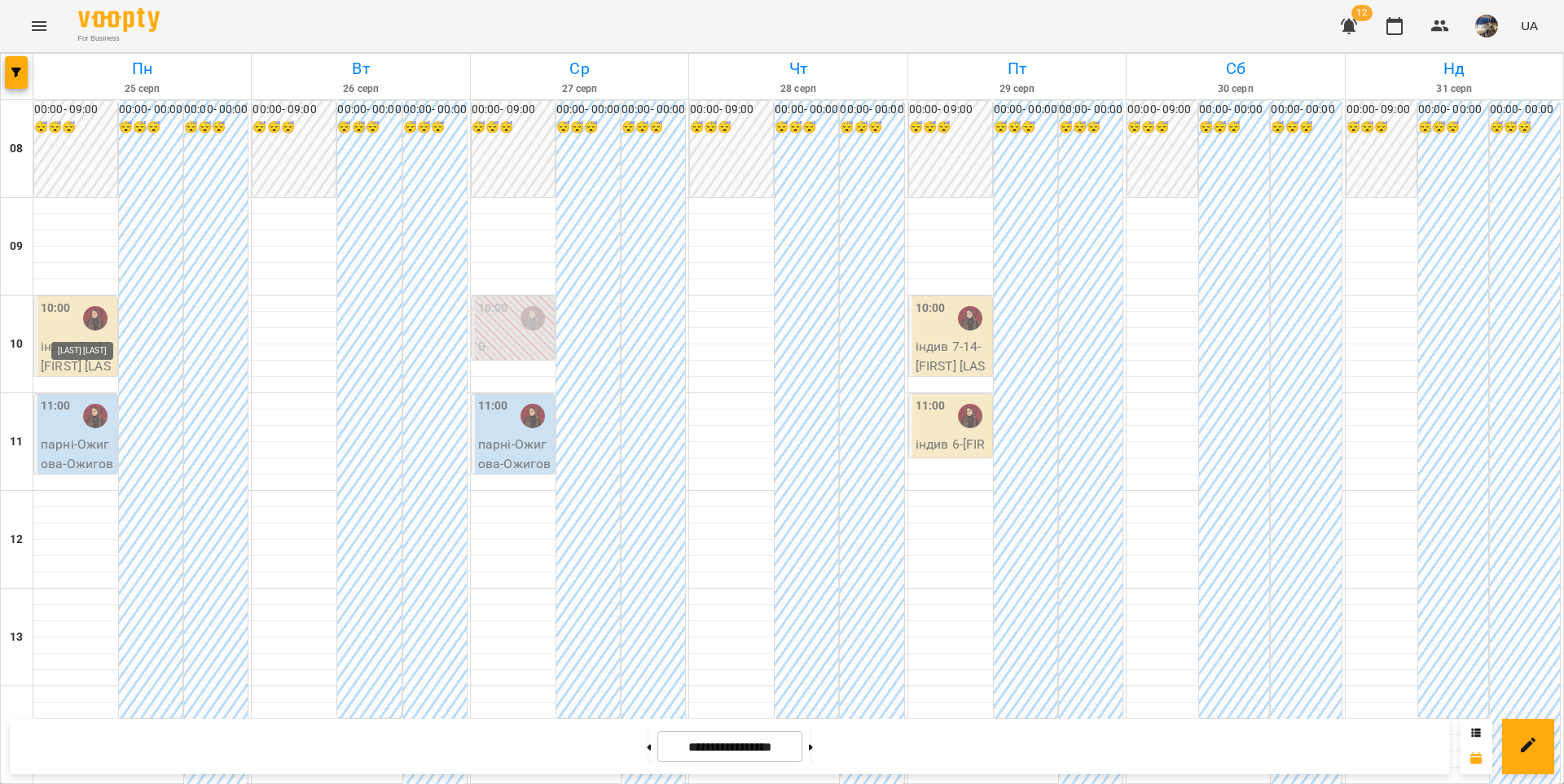 click at bounding box center (95, 318) 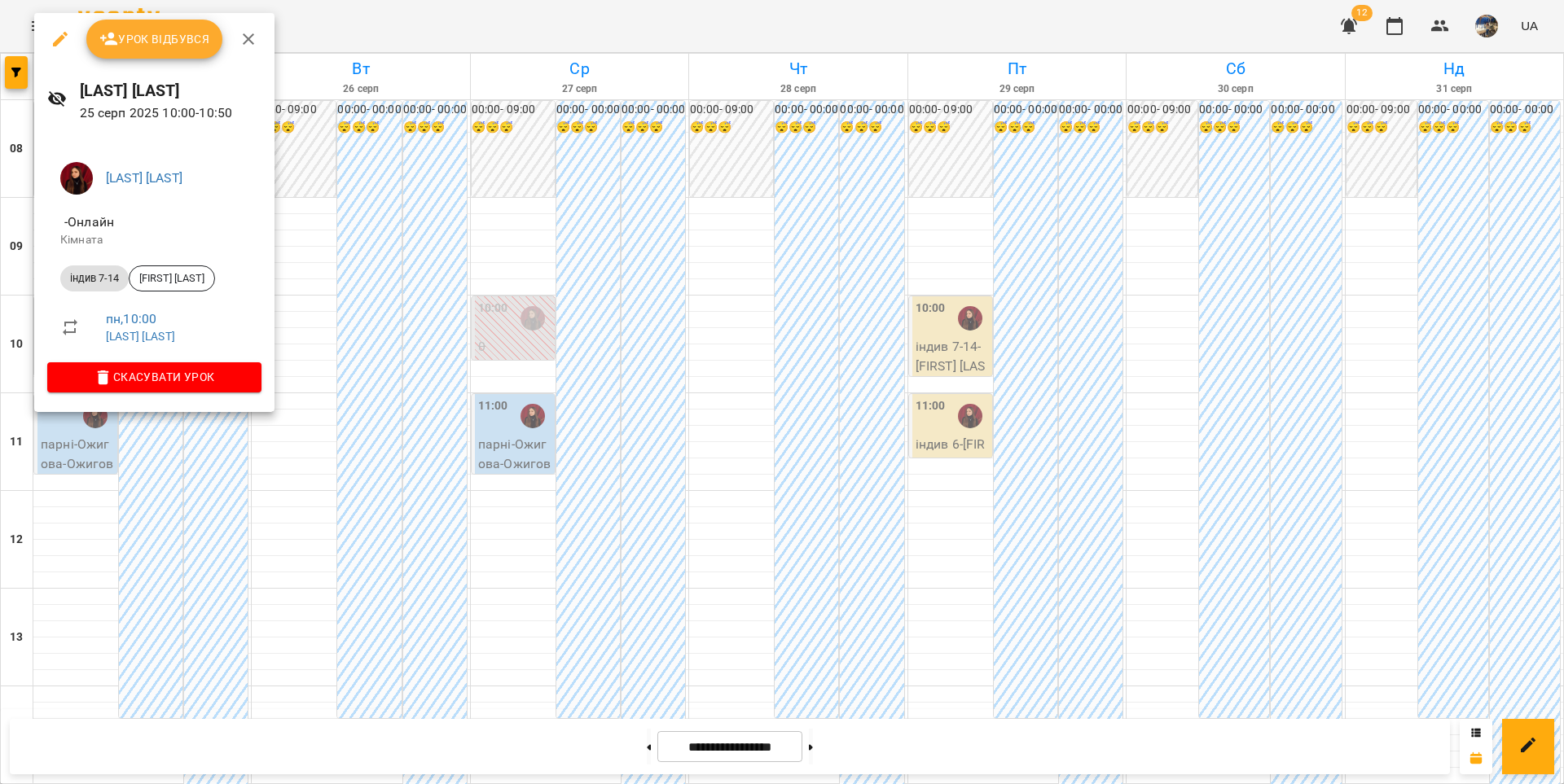 click 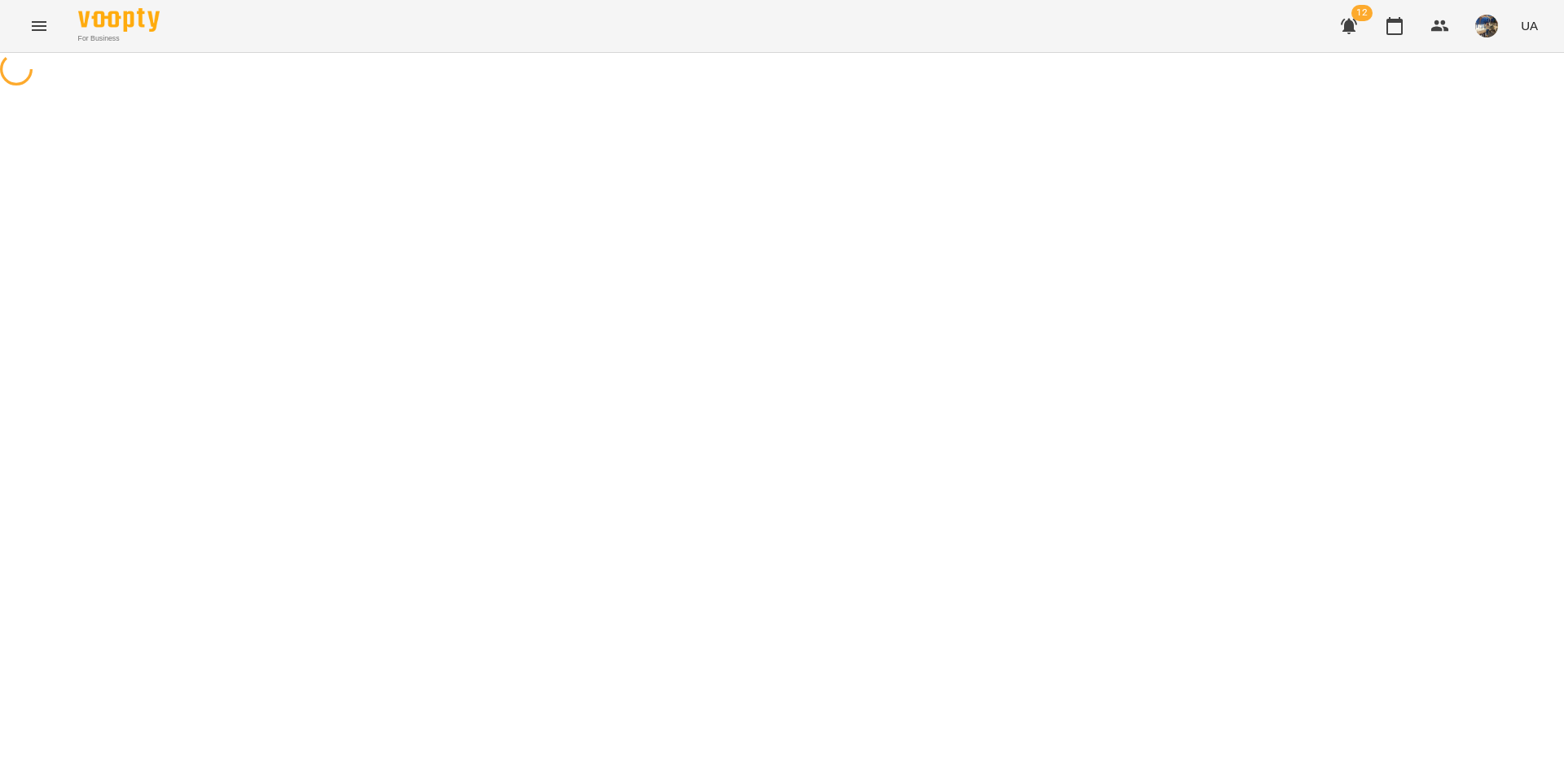 select on "**********" 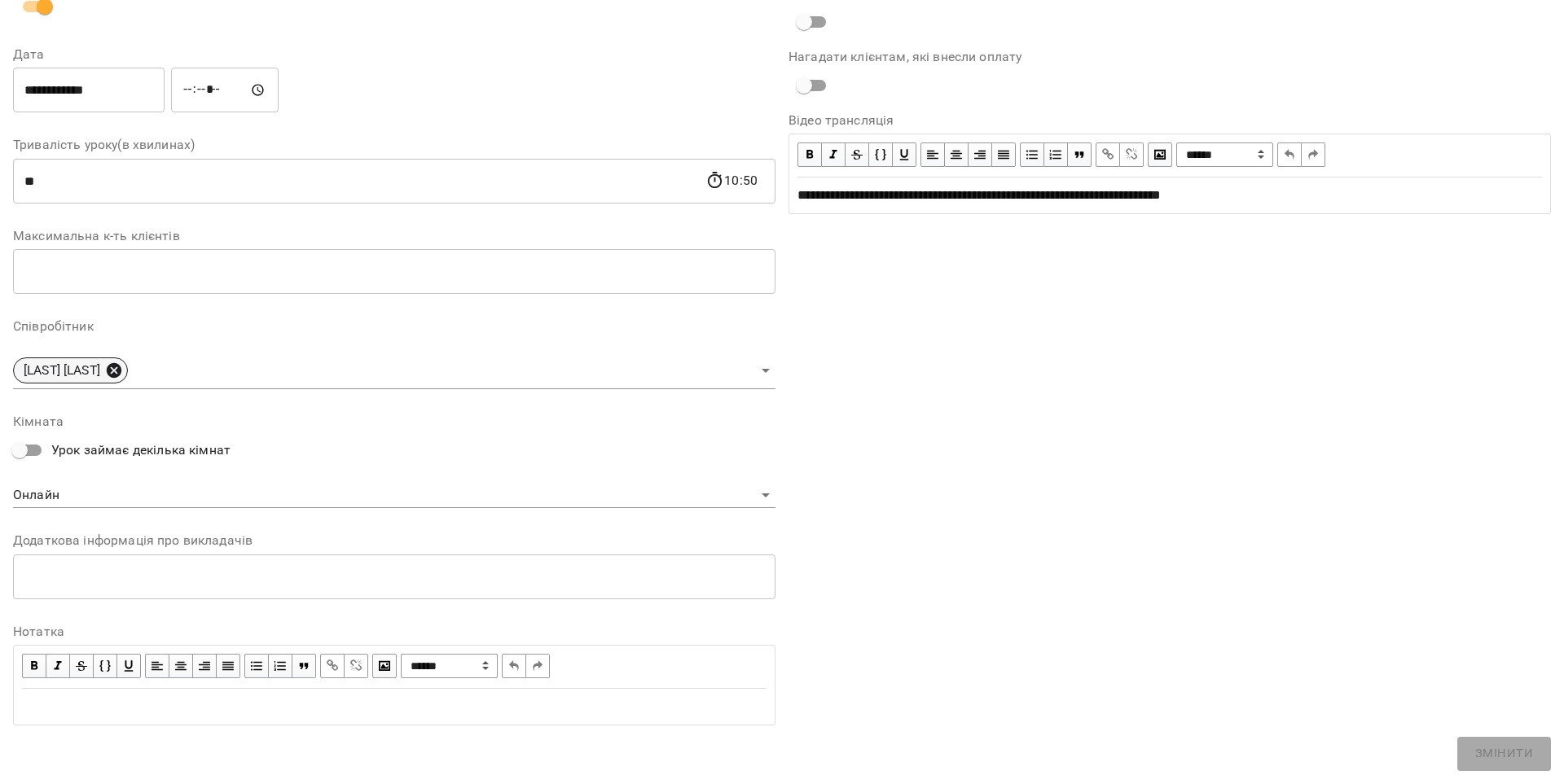 click 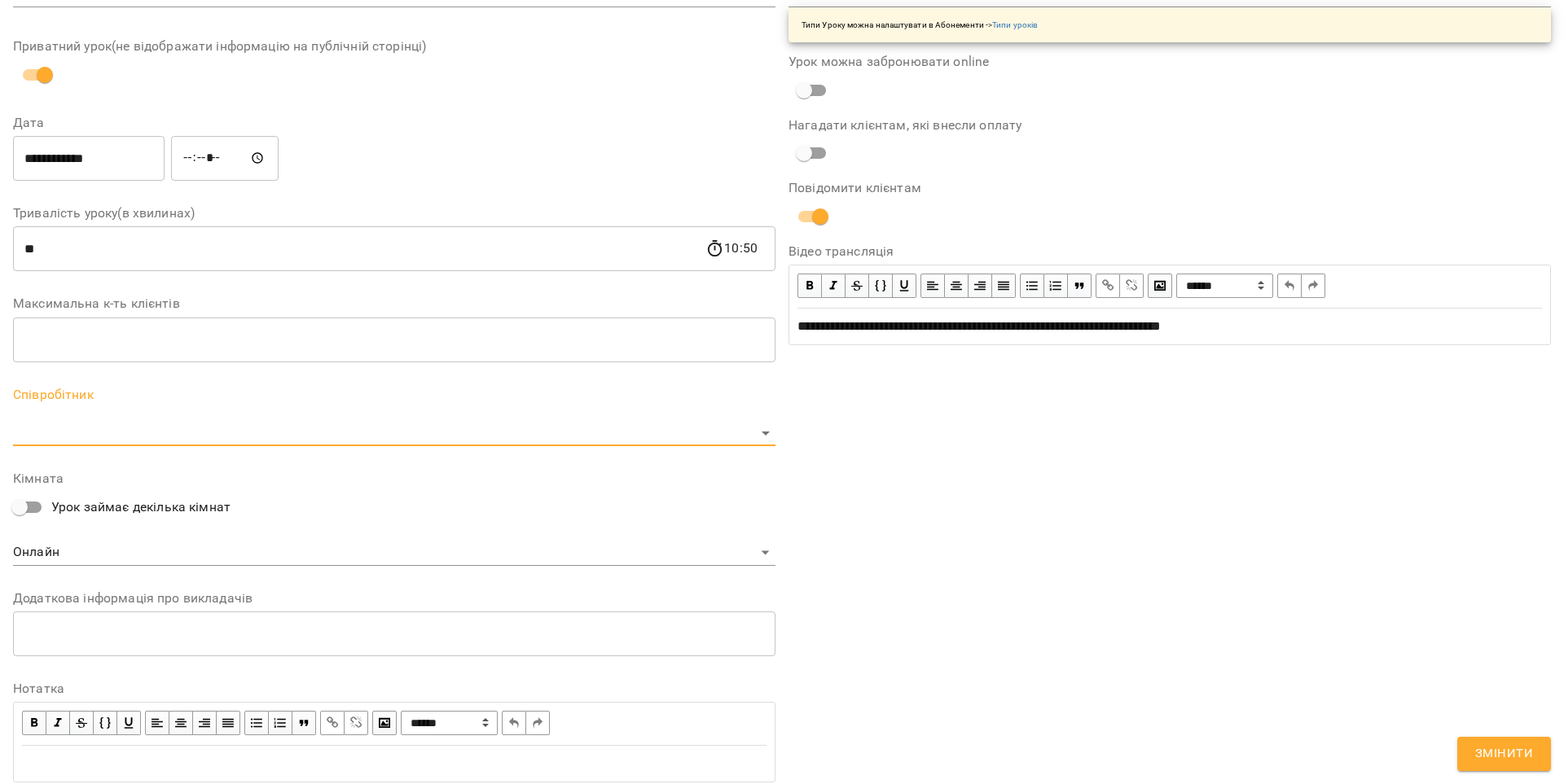 scroll, scrollTop: 254, scrollLeft: 0, axis: vertical 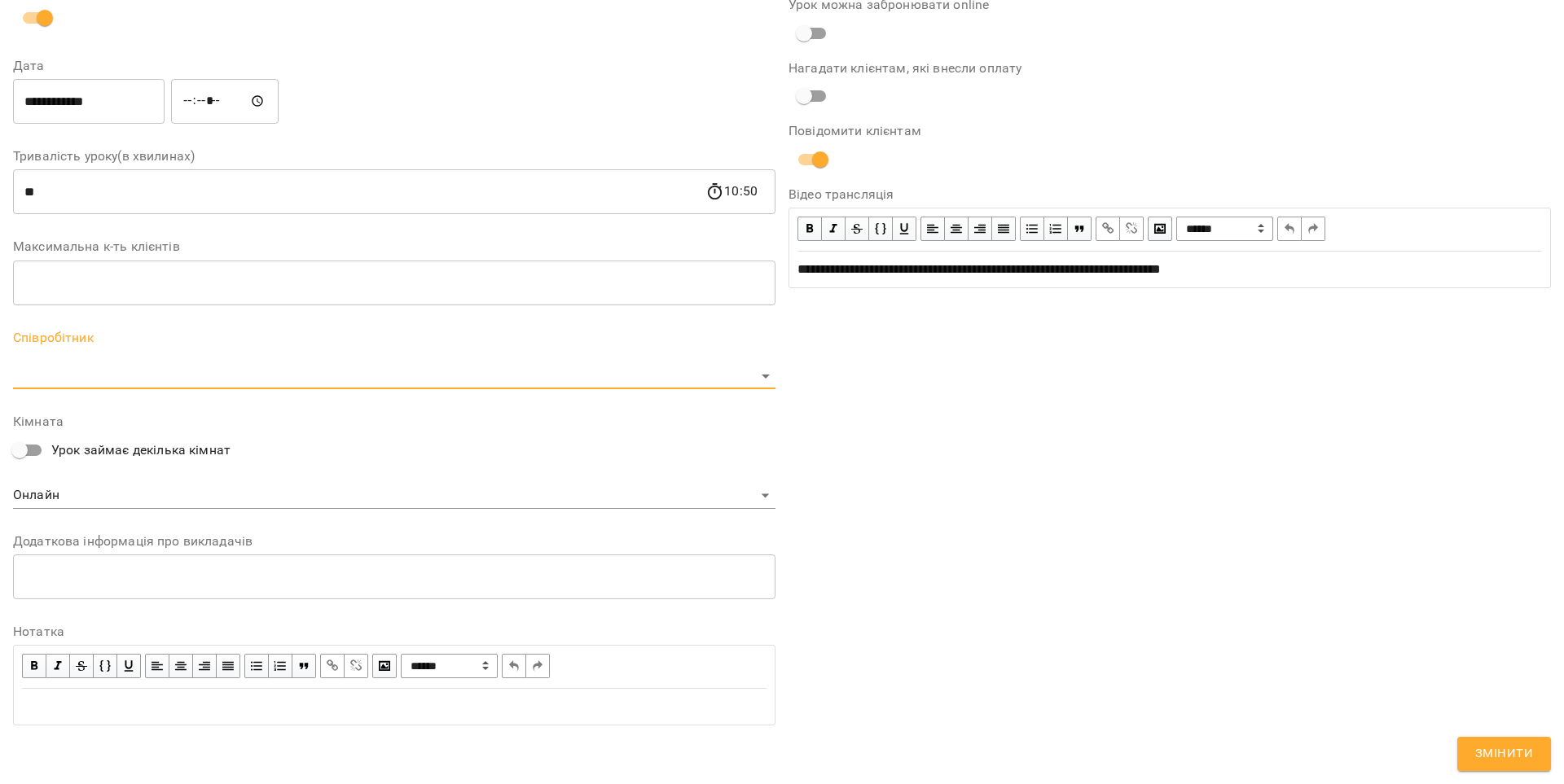 click on "**********" at bounding box center [782, 414] 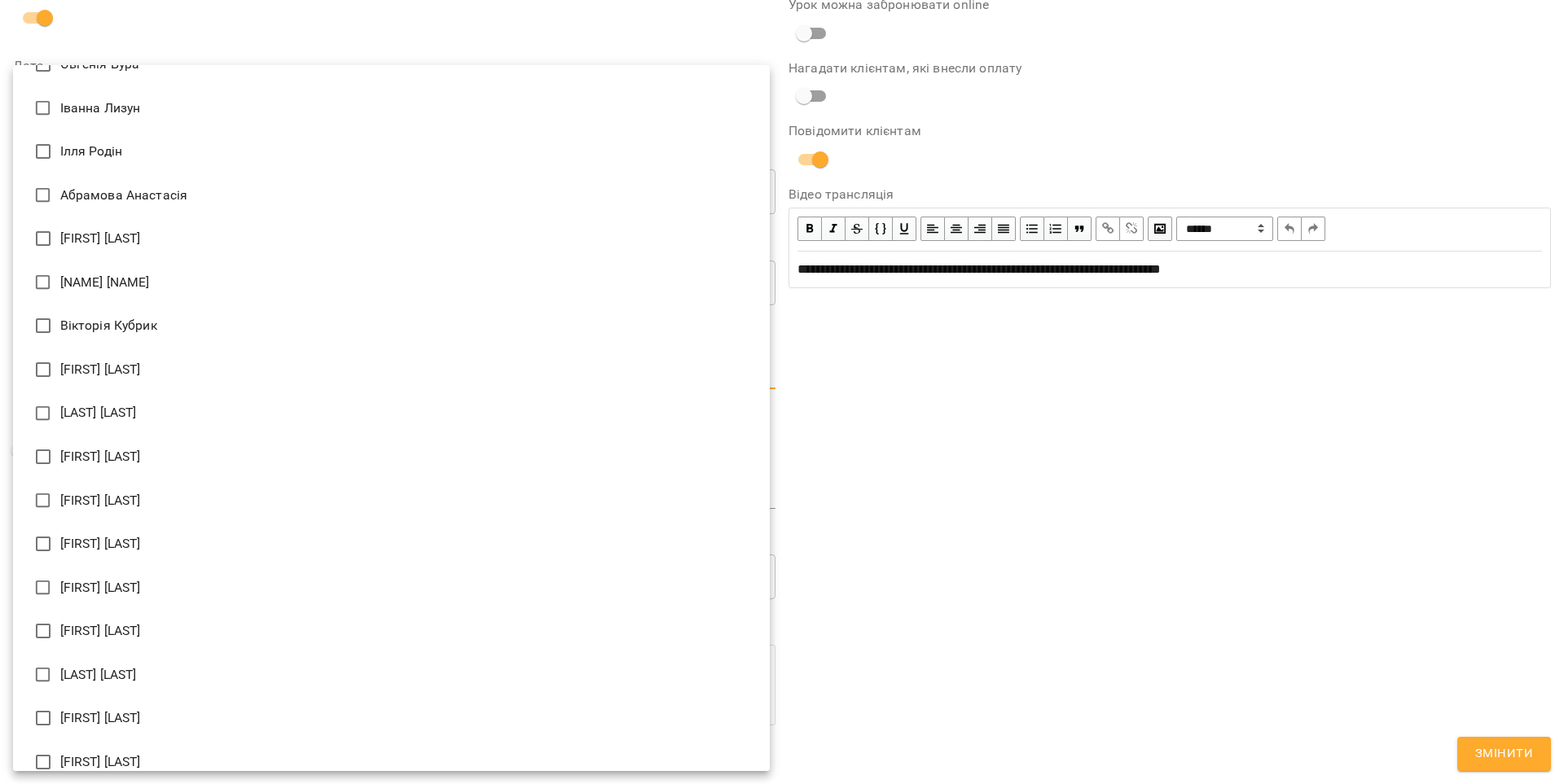 scroll, scrollTop: 49, scrollLeft: 0, axis: vertical 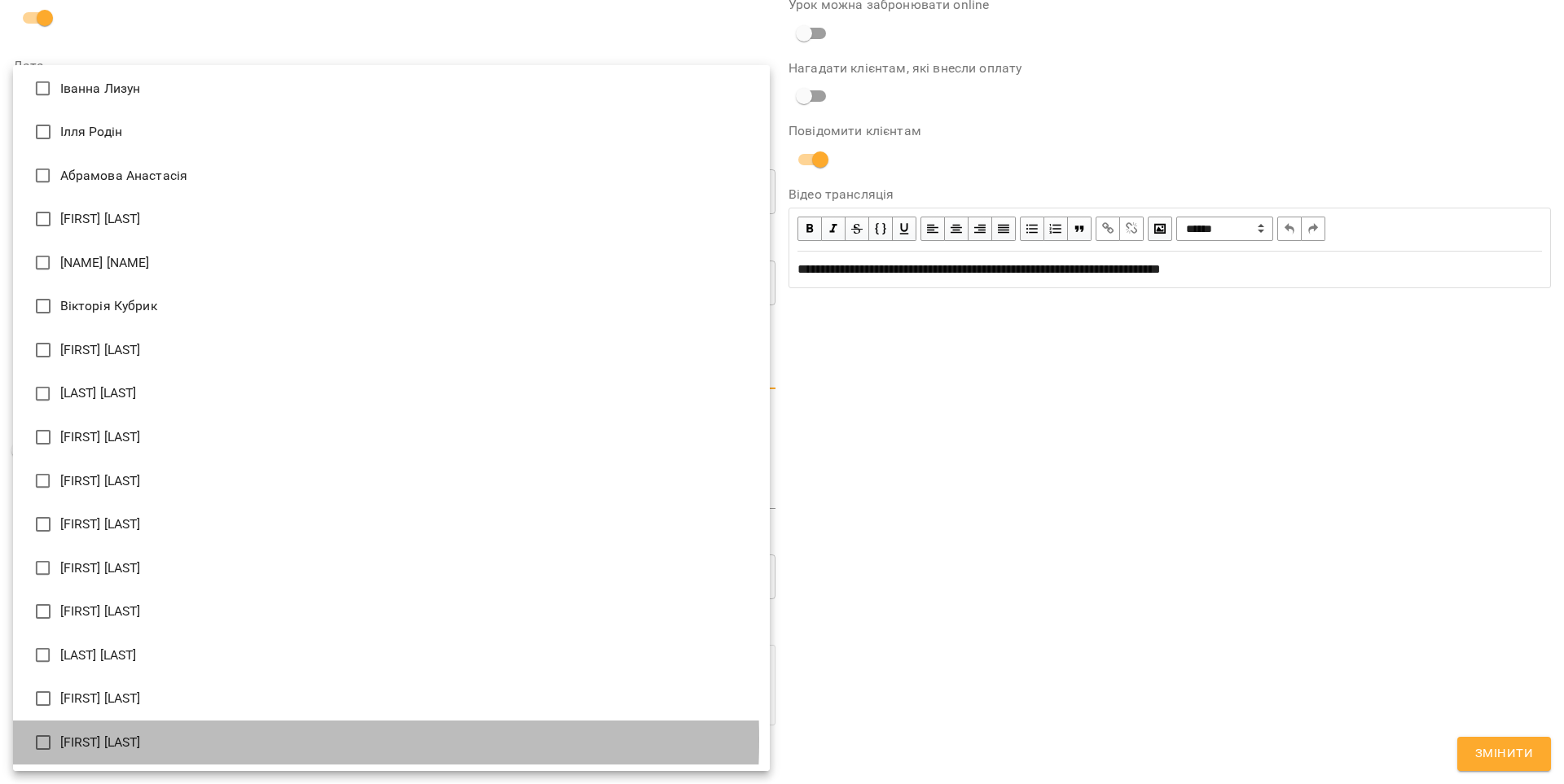 click on "[FIRST] [LAST]" at bounding box center (391, 742) 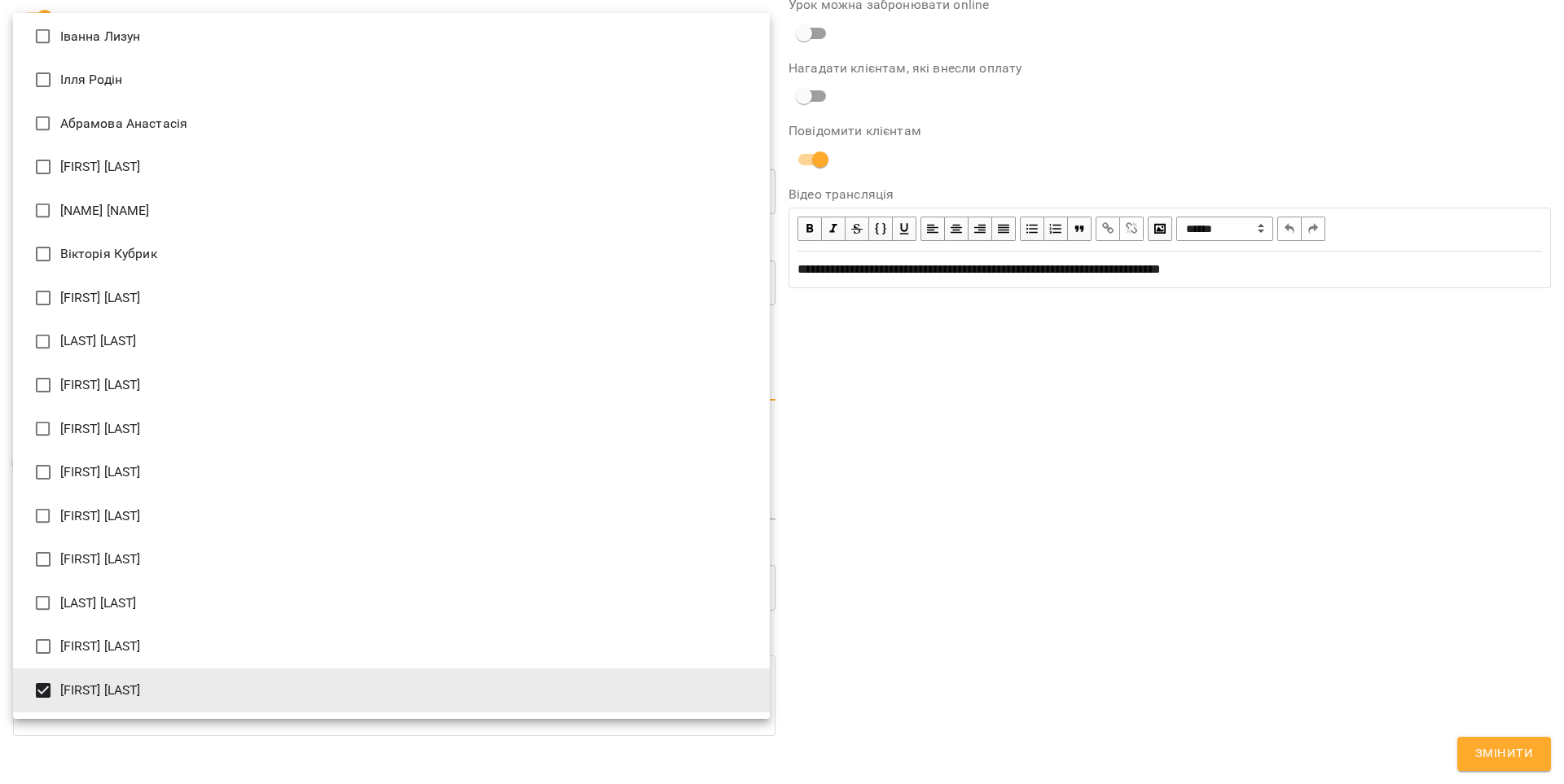 click at bounding box center (782, 392) 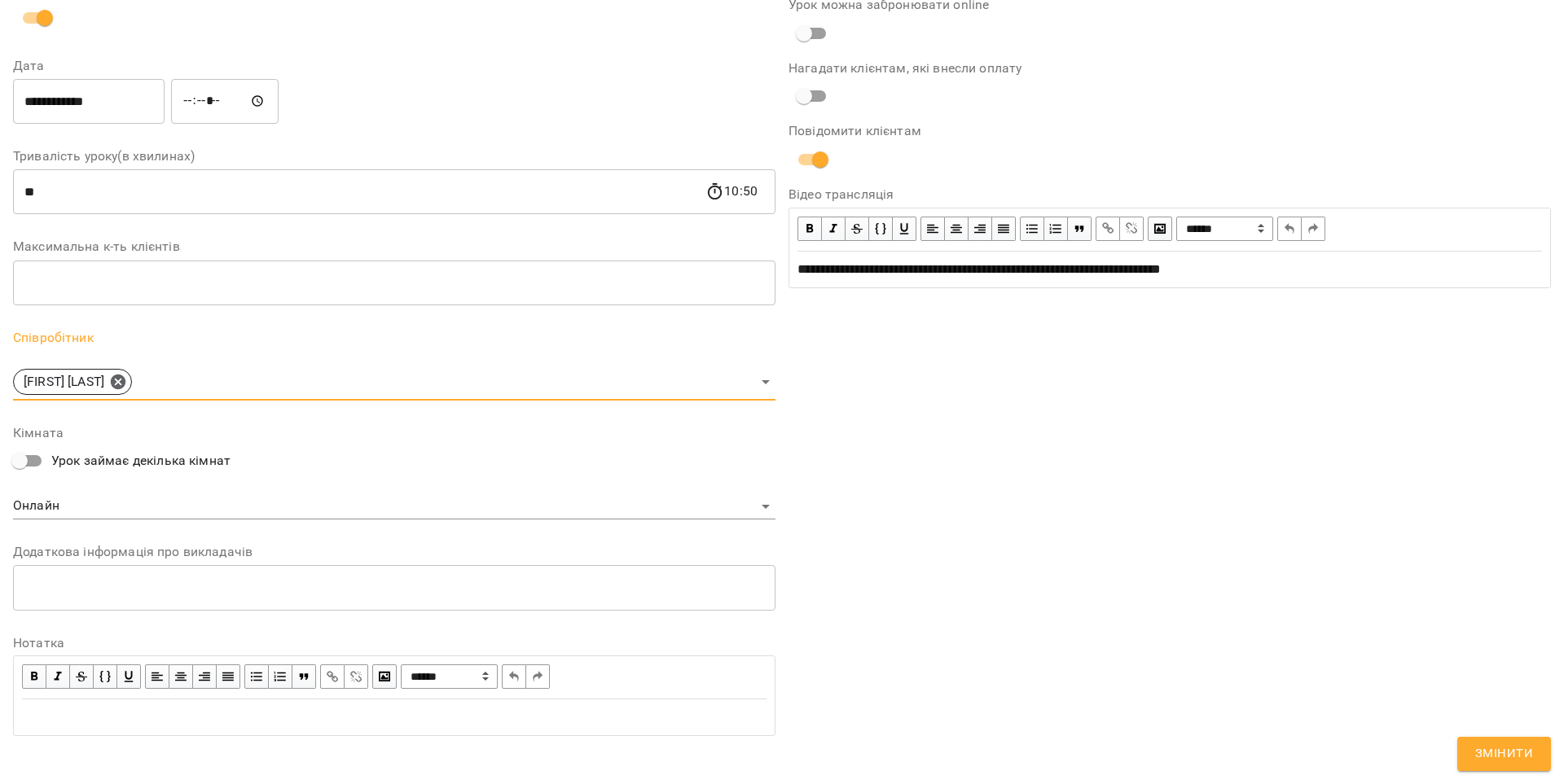 click on "Змінити" at bounding box center (1504, 754) 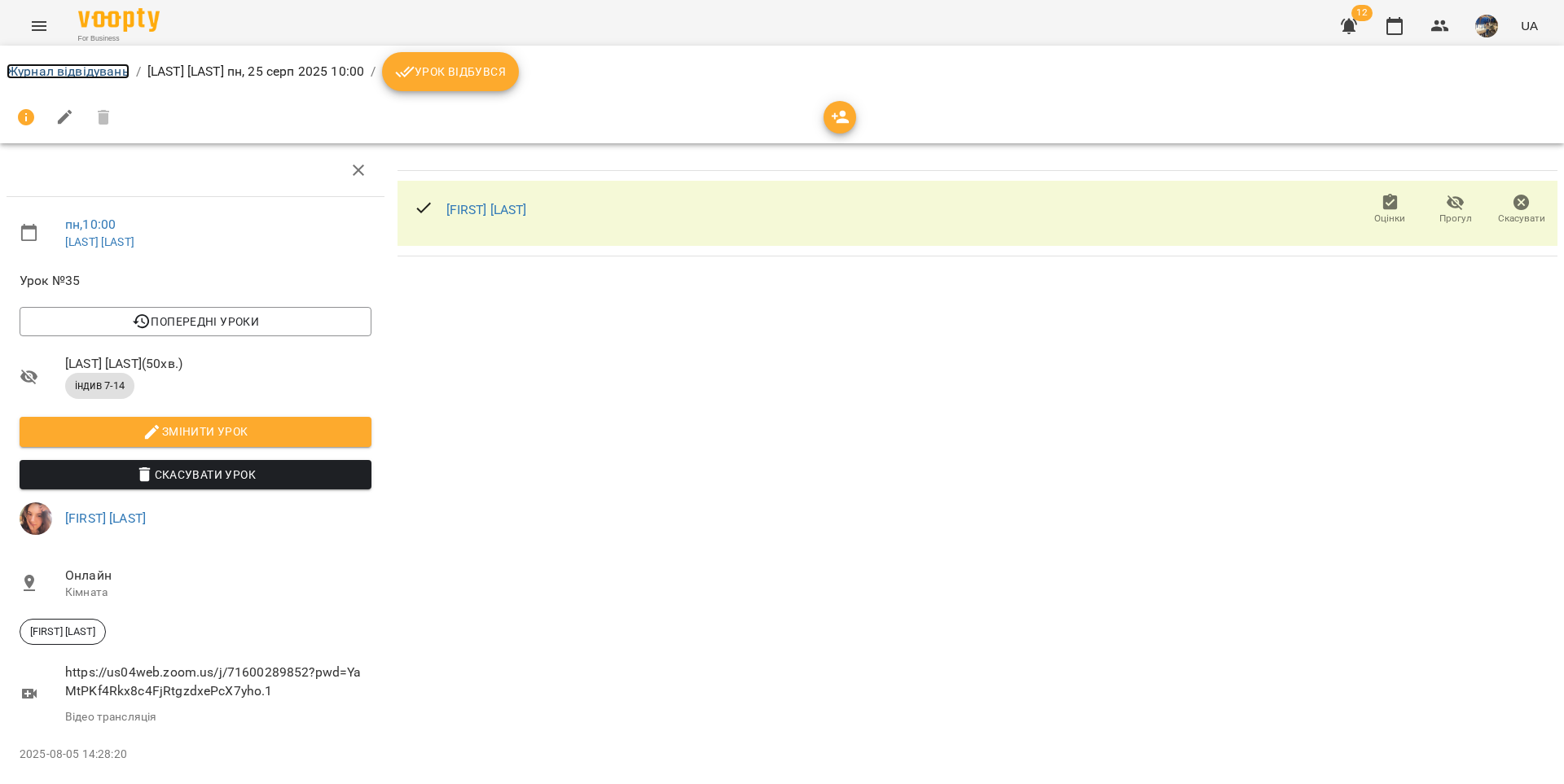click on "Журнал відвідувань" at bounding box center [68, 71] 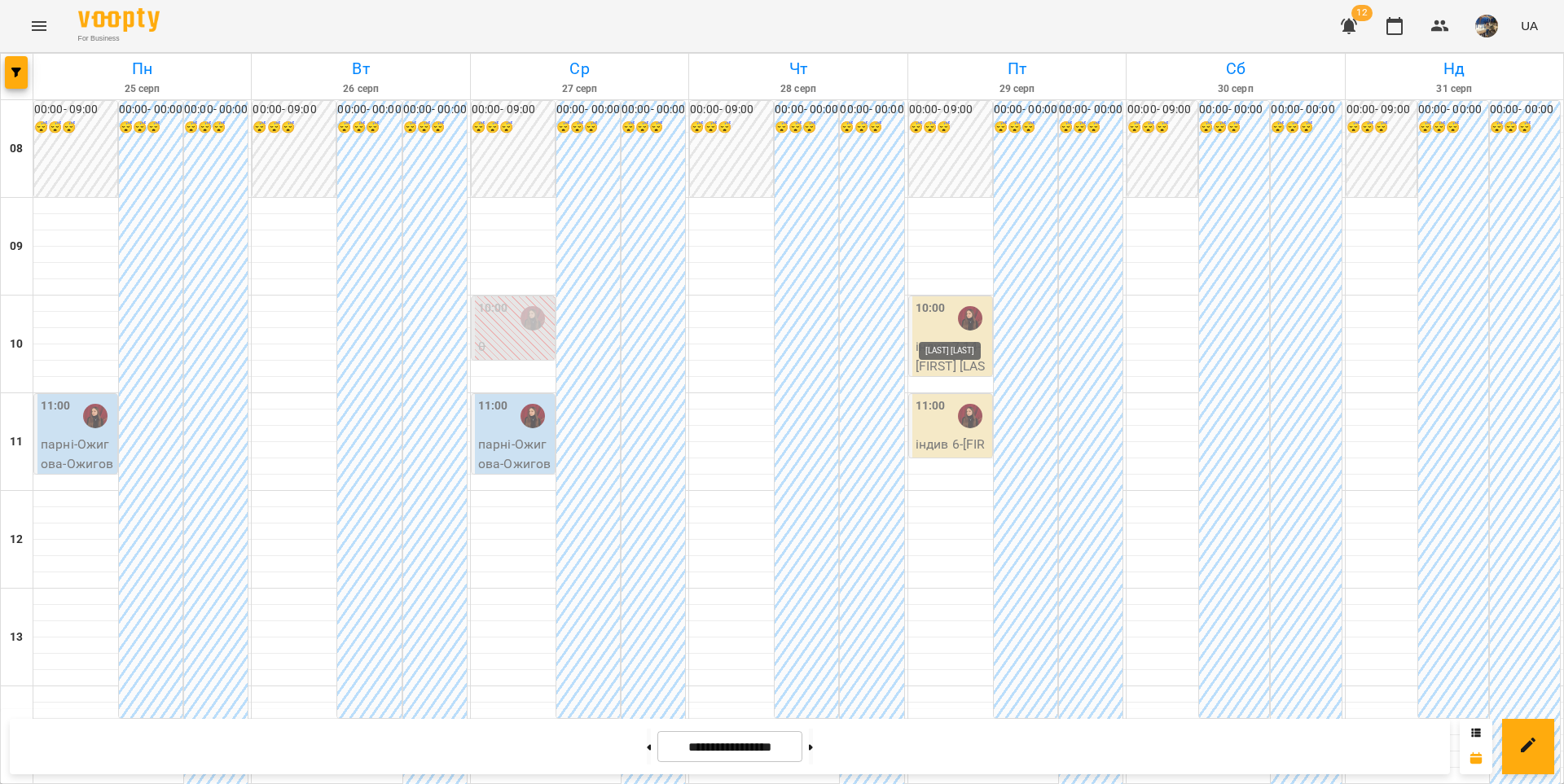 click at bounding box center [970, 318] 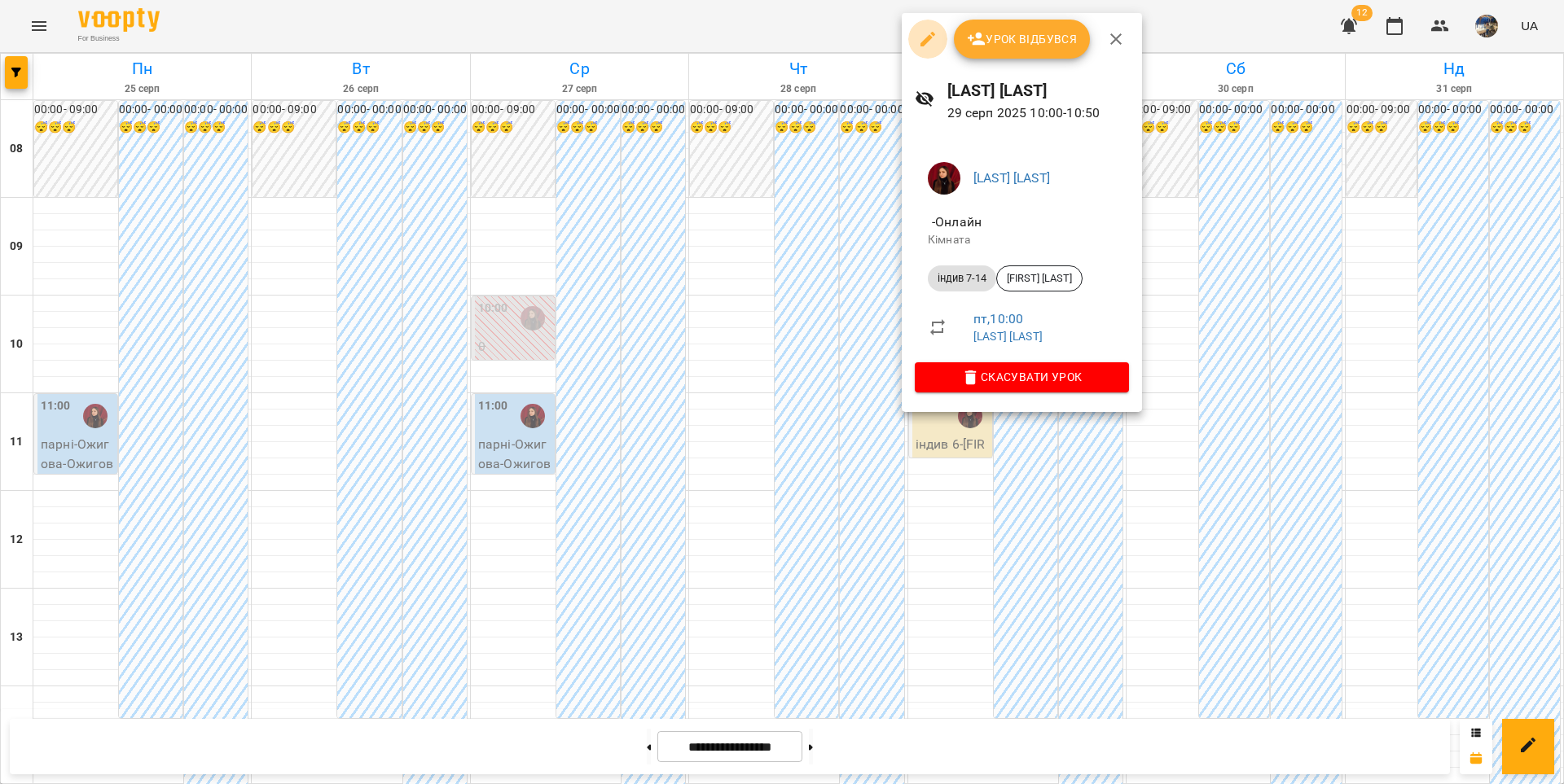 click 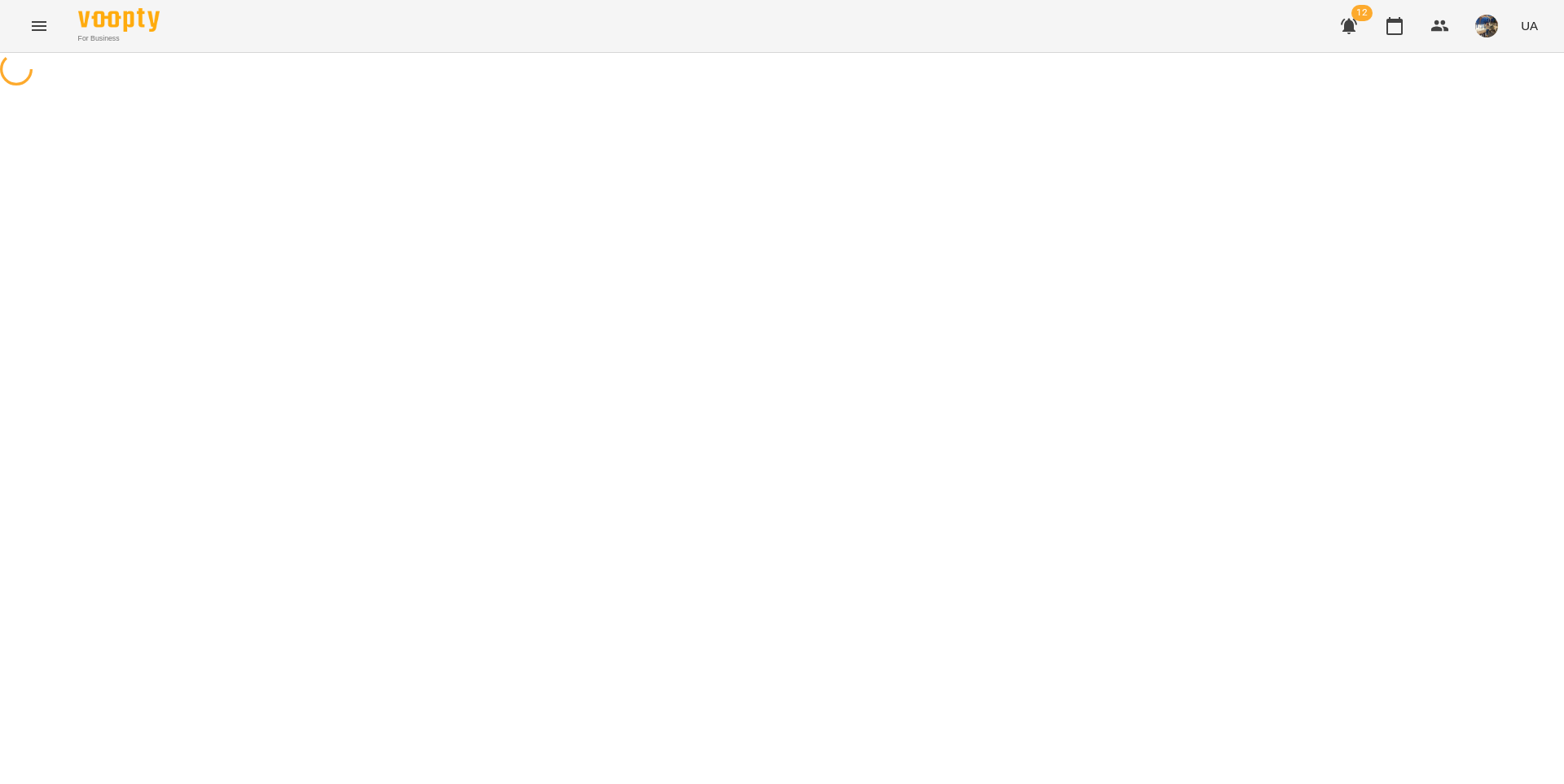 select on "**********" 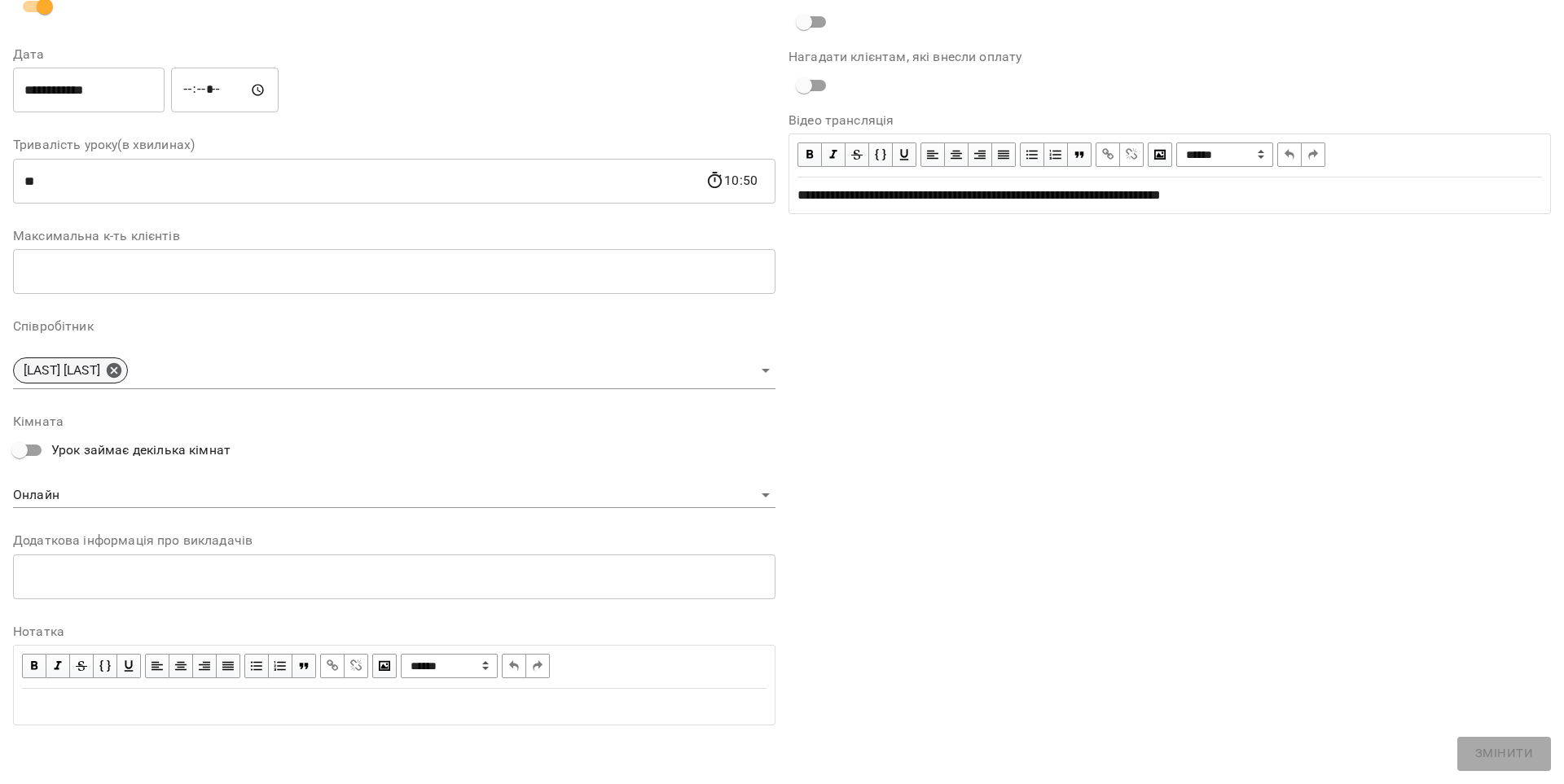click 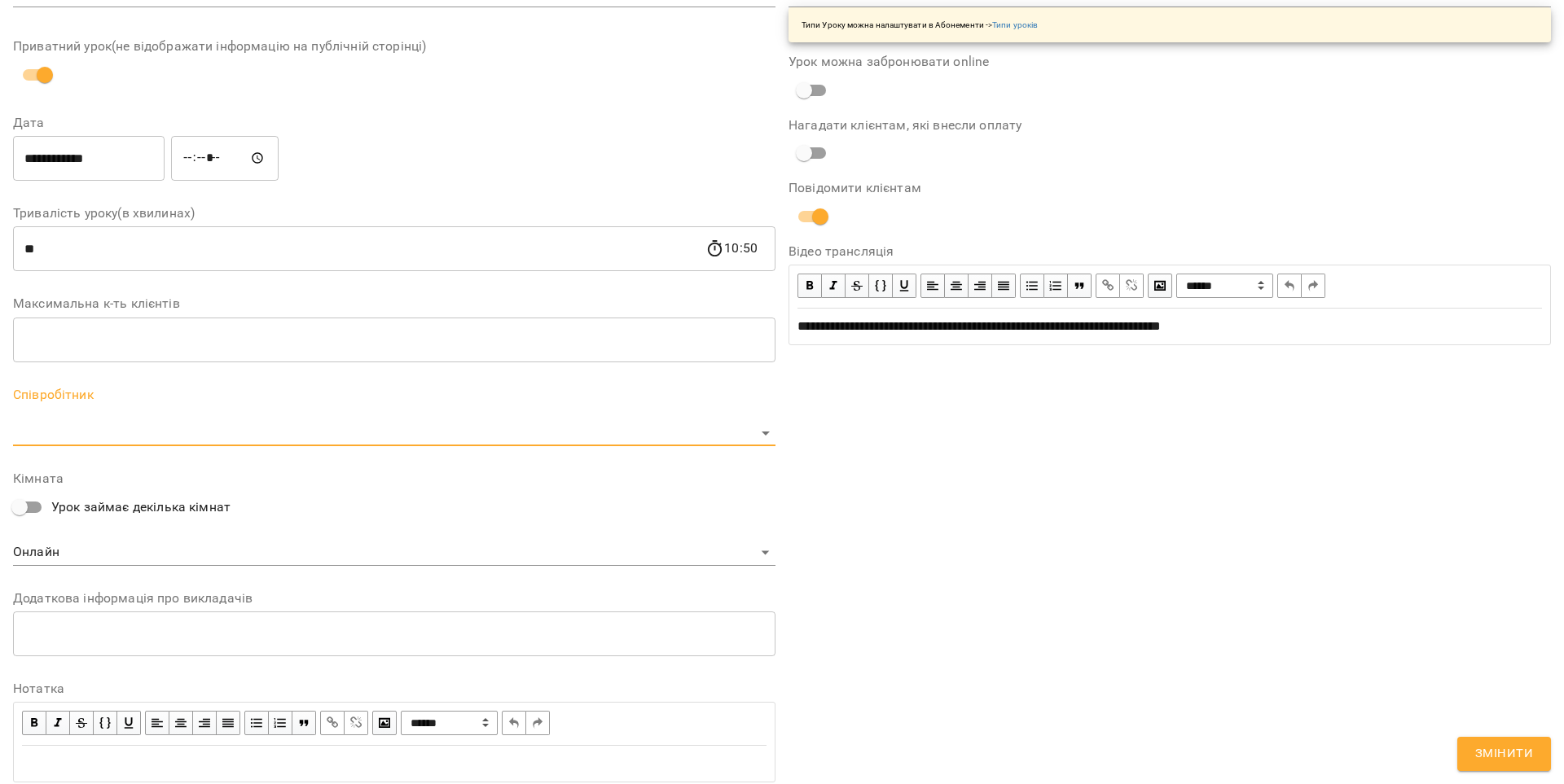 scroll, scrollTop: 254, scrollLeft: 0, axis: vertical 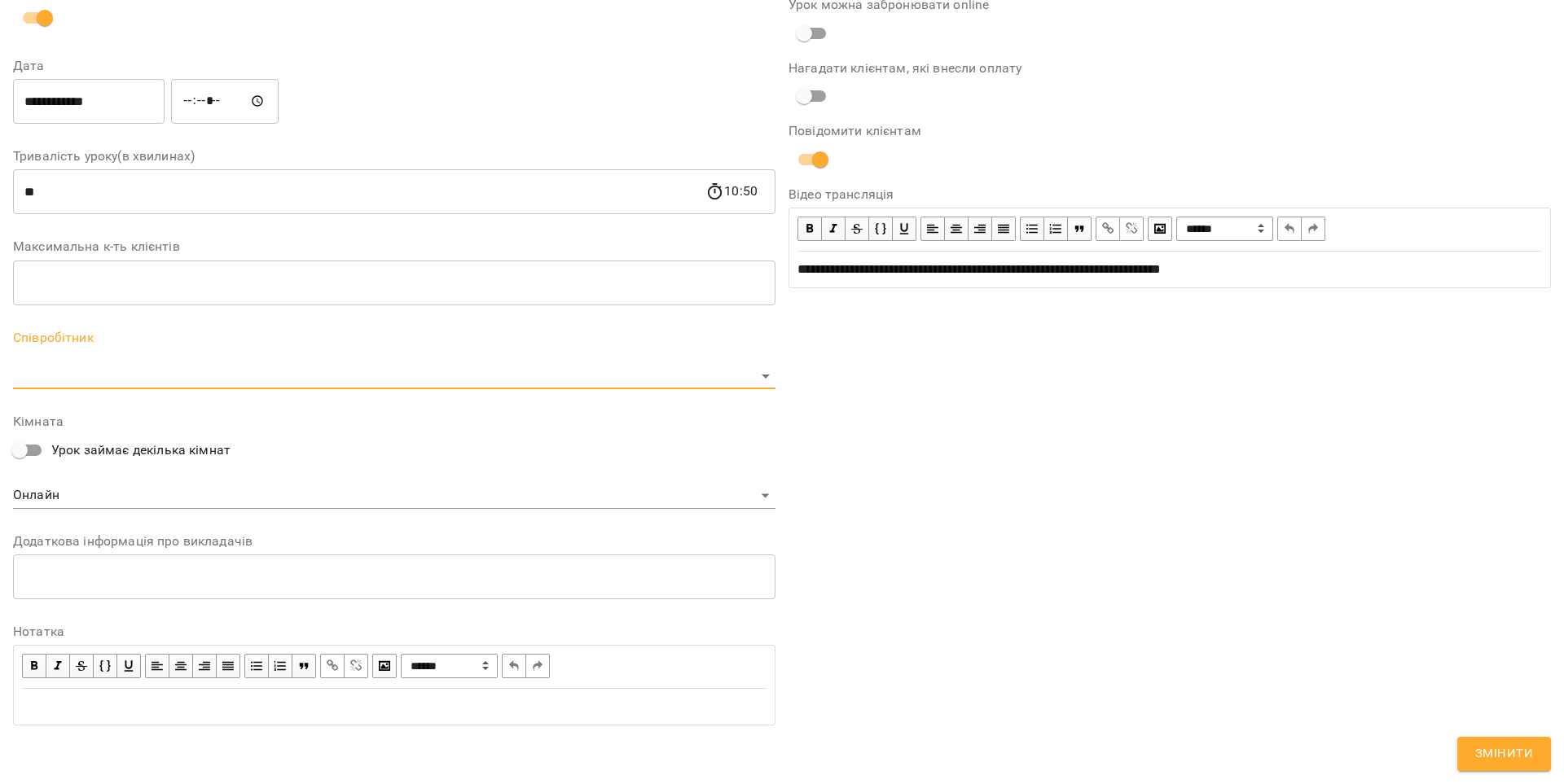 click on "**********" at bounding box center (782, 414) 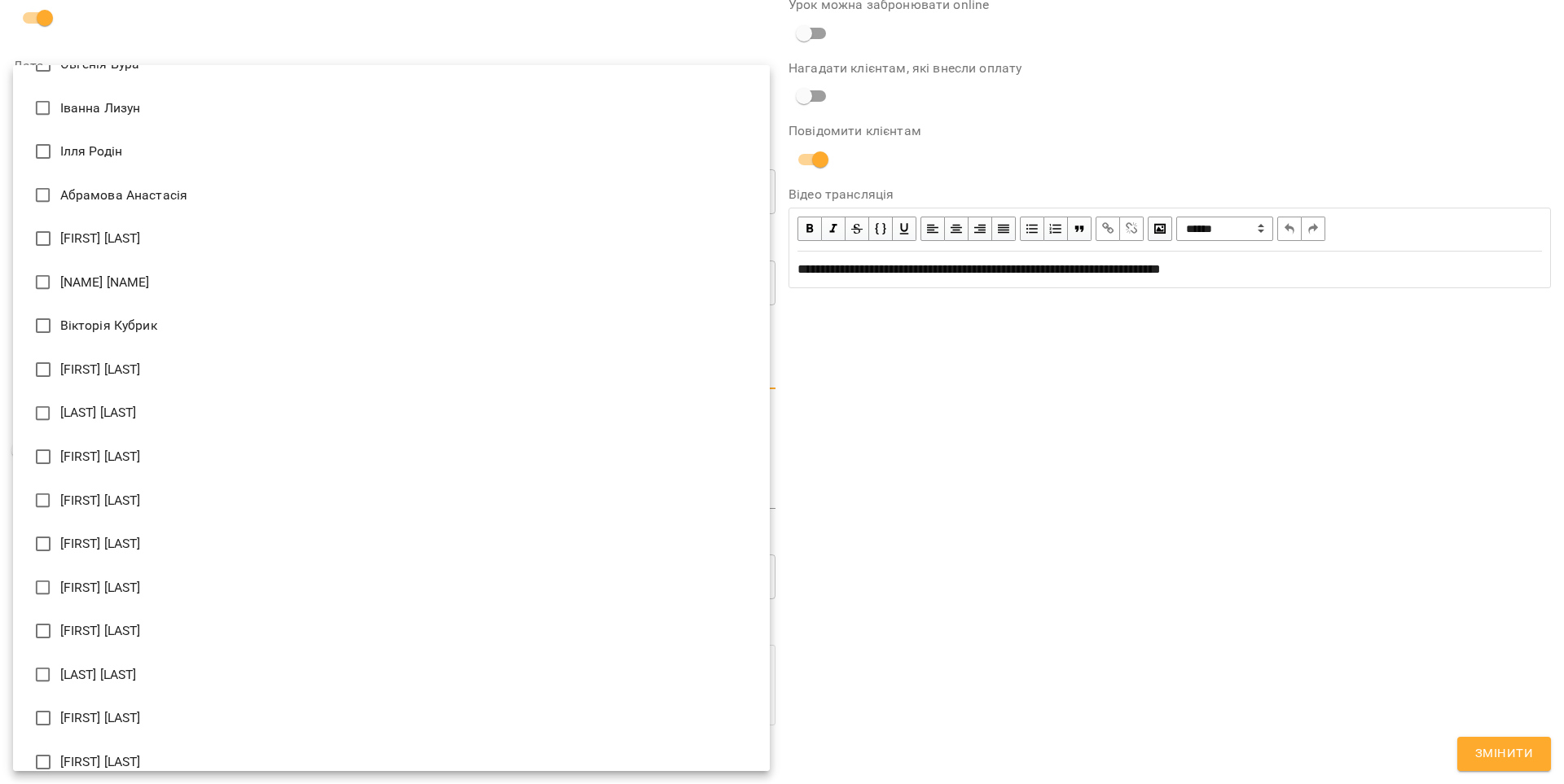 scroll, scrollTop: 49, scrollLeft: 0, axis: vertical 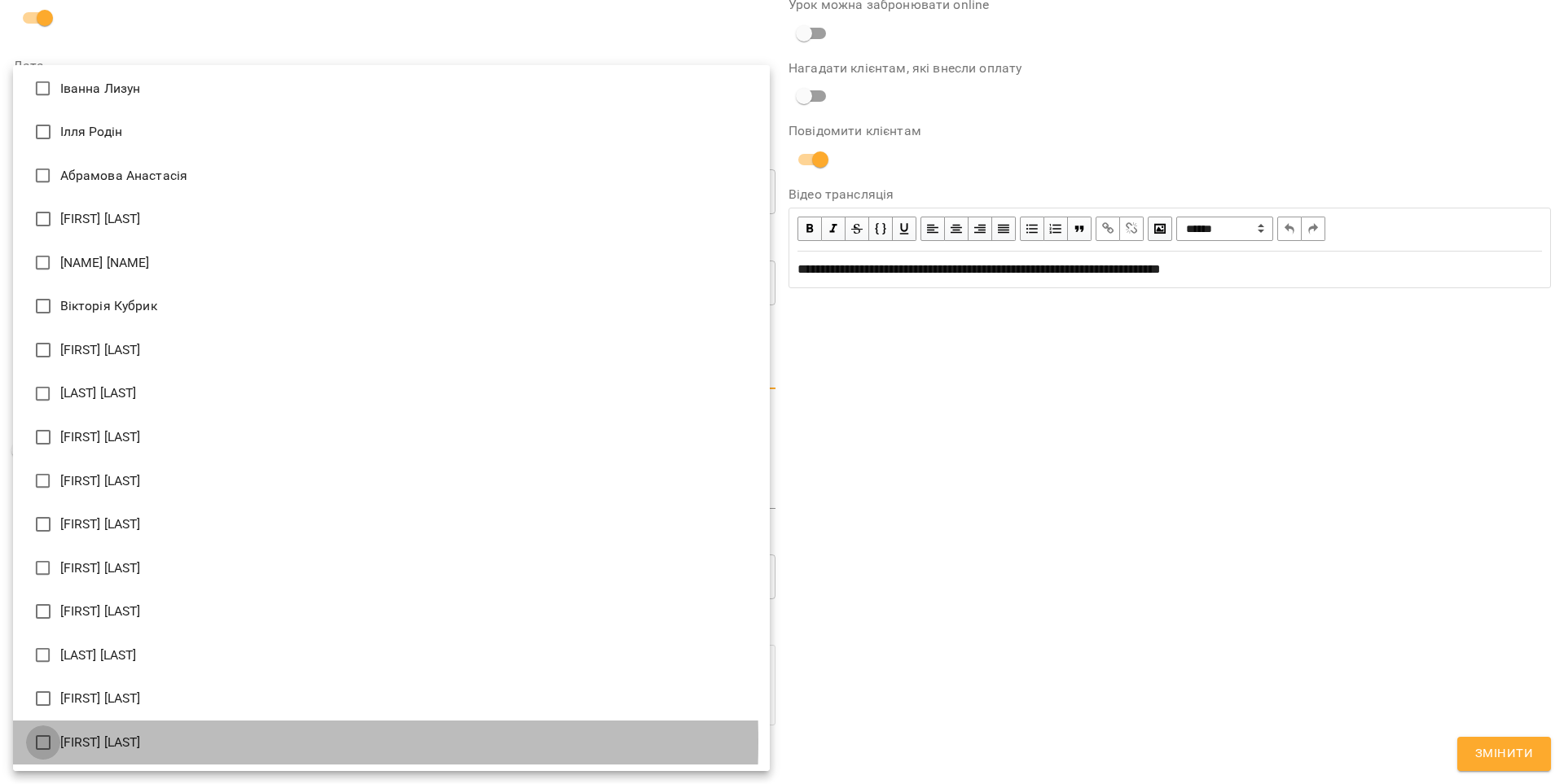 type on "**********" 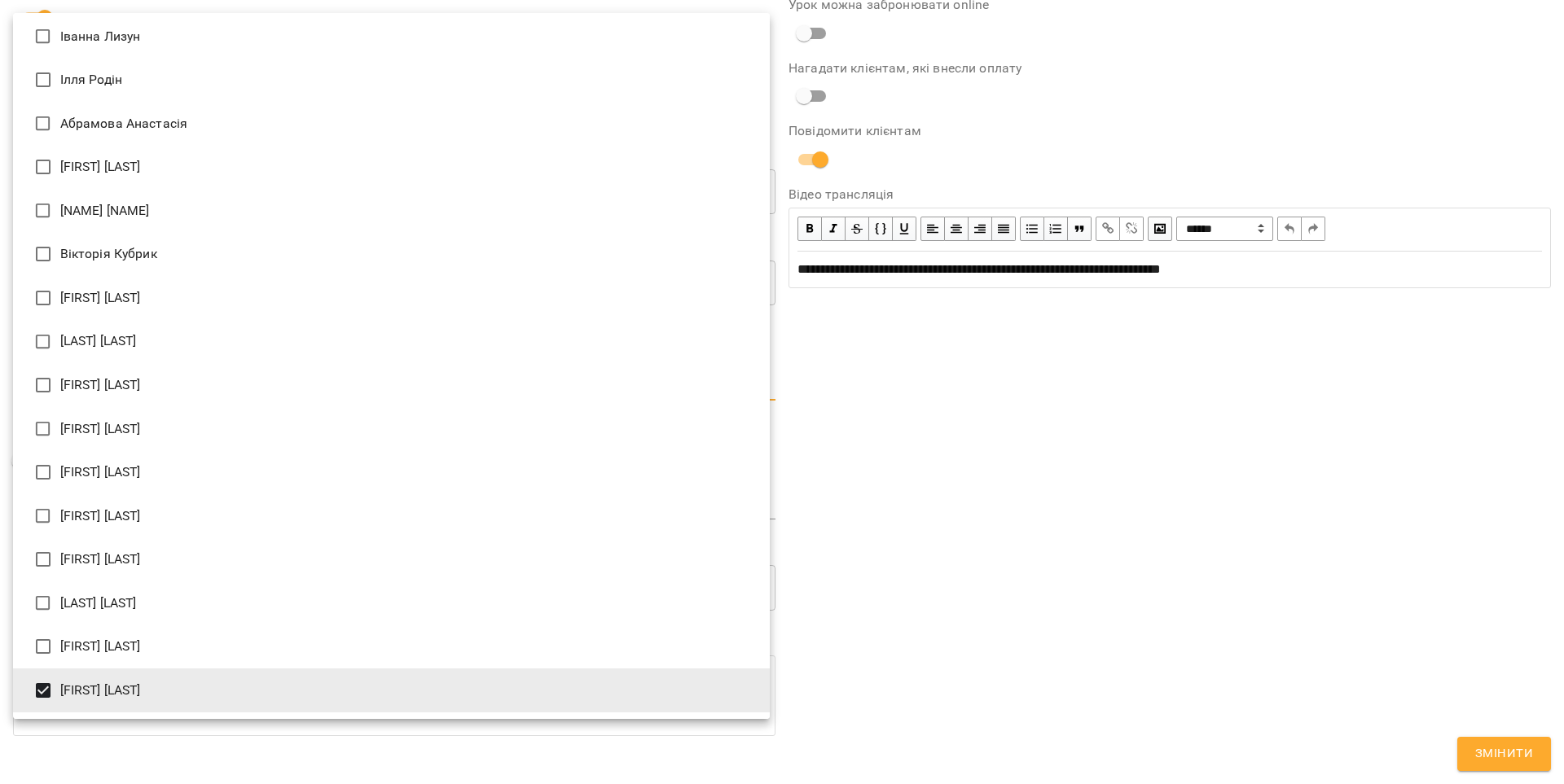drag, startPoint x: 1453, startPoint y: 568, endPoint x: 1456, endPoint y: 667, distance: 99.045444 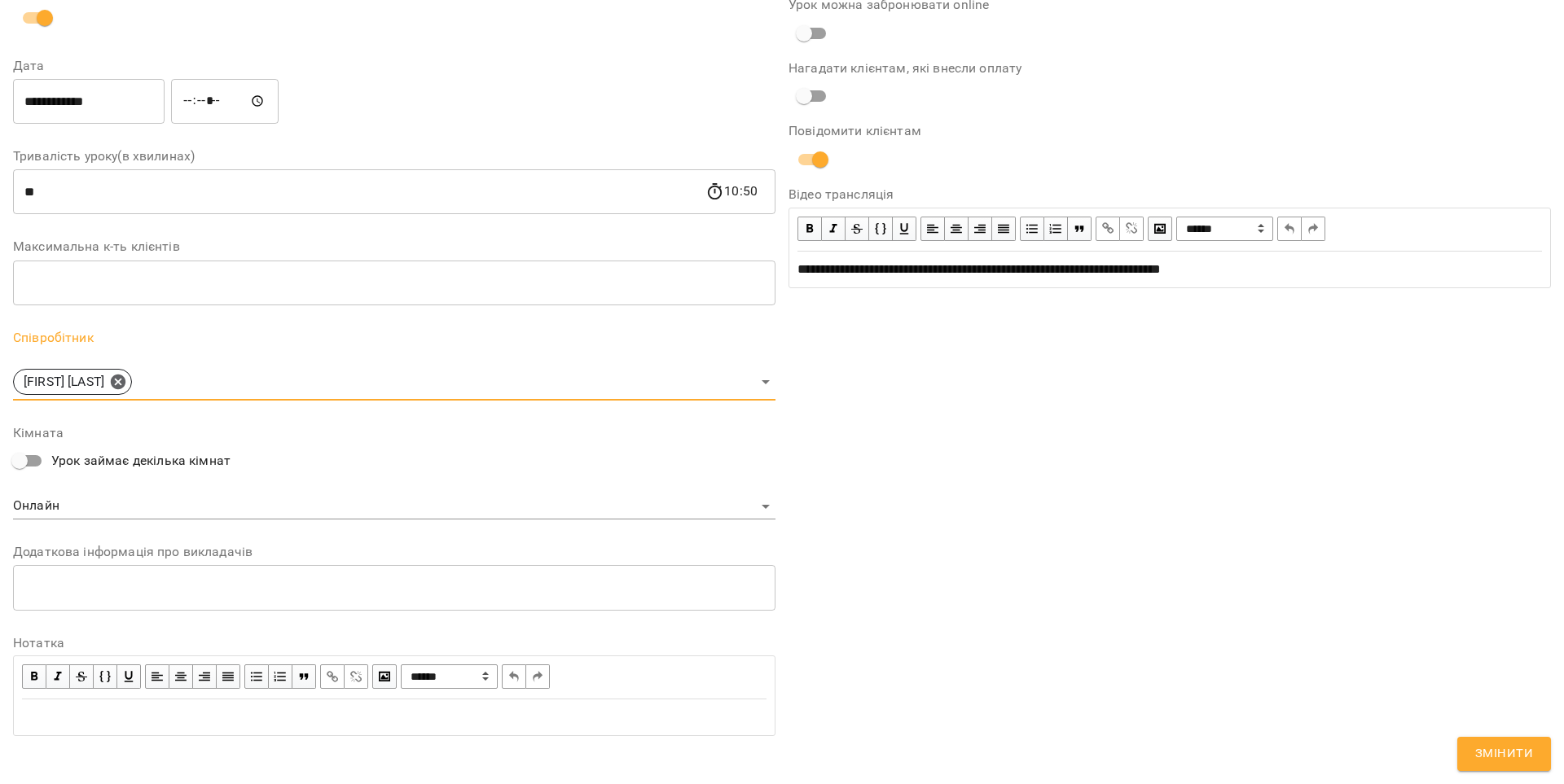 drag, startPoint x: 1483, startPoint y: 749, endPoint x: 1477, endPoint y: 724, distance: 25.70992 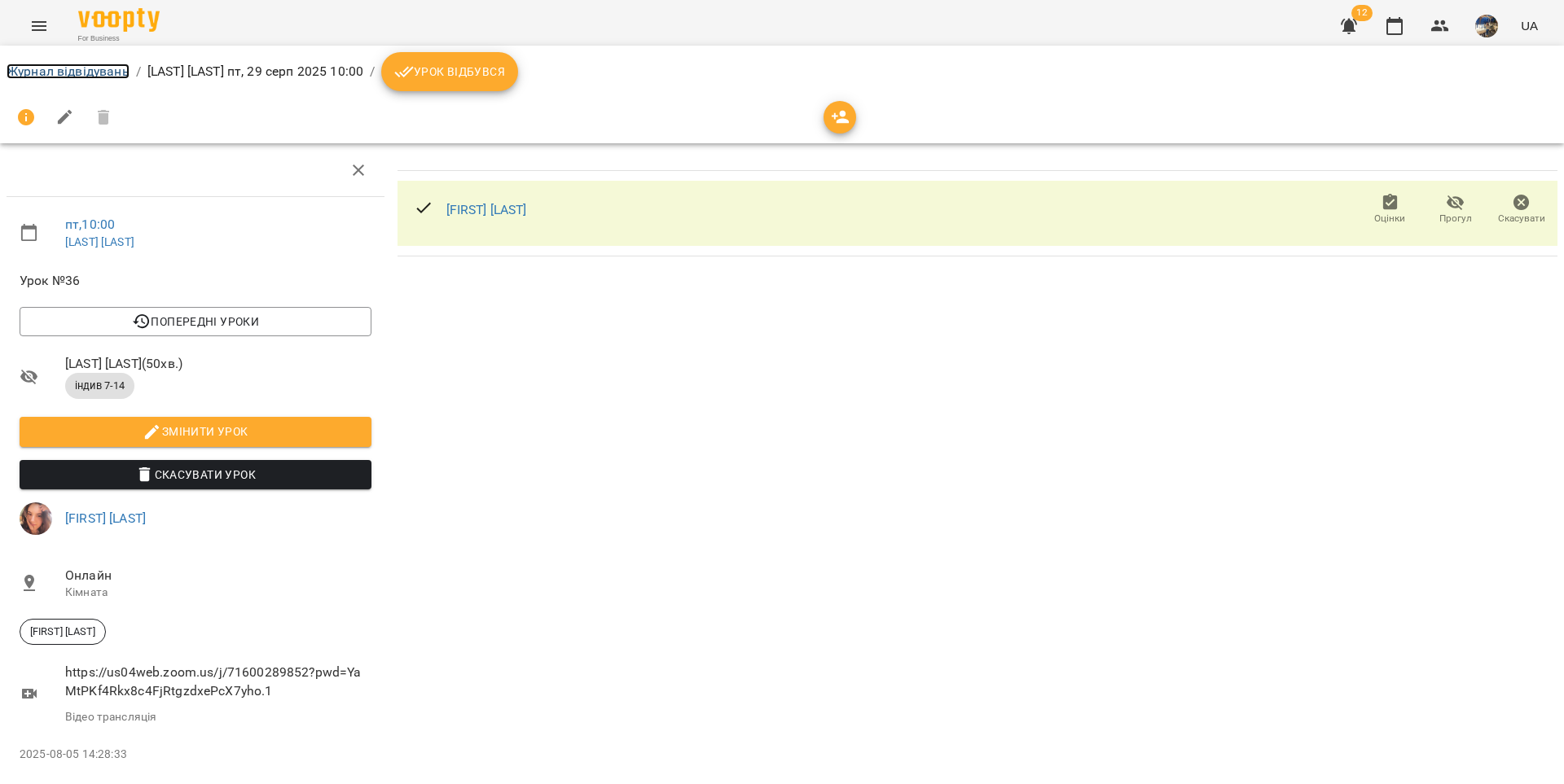 click on "Журнал відвідувань" at bounding box center [68, 71] 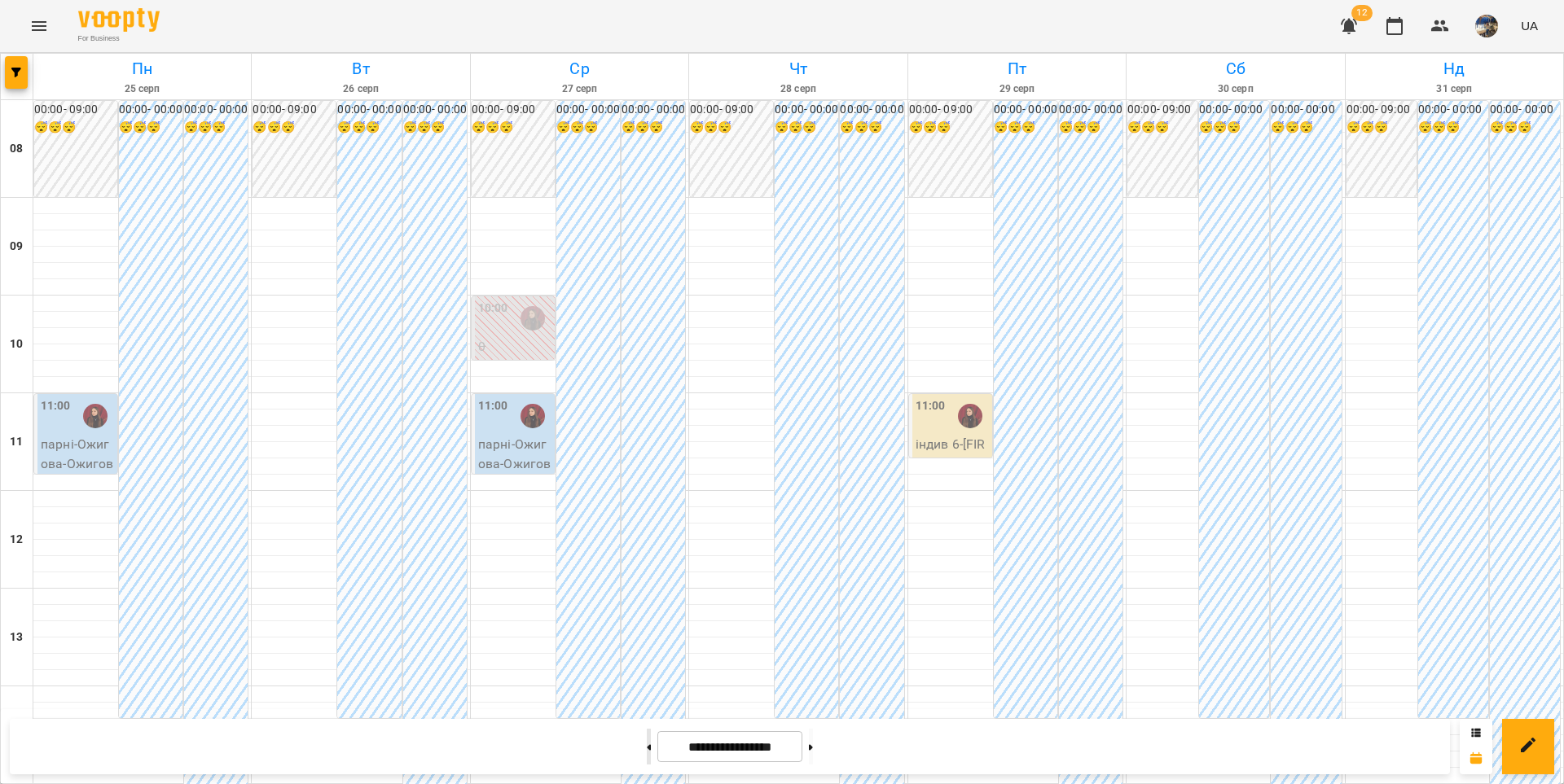click 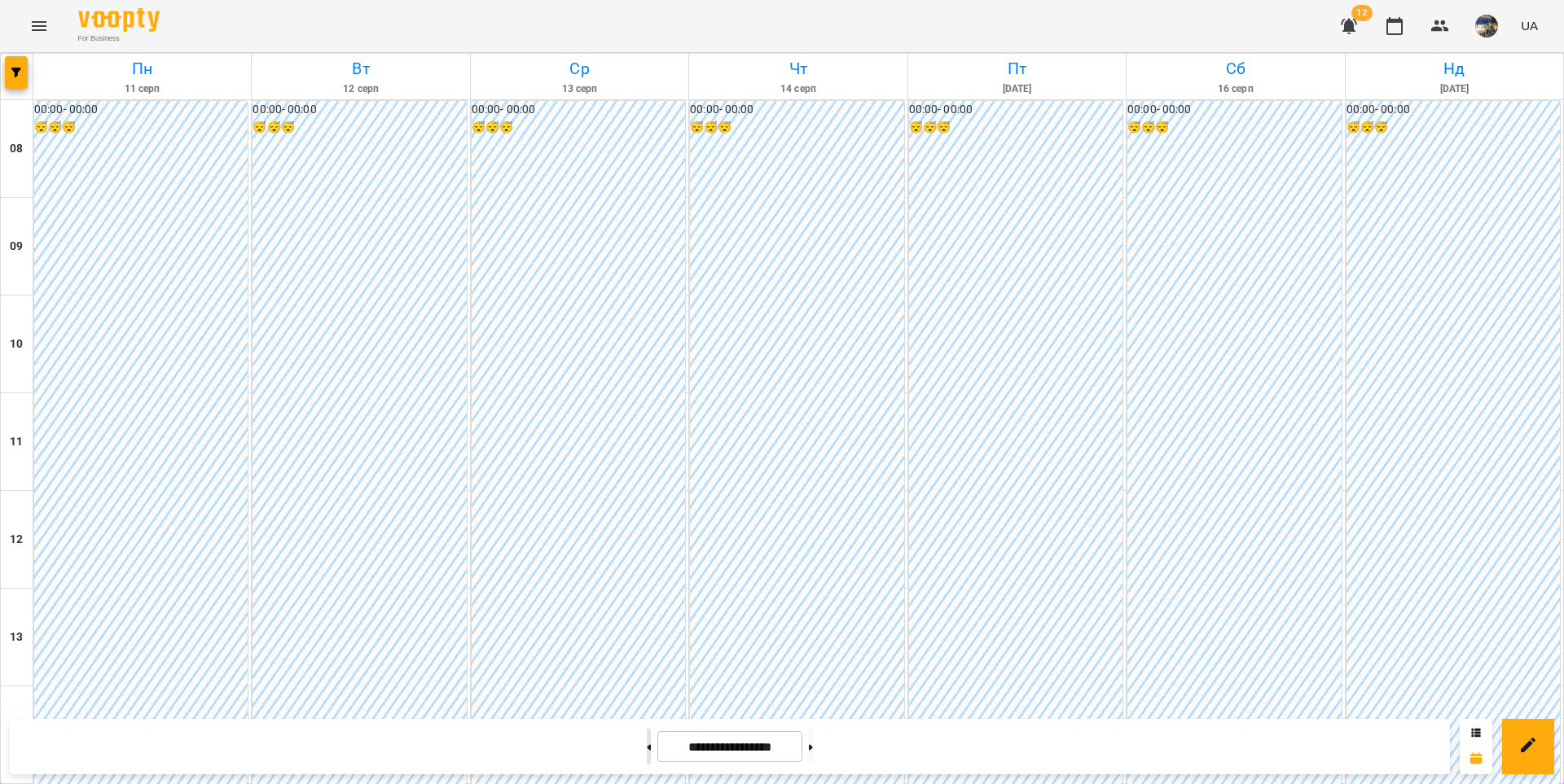 click 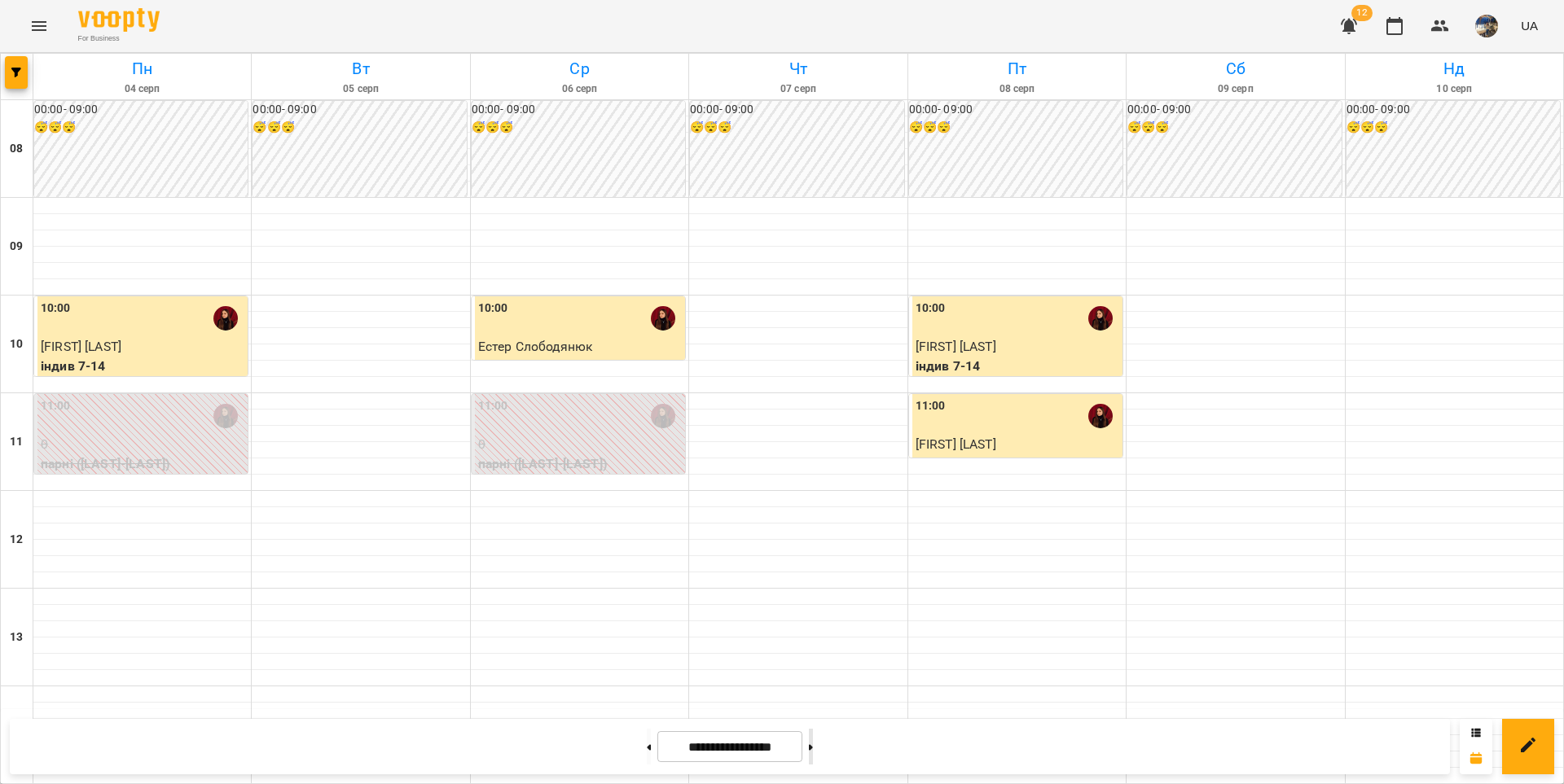 click at bounding box center [811, 747] 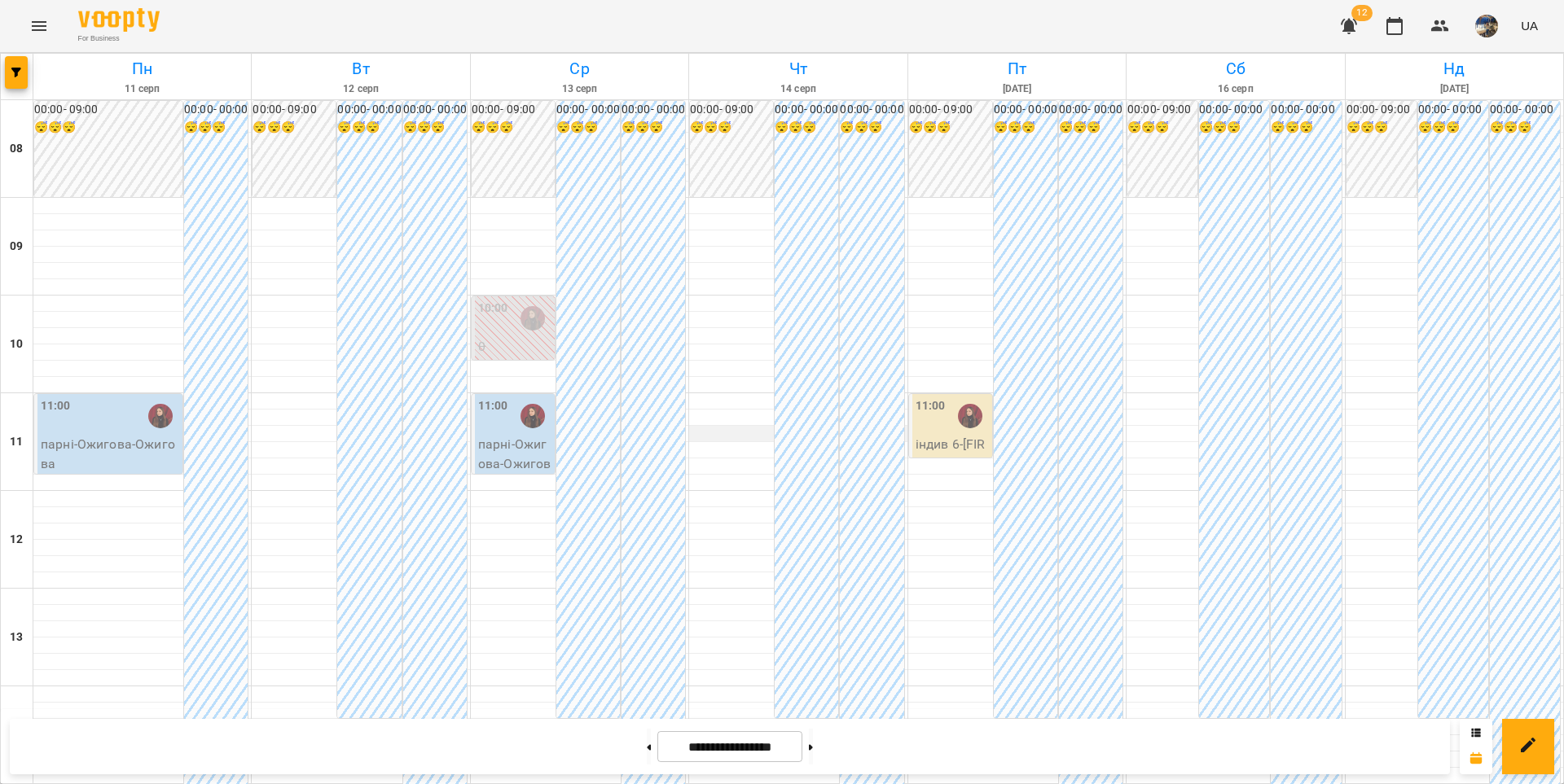 scroll, scrollTop: 0, scrollLeft: 0, axis: both 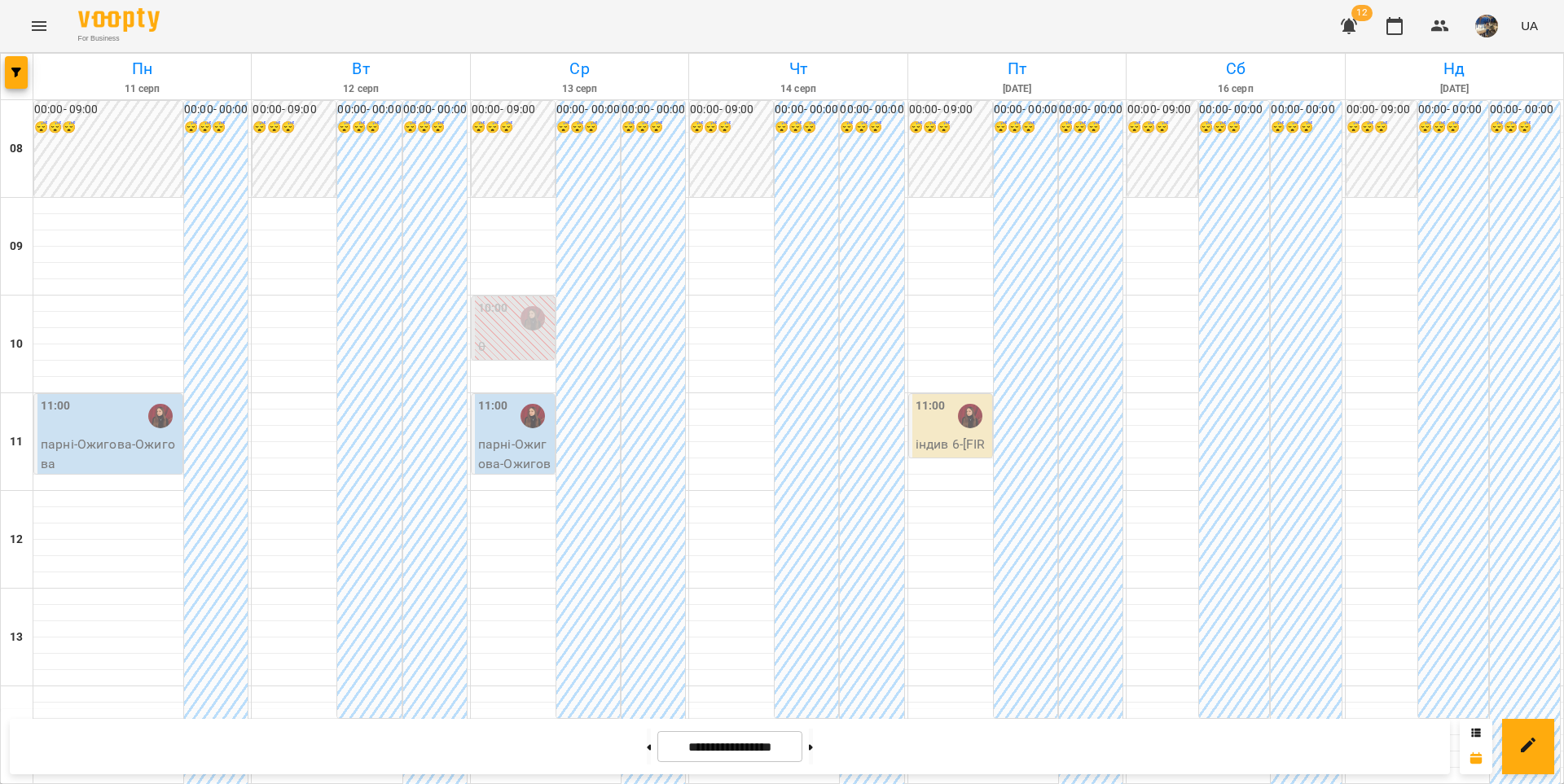 click at bounding box center (533, 318) 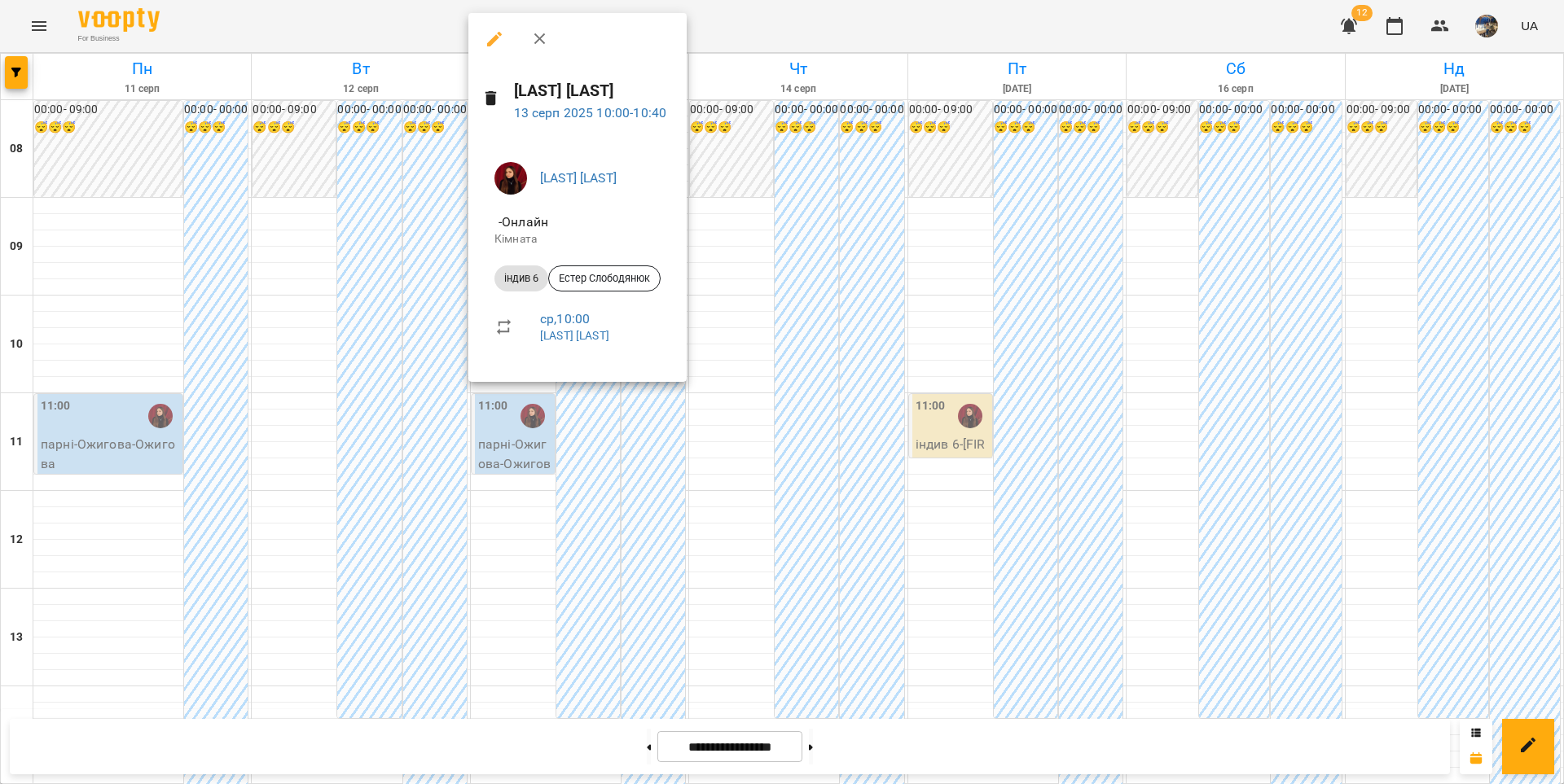 click at bounding box center [782, 392] 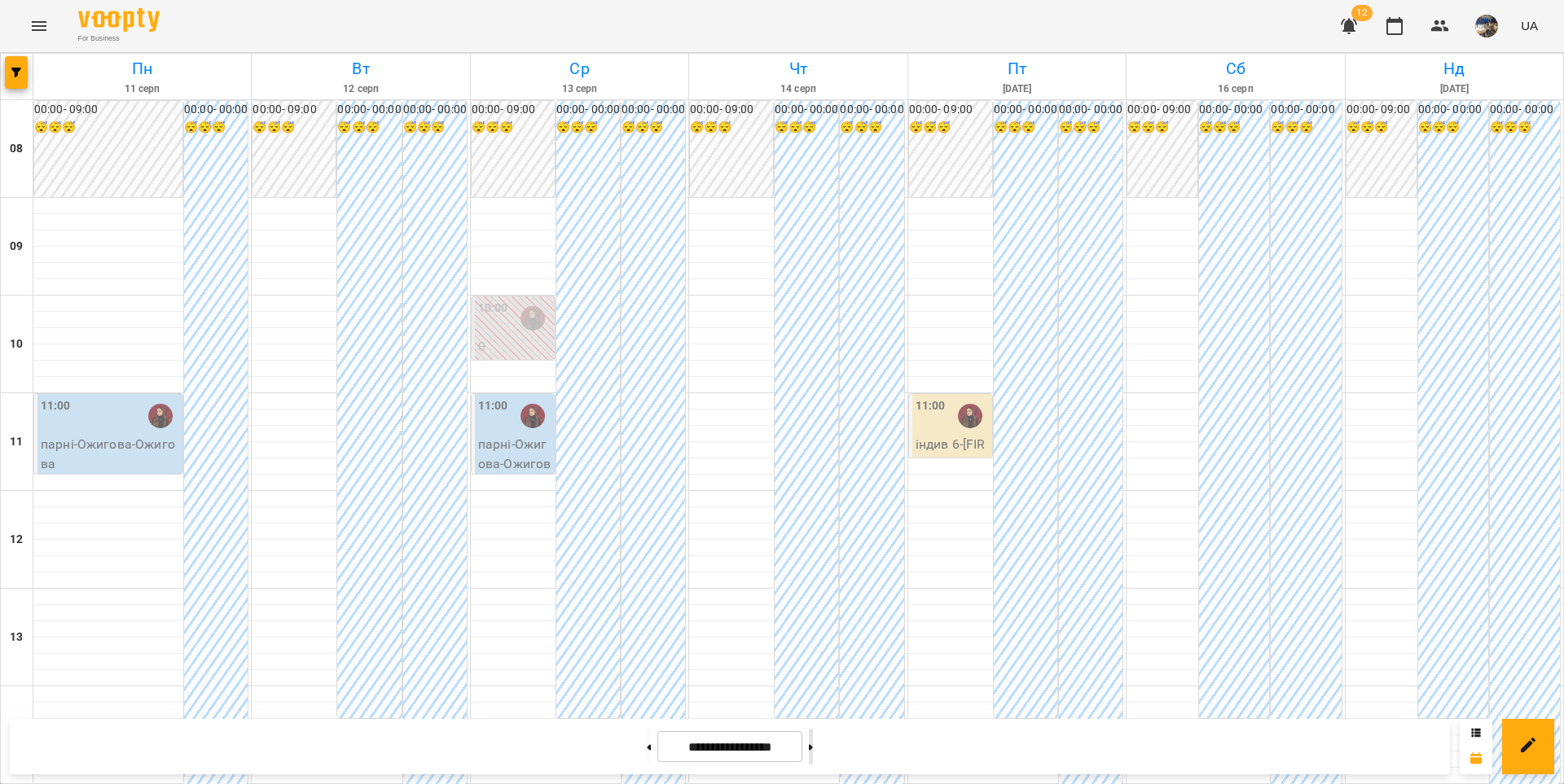 click at bounding box center [811, 747] 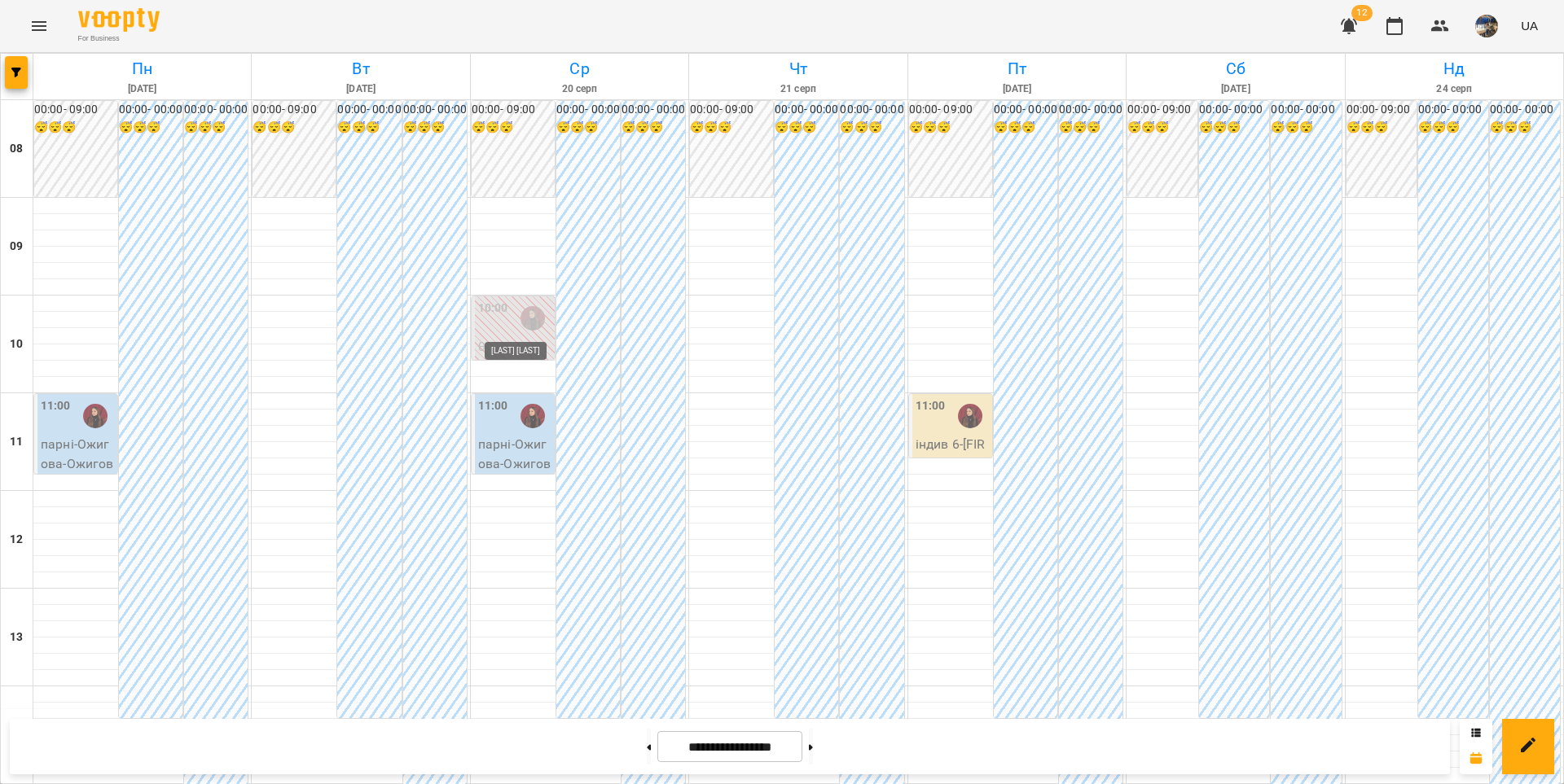 click at bounding box center [533, 318] 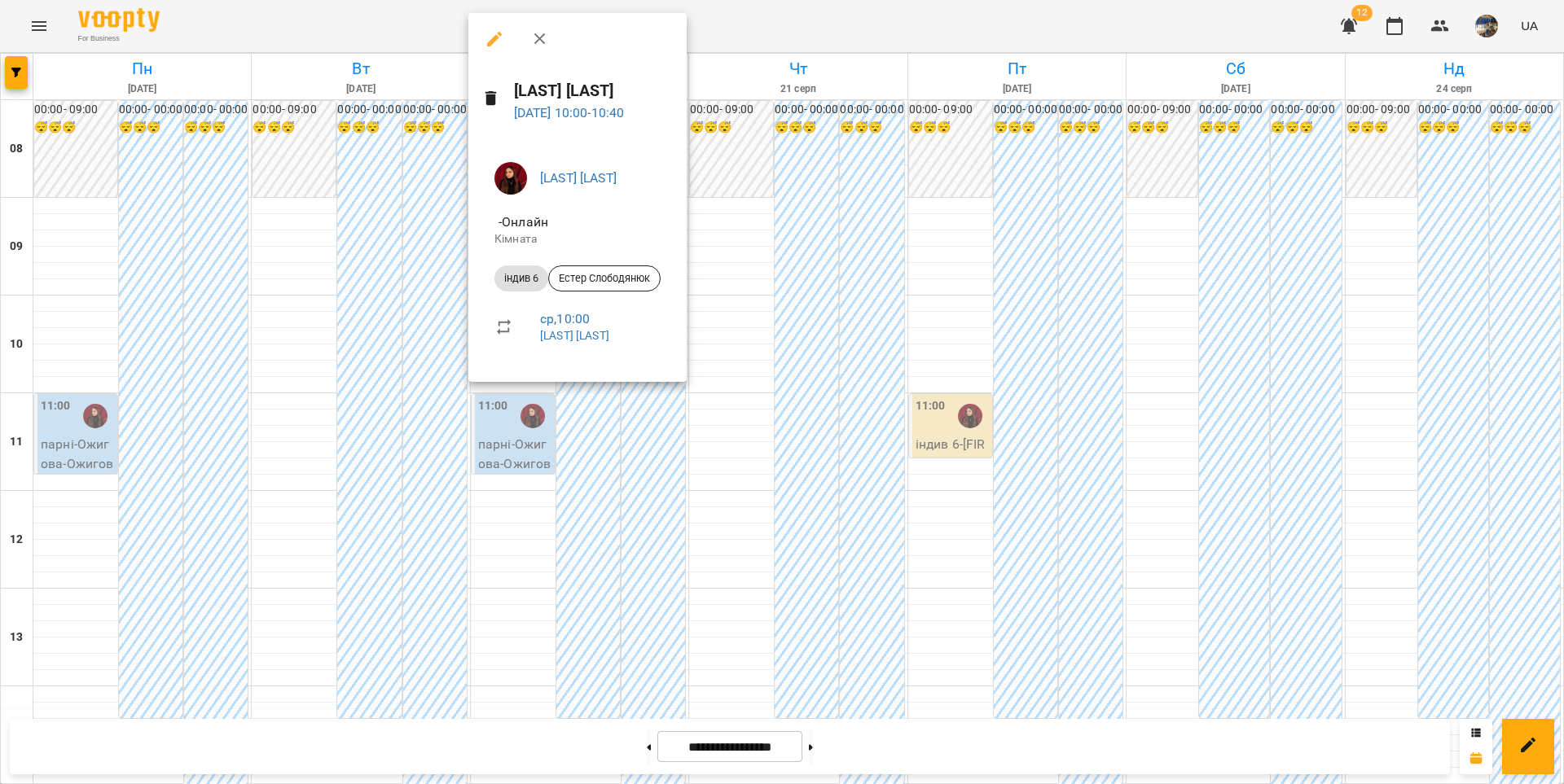 click at bounding box center (782, 392) 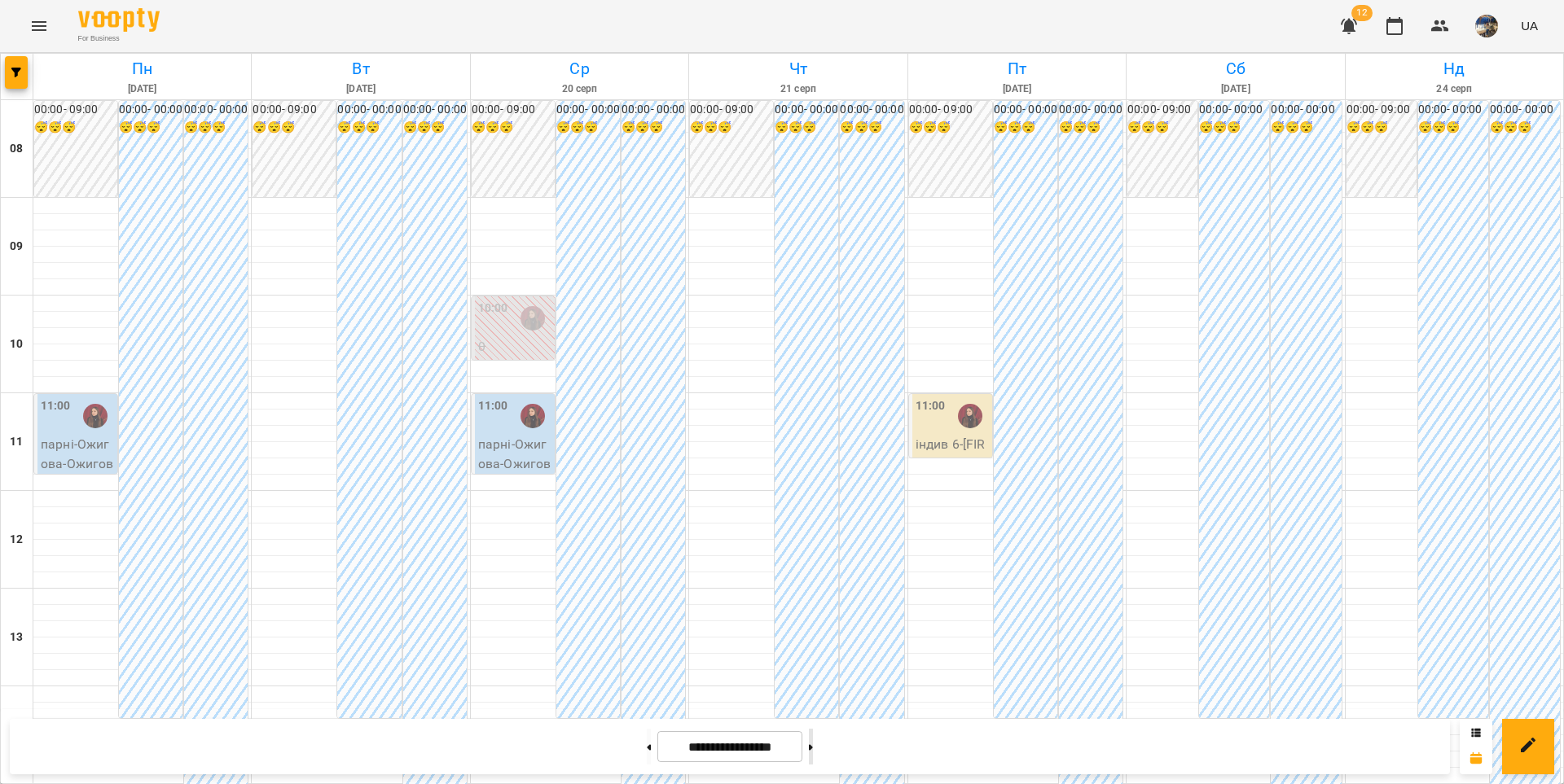 click 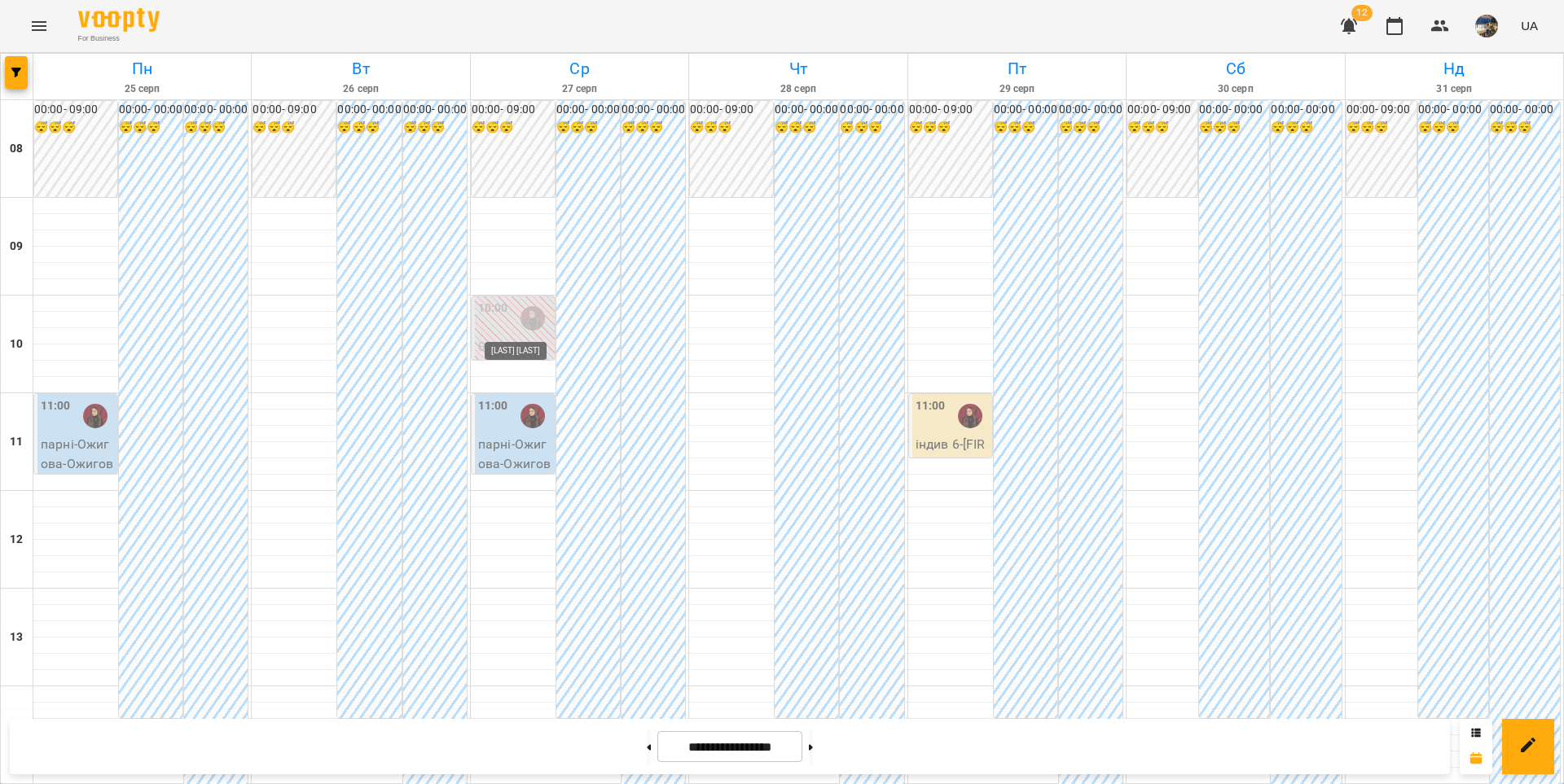 click at bounding box center (533, 318) 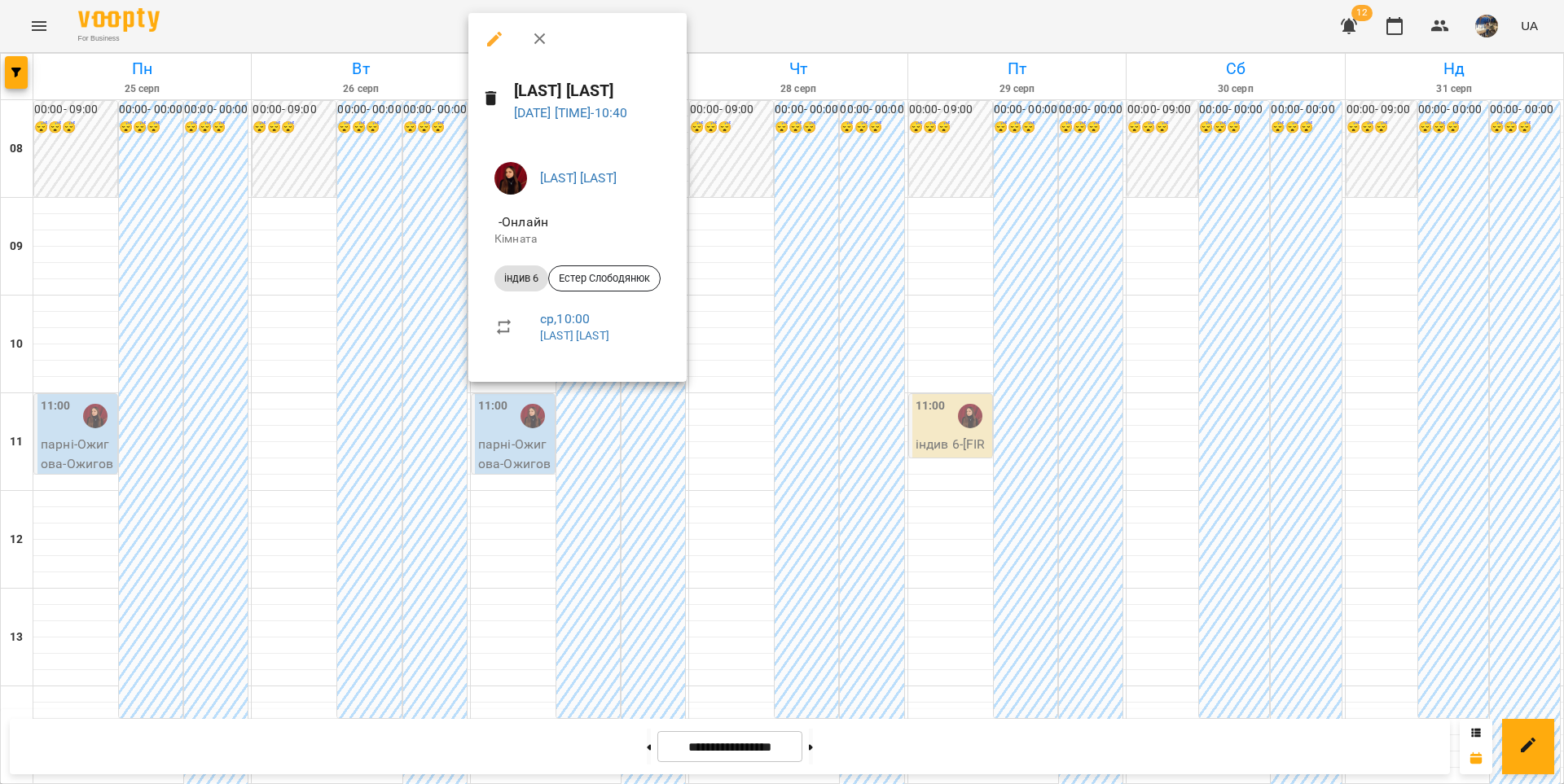 click 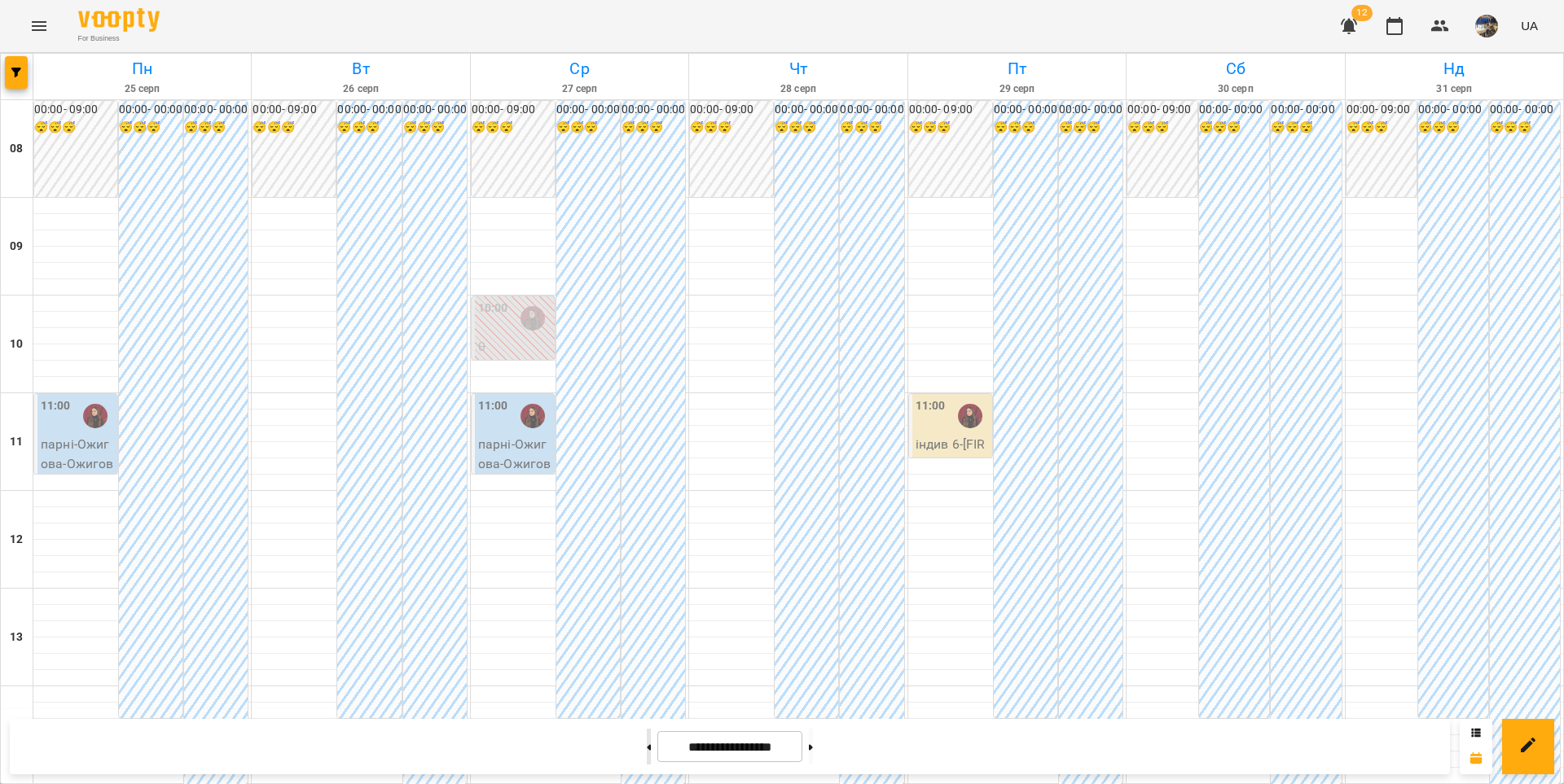 click 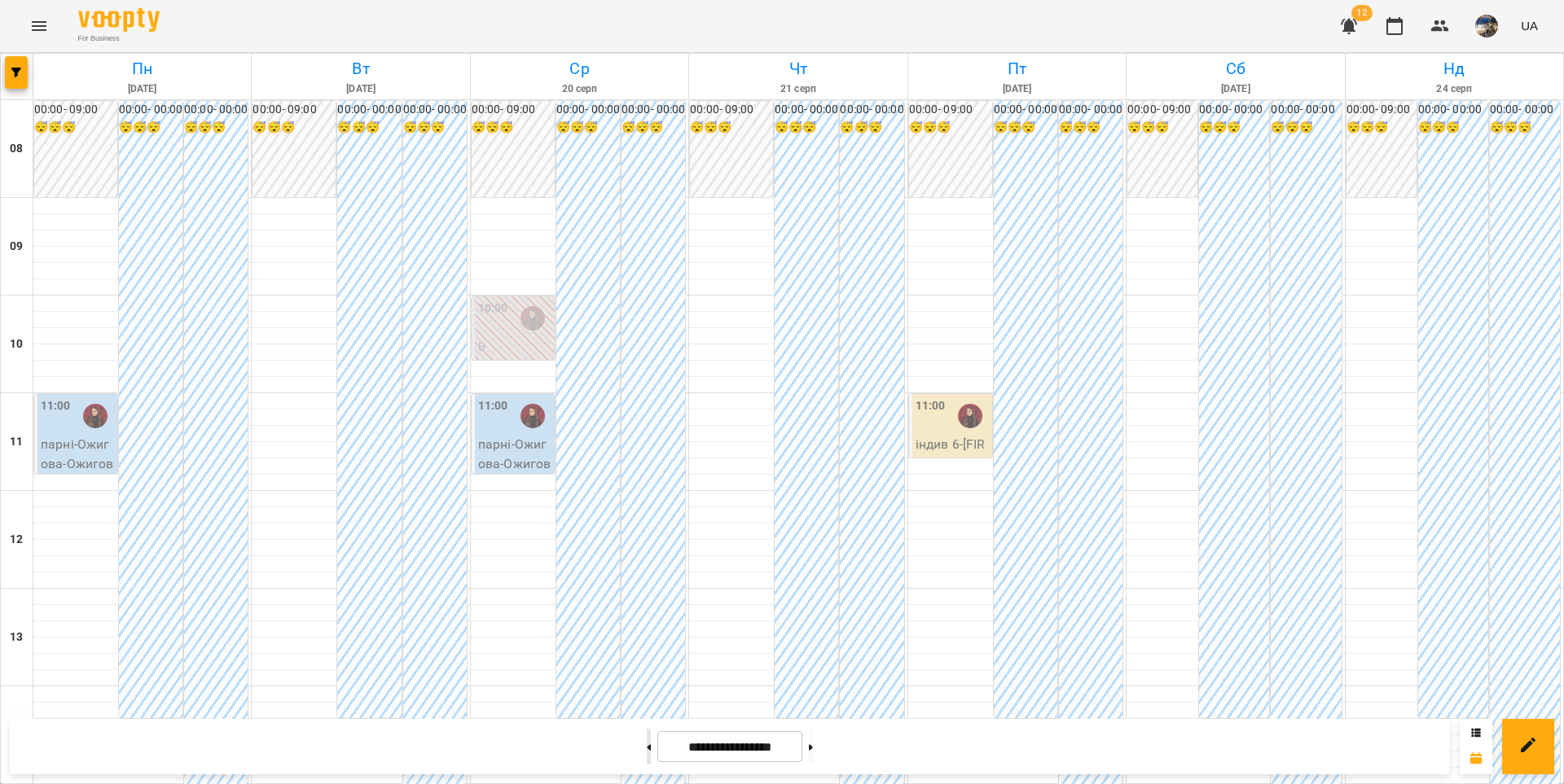 click 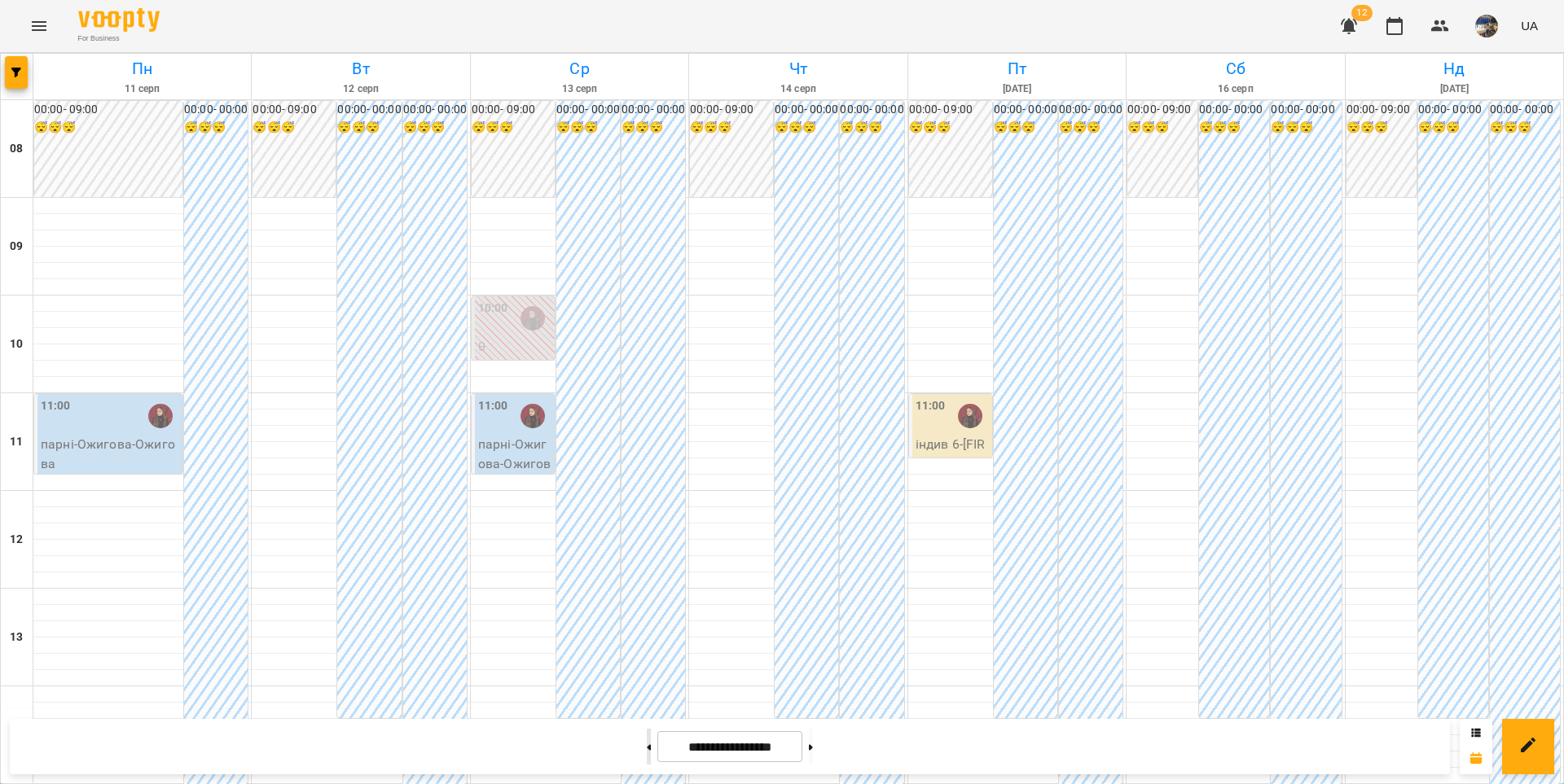 click at bounding box center [648, 747] 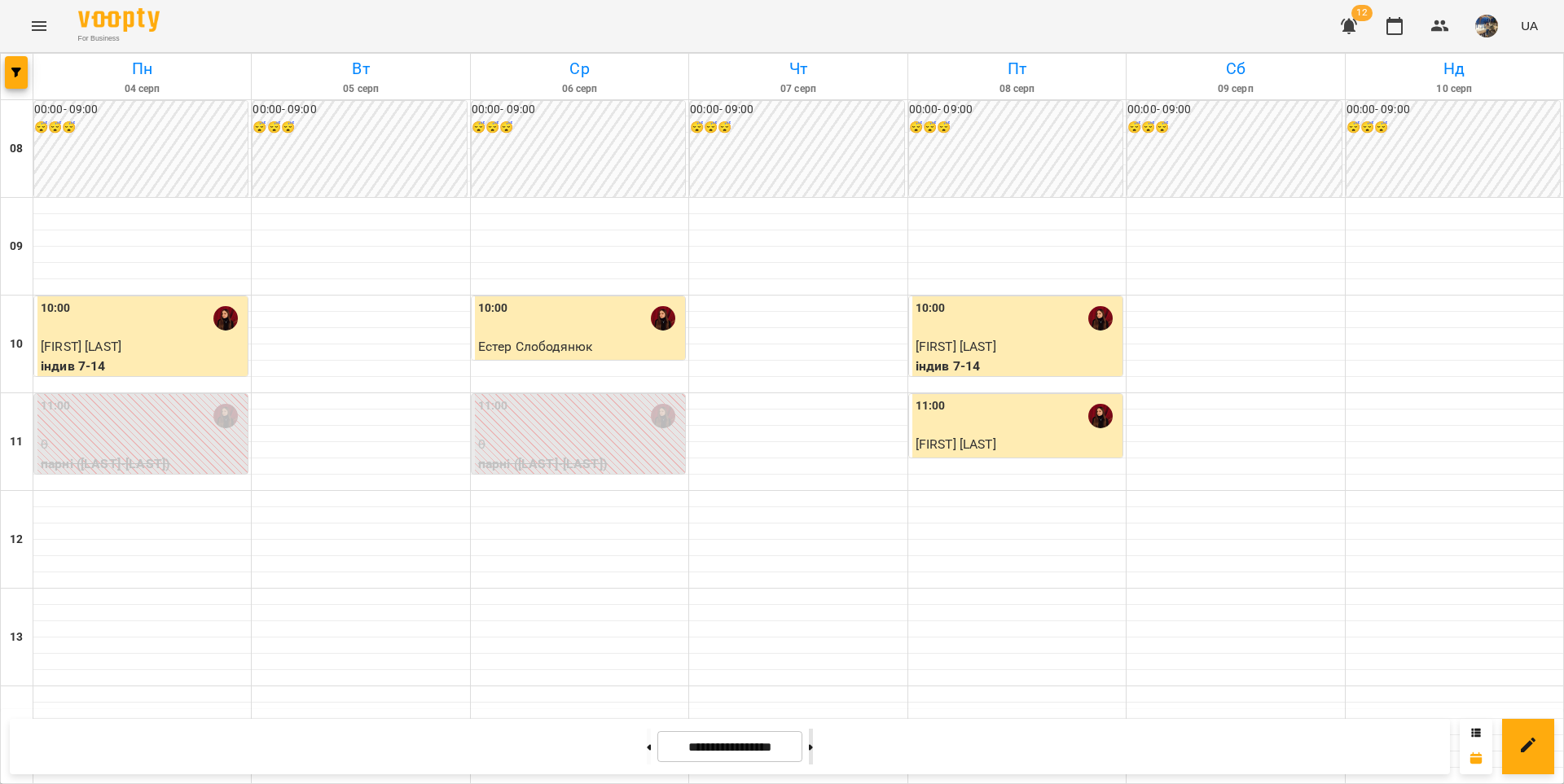 click at bounding box center (811, 747) 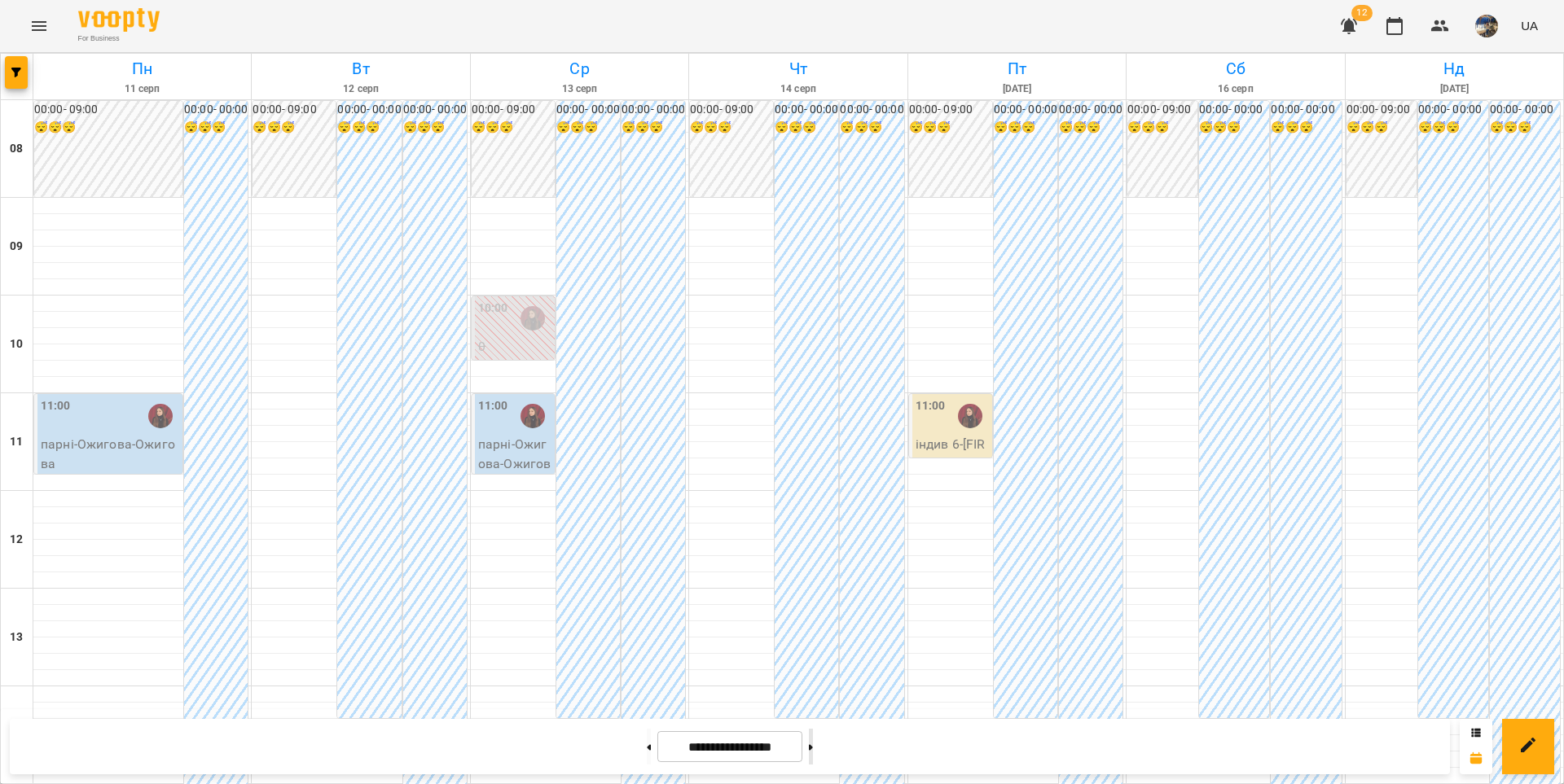 click at bounding box center (811, 747) 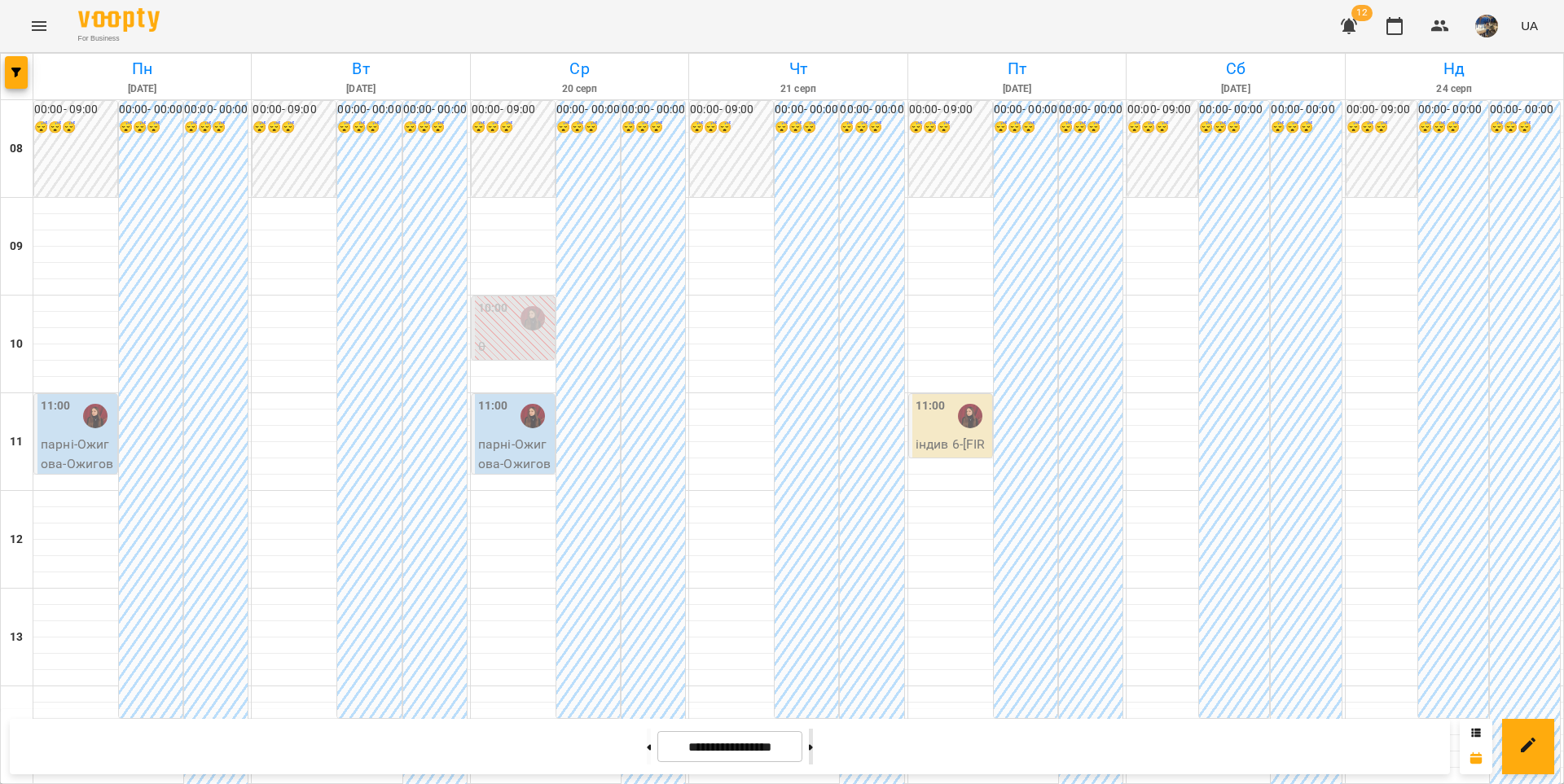 click at bounding box center [811, 747] 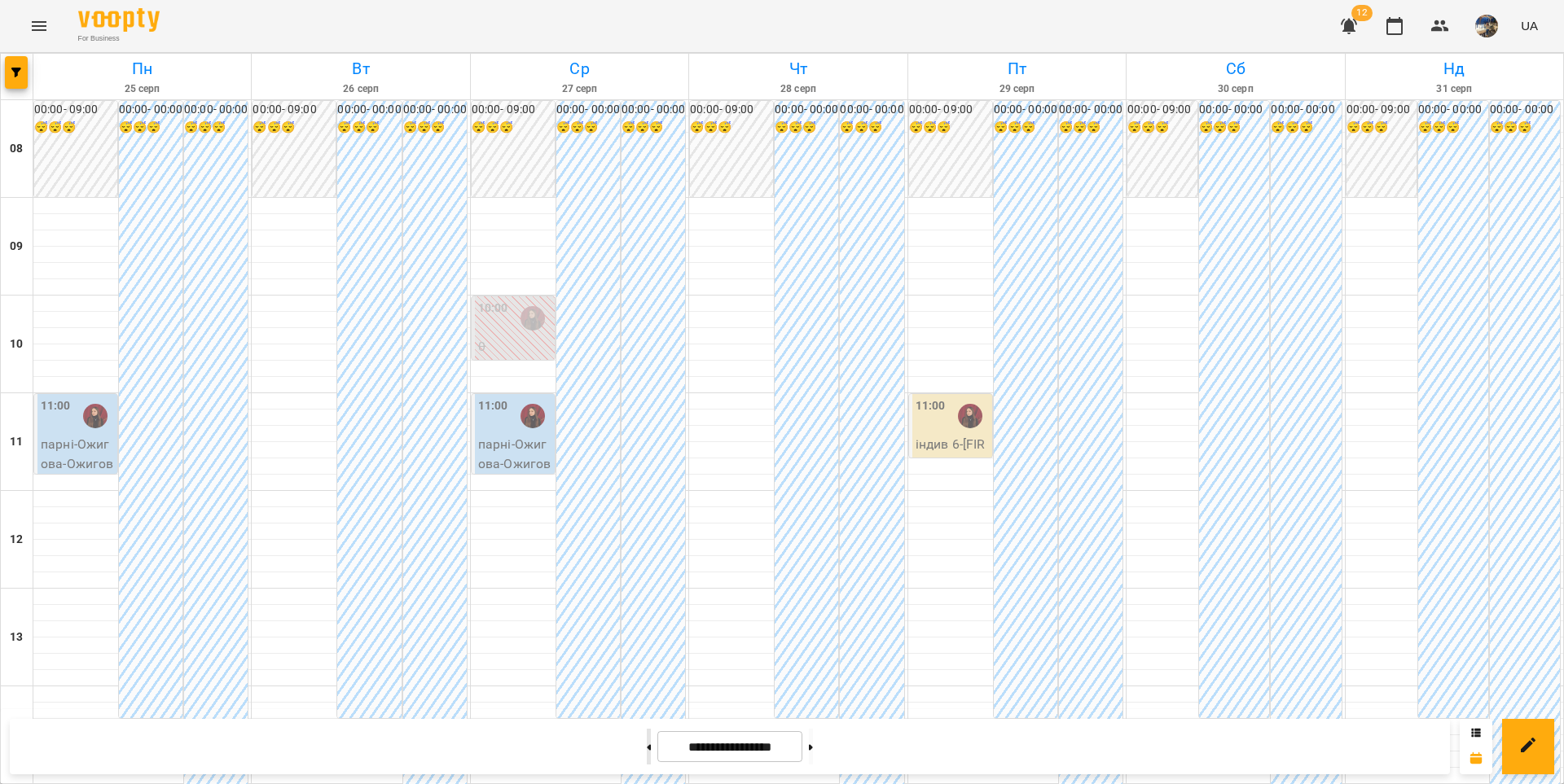 click at bounding box center [648, 747] 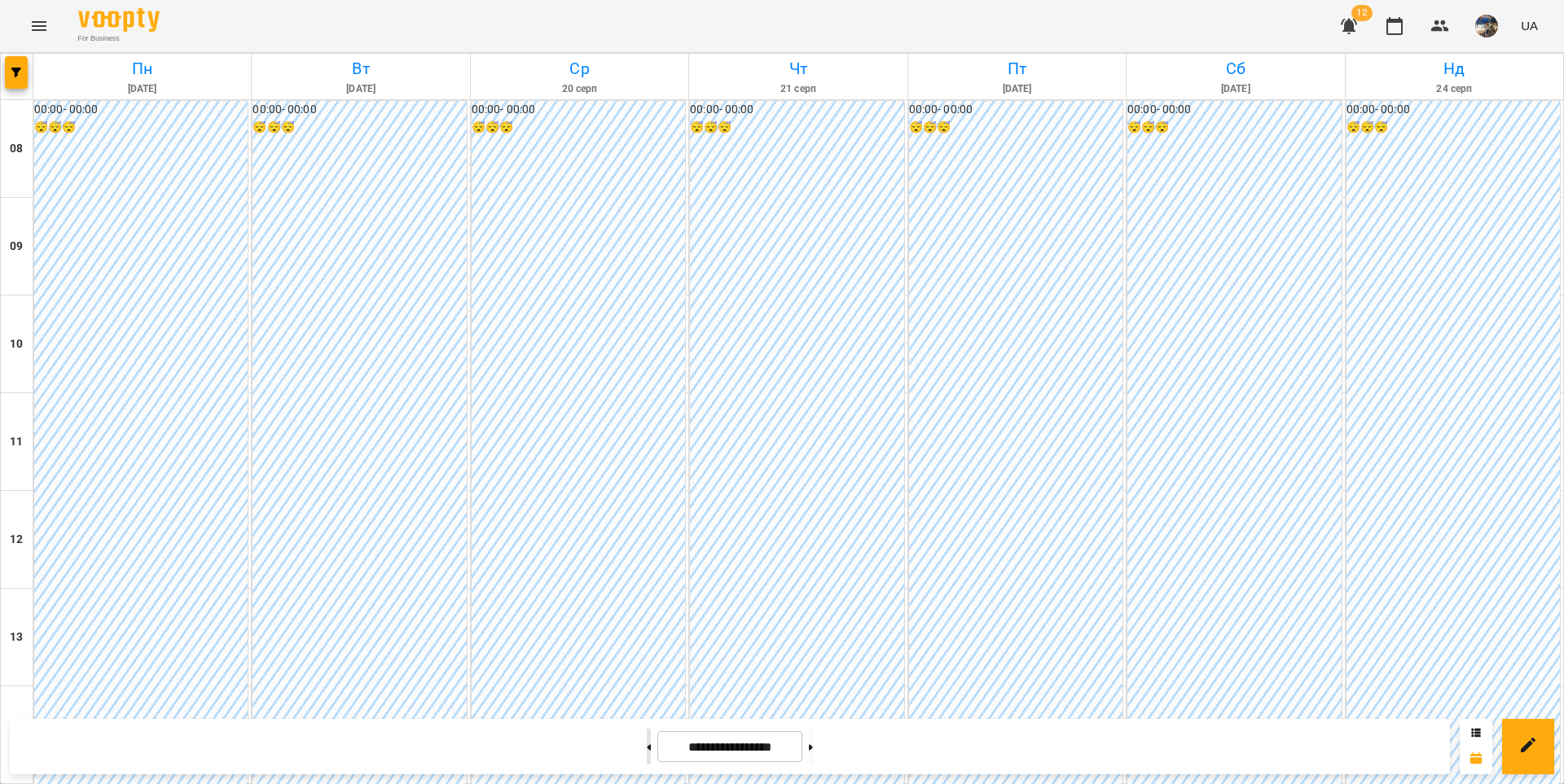 click at bounding box center (648, 747) 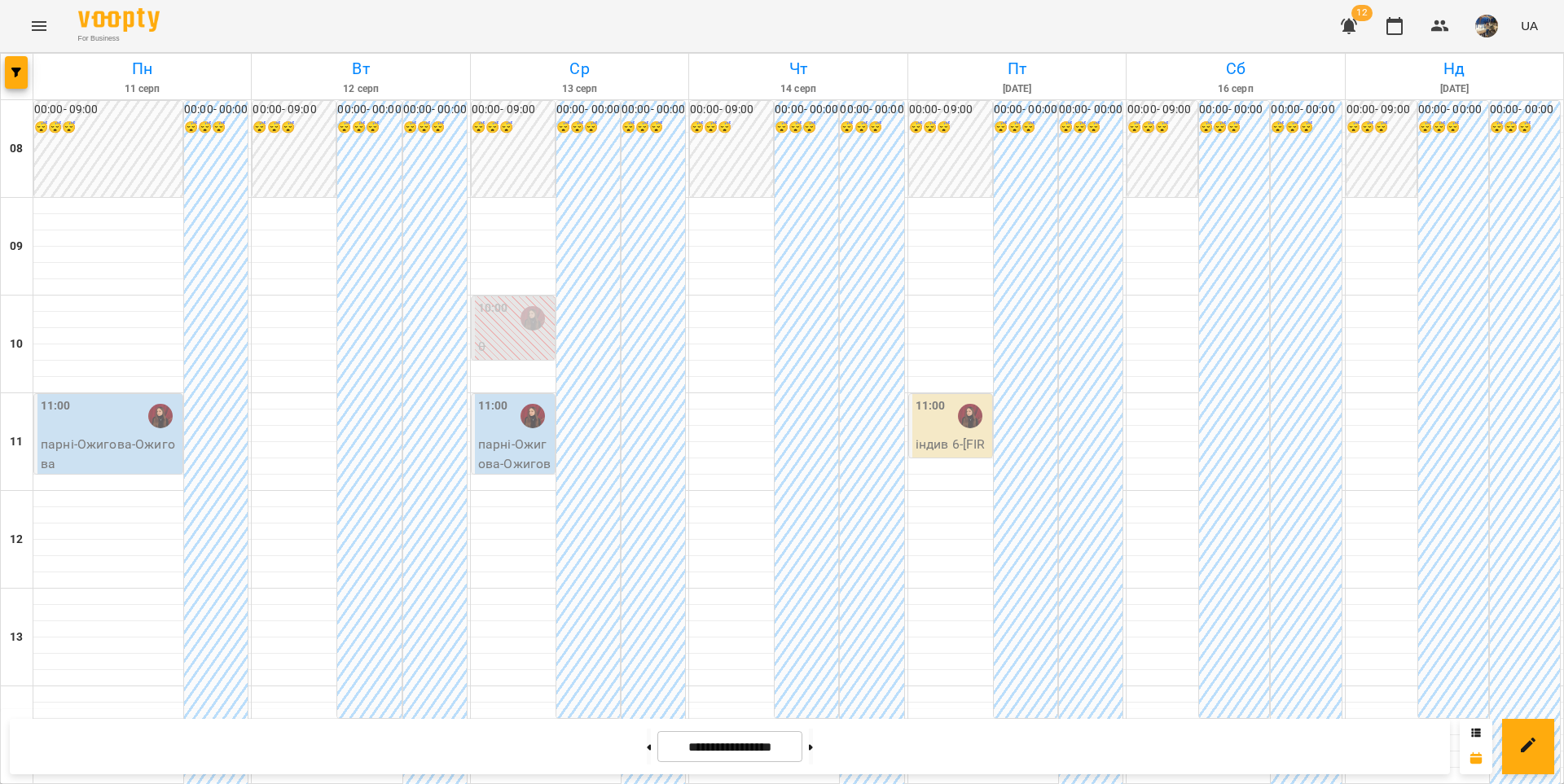 type 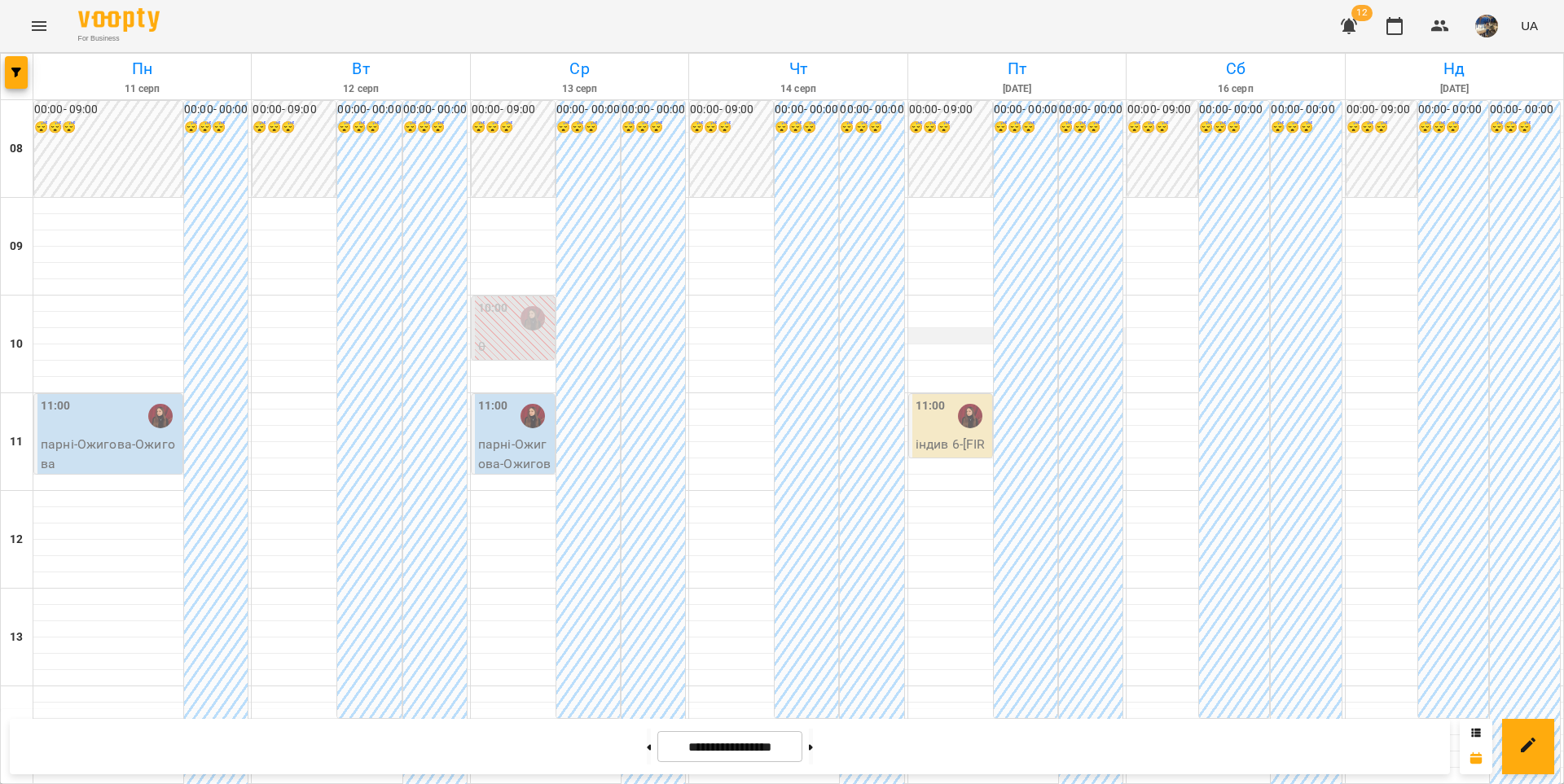 click at bounding box center (1017, 336) 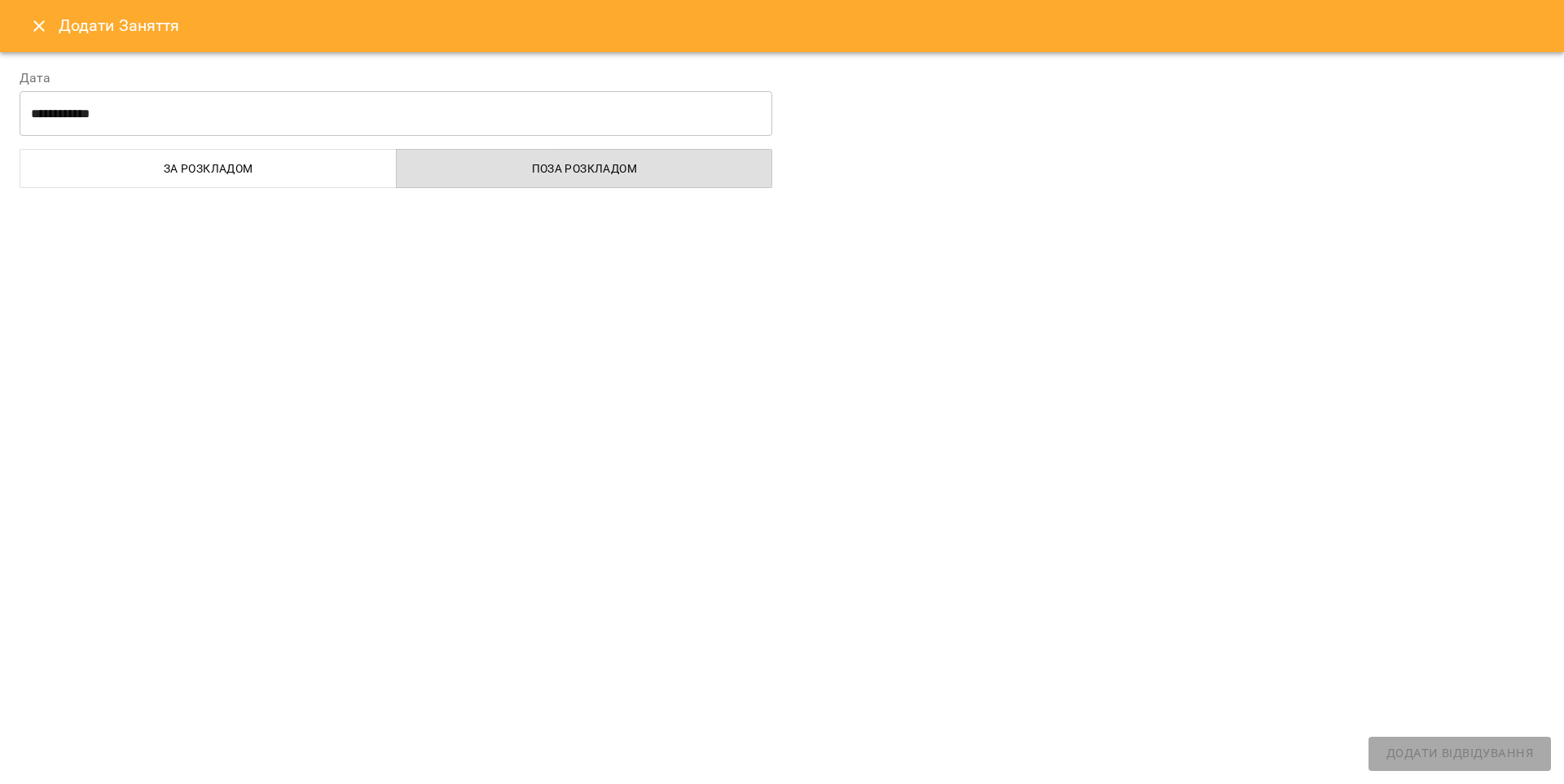 select 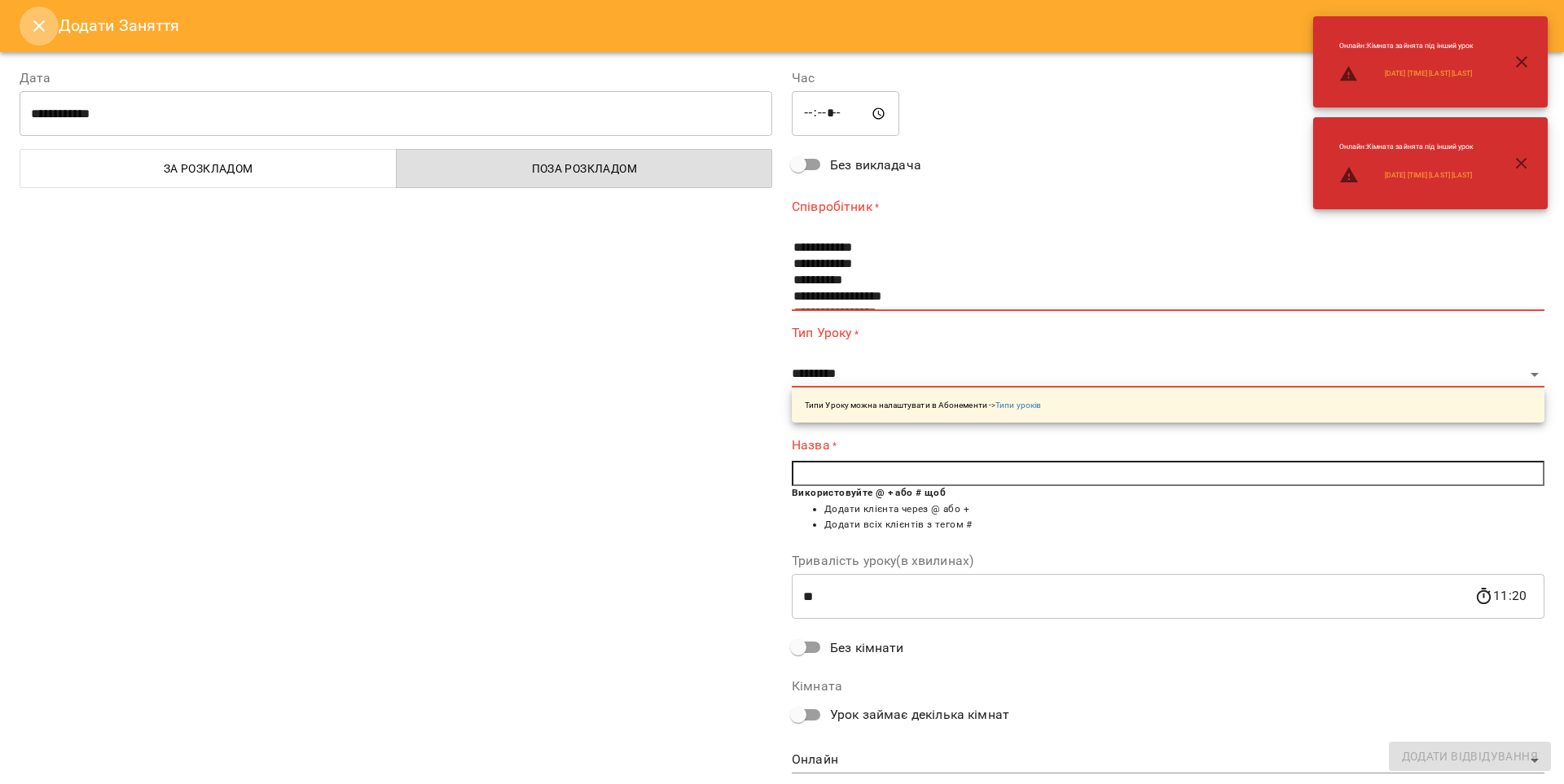 drag, startPoint x: 38, startPoint y: 23, endPoint x: 158, endPoint y: 49, distance: 122.78436 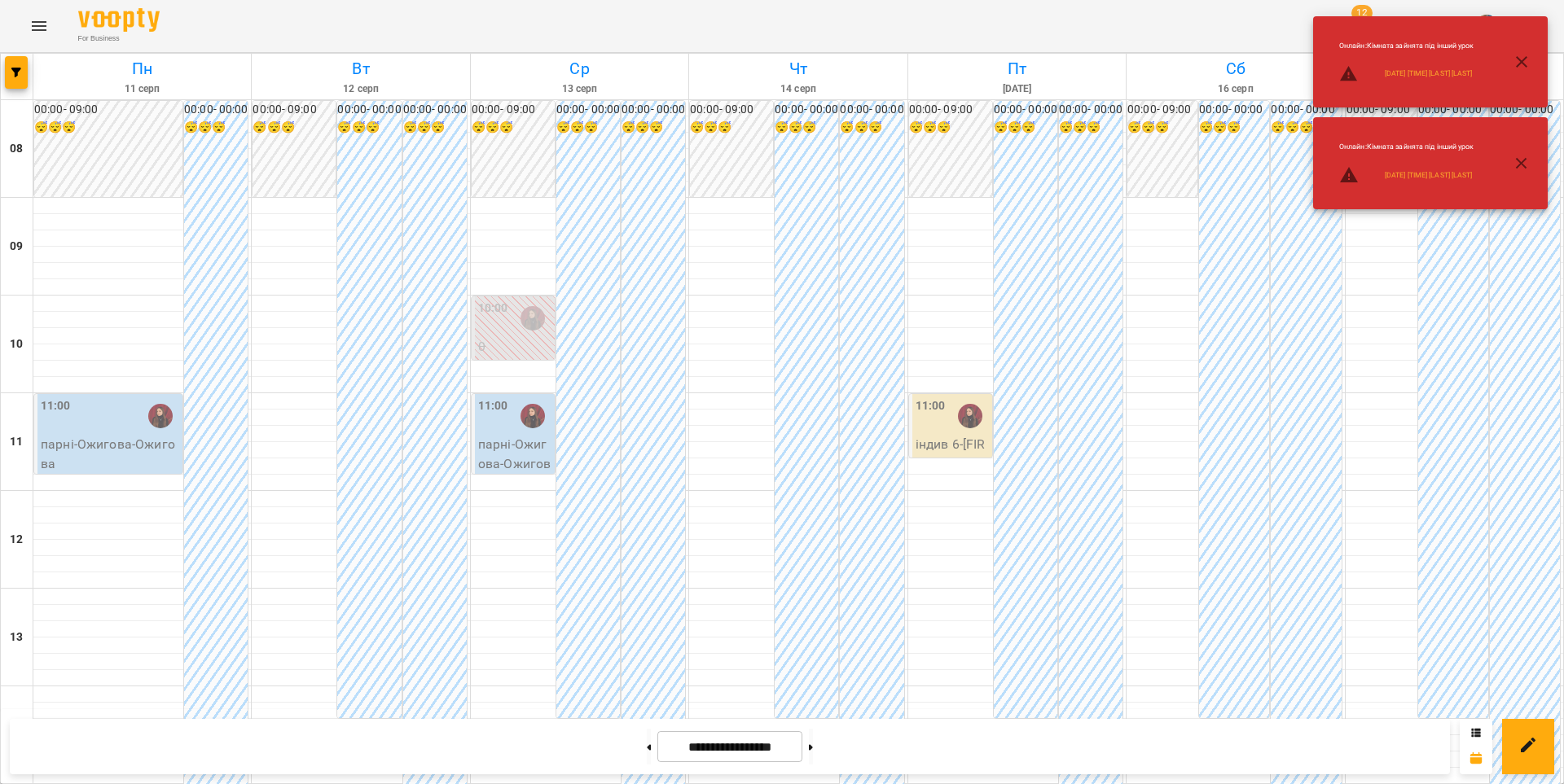 scroll, scrollTop: 757, scrollLeft: 0, axis: vertical 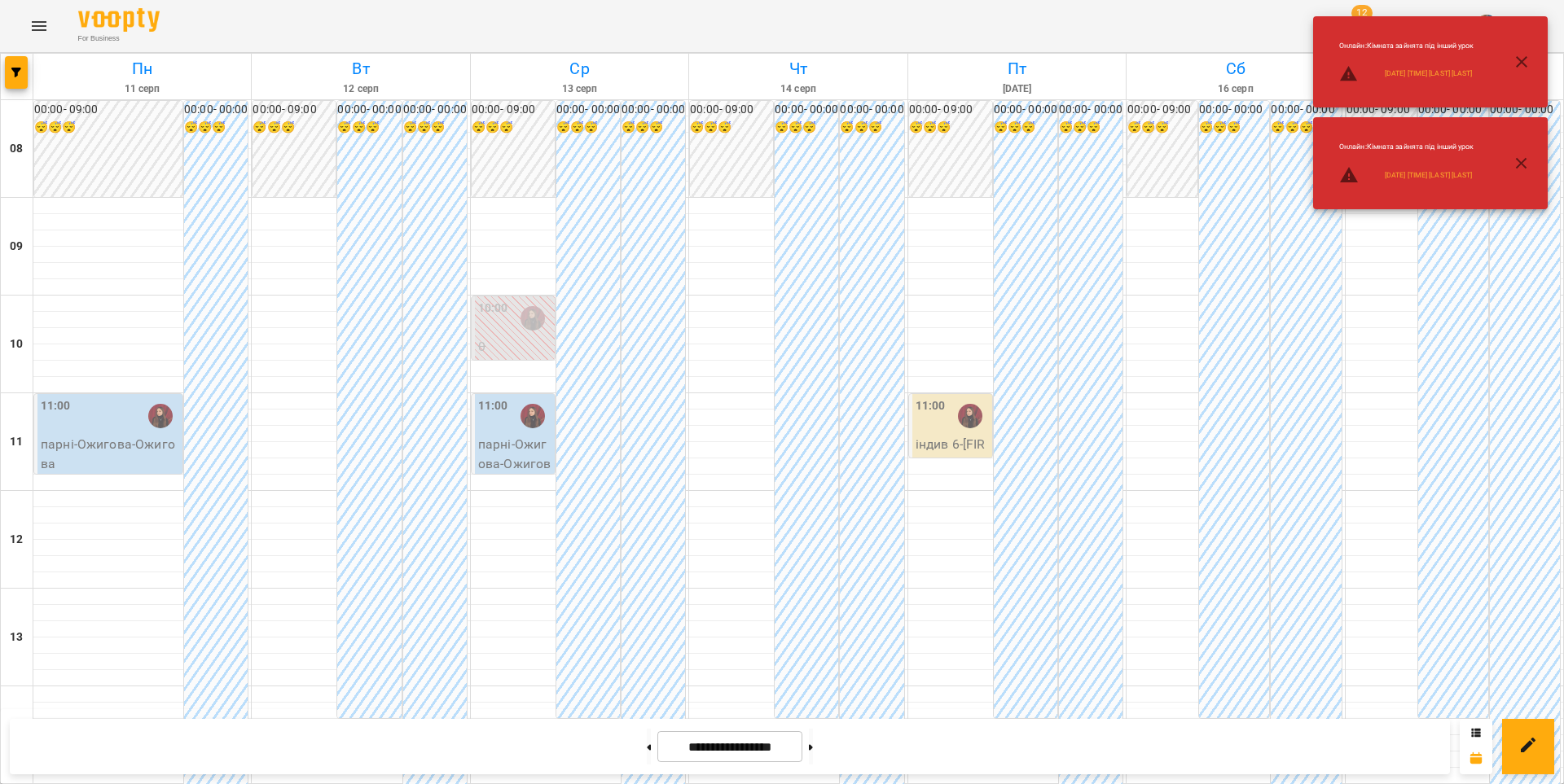 click on "індив 7-14 ( [NAME] [NAME] )" at bounding box center (515, 1245) 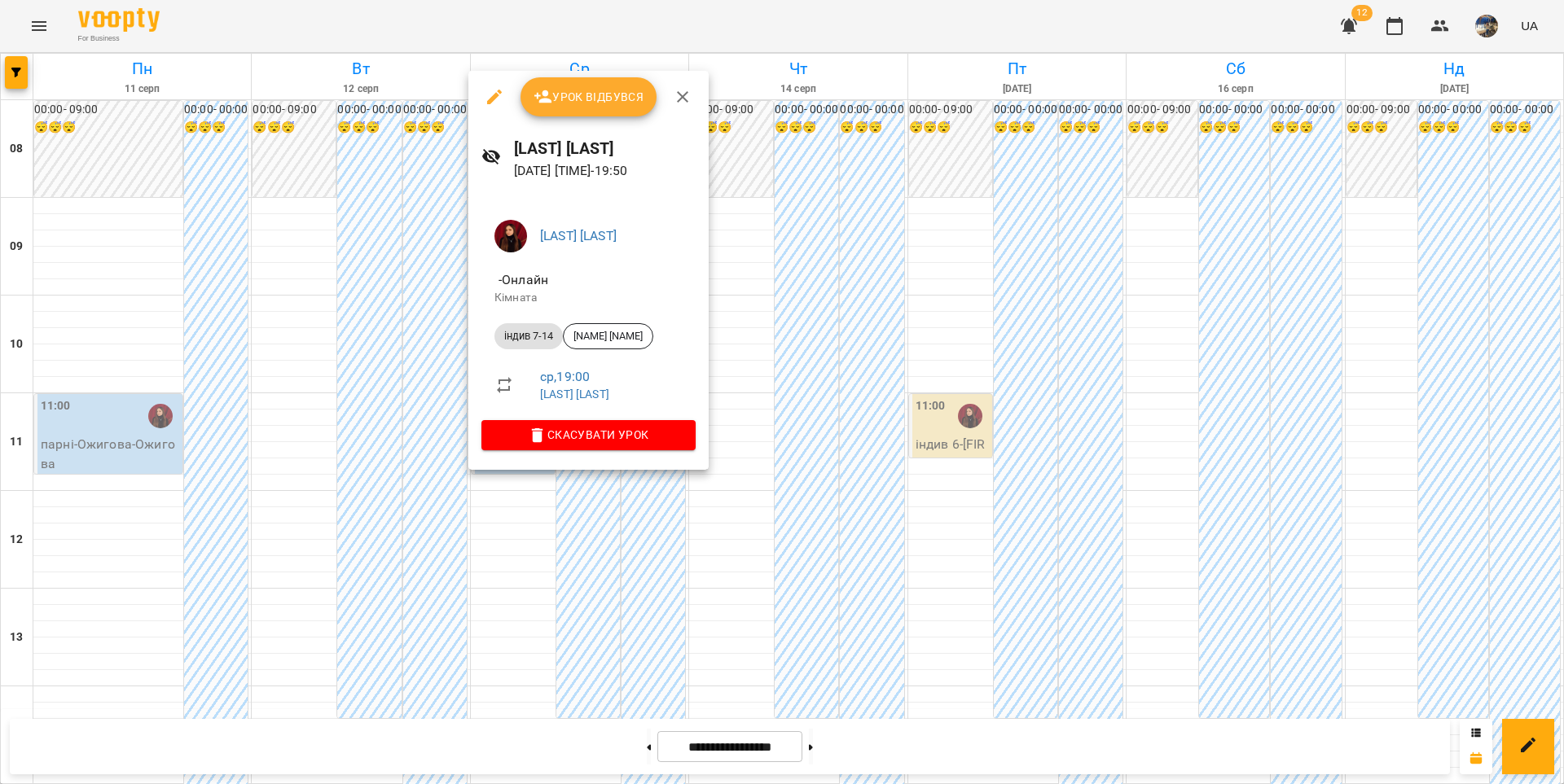 click at bounding box center [782, 392] 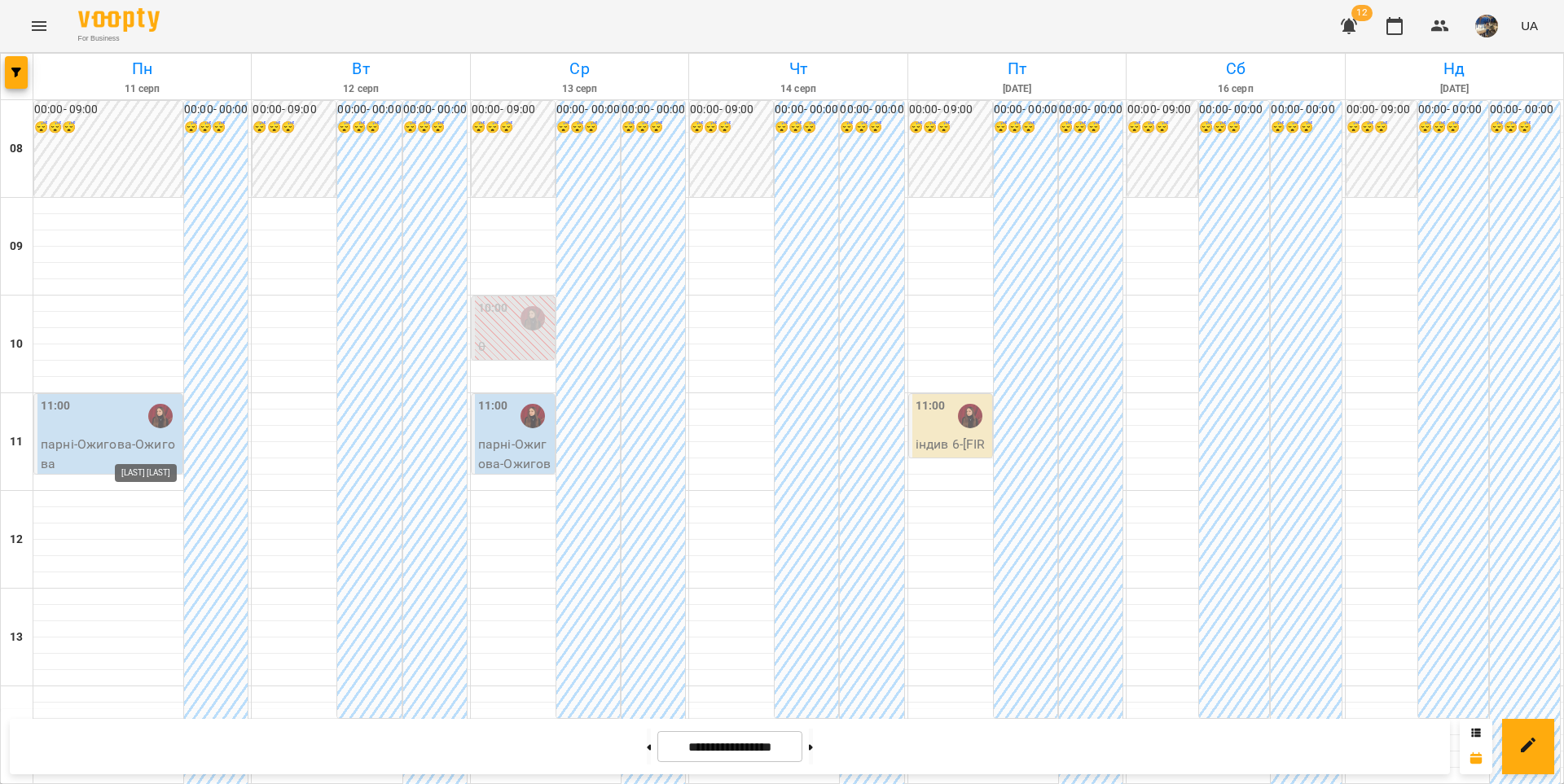 click at bounding box center (160, 1198) 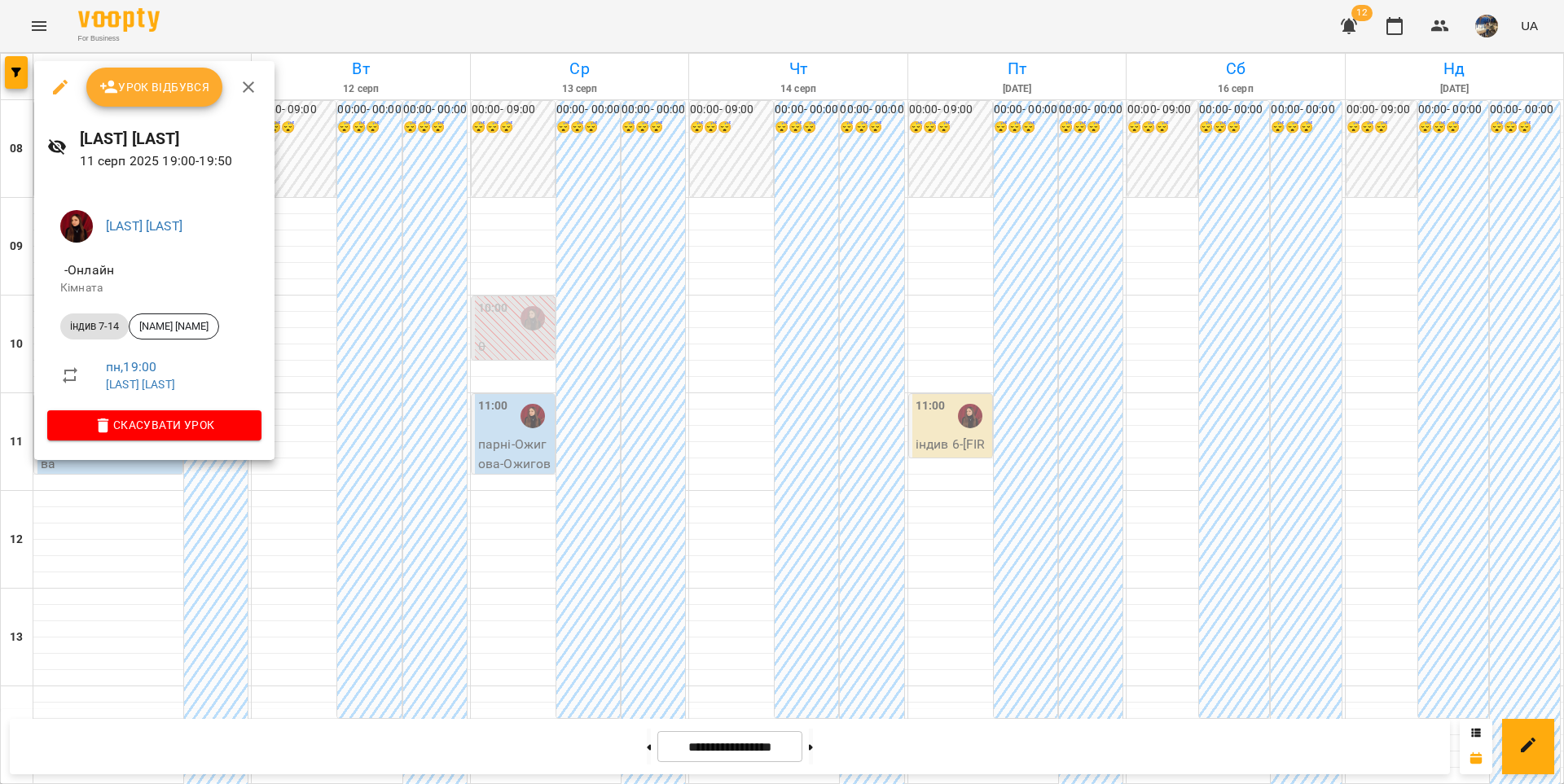 click 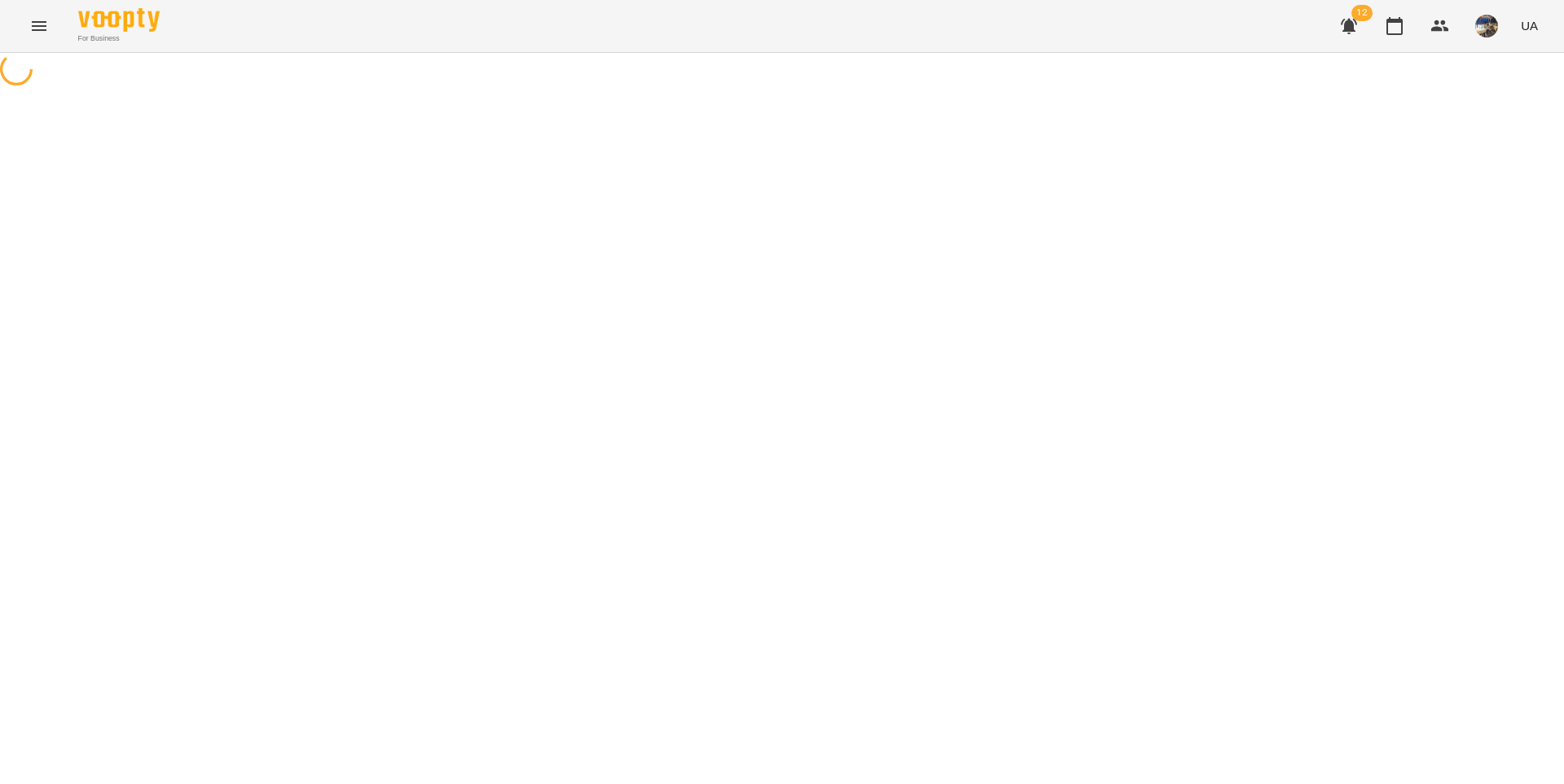 select on "**********" 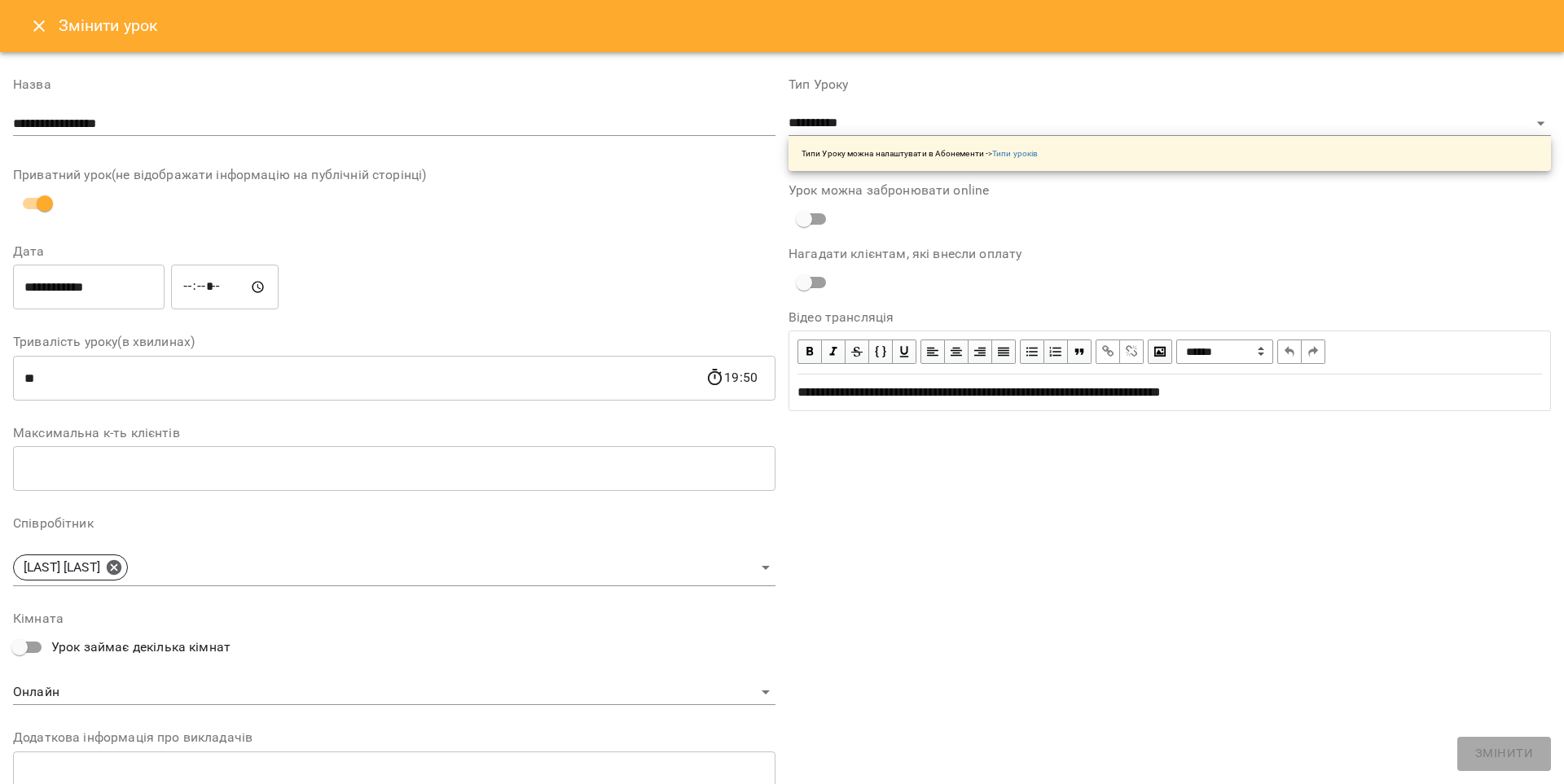 click on "**********" at bounding box center (89, 287) 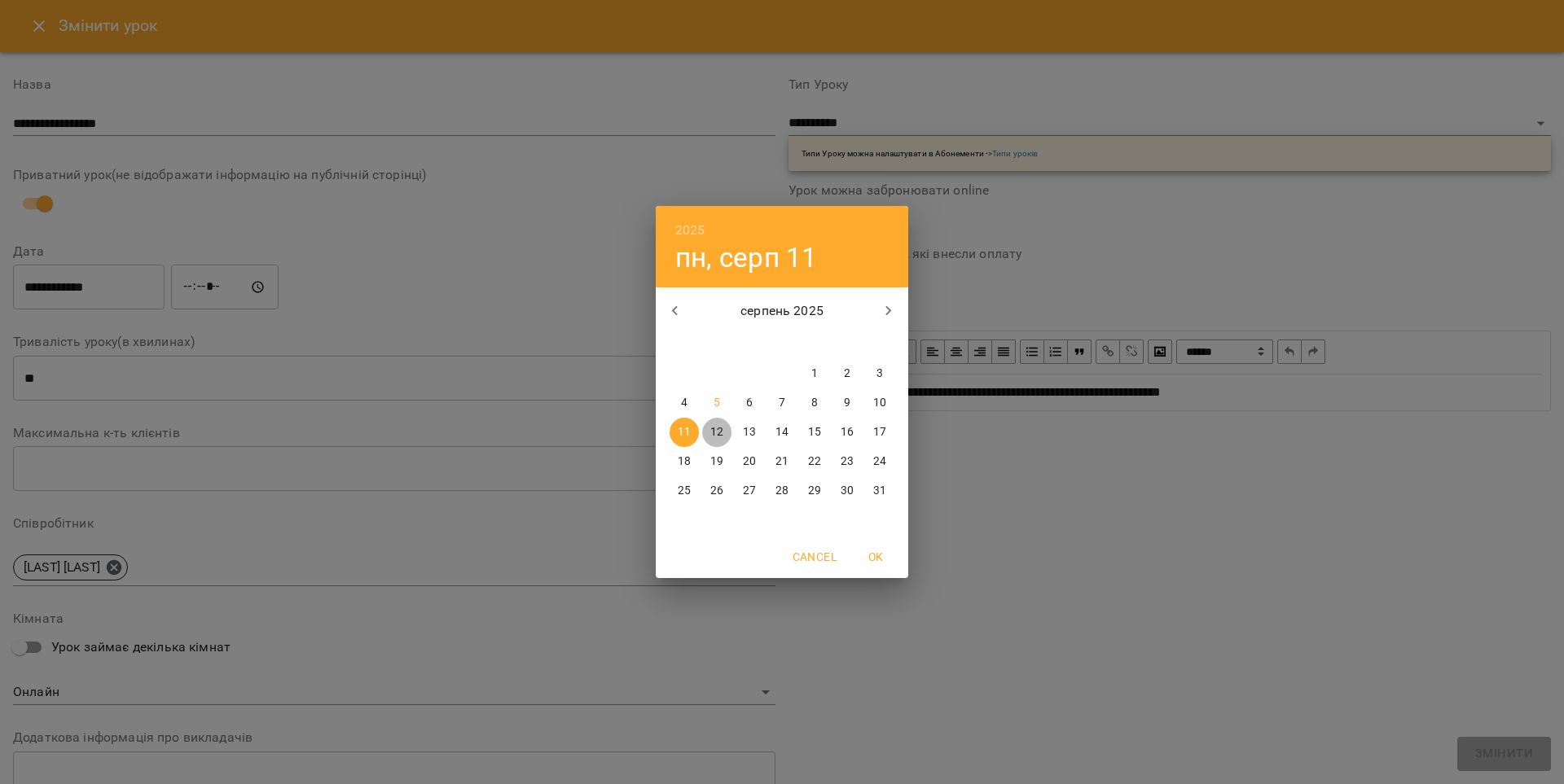 click on "12" at bounding box center (717, 432) 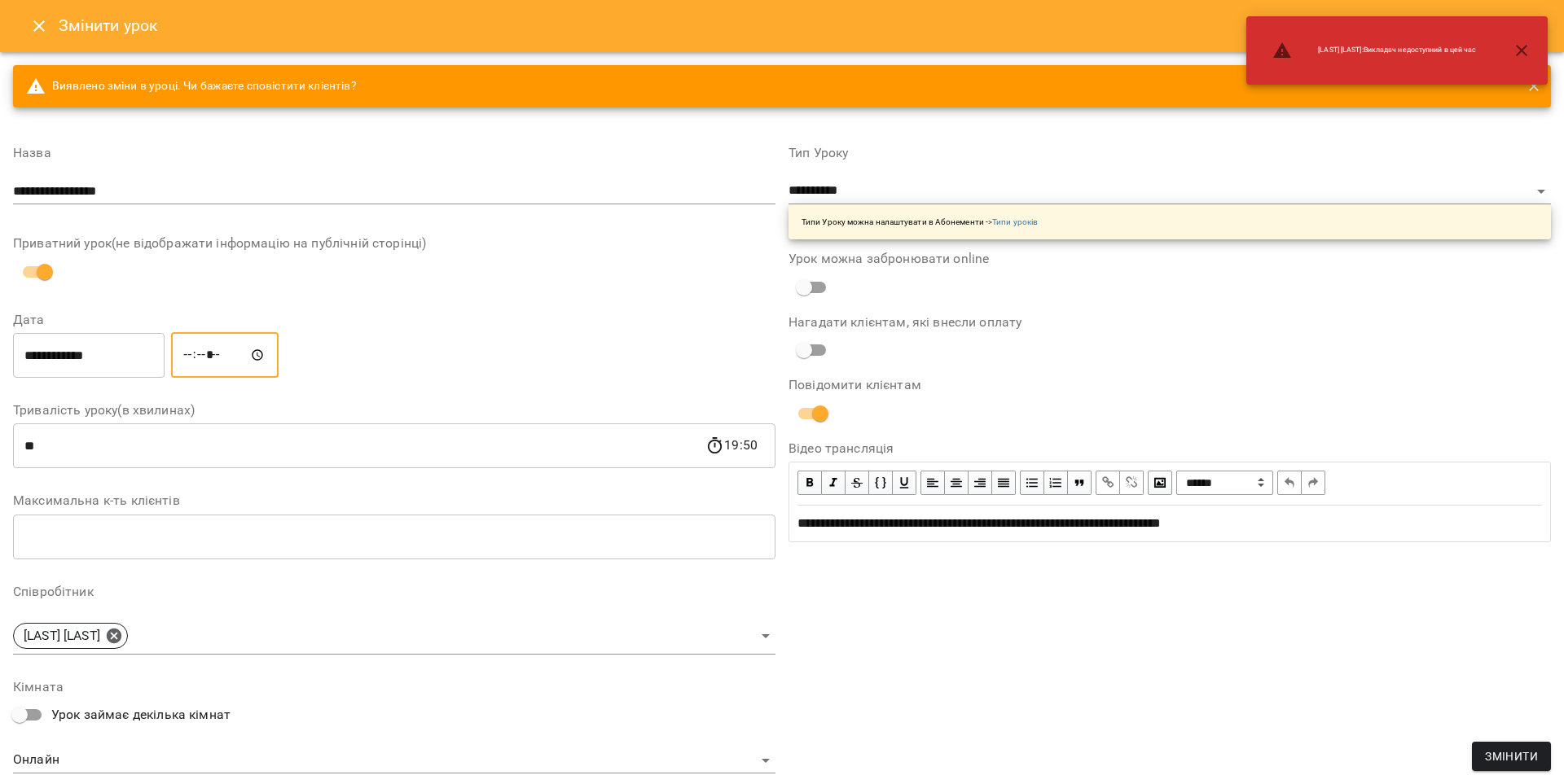 click on "*****" at bounding box center [225, 355] 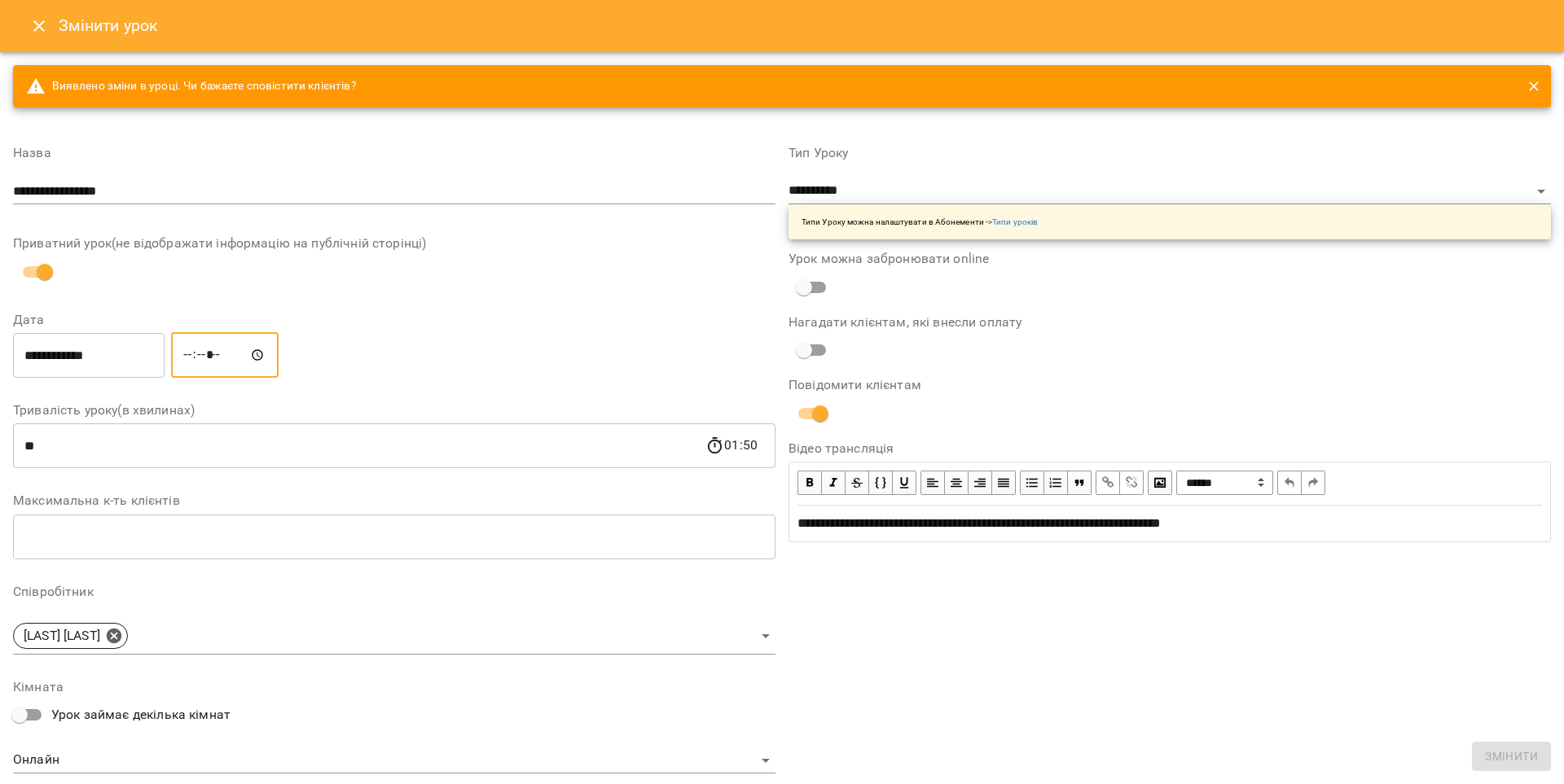 type on "*****" 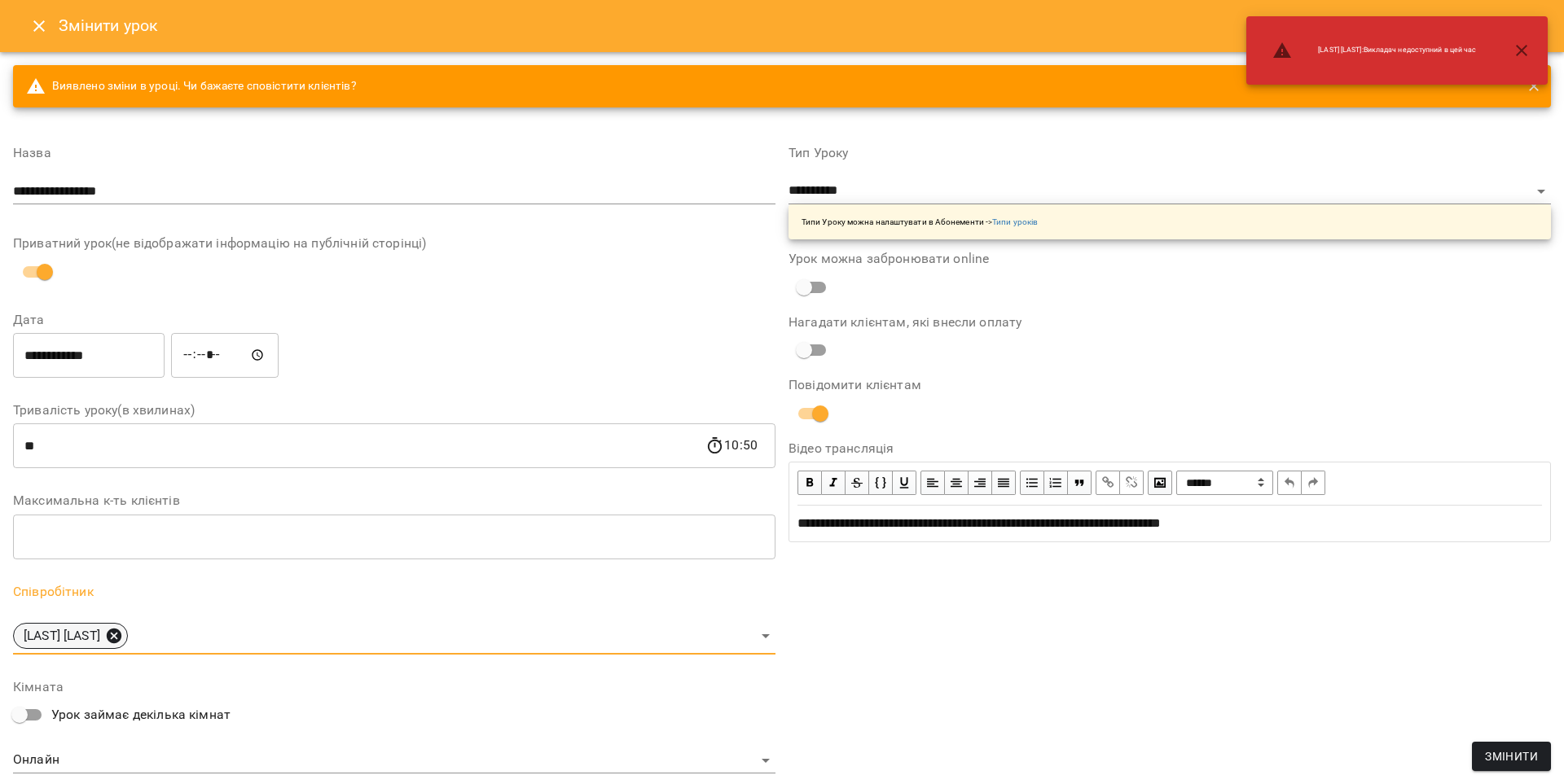 click 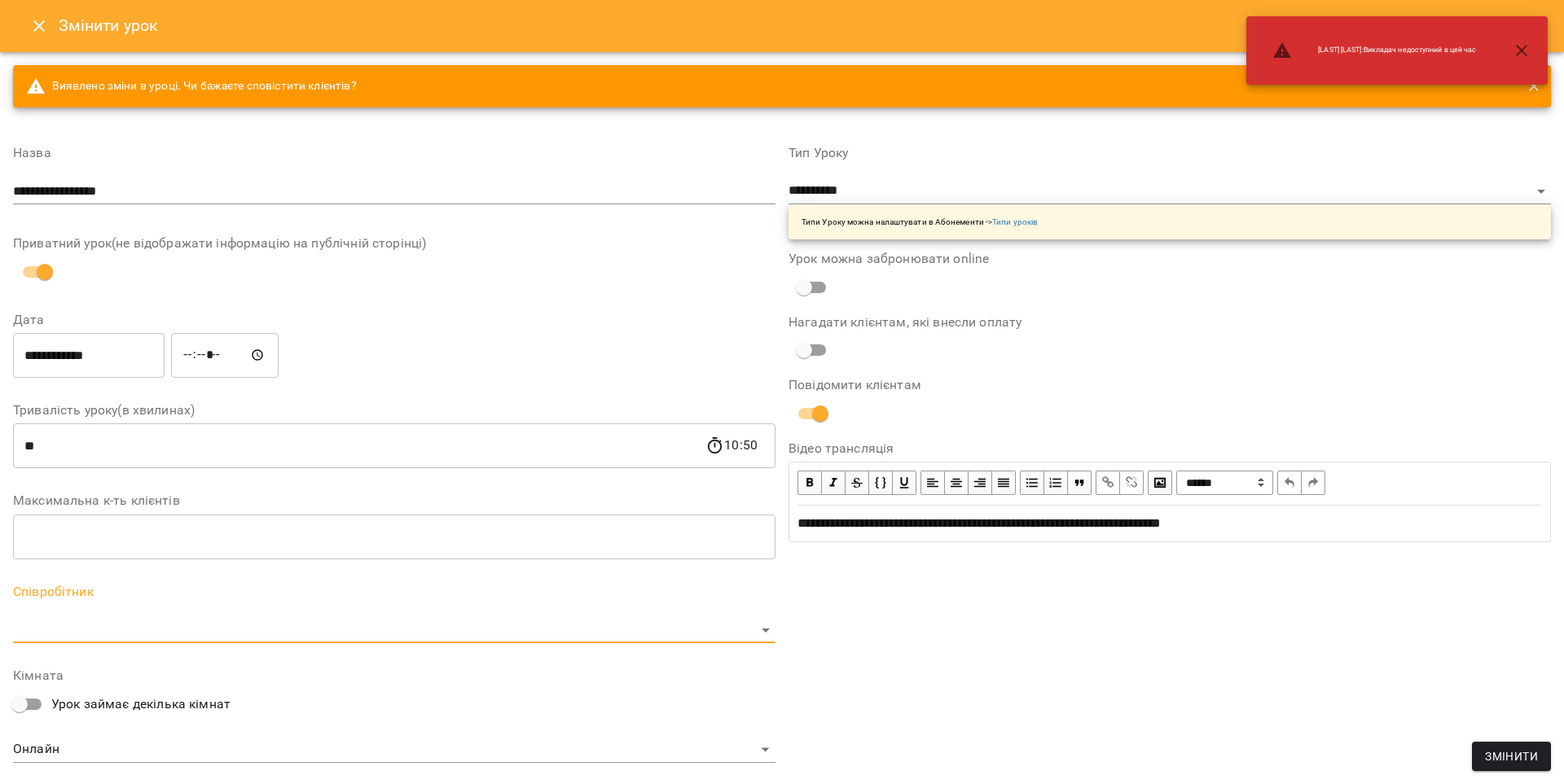 click on "For Business 12 UA Журнал відвідувань / [NAME]   пн, 11 серп 2025 19:00 / Урок відбувся пн ,  19:00 [NAME] Урок №63 Попередні уроки ср 06 серп 2025 19:00 пн 04 серп 2025 19:00 ср 30 лип 2025 19:00 пн 28 лип 2025 19:00 ср 23 лип 2025 19:00   [NAME] ( 50 хв. ) індив 7-14 Змінити урок Скасувати Урок [NAME] Онлайн Кімната [NAME]  https://us04web.zoom.us/j/71600289852?pwd=YaMtPKf4Rkx8c4FjRtgzdxePcX7yho.1 Відео трансляція 2025-08-05 14:32:25 Створити розсилку   [NAME]  3 ІНДИВ - 350 (2800 грн. 8 занять) 04 серп  -  02 вер Оцінки Прогул Скасувати [NAME] :" at bounding box center [782, 414] 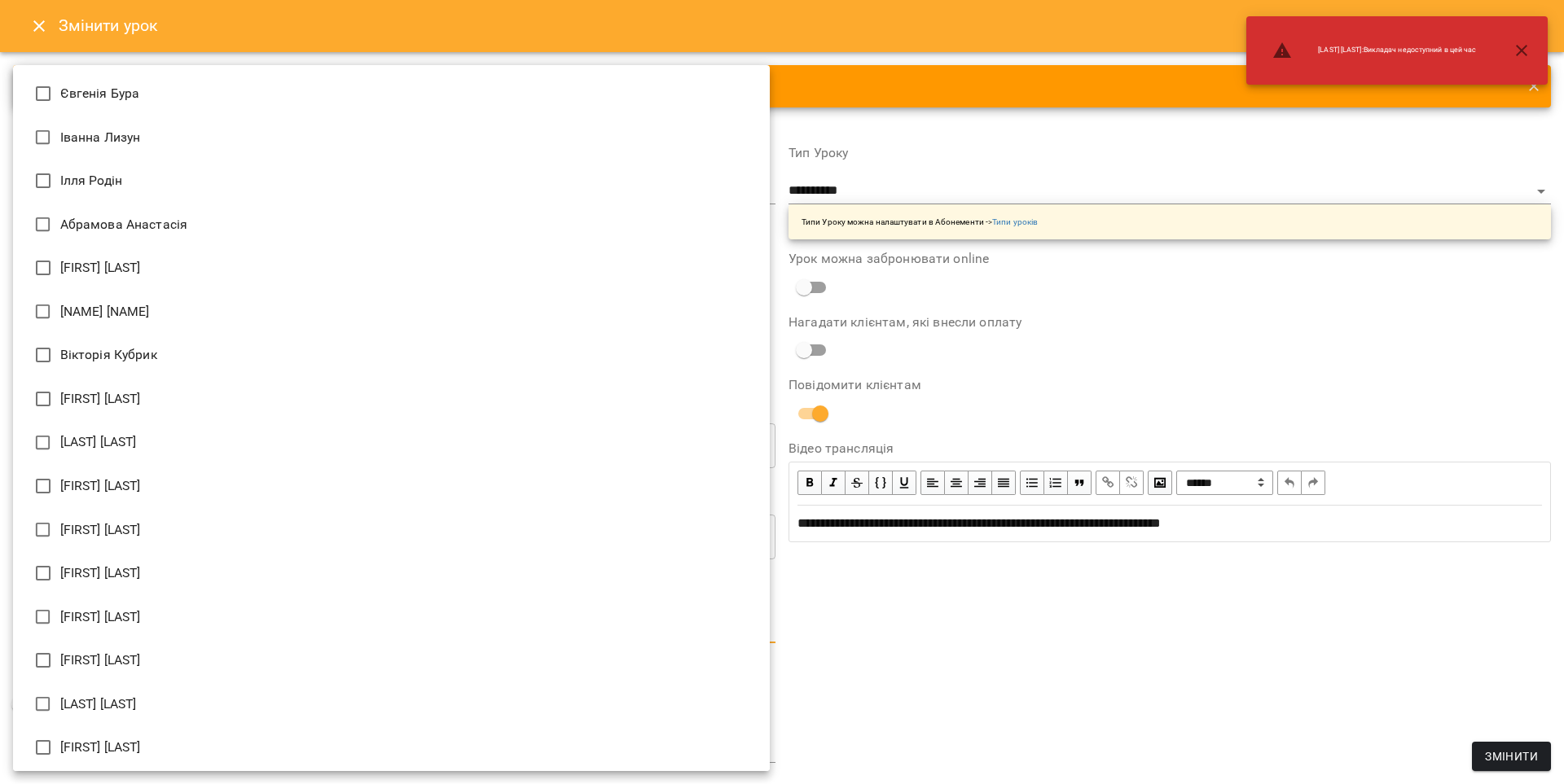 type on "**********" 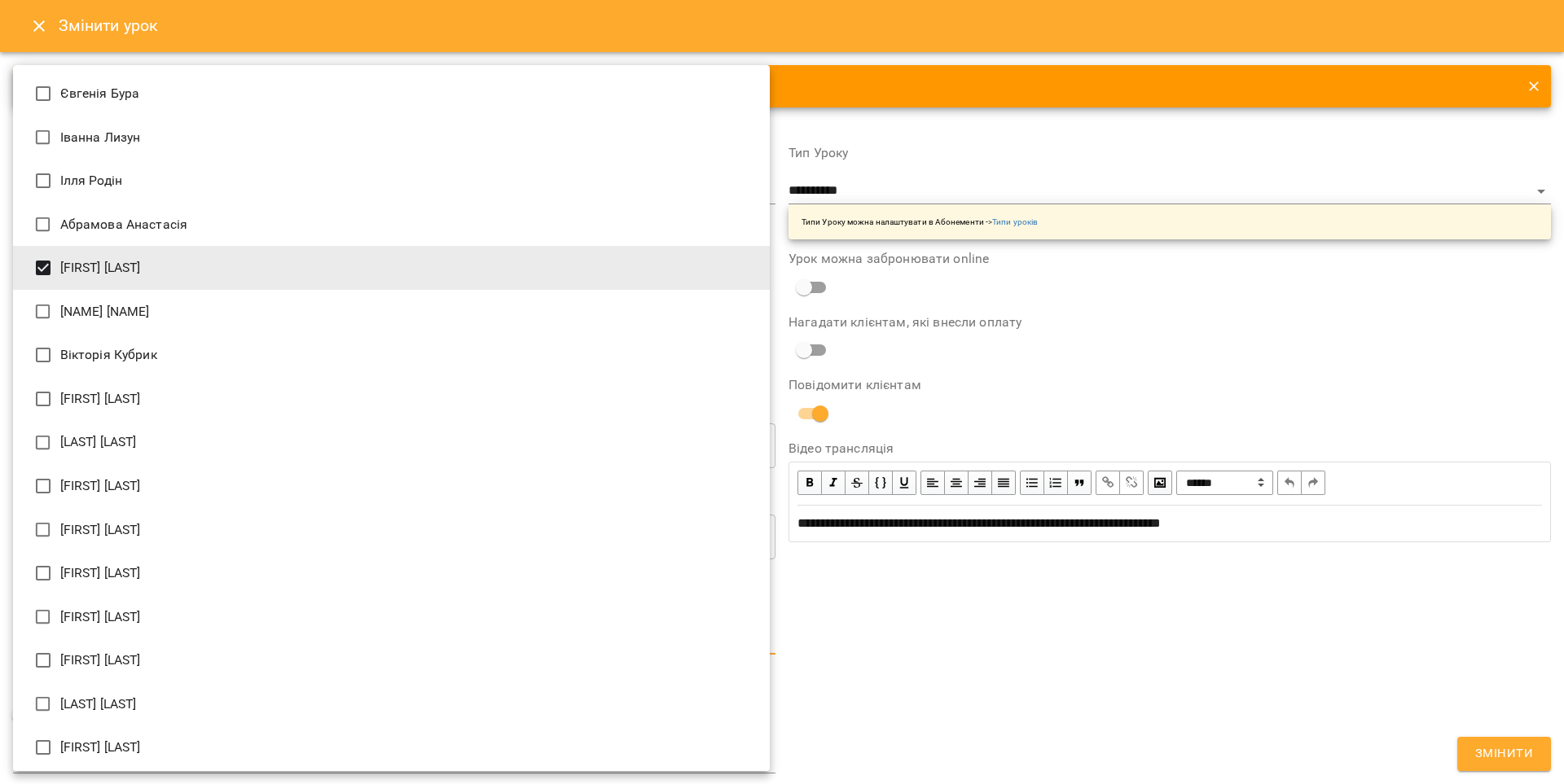 click at bounding box center (782, 392) 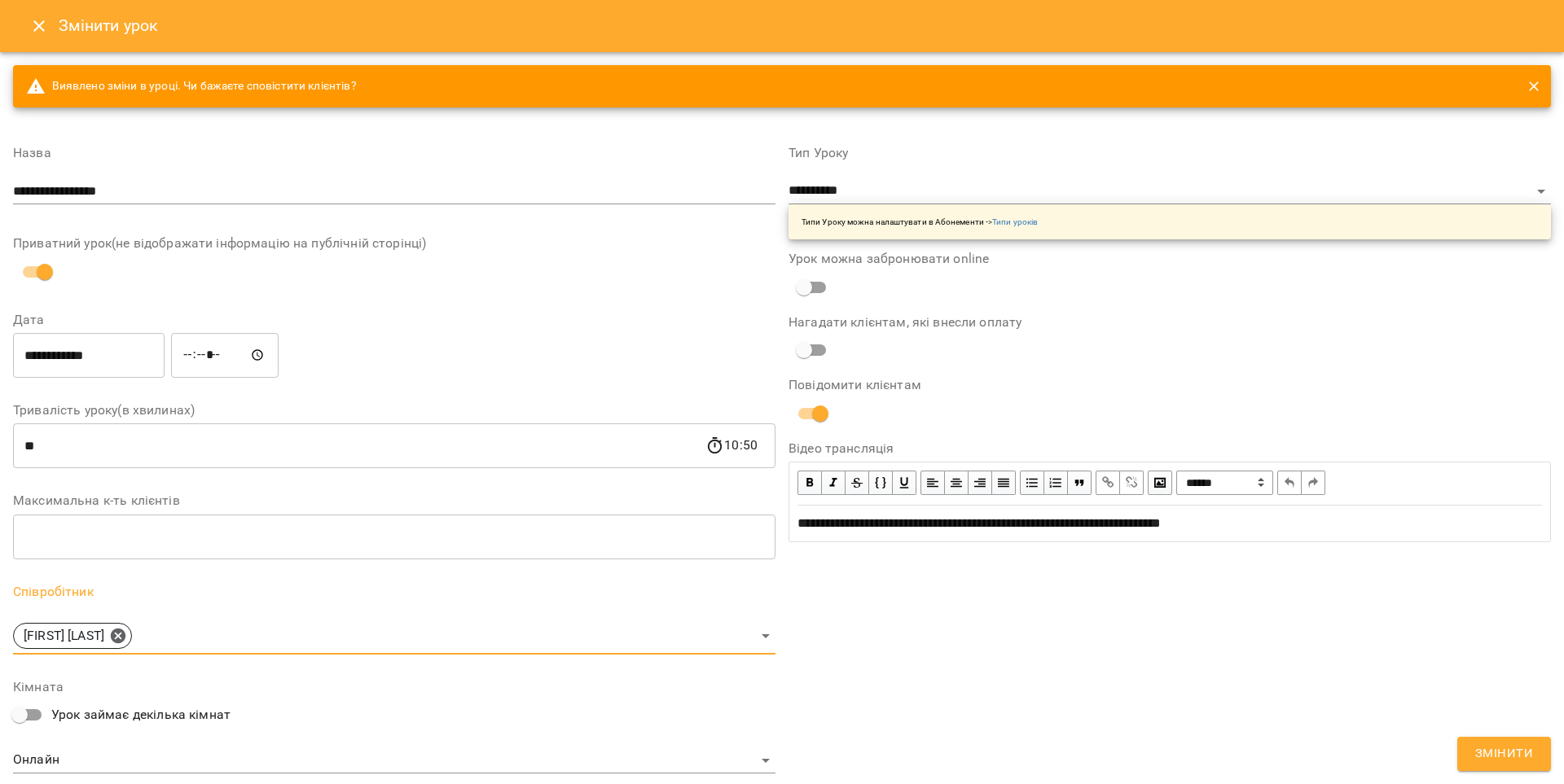 click on "Змінити" at bounding box center (1504, 754) 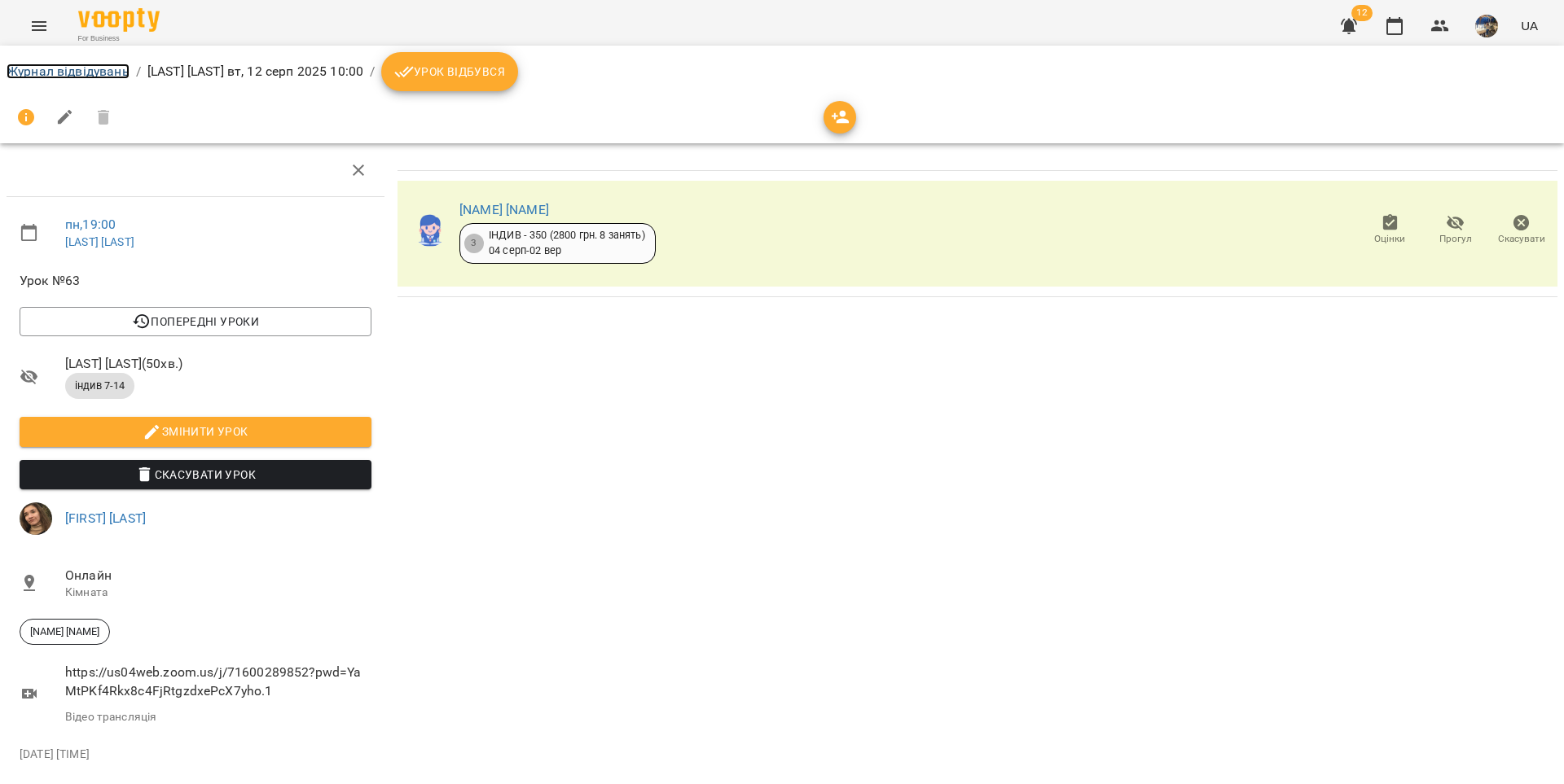 click on "Журнал відвідувань" at bounding box center [68, 71] 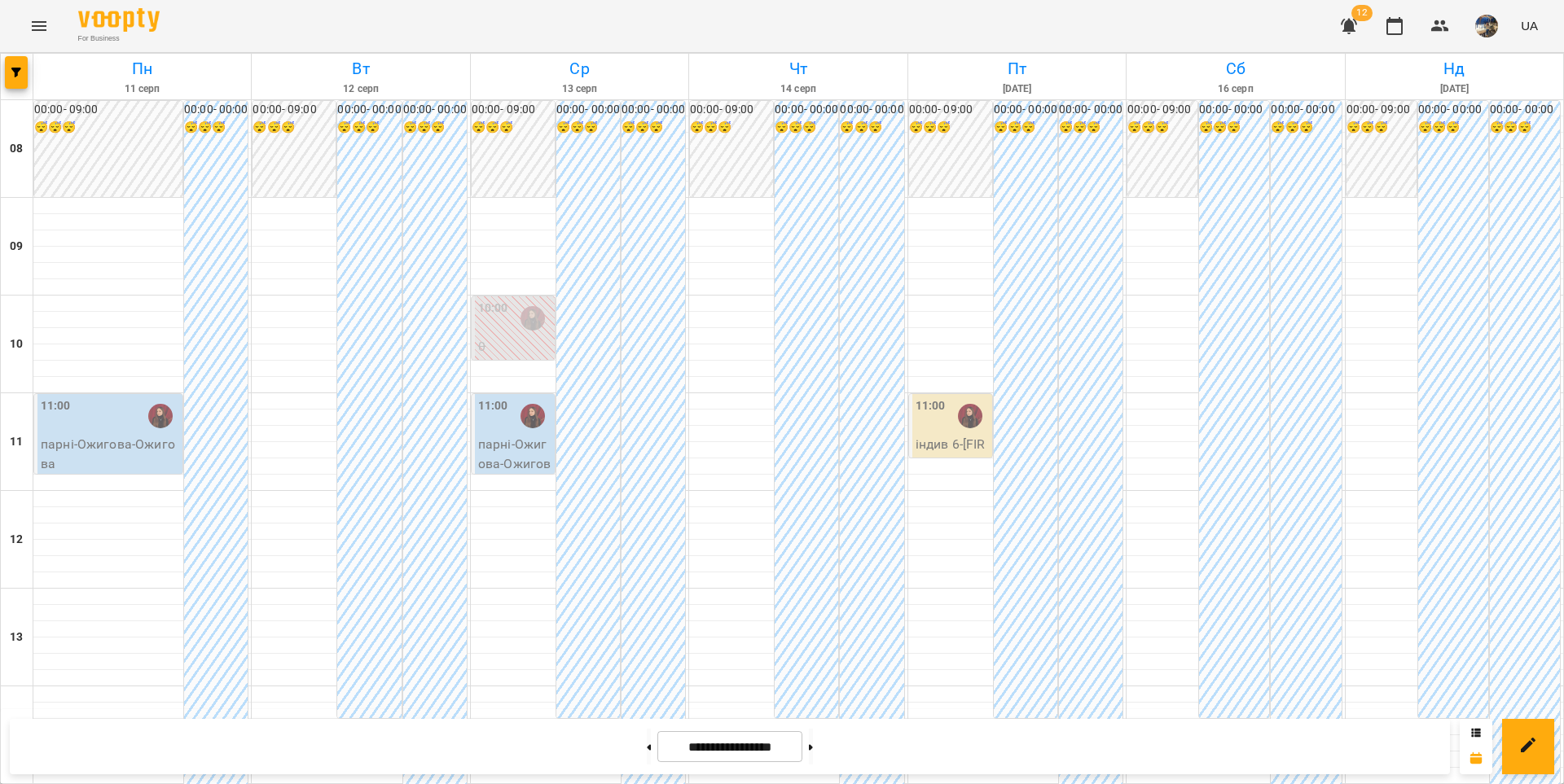 scroll, scrollTop: 757, scrollLeft: 0, axis: vertical 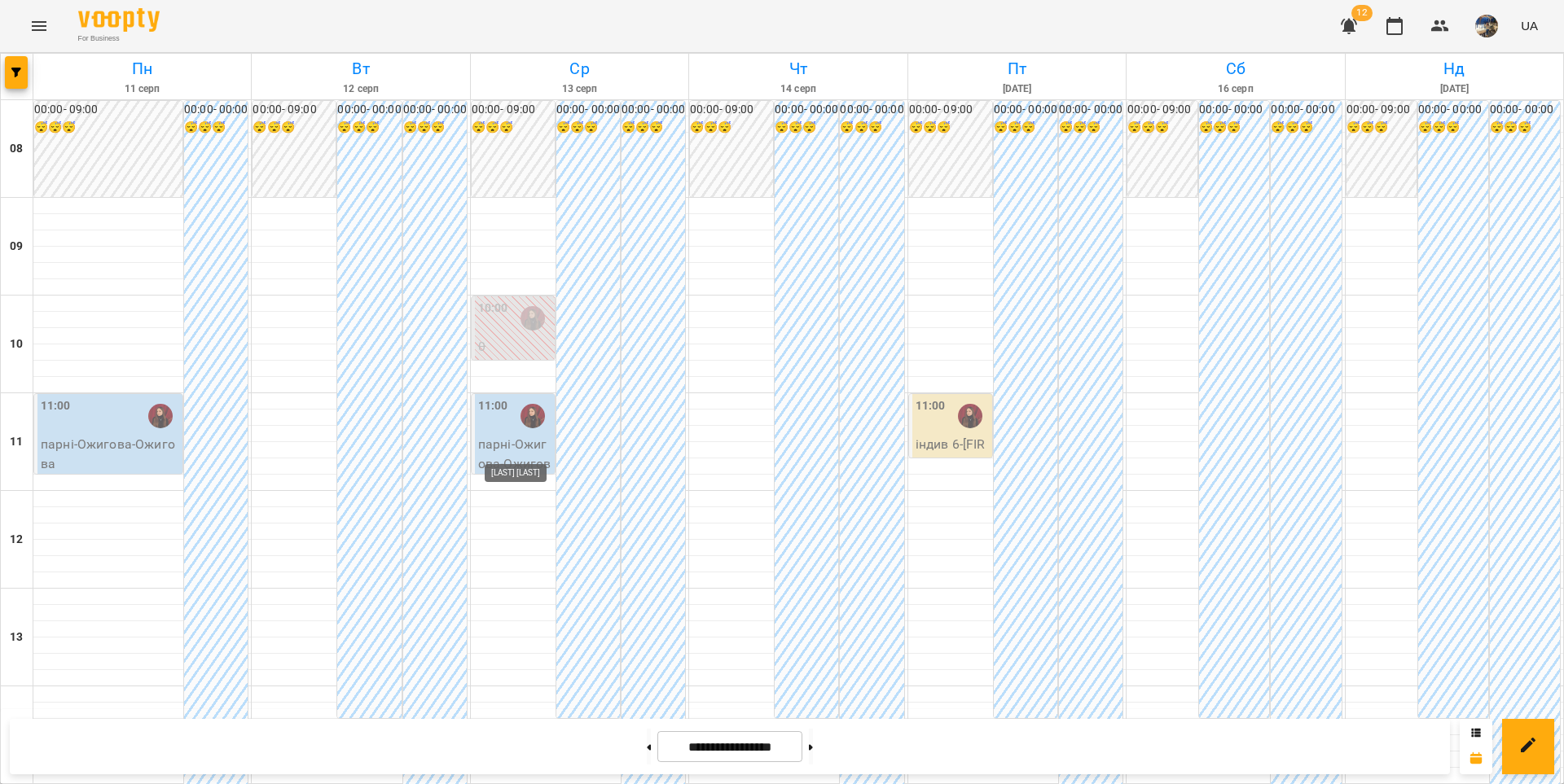 click at bounding box center [533, 1198] 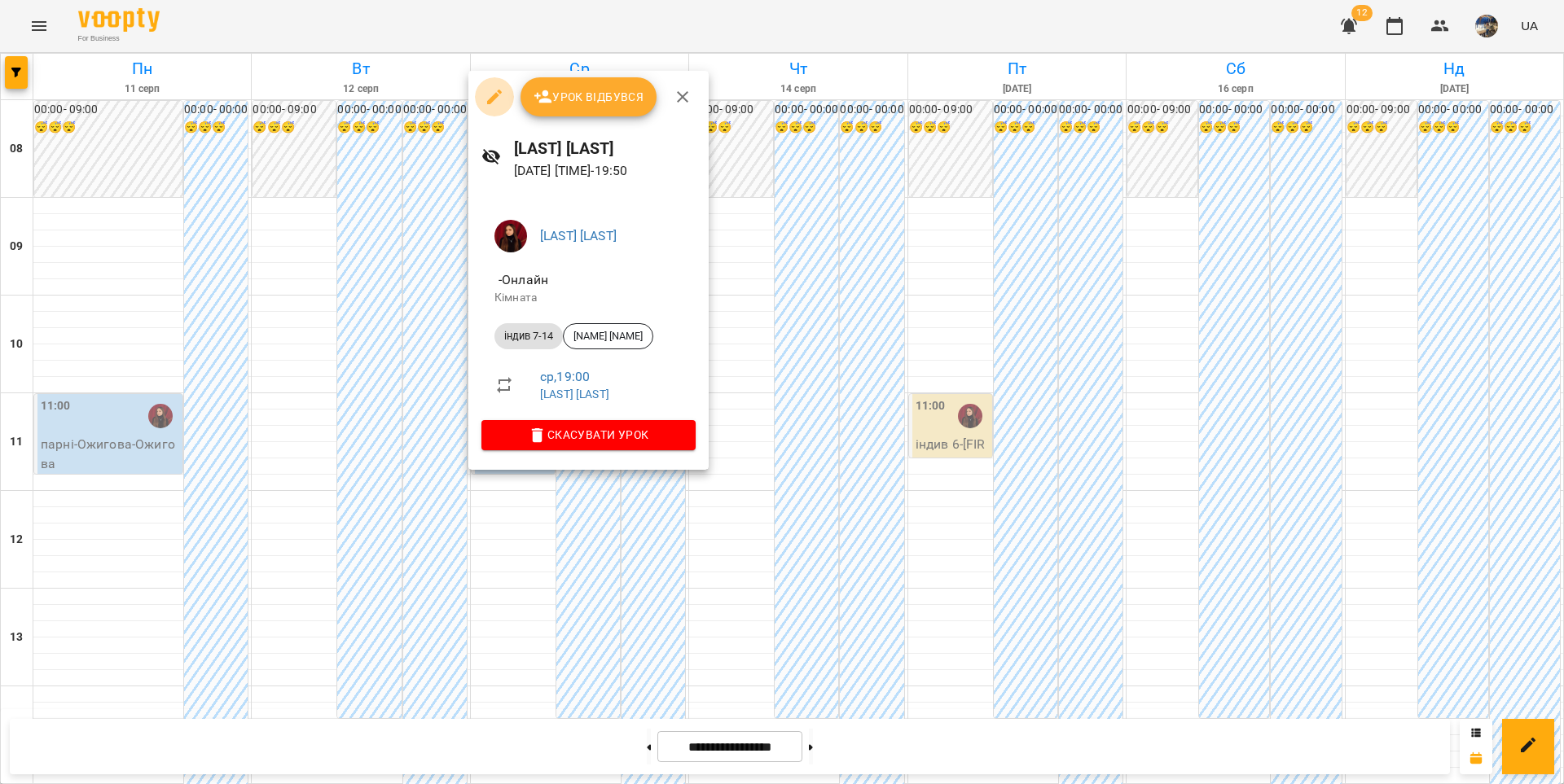 click 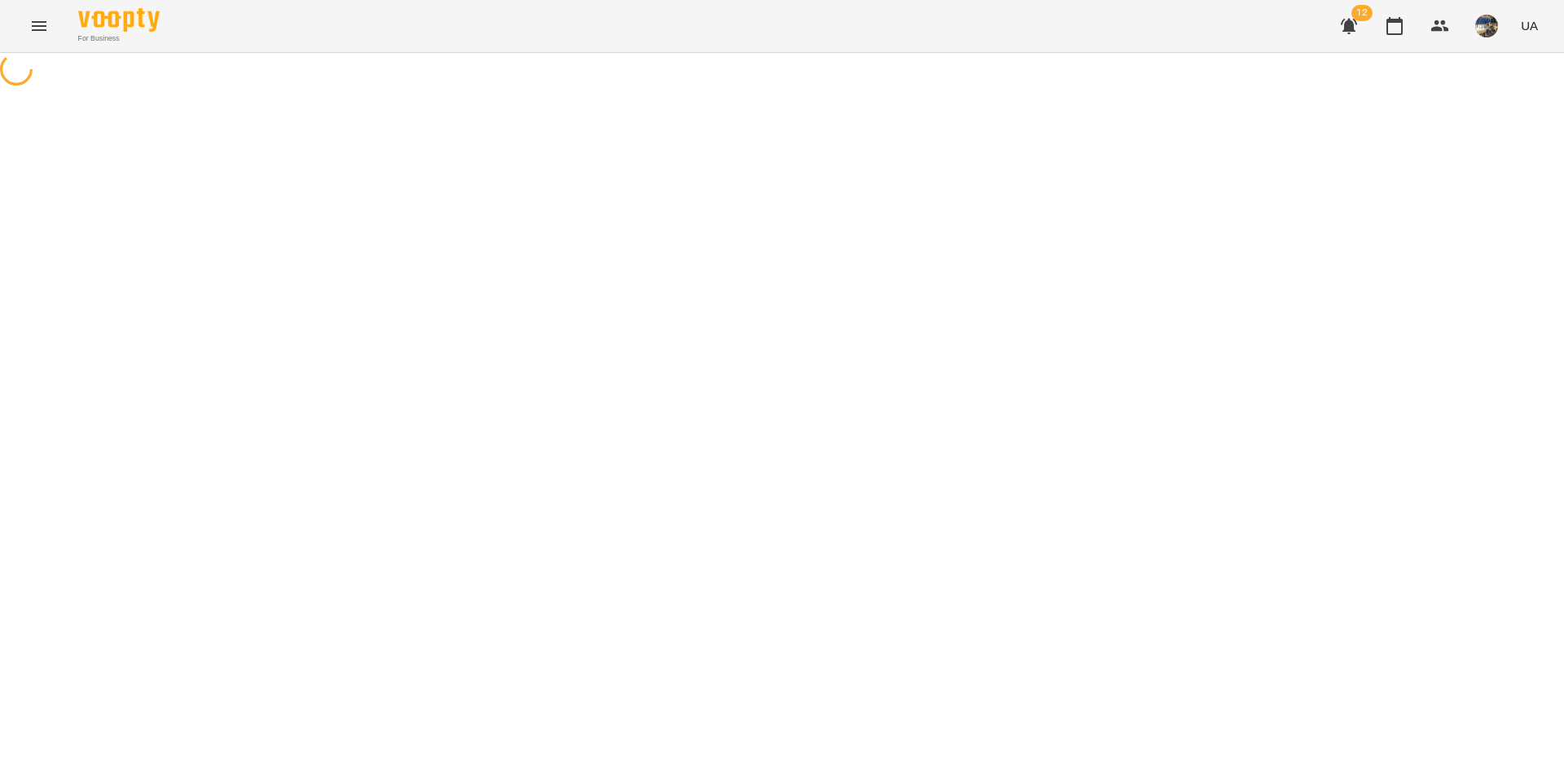 select on "**********" 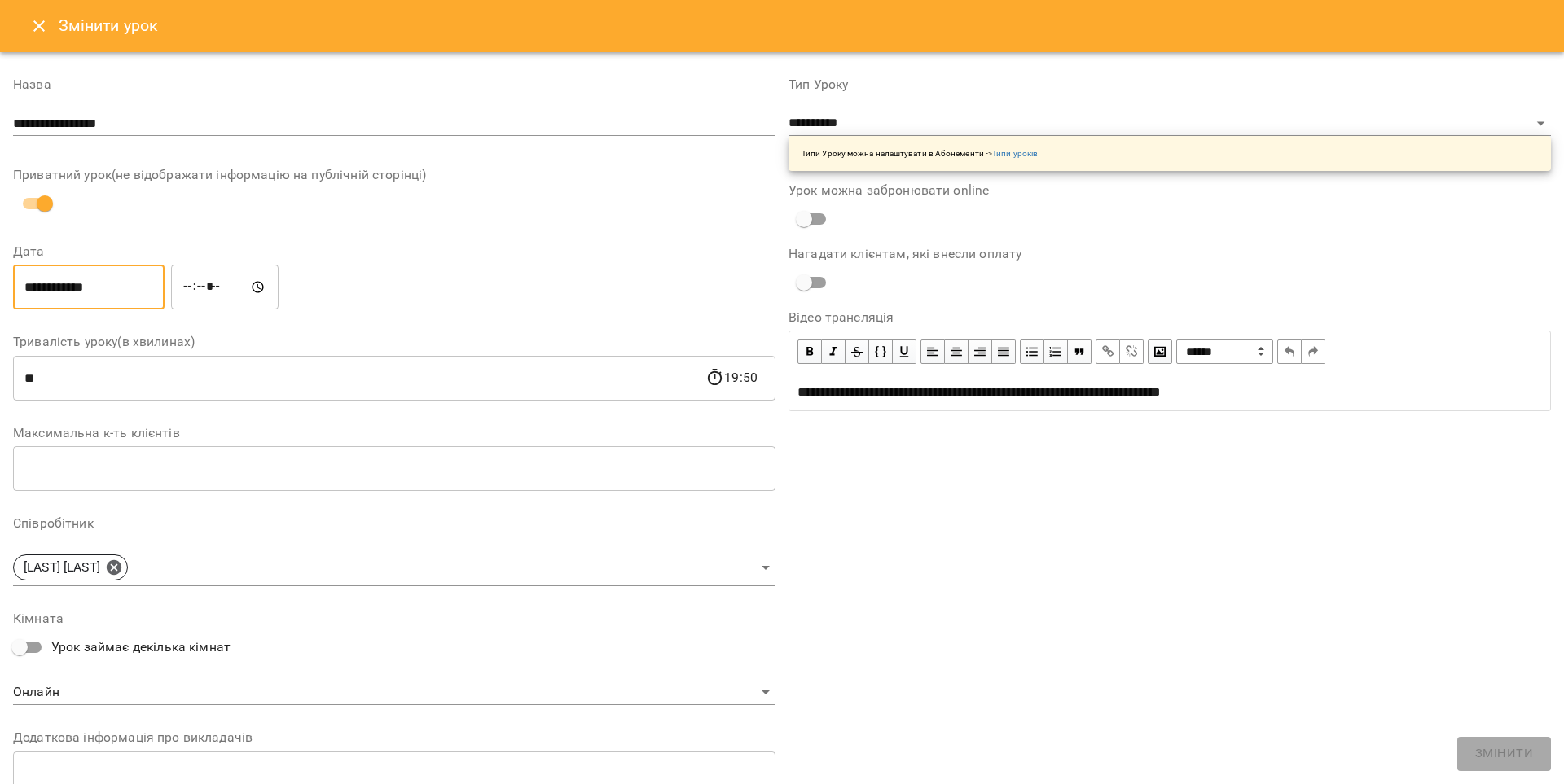 click on "**********" at bounding box center (89, 287) 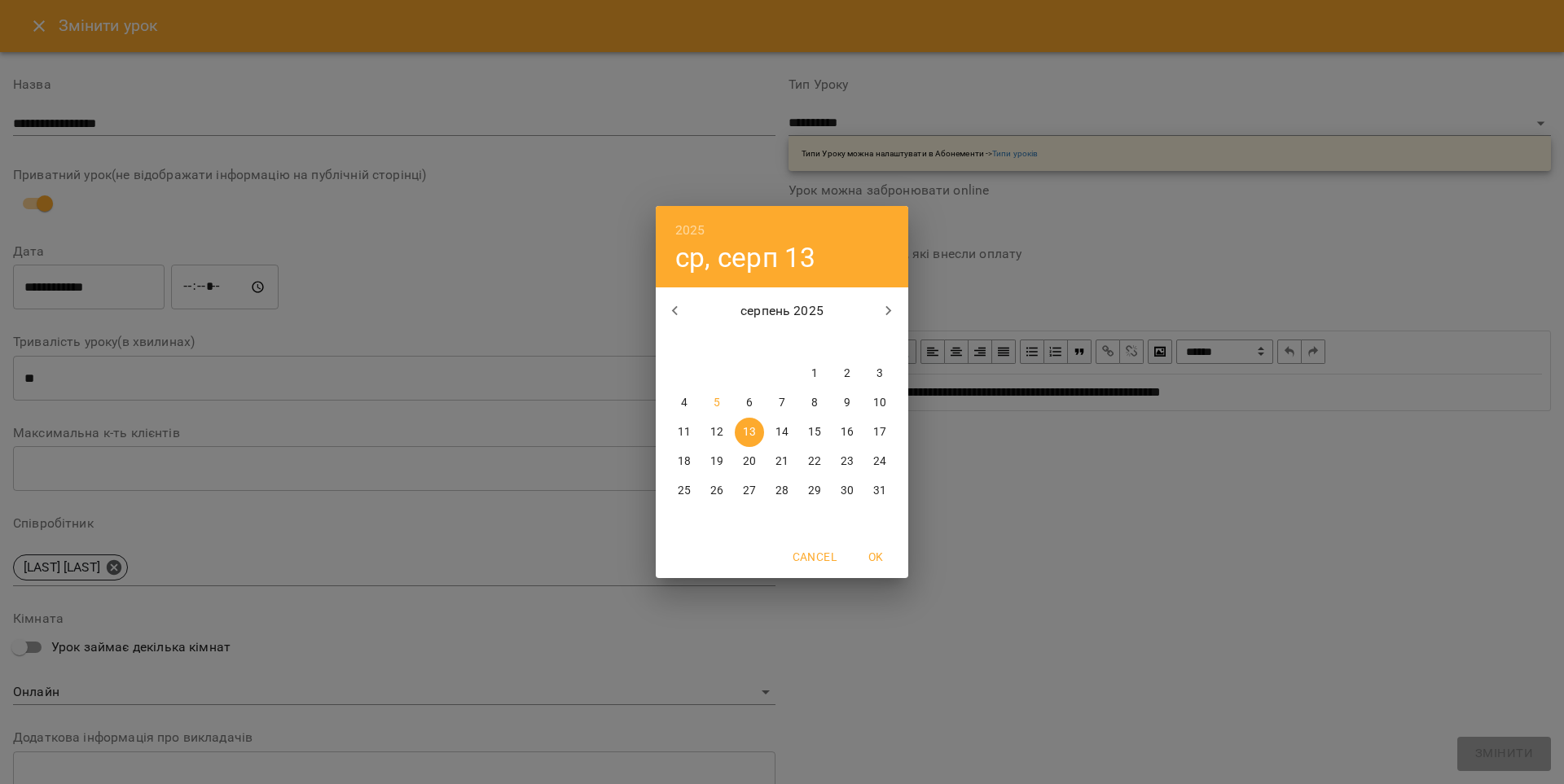 click on "14" at bounding box center [782, 432] 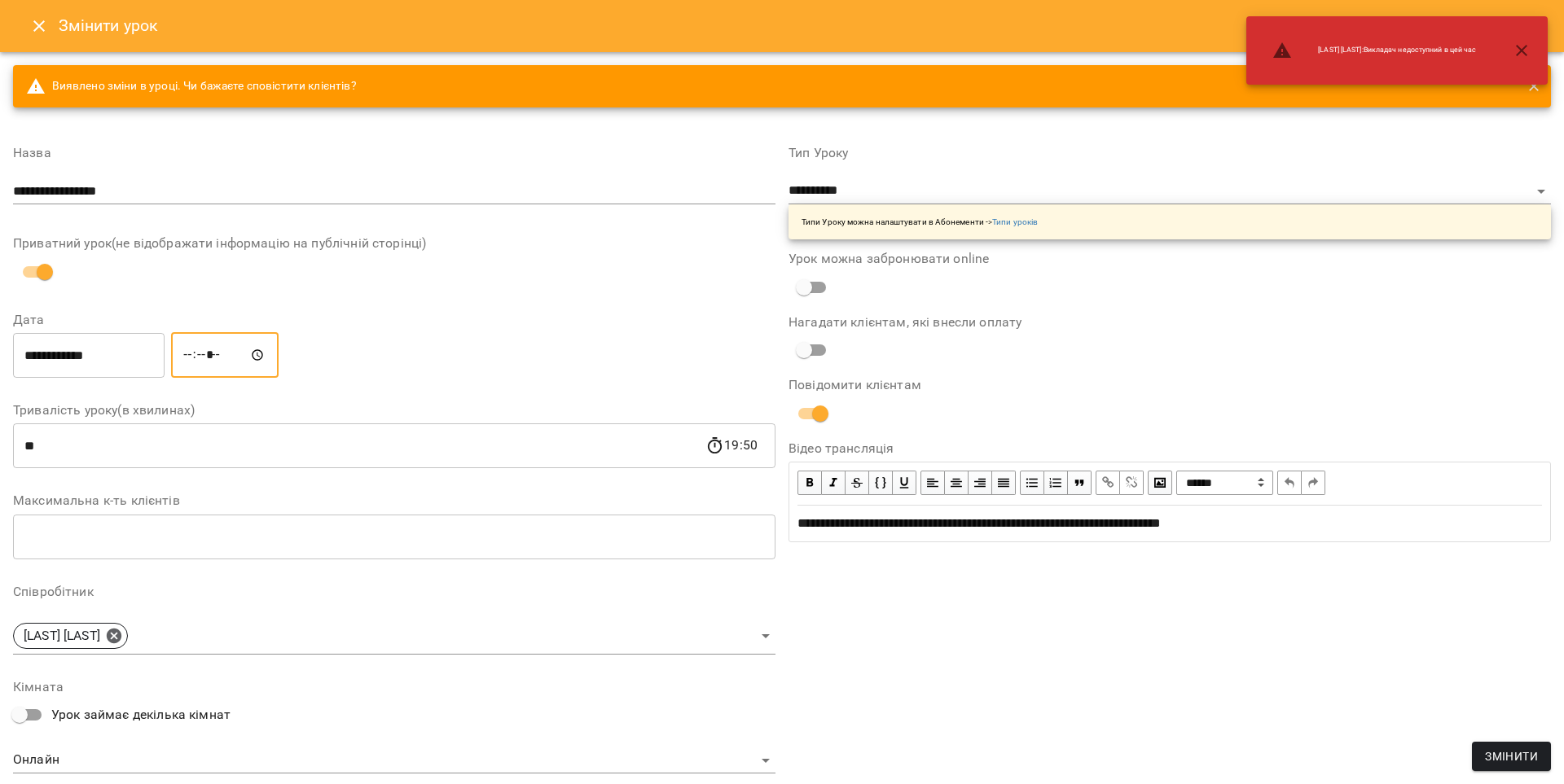 click on "*****" at bounding box center (225, 355) 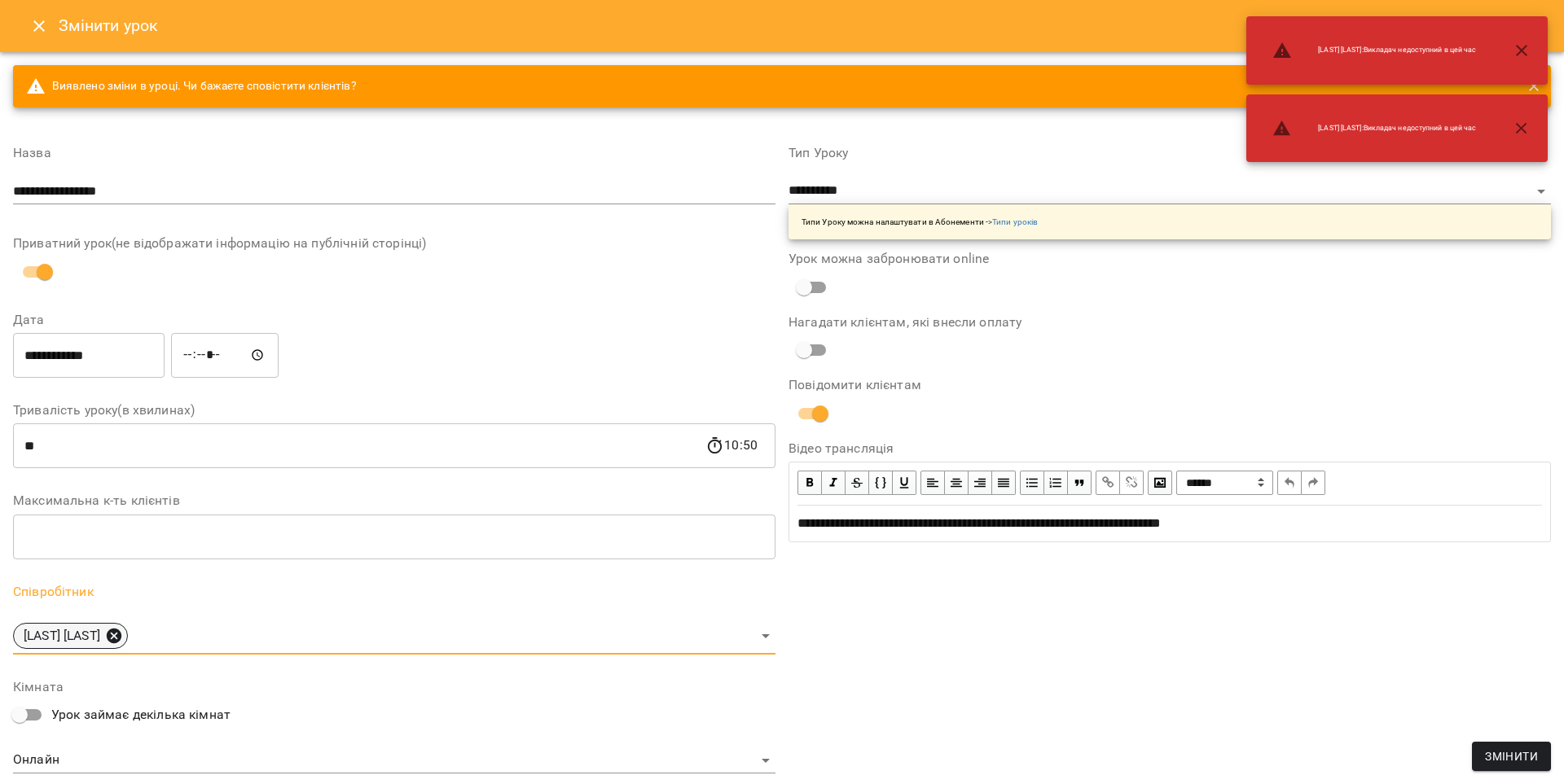 click 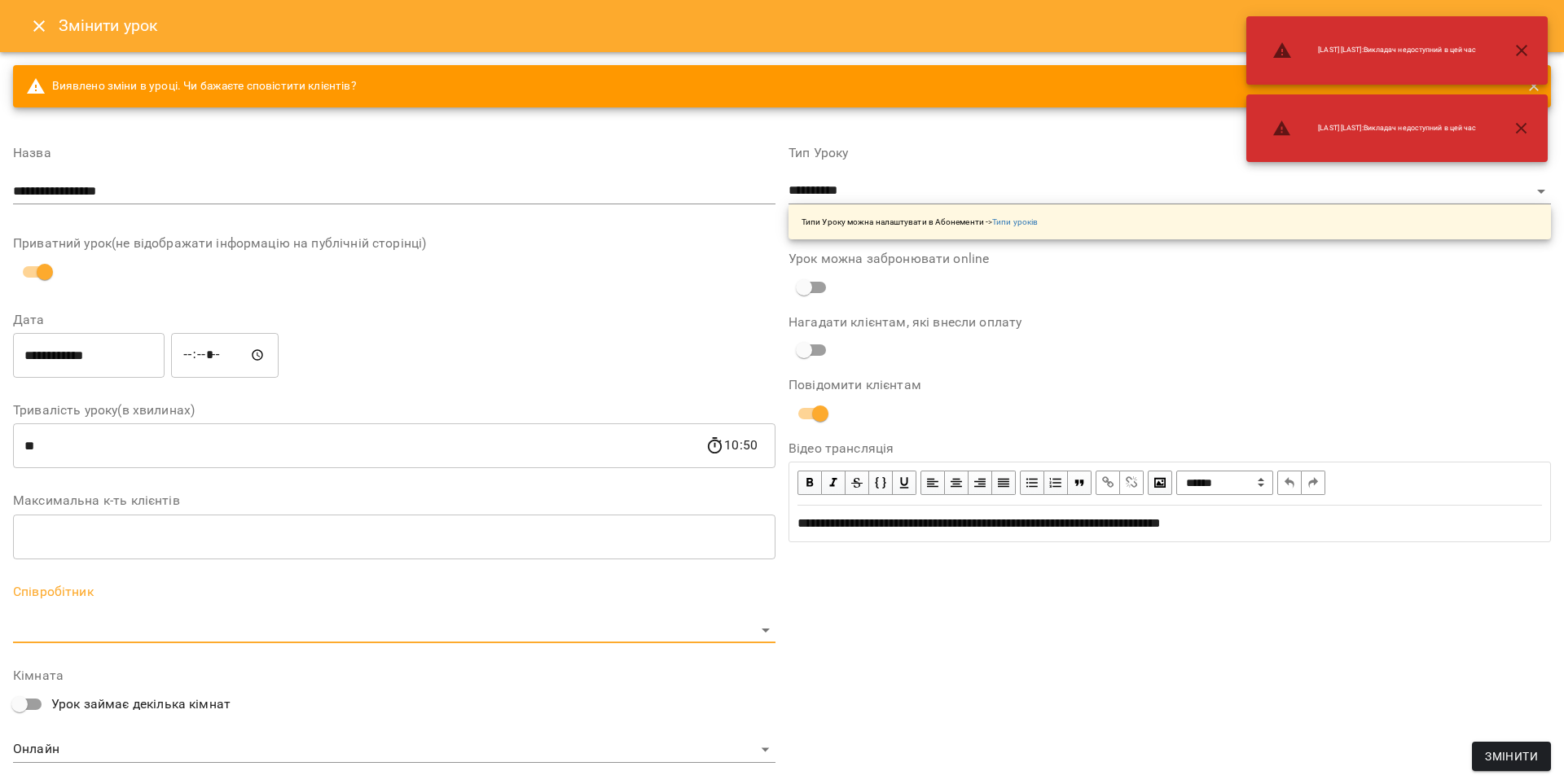 click on "For Business 12 UA Журнал відвідувань / [LAST] [LAST]  ср, 13 серп 2025 19:00 / Урок відбувся ср ,  19:00 [LAST] [LAST] Урок №64 Попередні уроки вт 12 серп 2025 10:00 ср 06 серп 2025 19:00 пн 04 серп 2025 19:00 ср 30 лип 2025 19:00 пн 28 лип 2025 19:00   [LAST] [LAST] ( 50 хв. ) індив 7-14 Змінити урок Скасувати Урок [LAST] [LAST] Онлайн Кімната [FIRST] [LAST]  https://us04web.zoom.us/j/71600289852?pwd=YaMtPKf4Rkx8c4FjRtgzdxePcX7yho.1 Відео трансляція [DATE] [TIME] Створити розсилку   [FIRST] [LAST]  3 ІНДИВ - 350 (2800 грн. 8 занять) 04 серп  -  02 вер Оцінки Прогул Скасувати [LAST] [LAST] :  :  ​ *" at bounding box center (782, 414) 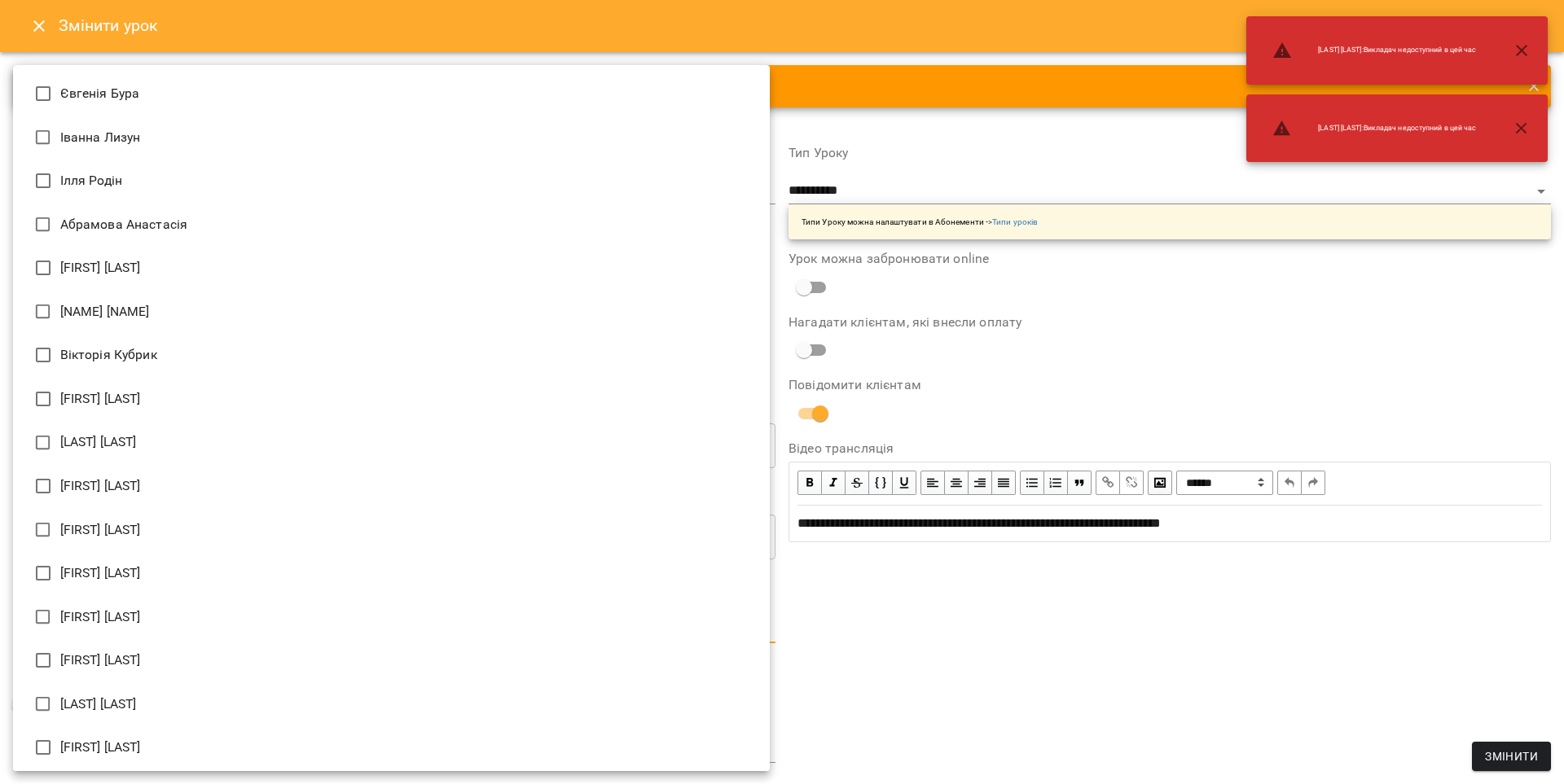 type on "**********" 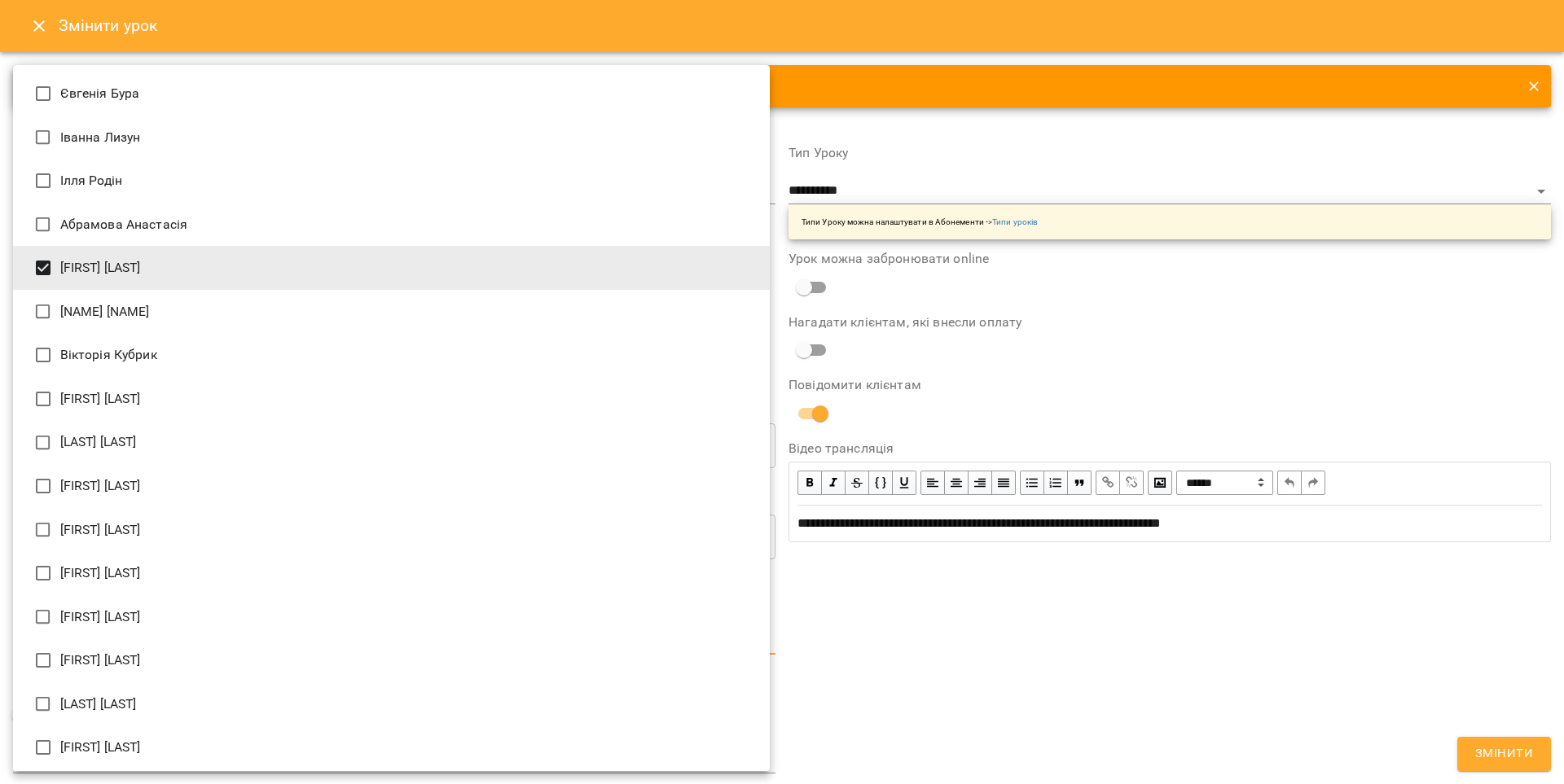 click at bounding box center [782, 392] 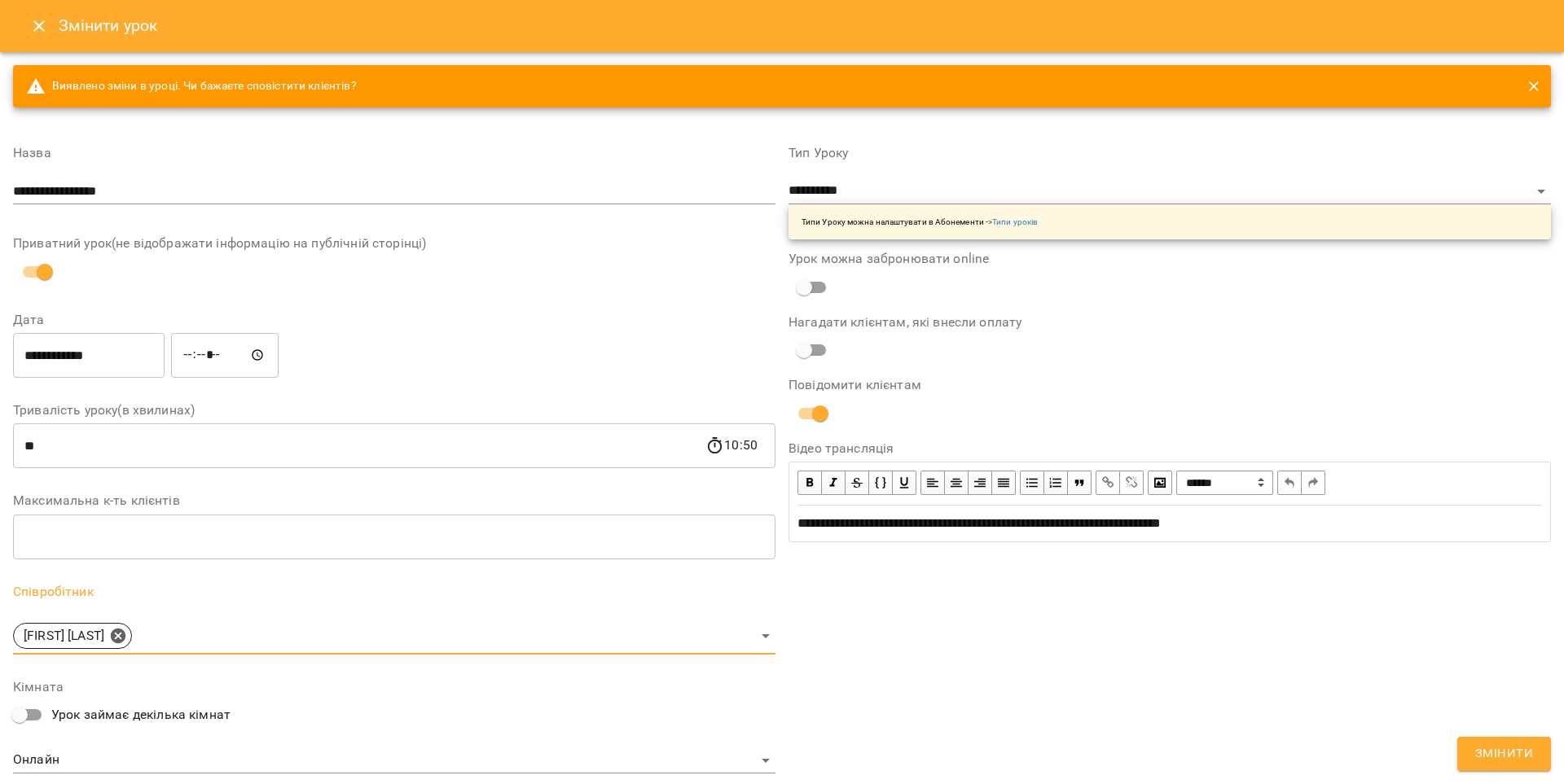 click on "Євгенія Бура Іванна Лизун Ілля Родін Абрамова Анастасія Анастасія Іванова Бондаренко Оксана Вікторія Кубрик Вікторія Половинка Дарина Бондаренко Діана Сподарець Каріна Кузнецова Катерина Халимендик Рожнятовська Анна Сніжана Кіндрат Ферманюк Дарина Якубець Анастасія Яна Гончар" at bounding box center [782, 392] 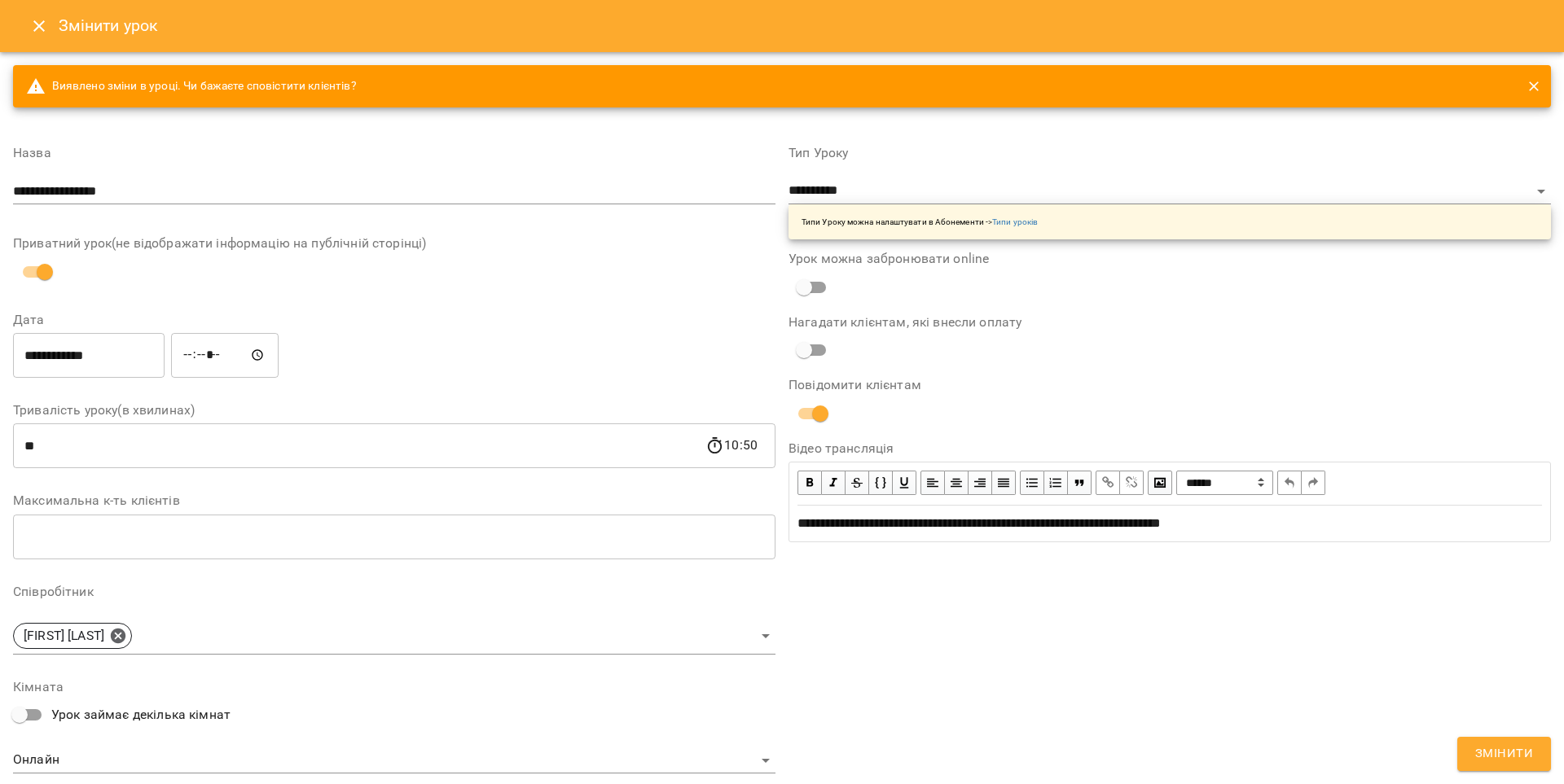 click on "Змінити" at bounding box center [1504, 754] 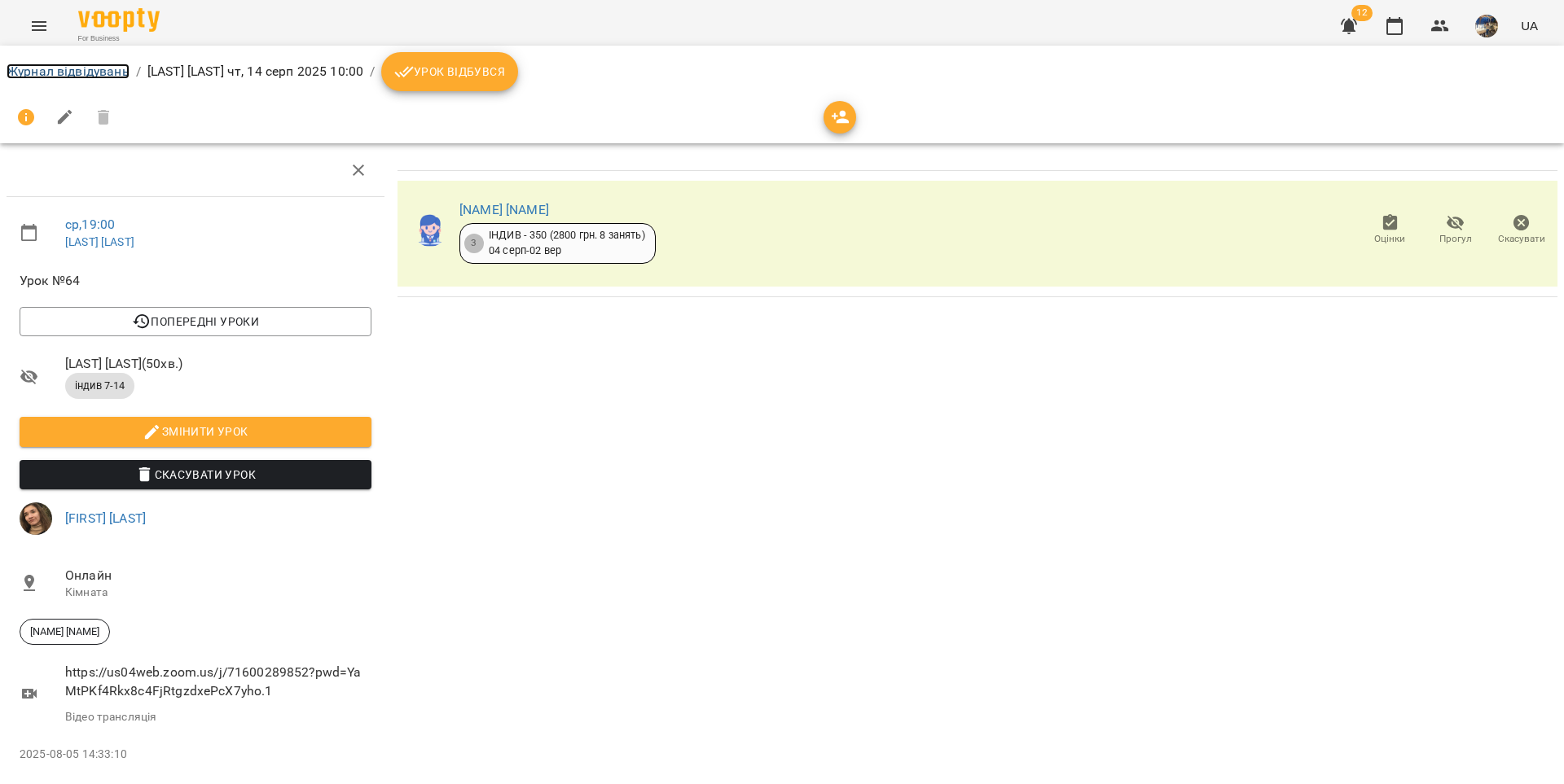 click on "Журнал відвідувань" at bounding box center [68, 71] 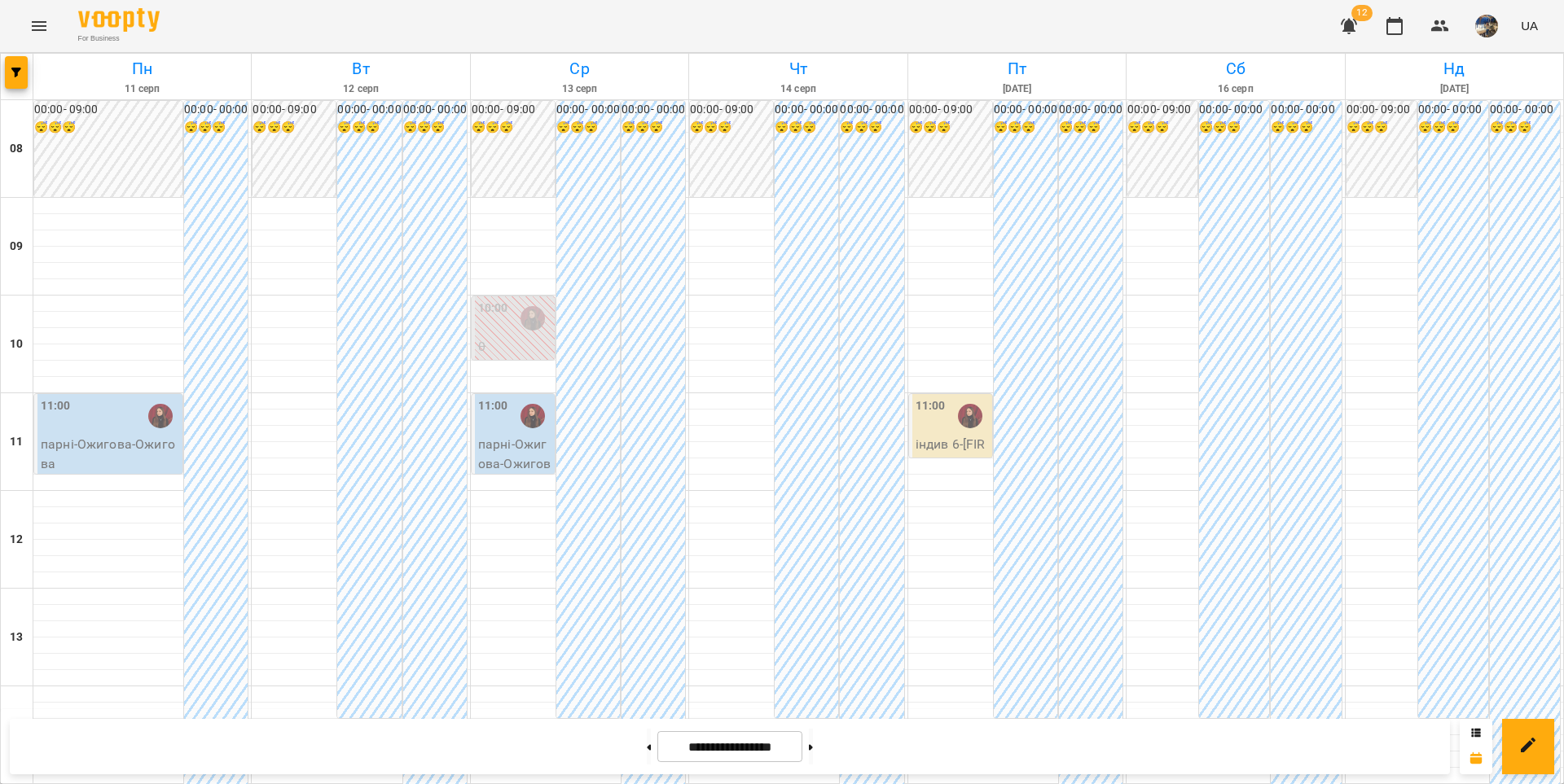 scroll, scrollTop: 757, scrollLeft: 0, axis: vertical 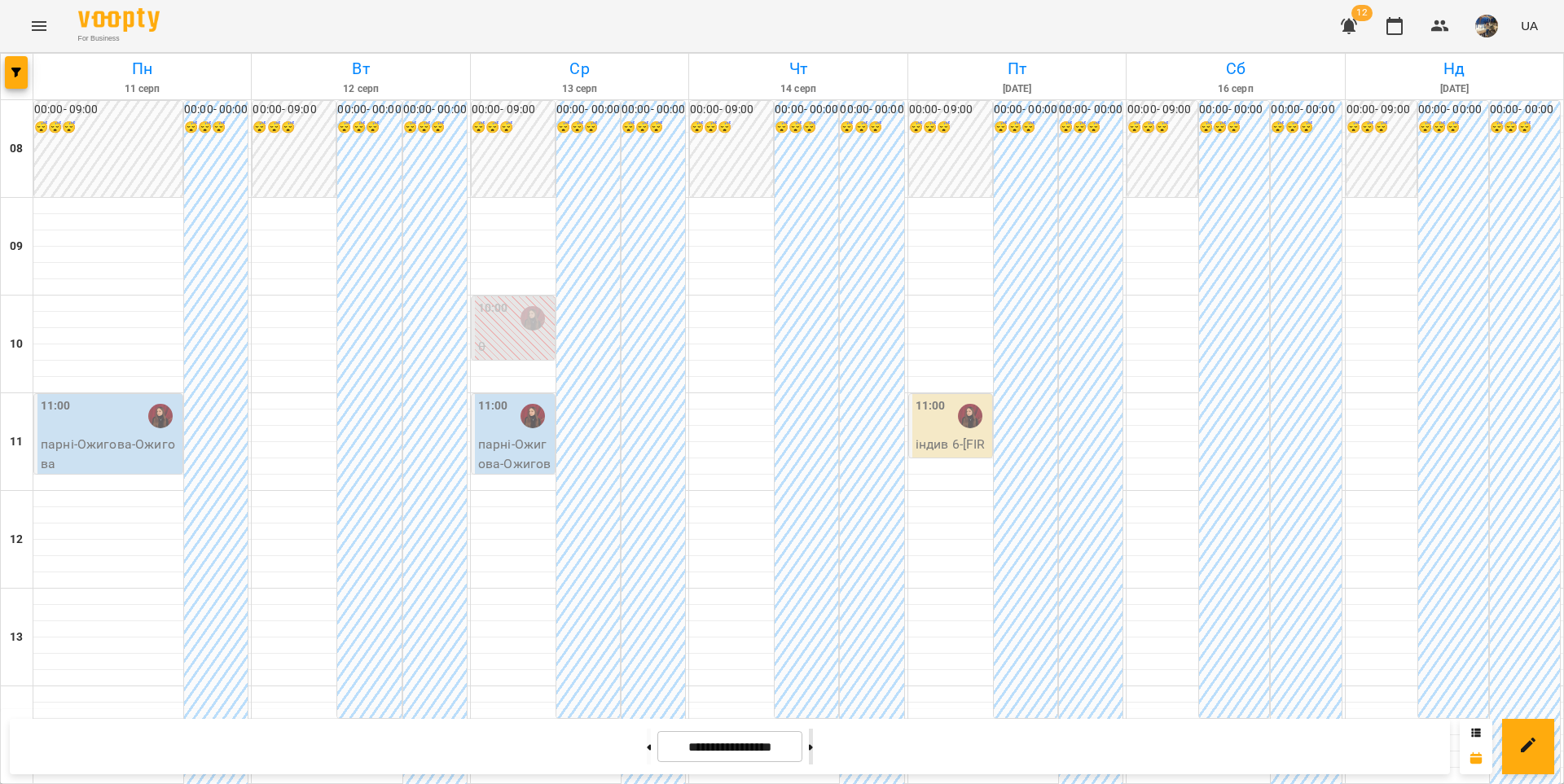click at bounding box center (811, 747) 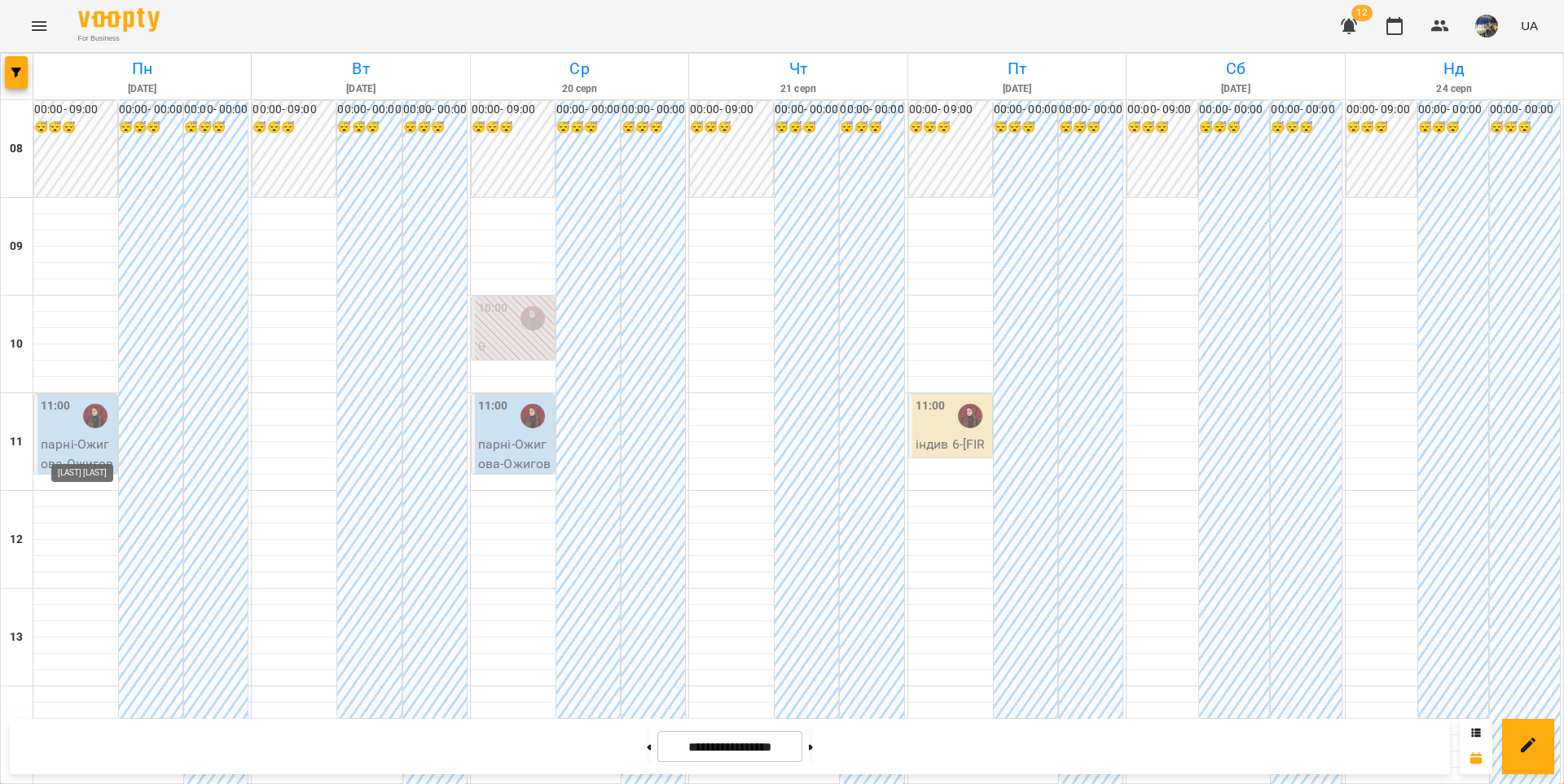 click at bounding box center (95, 1198) 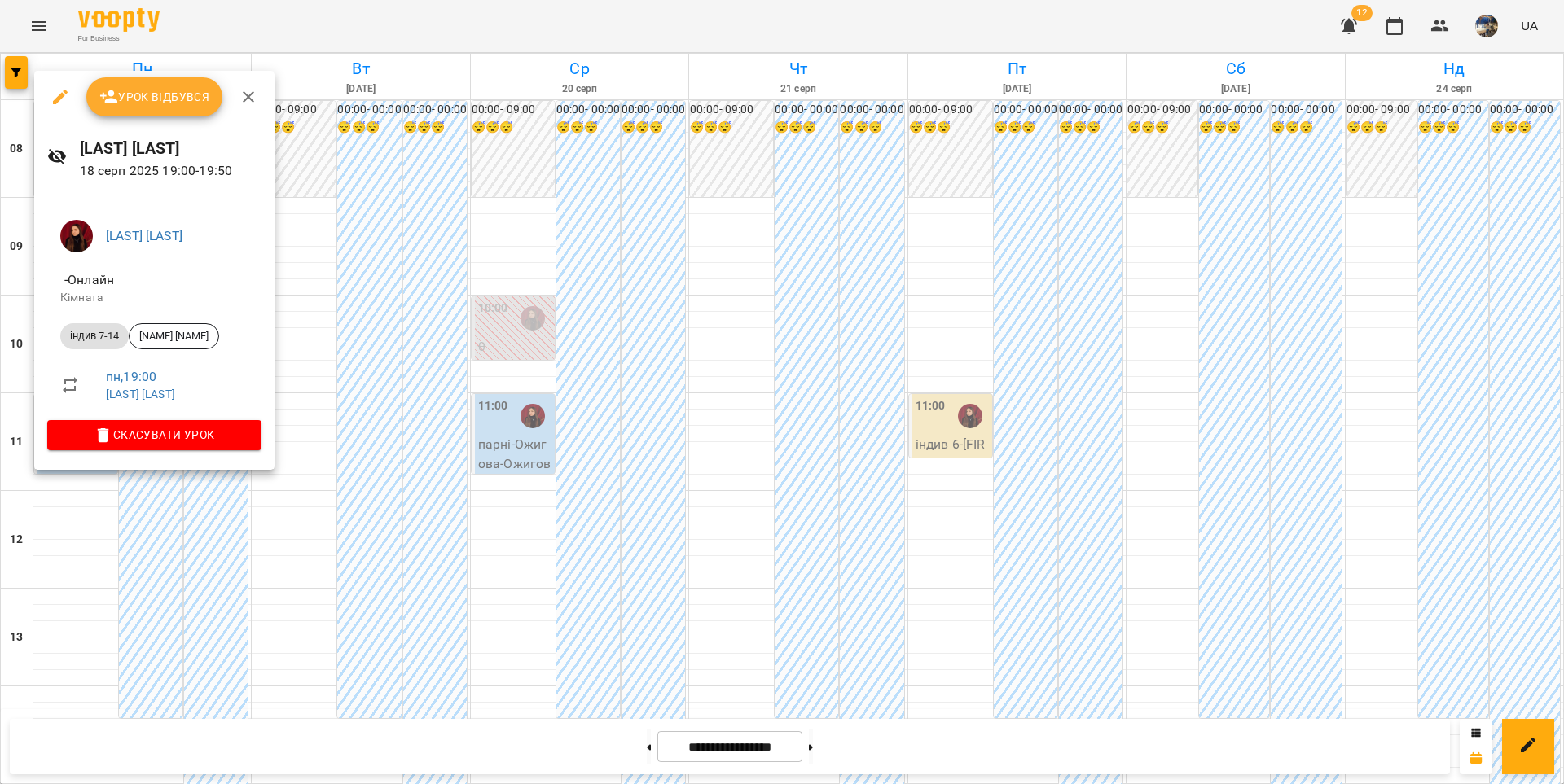 click 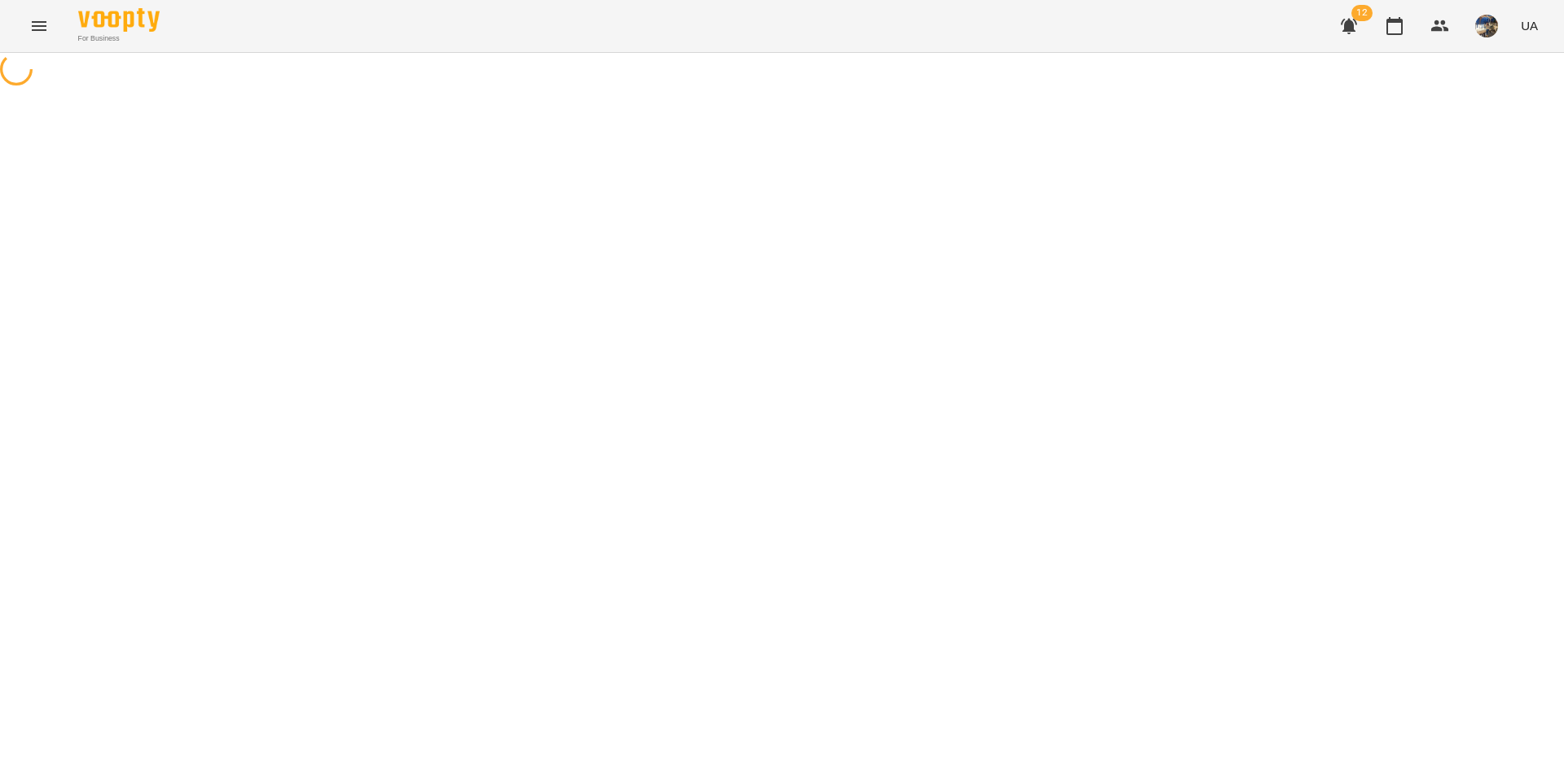 select on "**********" 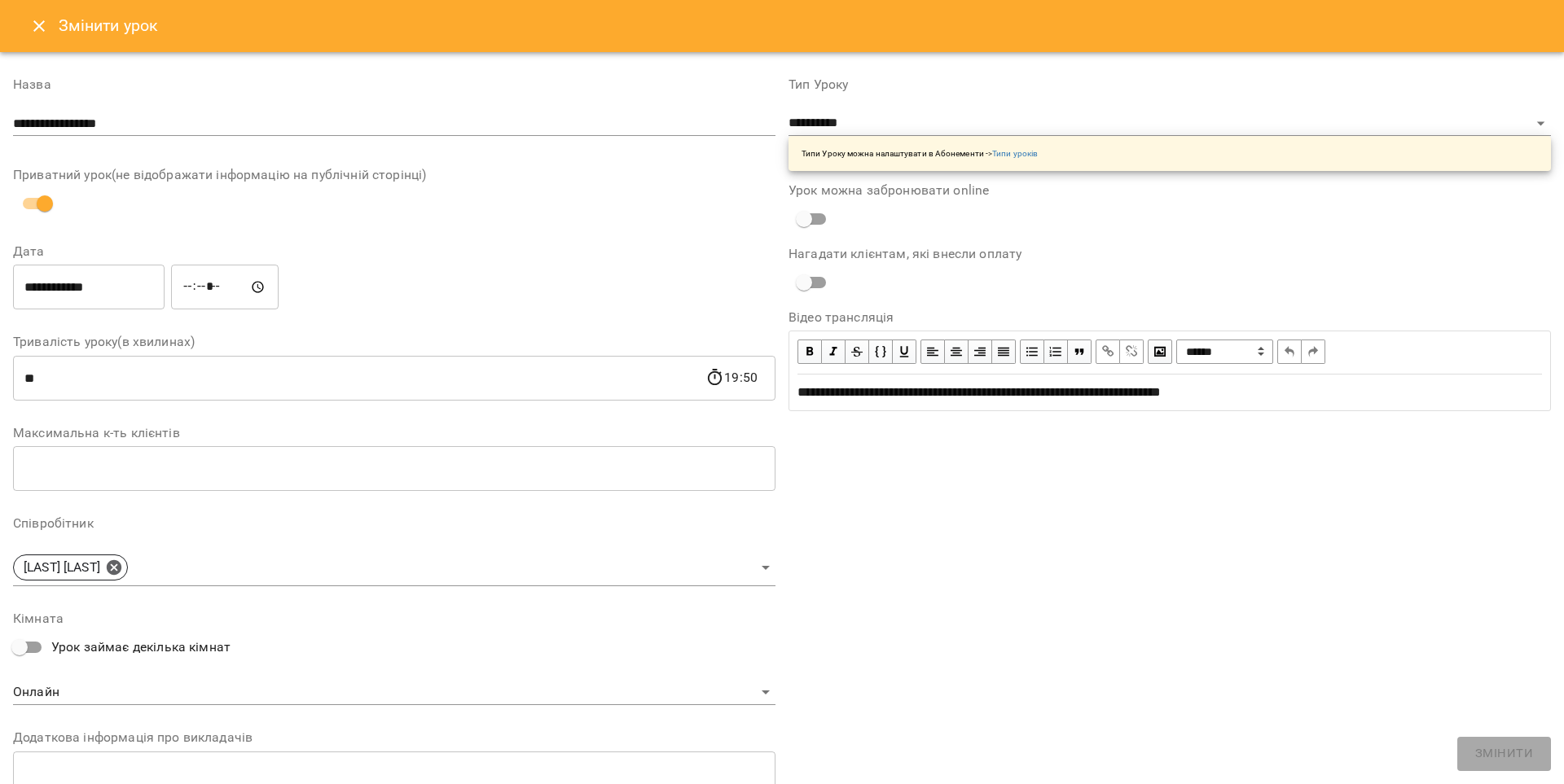 click on "**********" at bounding box center (89, 287) 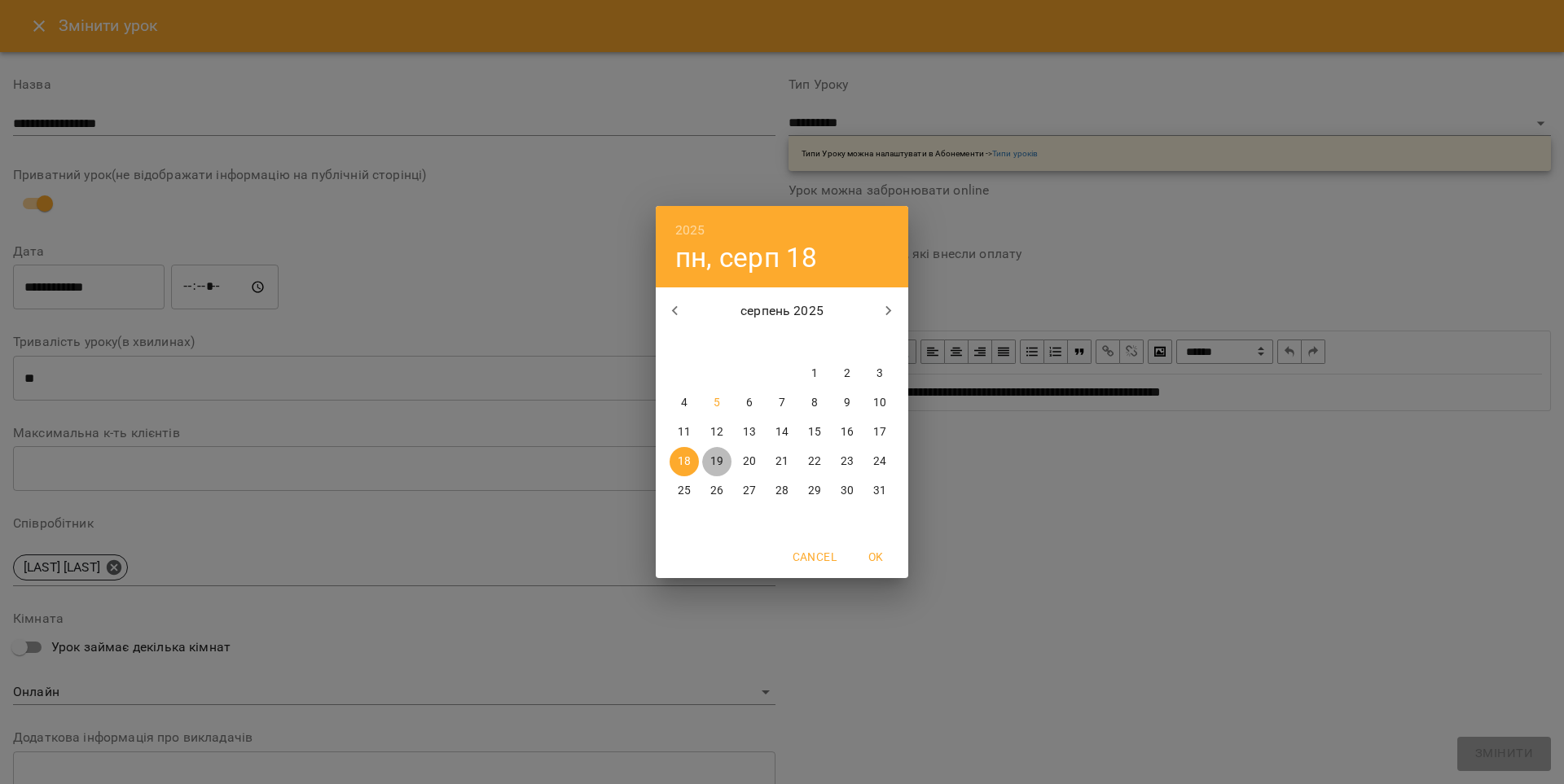 click on "19" at bounding box center [717, 462] 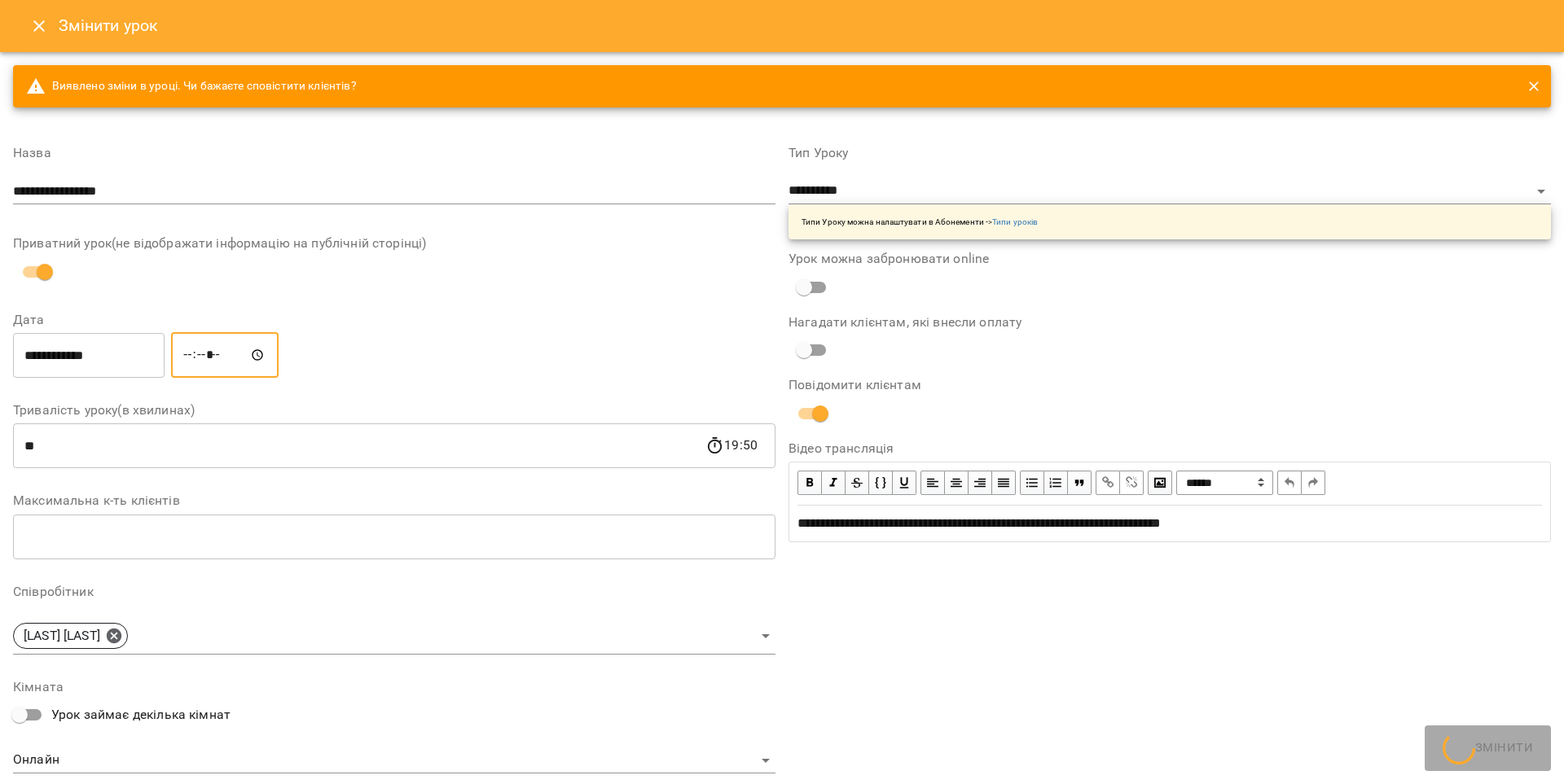 click on "*****" at bounding box center [225, 355] 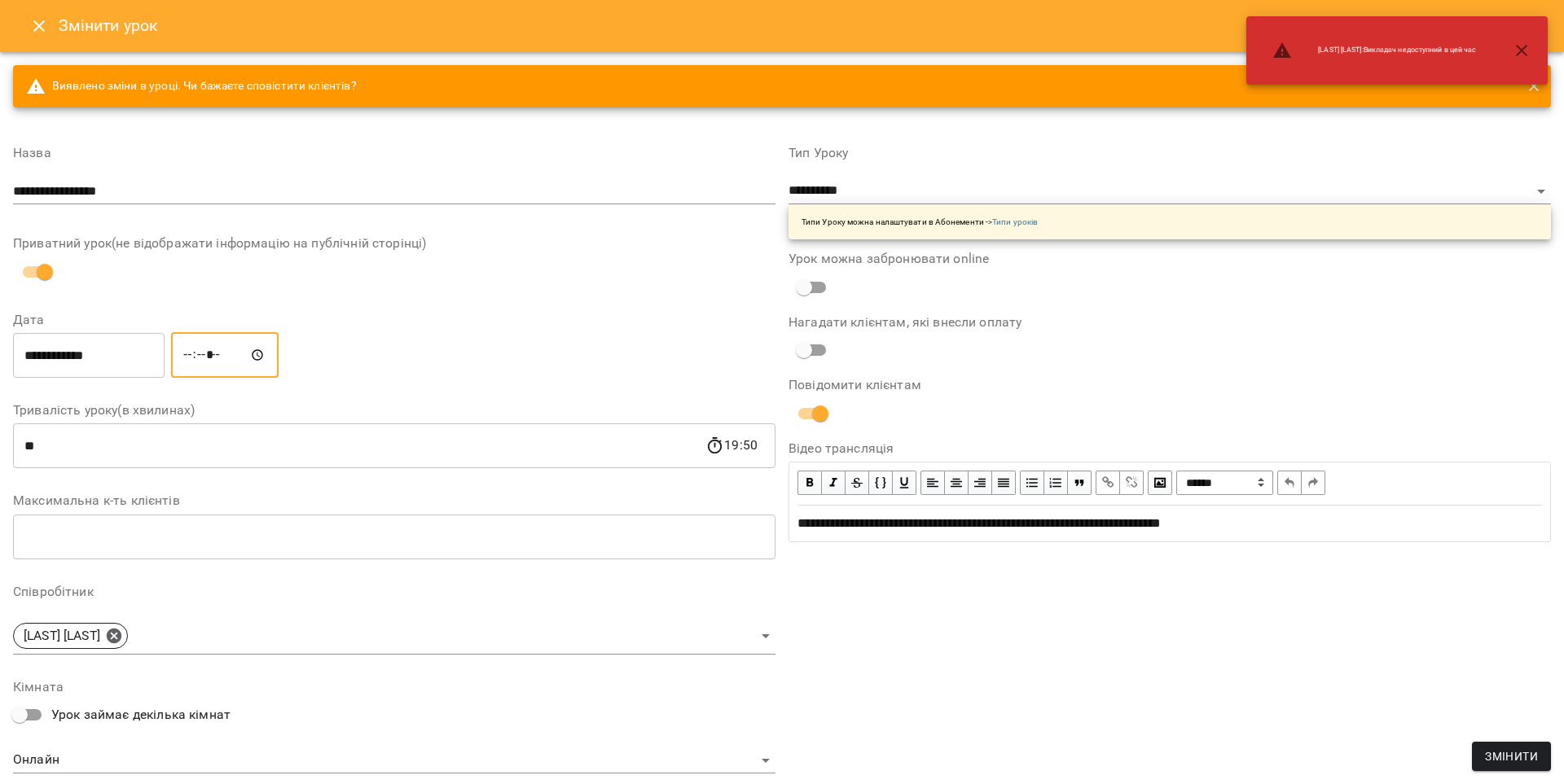 type on "*****" 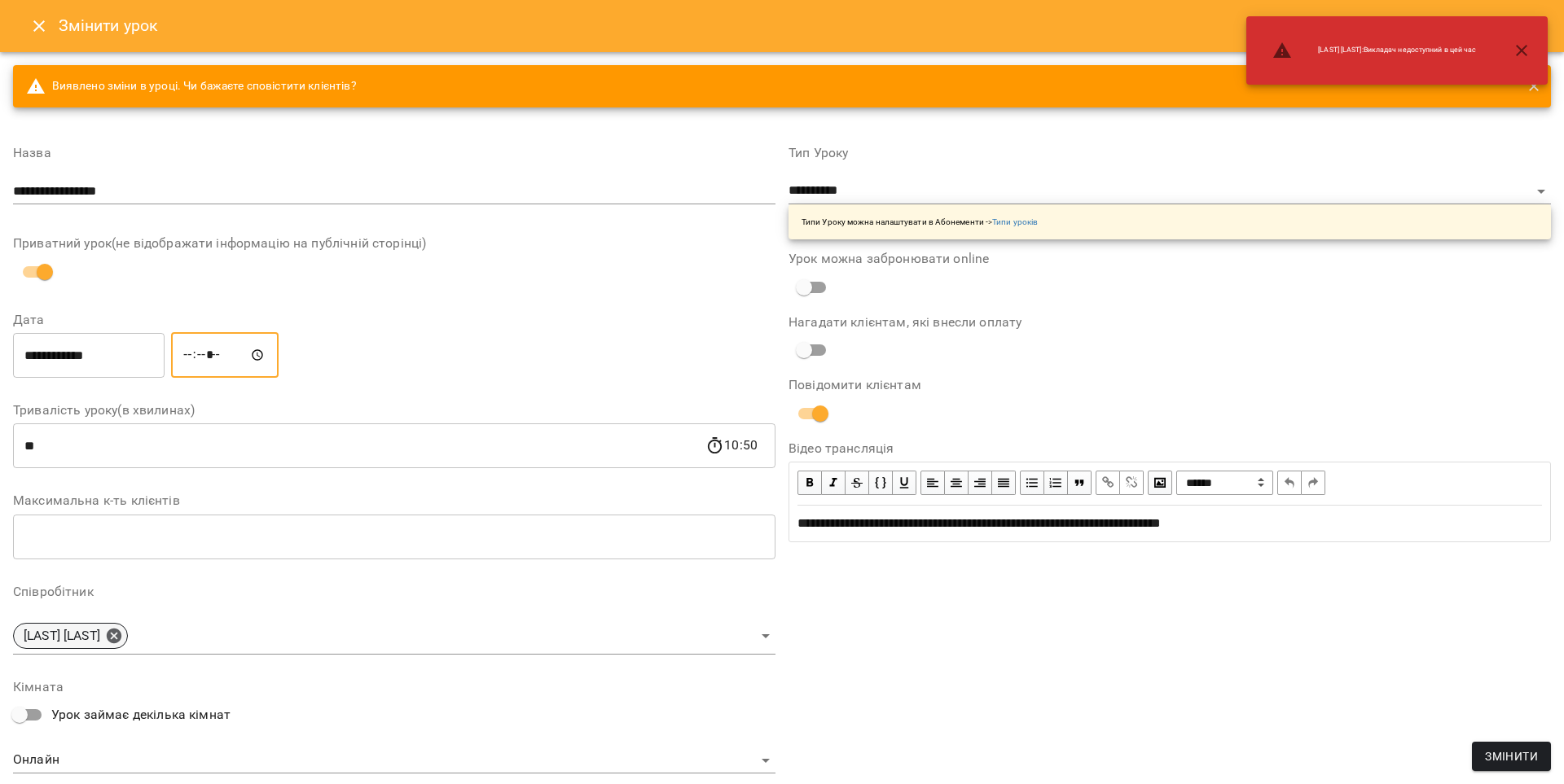 click 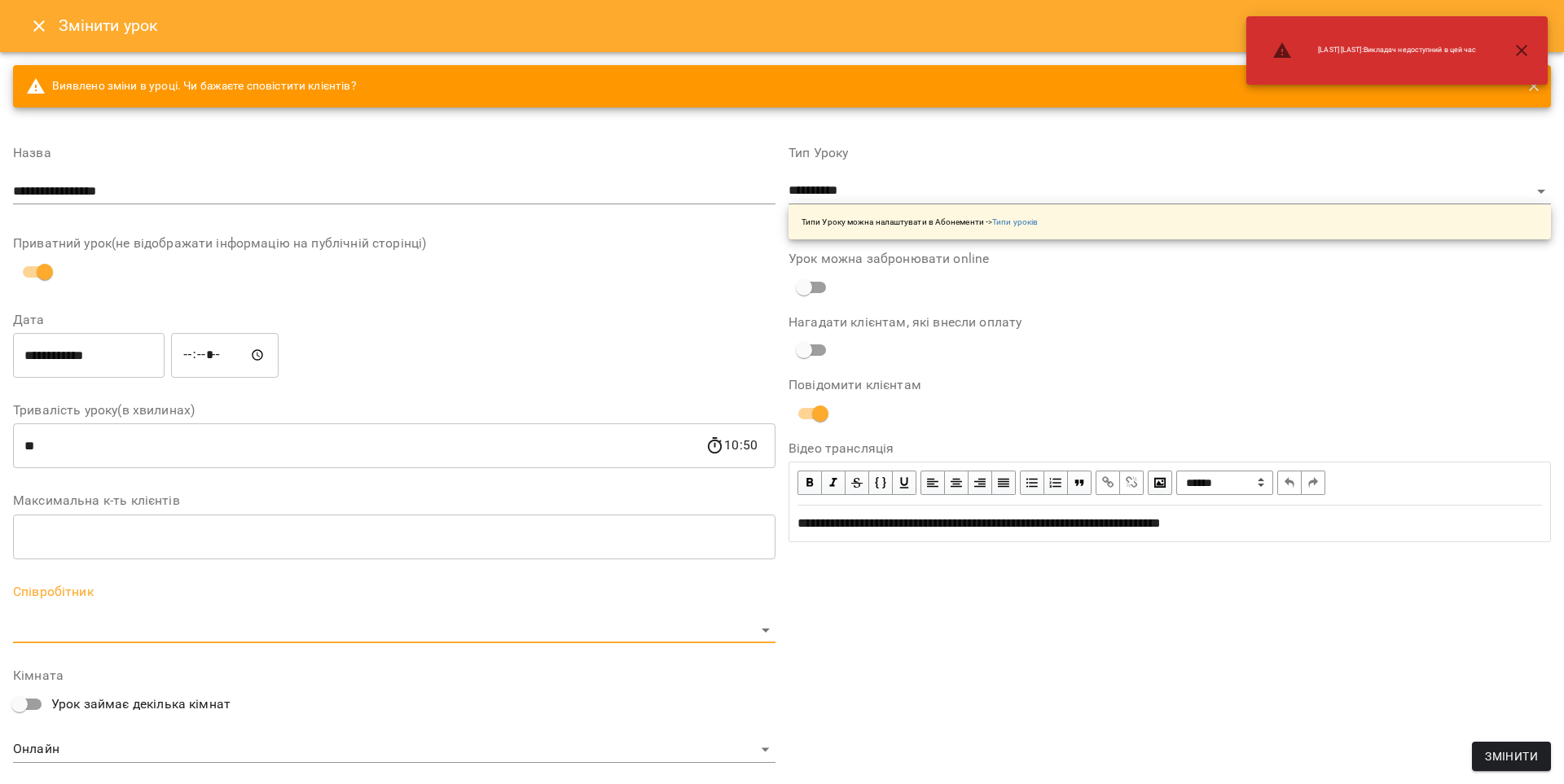 click on "For Business 12 UA Журнал відвідувань / [LAST] [LAST]   пн, 18 серп 2025 19:00 / Урок відбувся пн ,  19:00 [LAST] [LAST] Урок №65 Попередні уроки чт 14 серп 2025 10:00 вт 12 серп 2025 10:00 ср 06 серп 2025 19:00 пн 04 серп 2025 19:00 ср 30 лип 2025 19:00   [LAST] [LAST] ( 50 хв. ) індив 7-14 Змінити урок Скасувати Урок [LAST] [LAST] Онлайн Кімната [FIRST] [LAST]  https://us04web.zoom.us/j/71600289852?pwd=YaMtPKf4Rkx8c4FjRtgzdxePcX7yho.1 Відео трансляція 2025-08-05 14:33:41 Створити розсилку   [FIRST] [LAST]  3 ІНДИВ - 350 (2800 грн. 8 занять) 04 серп  -  02 вер Оцінки Прогул Скасувати [LAST] [LAST] :  ​ **" at bounding box center (782, 414) 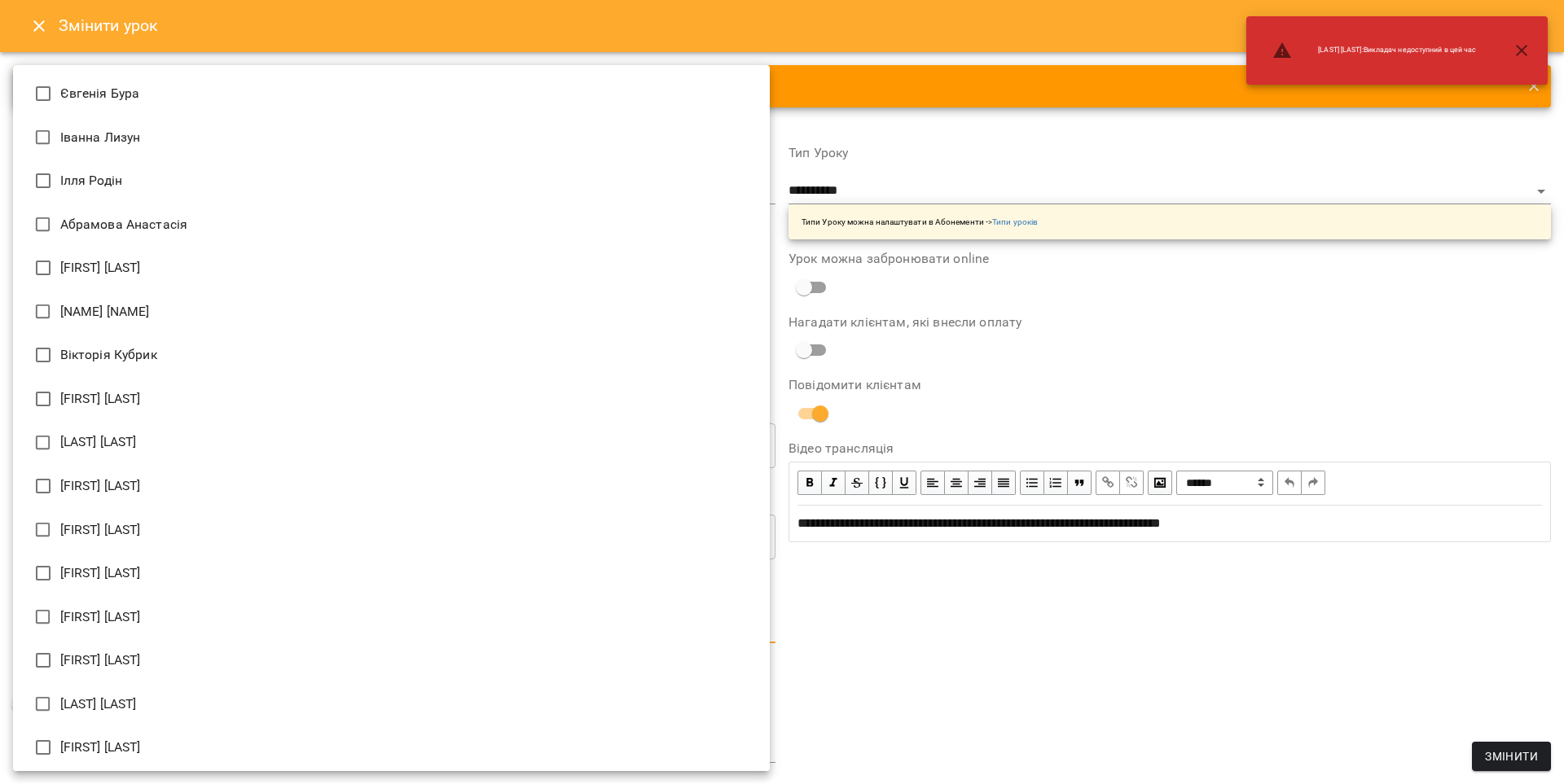 type on "**********" 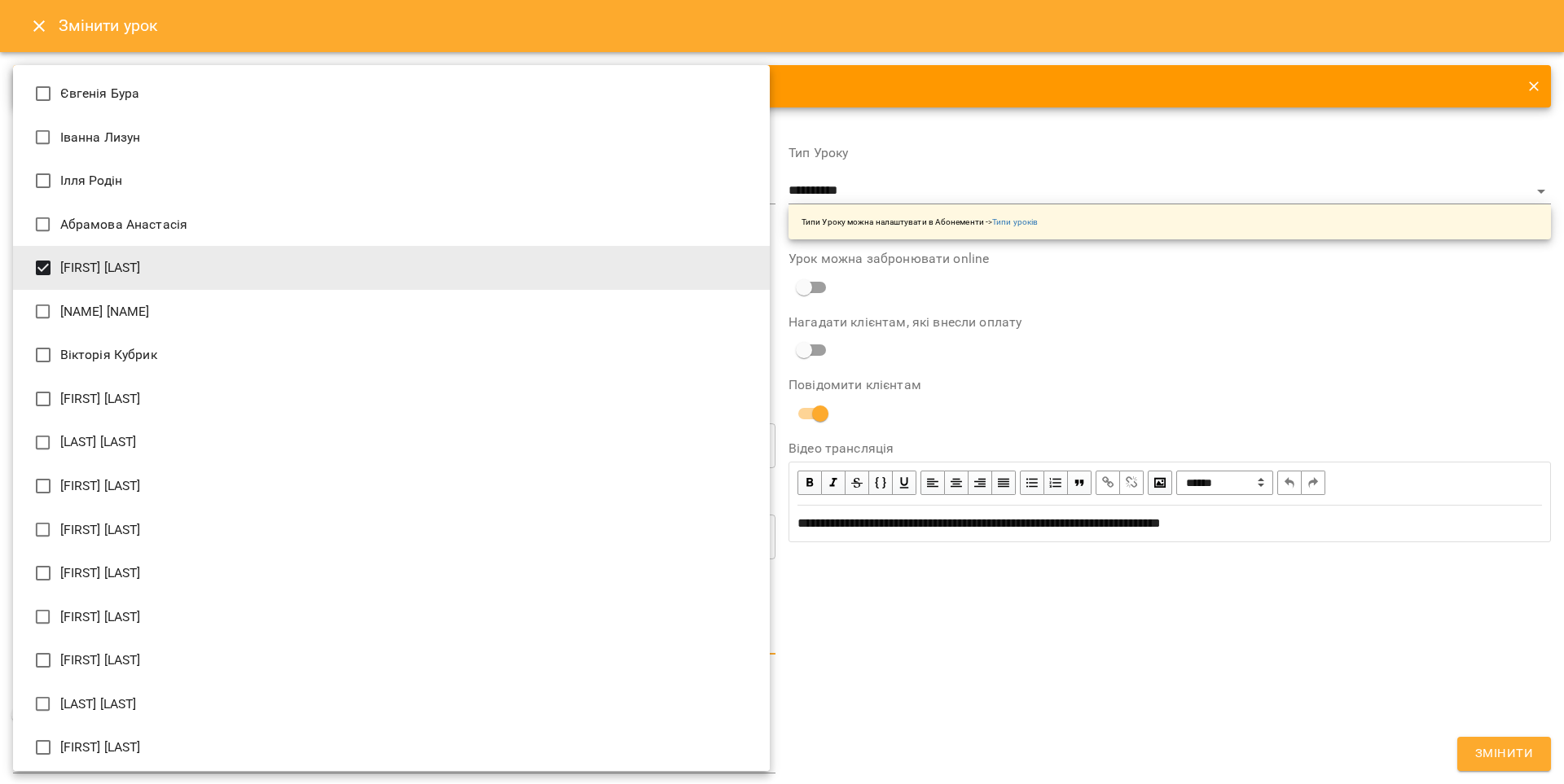 click at bounding box center [782, 392] 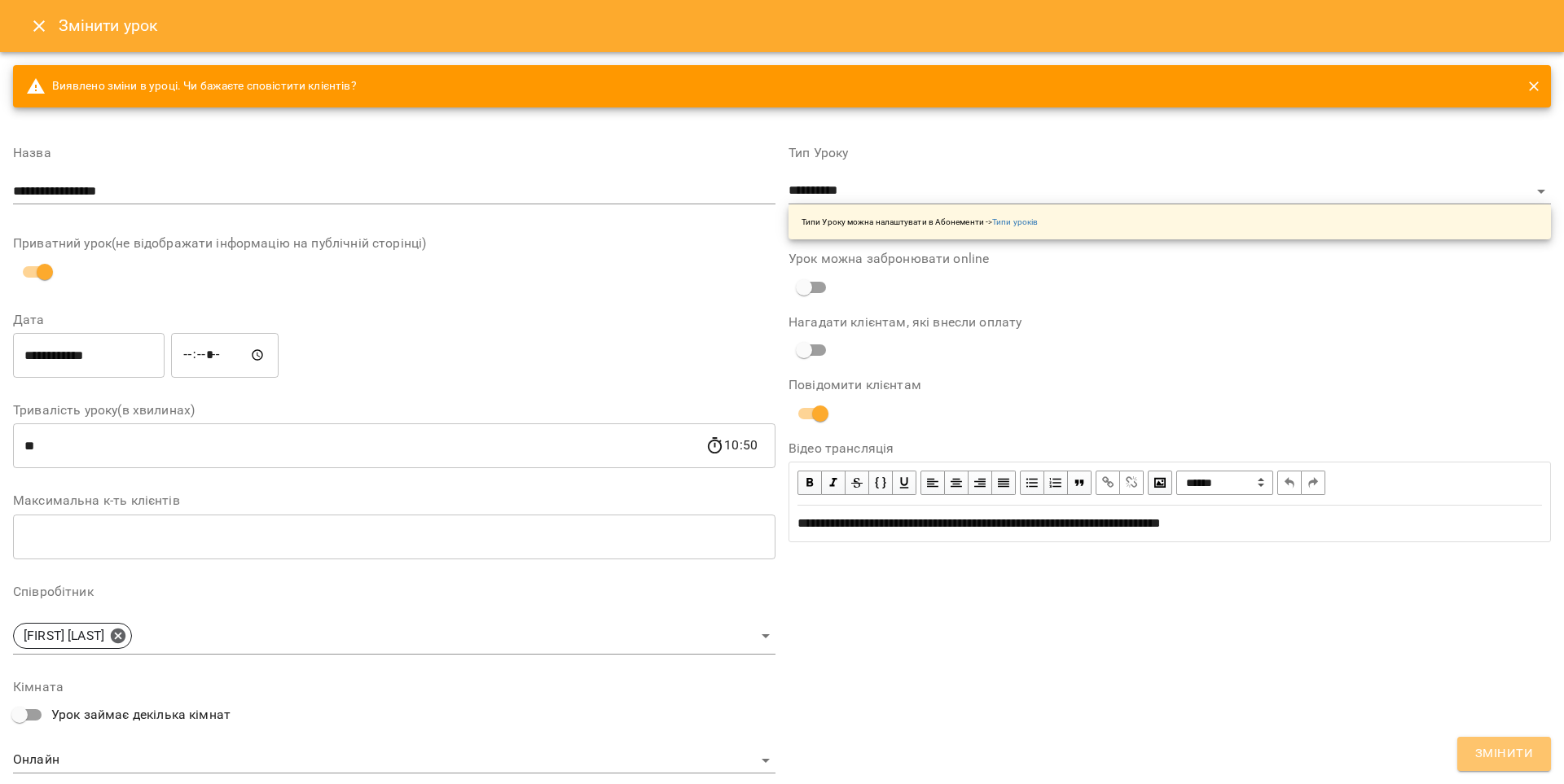 click on "Змінити" at bounding box center [1504, 754] 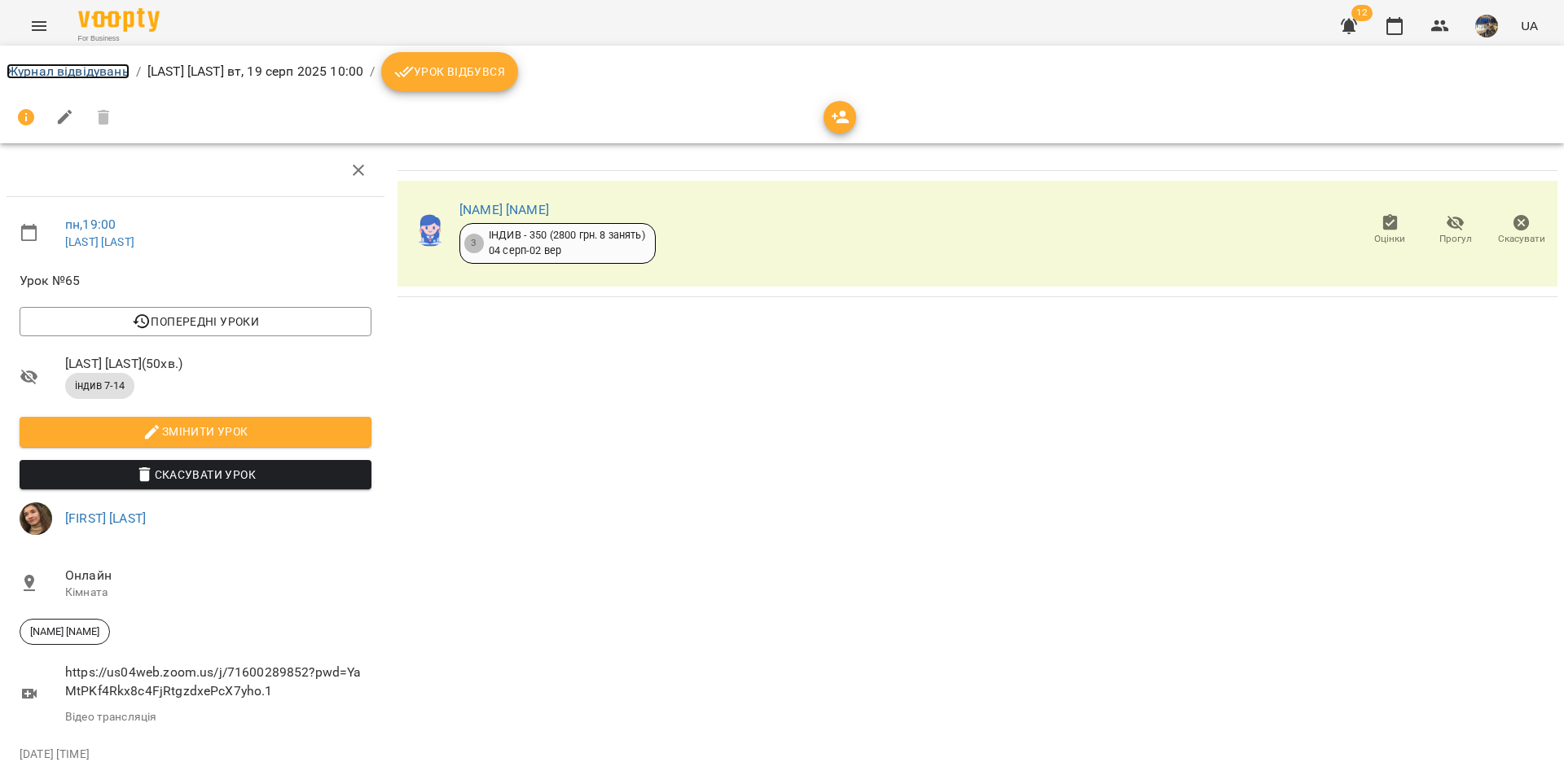 click on "Журнал відвідувань" at bounding box center (68, 71) 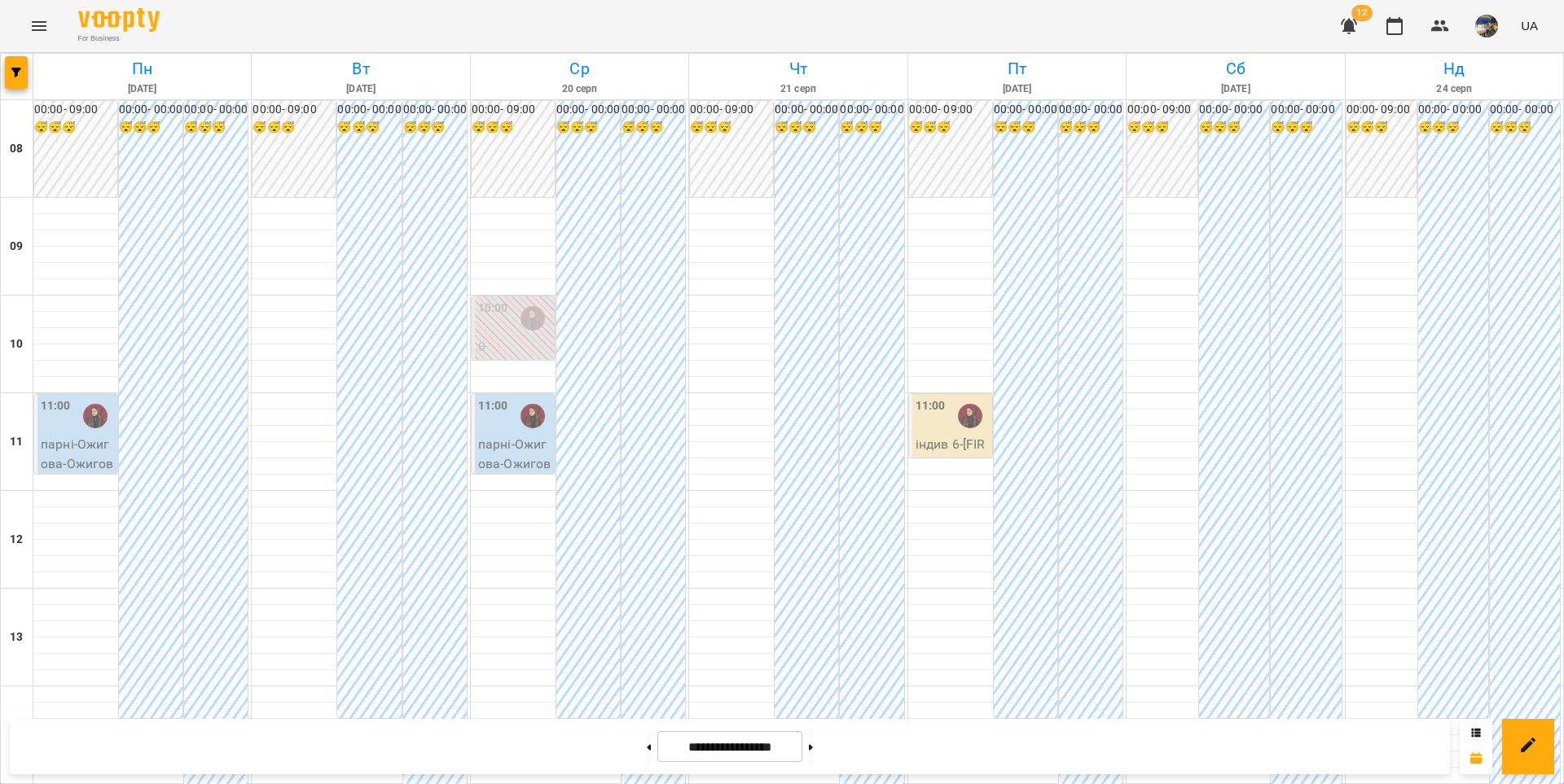 scroll, scrollTop: 757, scrollLeft: 0, axis: vertical 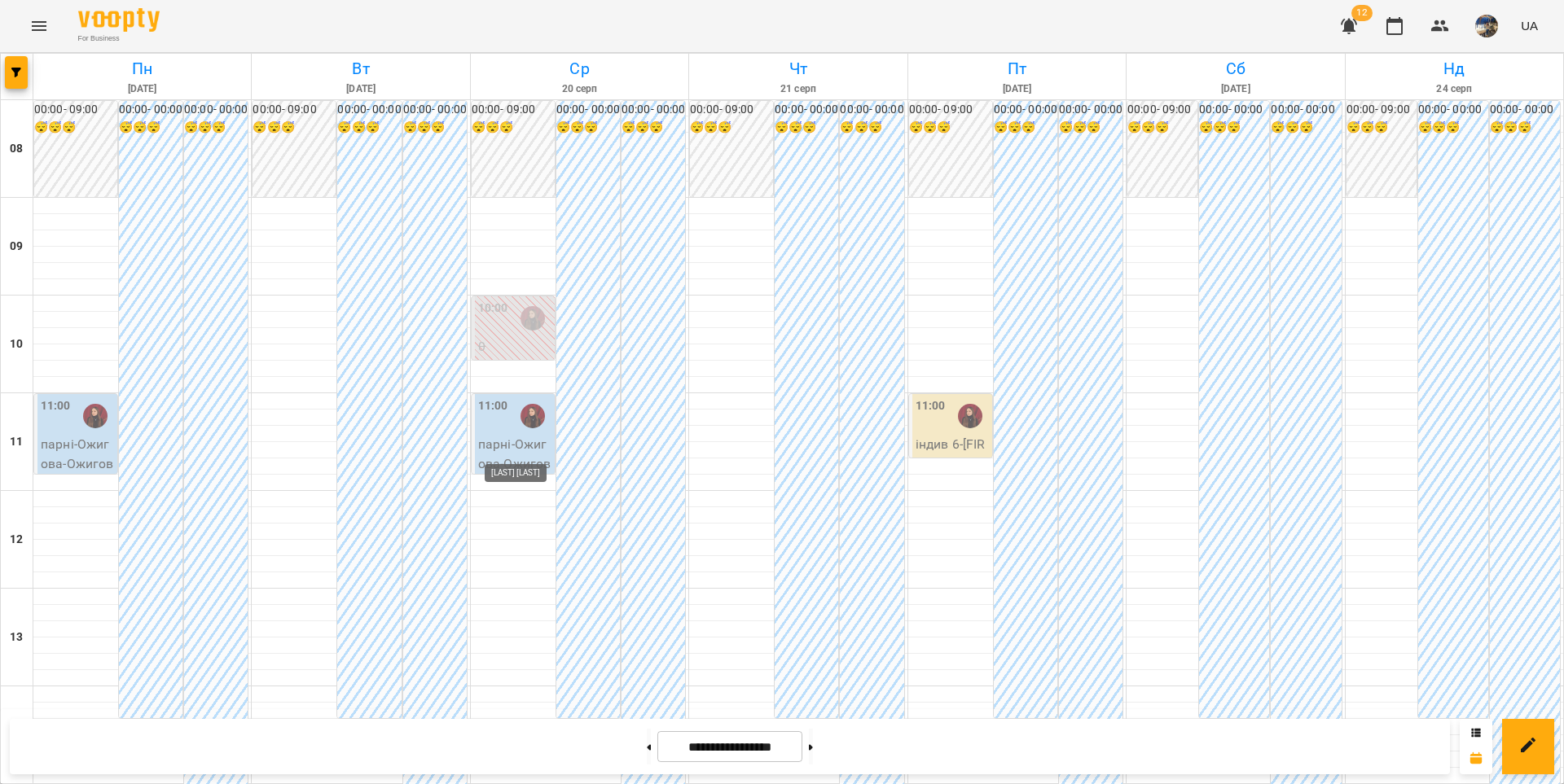 click at bounding box center [533, 1198] 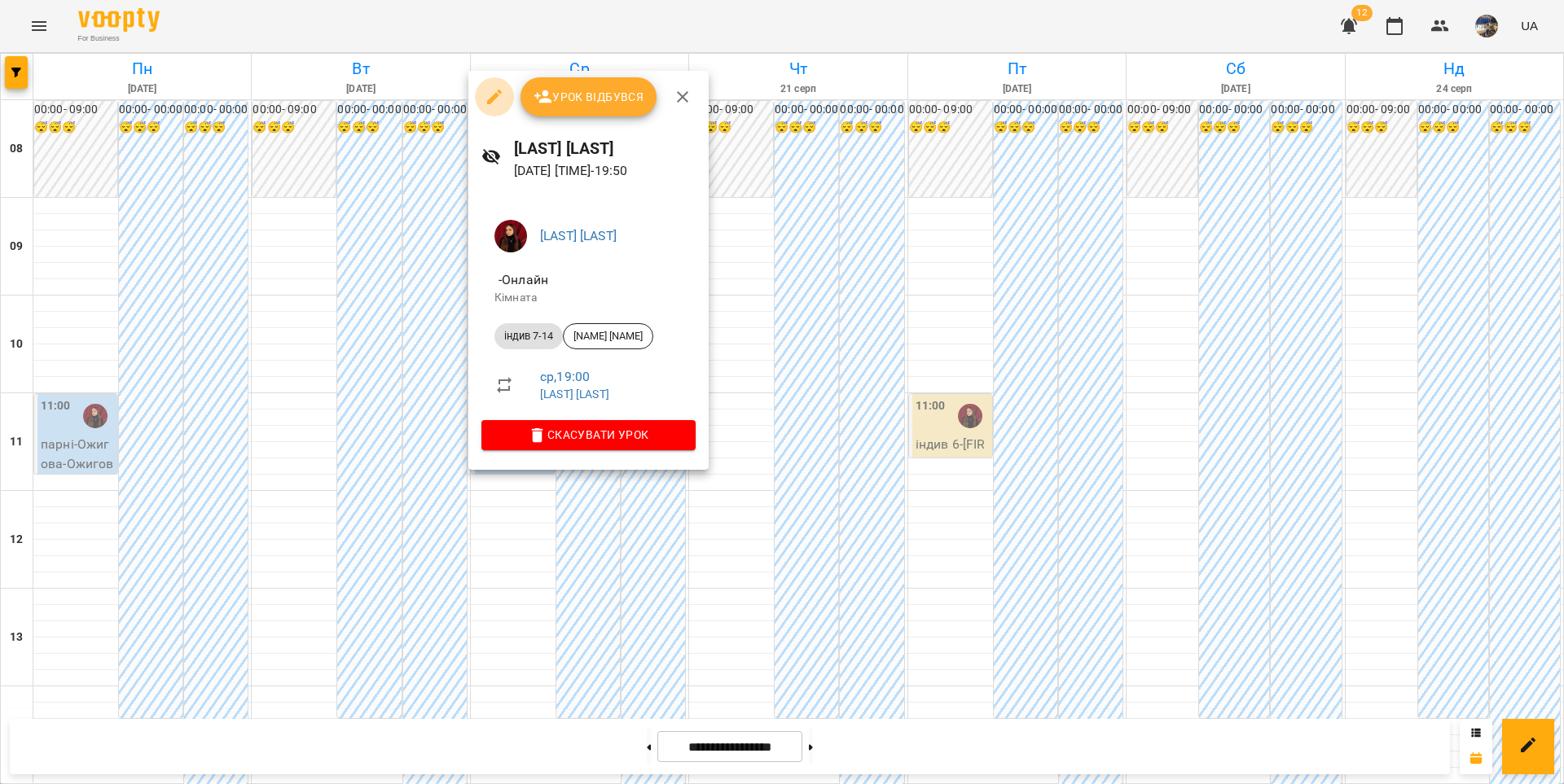 click 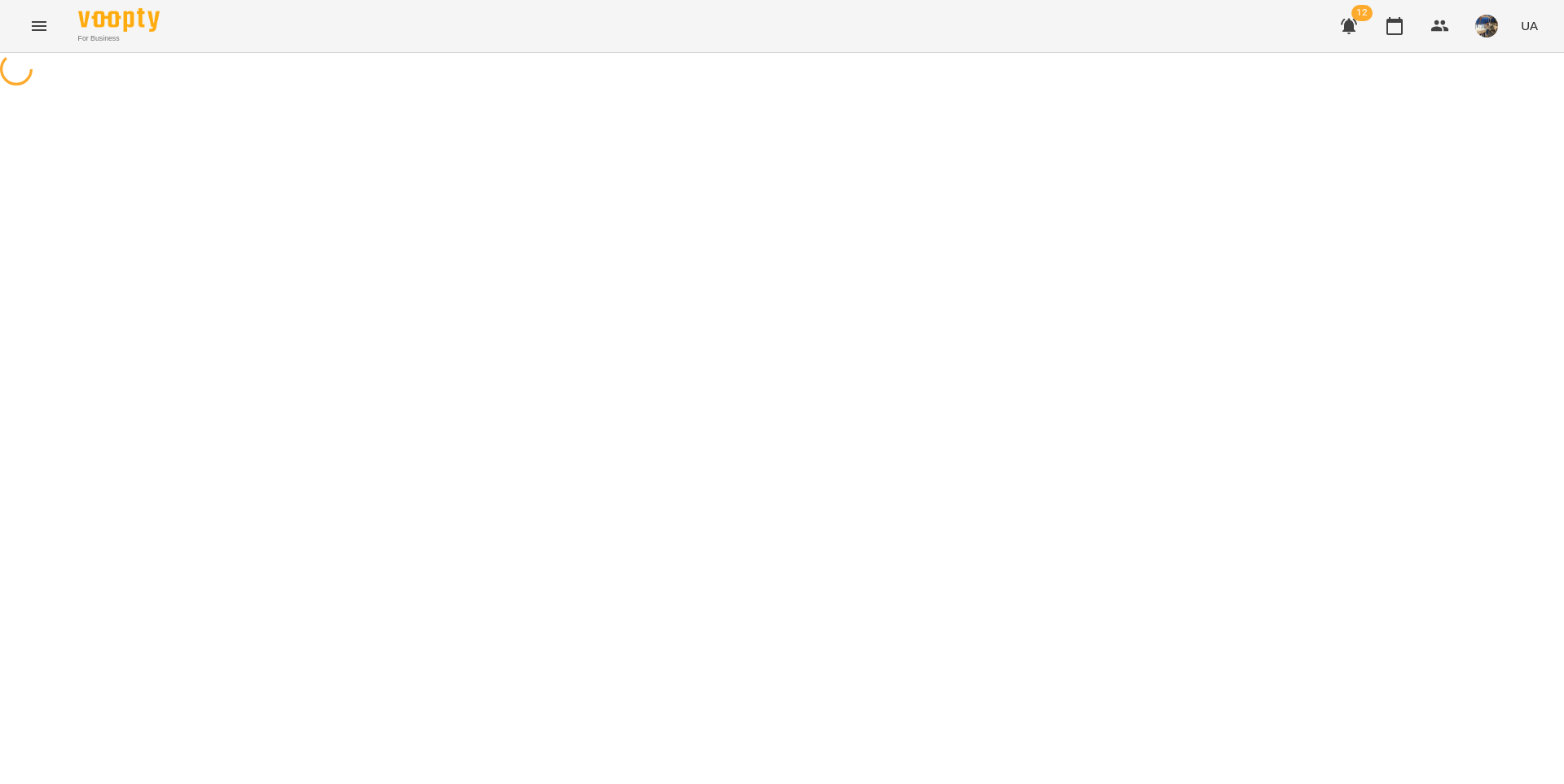 select on "**********" 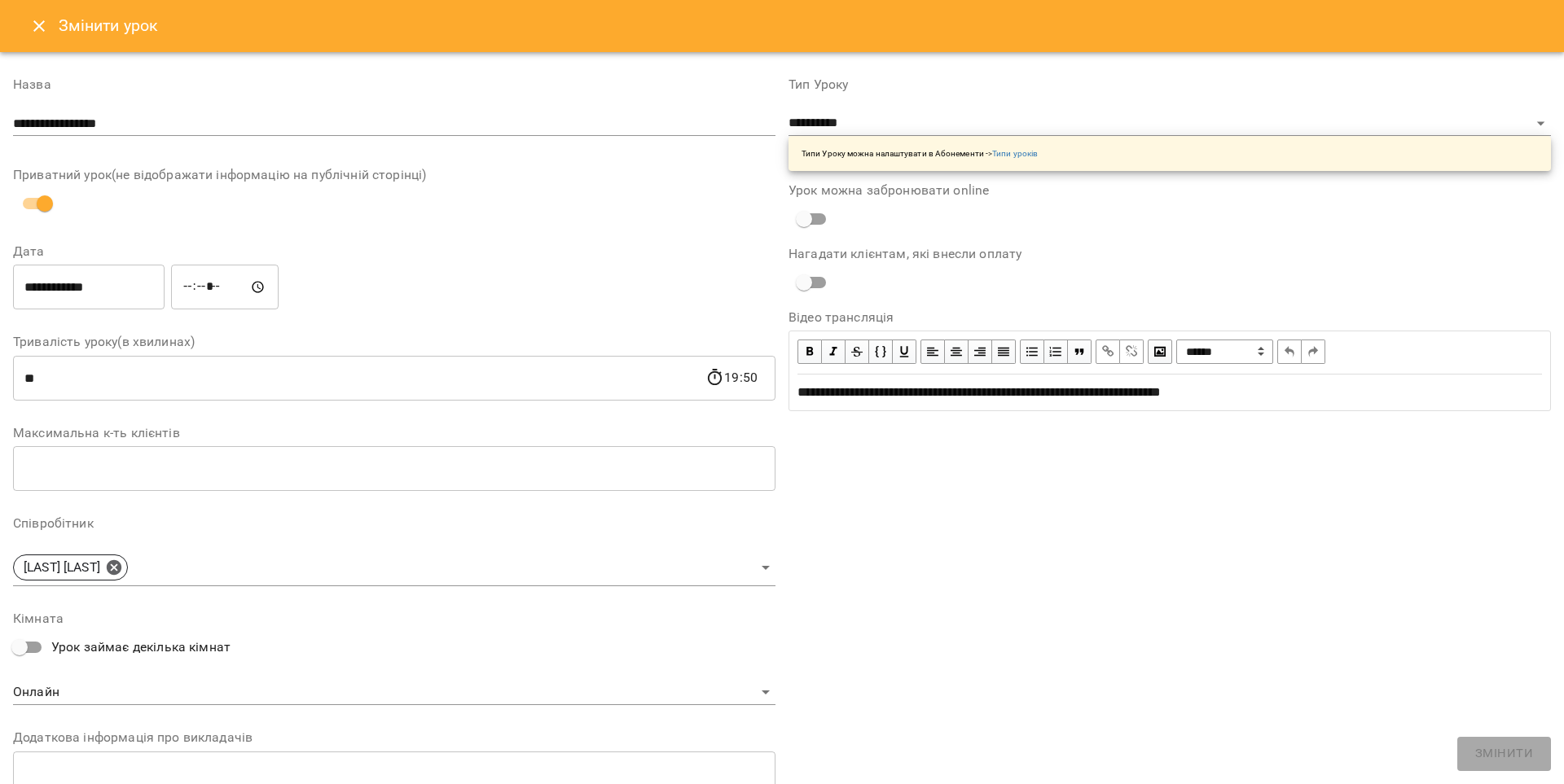 click on "*****" at bounding box center [225, 287] 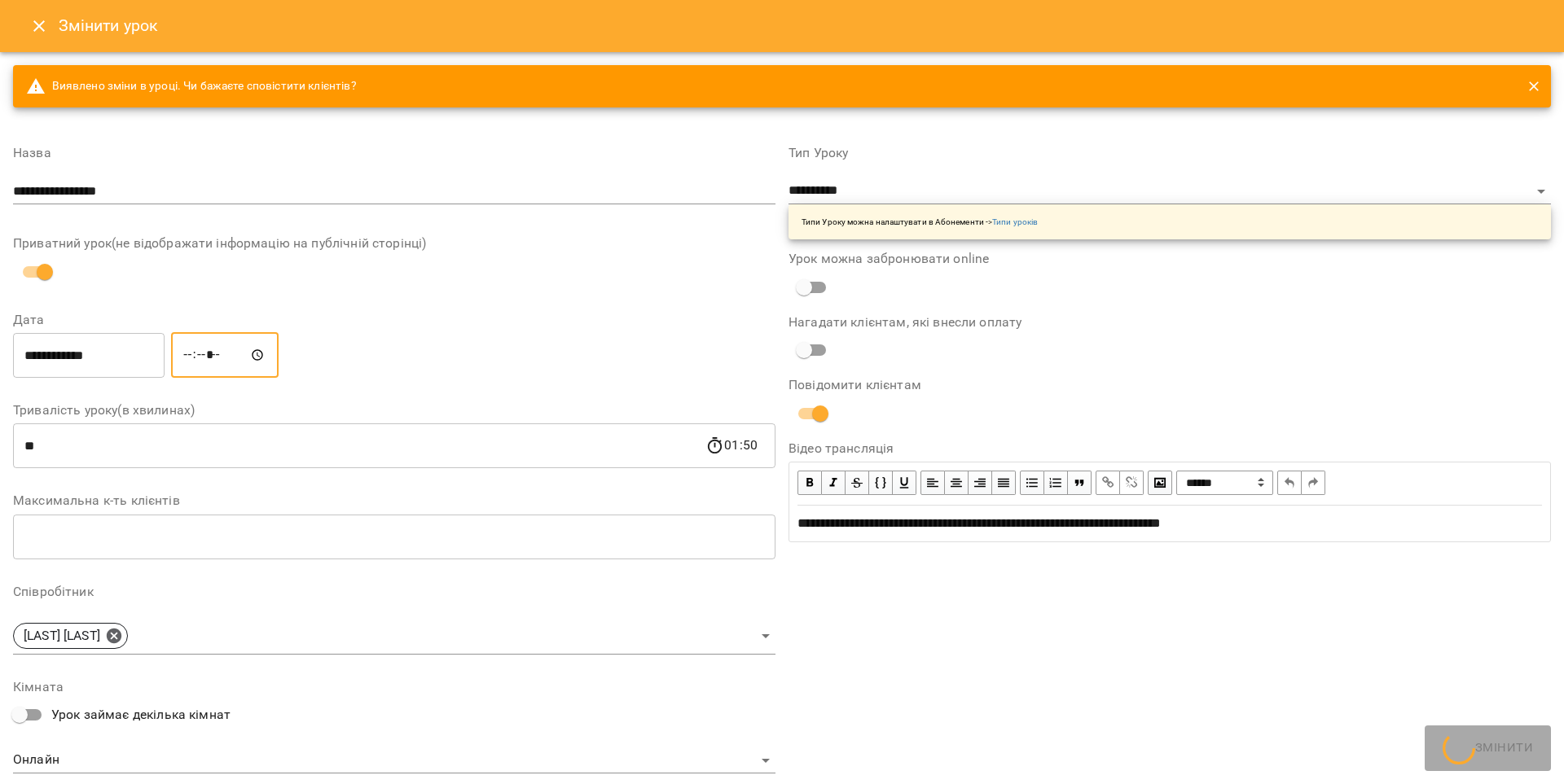 type on "*****" 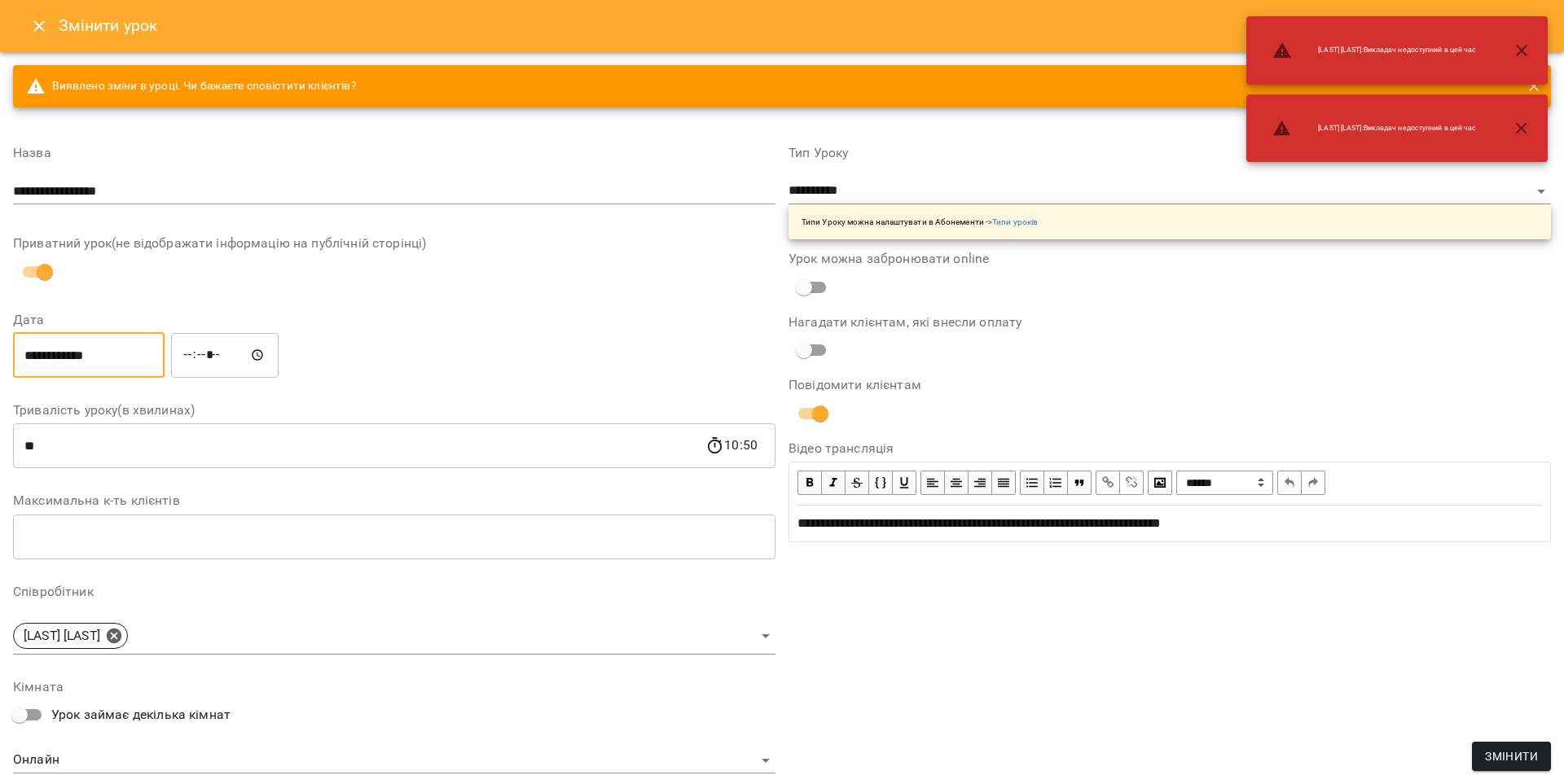 click on "**********" at bounding box center [89, 355] 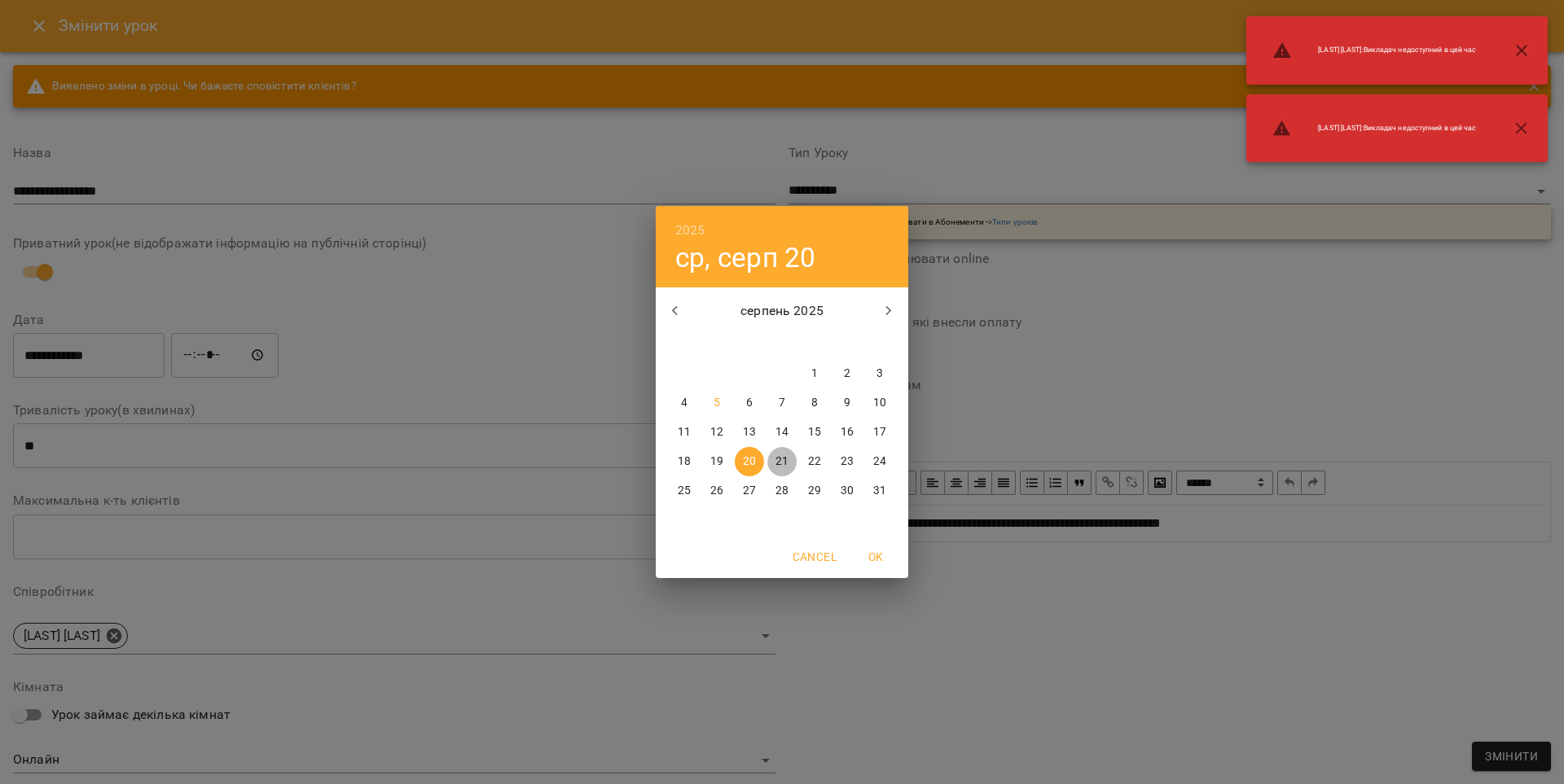 click on "21" at bounding box center [782, 462] 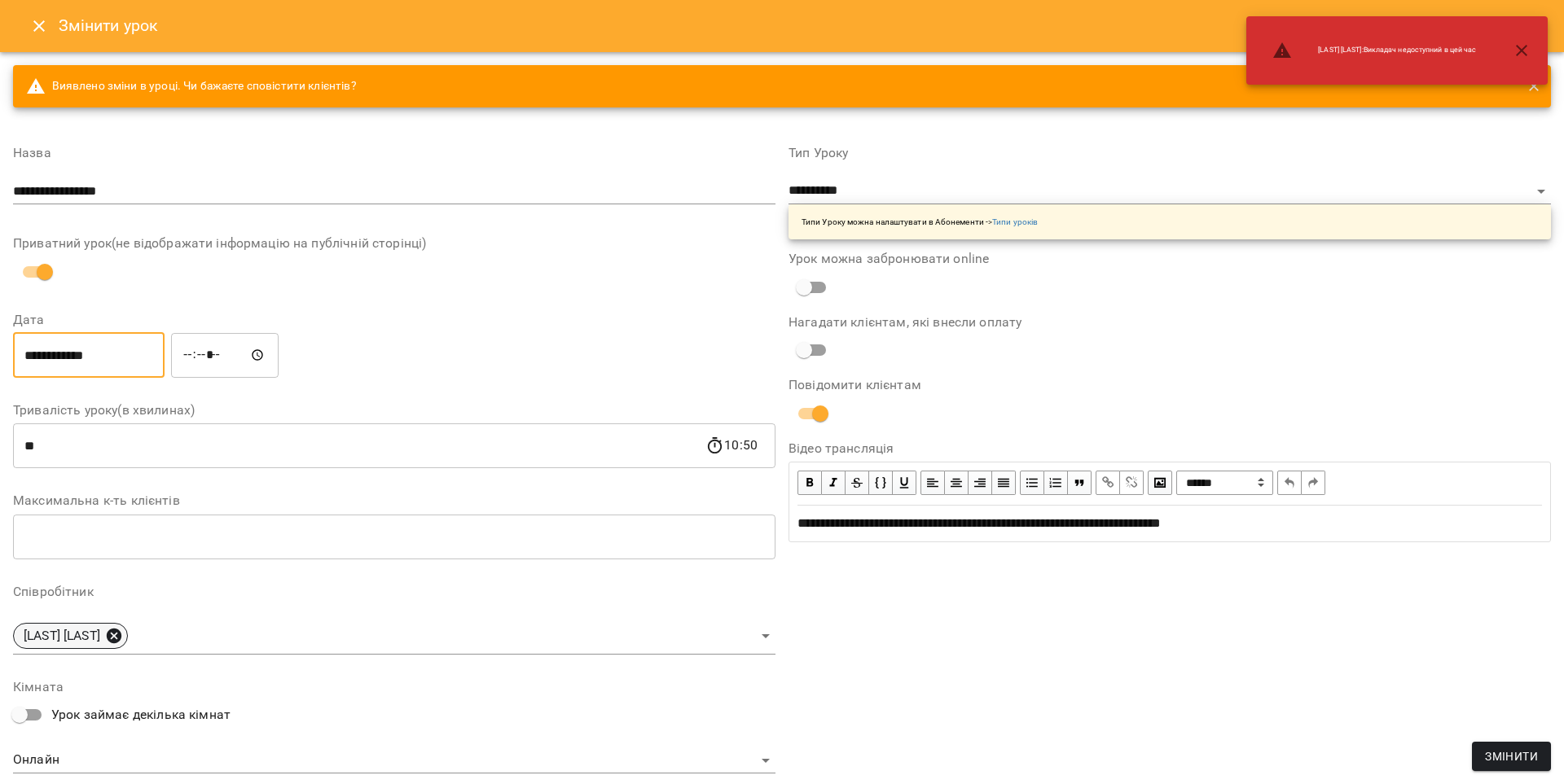 click 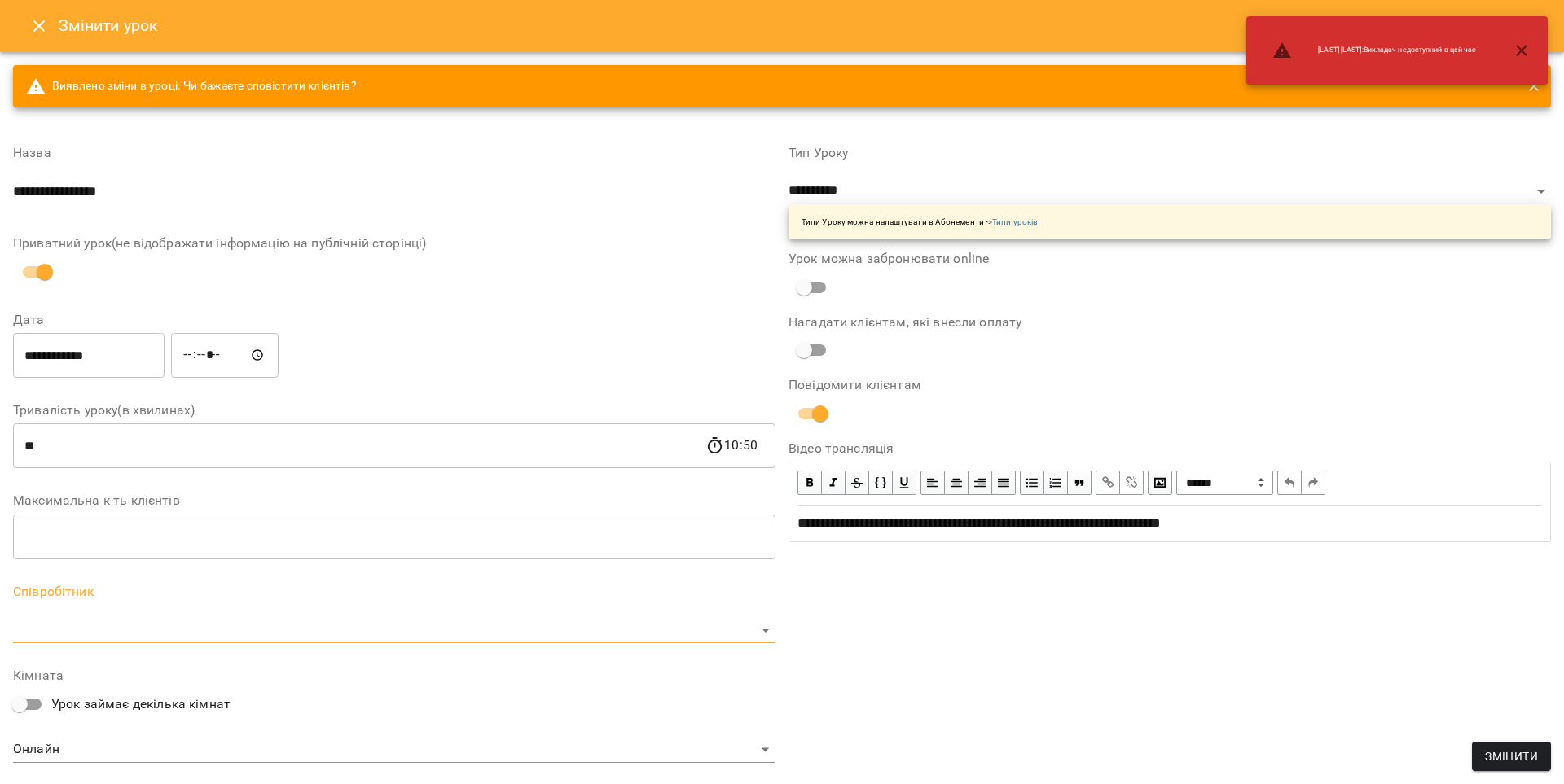 click on "For Business 12 UA Журнал відвідувань / [LAST] [LAST]  ср, 20 серп 2025 19:00 / Урок відбувся ср ,  19:00 [LAST] [LAST] Урок №66 Попередні уроки вт 19 серп 2025 10:00 чт 14 серп 2025 10:00 вт 12 серп 2025 10:00 ср 06 серп 2025 19:00 пн 04 серп 2025 19:00   [LAST] [LAST] ( 50 хв. ) індив 7-14 Змінити урок Скасувати Урок [LAST] [LAST] Онлайн Кімната [FIRST] [LAST]  https://us04web.zoom.us/j/71600289852?pwd=YaMtPKf4Rkx8c4FjRtgzdxePcX7yho.1 Відео трансляція [DATE] [TIME] Створити розсилку   [FIRST] [LAST]  3 ІНДИВ - 350 (2800 грн. 8 занять) 04 серп  -  02 вер Оцінки Прогул Скасувати [LAST] [LAST] :  ​" at bounding box center [782, 414] 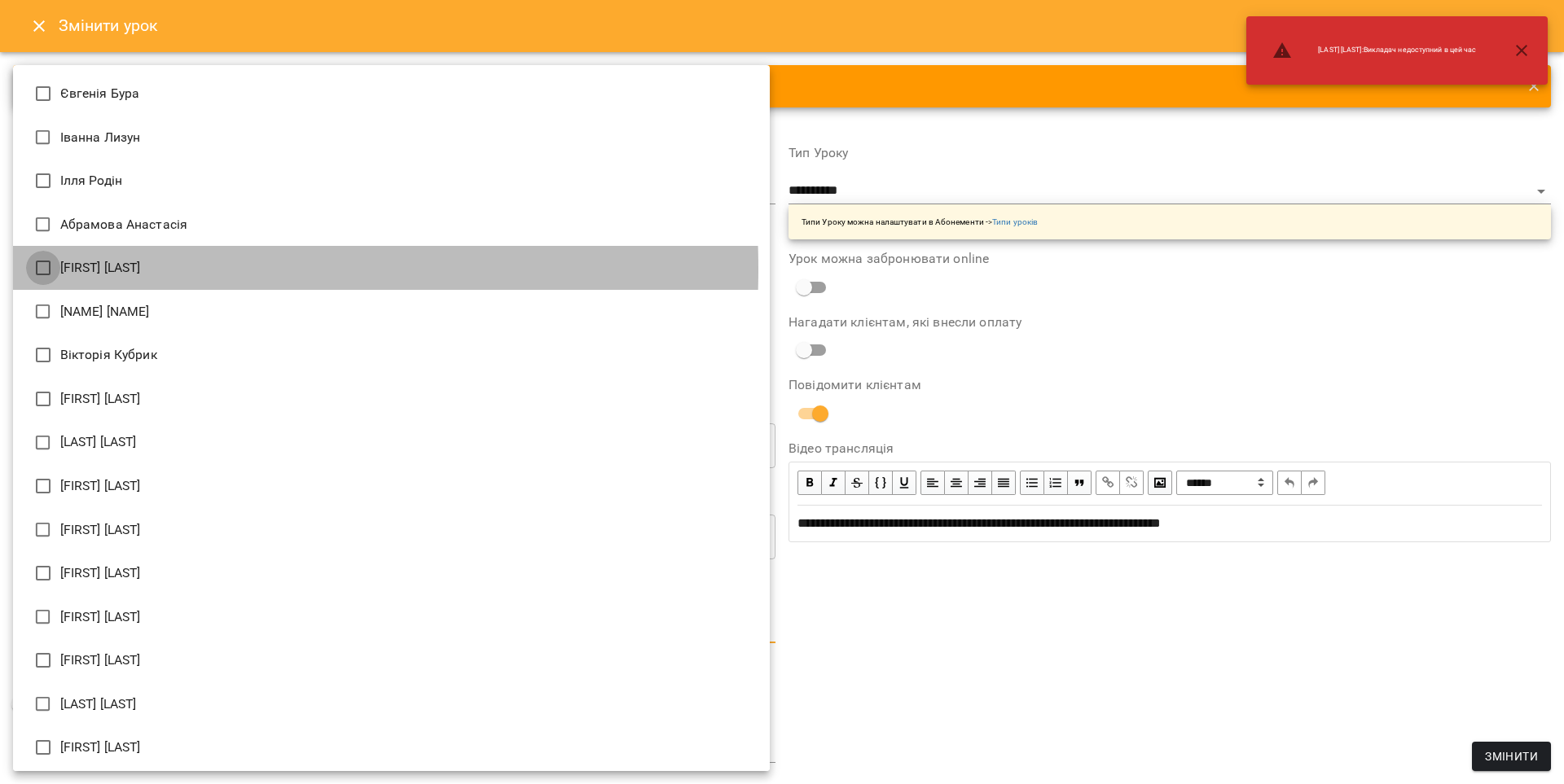 type on "**********" 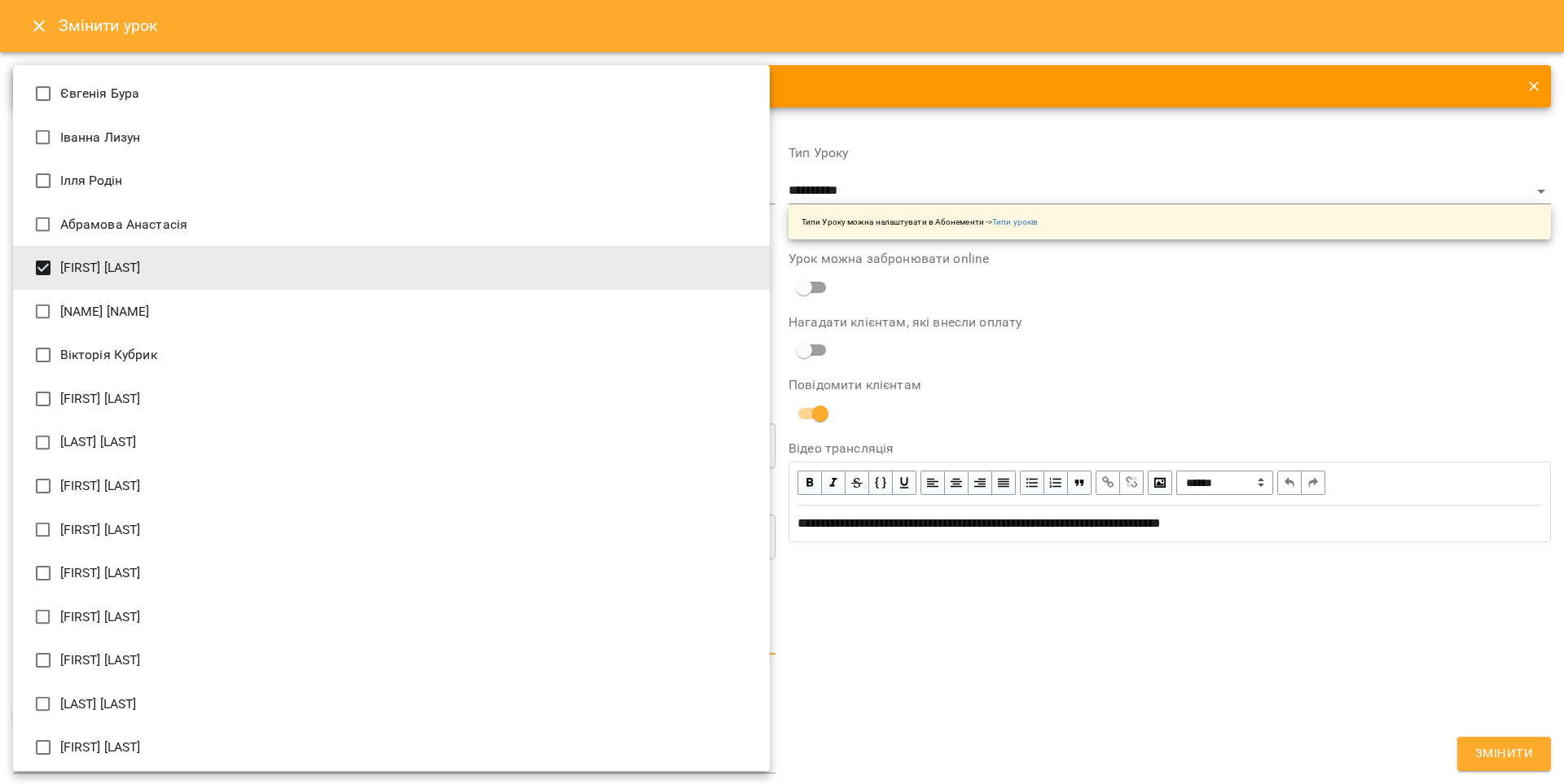 click at bounding box center (782, 392) 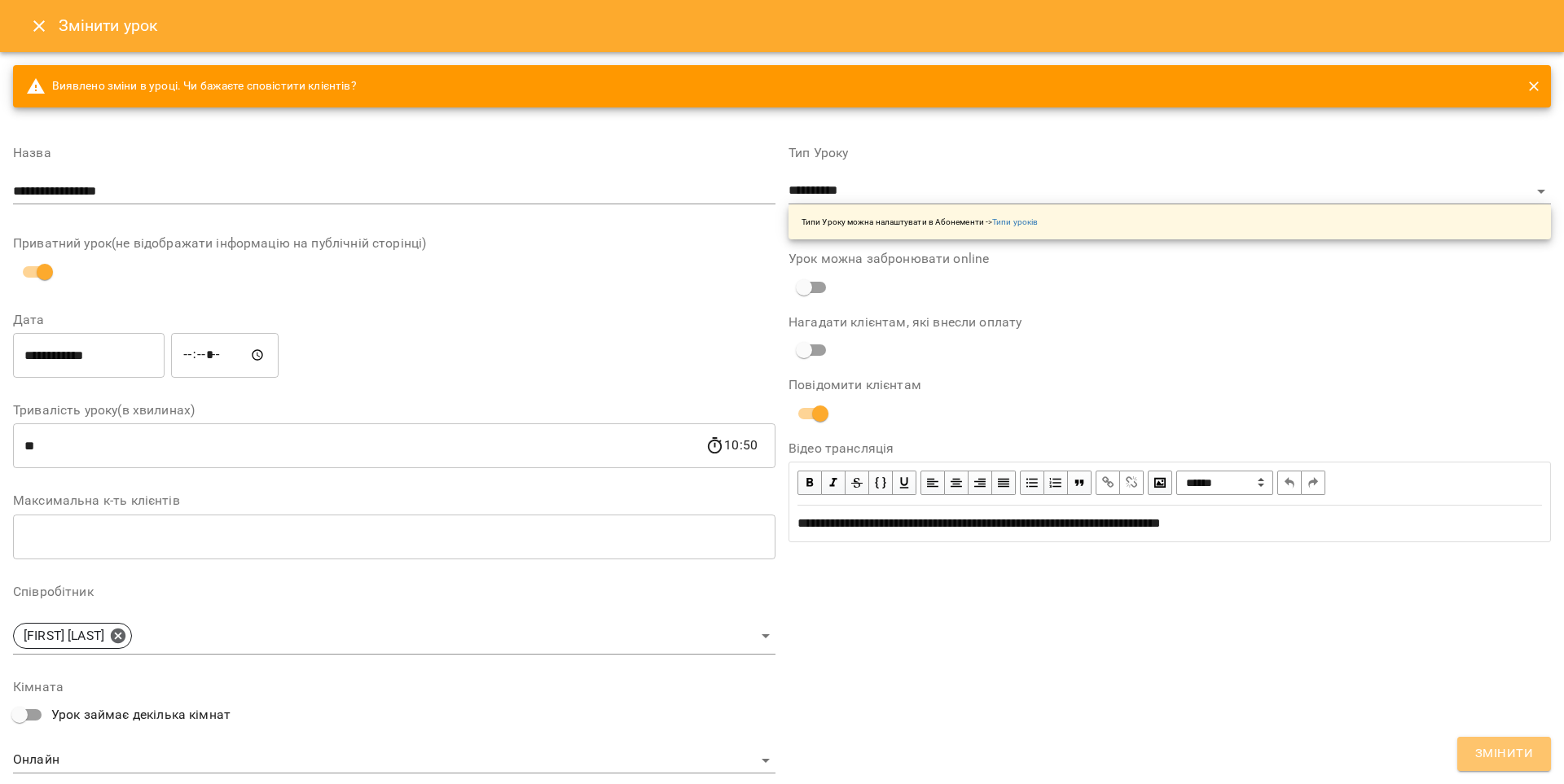 click on "Змінити" at bounding box center (1504, 754) 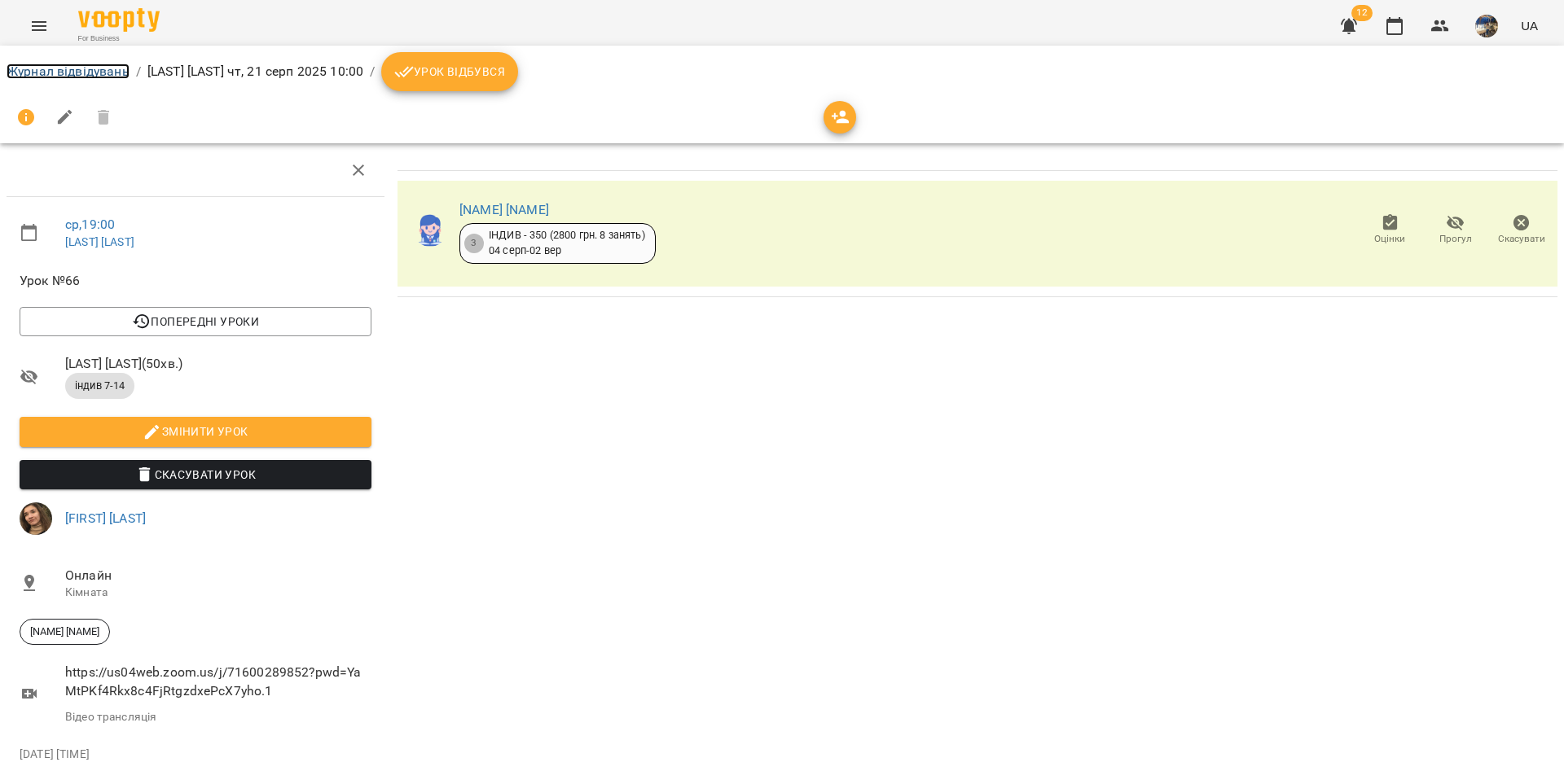 click on "Журнал відвідувань" at bounding box center [68, 71] 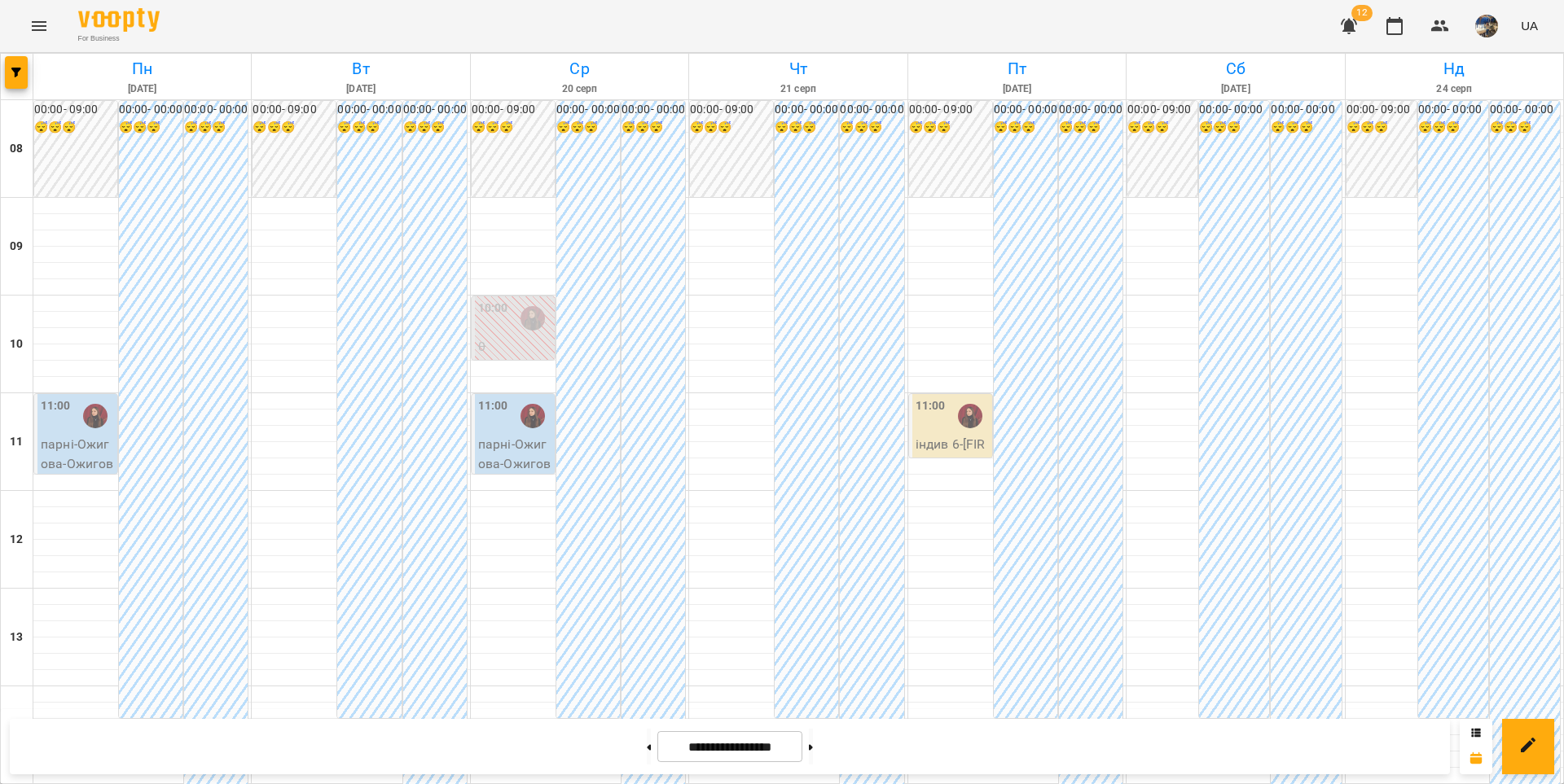 scroll, scrollTop: 91, scrollLeft: 0, axis: vertical 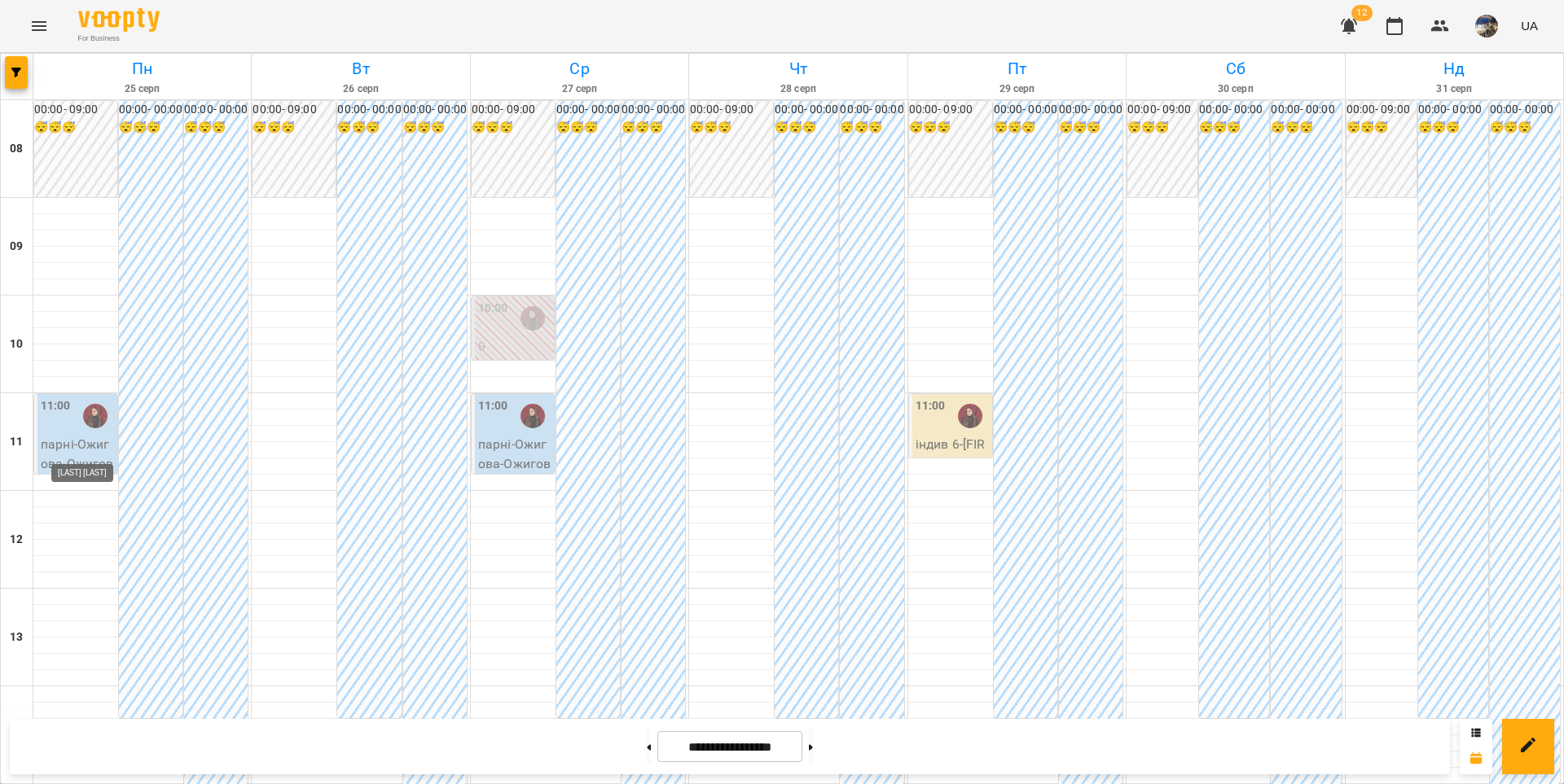 click at bounding box center [95, 1198] 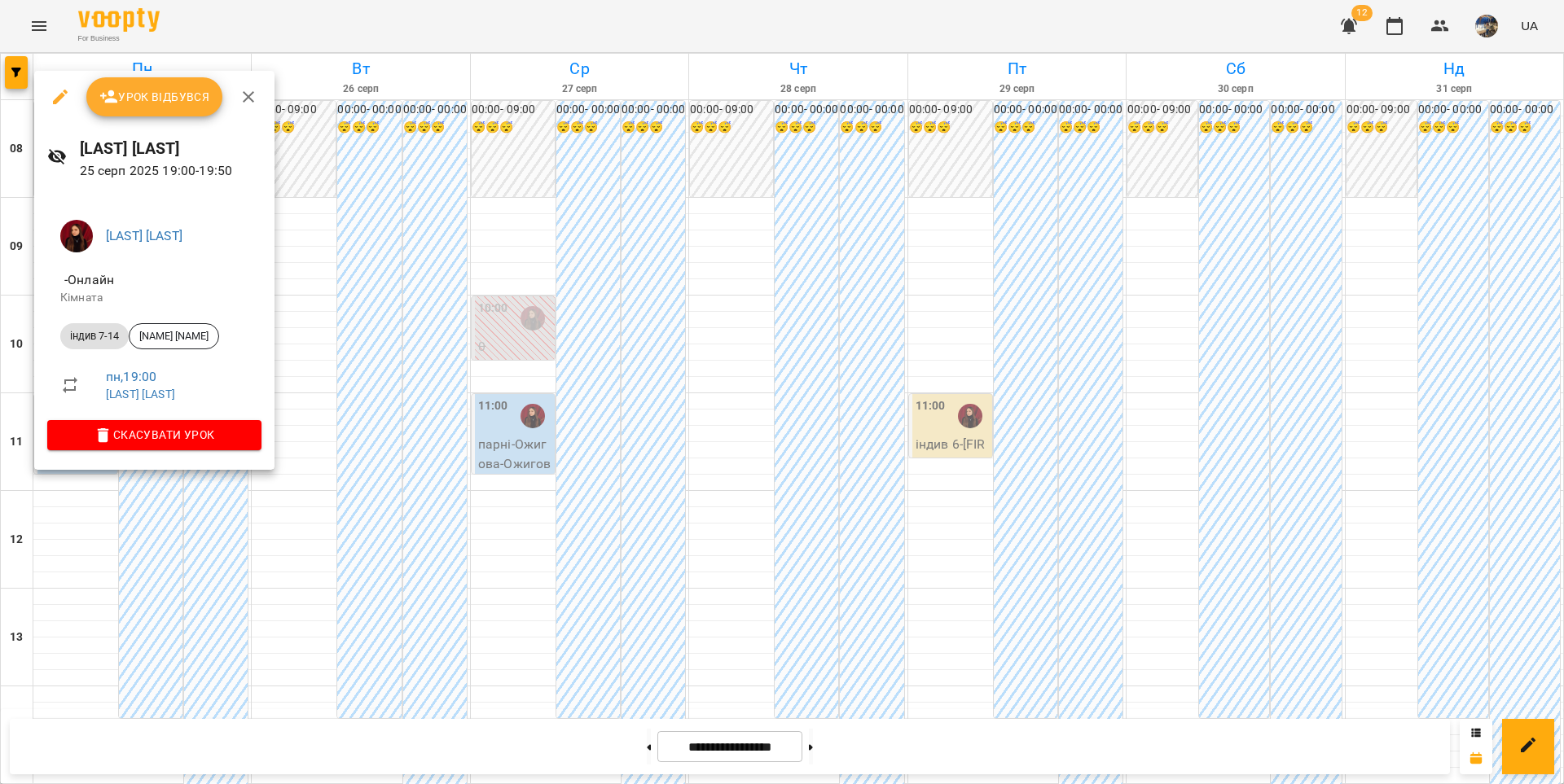 click 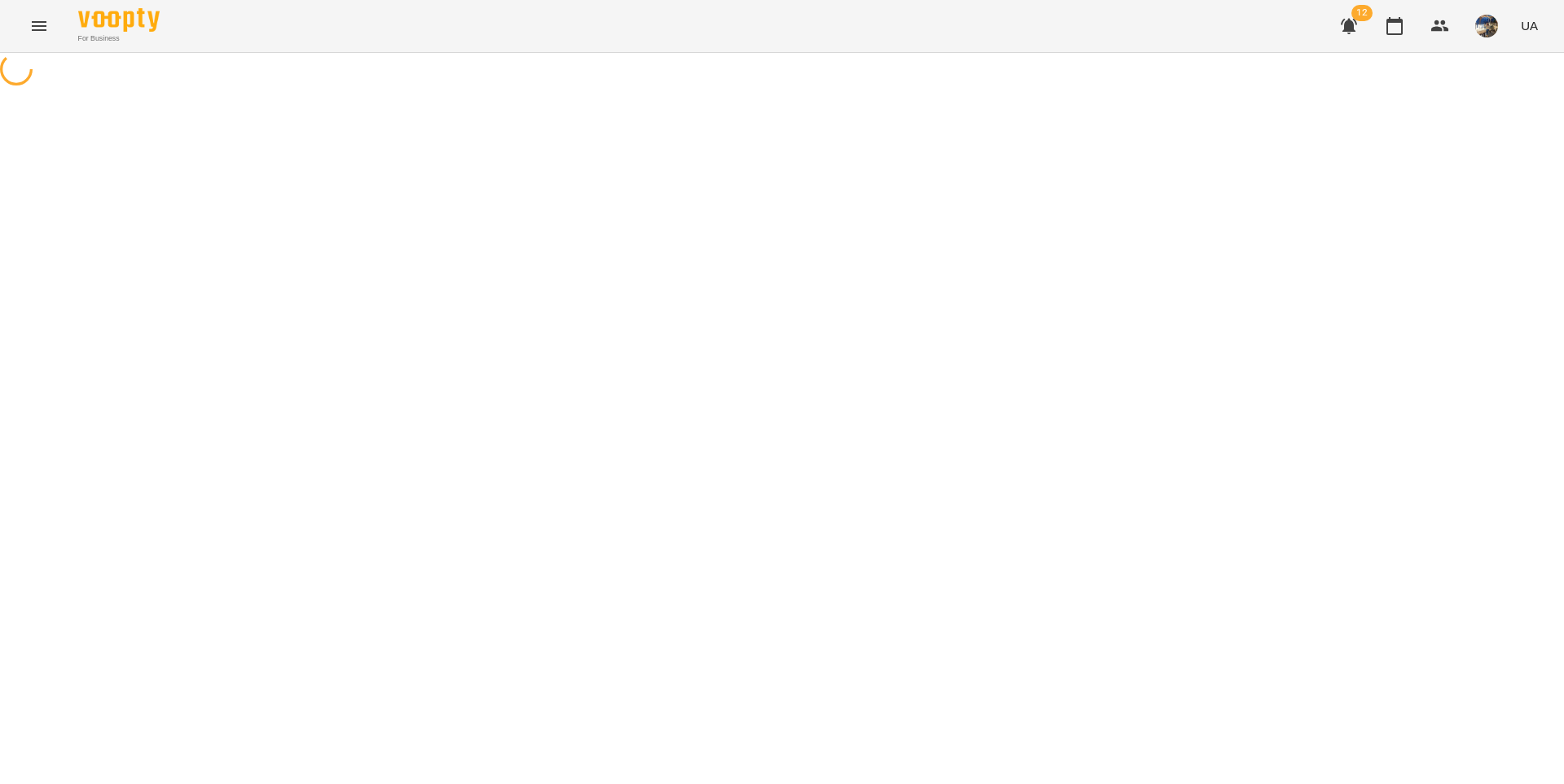 select on "**********" 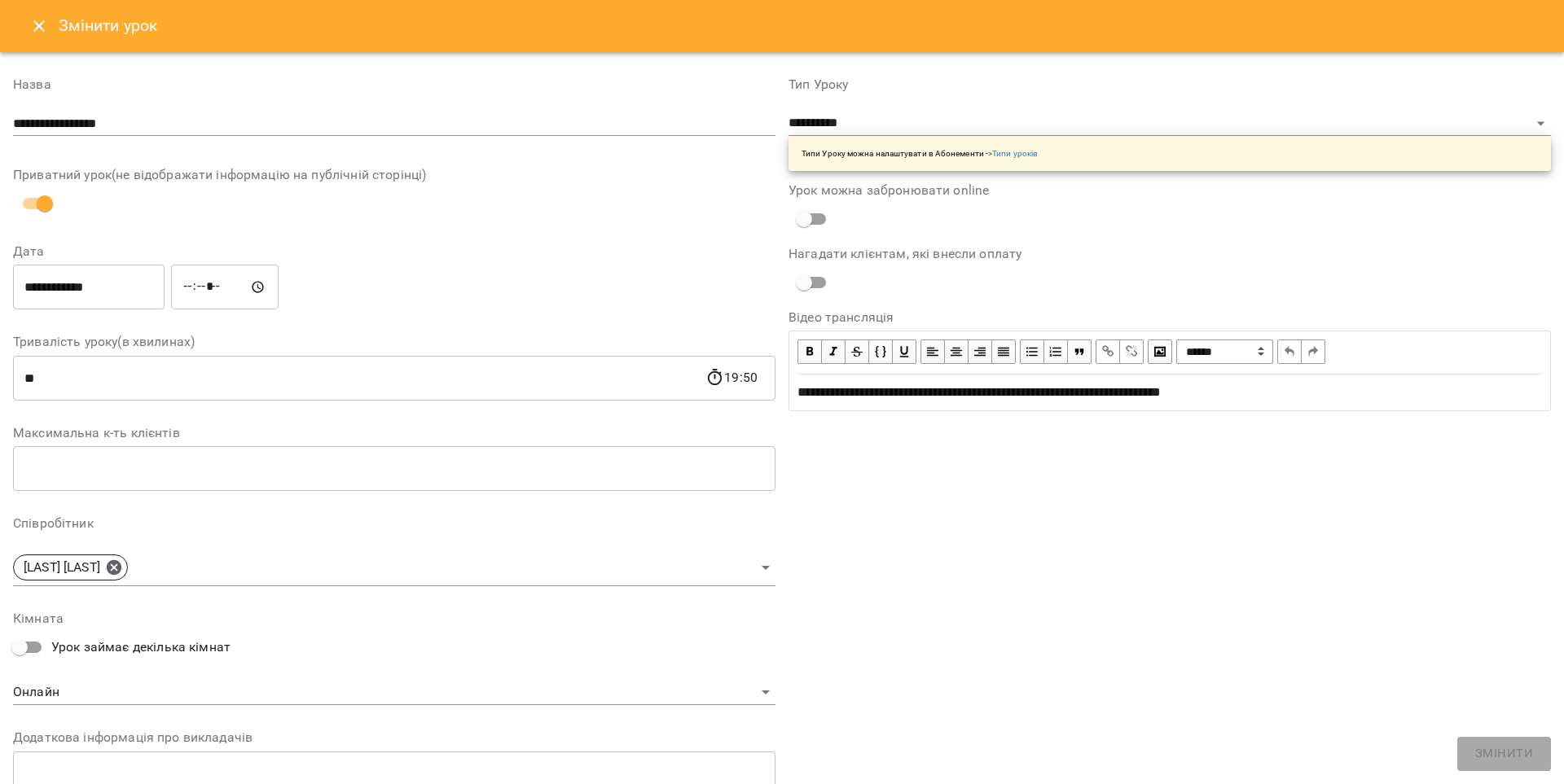 click on "**********" at bounding box center [89, 287] 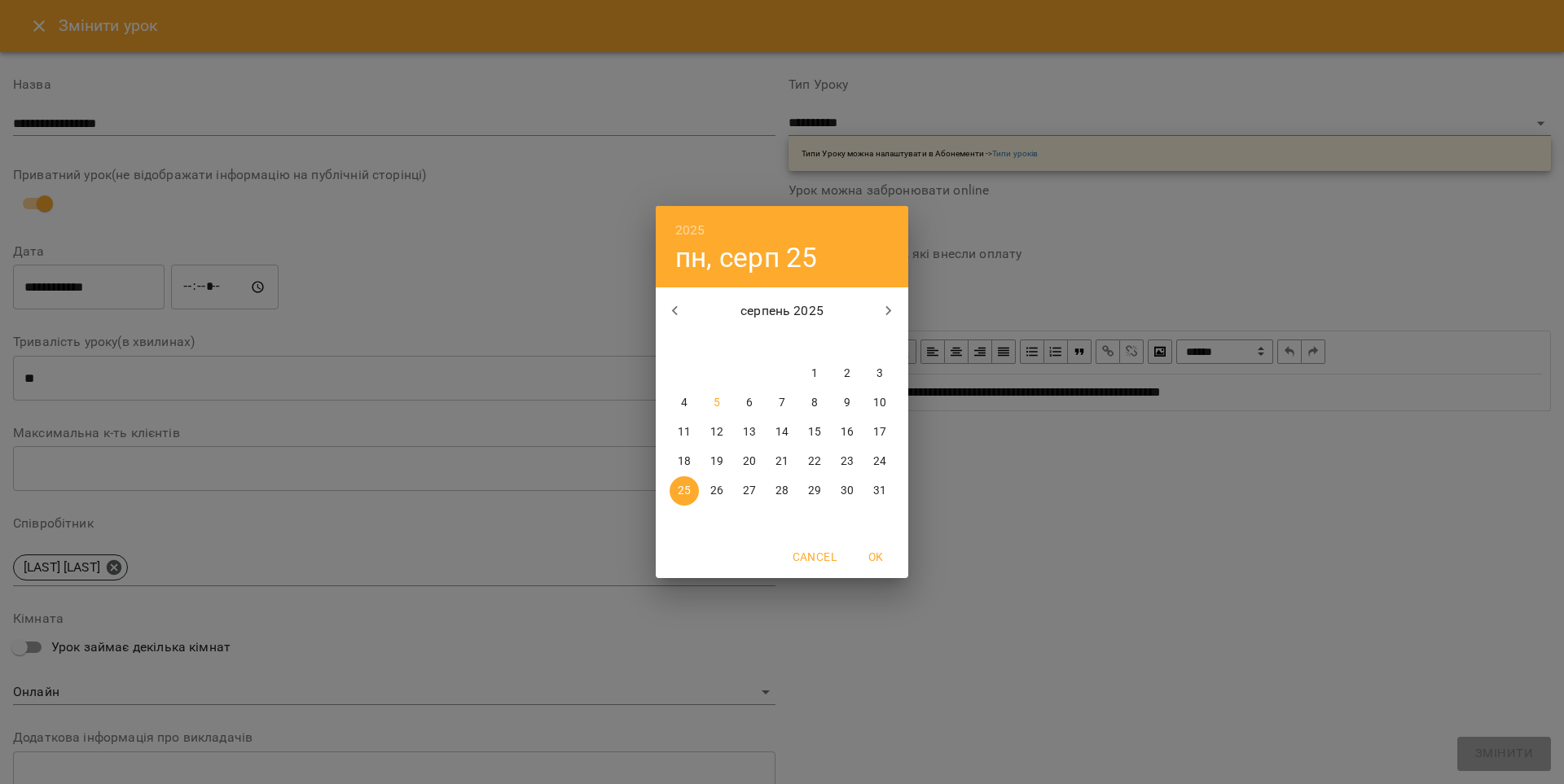 click on "26" at bounding box center [717, 491] 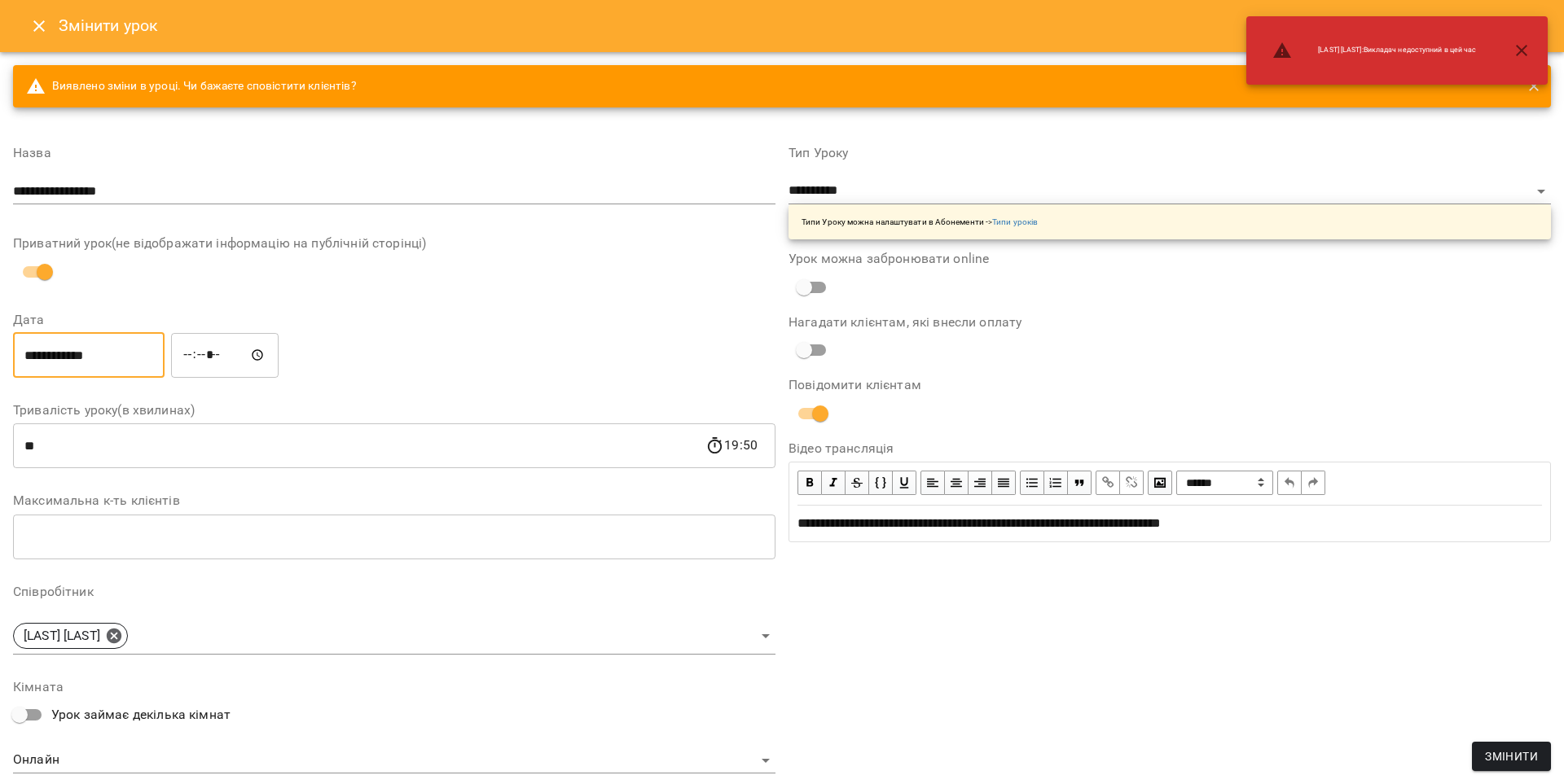 click on "*****" at bounding box center (225, 355) 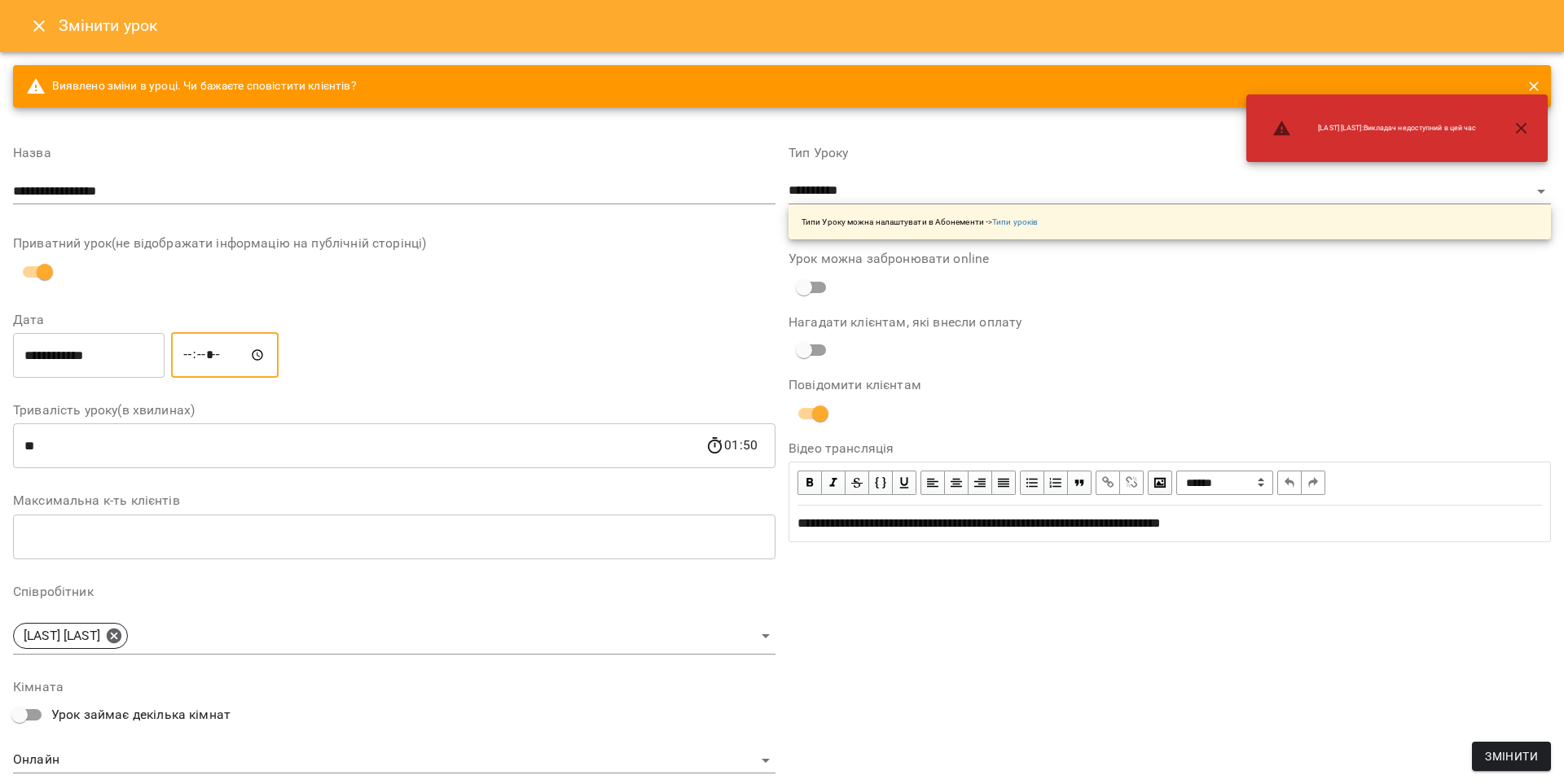 type on "*****" 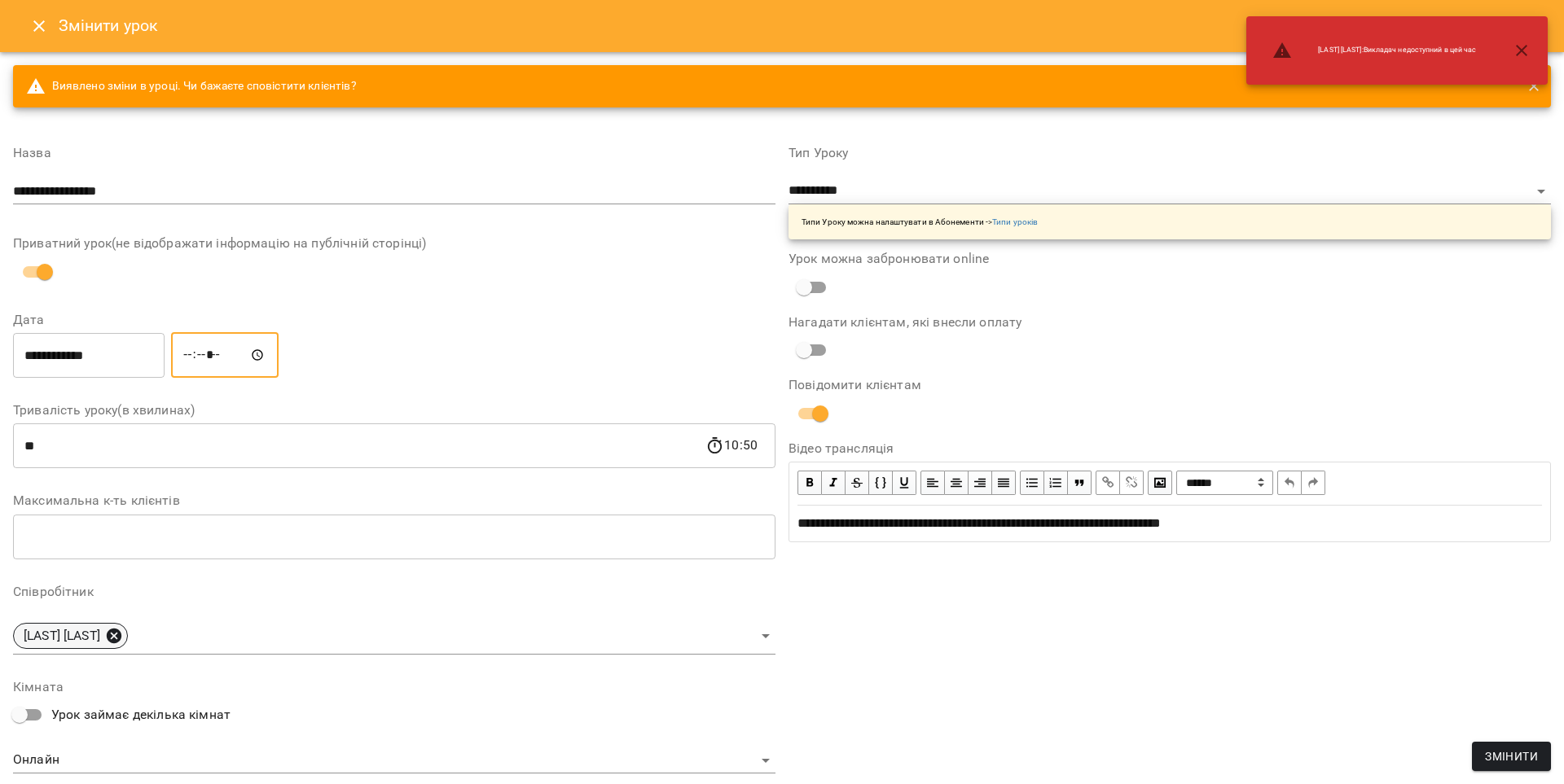 click 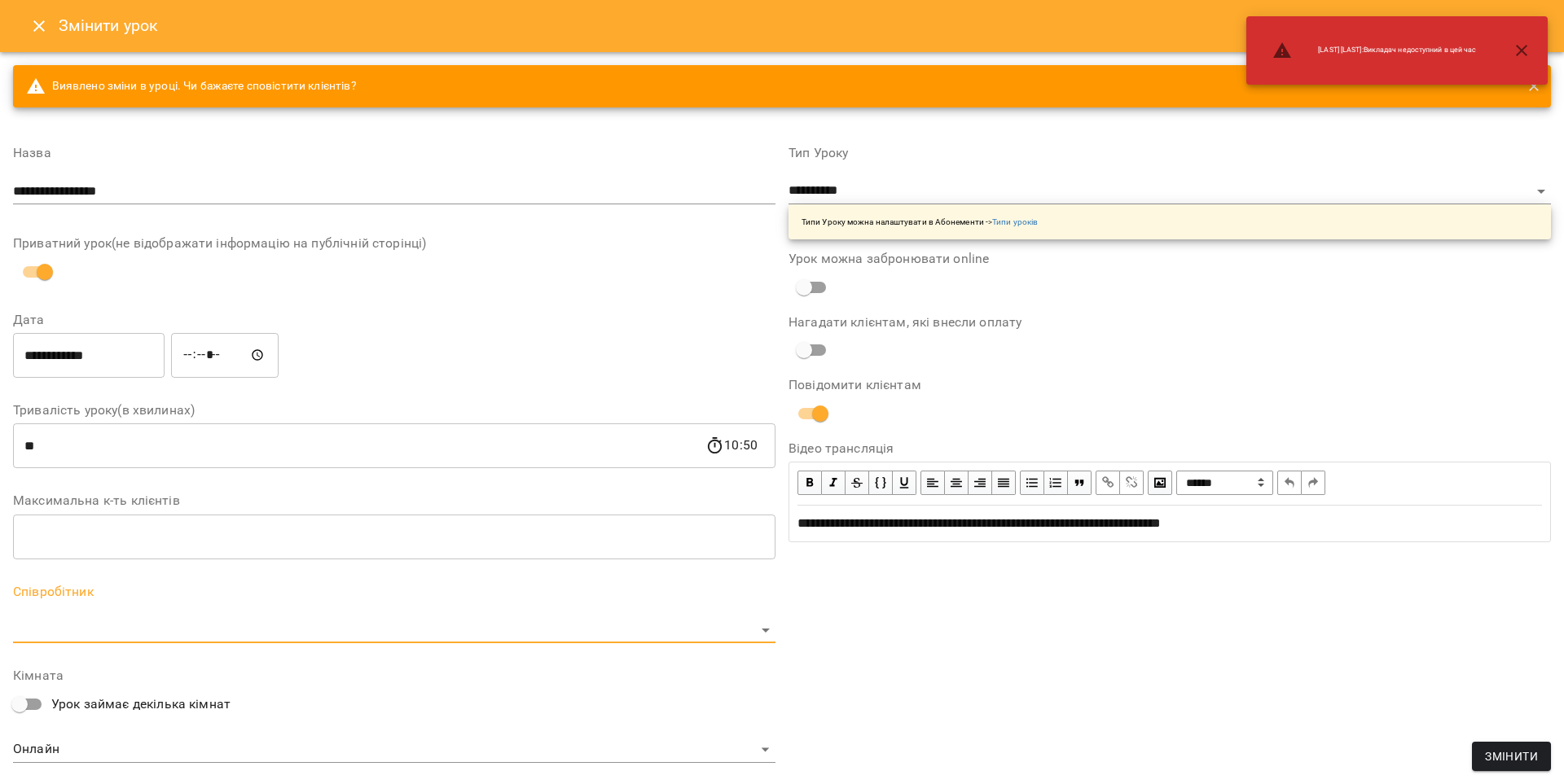 click on "For Business 12 UA Журнал відвідувань / [NAME]   пн, 25 серп 2025 19:00 / Урок відбувся пн ,  19:00 [NAME] Урок №67 Попередні уроки чт 21 серп 2025 10:00 вт 19 серп 2025 10:00 чт 14 серп 2025 10:00 вт 12 серп 2025 10:00 ср 06 серп 2025 19:00   [NAME] ( 50 хв. ) індив 7-14 Змінити урок Скасувати Урок [NAME] Онлайн Кімната [NAME]  https://us04web.zoom.us/j/71600289852?pwd=YaMtPKf4Rkx8c4FjRtgzdxePcX7yho.1 Відео трансляція 2025-08-05 14:34:23 Створити розсилку   [NAME]  3 ІНДИВ - 350 (2800 грн. 8 занять) 04 серп  -  02 вер Оцінки Прогул Скасувати [NAME] :​" at bounding box center [782, 414] 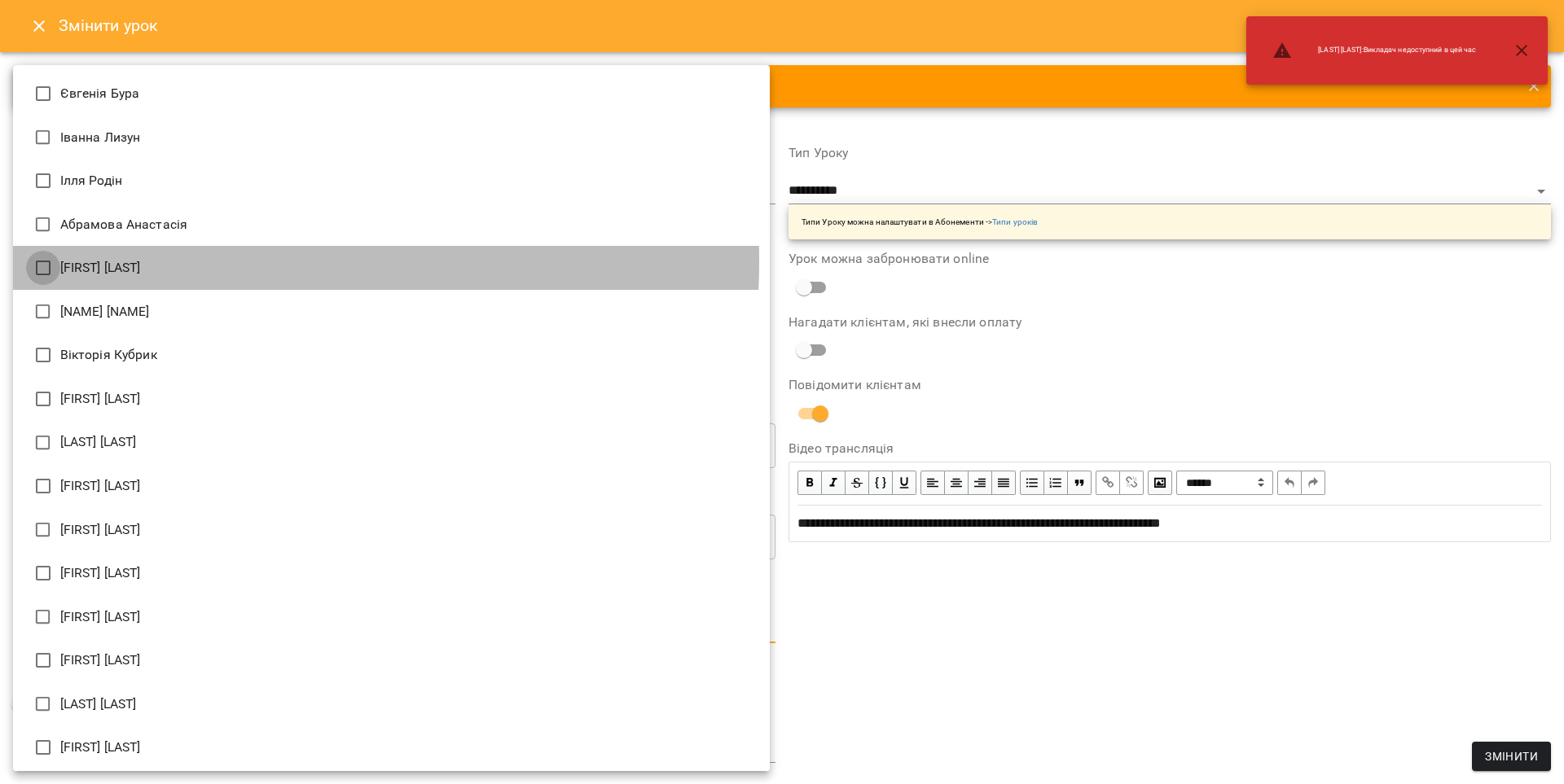 type on "**********" 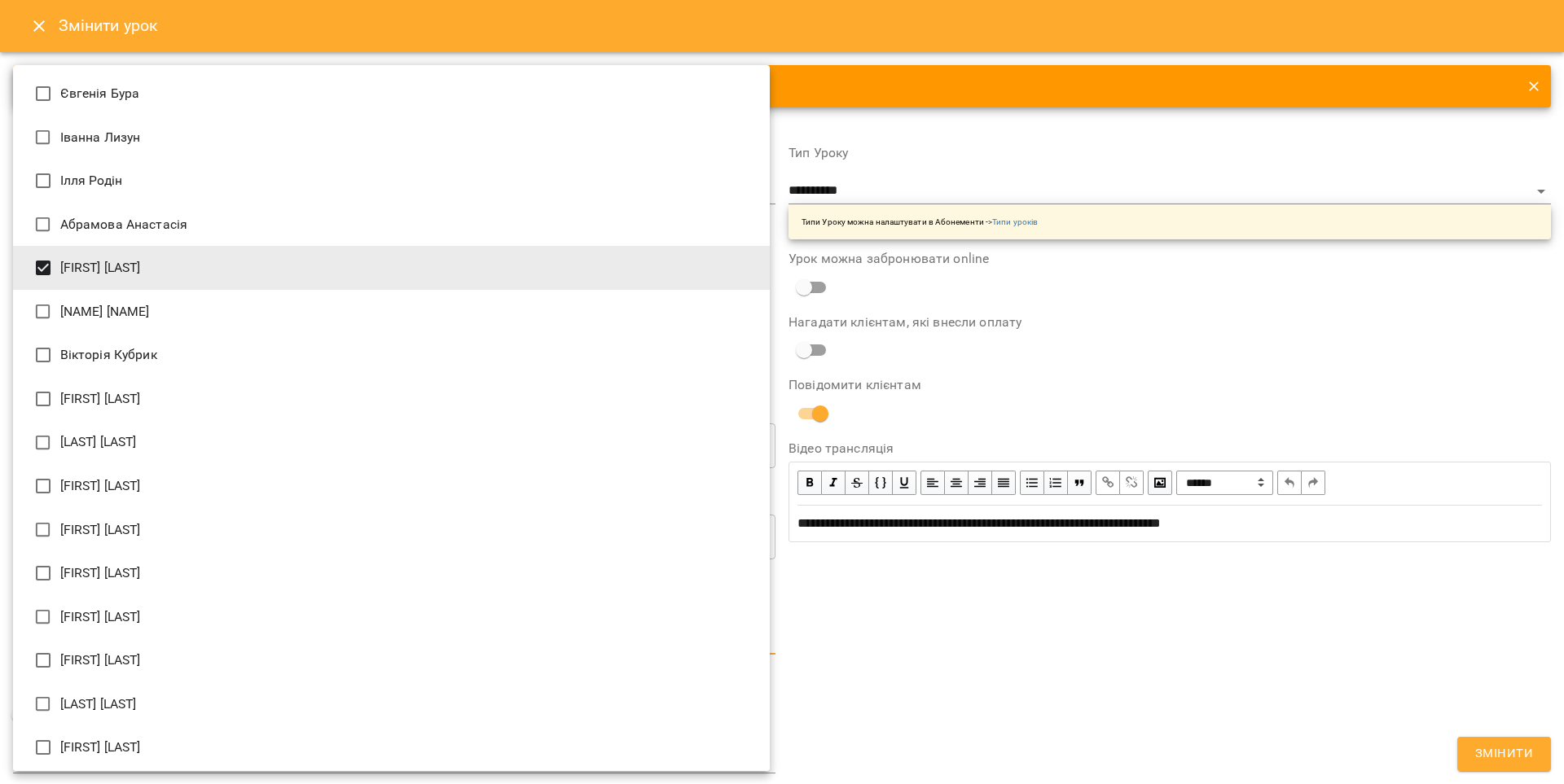 click at bounding box center (782, 392) 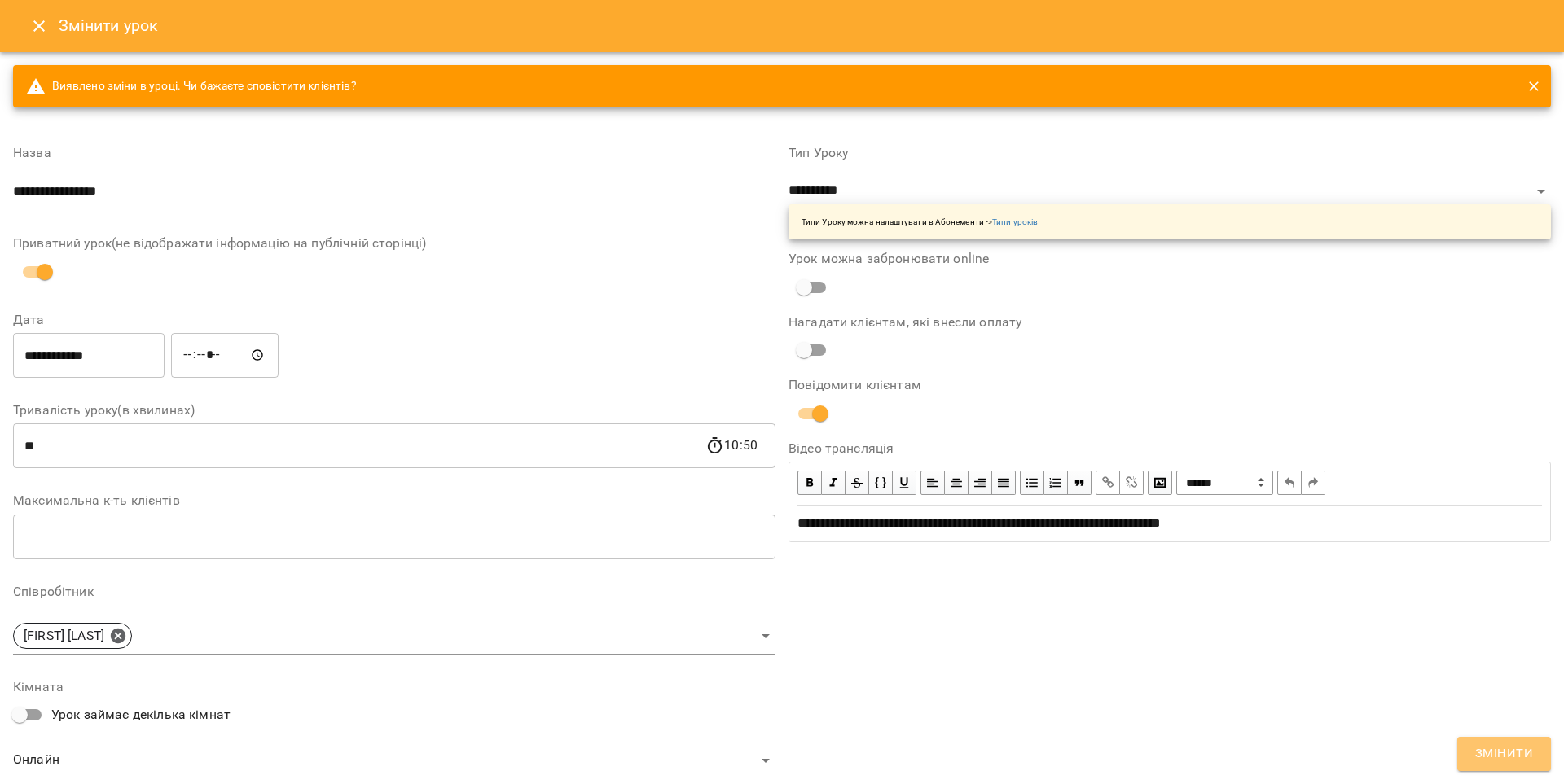 click on "Змінити" at bounding box center (1504, 754) 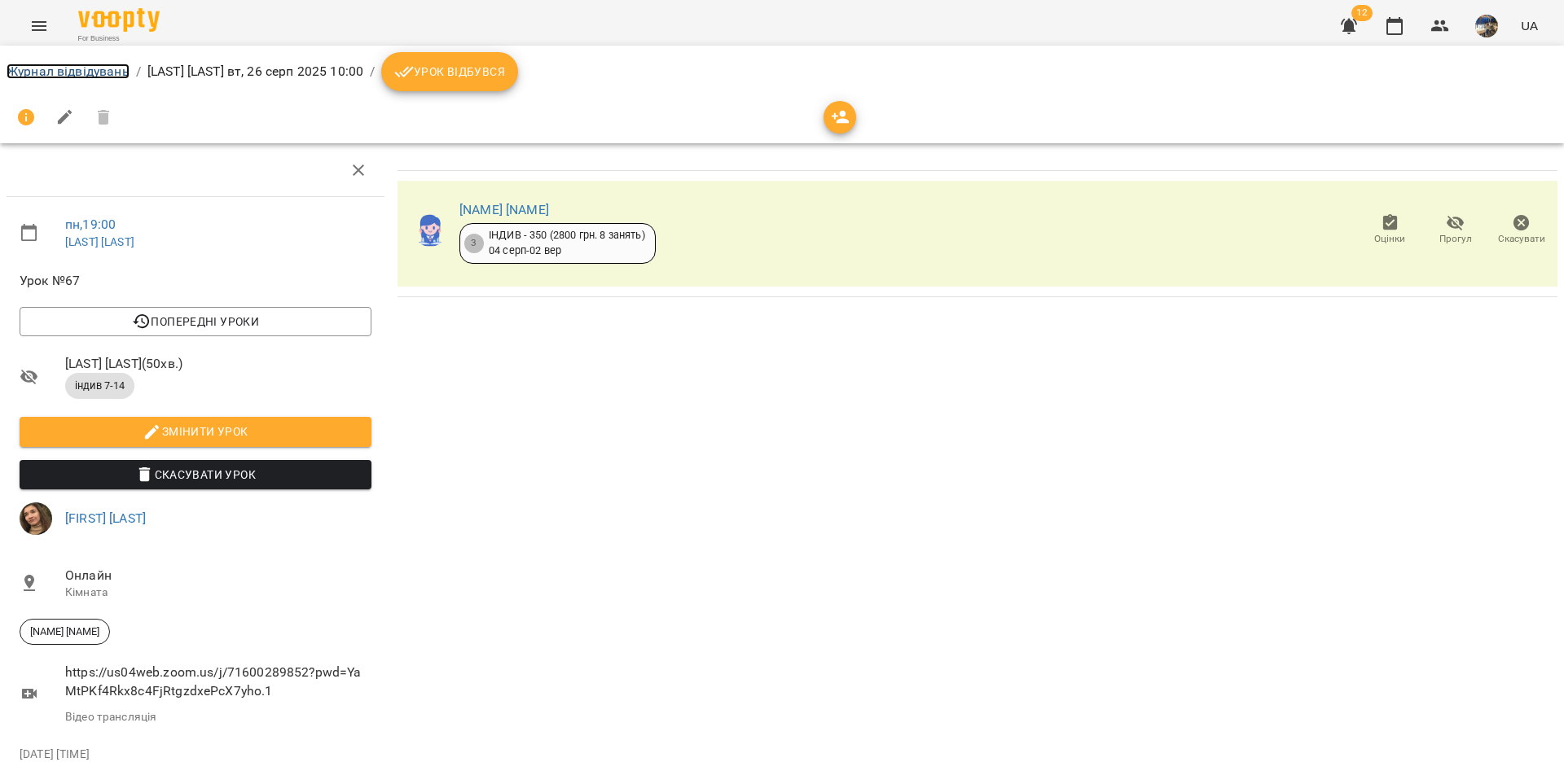 drag, startPoint x: 14, startPoint y: 68, endPoint x: 398, endPoint y: 112, distance: 386.5126 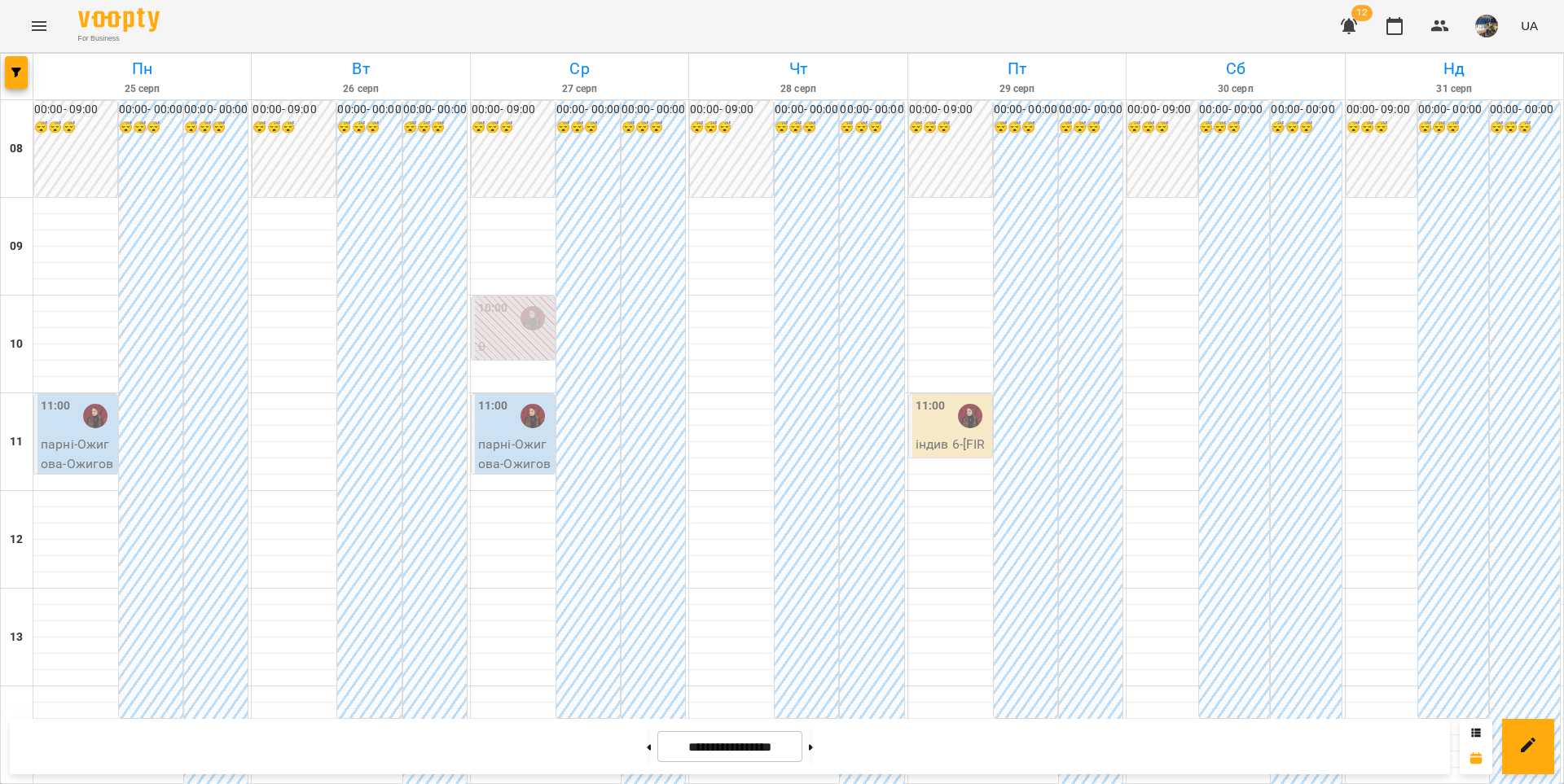 scroll, scrollTop: 725, scrollLeft: 0, axis: vertical 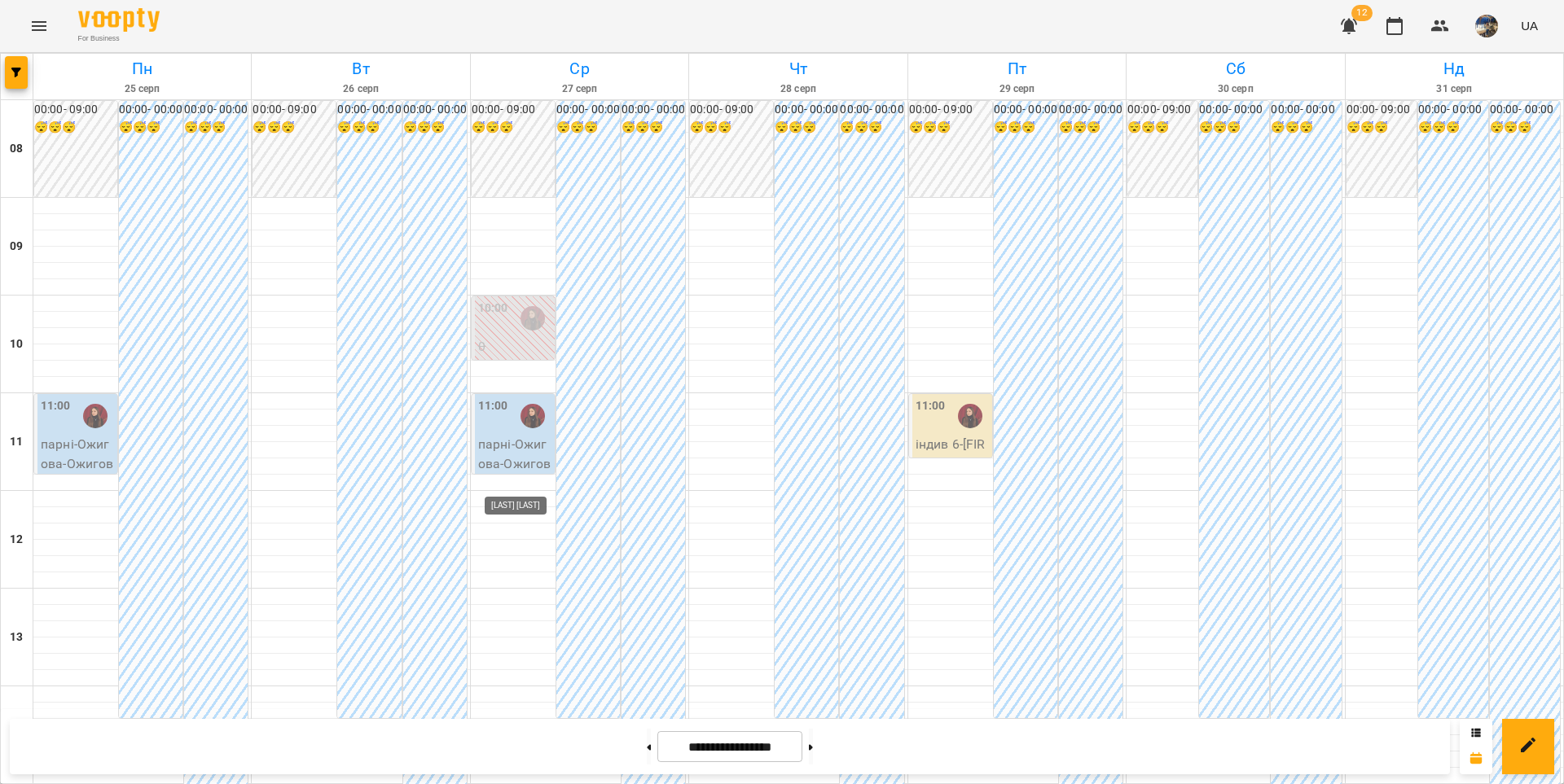 click at bounding box center (533, 1198) 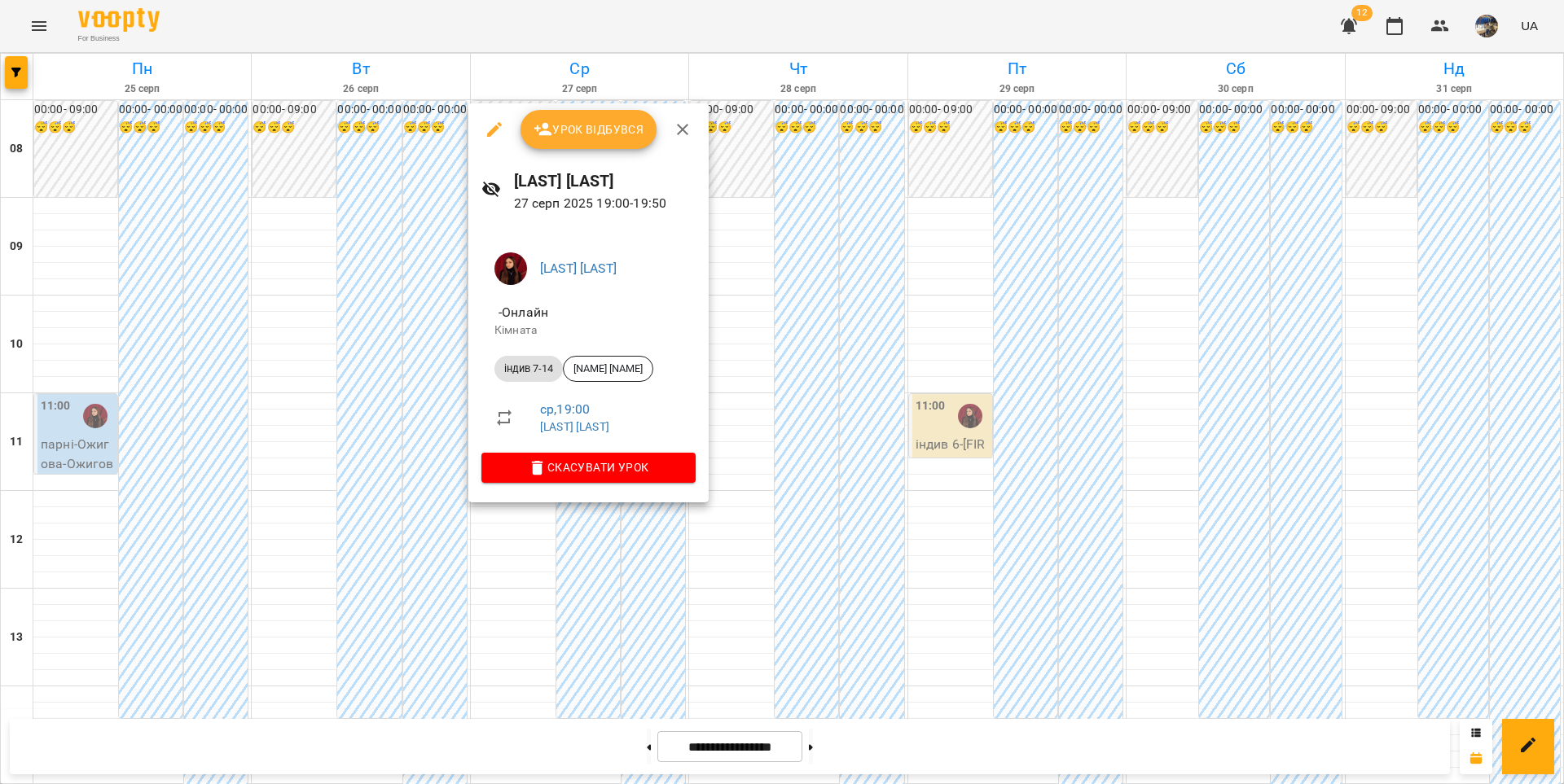 click 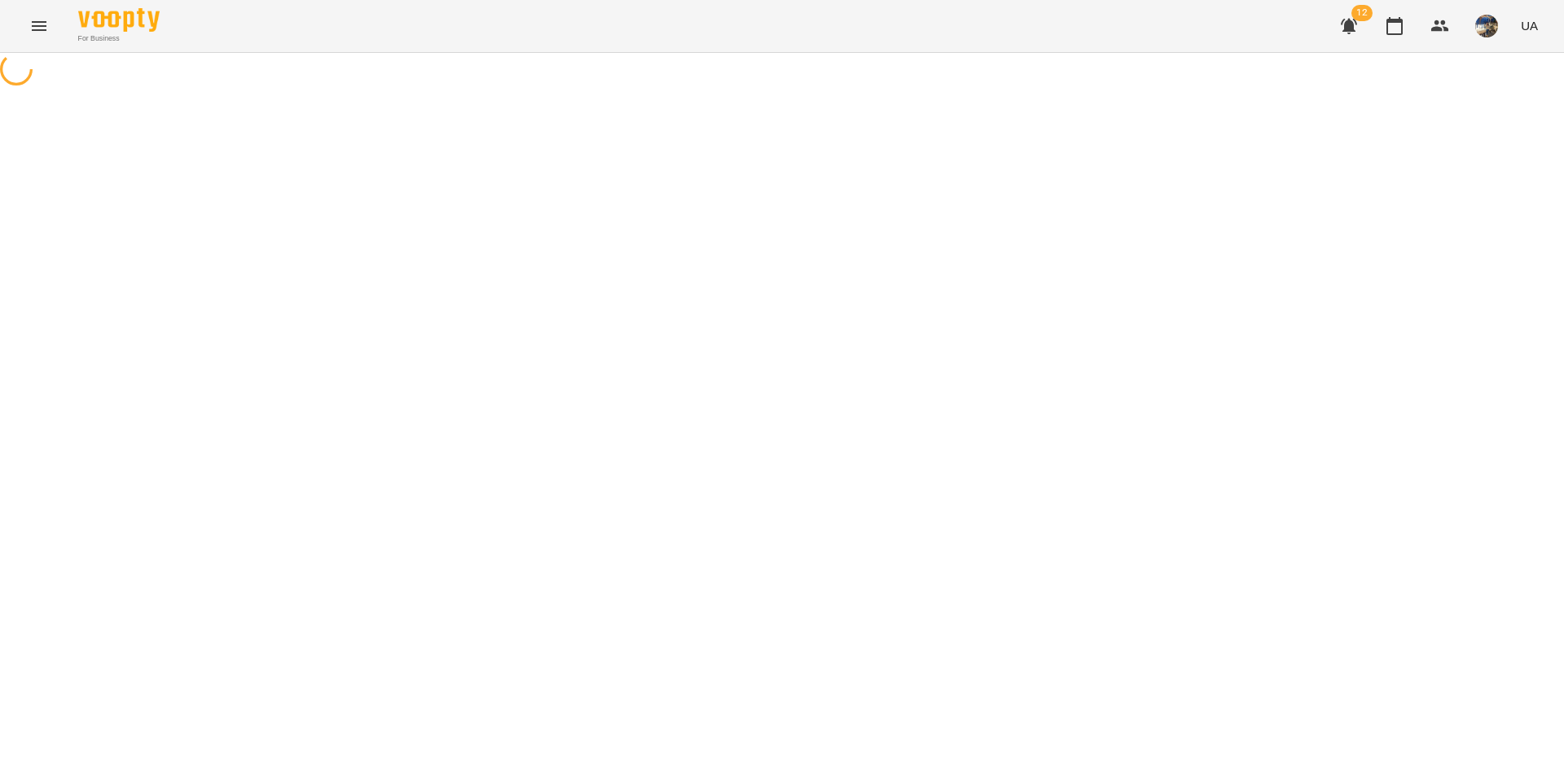 select on "**********" 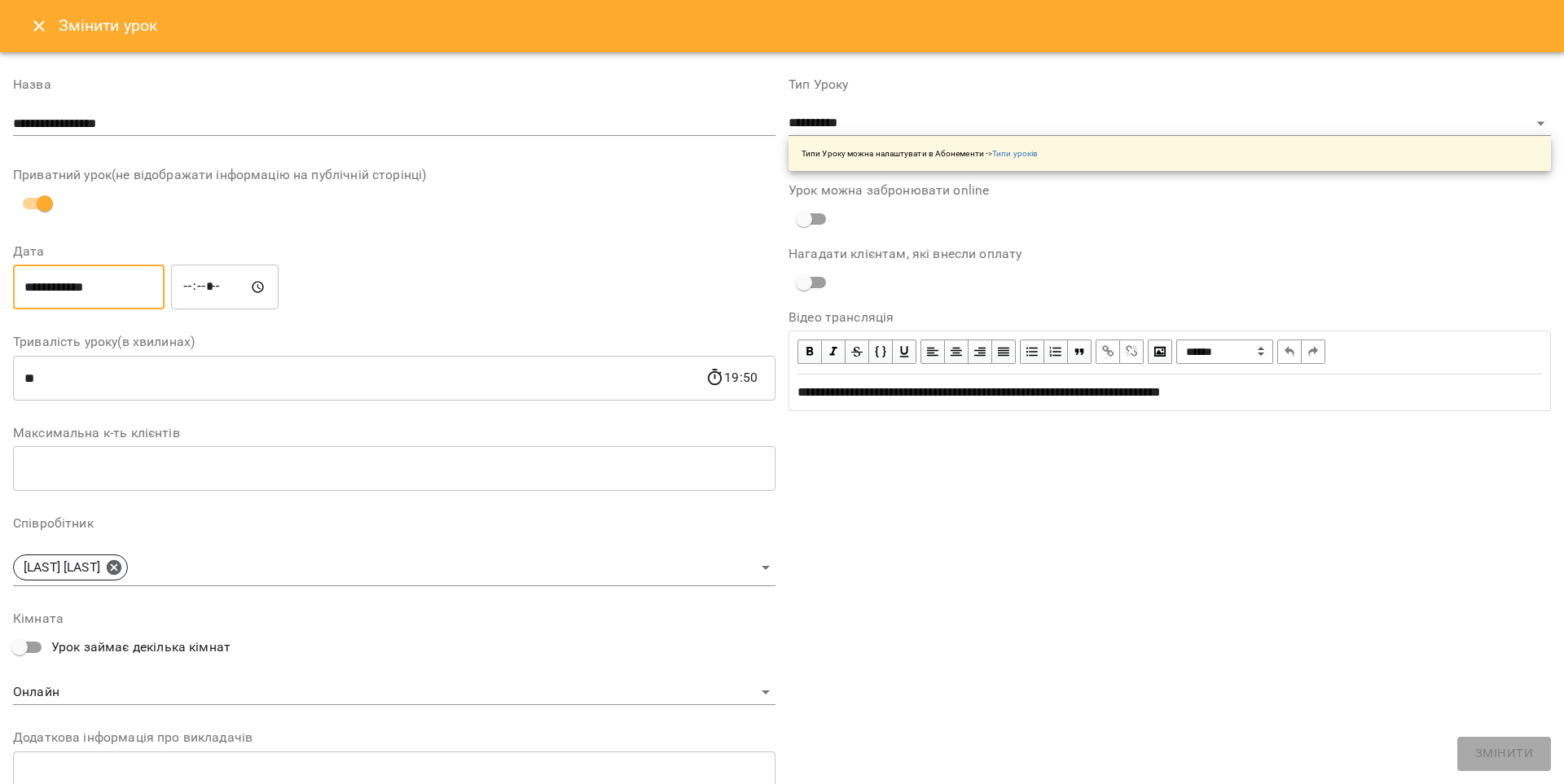 click on "**********" at bounding box center (89, 287) 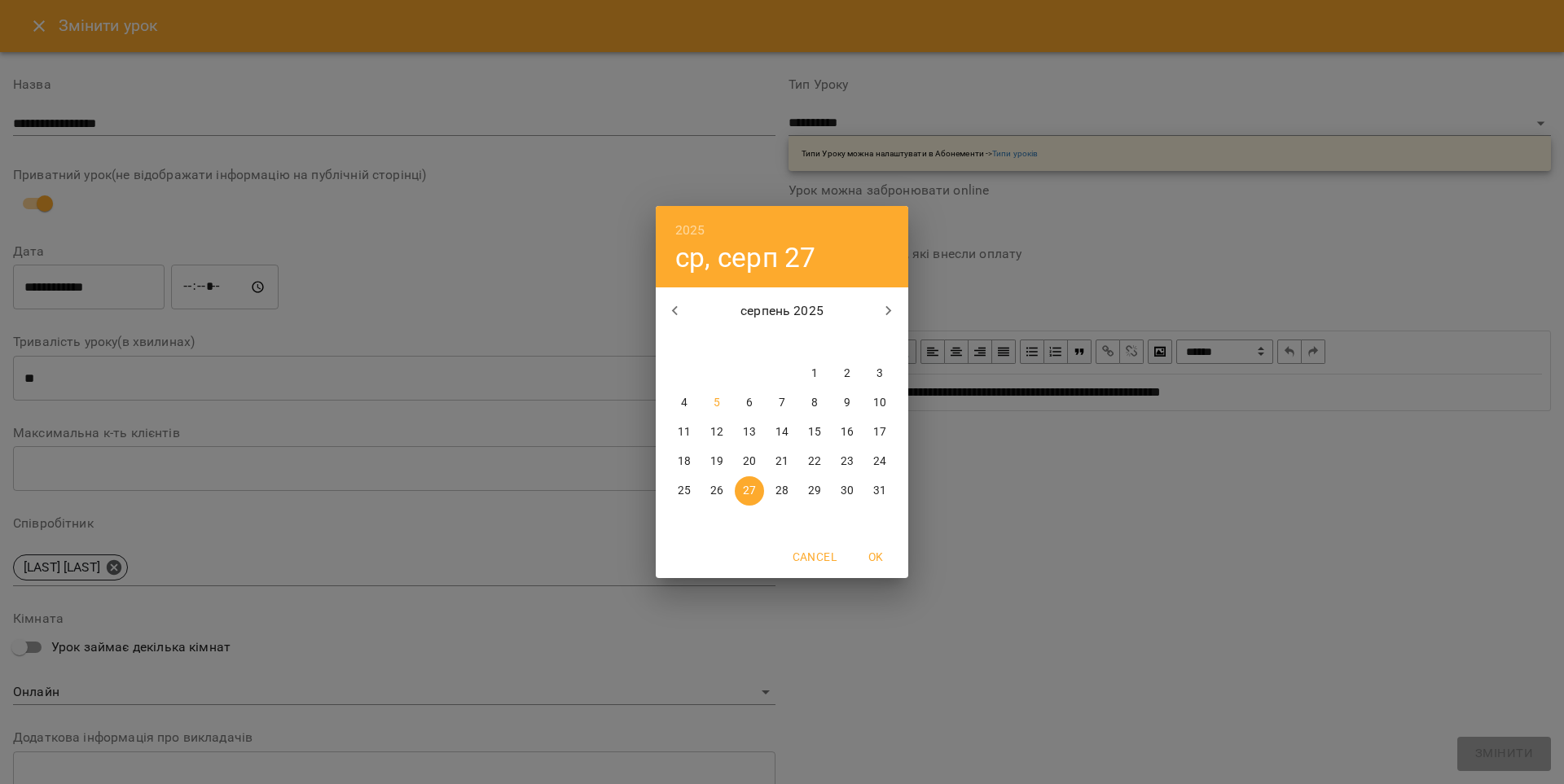 click on "28" at bounding box center [782, 491] 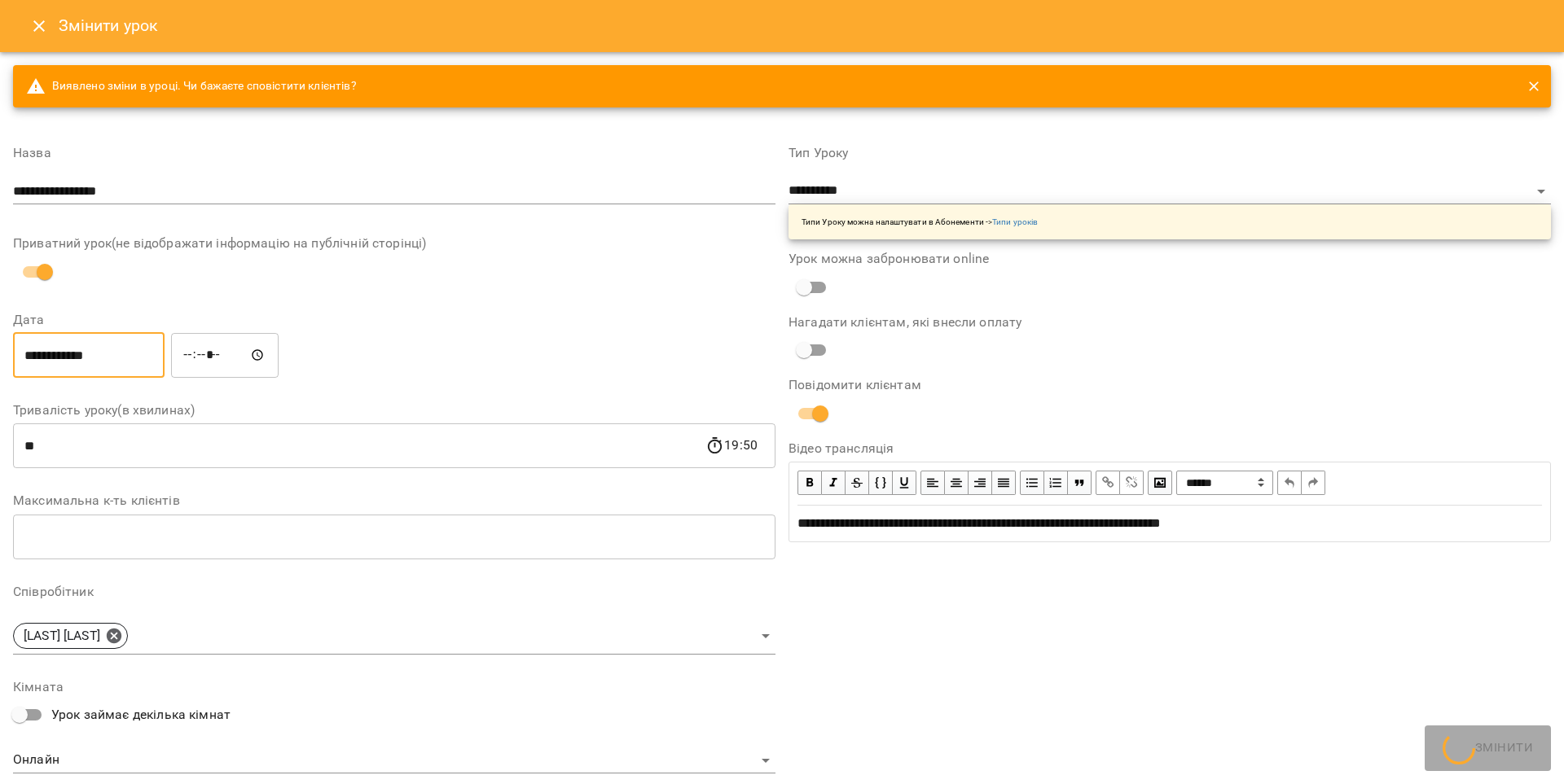 type on "**********" 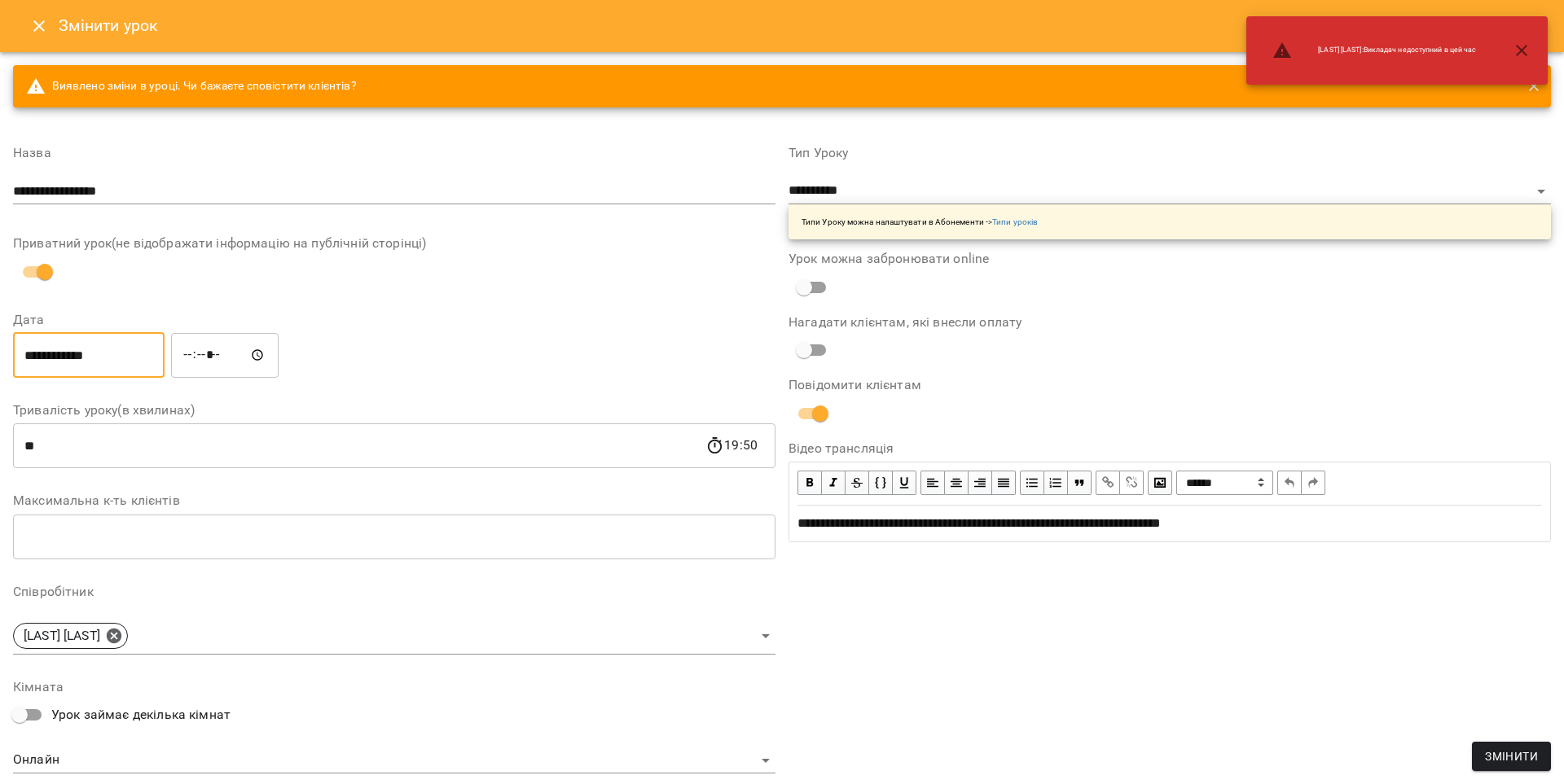 click on "*****" at bounding box center [225, 355] 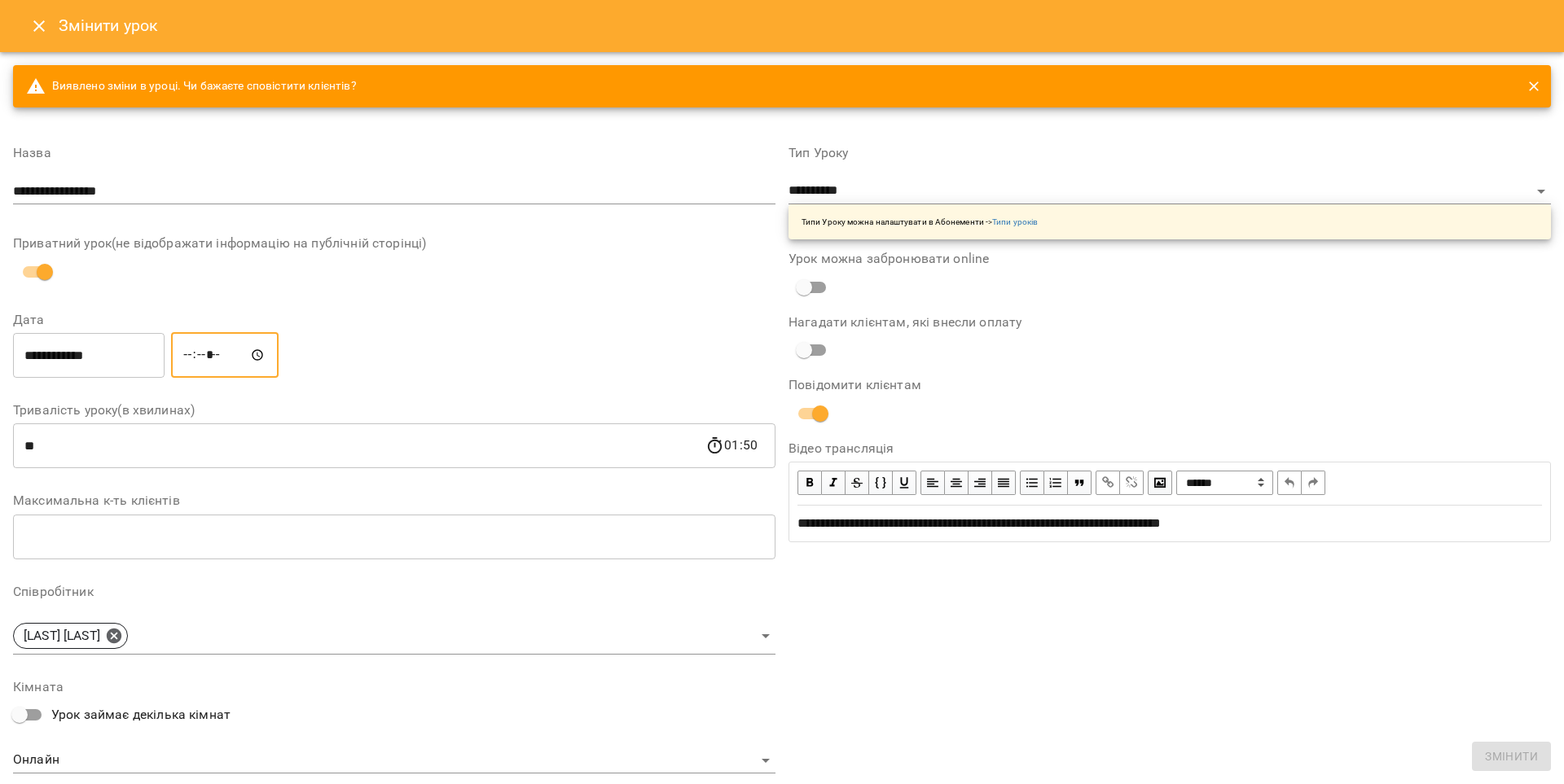 type on "*****" 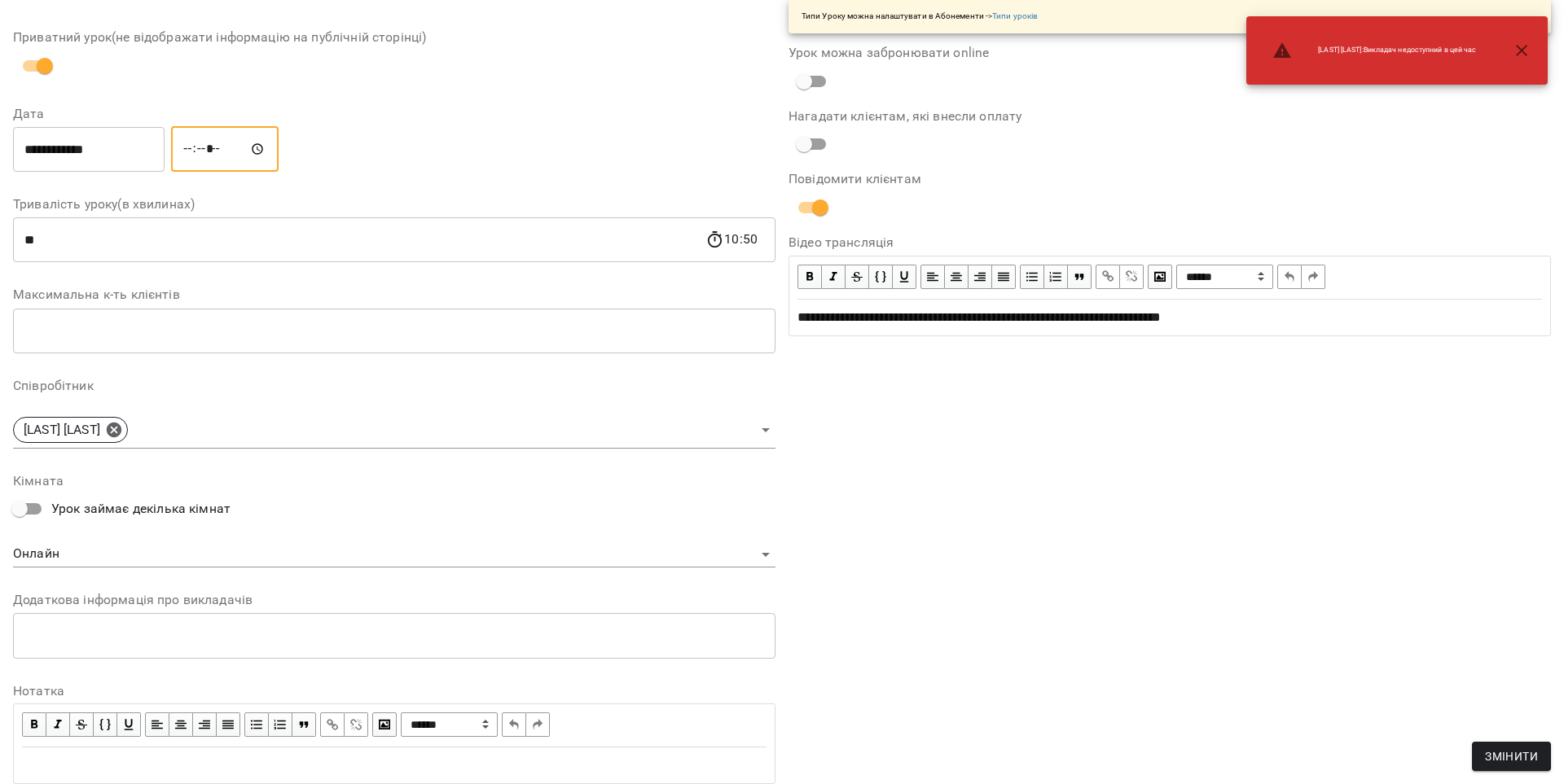 scroll, scrollTop: 252, scrollLeft: 0, axis: vertical 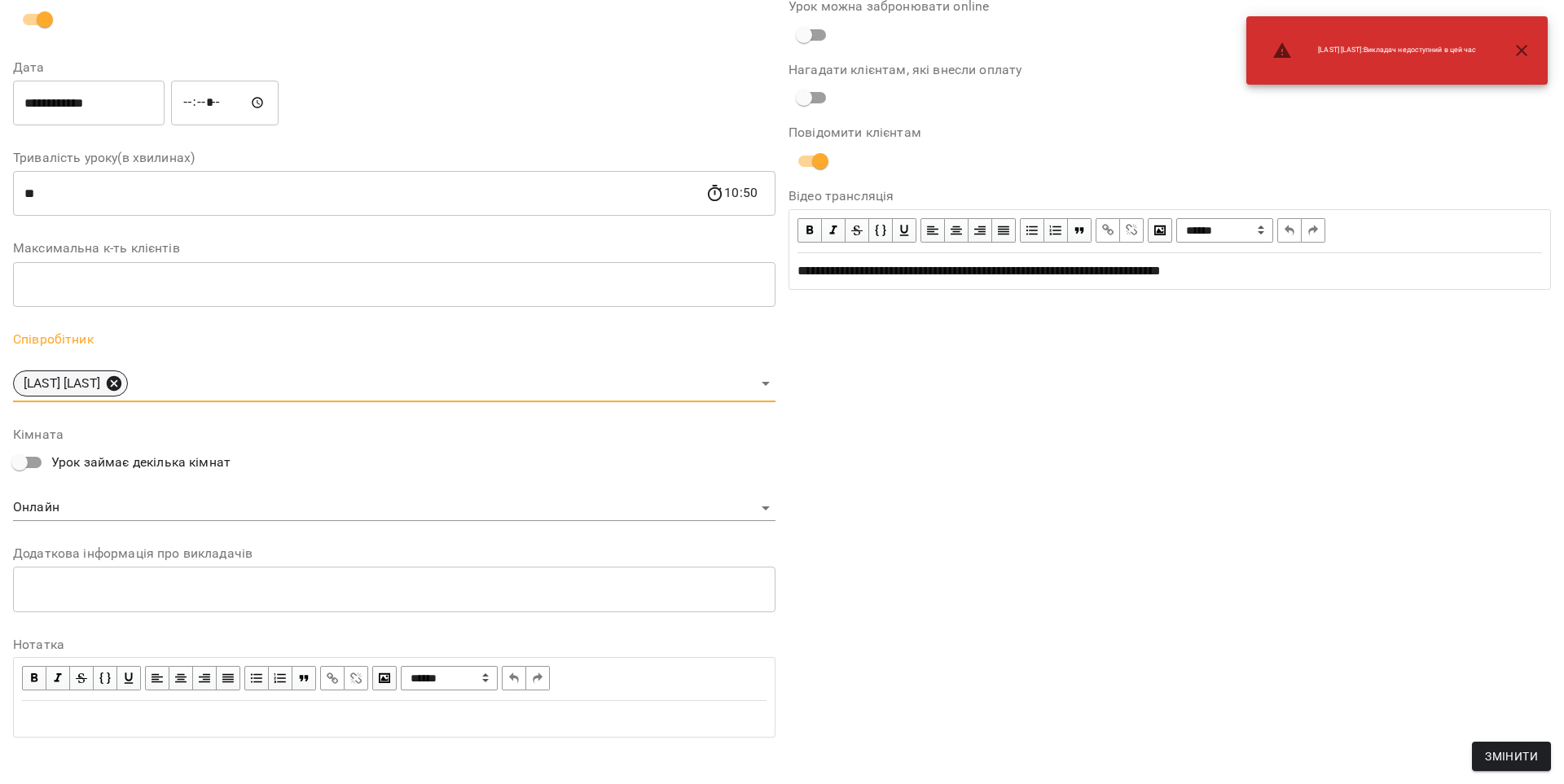click 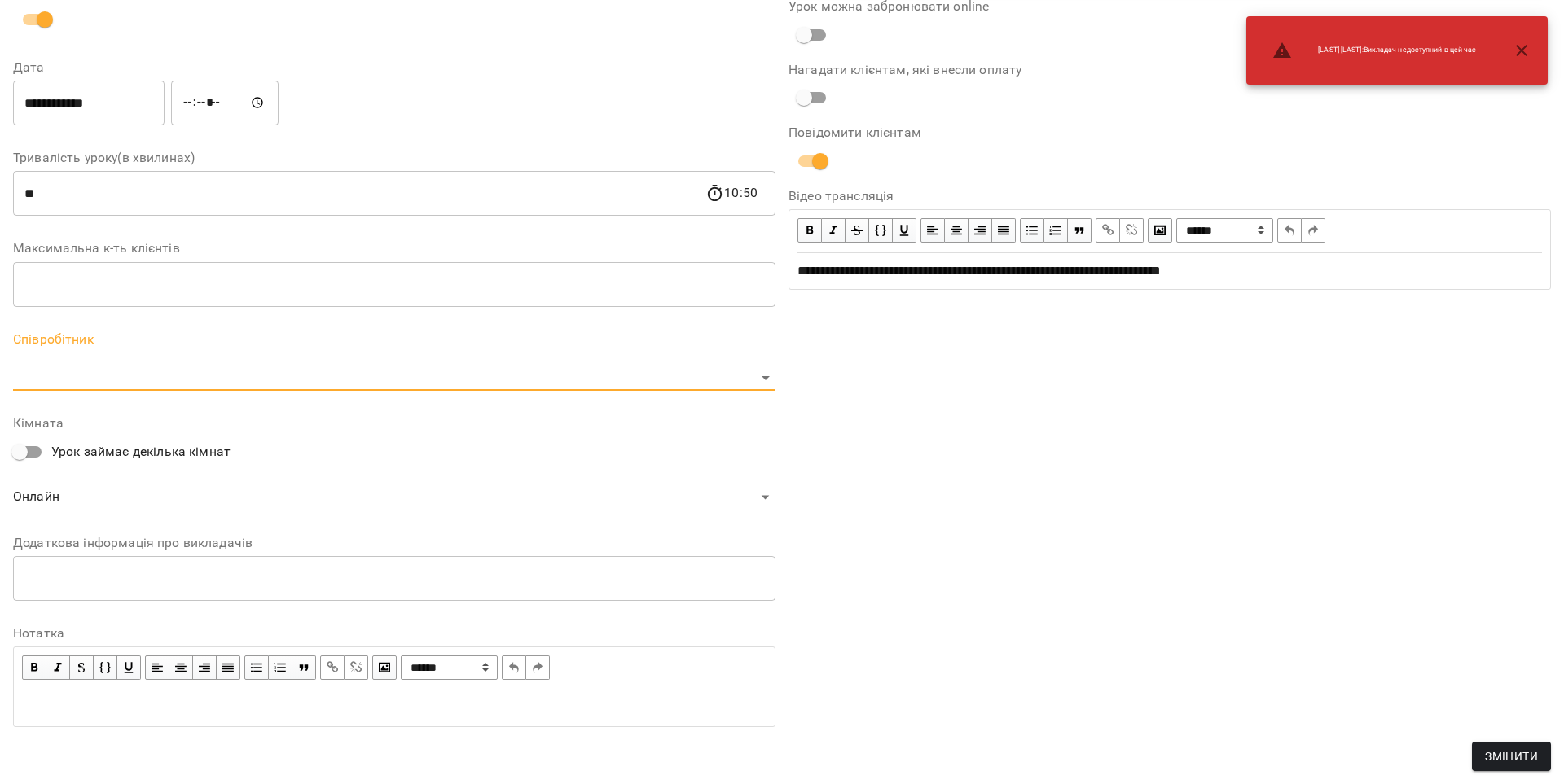 click on "For Business 12 UA Журнал відвідувань / [LAST] [LAST]  ср, 27 серп 2025 19:00 / Урок відбувся ср ,  19:00 [LAST] [LAST] Урок №68 Попередні уроки вт 26 серп 2025 10:00 чт 21 серп 2025 10:00 вт 19 серп 2025 10:00 чт 14 серп 2025 10:00 вт 12 серп 2025 10:00   [LAST] [LAST] ( 50 хв. ) індив 7-14 Змінити урок Скасувати Урок [LAST] [LAST] Онлайн Кімната [FIRST] [LAST]  https://us04web.zoom.us/j/71600289852?pwd=YaMtPKf4Rkx8c4FjRtgzdxePcX7yho.1 Відео трансляція [DATE] [TIME] Створити розсилку   [FIRST] [LAST]  3 ІНДИВ - 350 (2800 грн. 8 занять) 04 серп  -  02 вер Оцінки Прогул Скасувати [LAST] [LAST] :  ​" at bounding box center (782, 414) 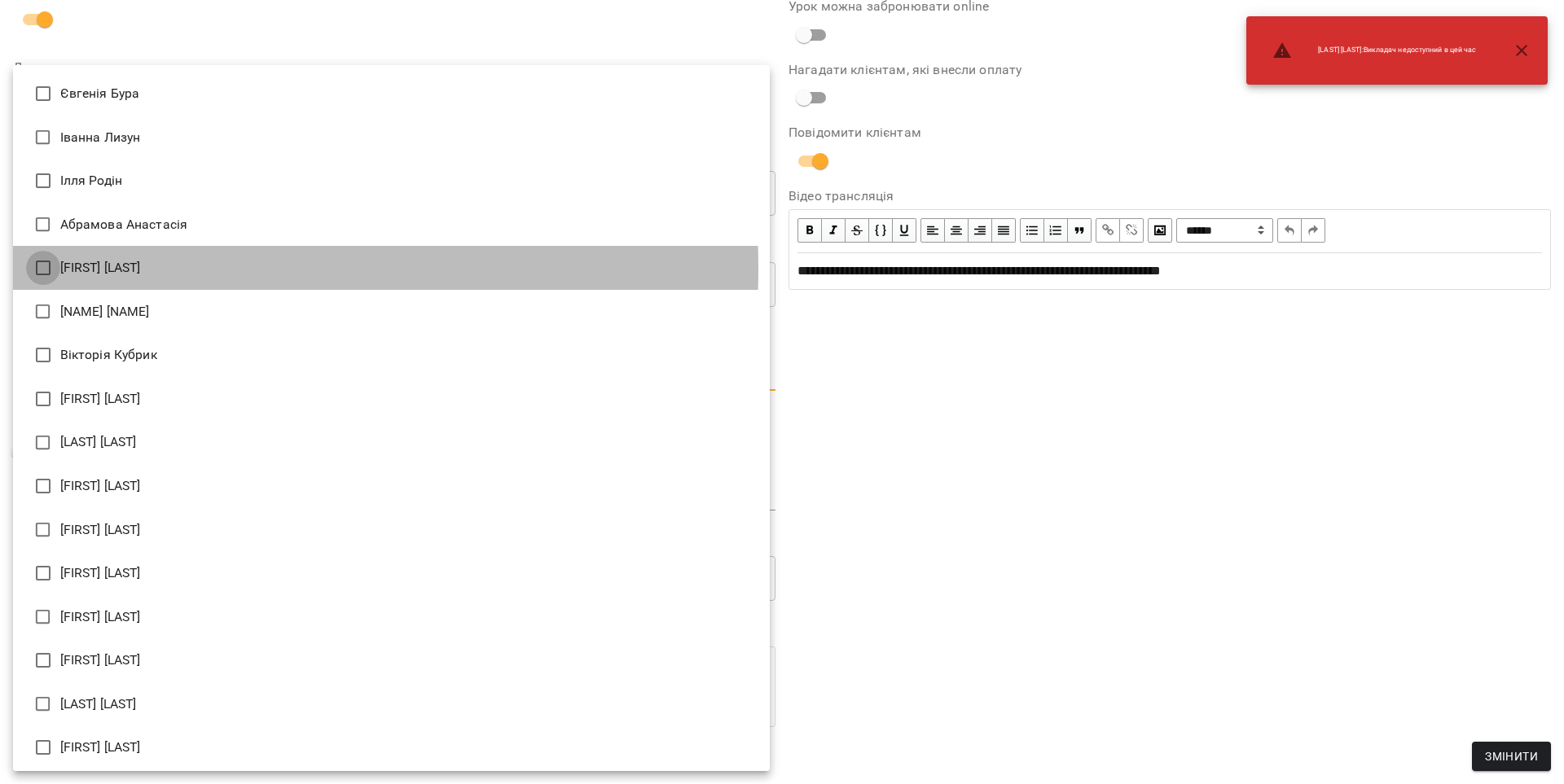 type on "**********" 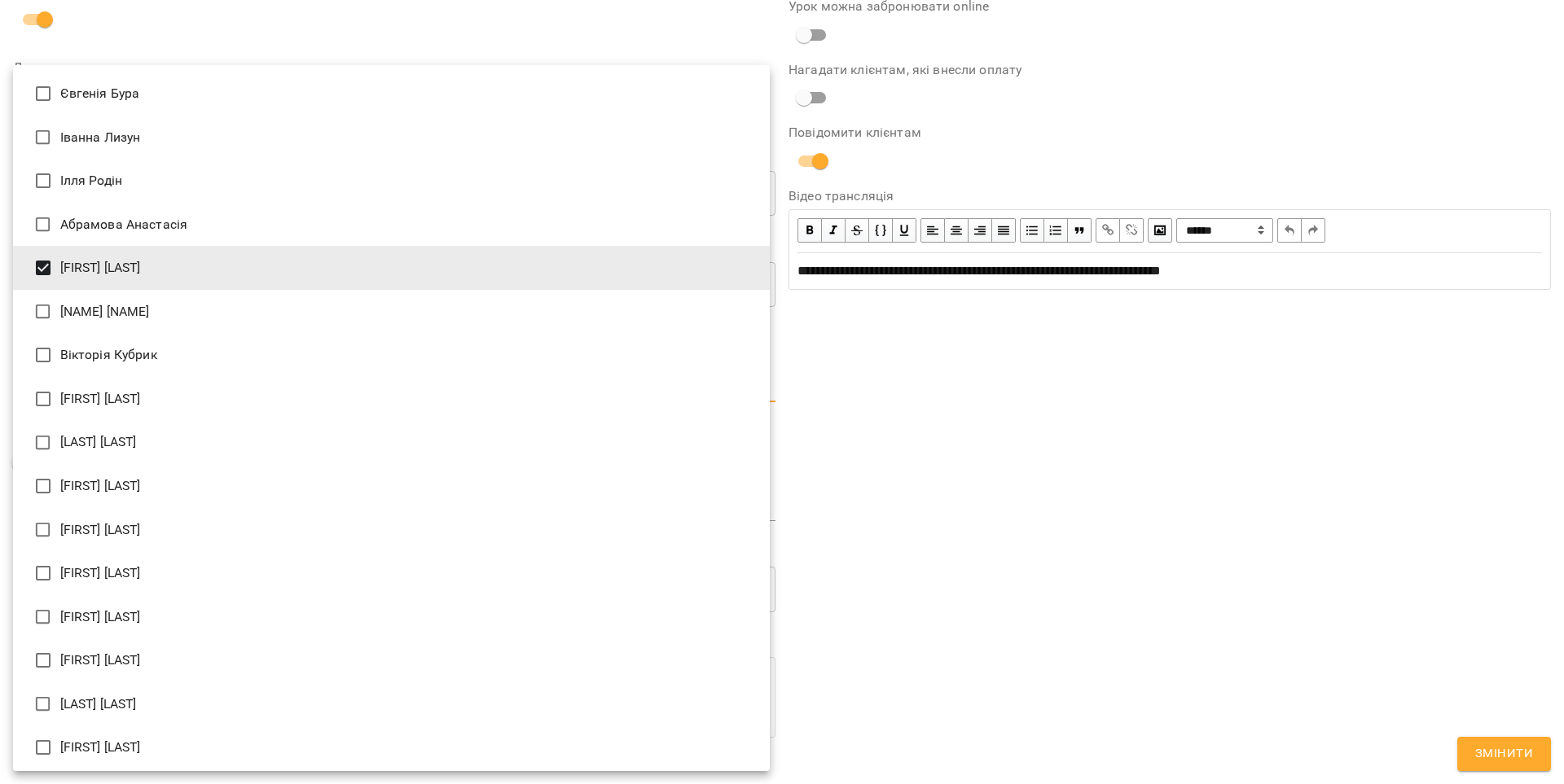 click at bounding box center [782, 392] 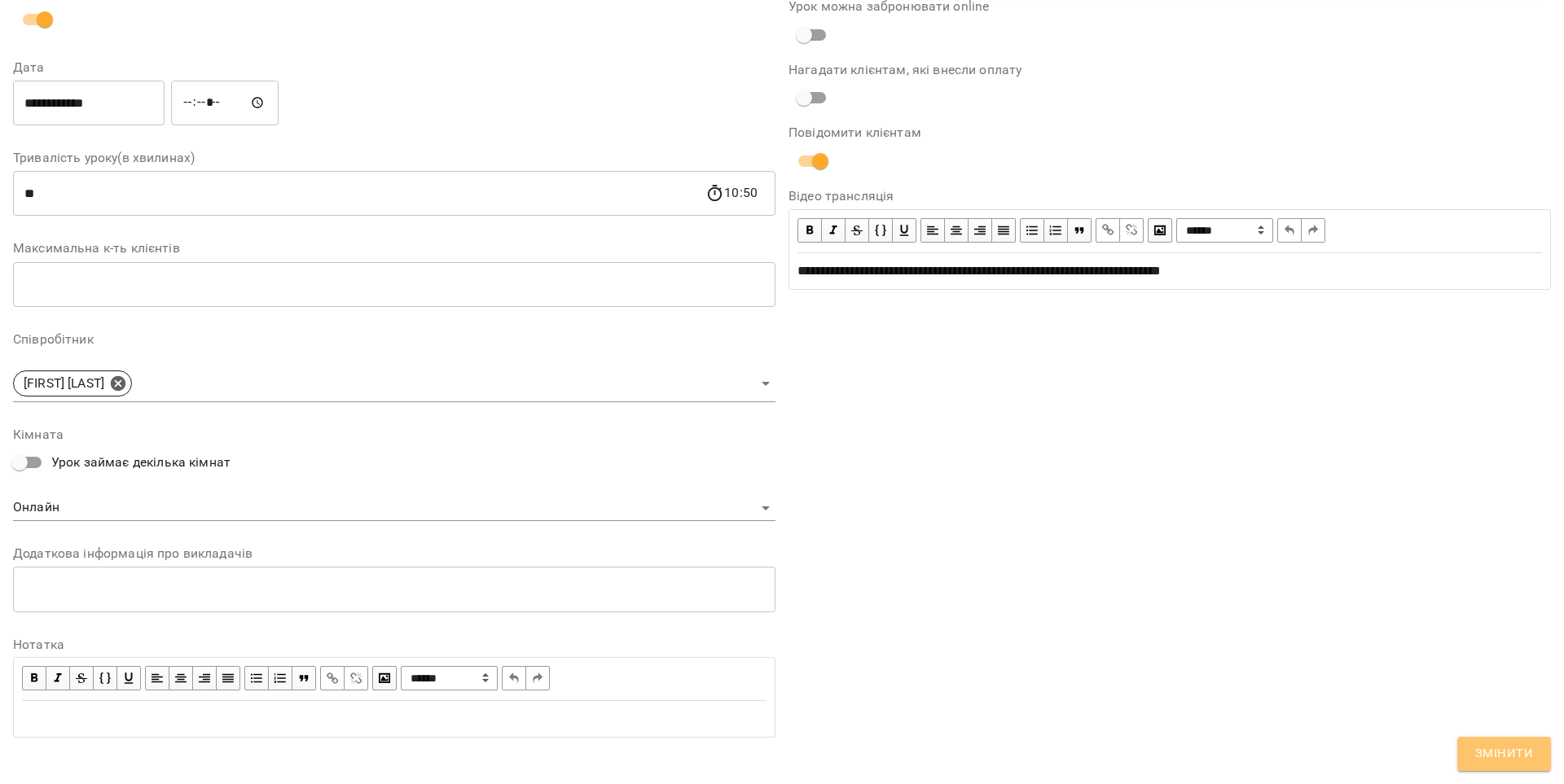 click on "Змінити" at bounding box center [1504, 754] 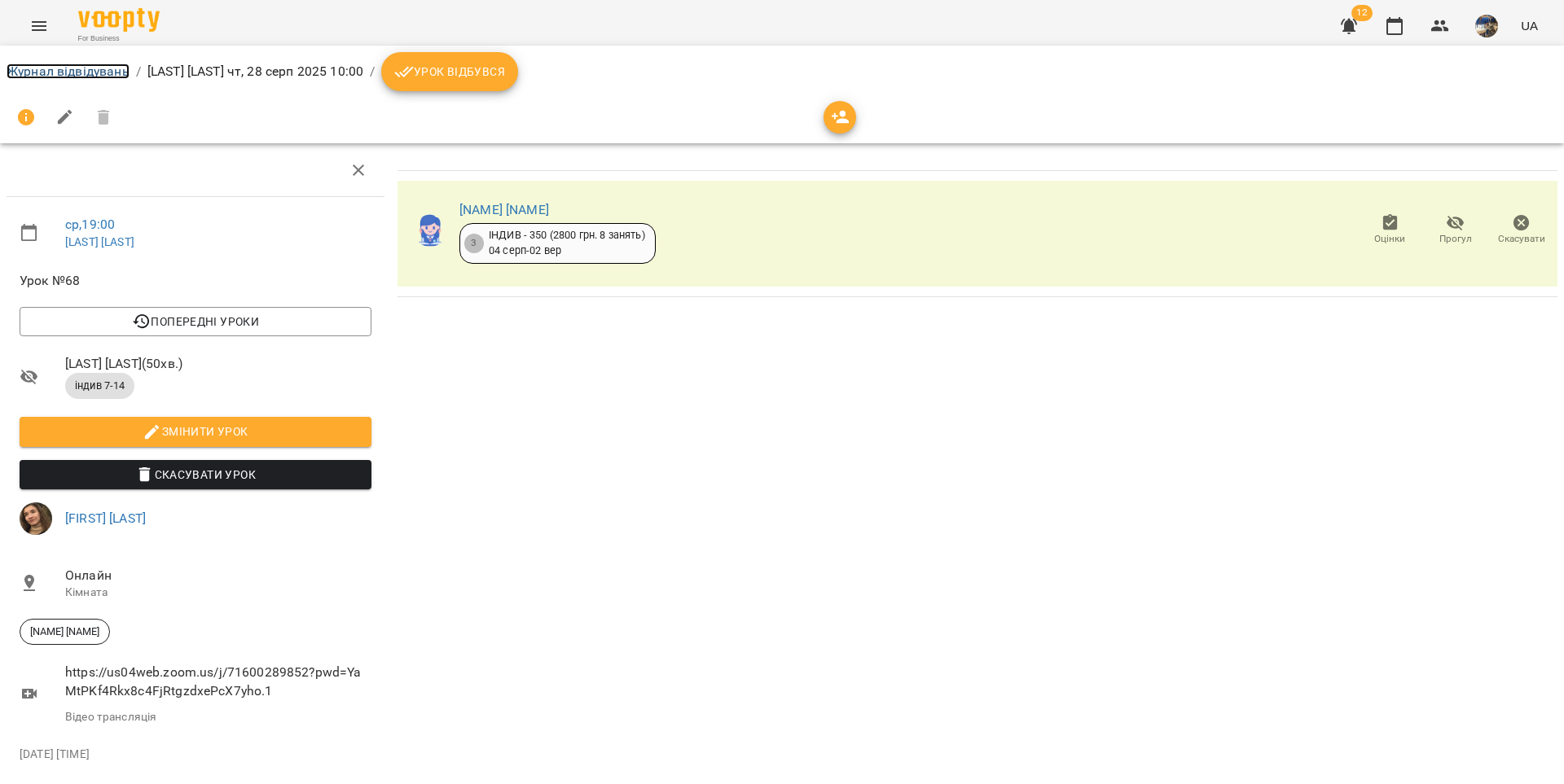 click on "Журнал відвідувань" at bounding box center (68, 71) 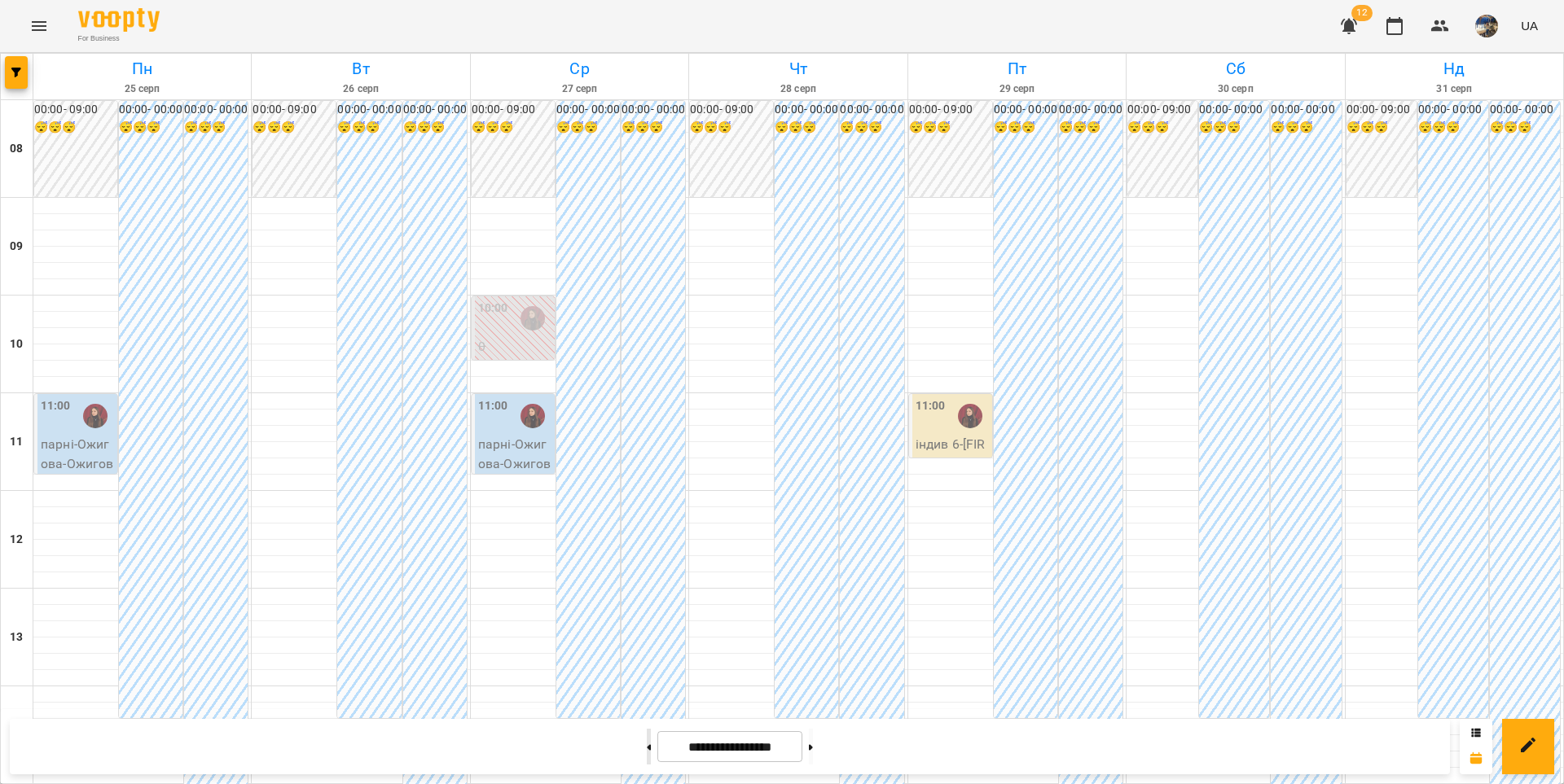 click at bounding box center (648, 747) 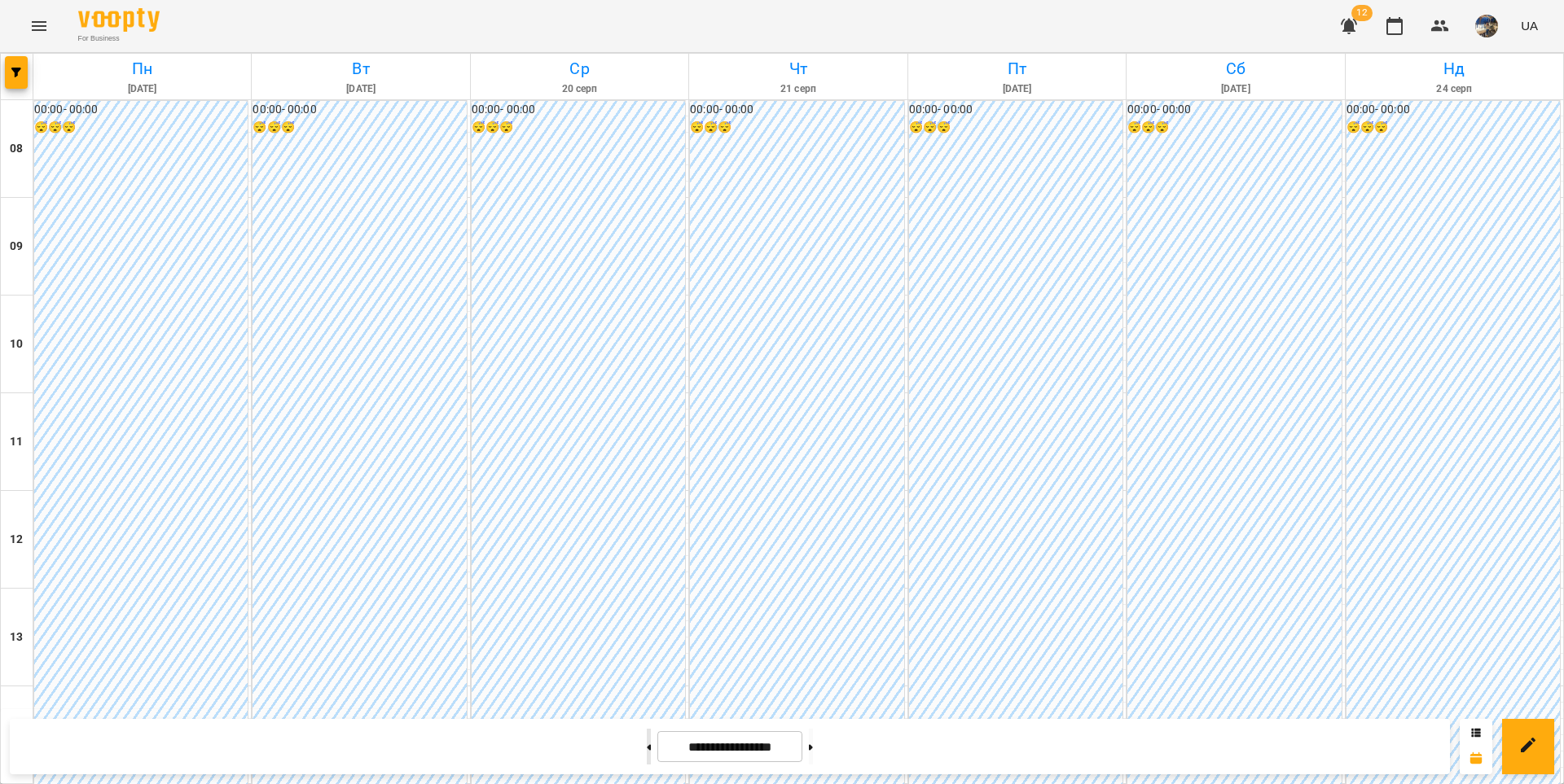 click at bounding box center (648, 747) 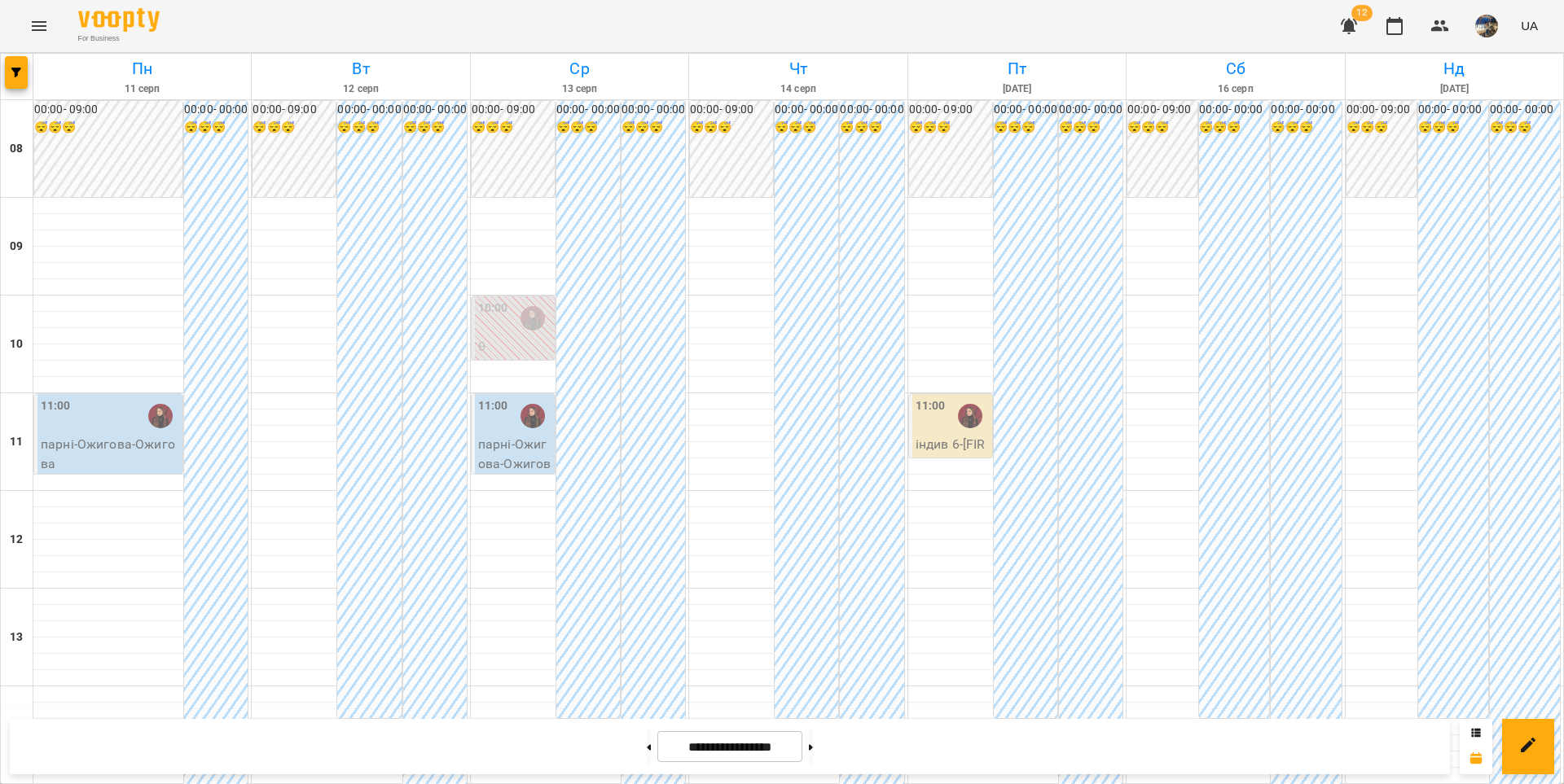 type 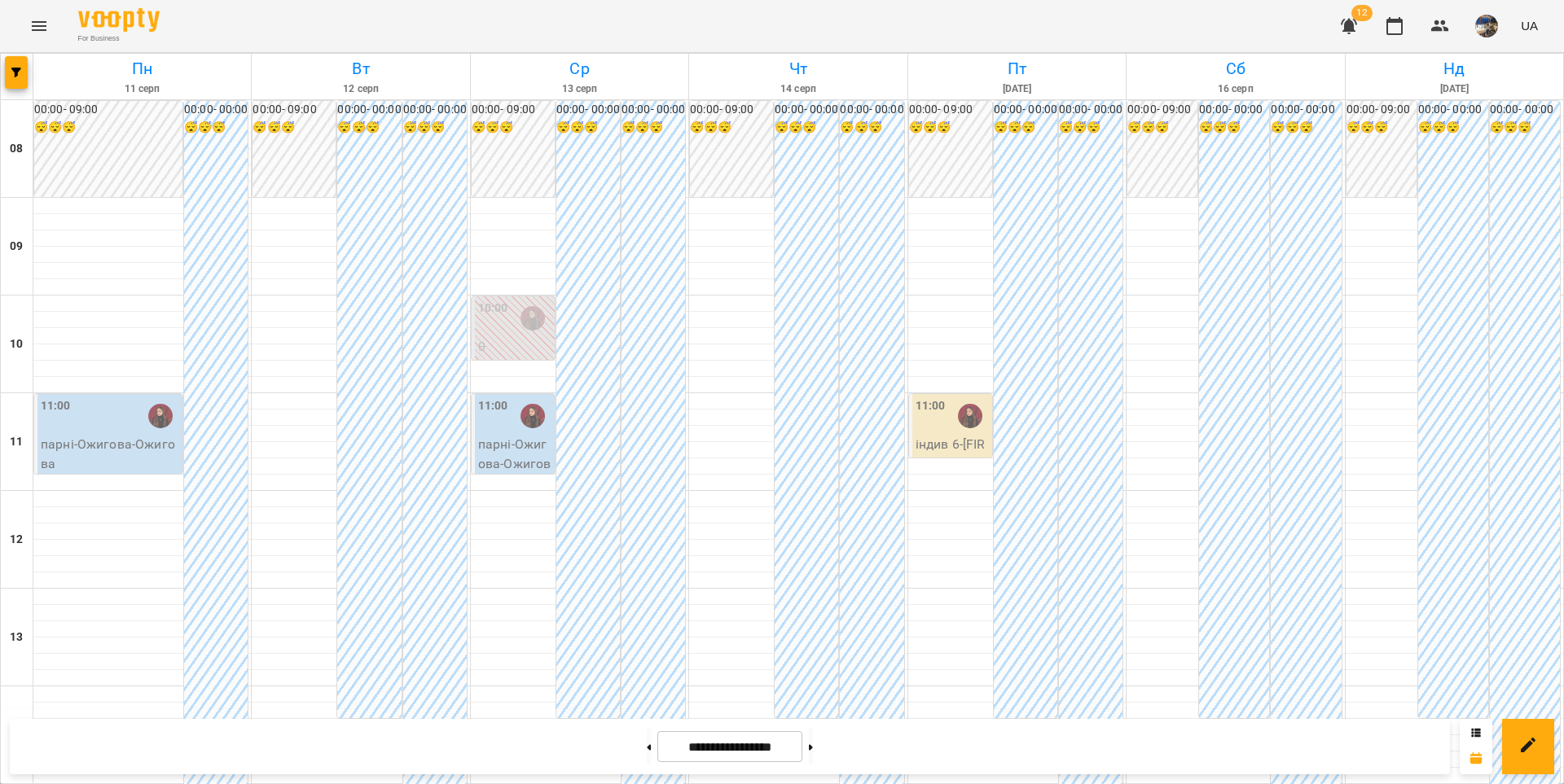 scroll, scrollTop: 757, scrollLeft: 0, axis: vertical 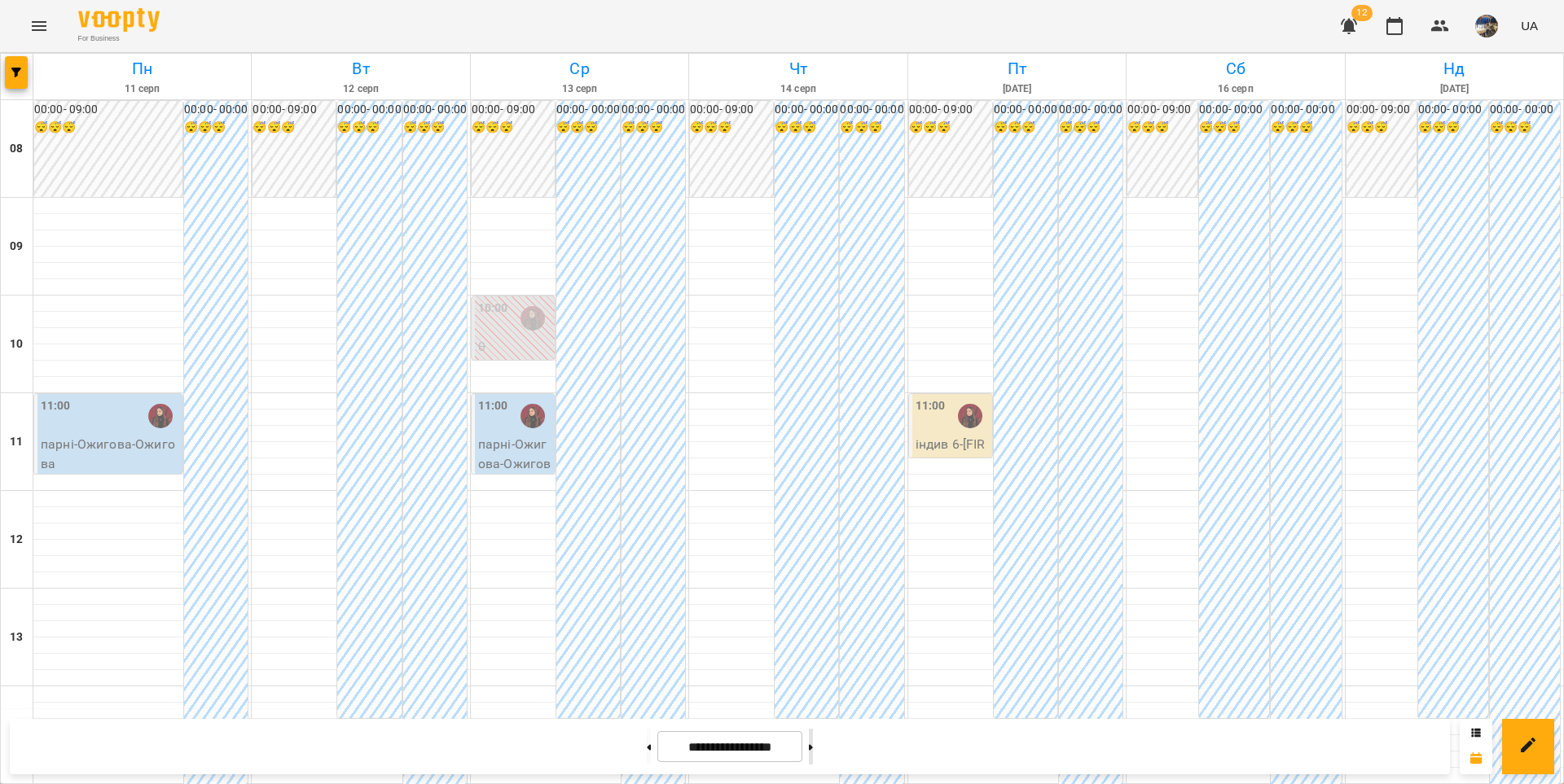 click at bounding box center (811, 747) 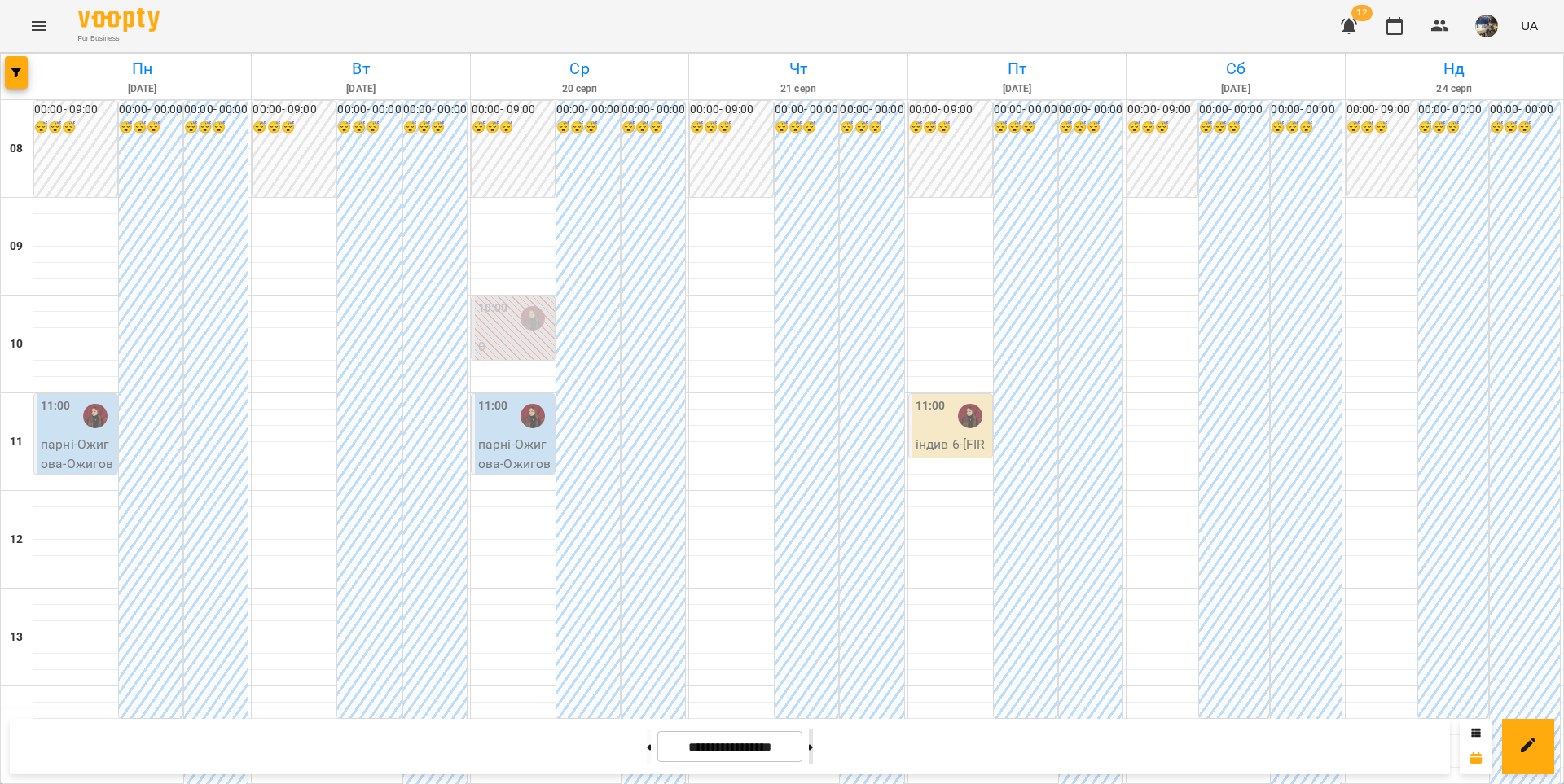 click at bounding box center [811, 747] 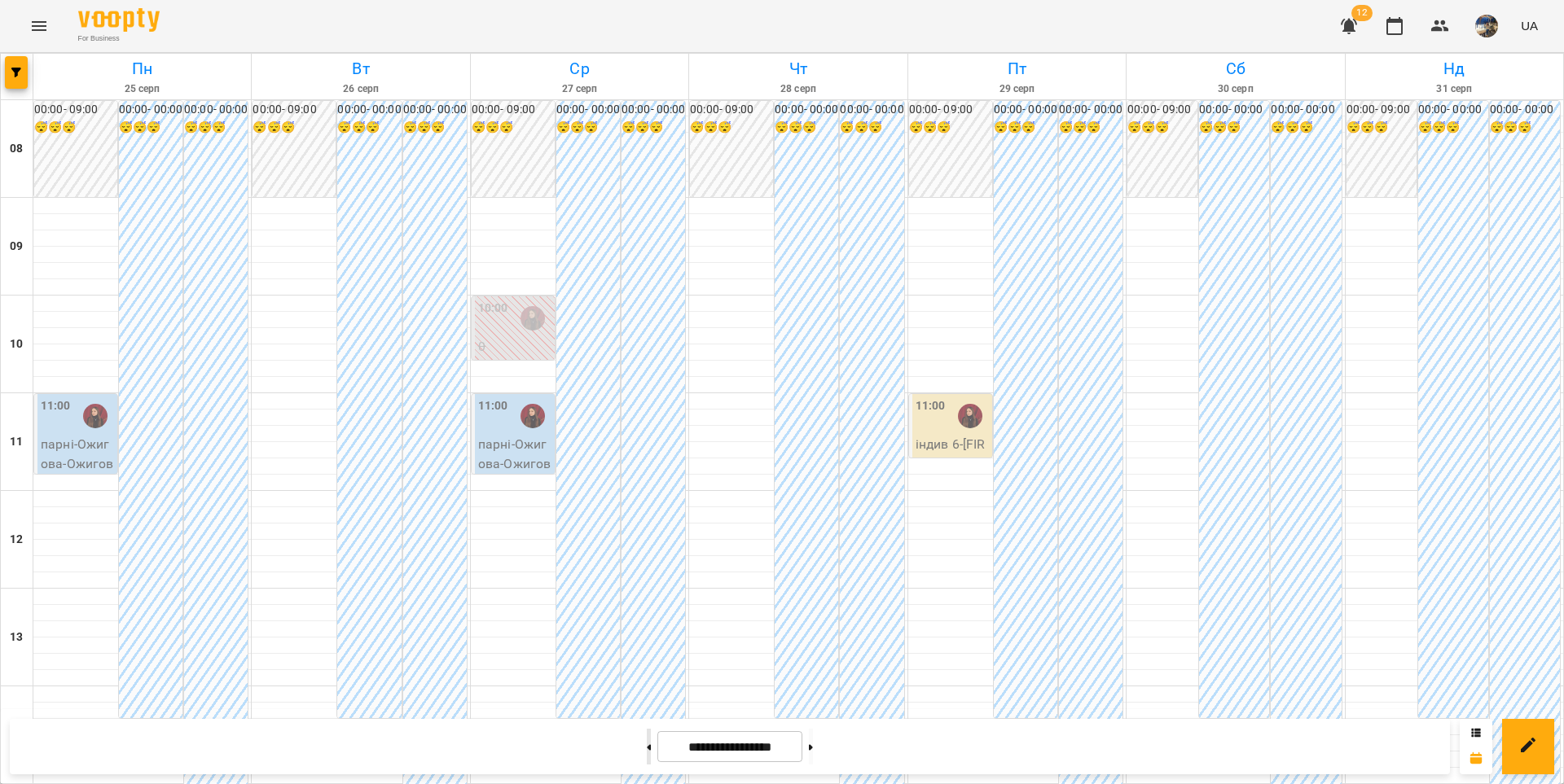 click at bounding box center (648, 747) 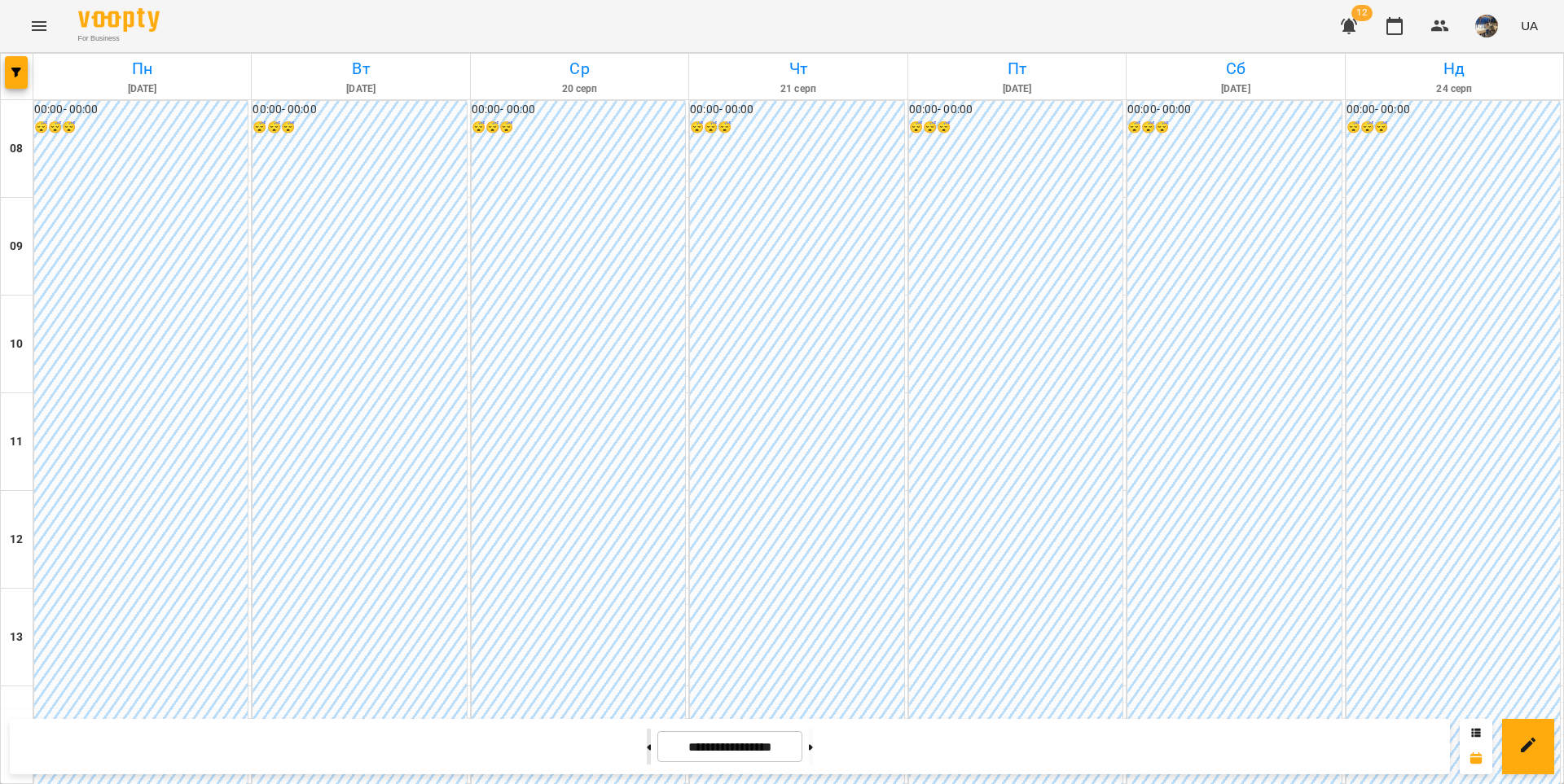 click at bounding box center [648, 747] 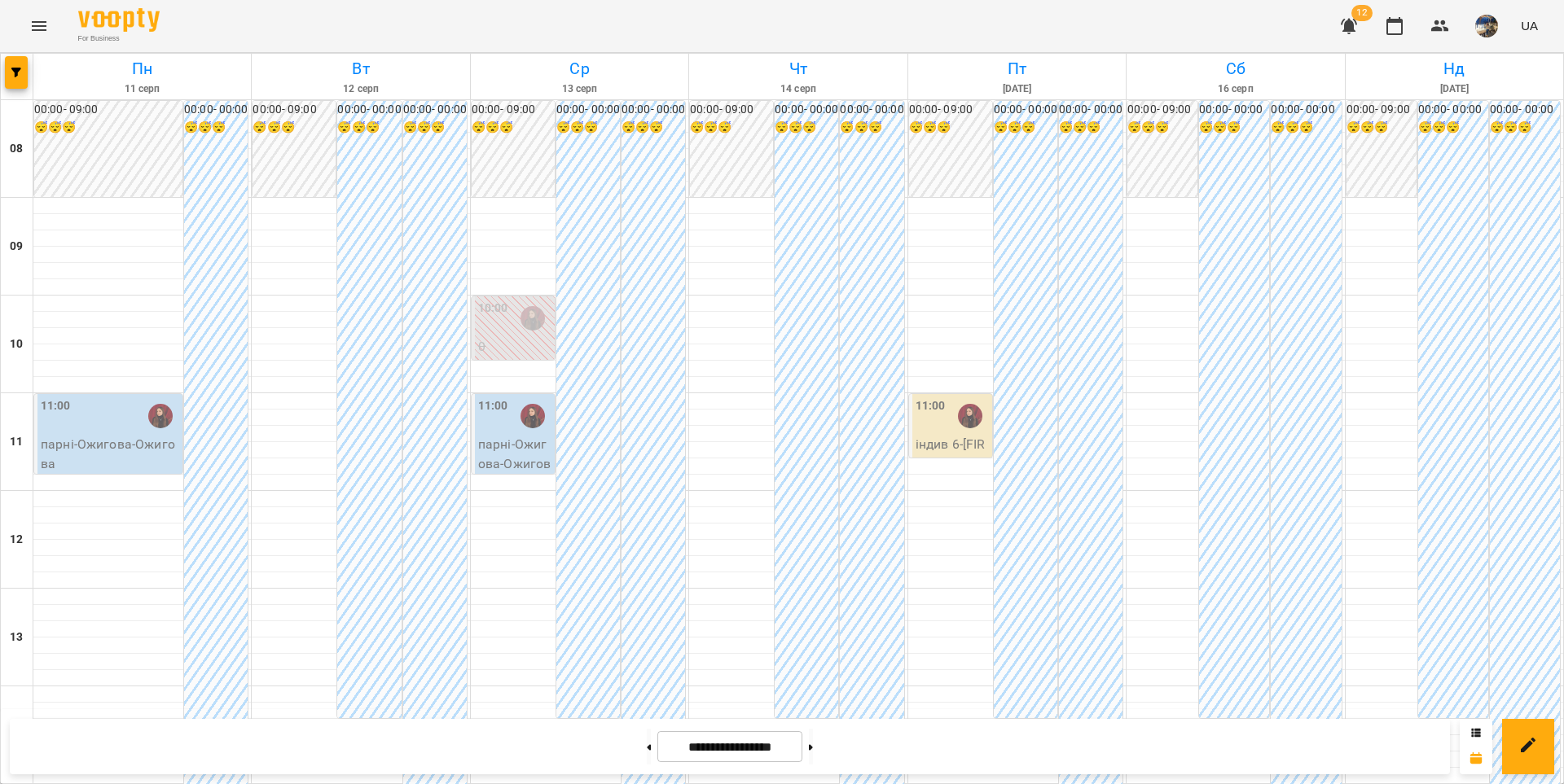 click on "індив 7-14 - [FIRST] [LAST]" at bounding box center [296, 1245] 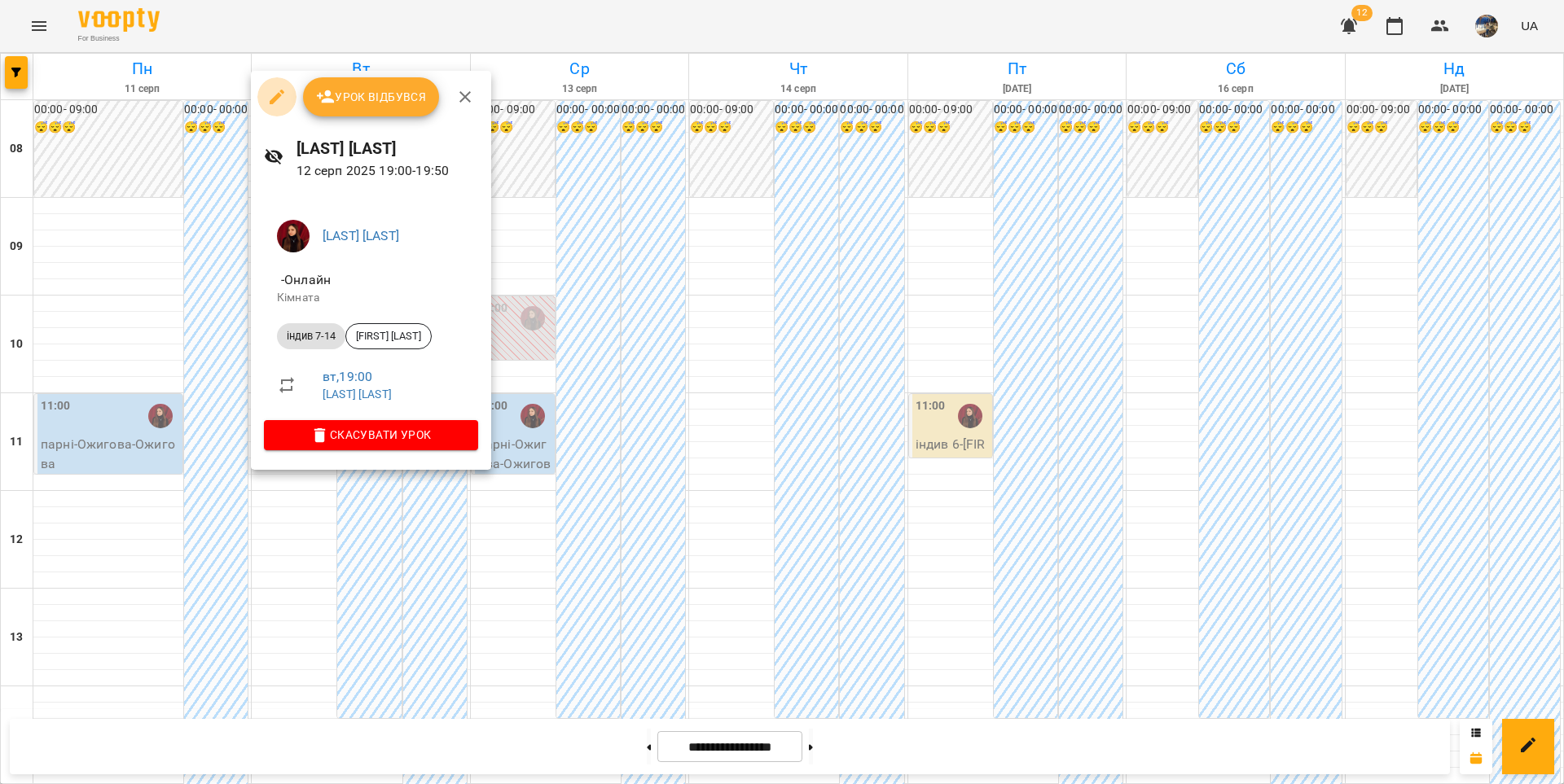 click 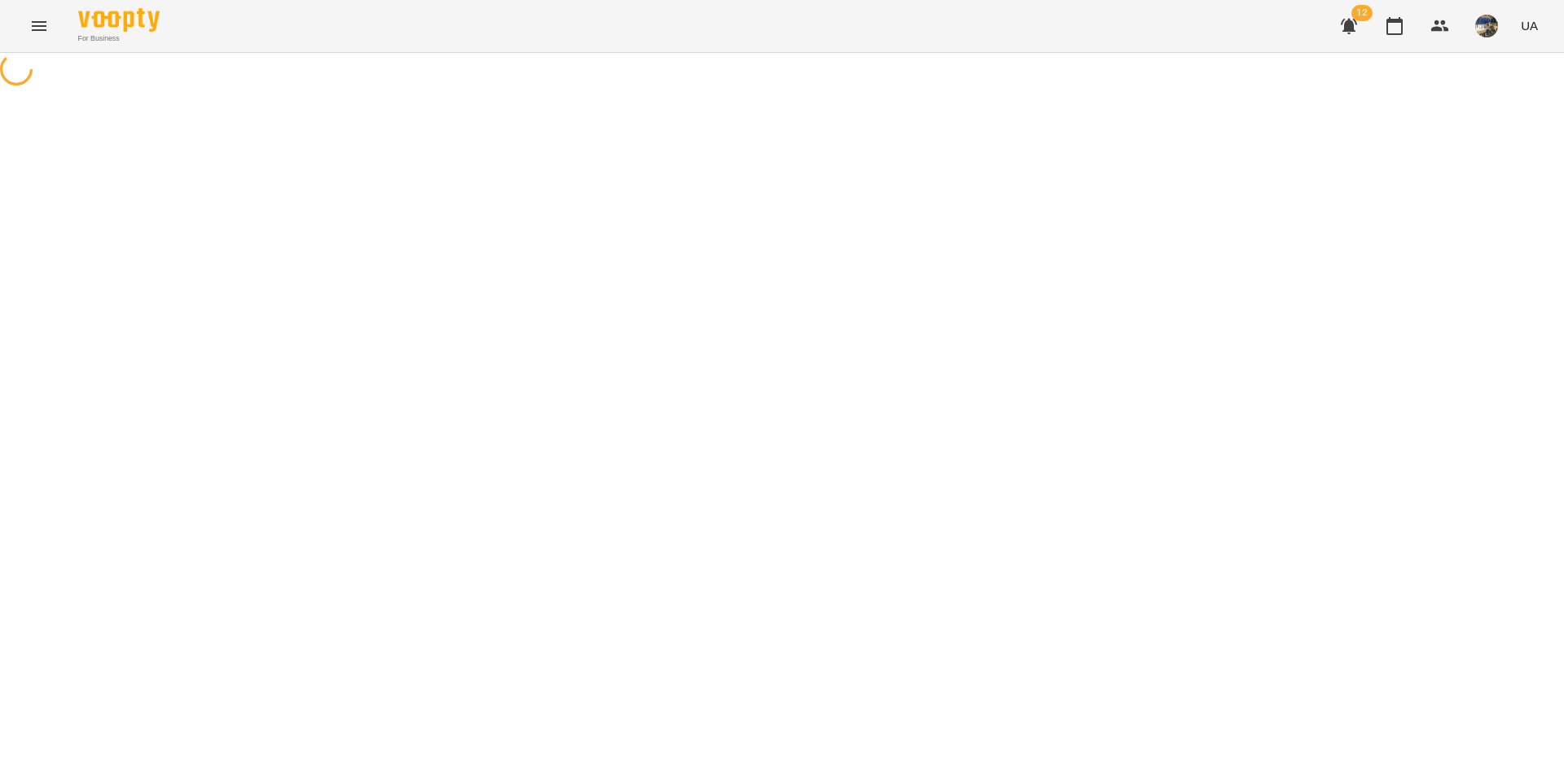 select on "**********" 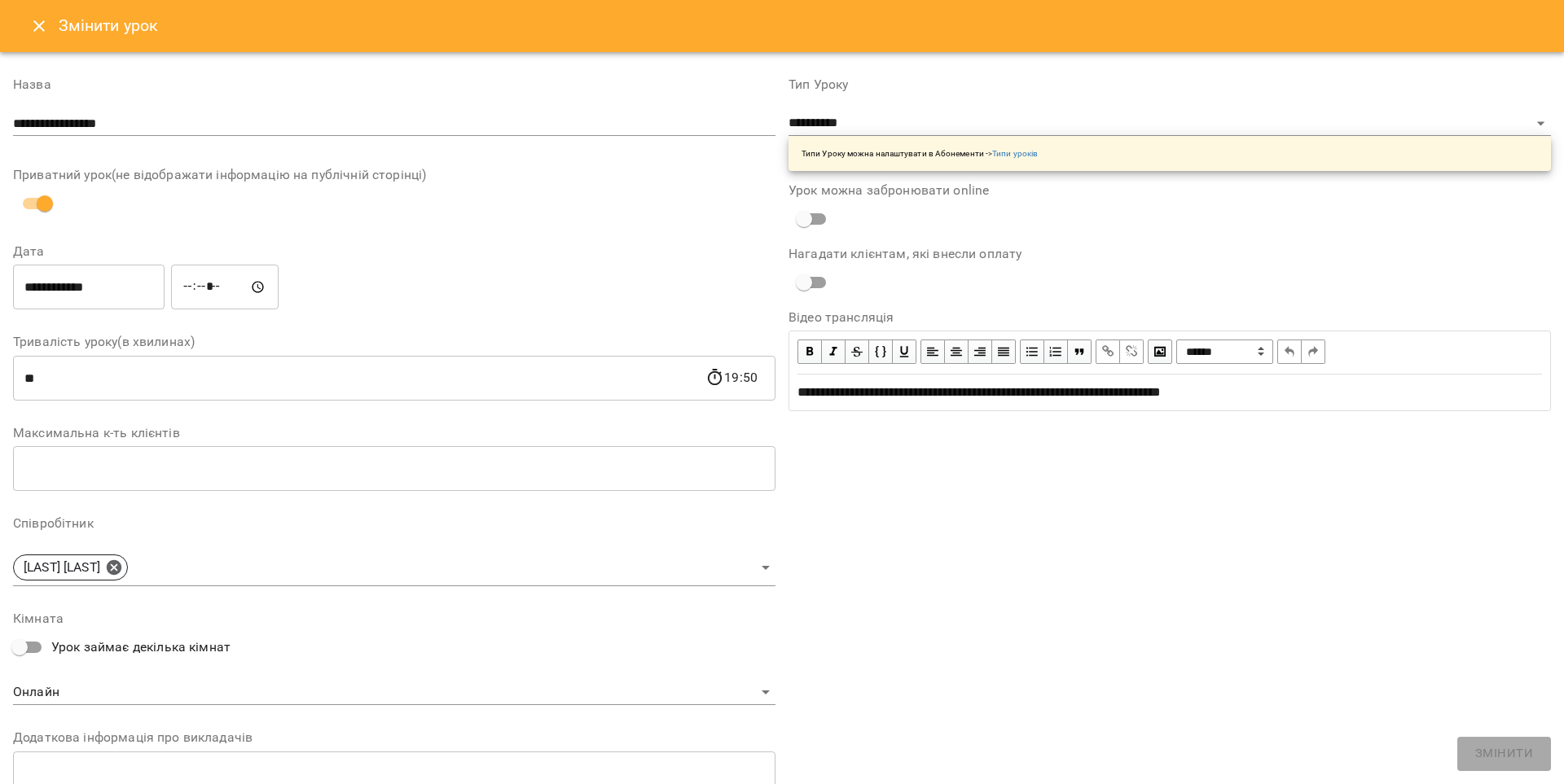 click on "**********" at bounding box center [89, 287] 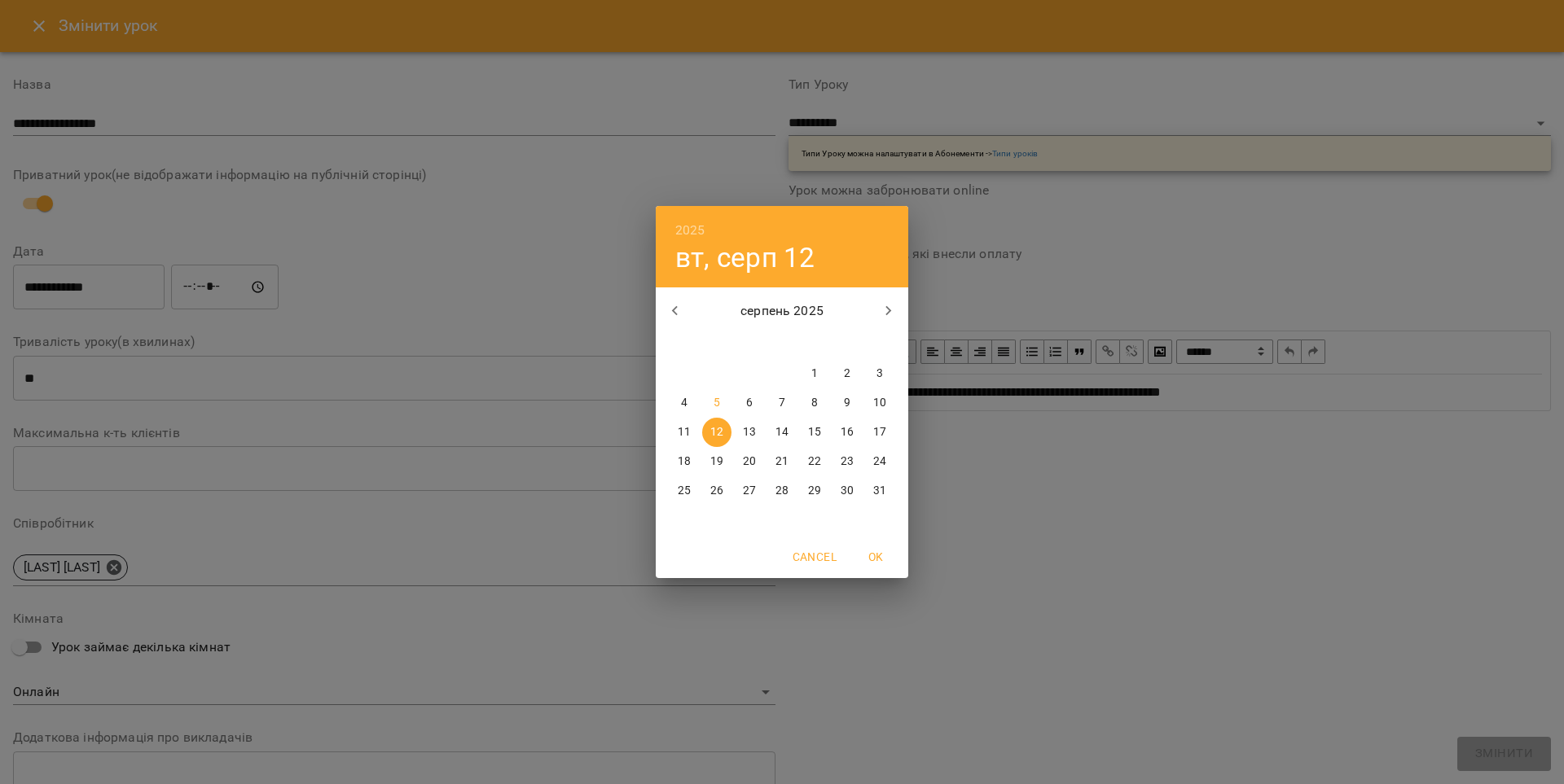click on "2025 вт, серп 12 серпень 2025 пн вт ср чт пт сб нд 28 29 30 31 1 2 3 4 5 6 7 8 9 10 11 12 13 14 15 16 17 18 19 20 21 22 23 24 25 26 27 28 29 30 31 Cancel OK" at bounding box center [782, 392] 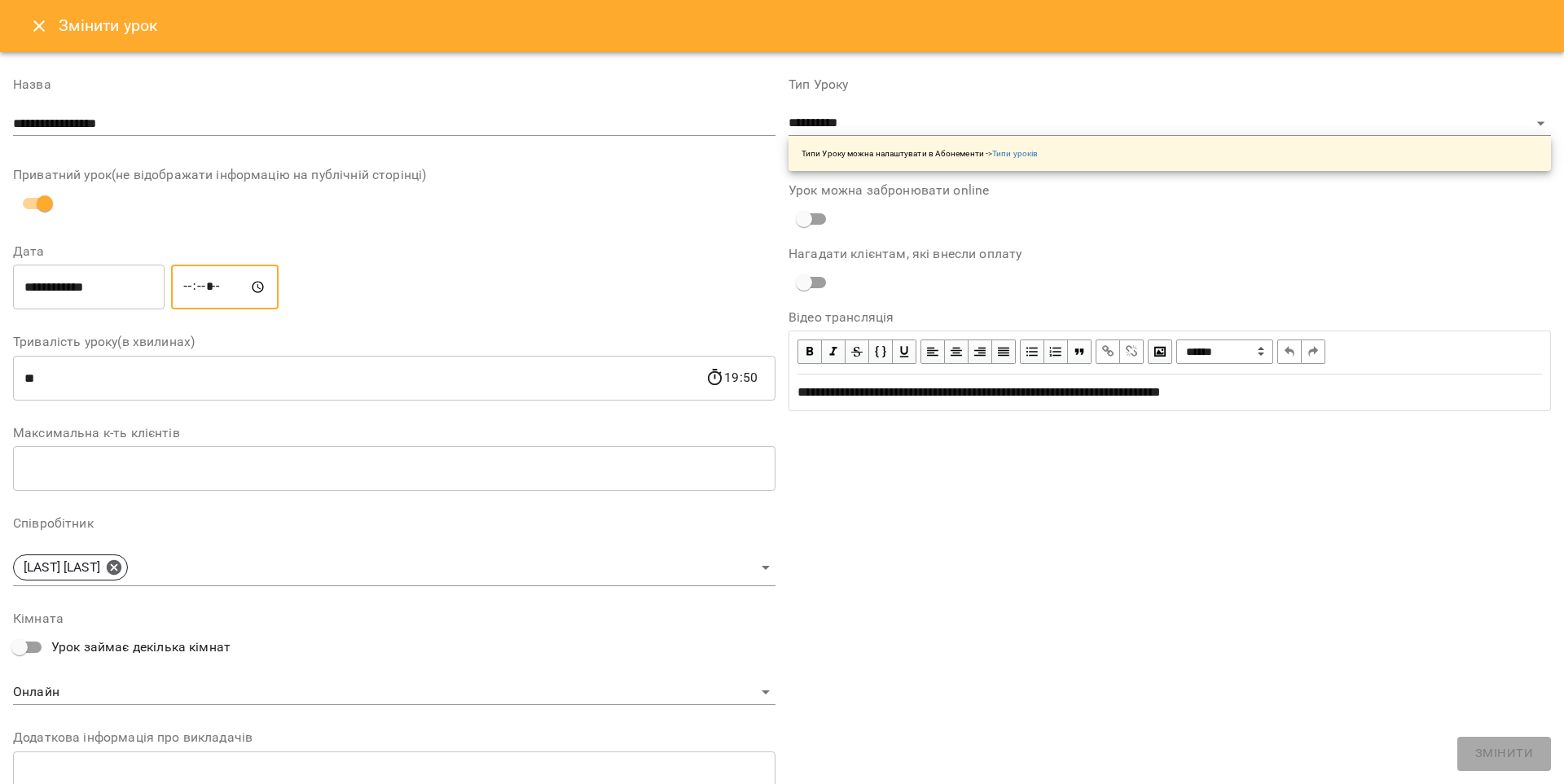 click on "*****" at bounding box center (225, 287) 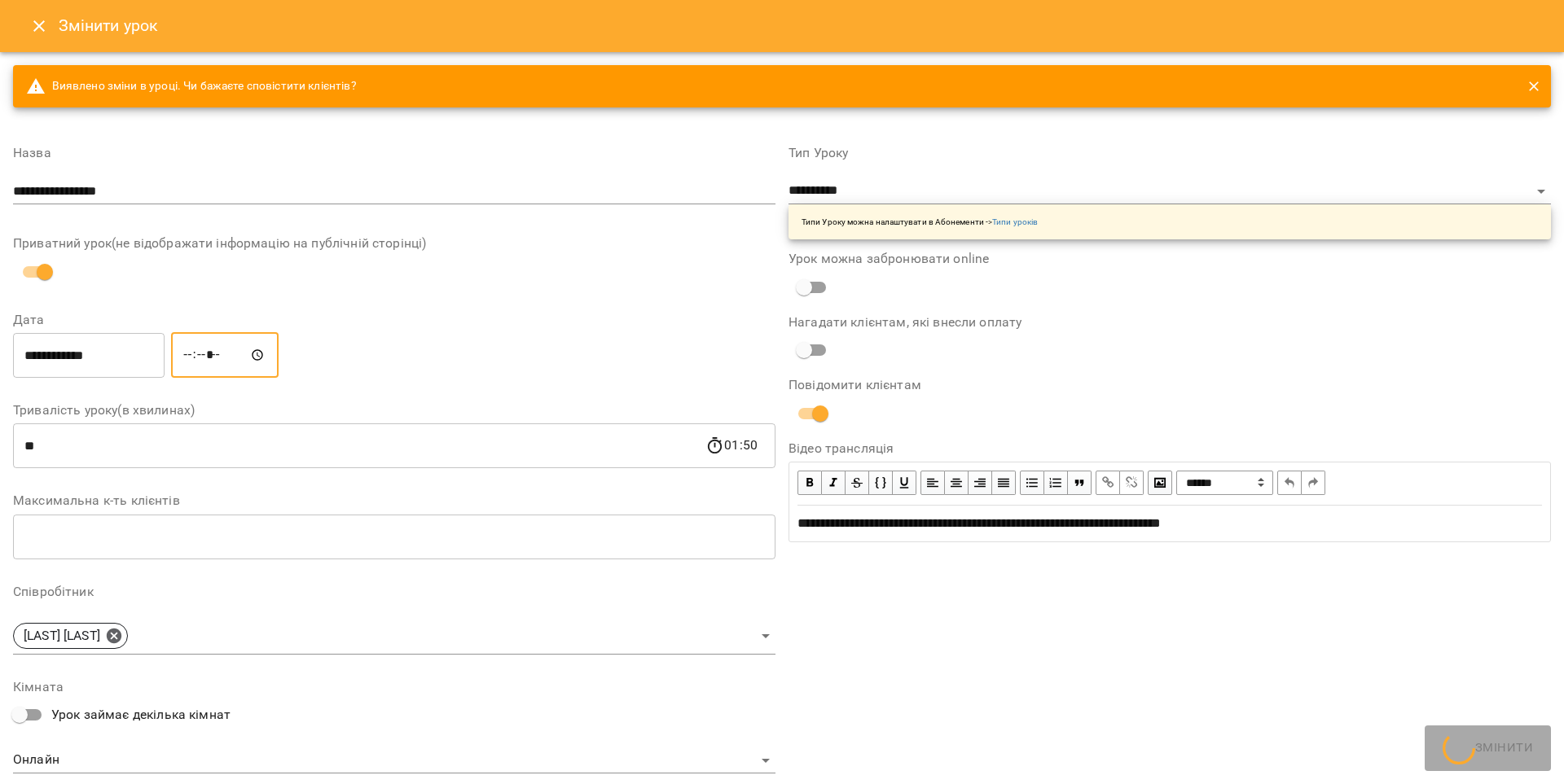 type on "*****" 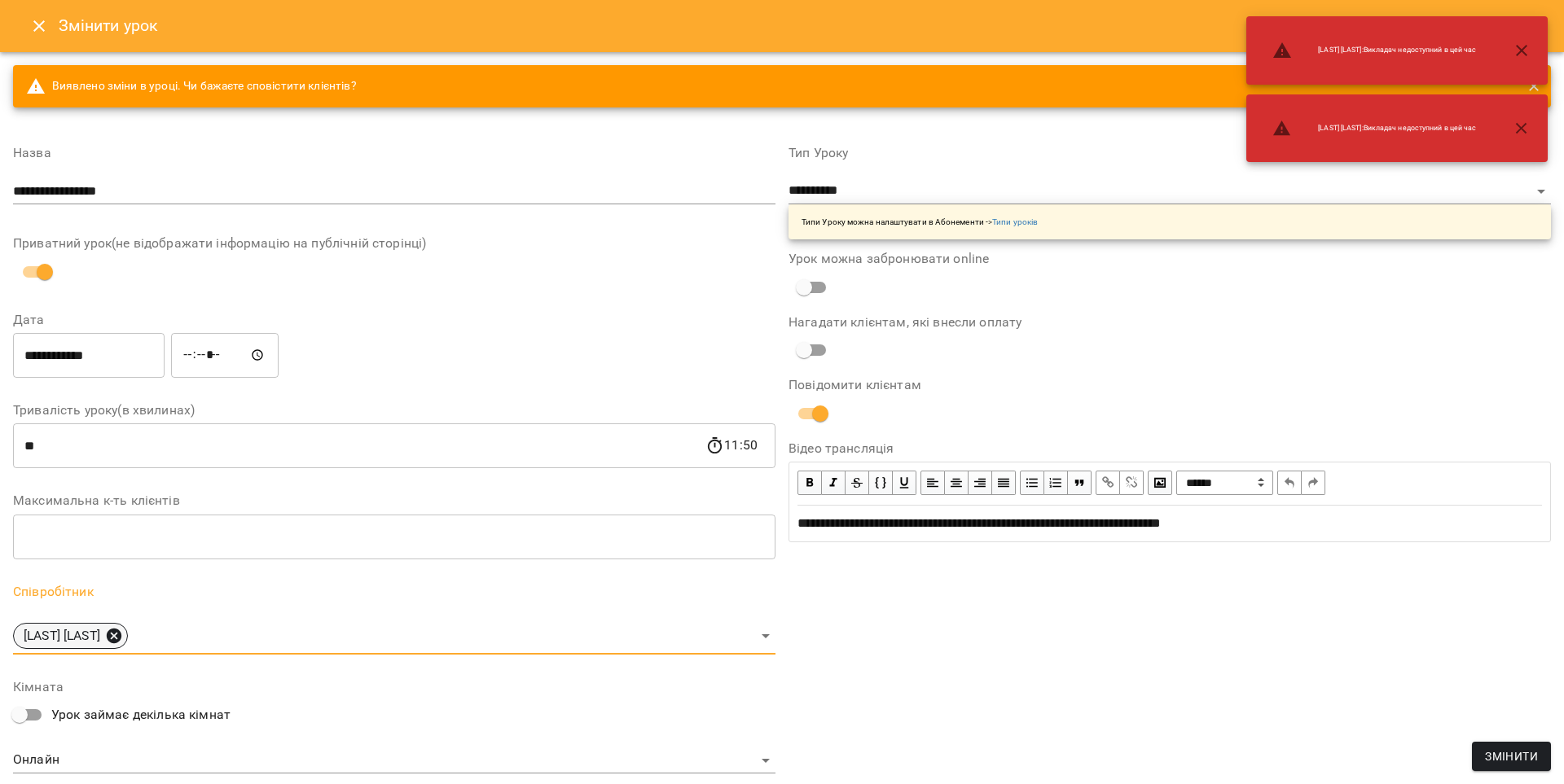 click 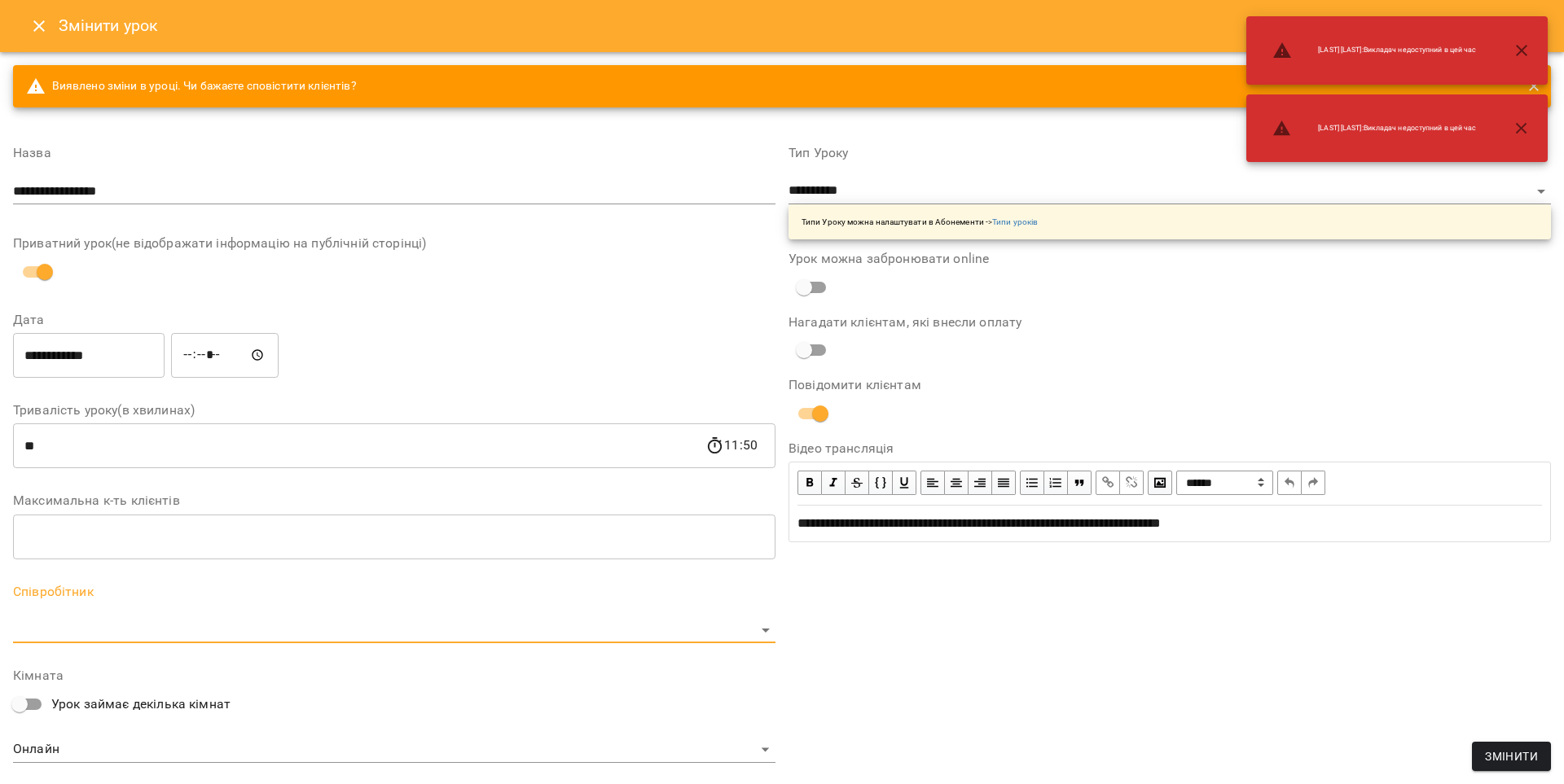 click on "For Business 12 UA Журнал відвідувань / [LAST] [LAST]   вт, 12 серп 2025 19:00 / Урок відбувся вт ,  19:00 [LAST] [LAST] Урок №87 Попередні уроки чт 07 серп 2025 19:00 вт 05 серп 2025 19:00 чт 31 лип 2025 19:00 вт 29 лип 2025 19:00 чт 24 лип 2025 19:00   [LAST] [LAST] ( 50 хв. ) індив 7-14 Змінити урок Скасувати Урок [LAST] [LAST] Онлайн Кімната [FIRST] [LAST] https://us04web.zoom.us/j/71600289852?pwd=YaMtPKf4Rkx8c4FjRtgzdxePcX7yho.1 Відео трансляція 2025-08-05 14:36:06 Створити розсилку   [FIRST] [LAST] Оцінки Прогул Скасувати [LAST] [LAST] :  Викладач недоступний в цей час [LAST] [LAST] :" at bounding box center [782, 414] 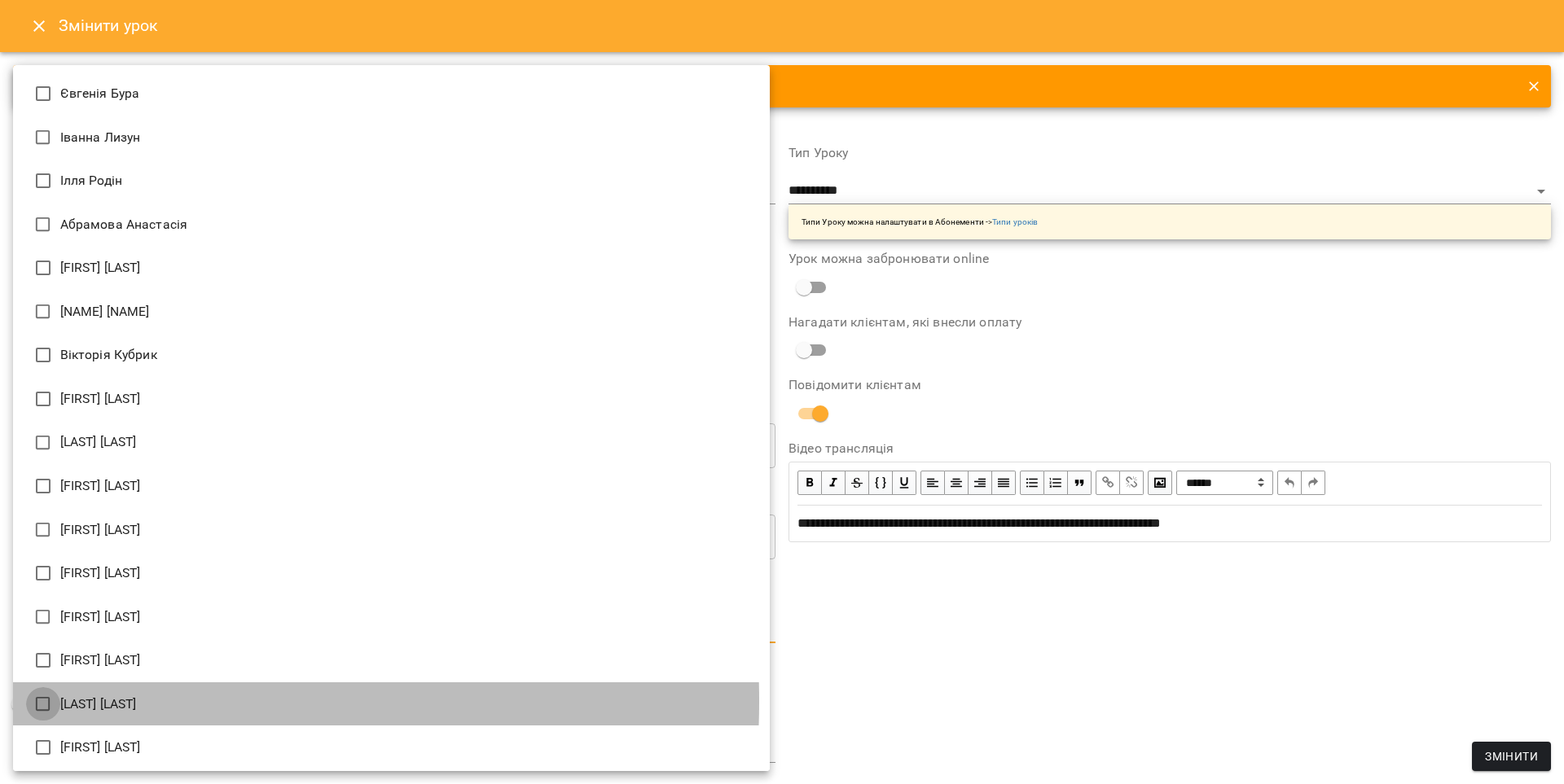 type on "**********" 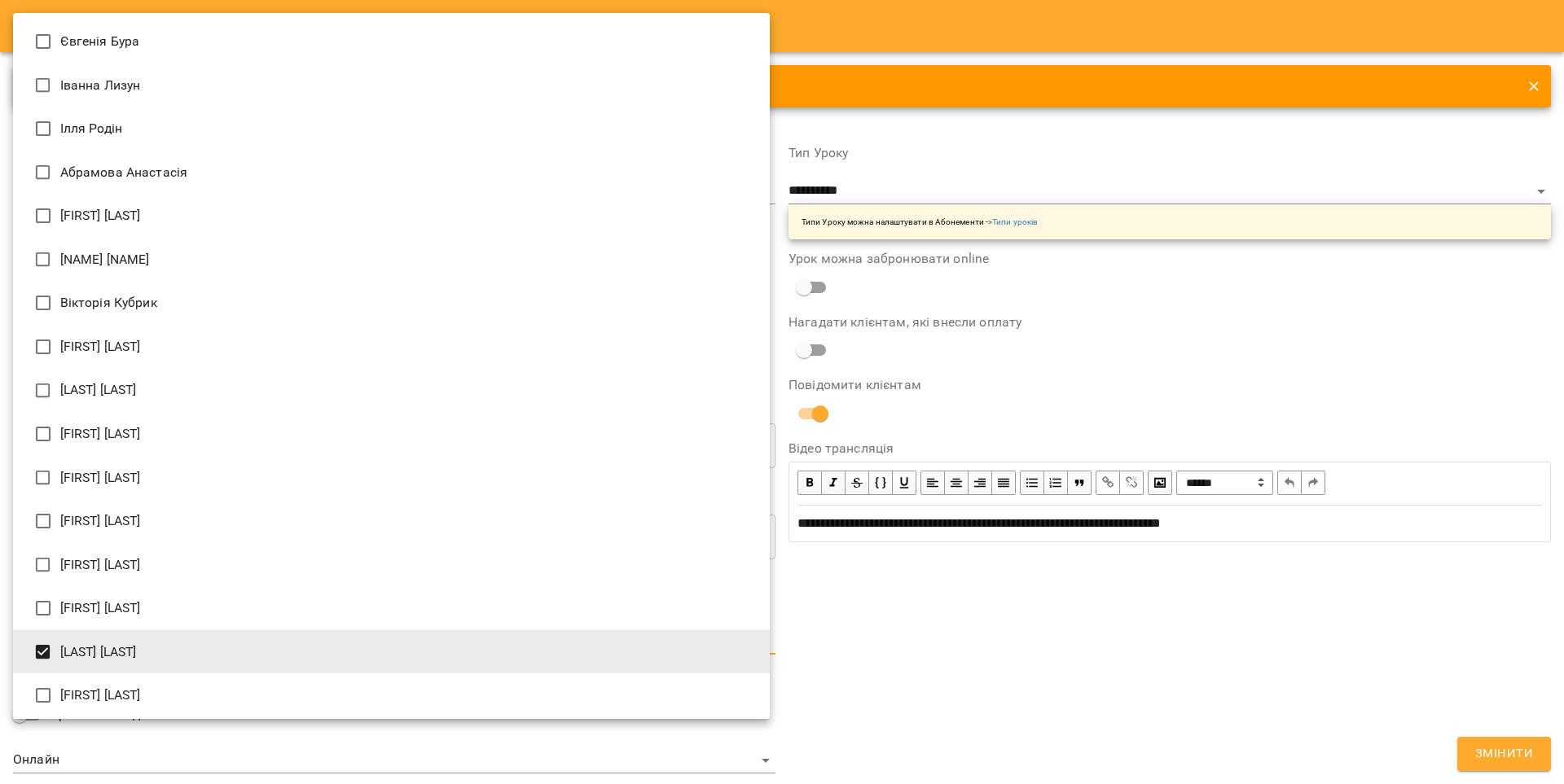 click at bounding box center [782, 392] 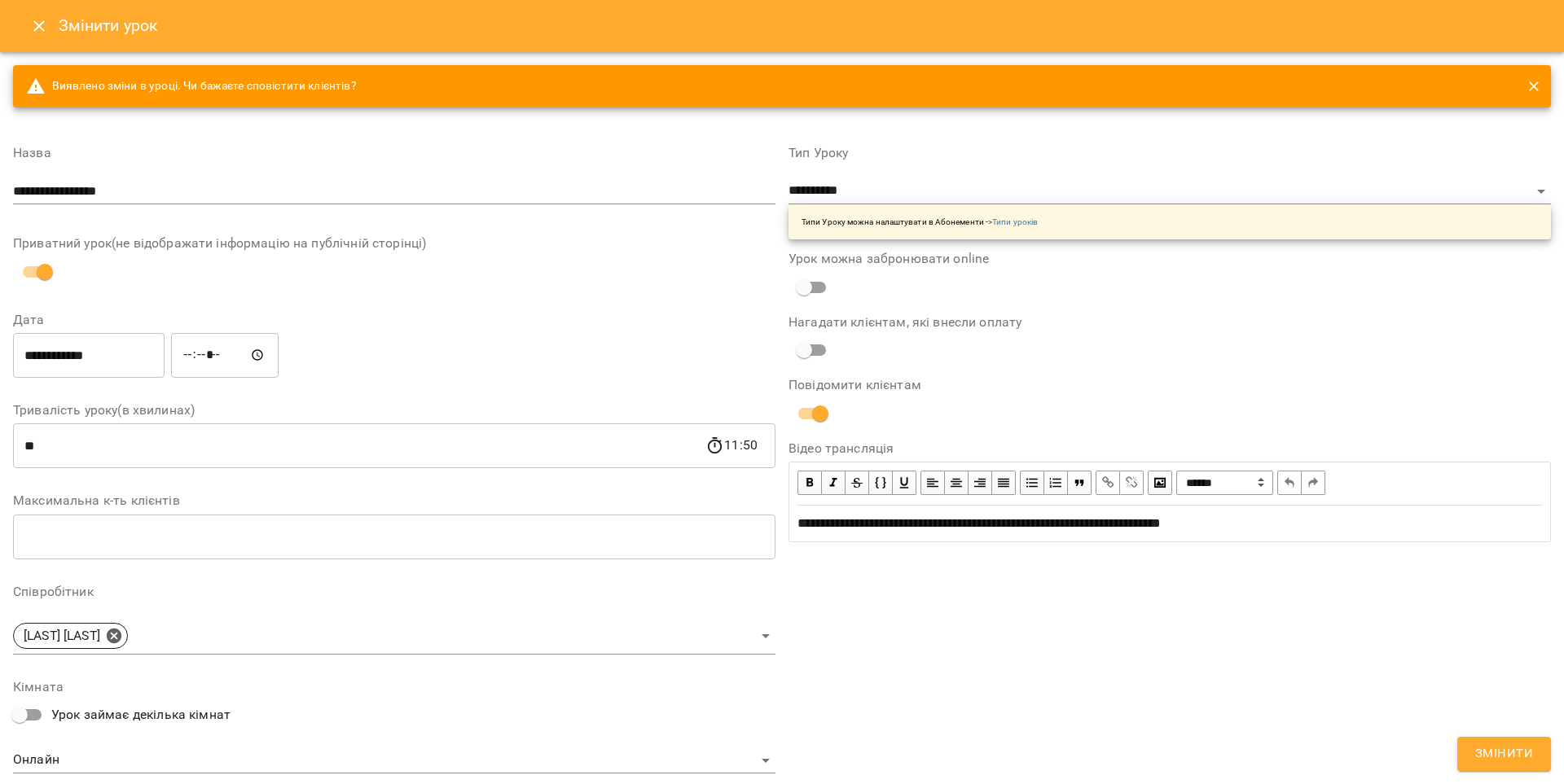 click on "Євгенія Бура Іванна Лизун Ілля Родін Абрамова Анастасія Анастасія Іванова Бондаренко Оксана Вікторія Кубрик Вікторія Половинка Дарина Бондаренко Діана Сподарець Каріна Кузнецова Катерина Халимендик Рожнятовська Анна Сніжана Кіндрат Ферманюк Дарина Якубець Анастасія Яна Гончар" at bounding box center (782, 392) 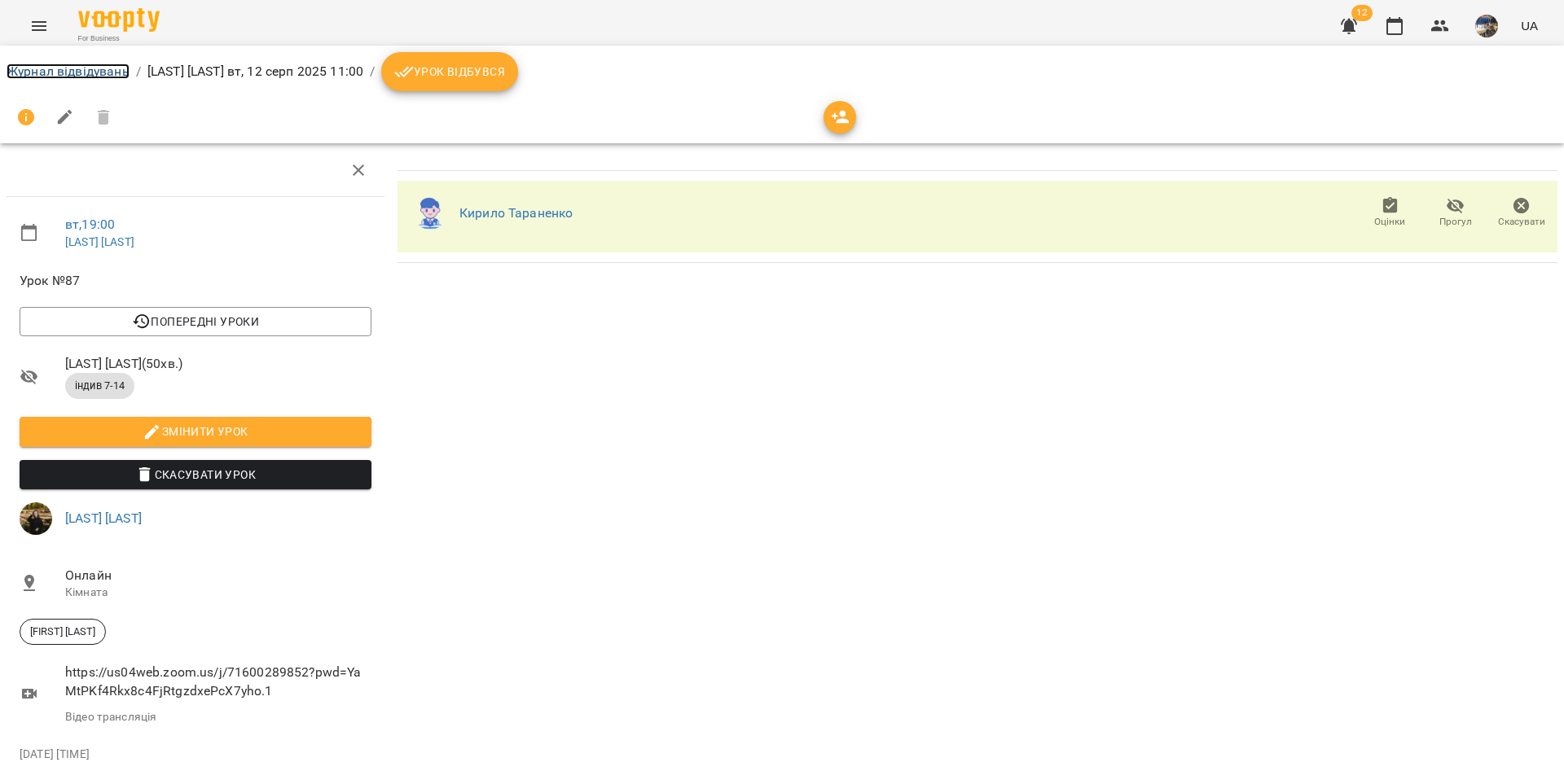 click on "Журнал відвідувань" at bounding box center [68, 71] 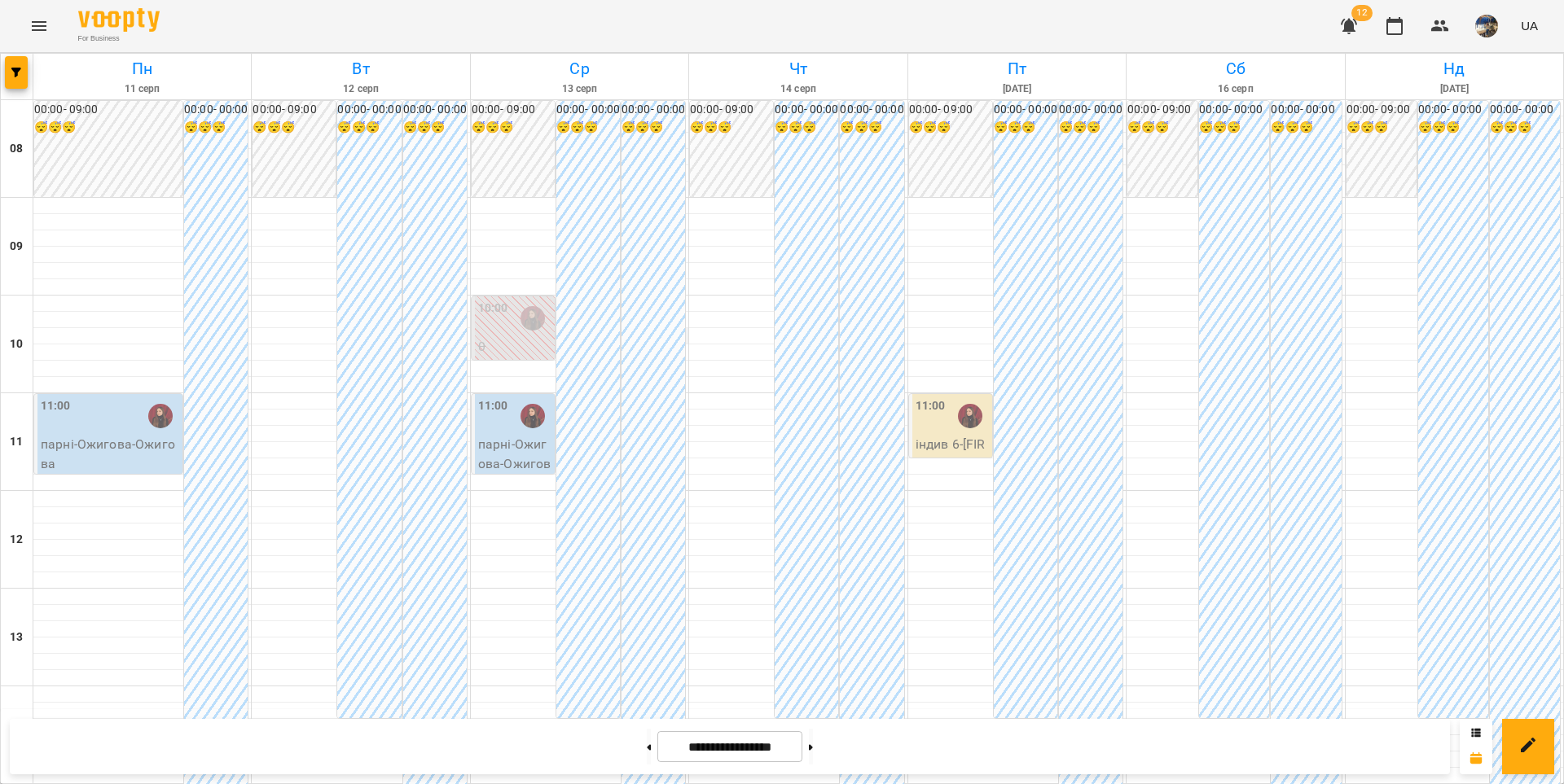 scroll, scrollTop: 757, scrollLeft: 0, axis: vertical 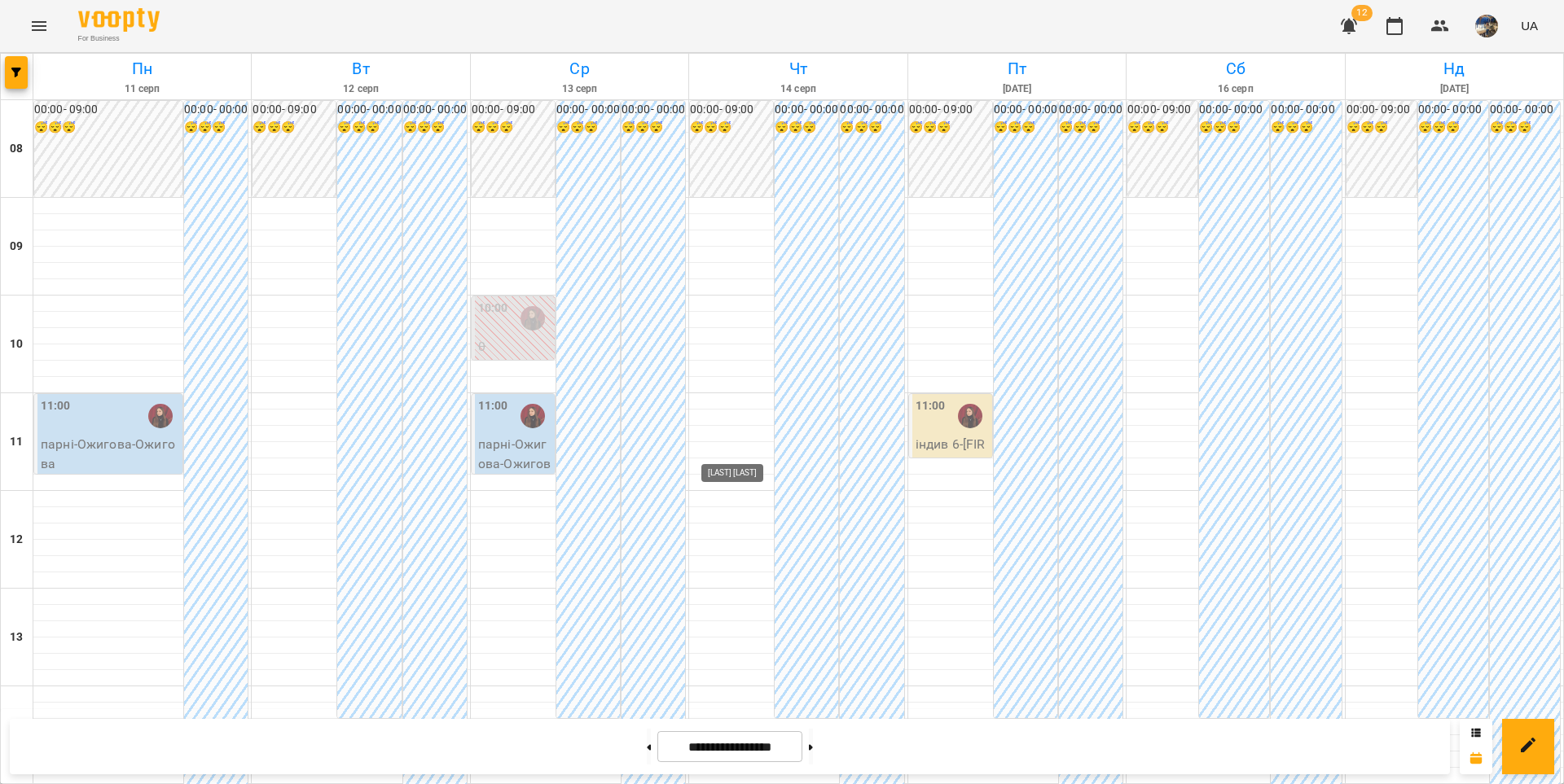 click at bounding box center (751, 1198) 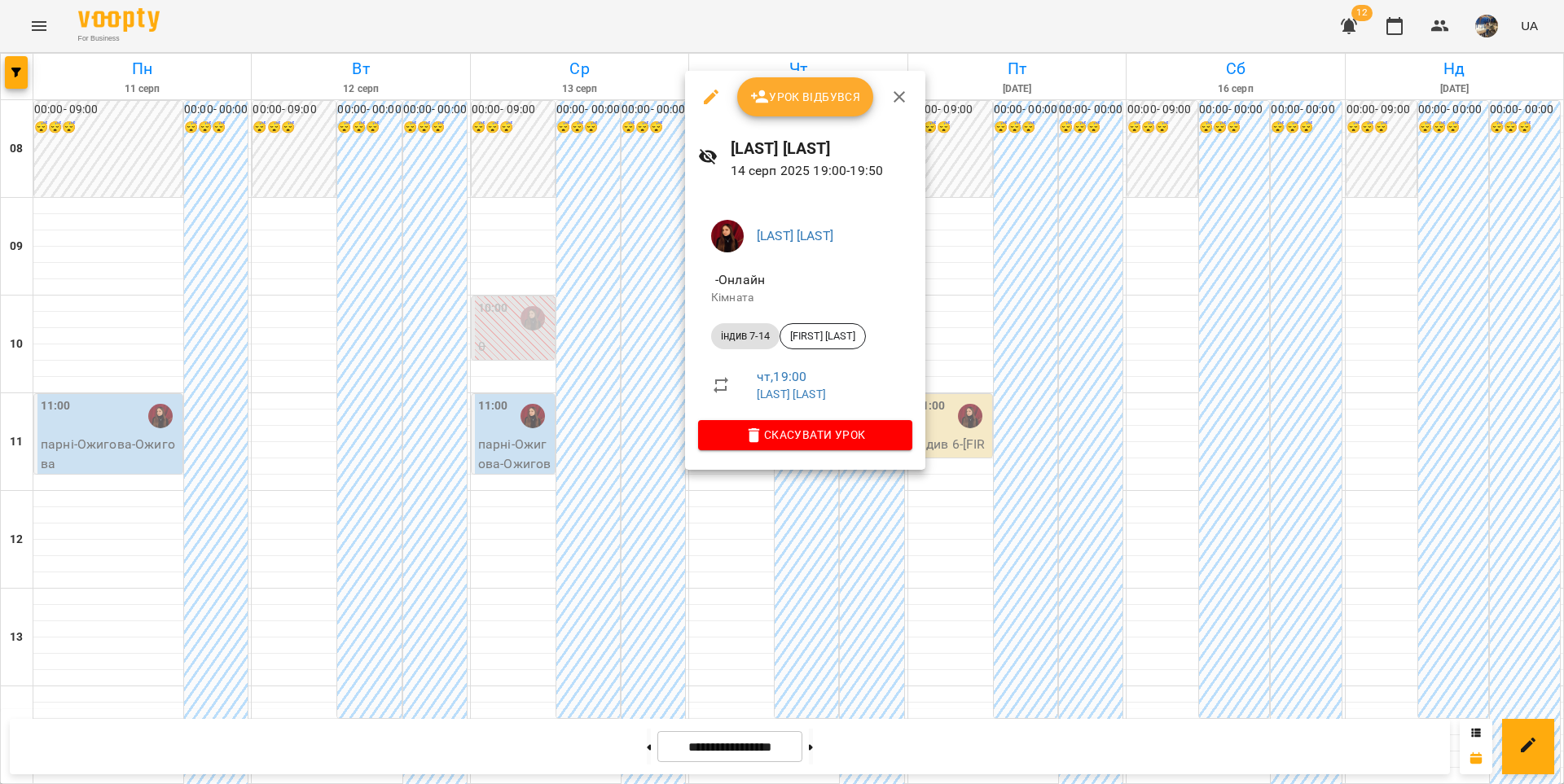 click 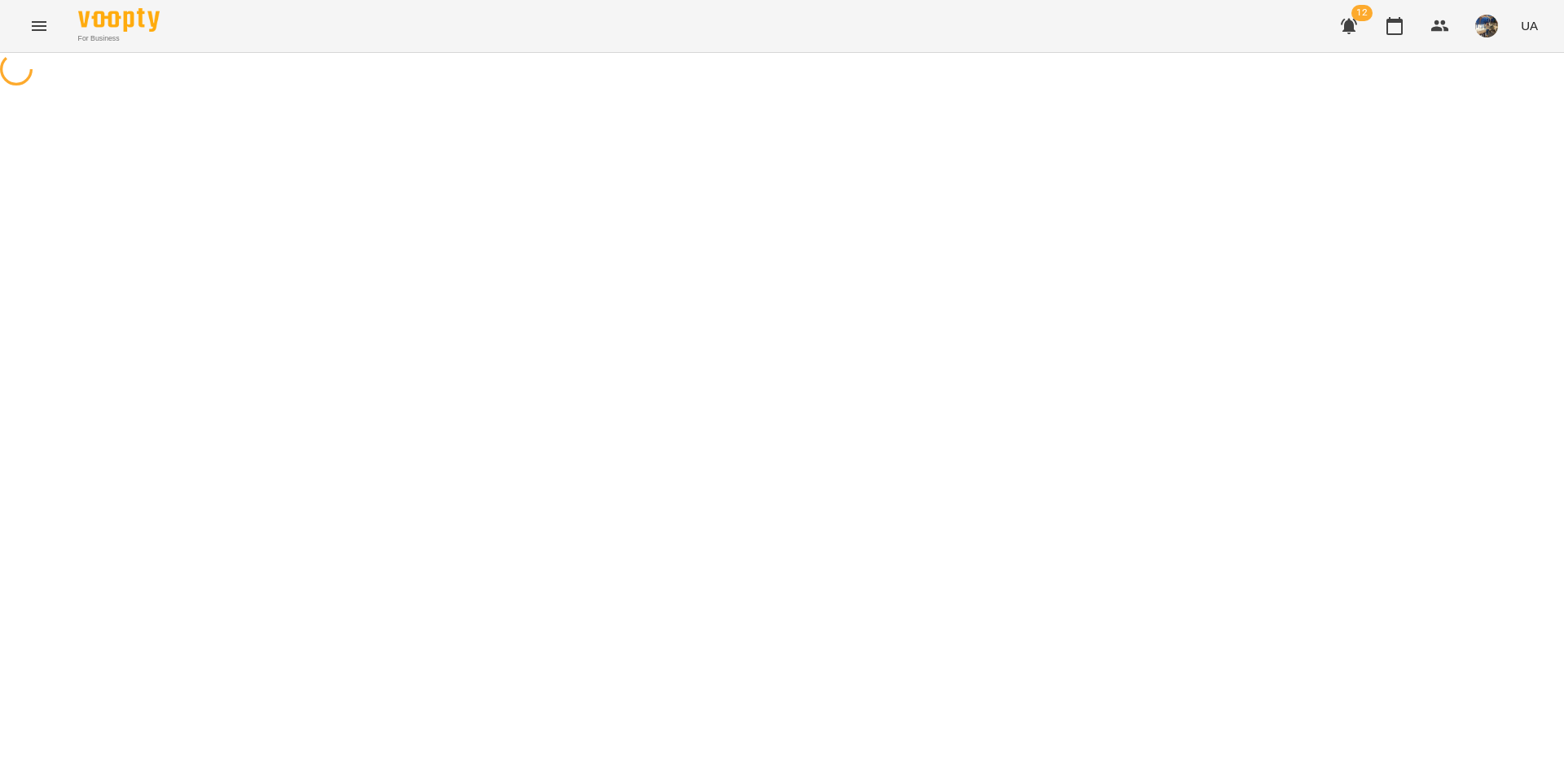 select on "**********" 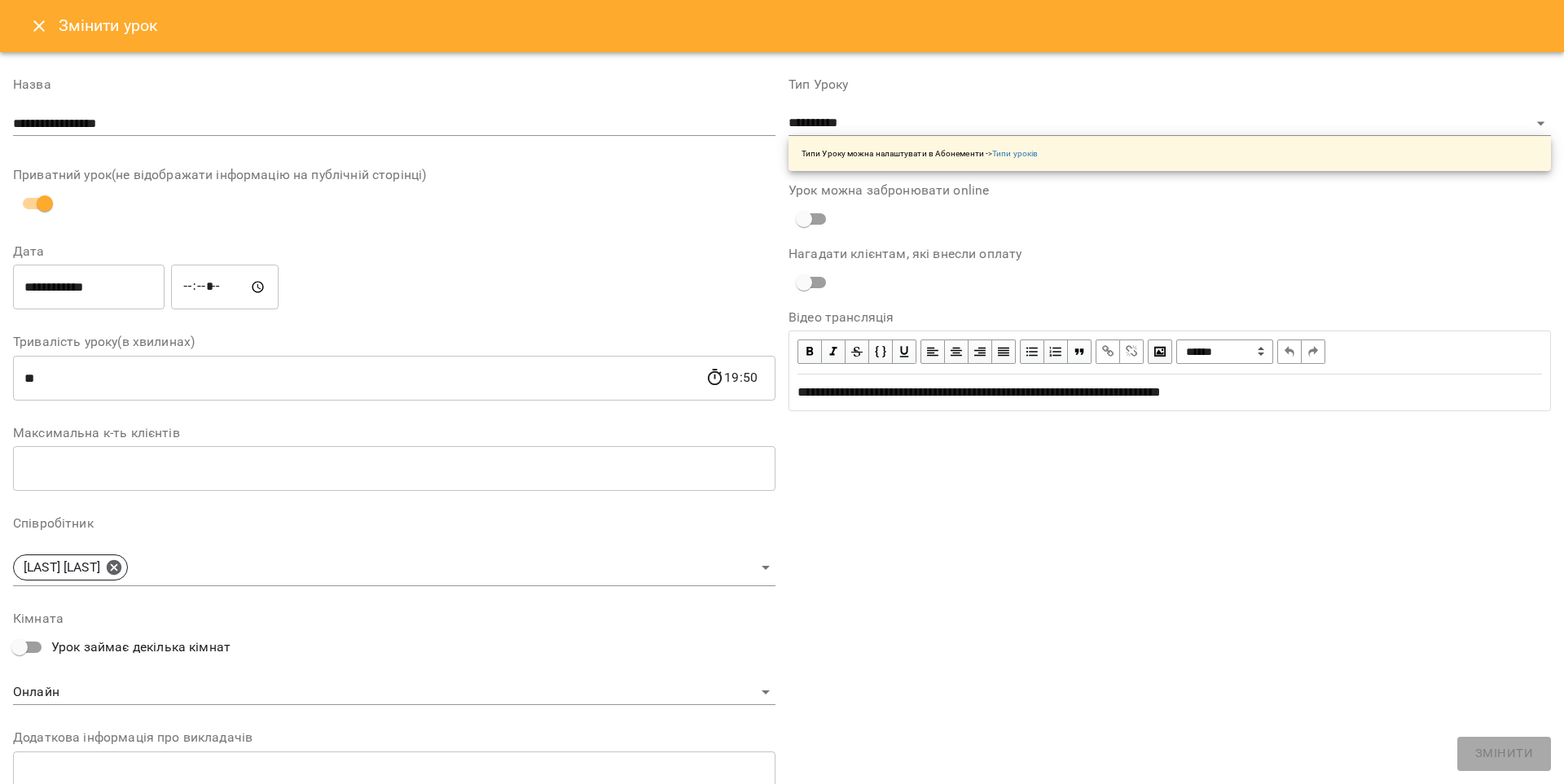 click on "*****" at bounding box center [225, 287] 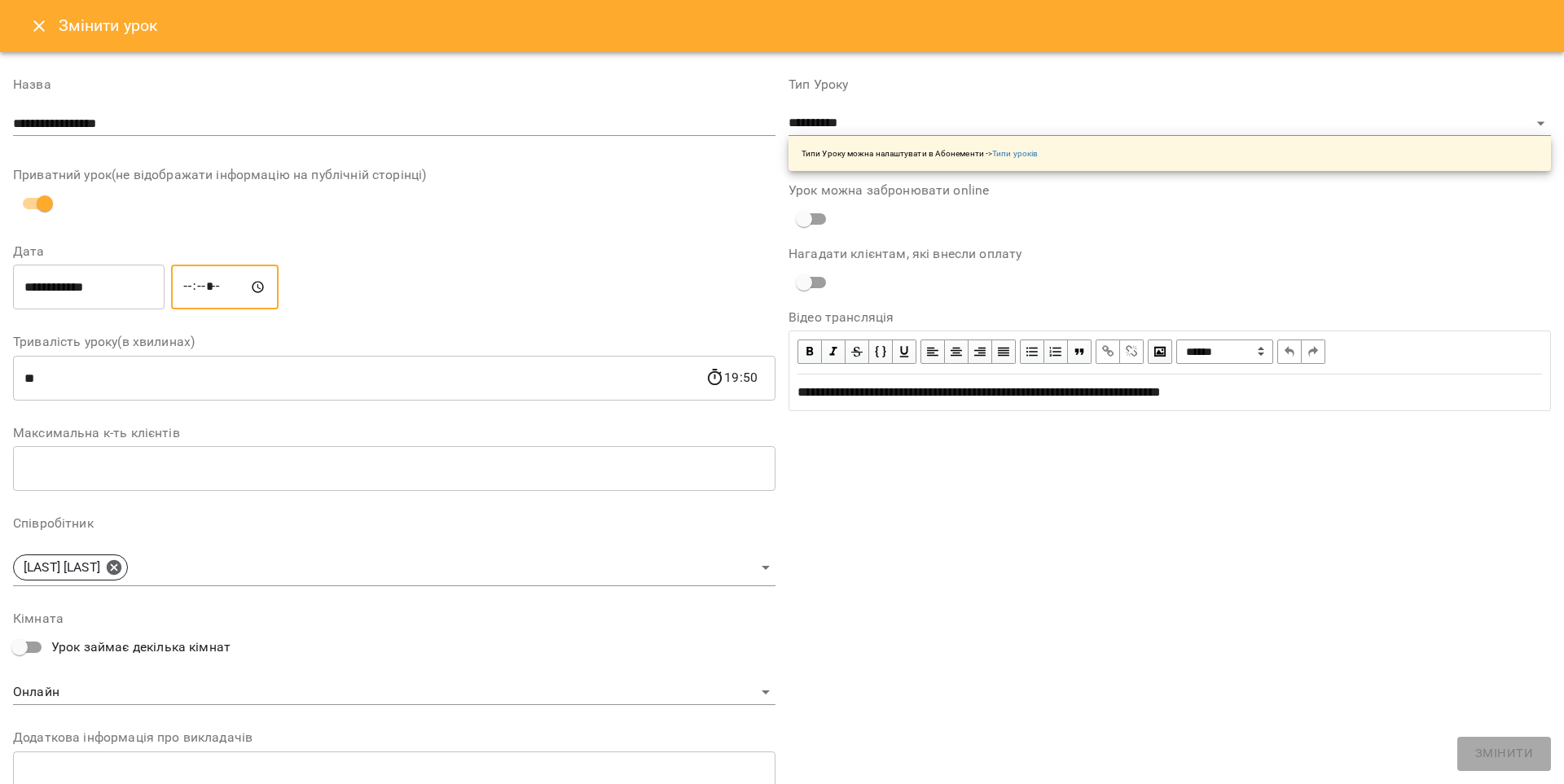 type on "*****" 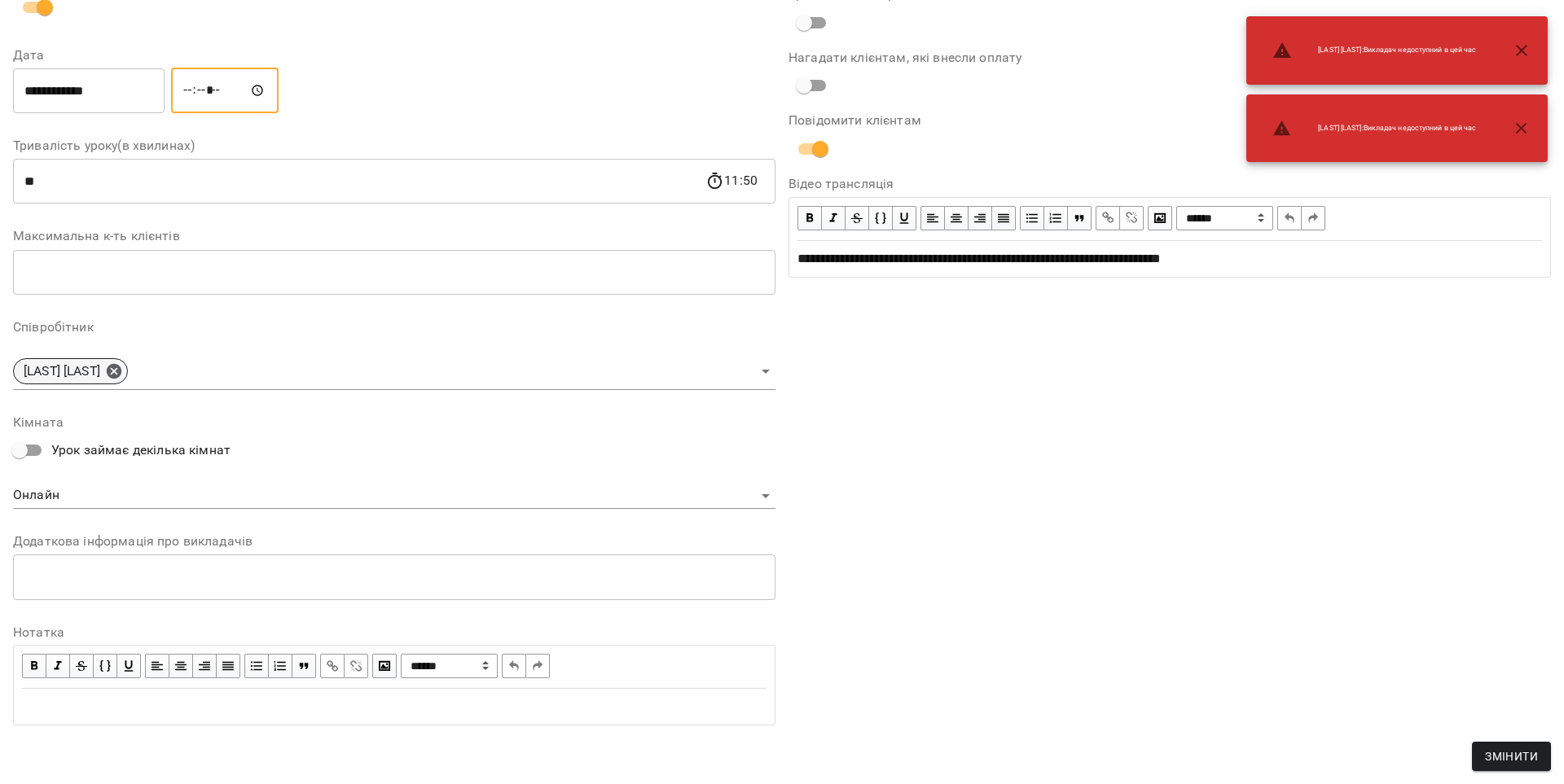 click 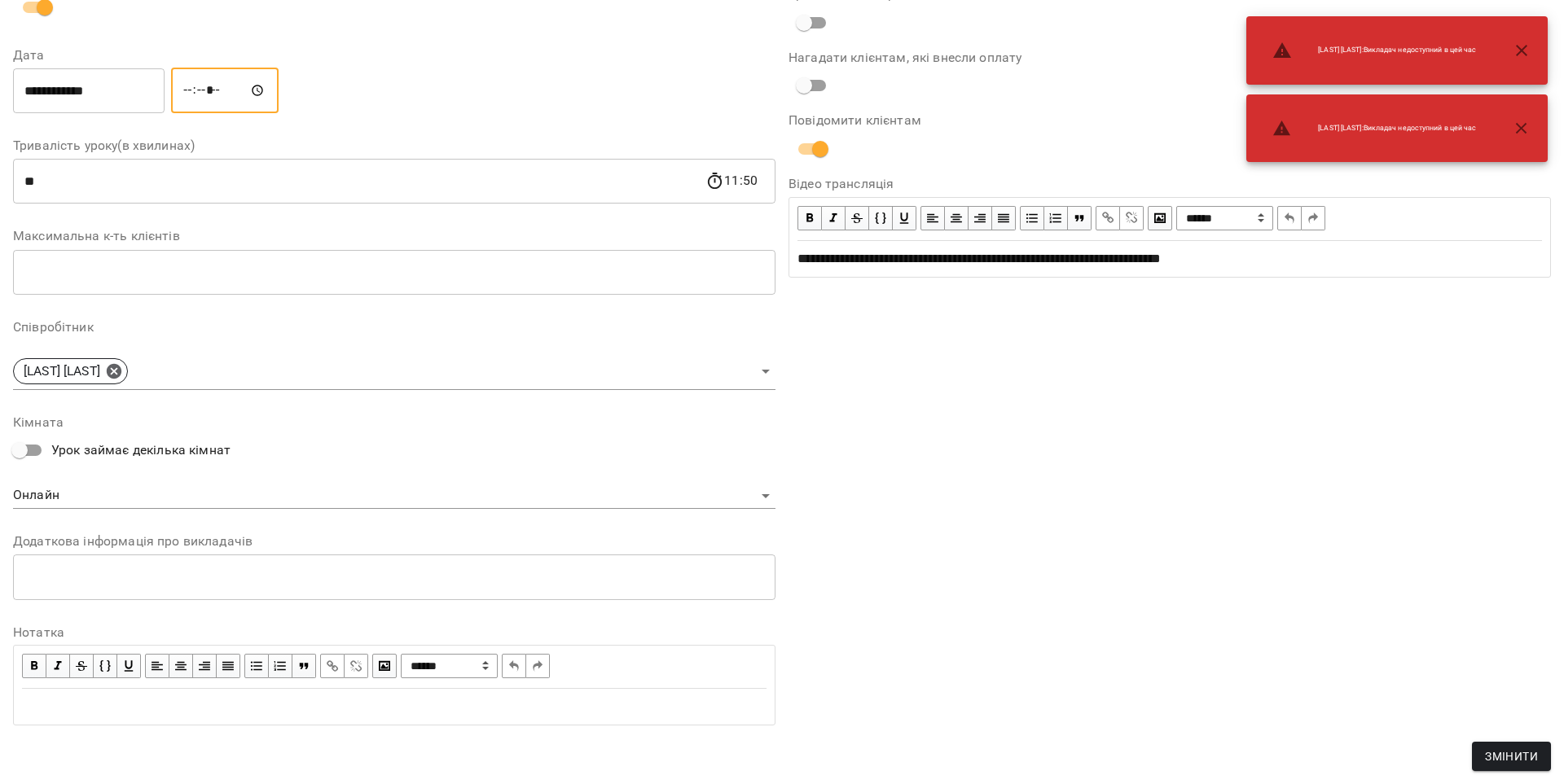 scroll, scrollTop: 254, scrollLeft: 0, axis: vertical 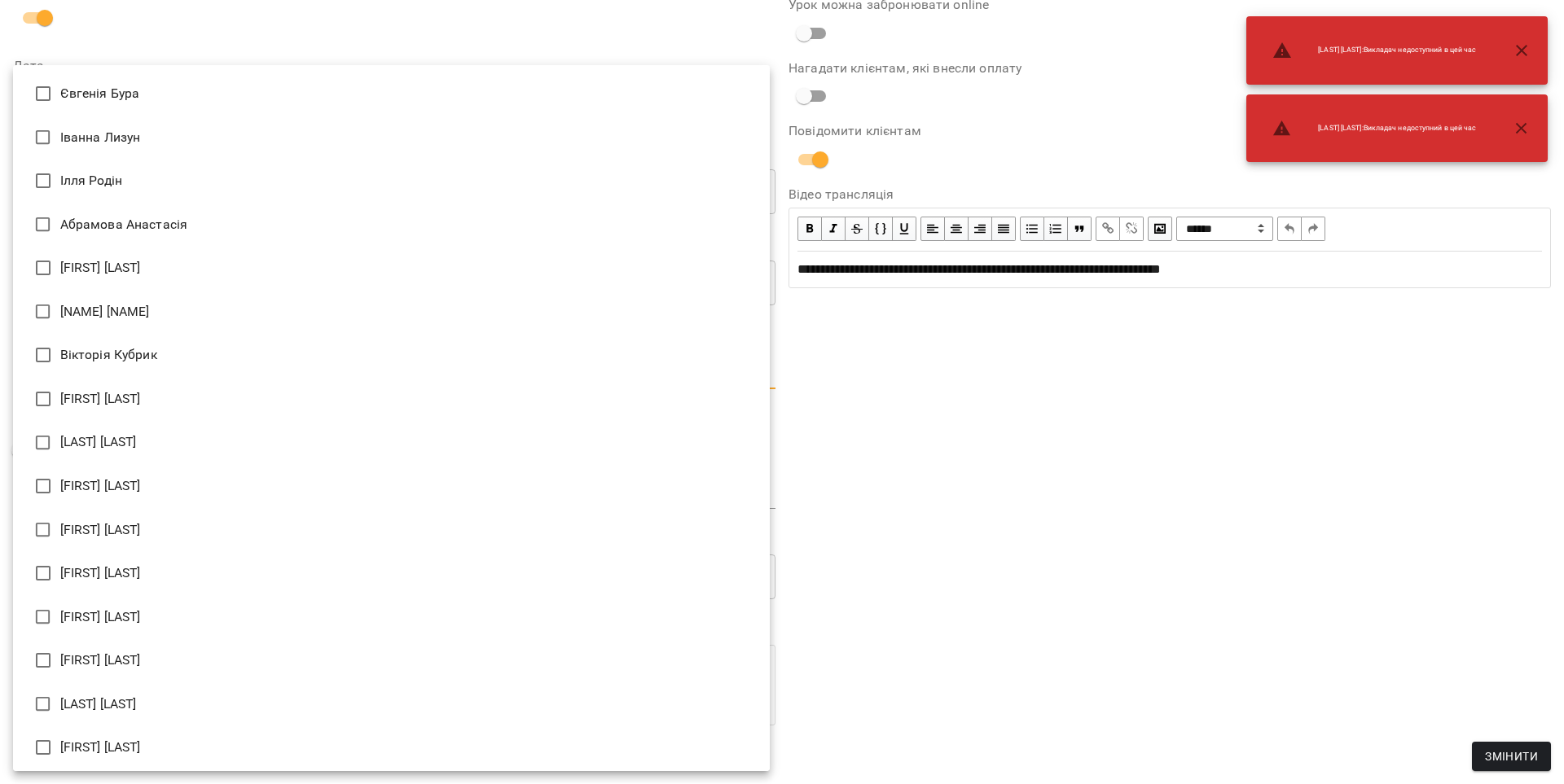 click on "For Business 12 UA Журнал відвідувань / [LAST] [LAST] чт, 14 серп 2025 19:00 / Урок відбувся чт ,  19:00 [LAST] [LAST] Урок №88 Попередні уроки вт 12 серп 2025 11:00 чт 07 серп 2025 19:00 вт 05 серп 2025 19:00 чт 31 лип 2025 19:00 вт 29 лип 2025 19:00   [LAST] [LAST] ( 50 хв. ) індив 7-14 Змінити урок Скасувати Урок [LAST] [LAST] Онлайн Кімната [FIRST] [LAST] https://us04web.zoom.us/j/71600289852?pwd=YaMtPKf4Rkx8c4FjRtgzdxePcX7yho.1 Відео трансляція 2025-08-05 14:36:31 Створити розсилку   [FIRST] [LAST] Оцінки Прогул Скасувати [LAST] [LAST] :  Викладач недоступний в цей час [LAST] [LAST]" at bounding box center (782, 414) 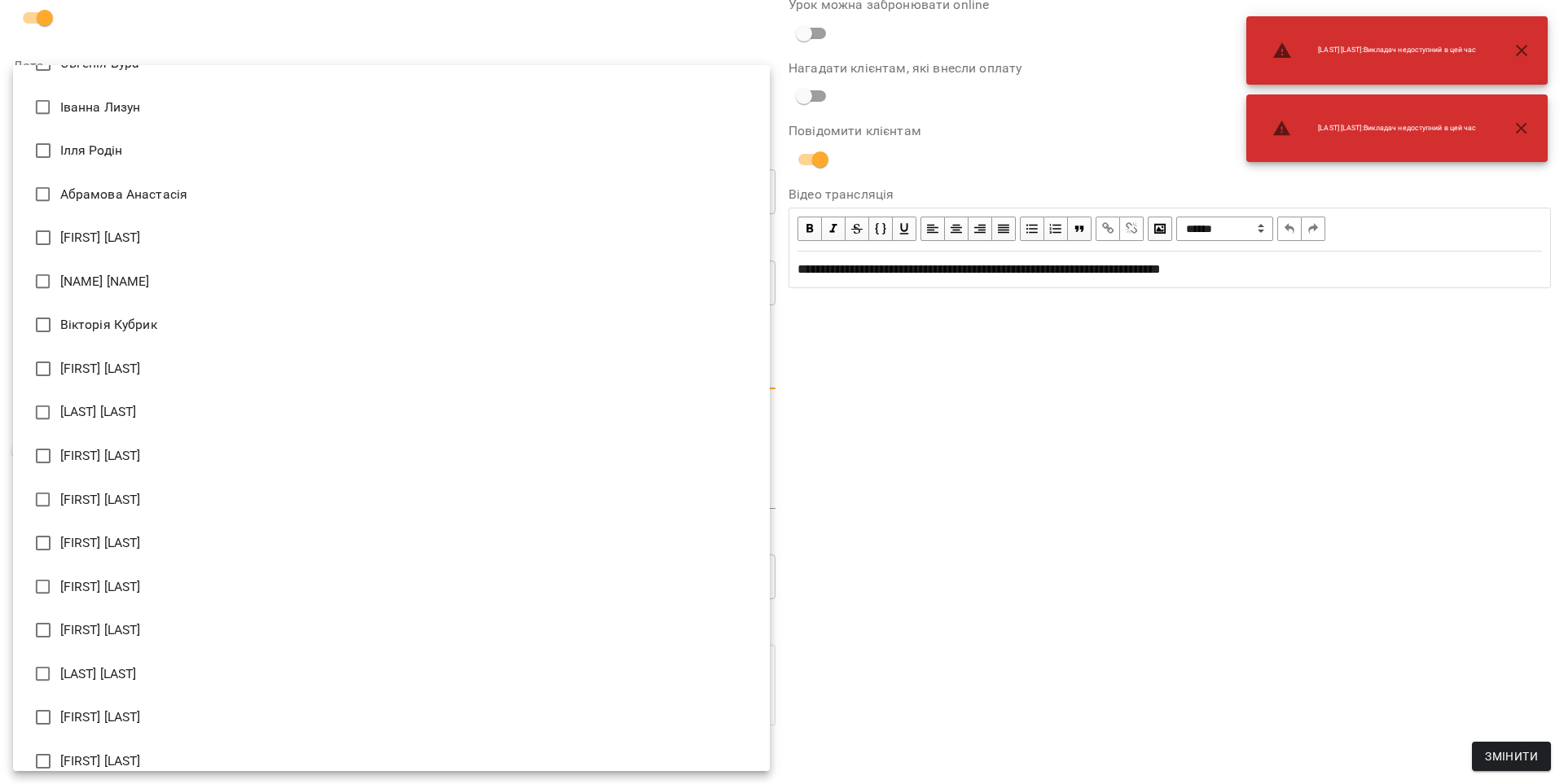 scroll, scrollTop: 49, scrollLeft: 0, axis: vertical 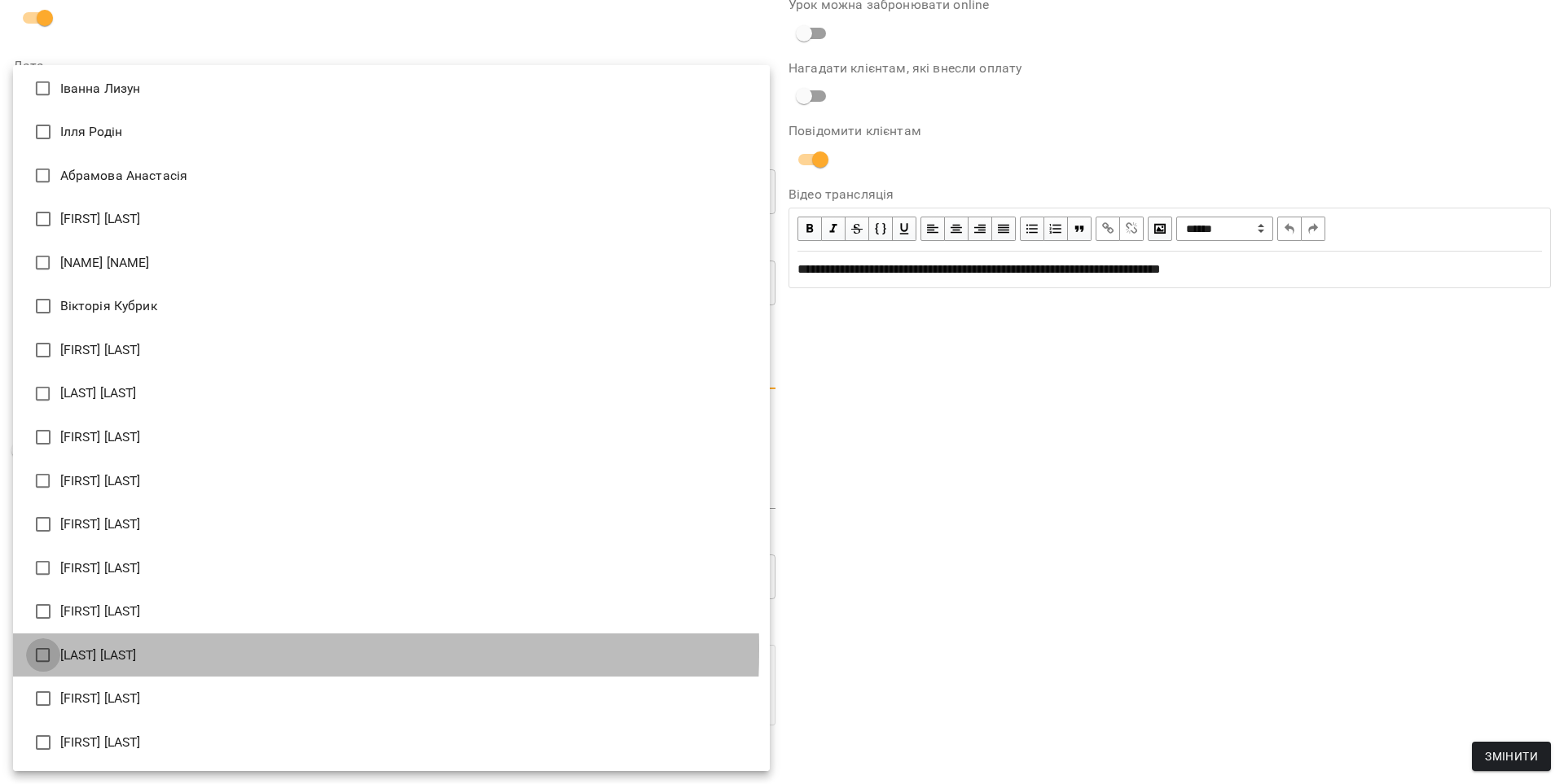 type on "**********" 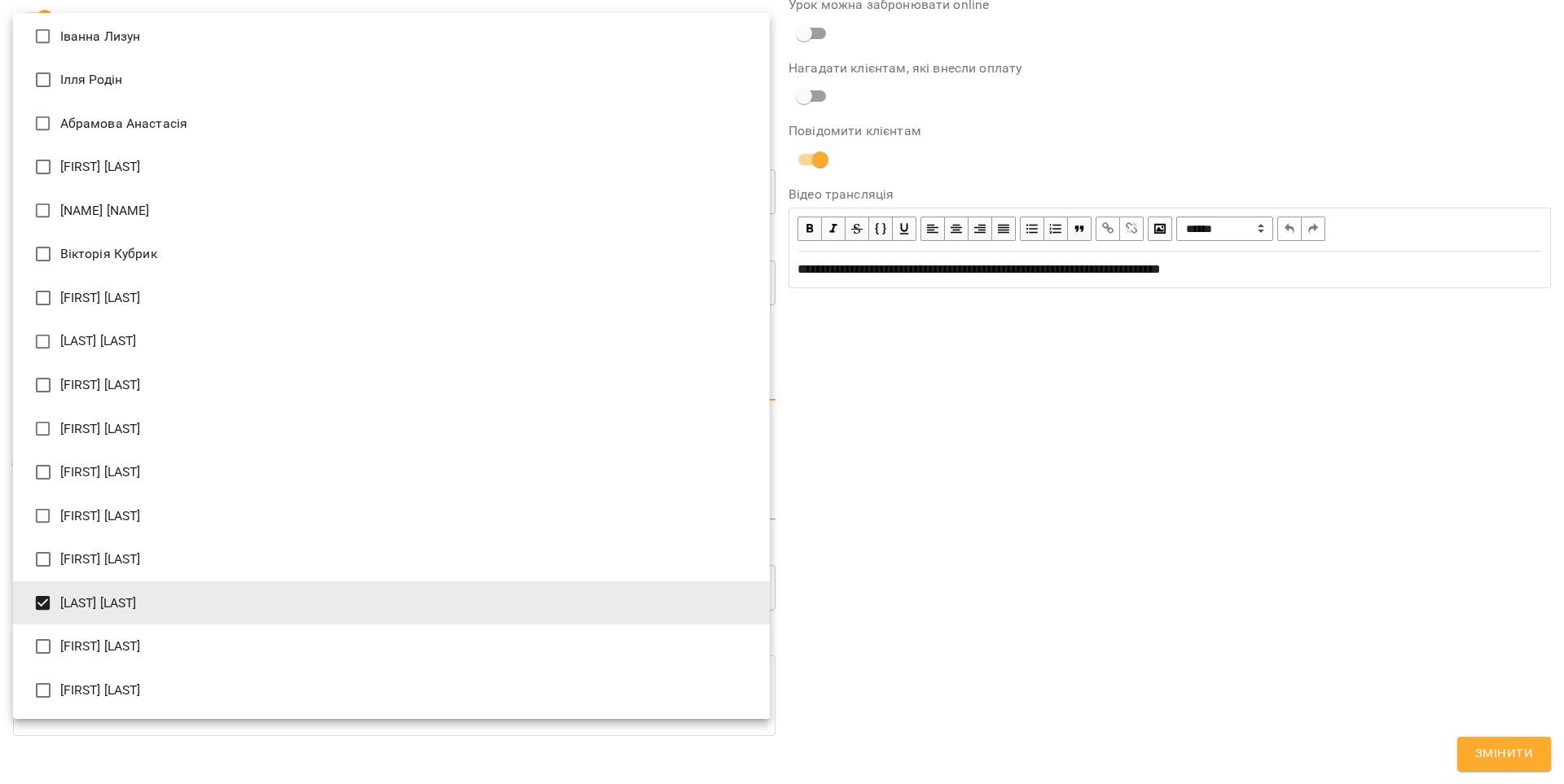 click at bounding box center [782, 392] 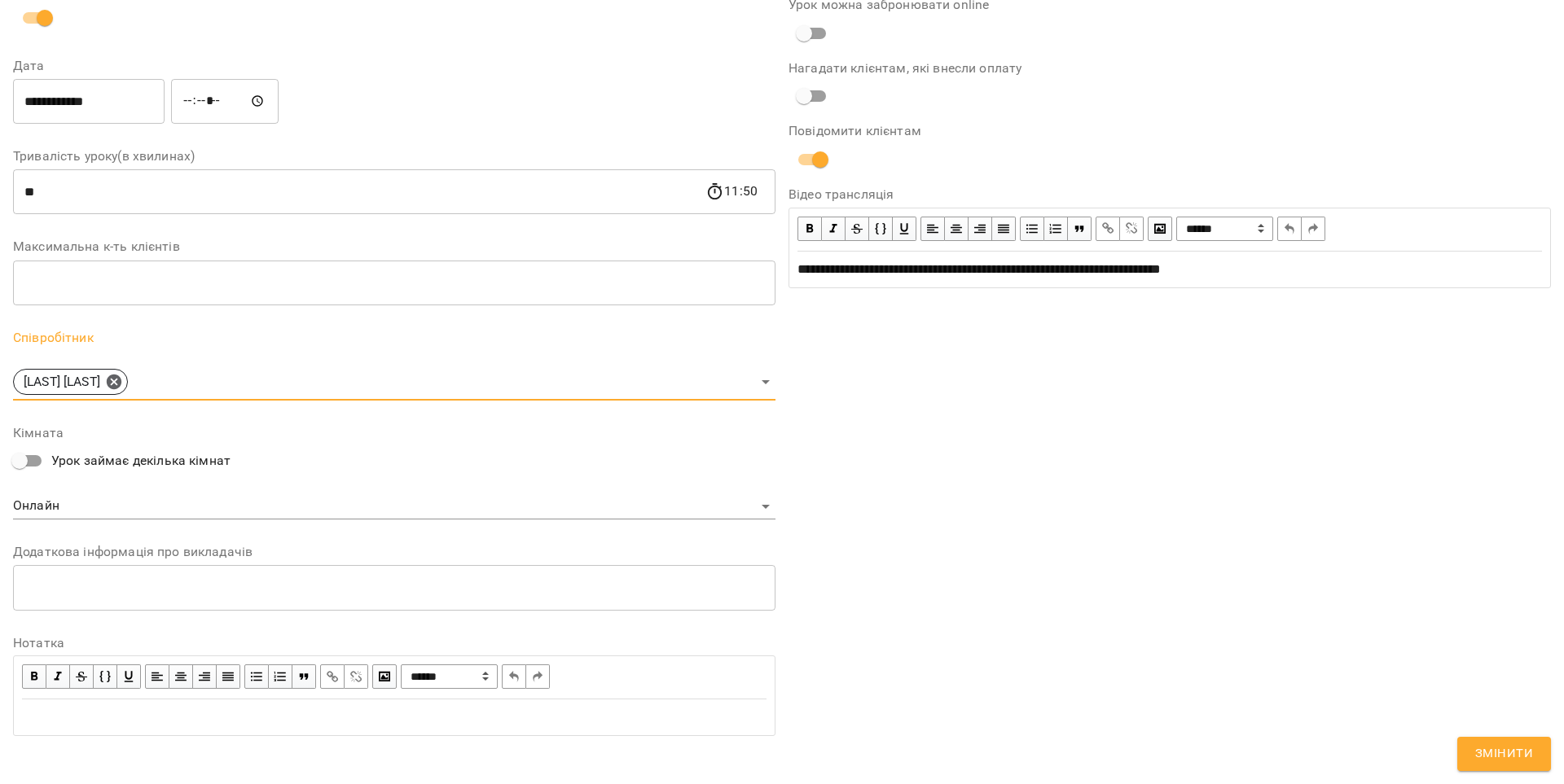 drag, startPoint x: 1487, startPoint y: 747, endPoint x: 1478, endPoint y: 742, distance: 10.29563 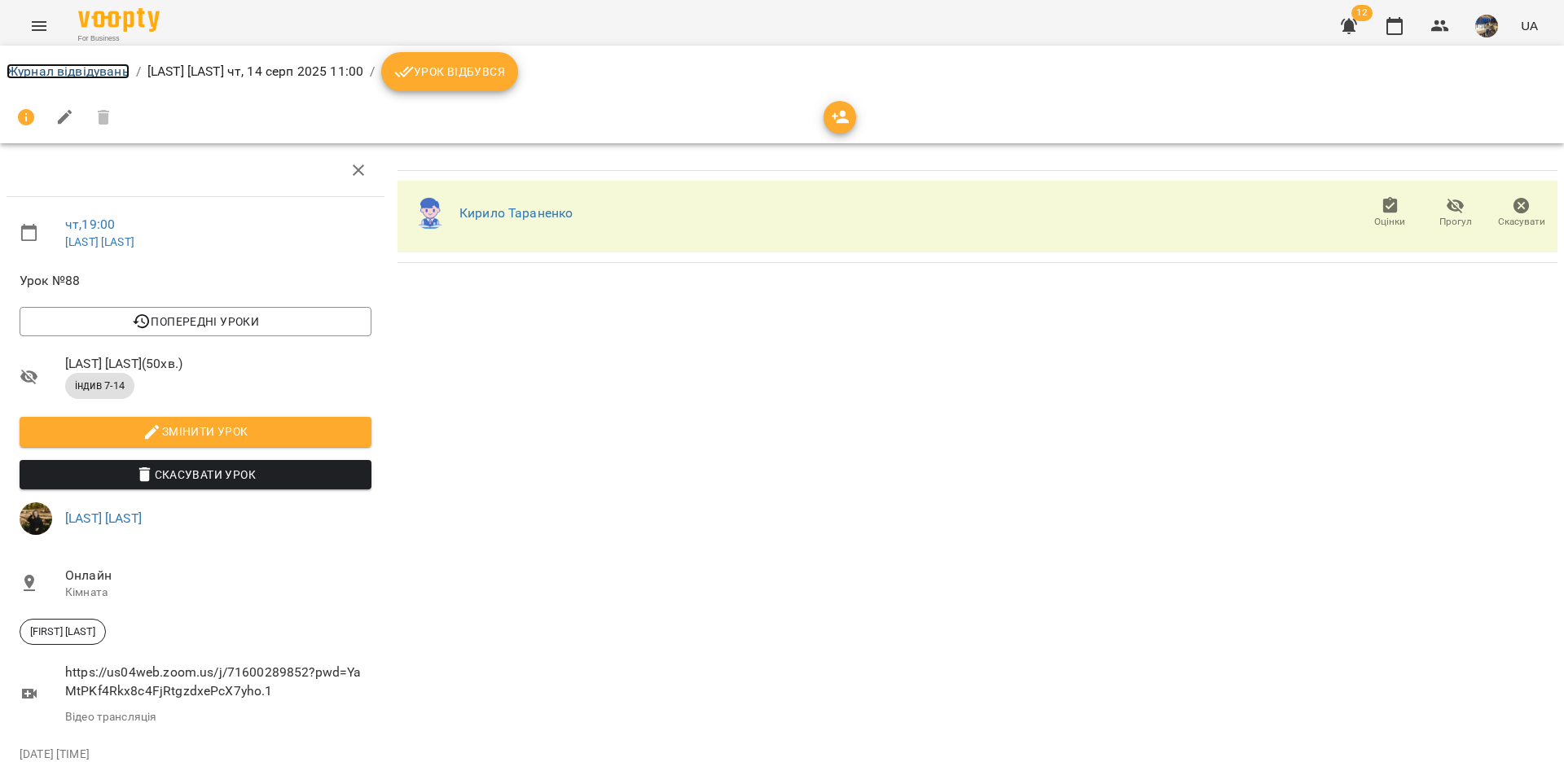 click on "Журнал відвідувань" at bounding box center (68, 71) 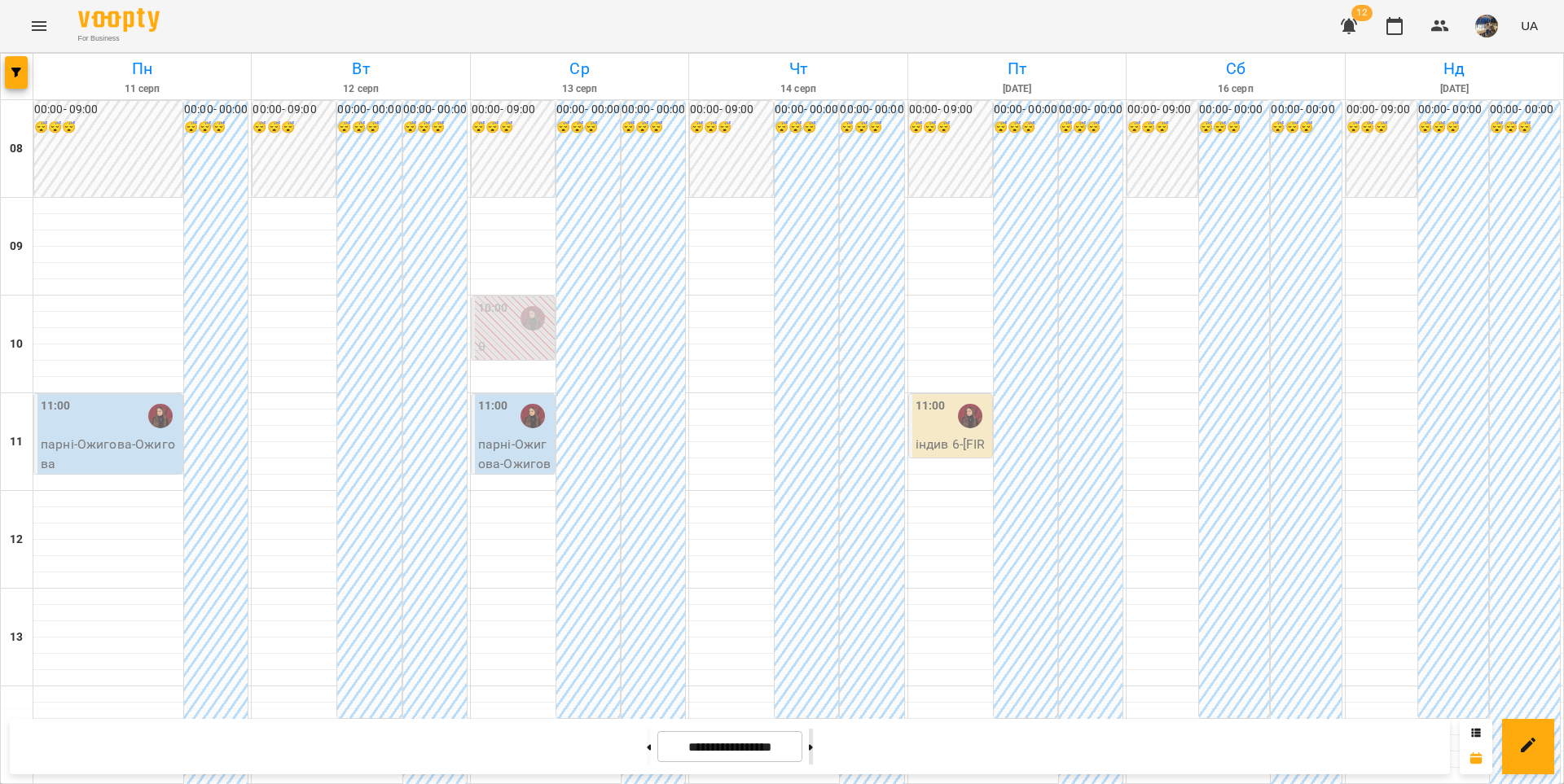 click at bounding box center (811, 747) 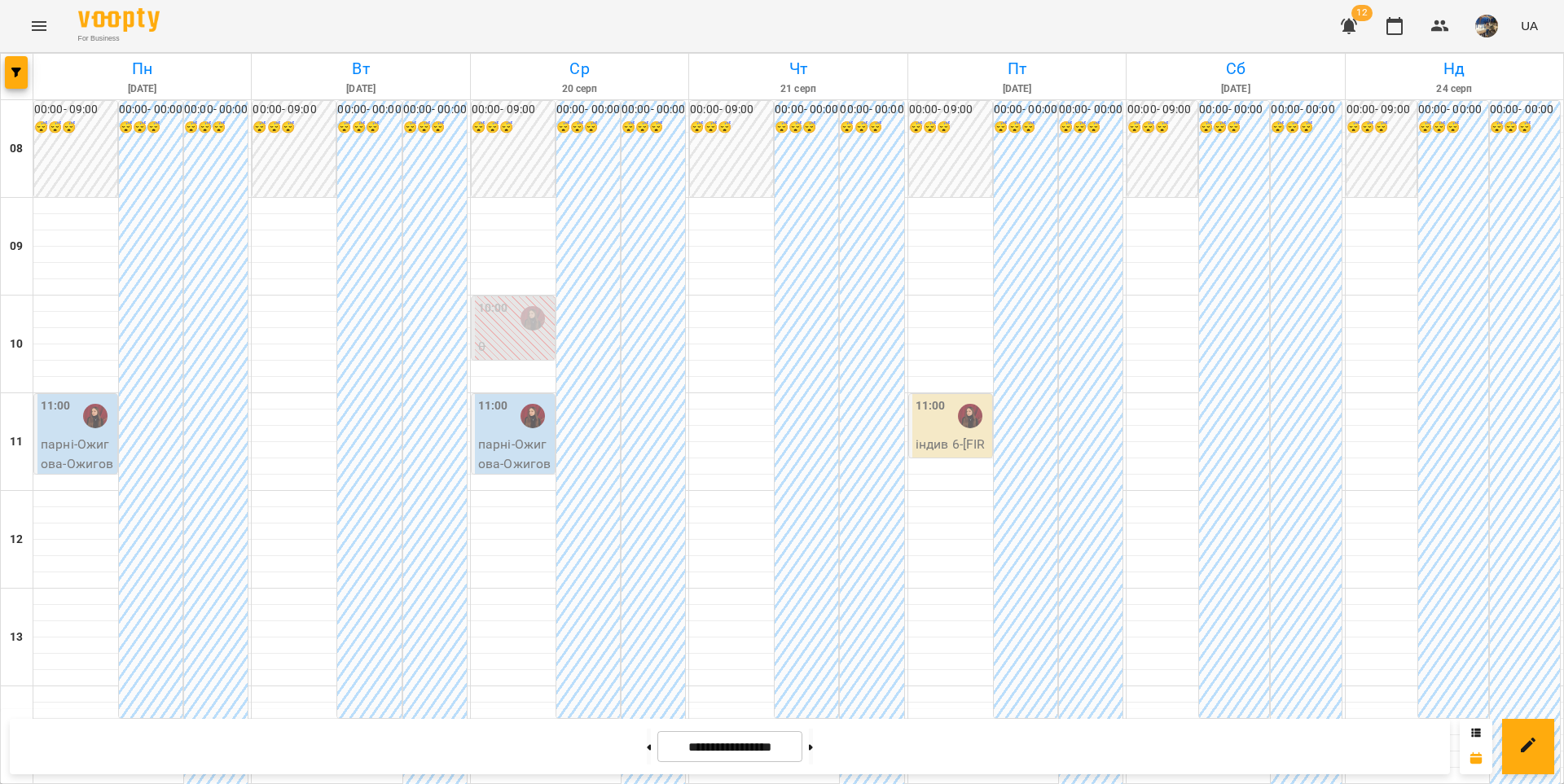 scroll, scrollTop: 757, scrollLeft: 0, axis: vertical 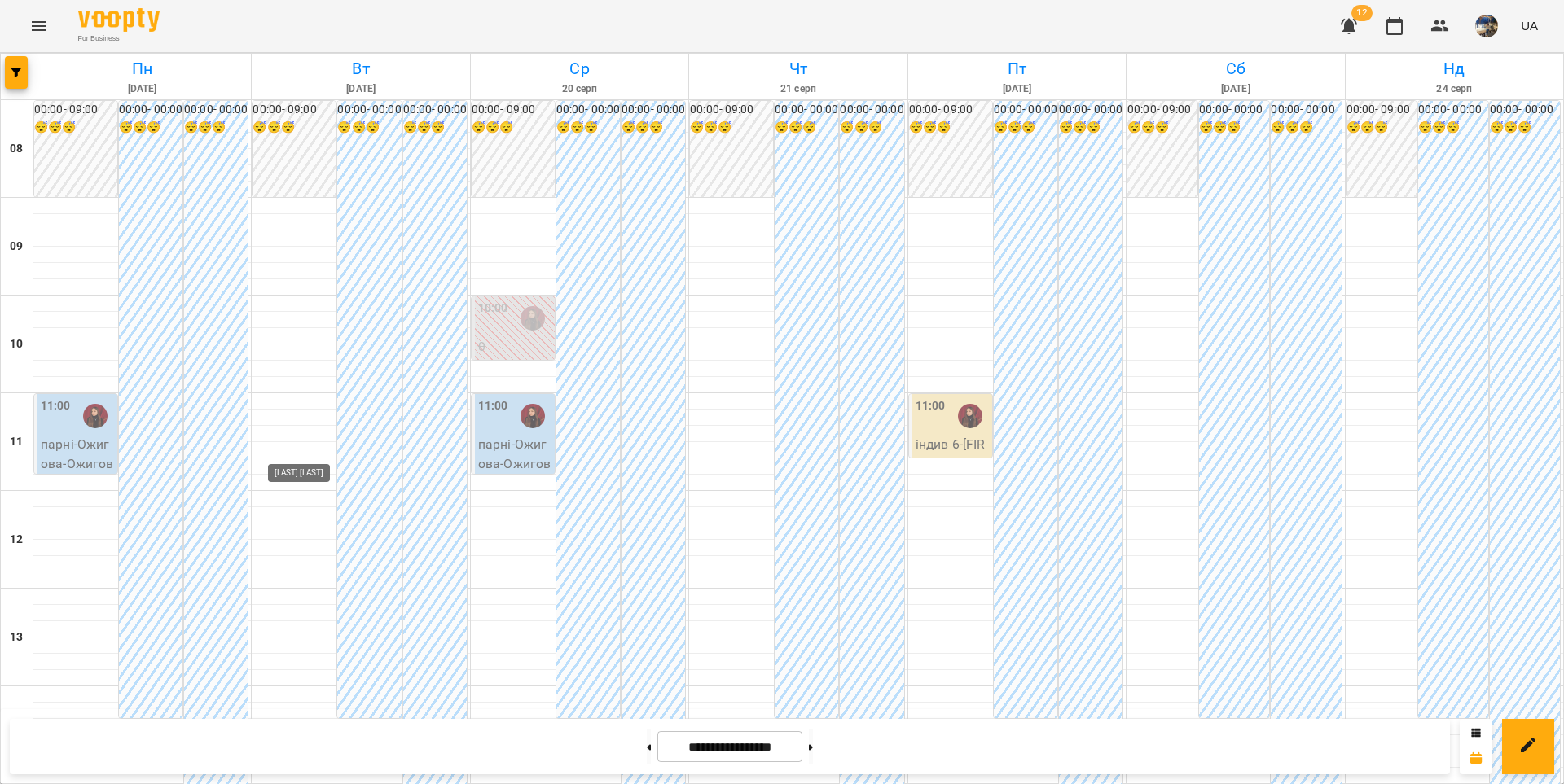 click at bounding box center (314, 1198) 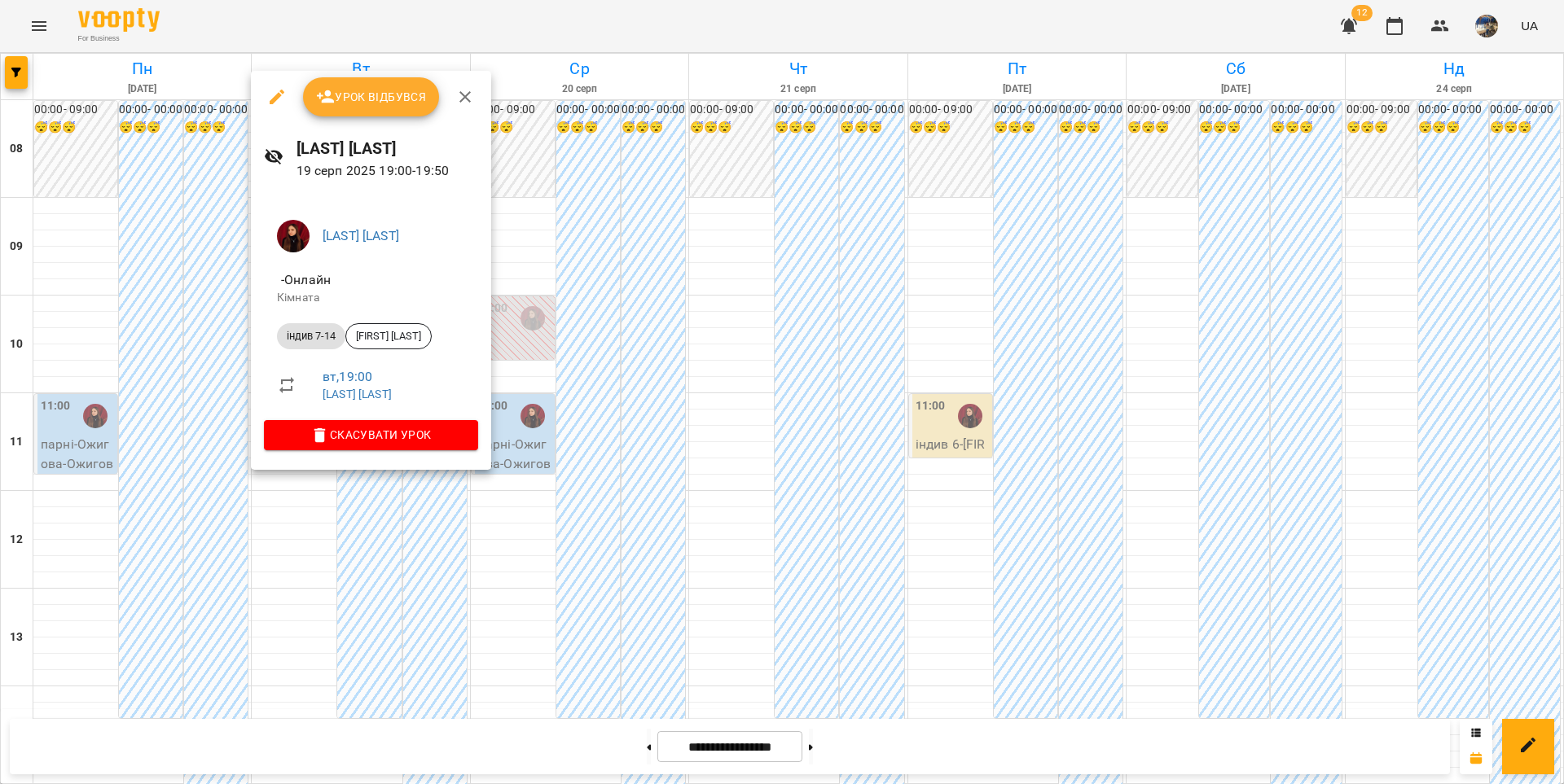 click 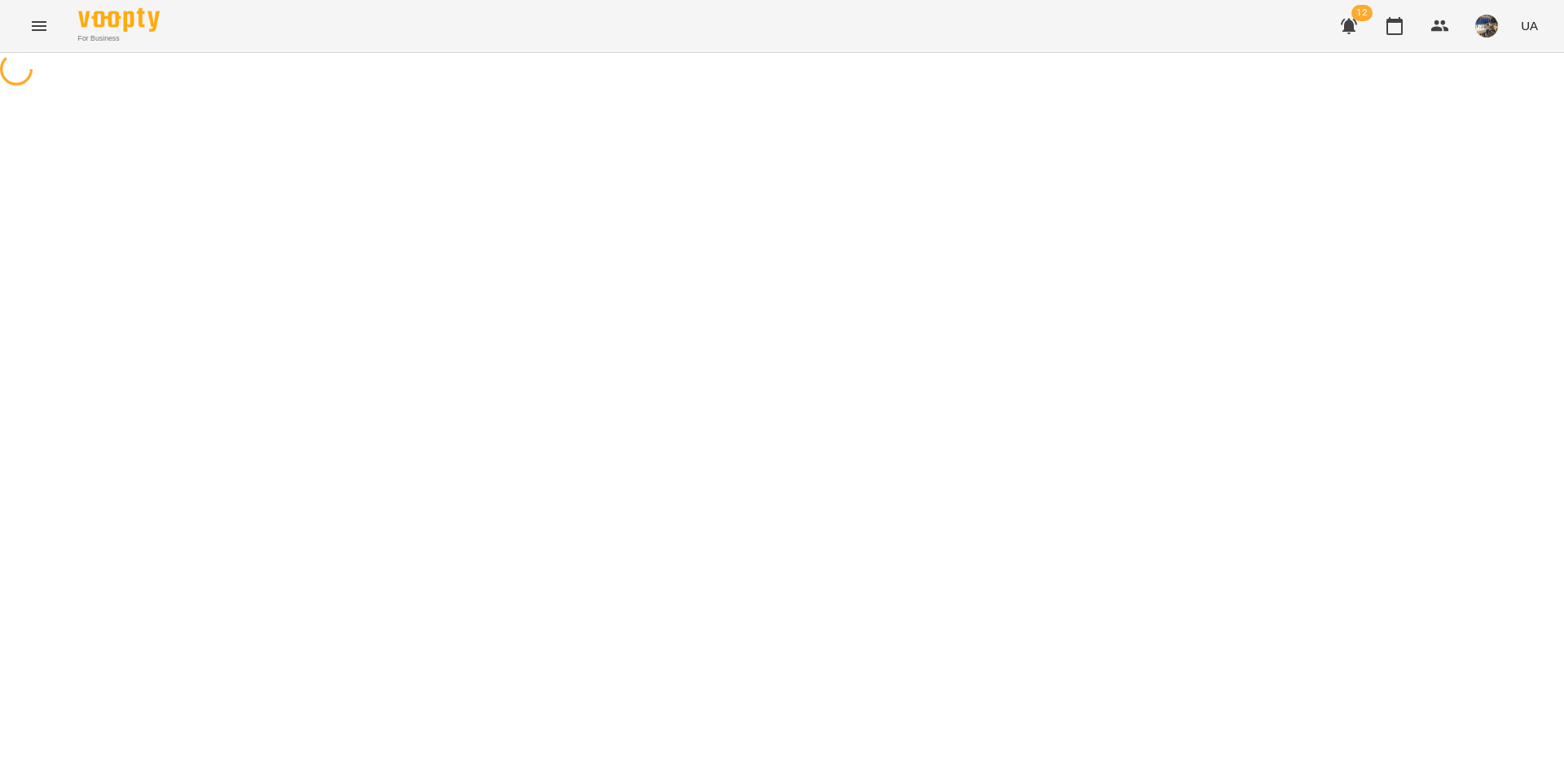 select on "**********" 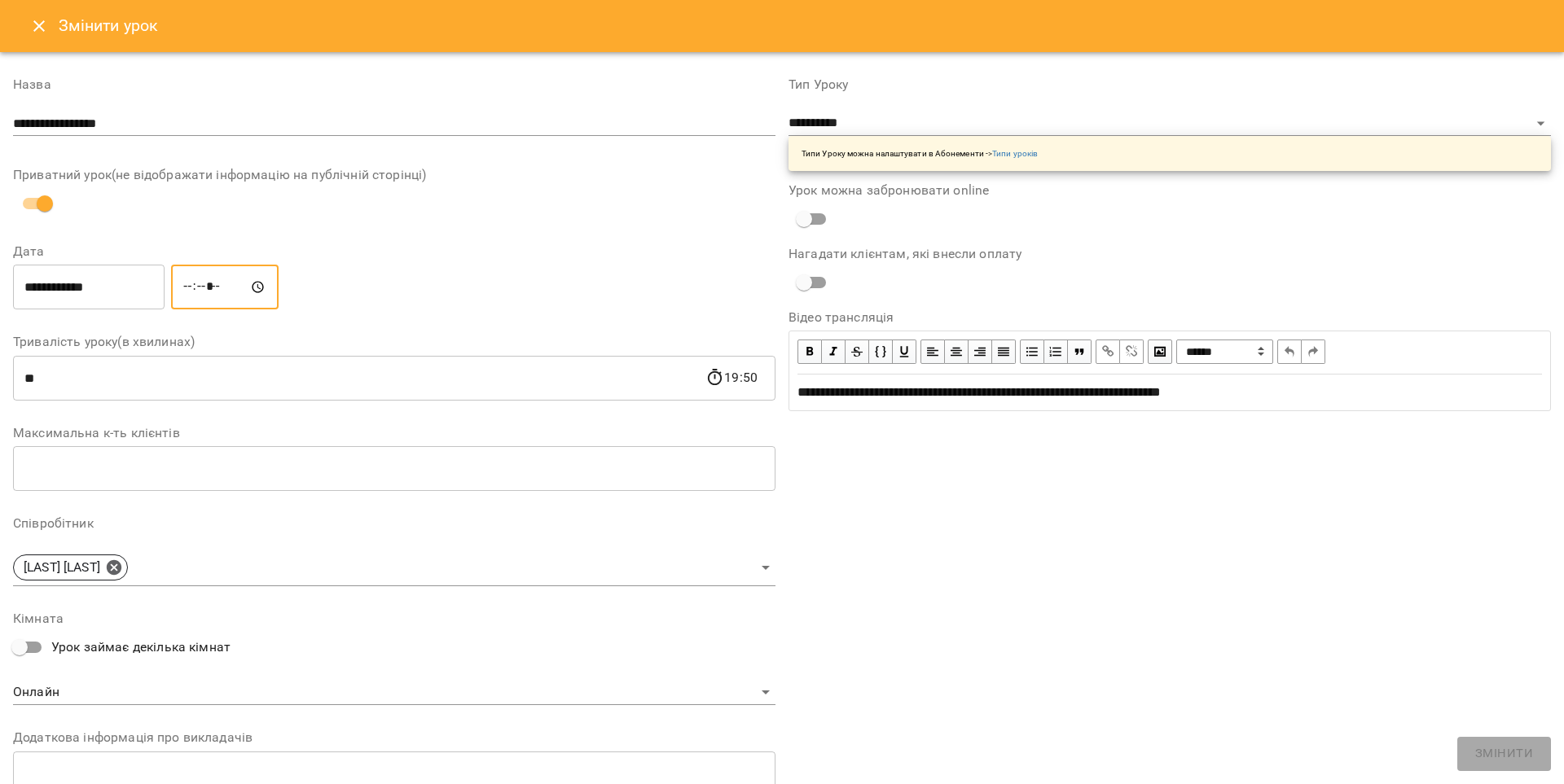 click on "*****" at bounding box center (225, 287) 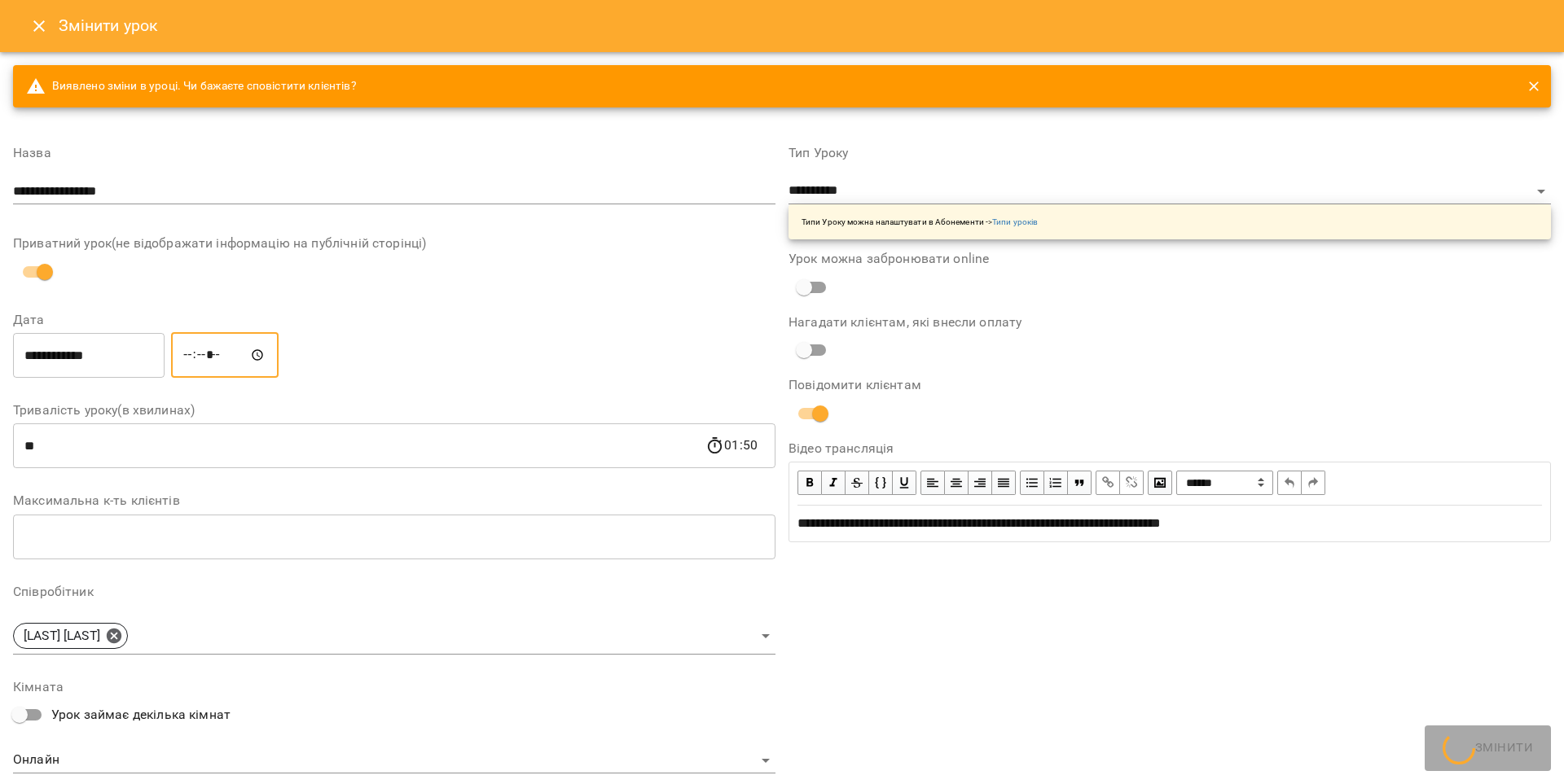 type on "*****" 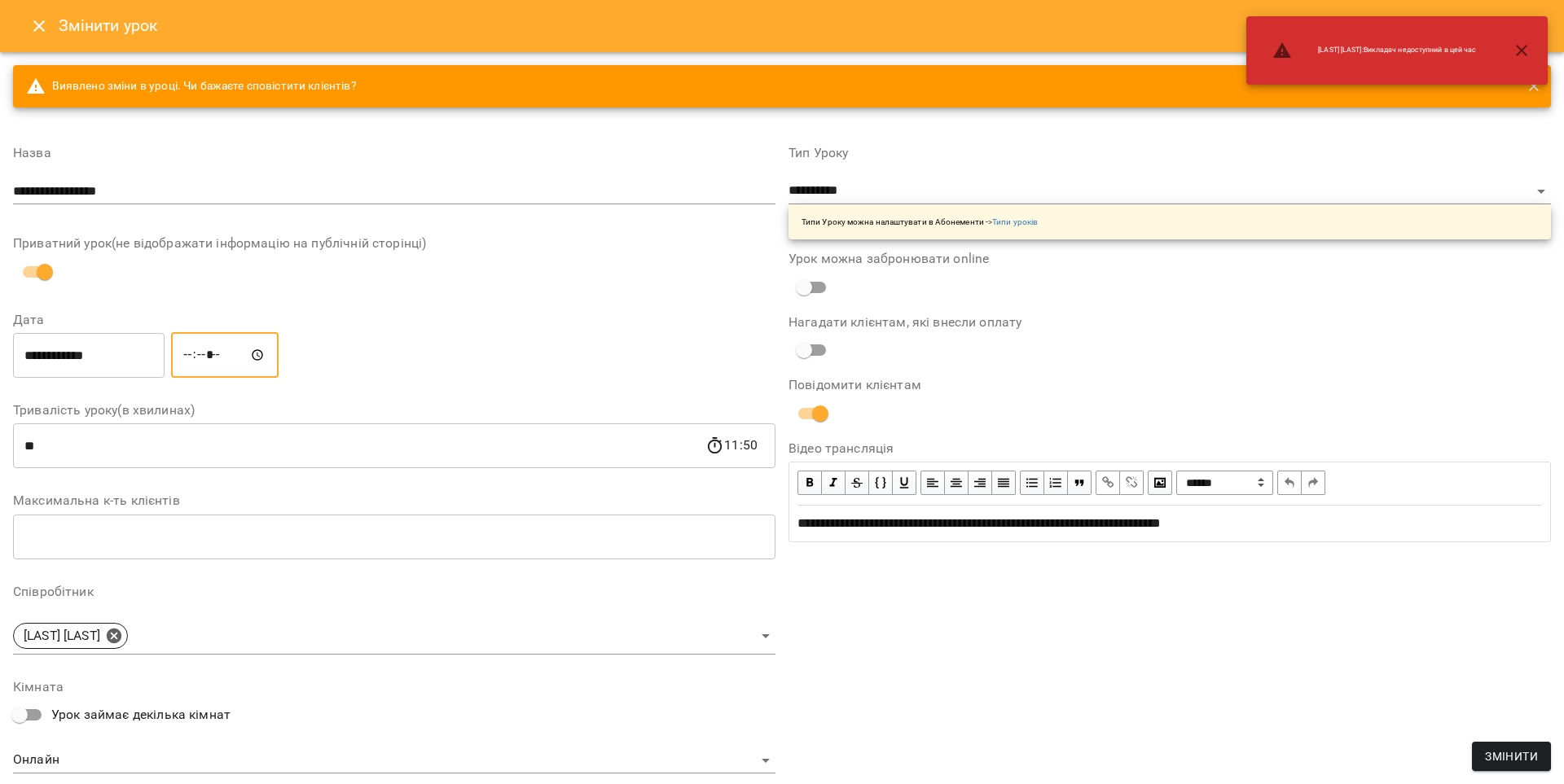 scroll, scrollTop: 265, scrollLeft: 0, axis: vertical 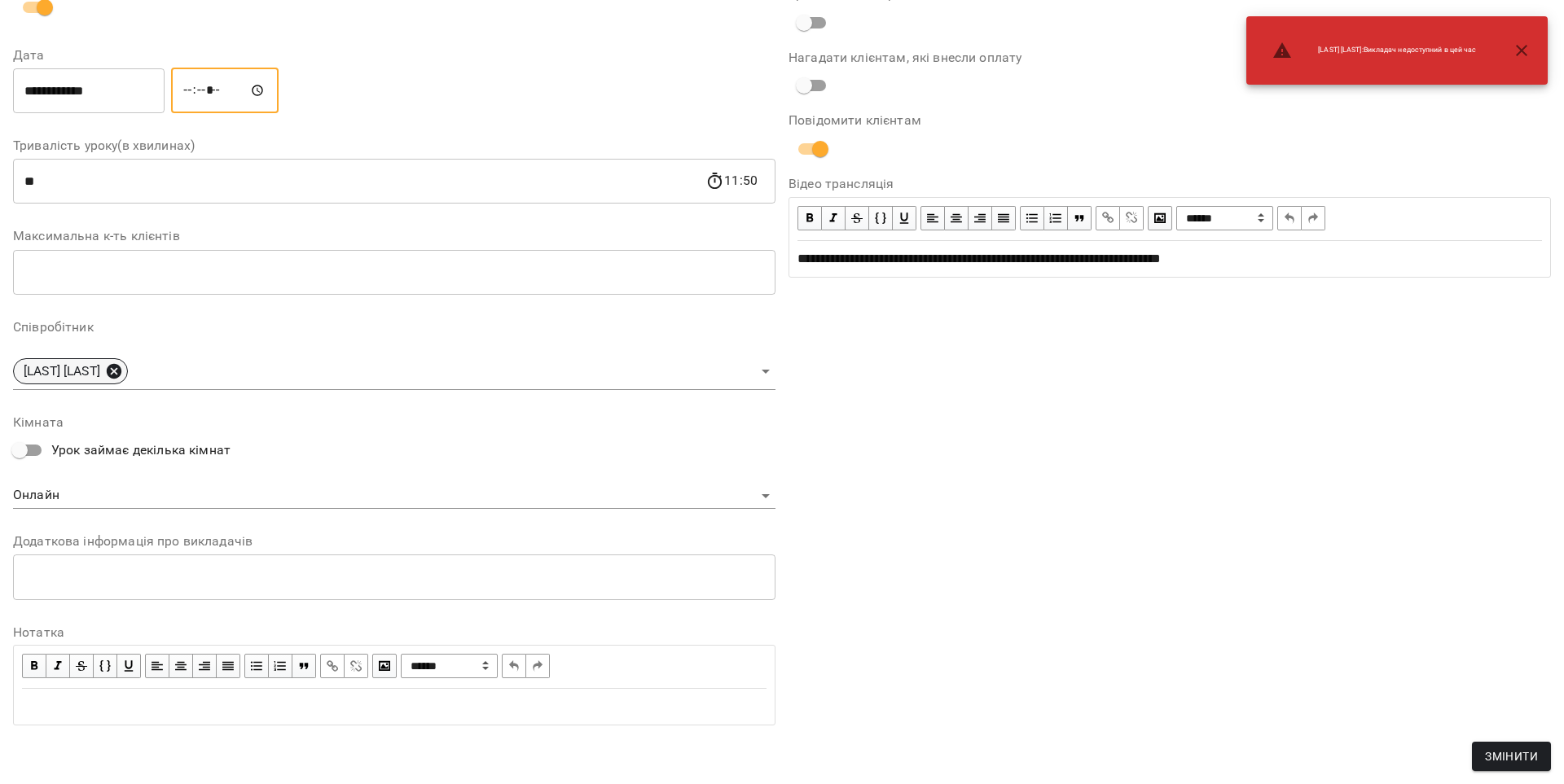 click 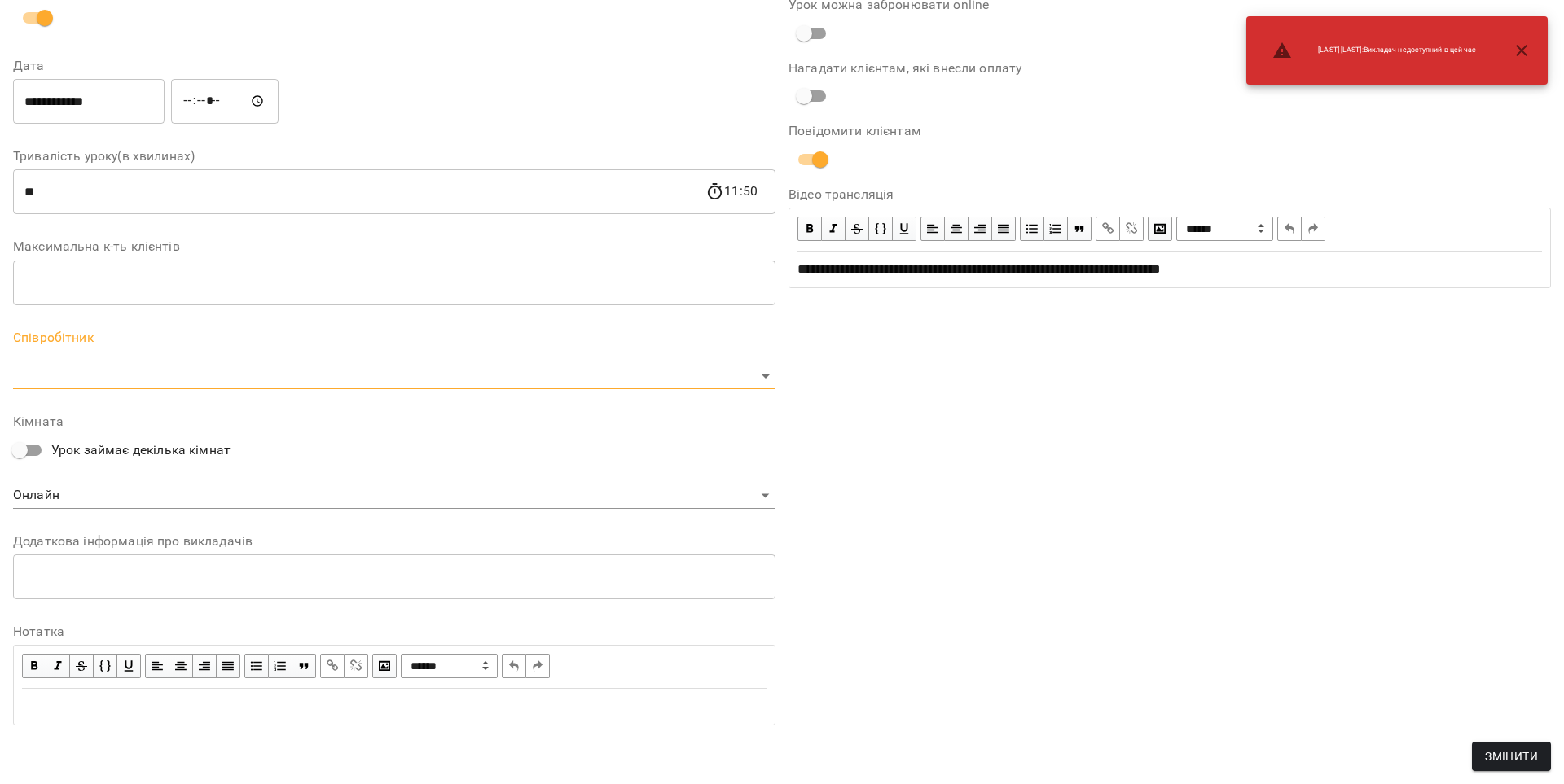 scroll, scrollTop: 254, scrollLeft: 0, axis: vertical 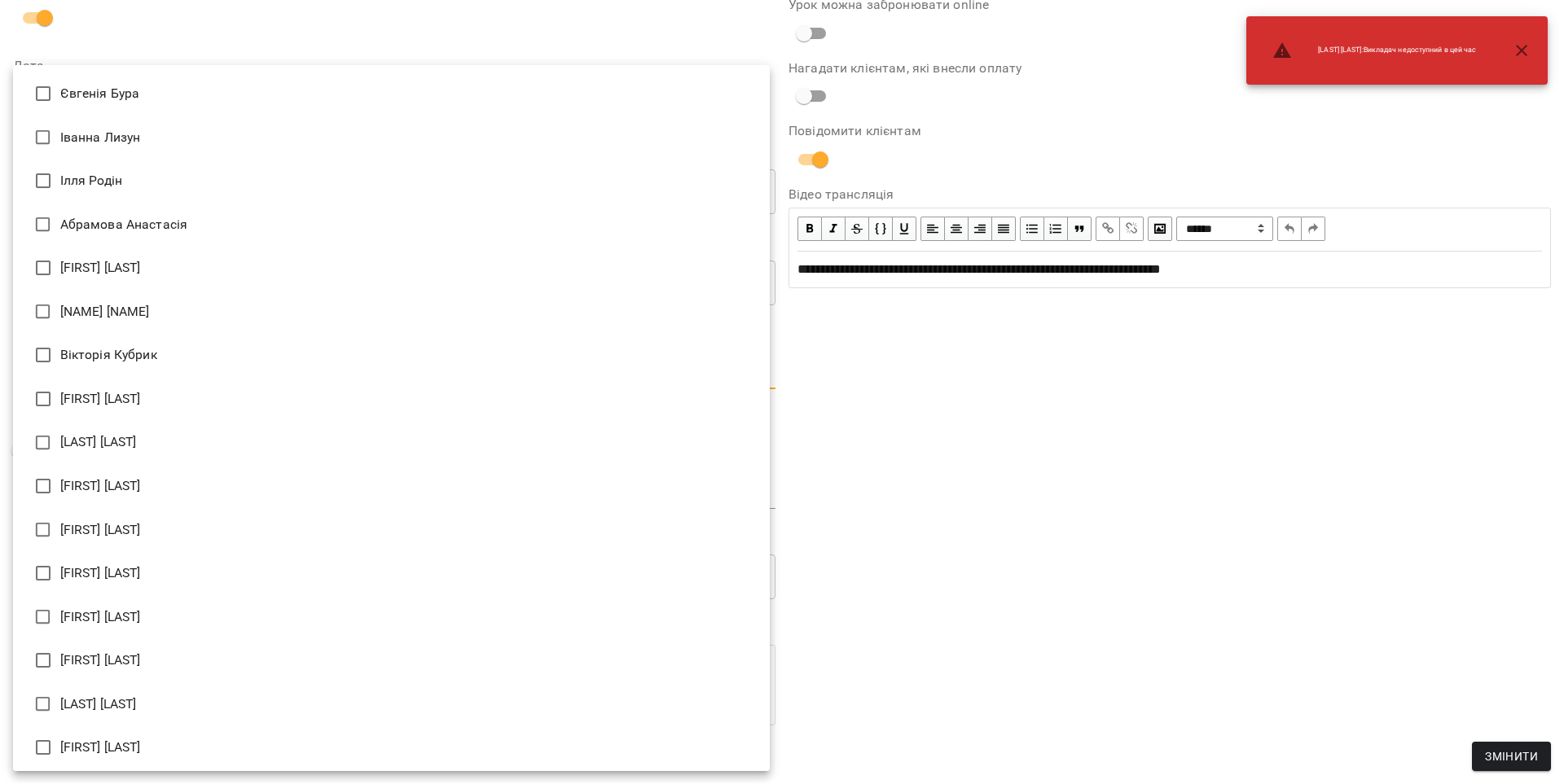 type on "**********" 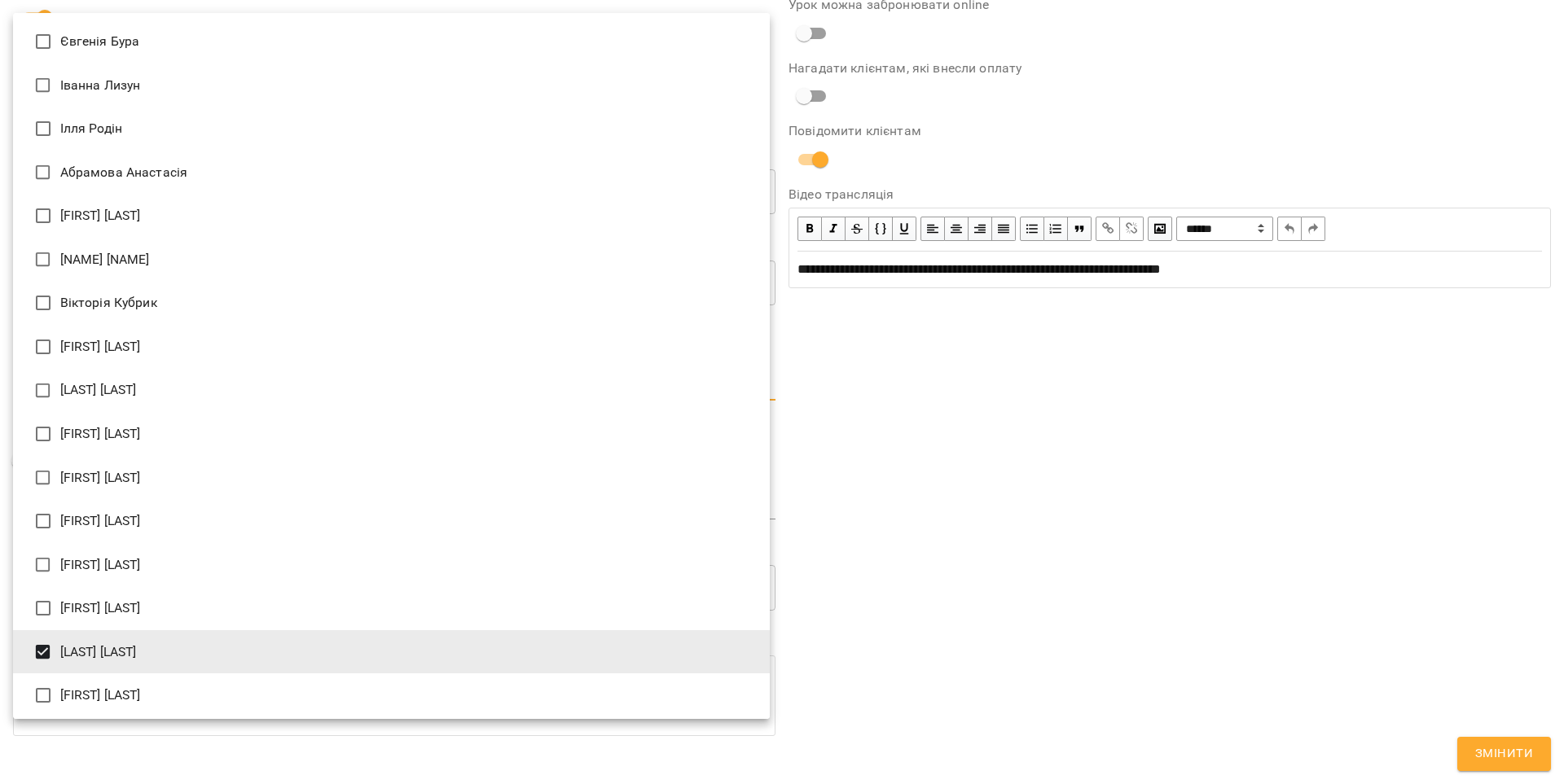 drag, startPoint x: 1289, startPoint y: 767, endPoint x: 1390, endPoint y: 745, distance: 103.36827 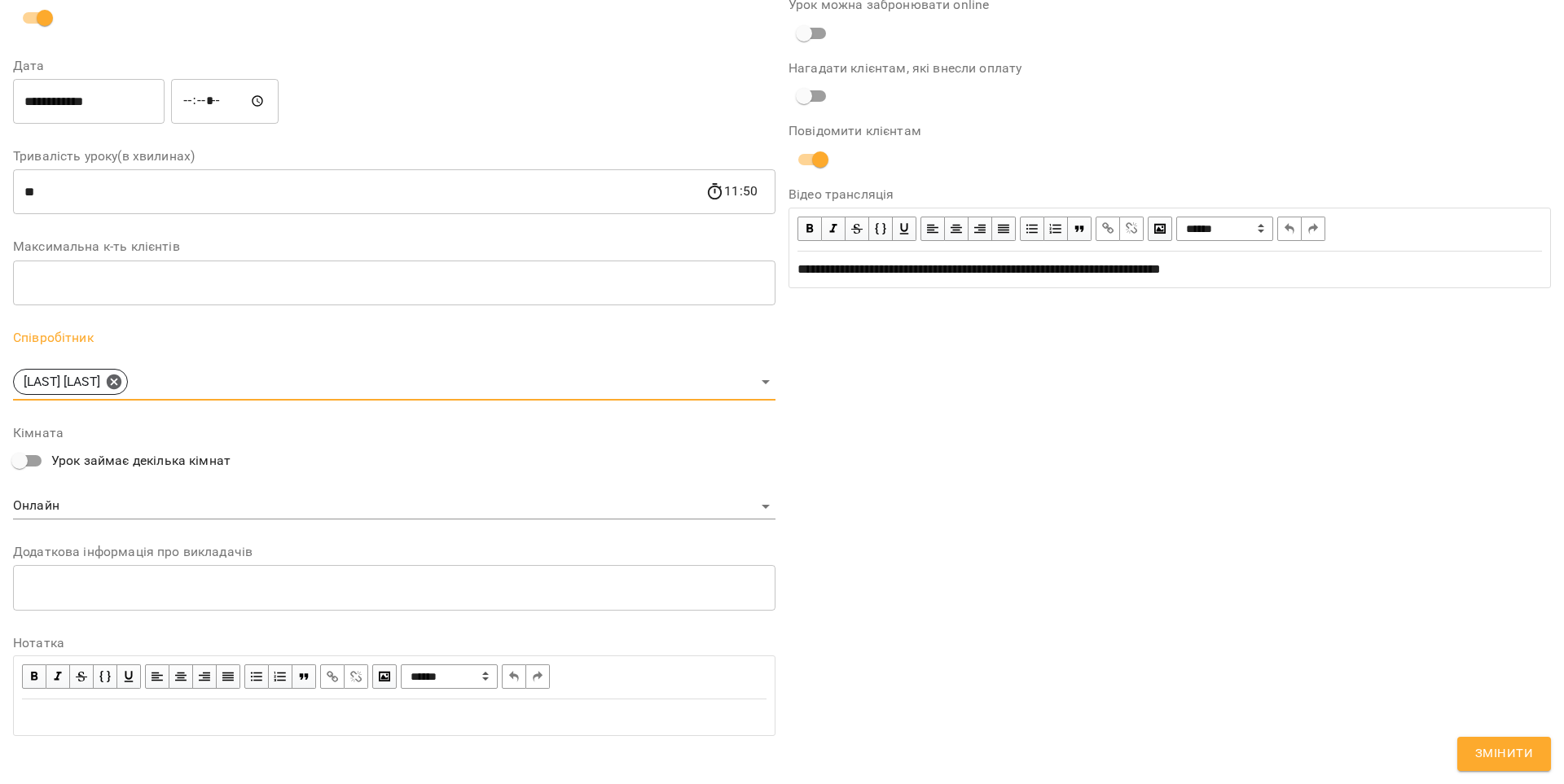 drag, startPoint x: 1482, startPoint y: 751, endPoint x: 1432, endPoint y: 725, distance: 56.356011 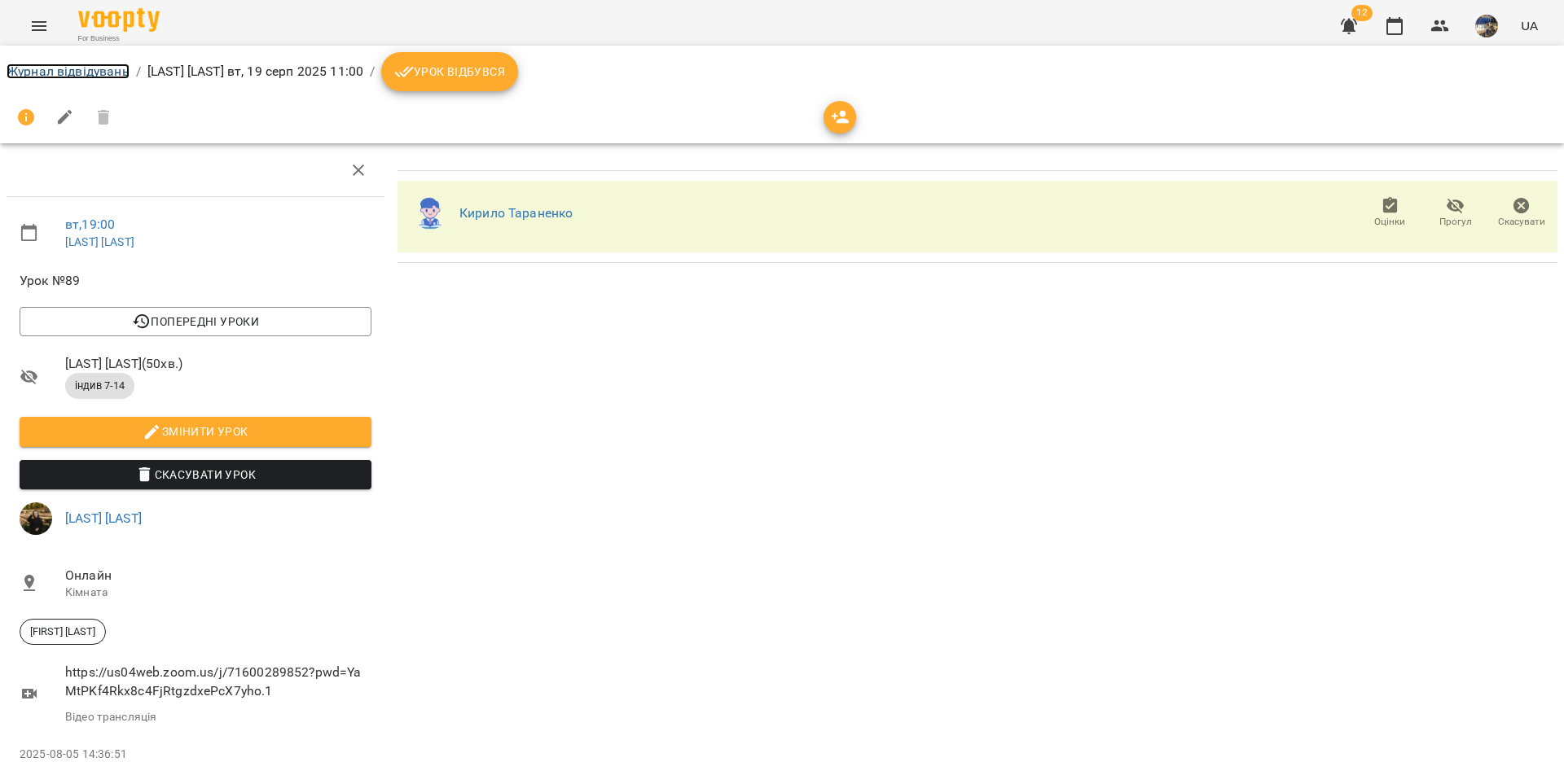 click on "Журнал відвідувань" at bounding box center (68, 71) 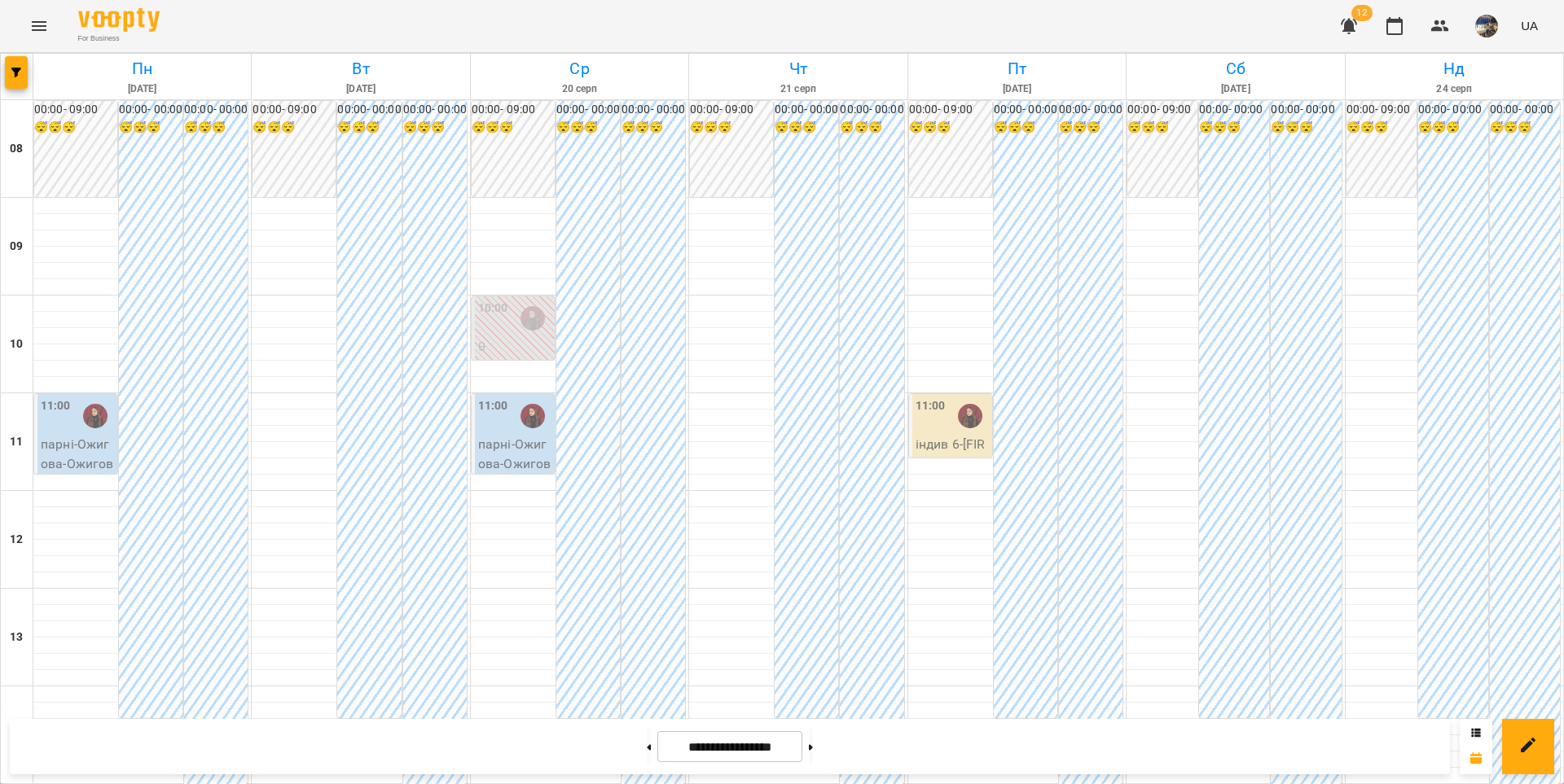 scroll, scrollTop: 757, scrollLeft: 0, axis: vertical 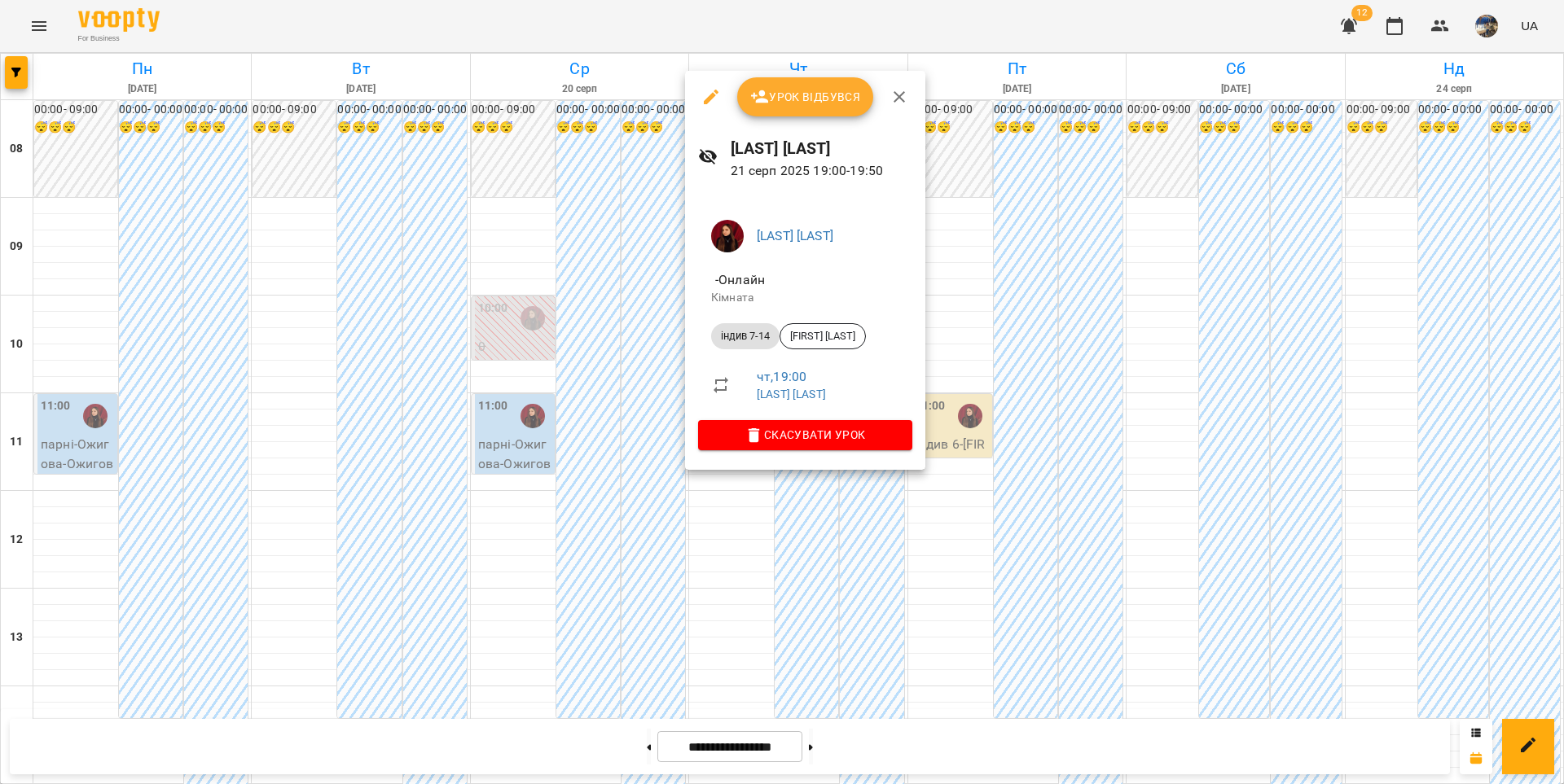 click 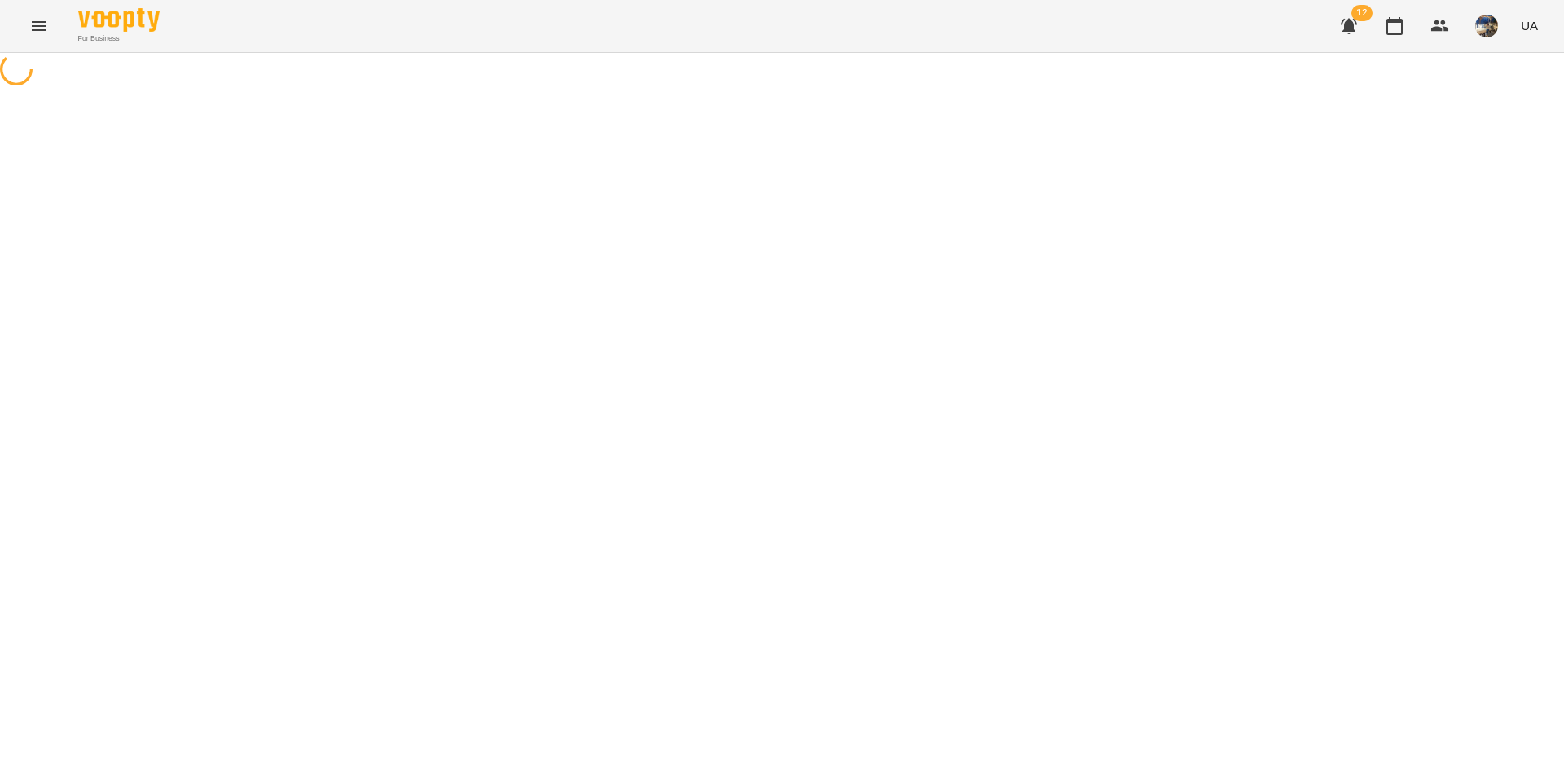 select on "**********" 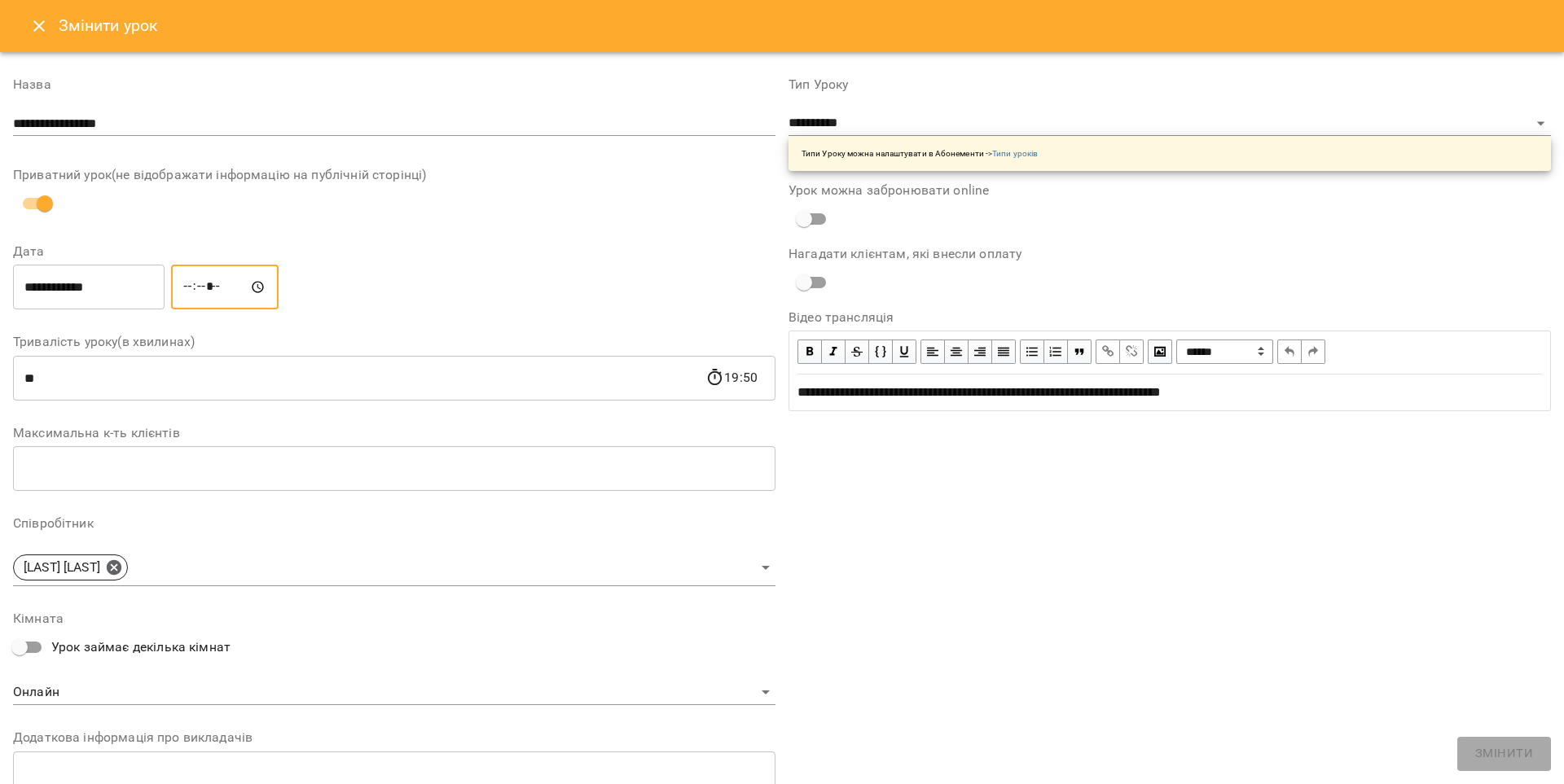 click on "*****" at bounding box center [225, 287] 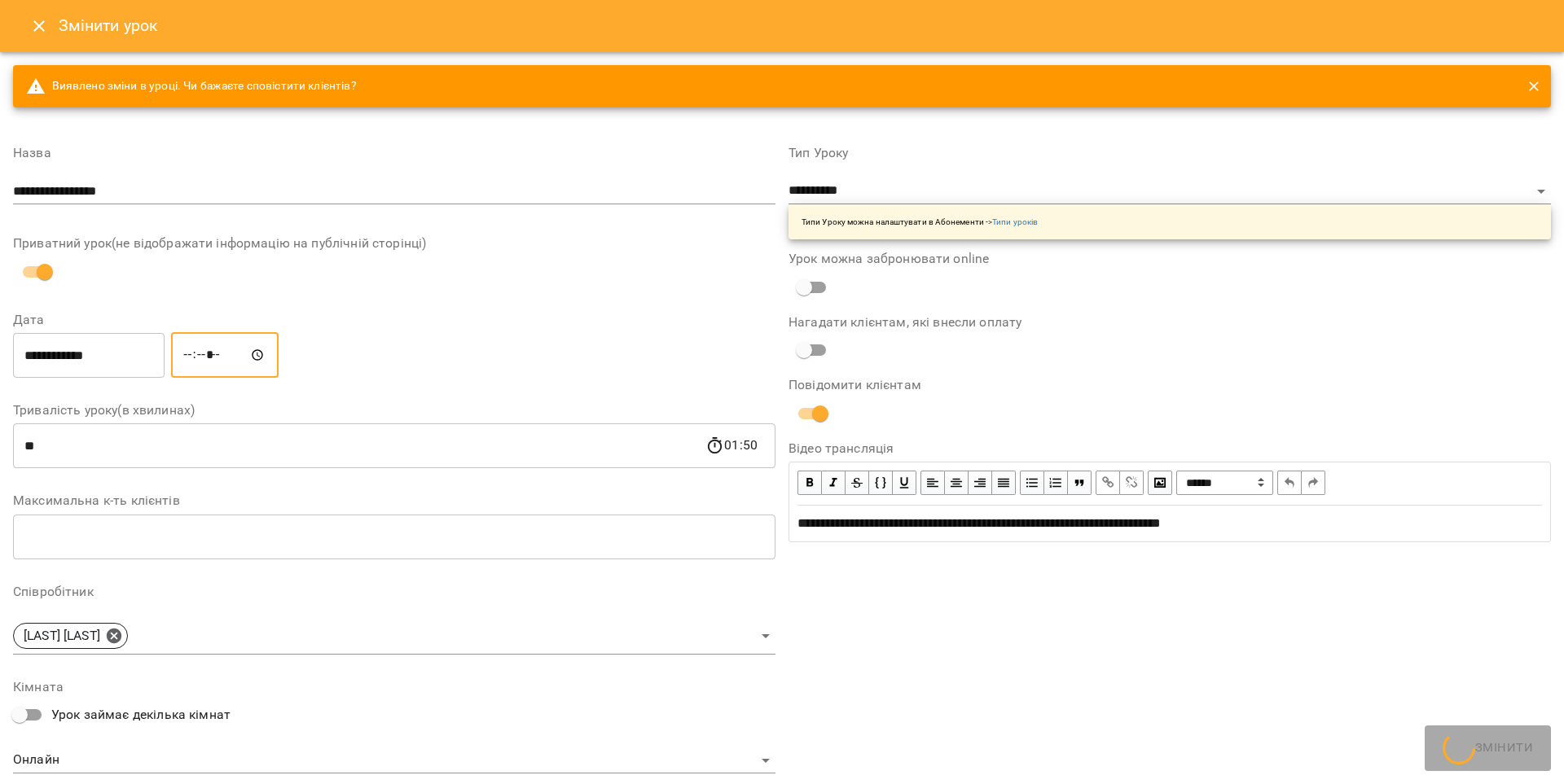 type on "*****" 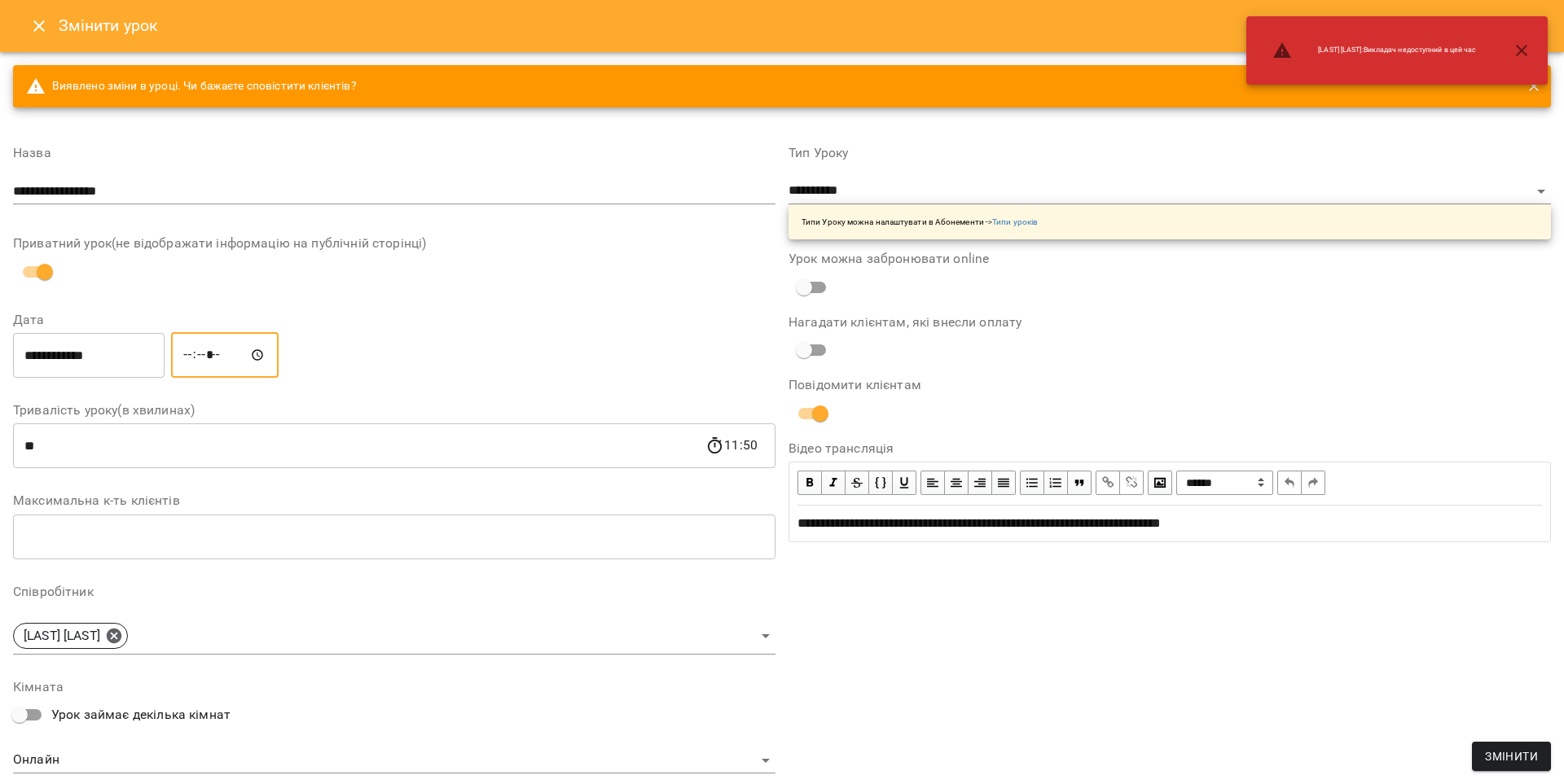 scroll, scrollTop: 265, scrollLeft: 0, axis: vertical 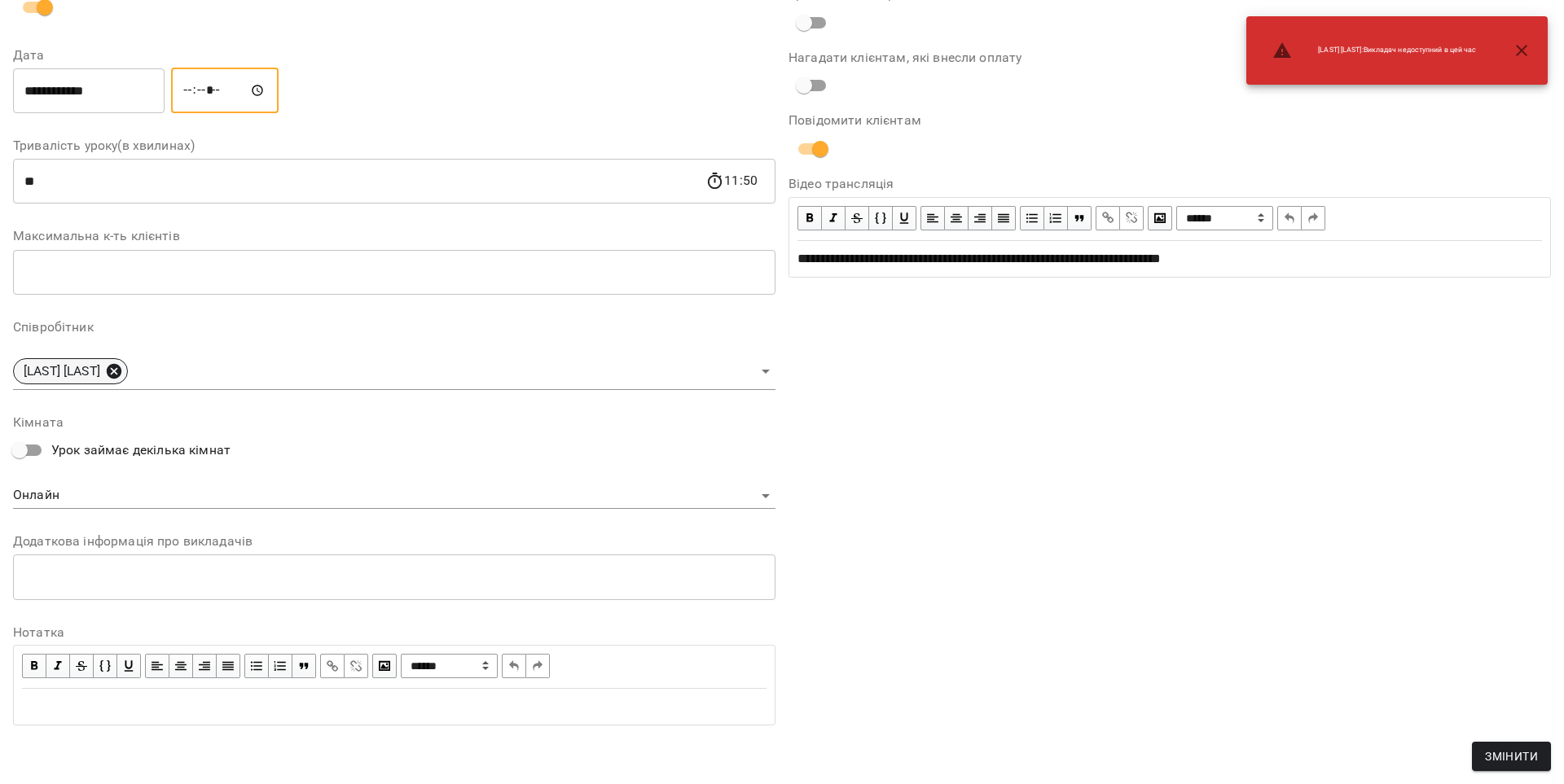 click 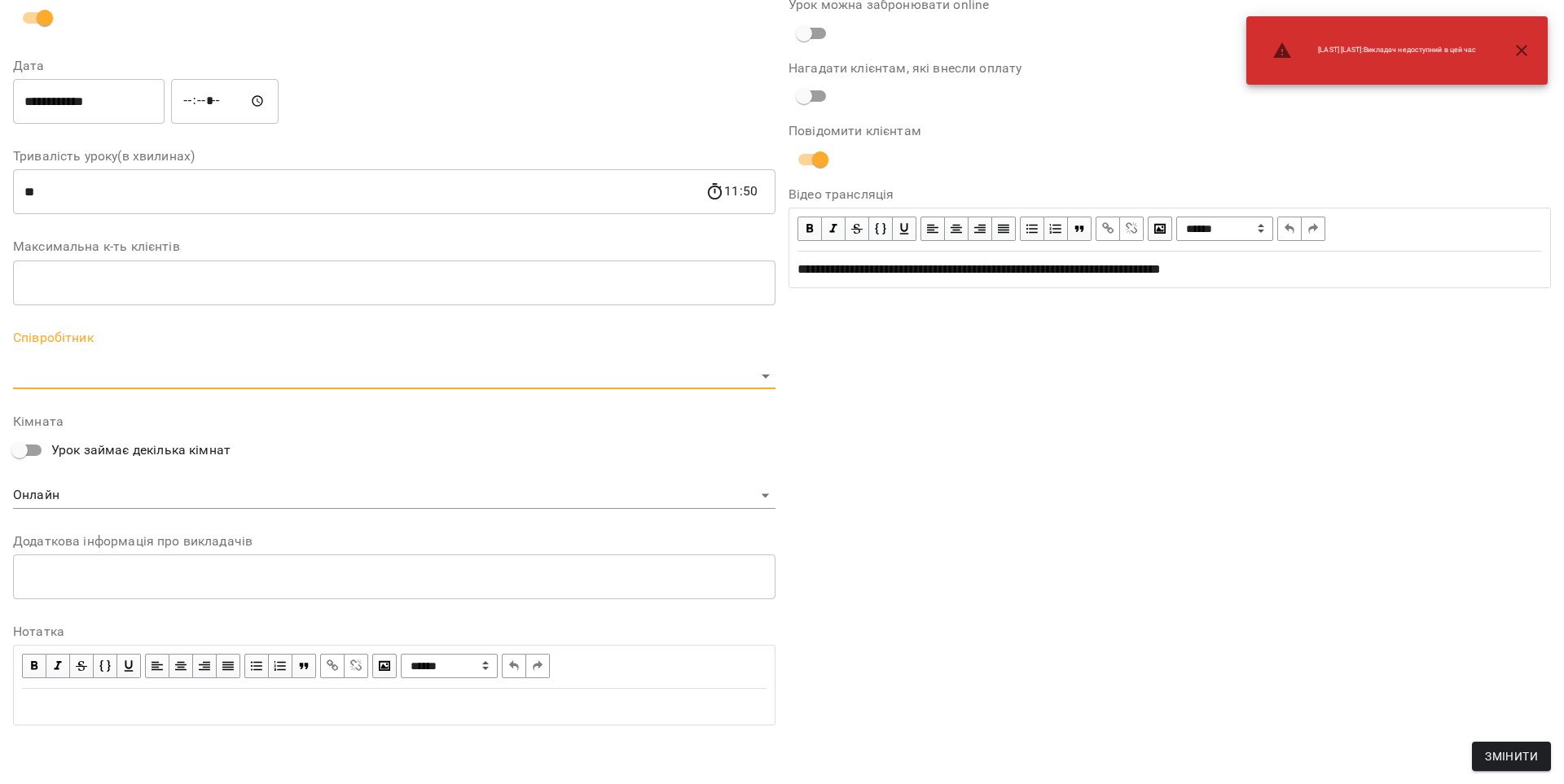 scroll, scrollTop: 254, scrollLeft: 0, axis: vertical 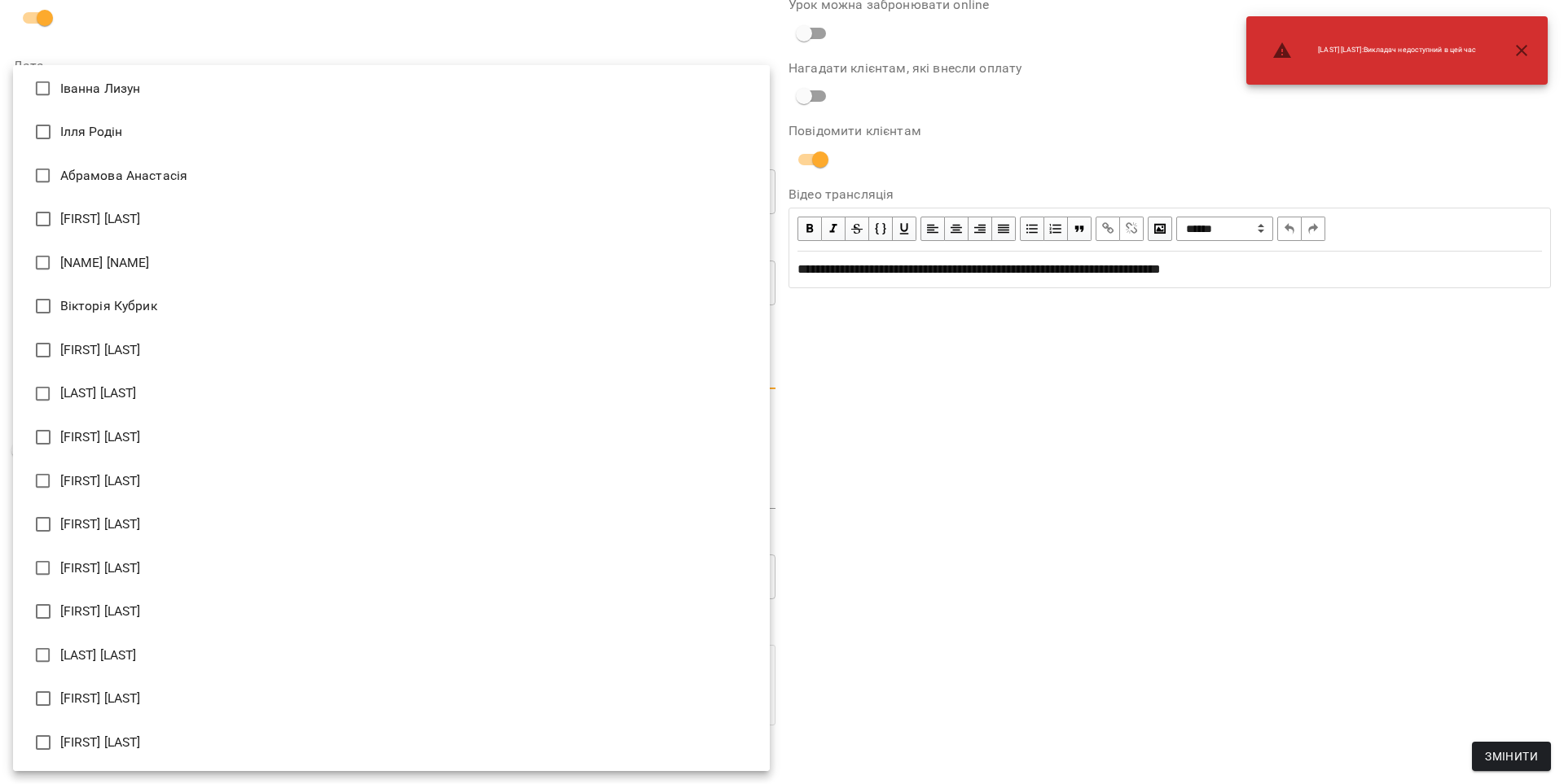 type on "**********" 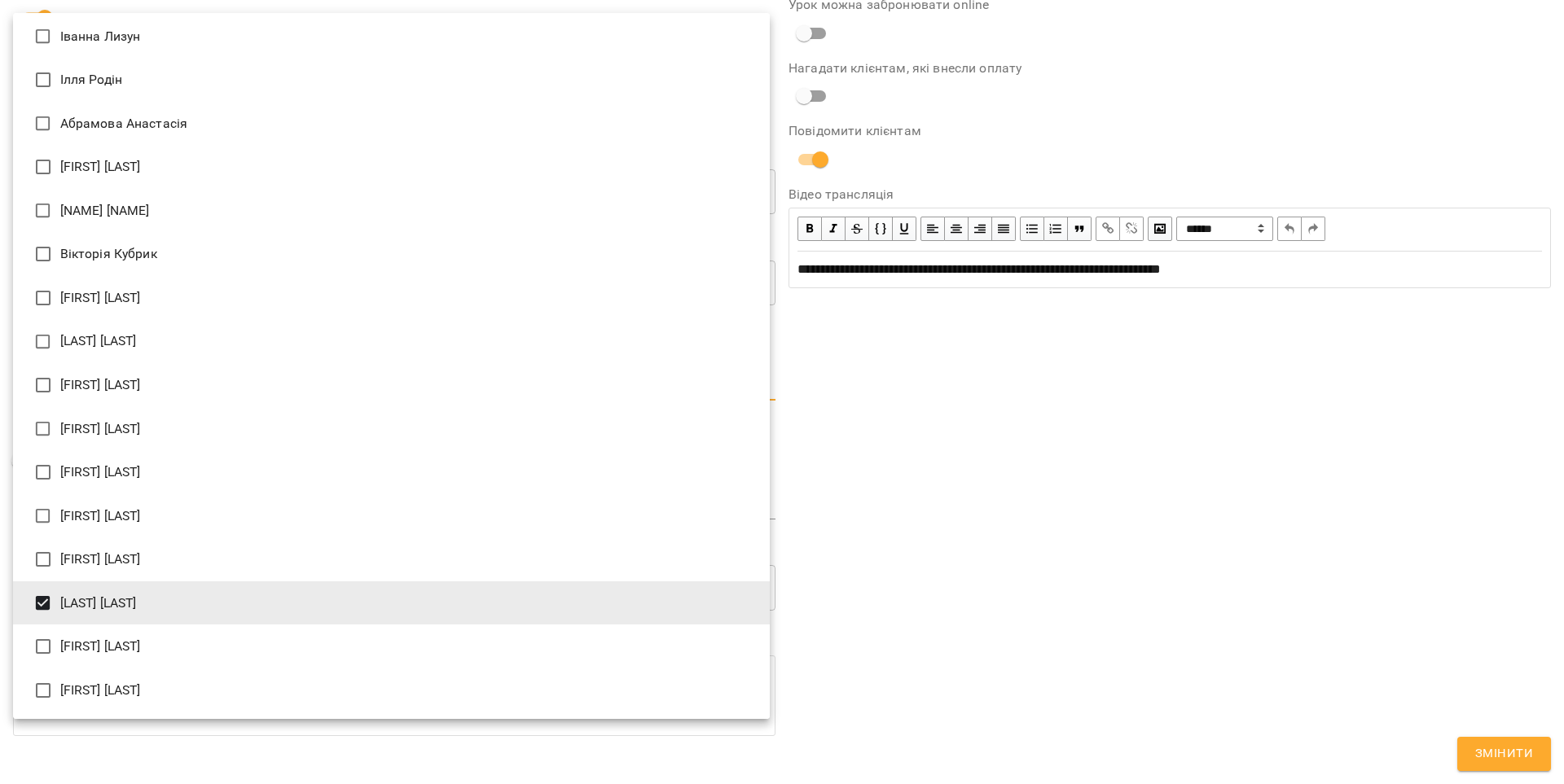 click at bounding box center [782, 392] 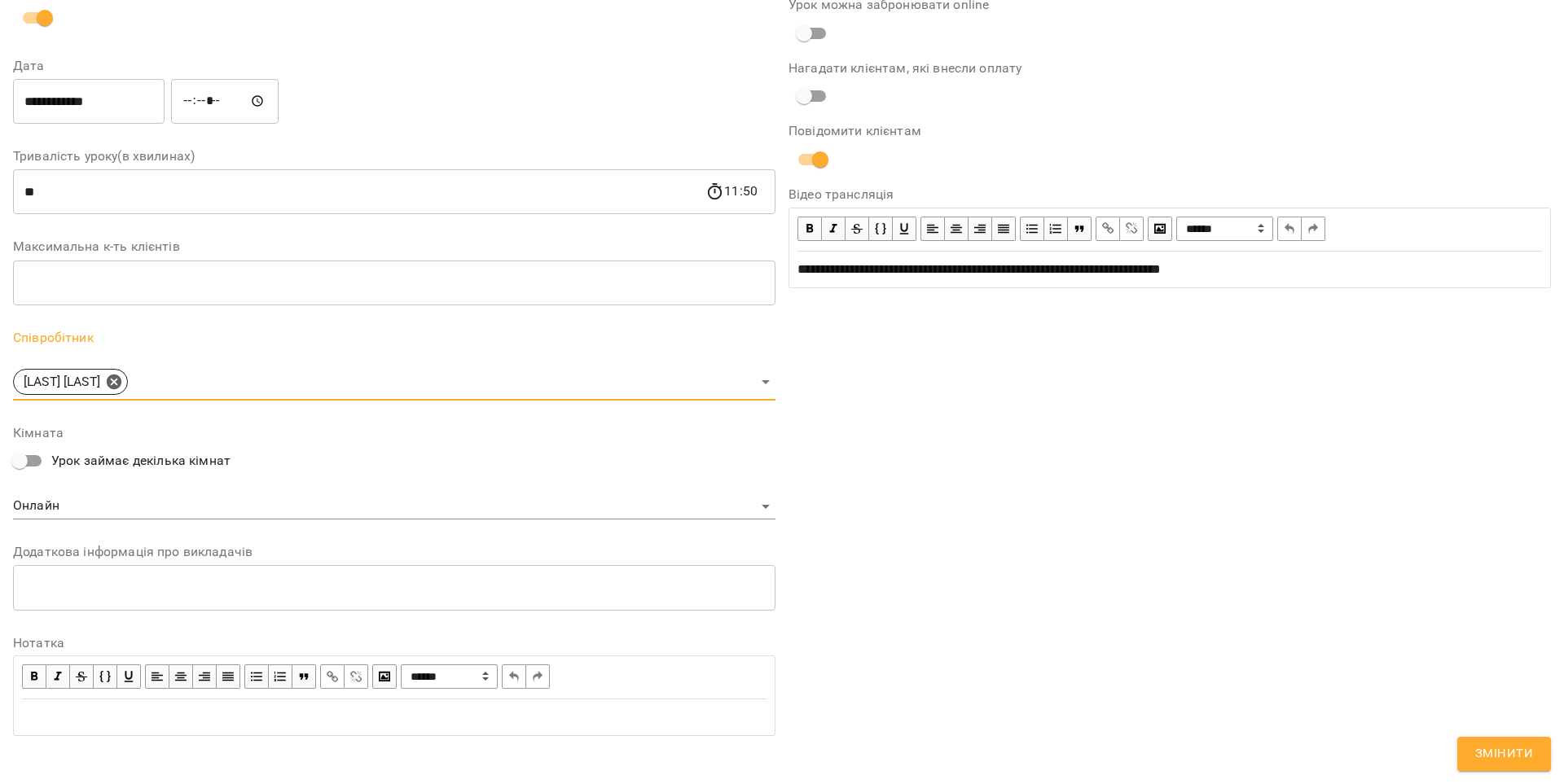 click on "Змінити" at bounding box center [1504, 754] 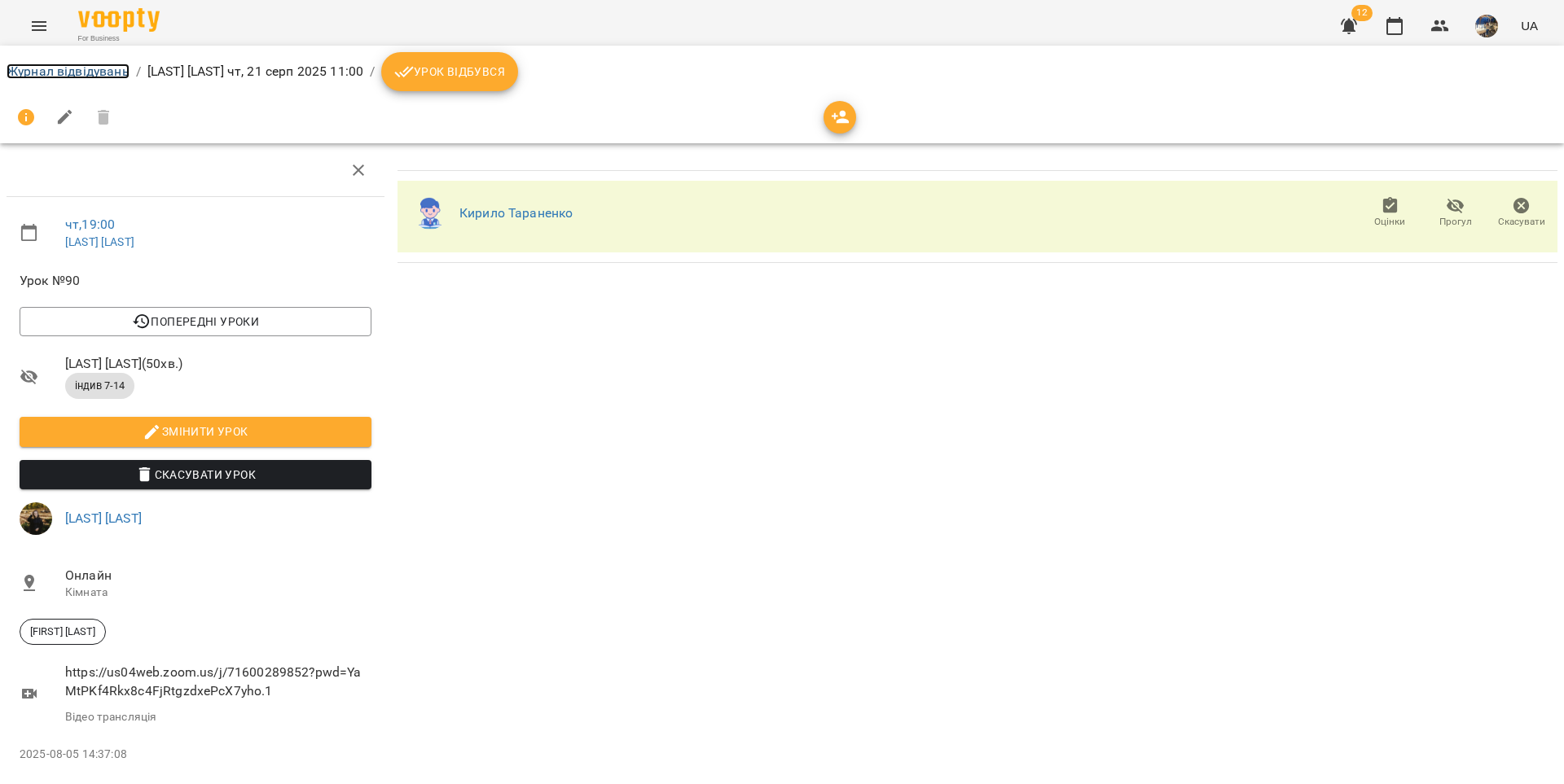 click on "Журнал відвідувань" at bounding box center [68, 71] 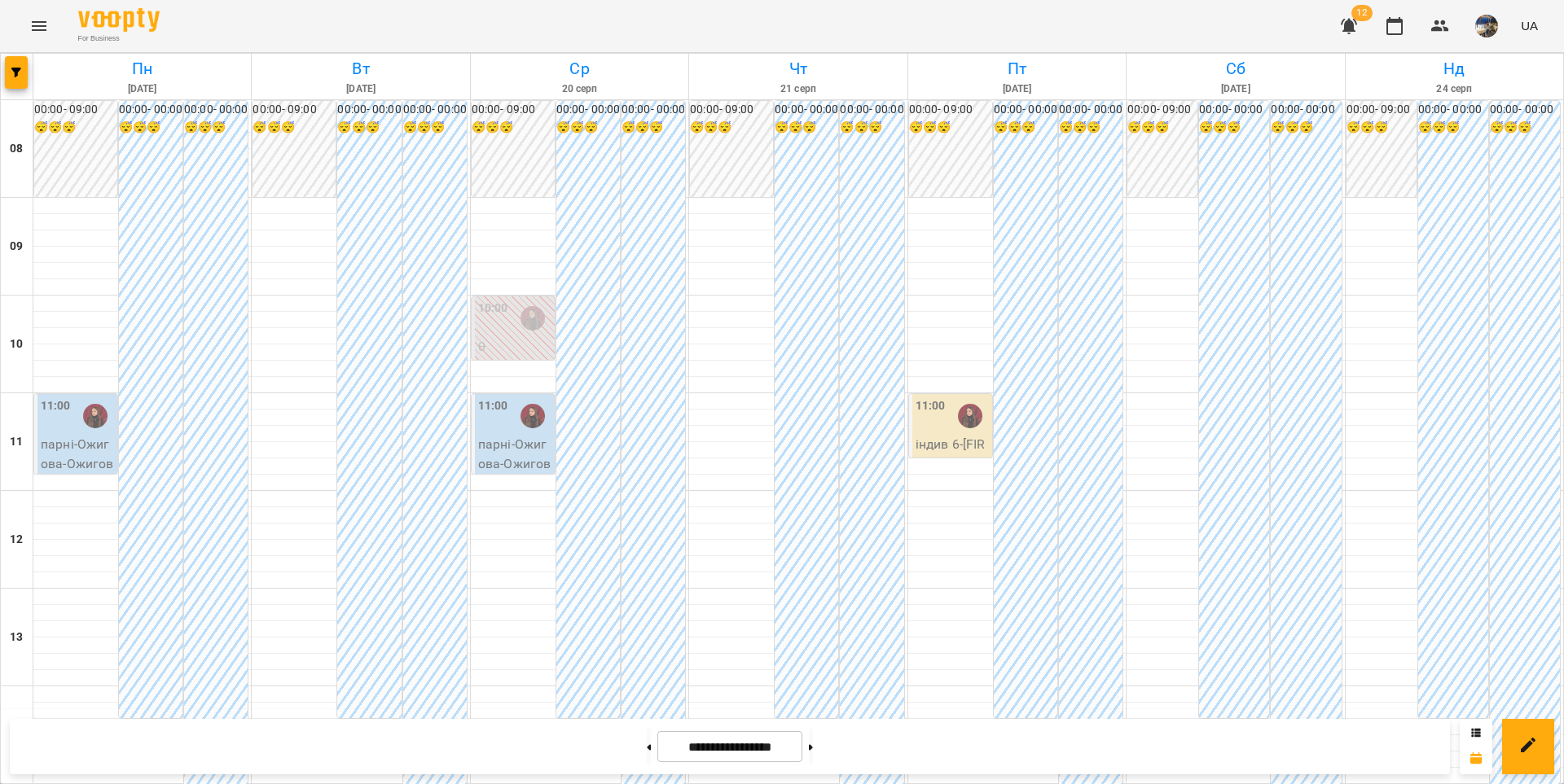 scroll, scrollTop: 264, scrollLeft: 0, axis: vertical 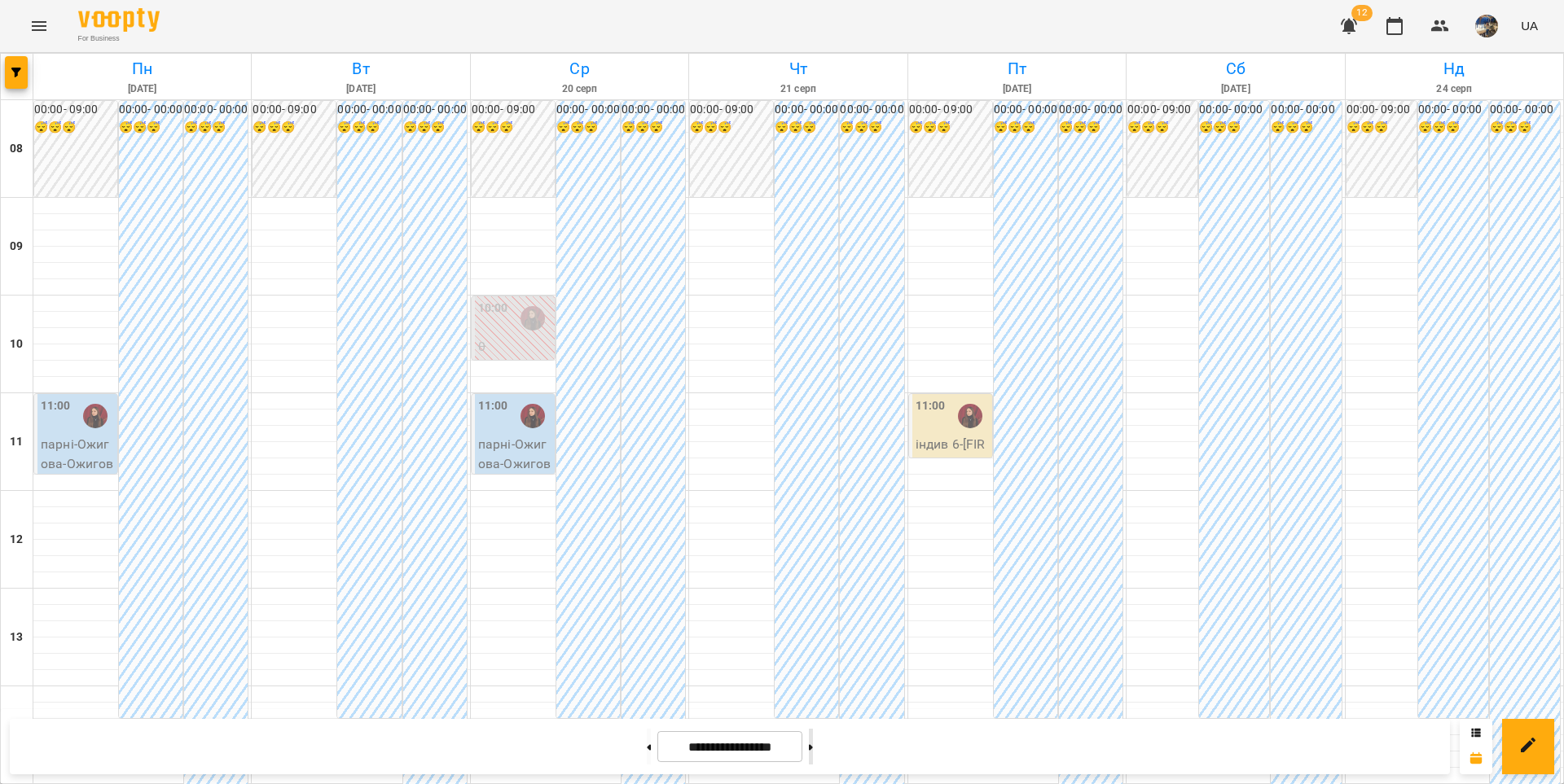 click at bounding box center (811, 747) 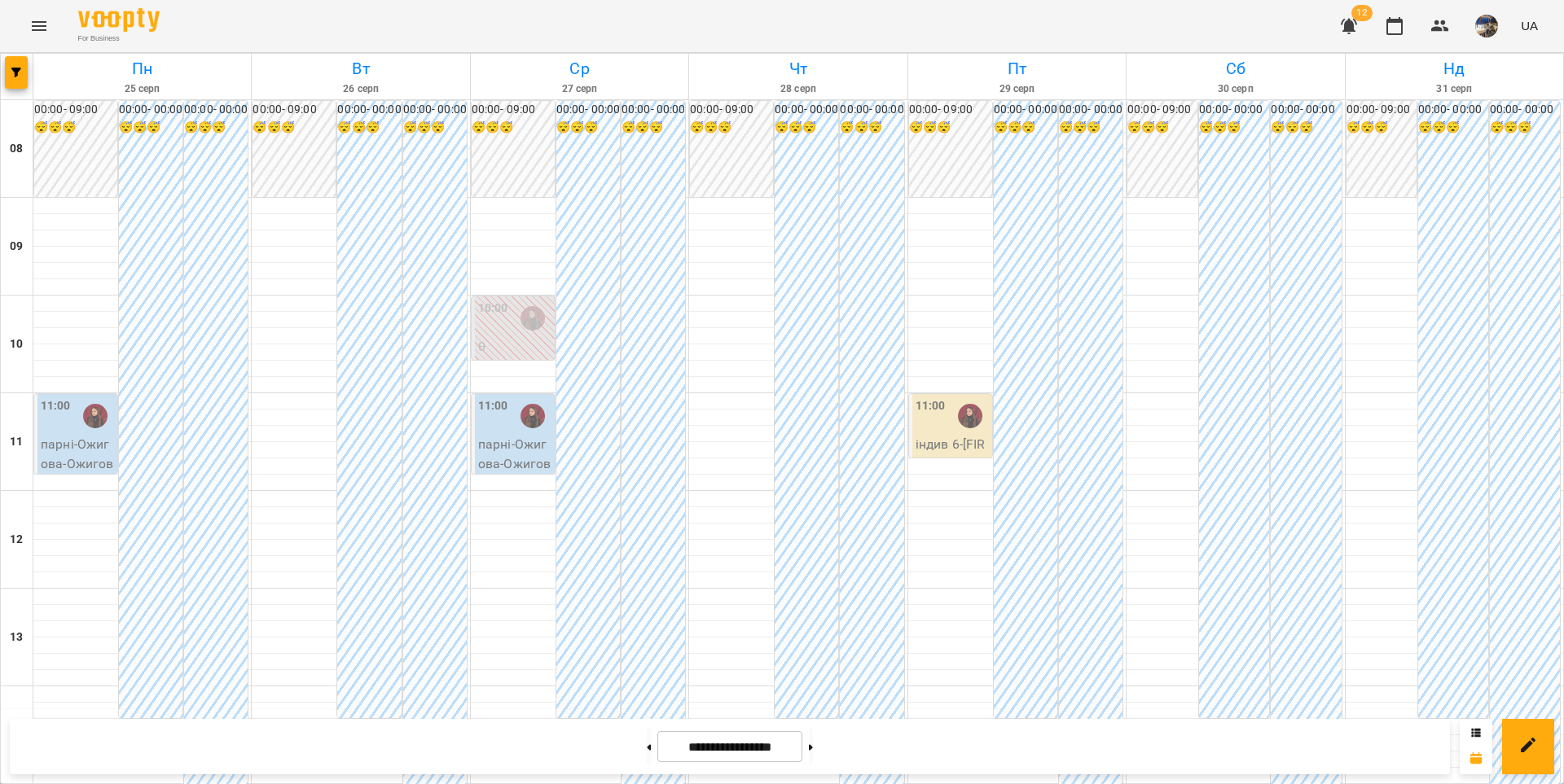 scroll, scrollTop: 757, scrollLeft: 0, axis: vertical 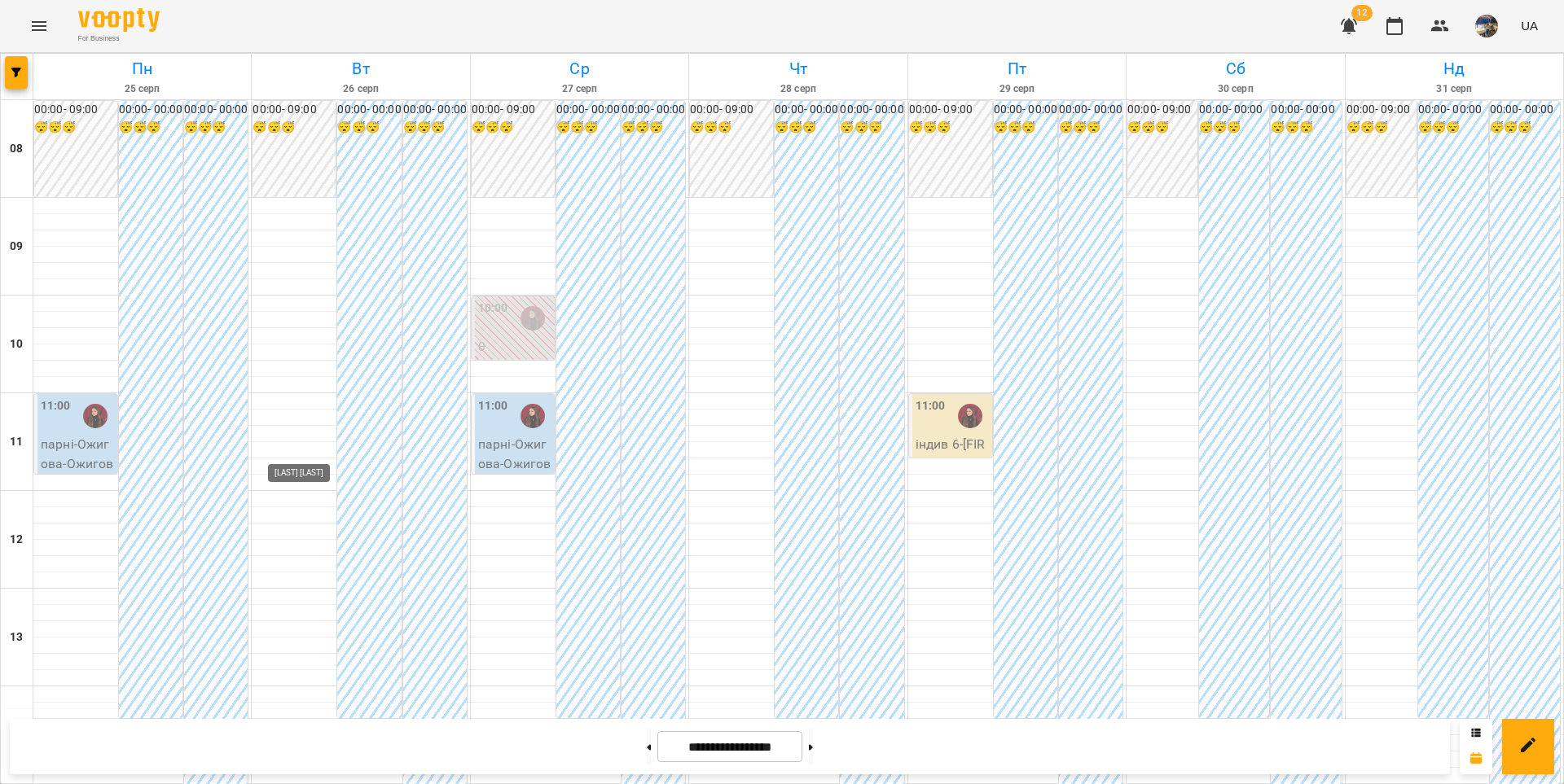 click at bounding box center (314, 1198) 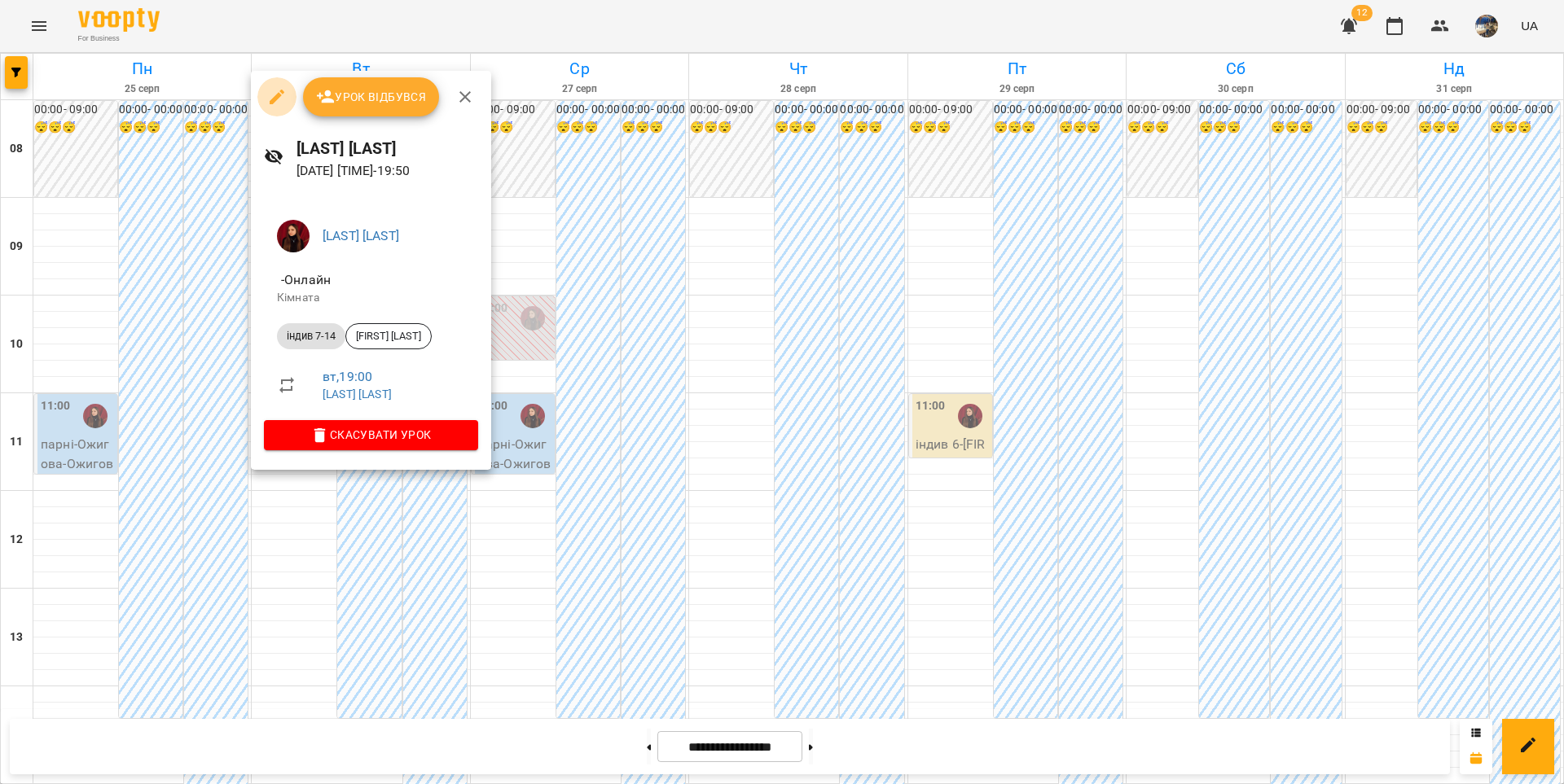 click at bounding box center [277, 97] 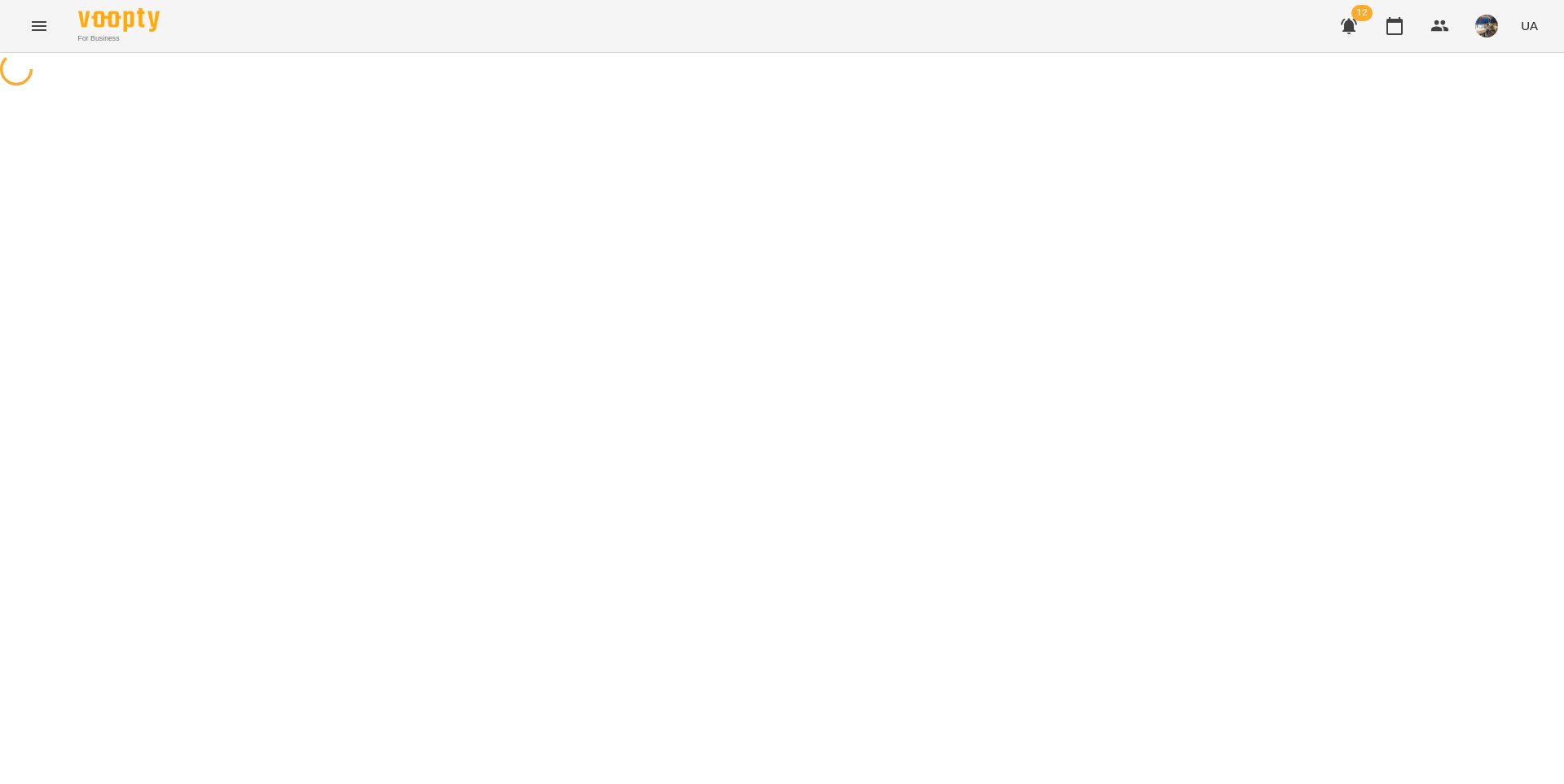 select on "**********" 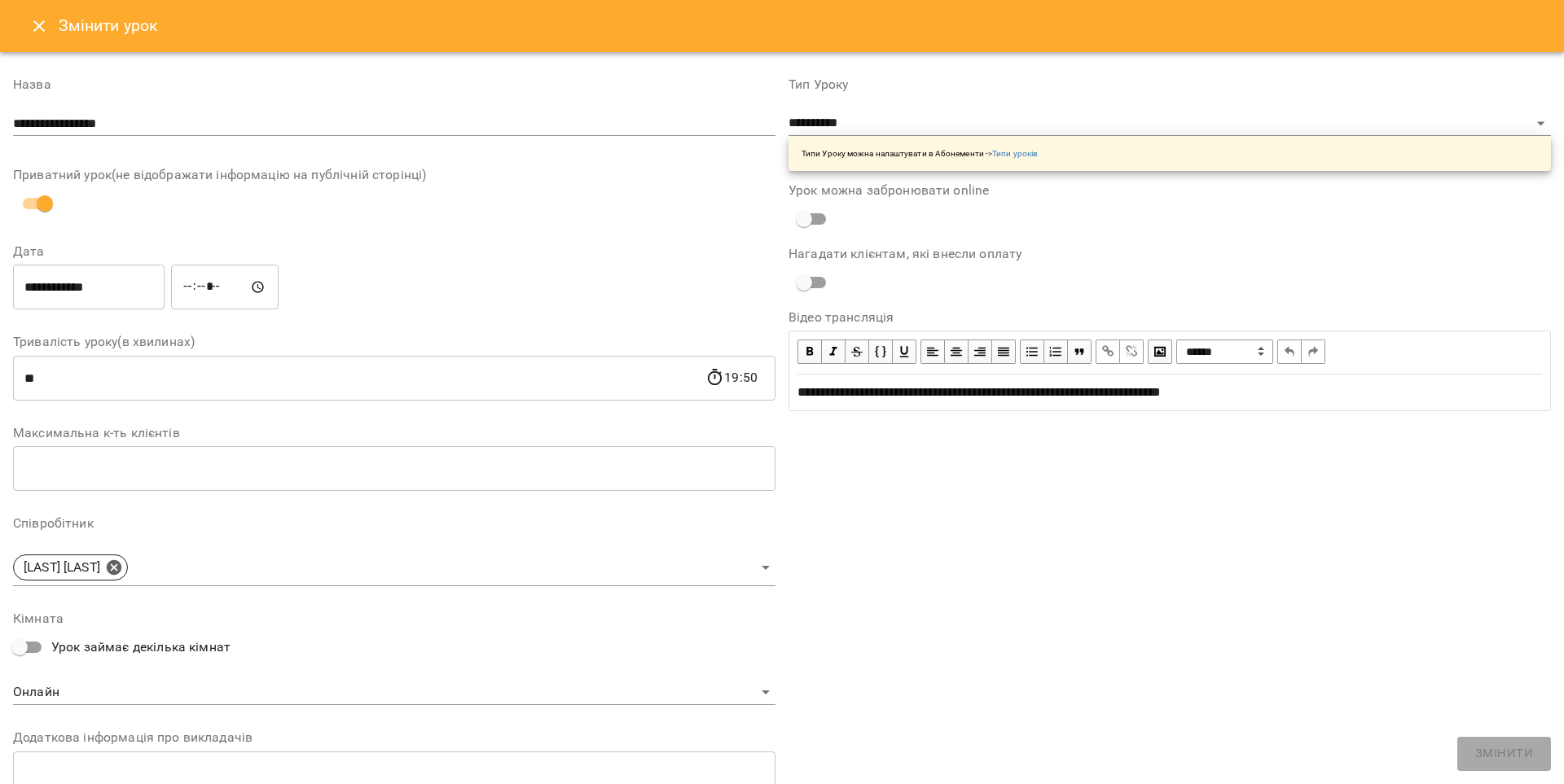 click on "*****" at bounding box center (225, 287) 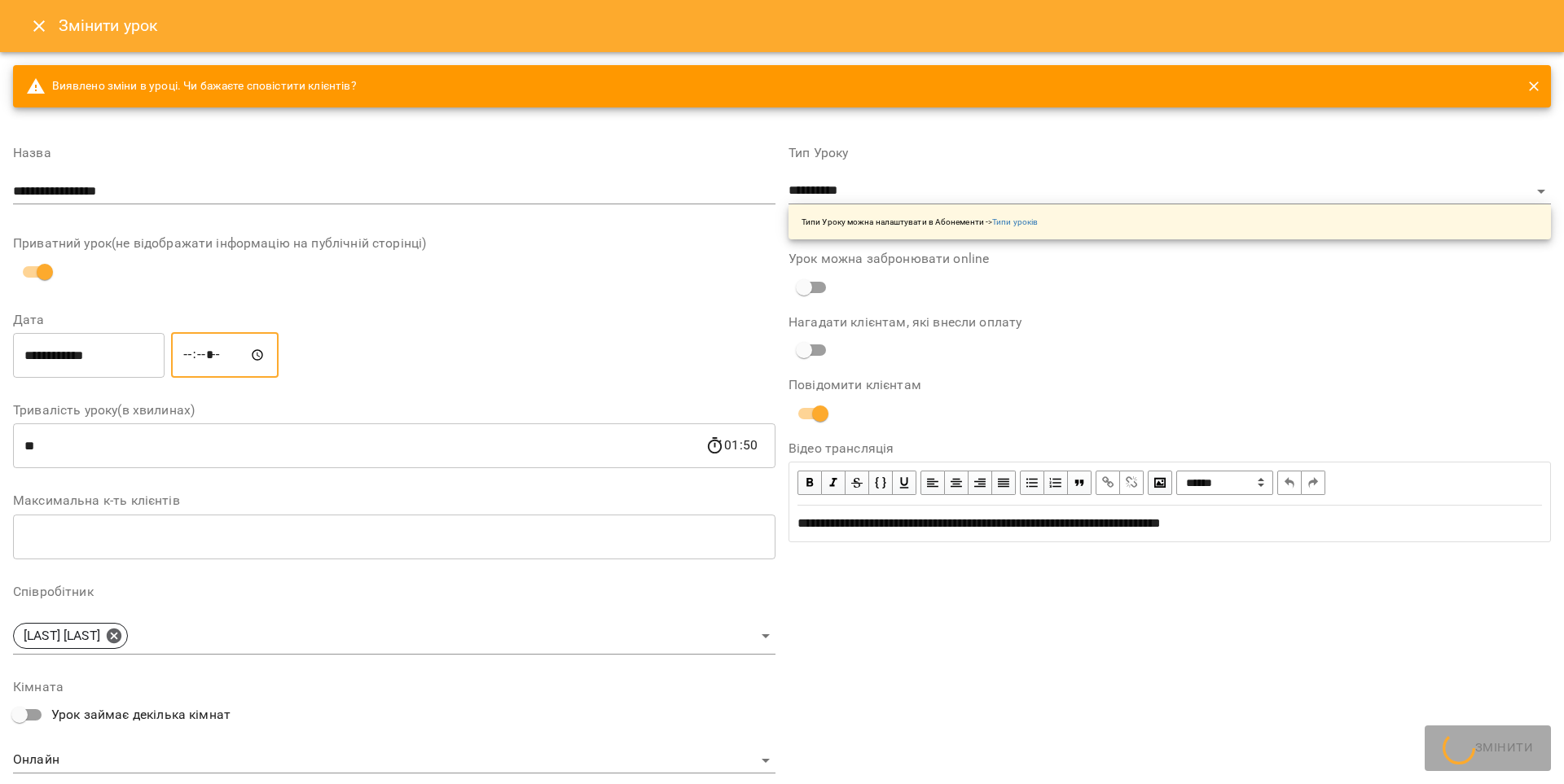 type on "*****" 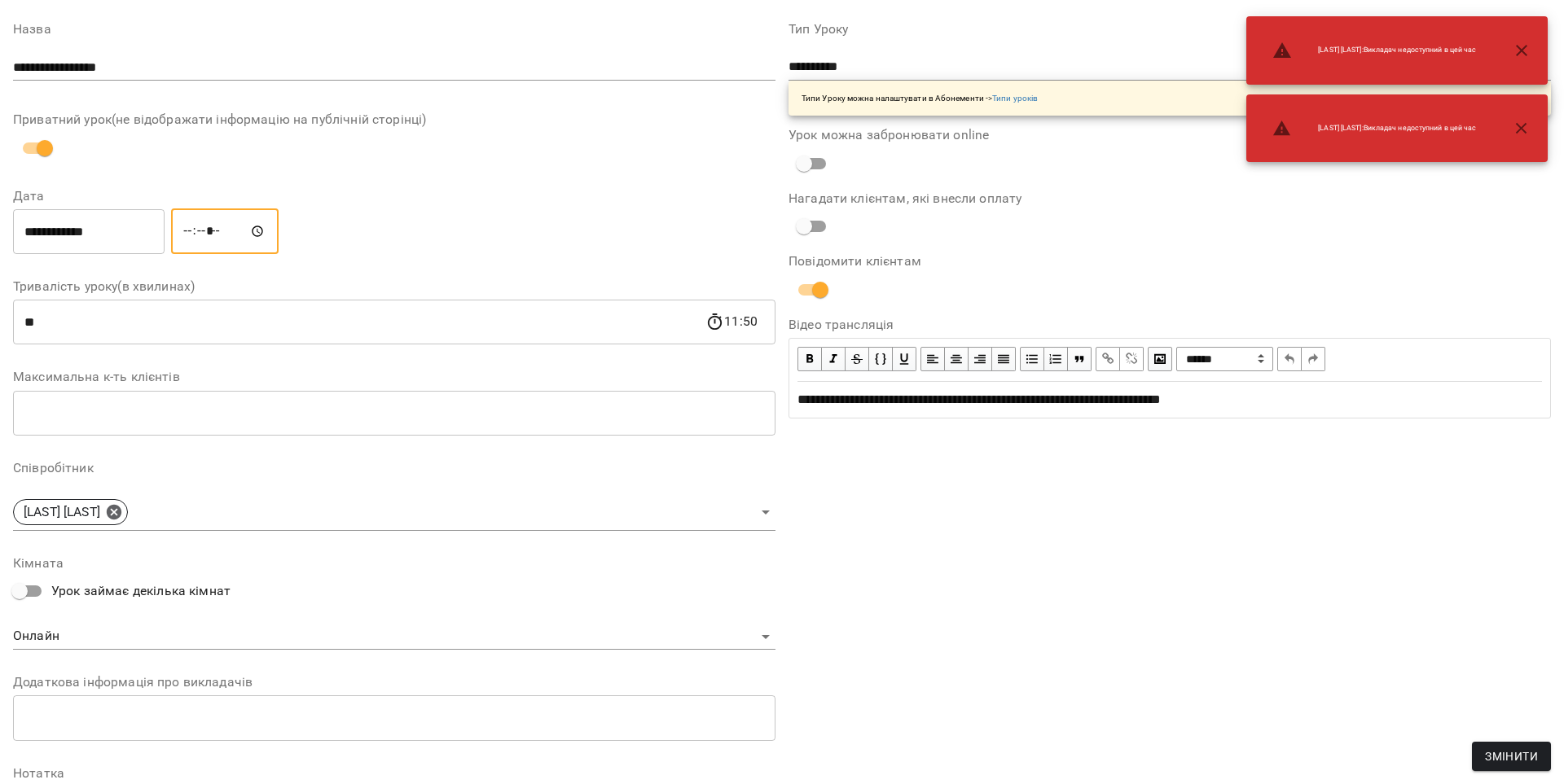 scroll, scrollTop: 125, scrollLeft: 0, axis: vertical 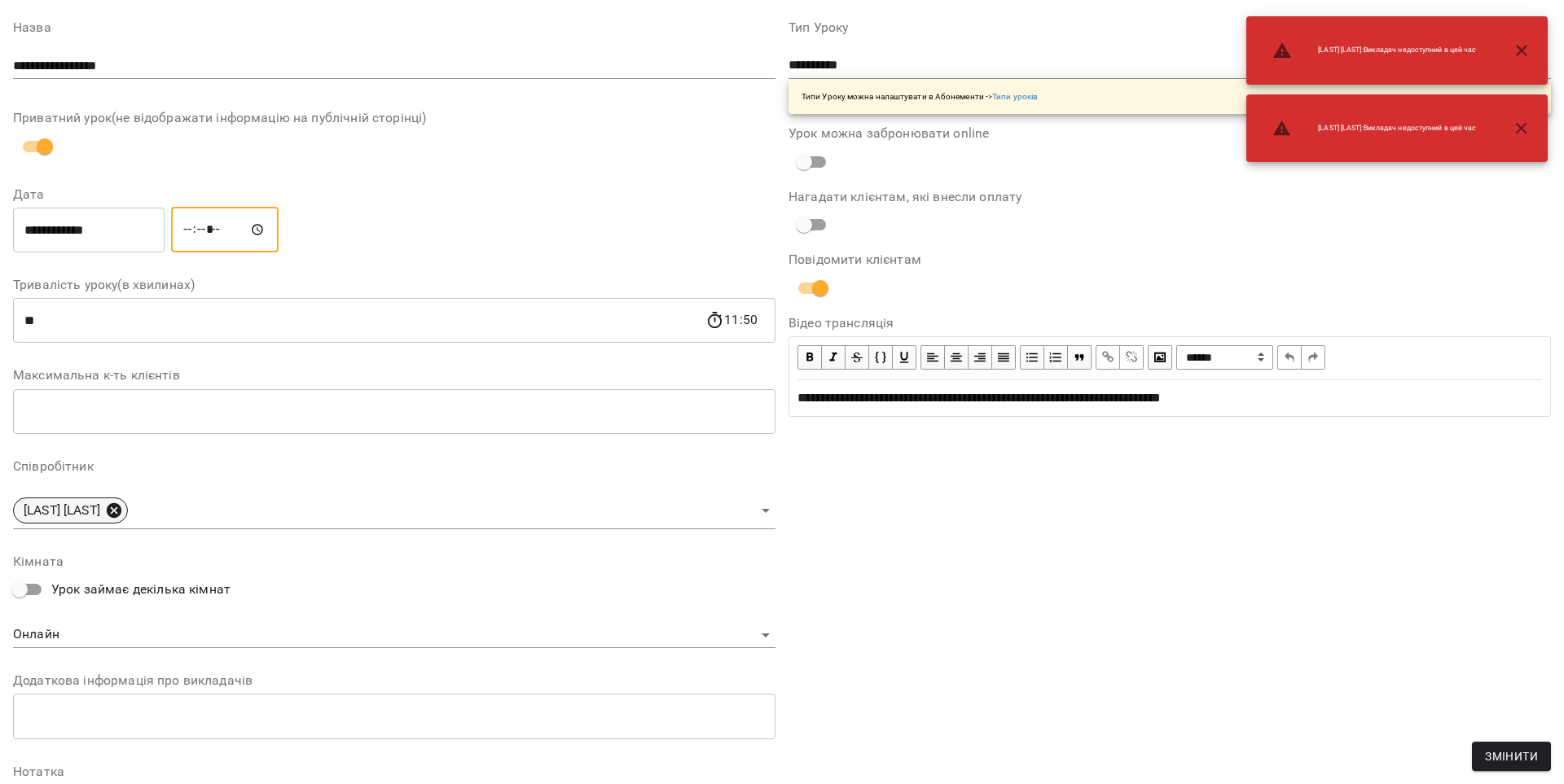 click 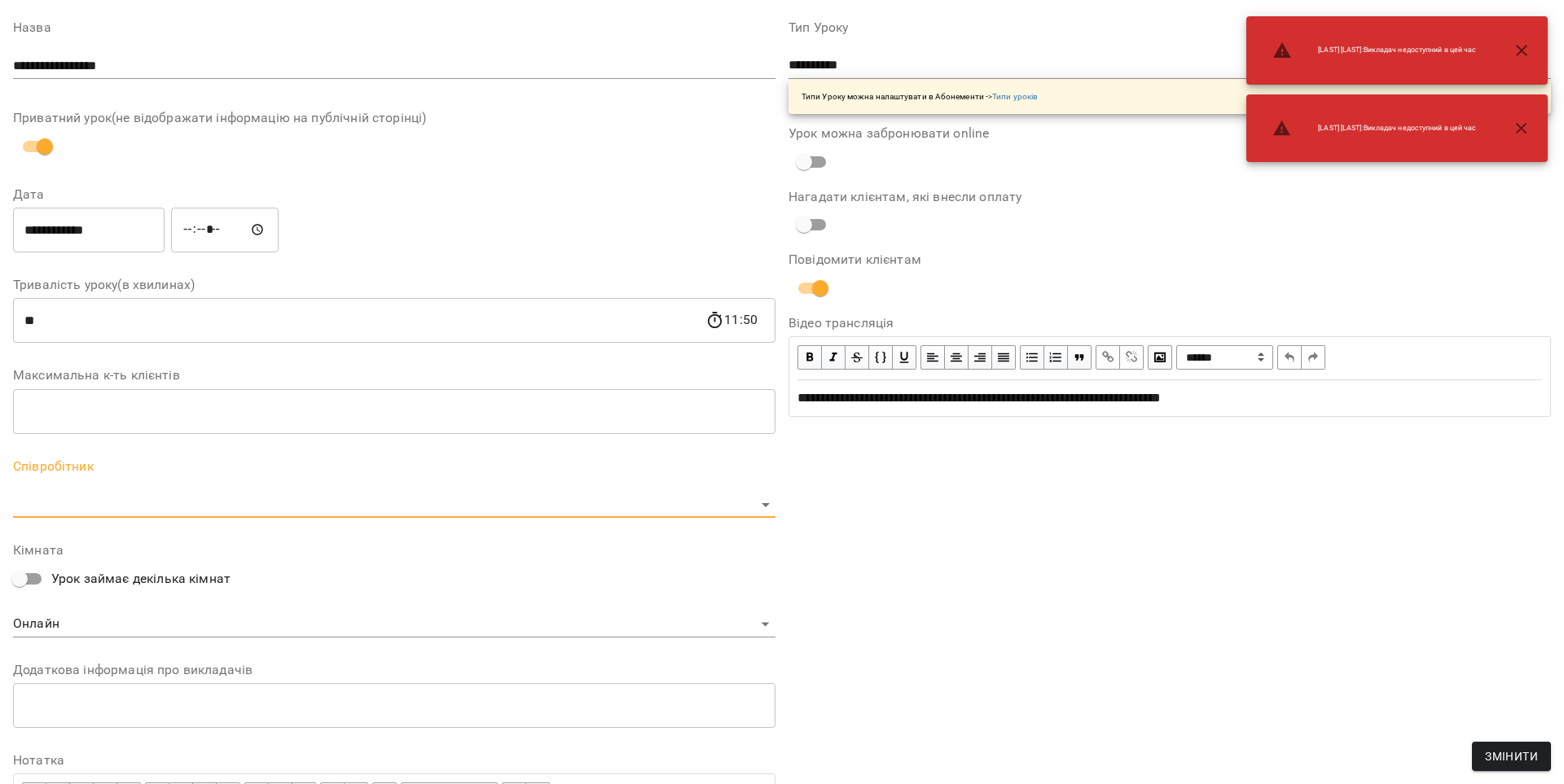 click on "For Business 12 UA Журнал відвідувань / [LAST] [LAST]  вт, 26 серп 2025 19:00 / Урок відбувся вт ,  19:00 [LAST] [LAST] Урок №91 Попередні уроки чт 21 серп 2025 11:00 вт 19 серп 2025 11:00 чт 14 серп 2025 11:00 вт 12 серп 2025 11:00 чт 07 серп 2025 19:00   [LAST] [LAST] ( 50 хв. ) індив 7-14 Змінити урок Скасувати Урок [LAST] [LAST] Онлайн Кімната [FIRST] [LAST] https://us04web.zoom.us/j/71600289852?pwd=YaMtPKf4Rkx8c4FjRtgzdxePcX7yho.1 Відео трансляція 2025-08-05 14:37:28 Створити розсилку   [FIRST] [LAST] Оцінки Прогул Скасувати [LAST] [LAST] :  Викладач недоступний в цей час :" at bounding box center (782, 414) 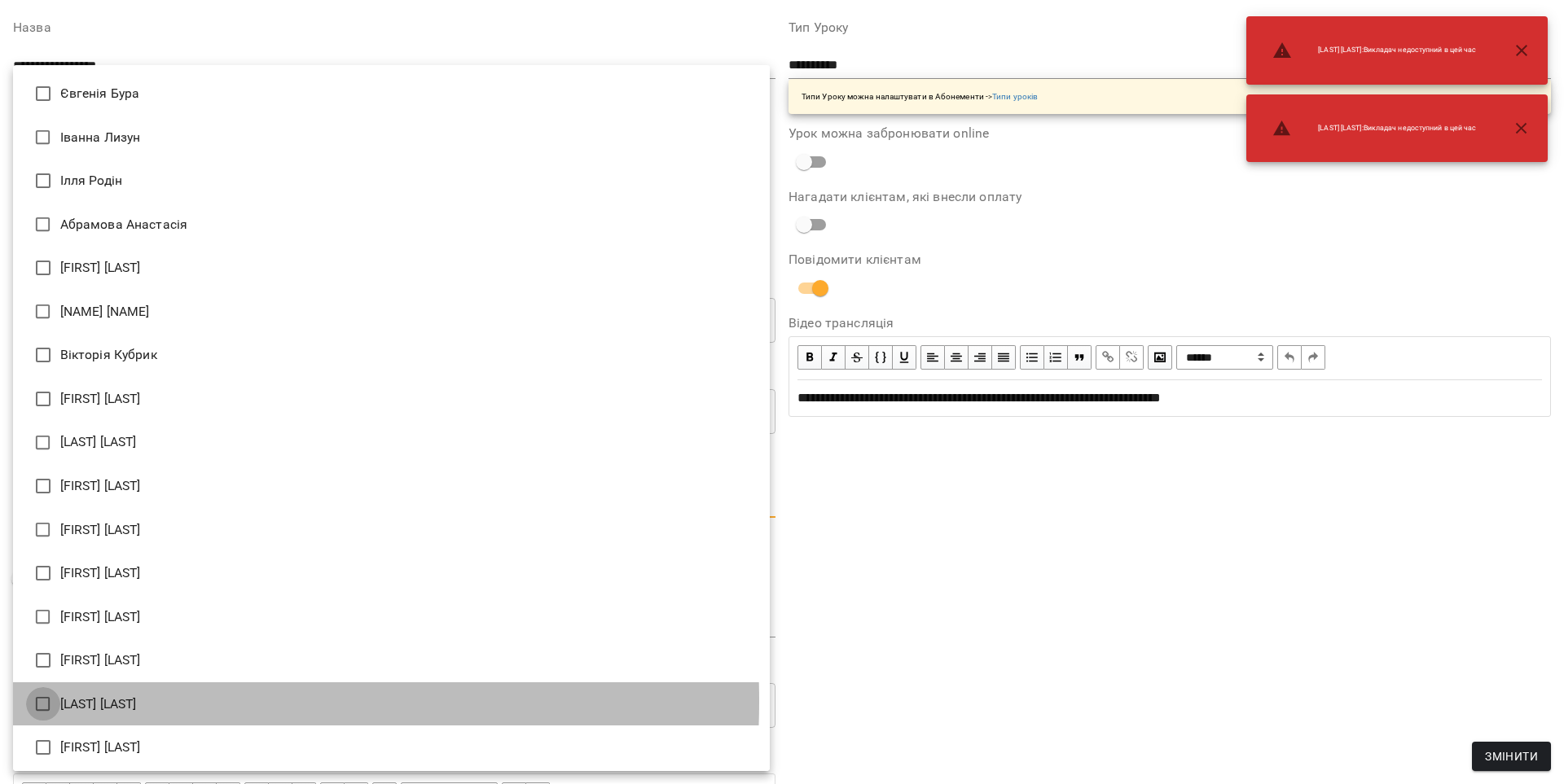 type on "**********" 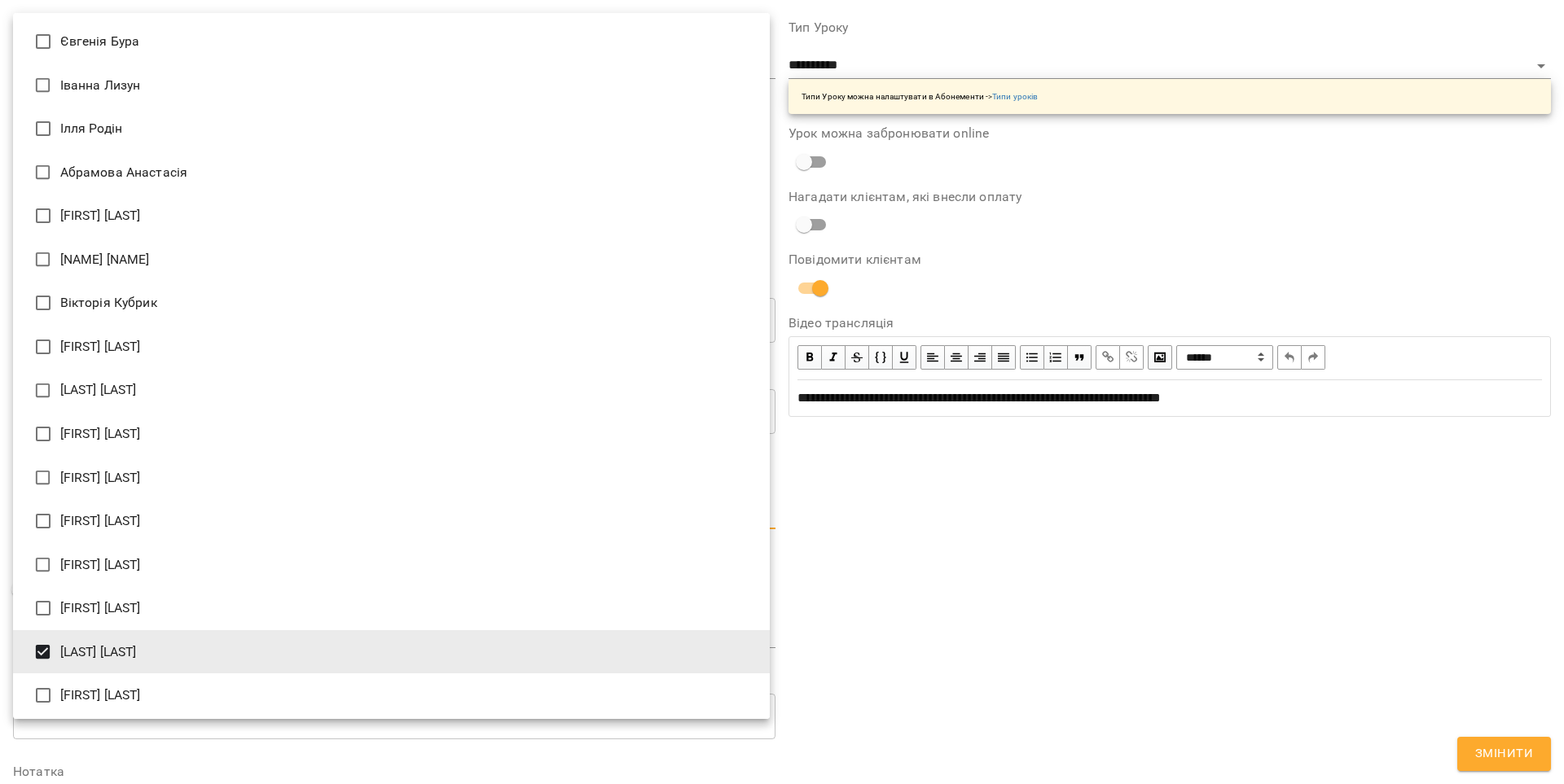 click at bounding box center (782, 392) 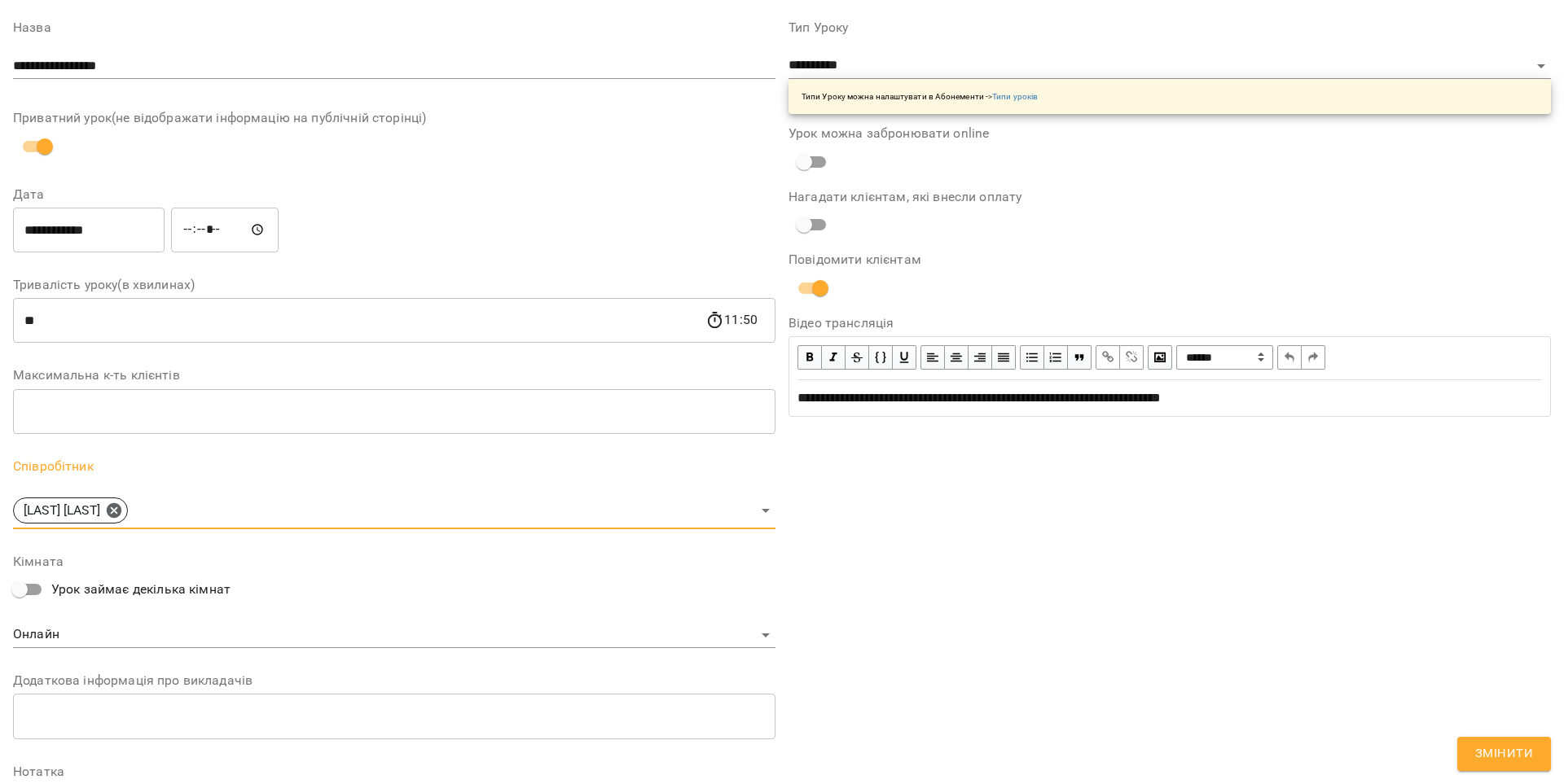 click on "Змінити" at bounding box center (1504, 754) 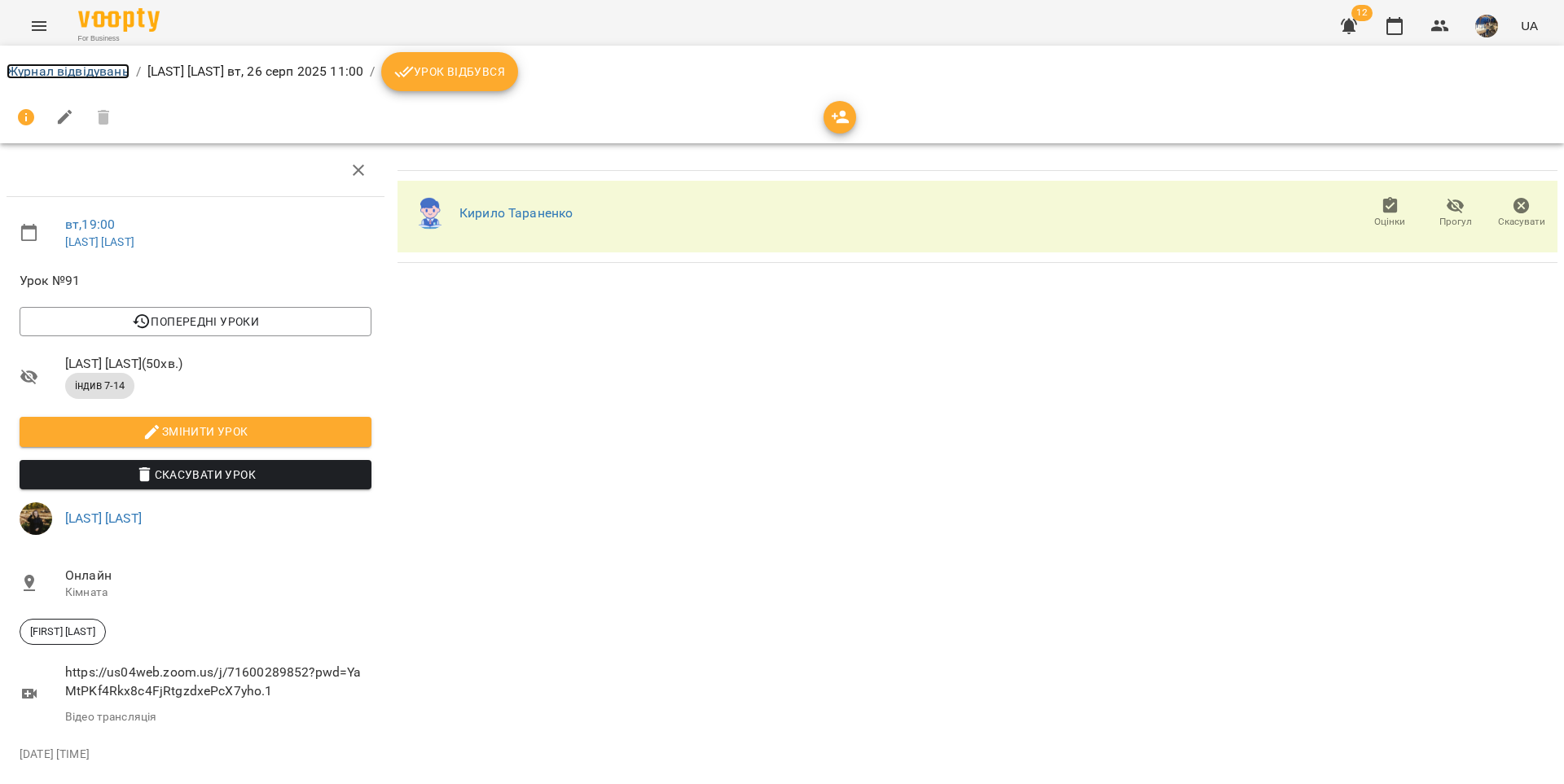 click on "Журнал відвідувань" at bounding box center (68, 71) 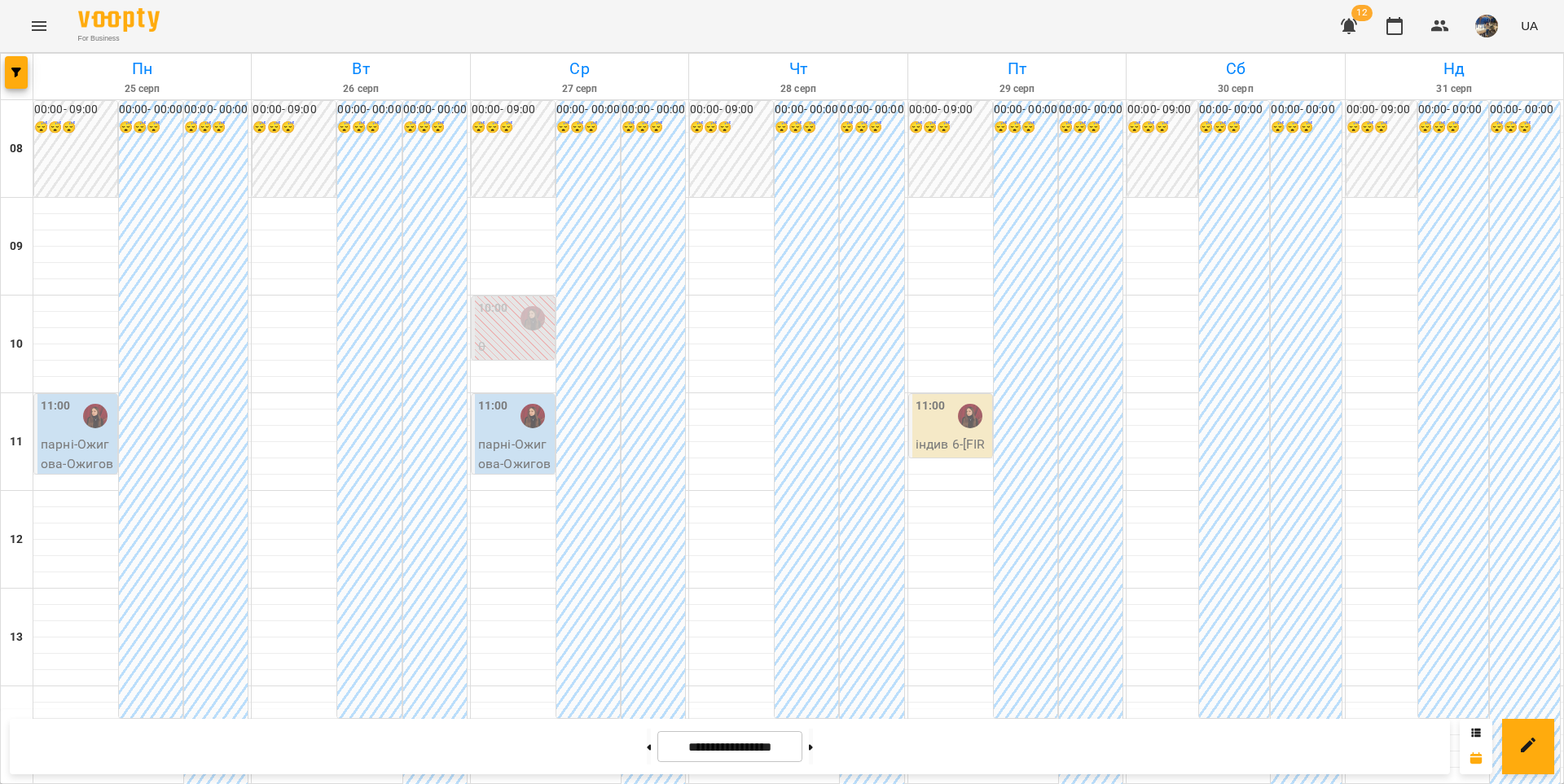 scroll, scrollTop: 757, scrollLeft: 0, axis: vertical 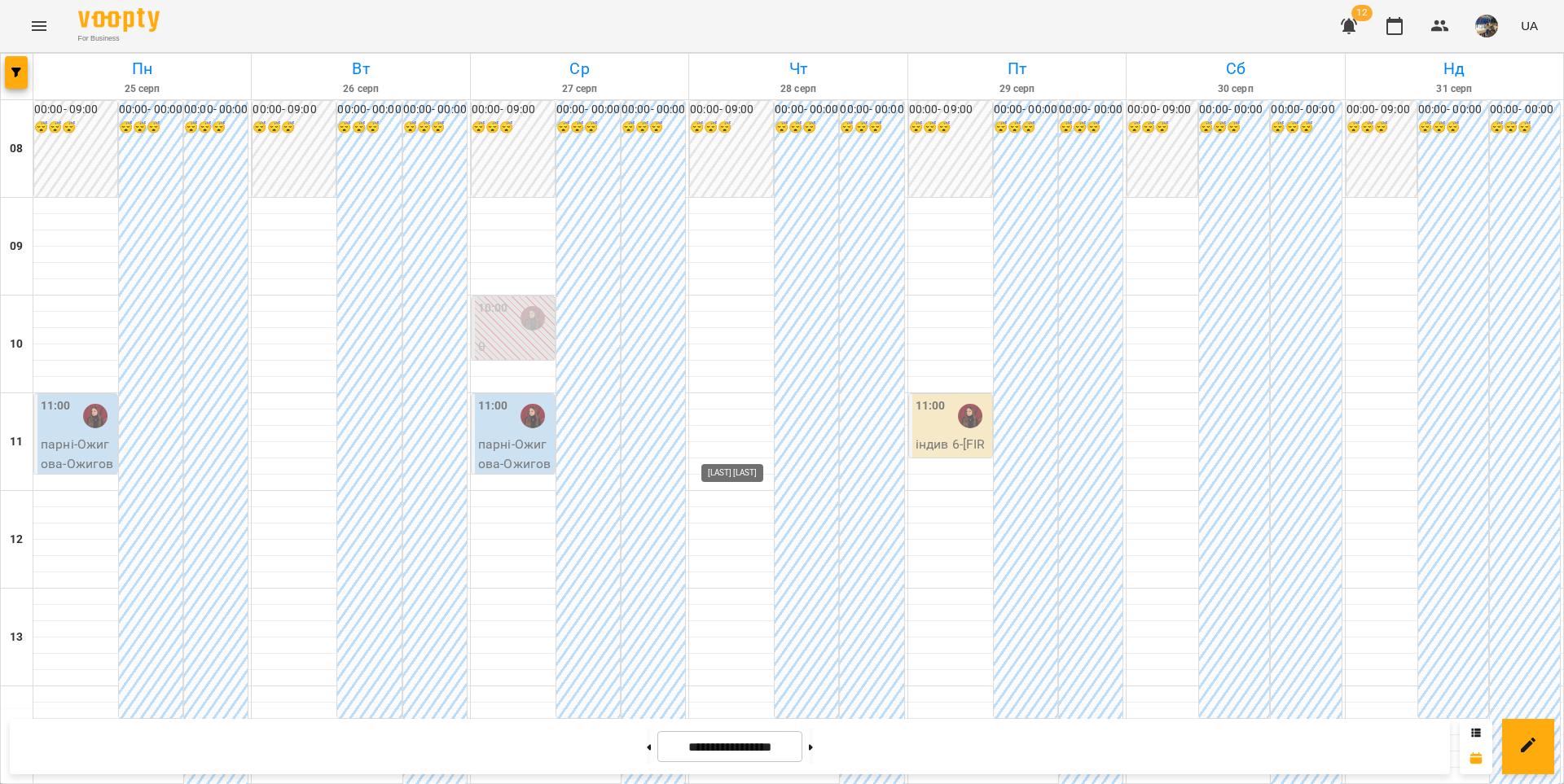 click at bounding box center [751, 1198] 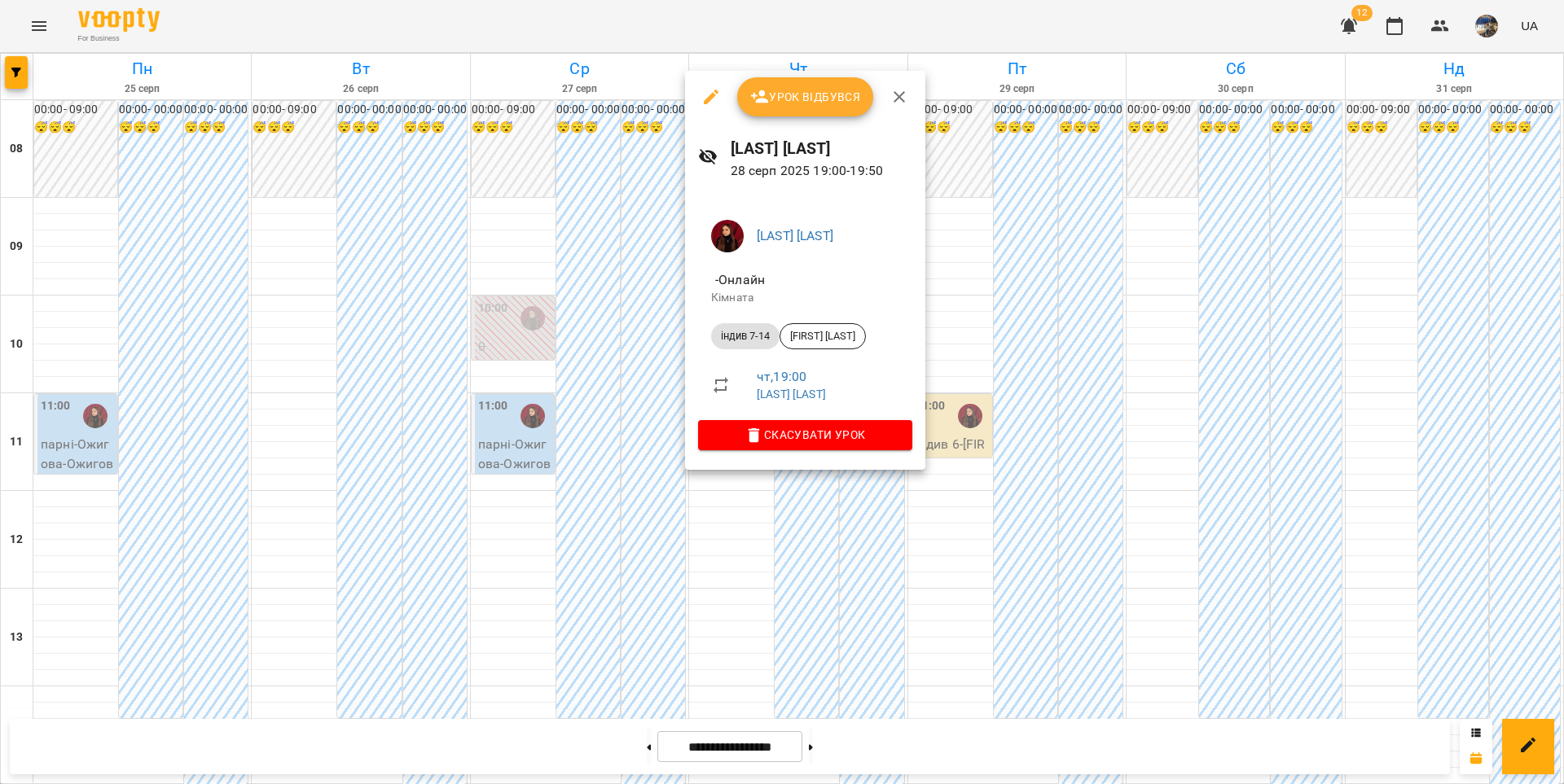 click 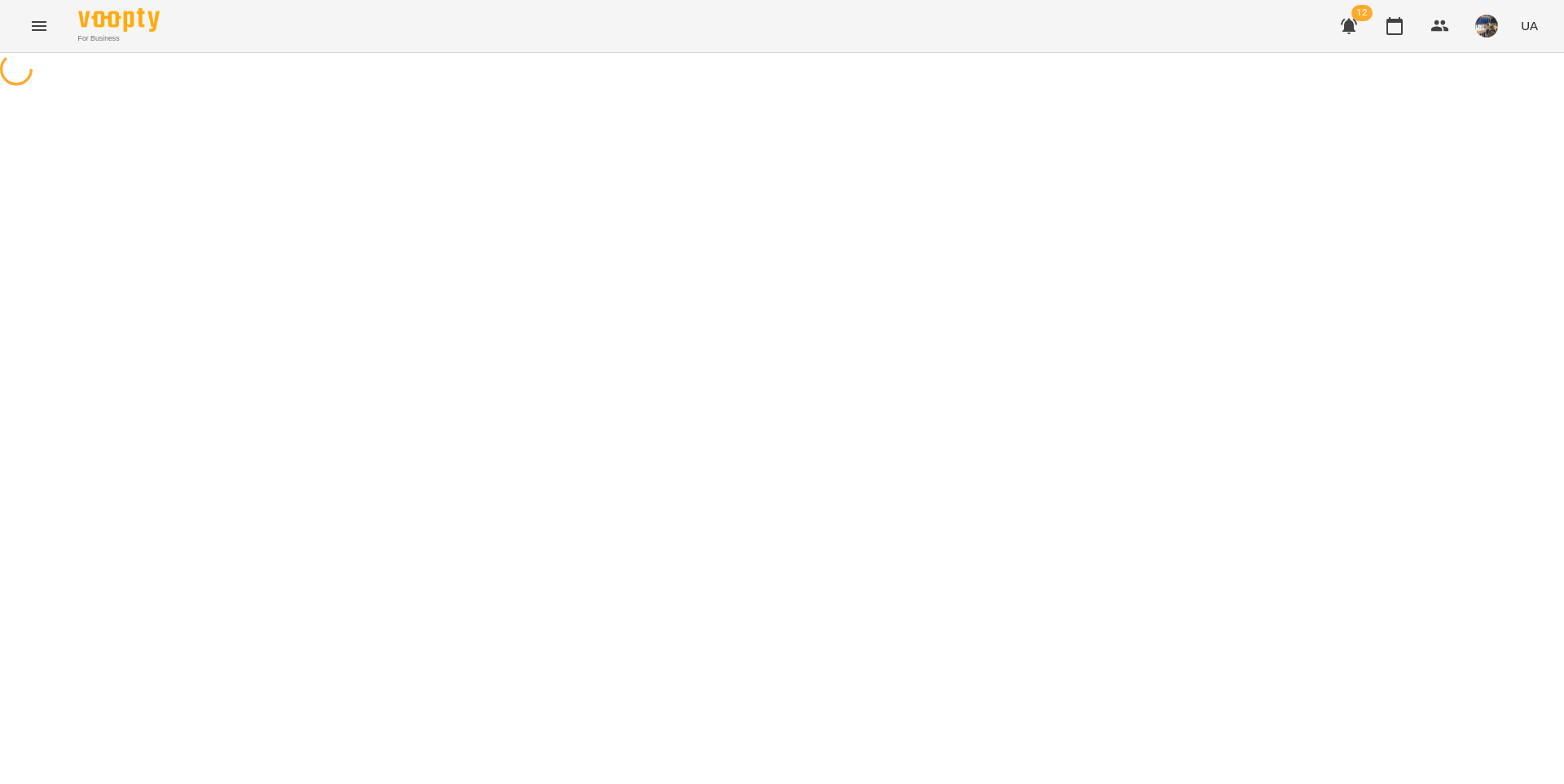 select on "**********" 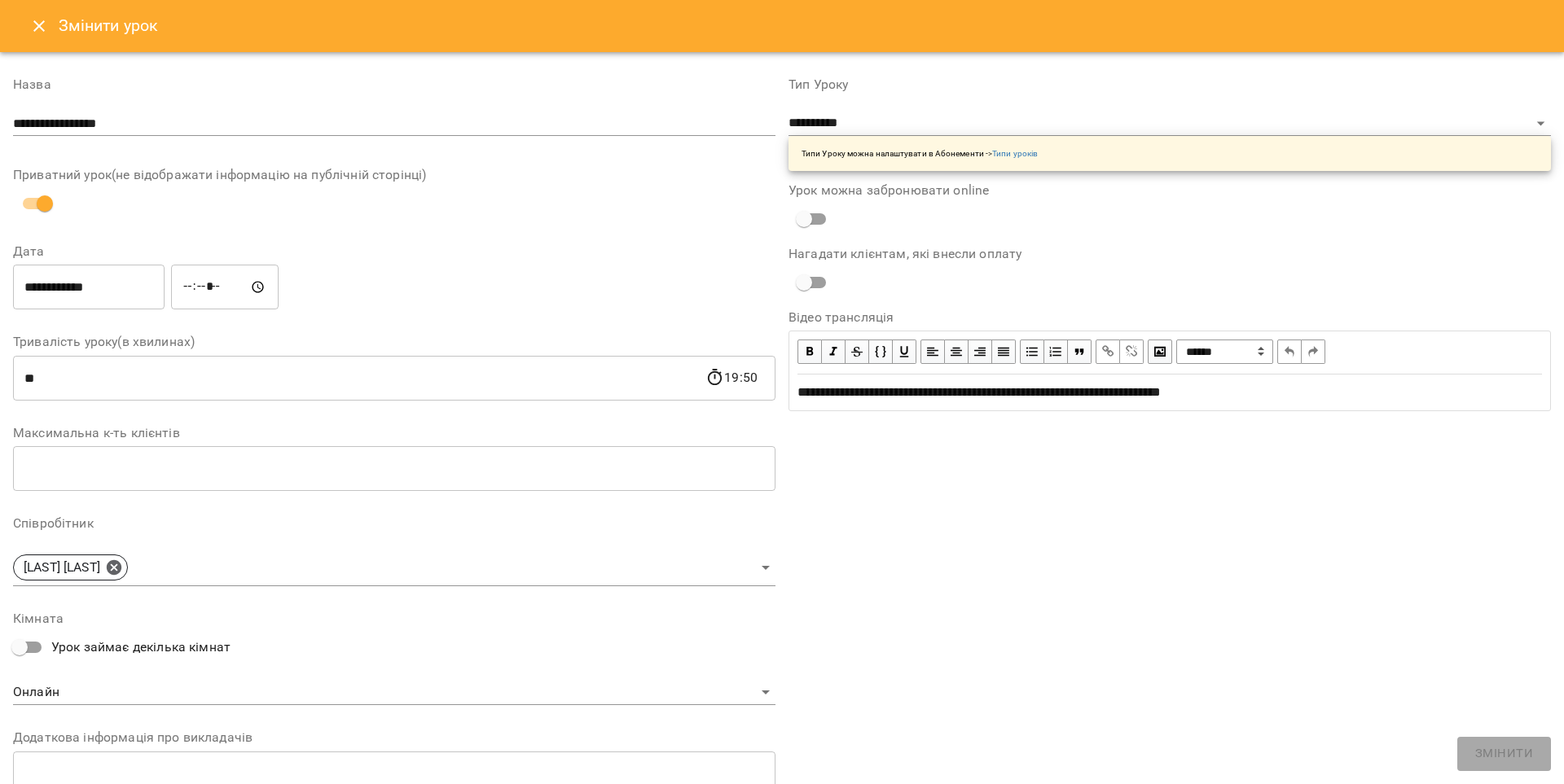 click on "*****" at bounding box center (225, 287) 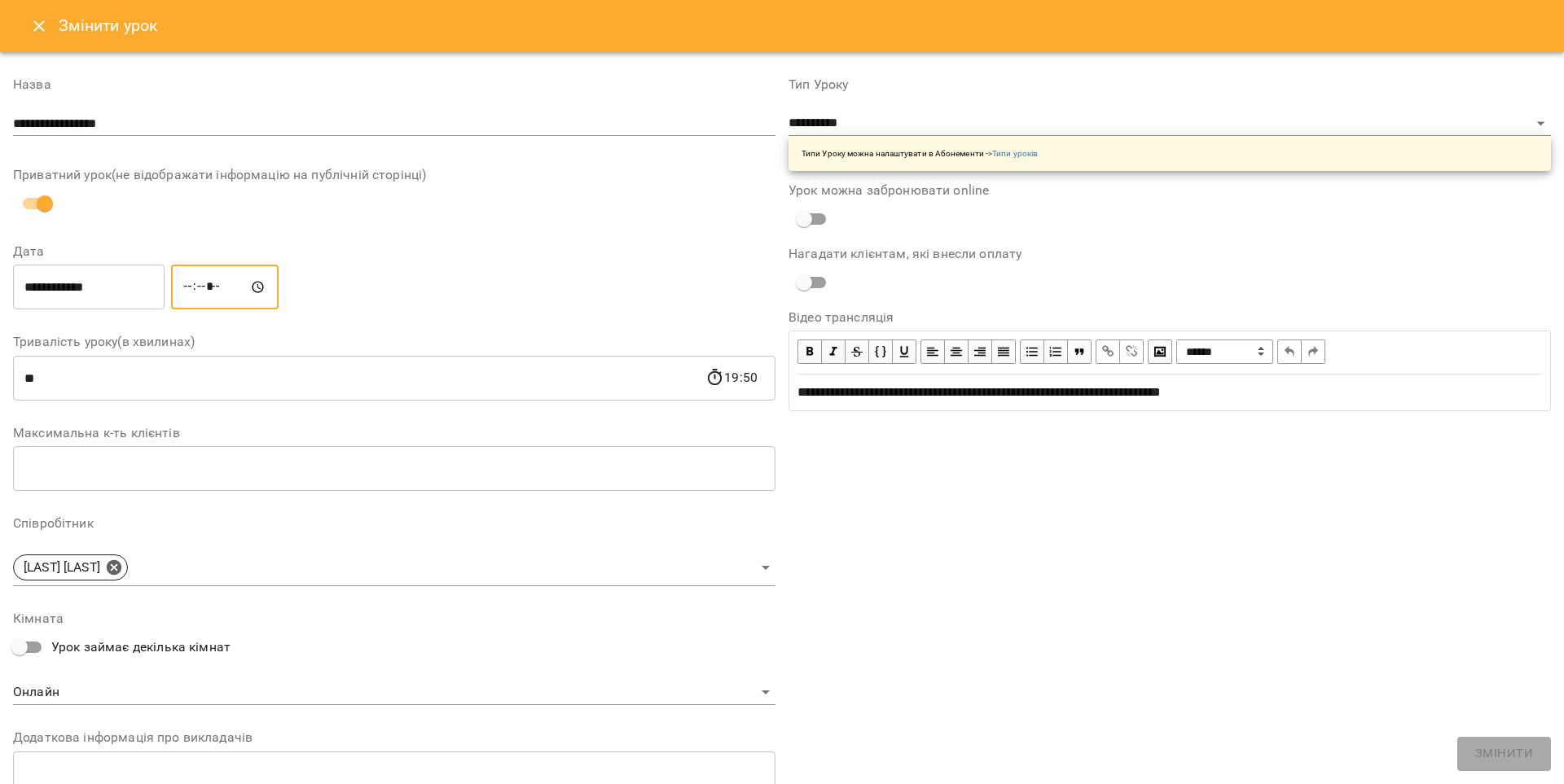 type on "*****" 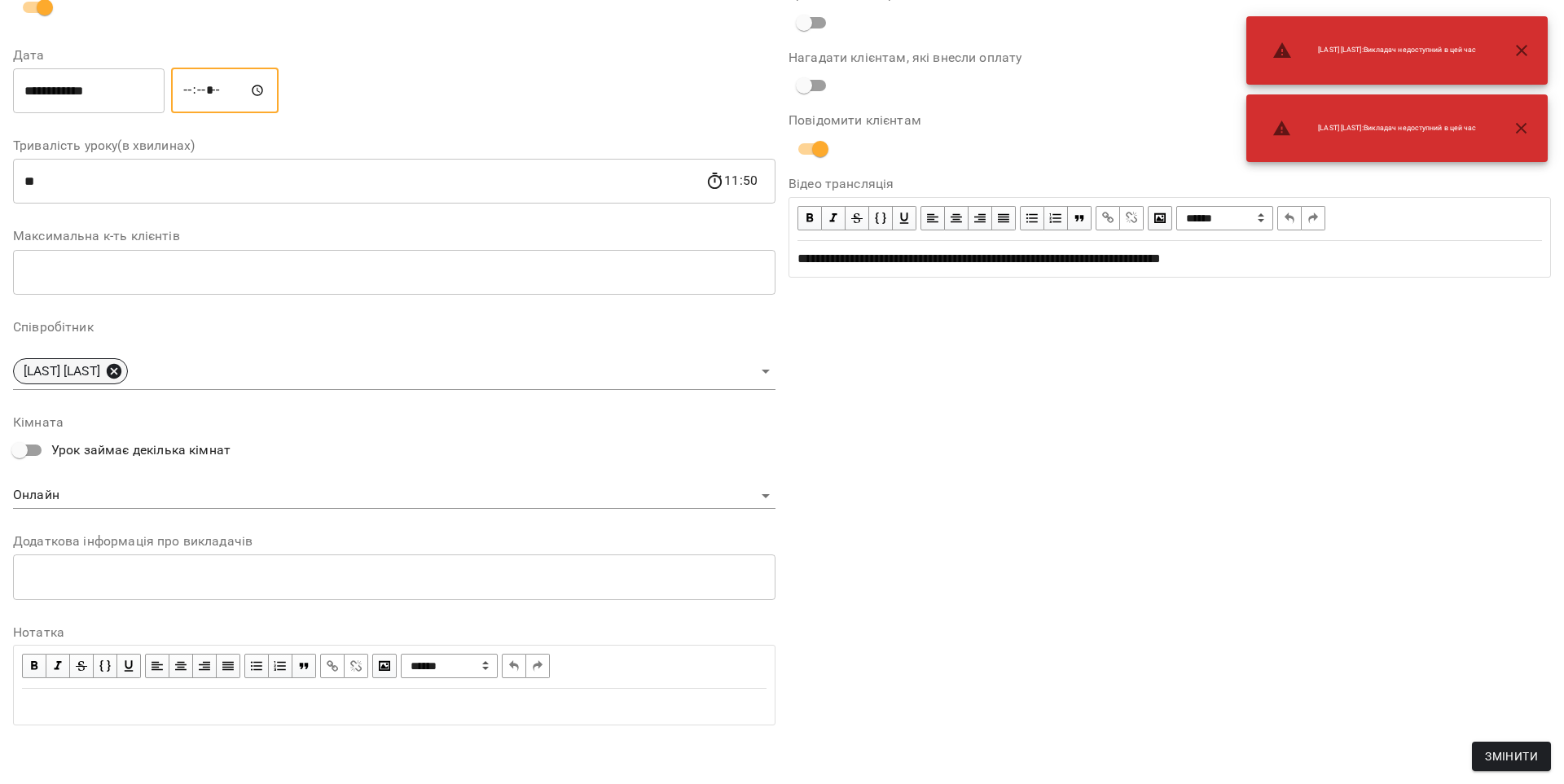 click 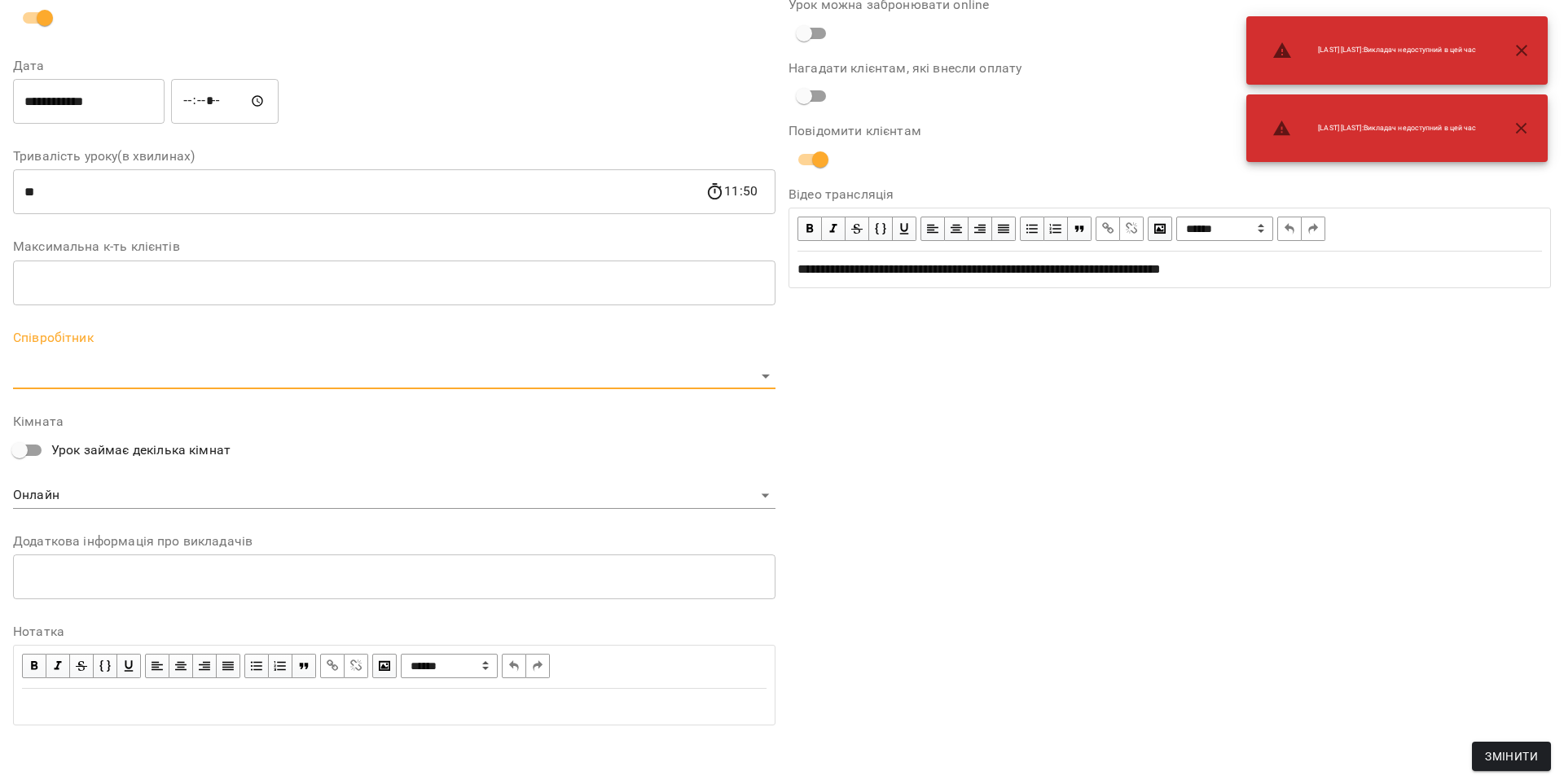scroll, scrollTop: 254, scrollLeft: 0, axis: vertical 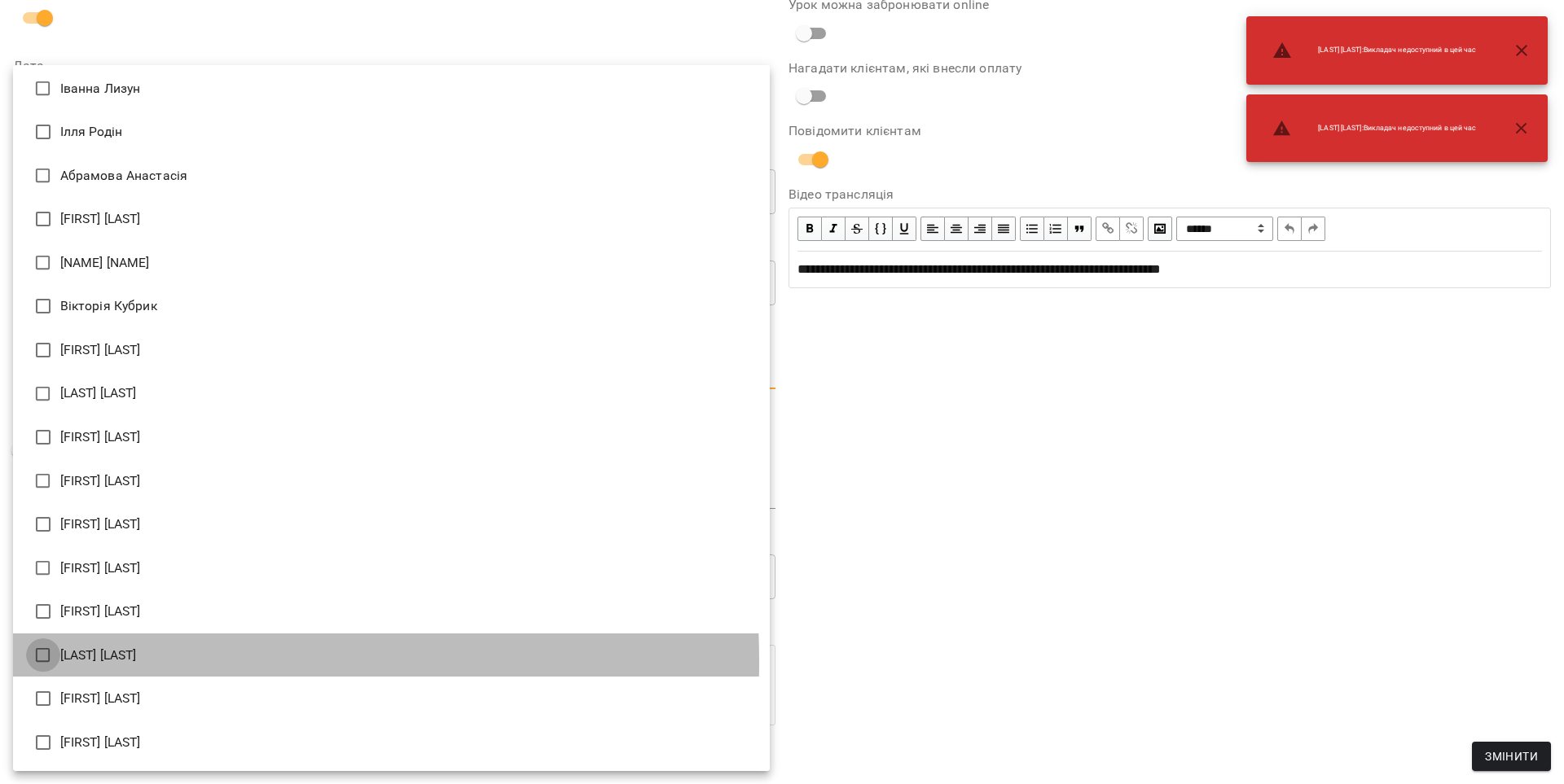 type on "**********" 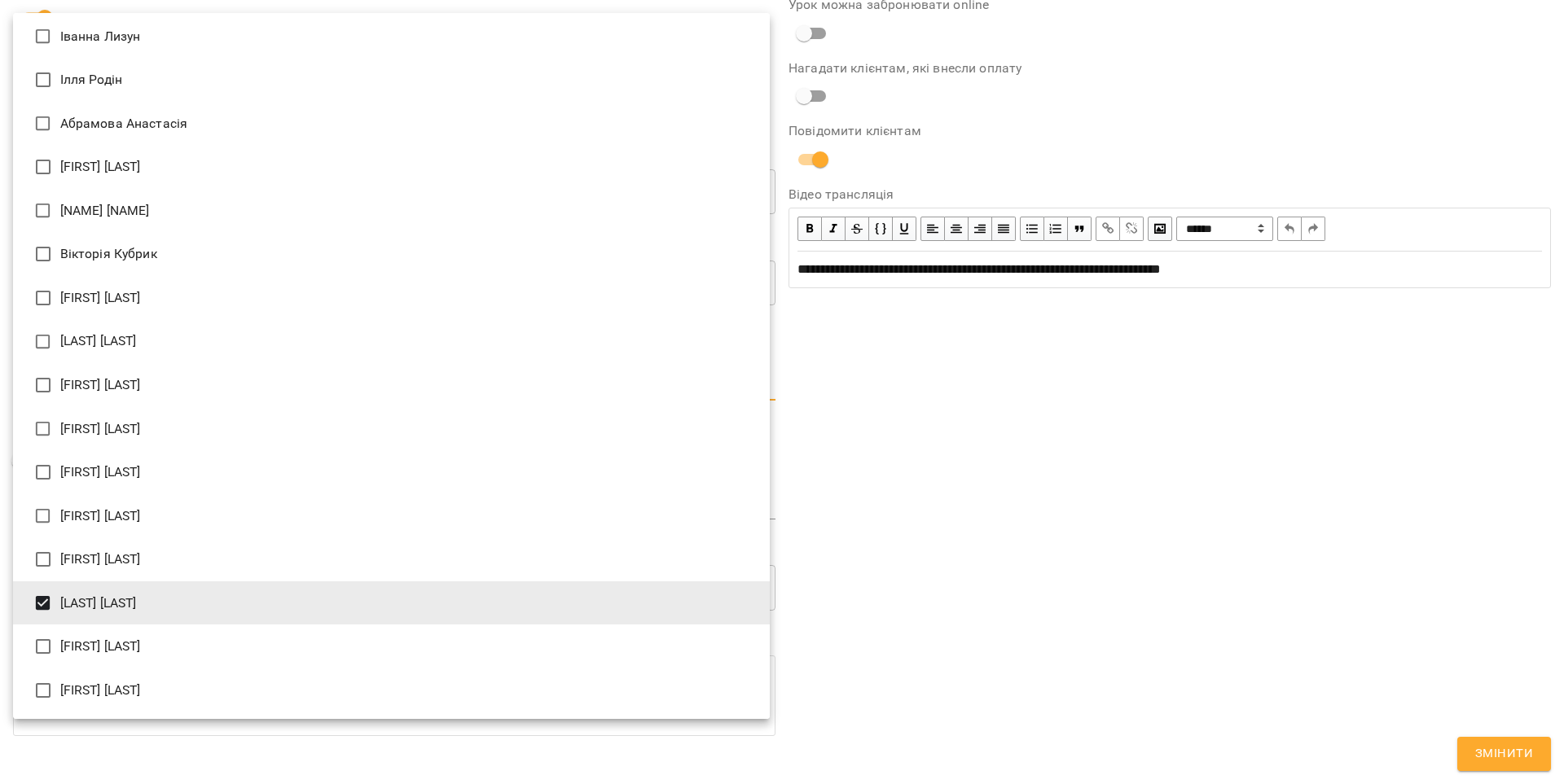 click at bounding box center [782, 392] 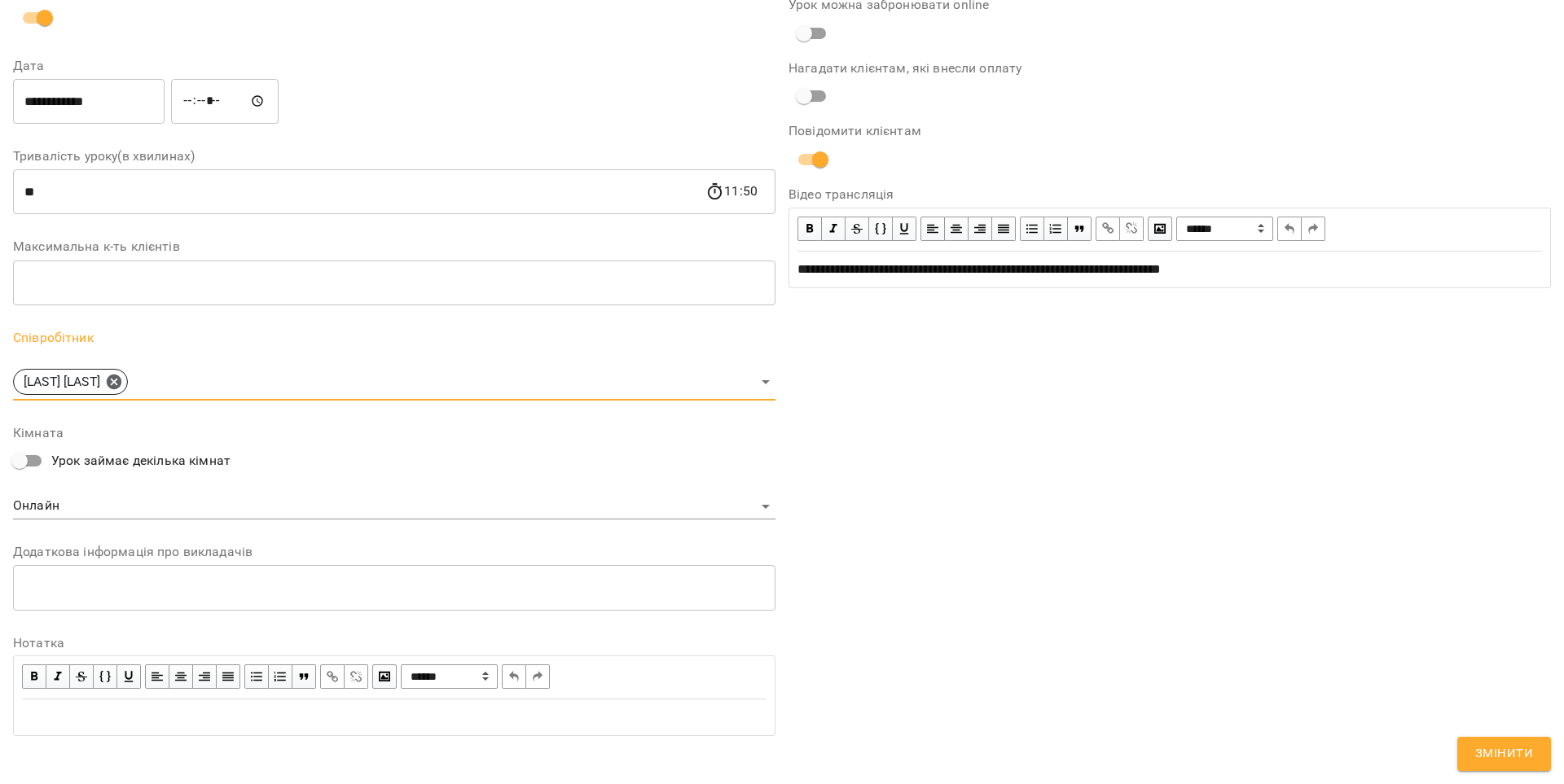 click on "Змінити" at bounding box center (1504, 754) 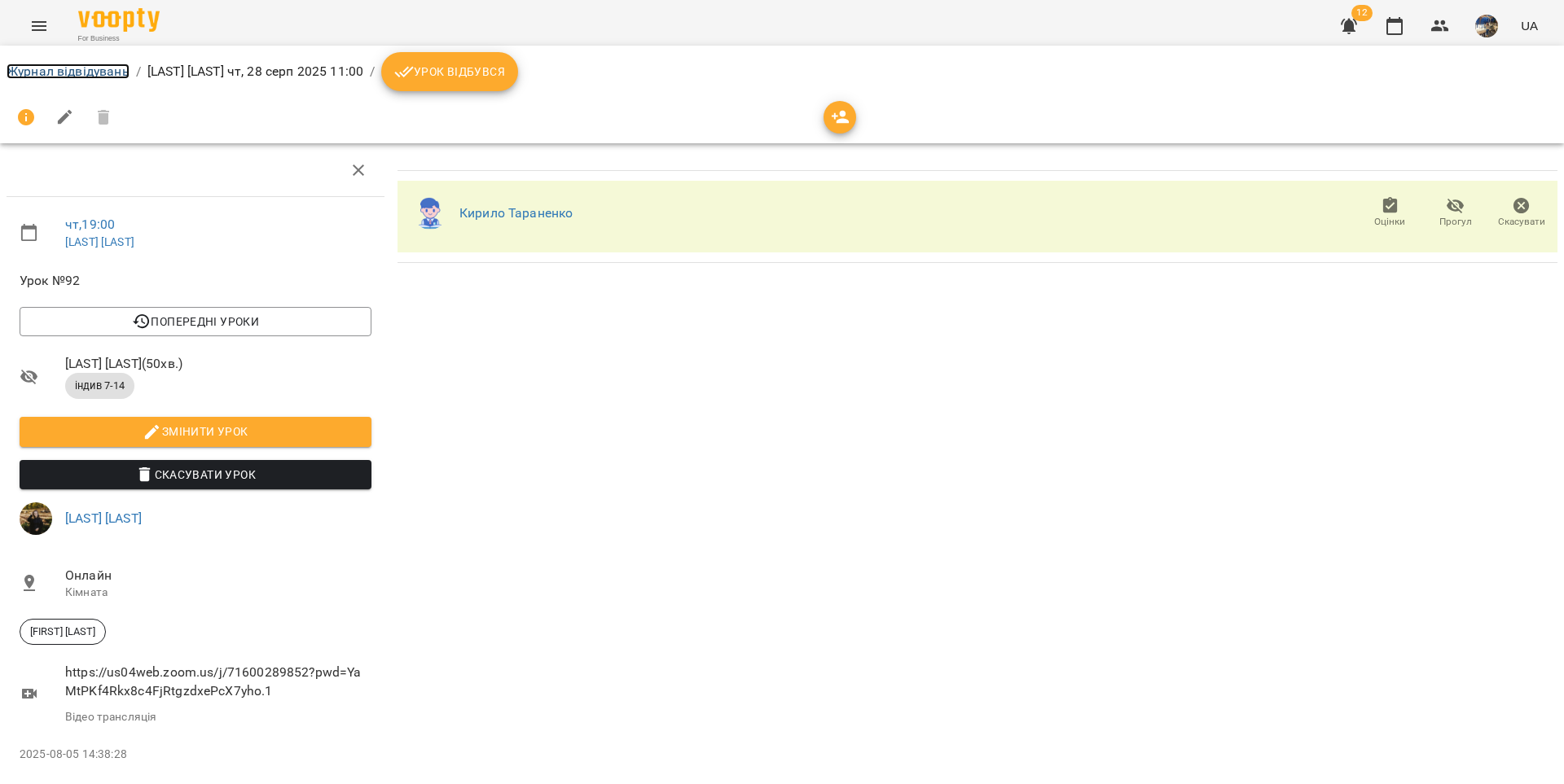 click on "Журнал відвідувань" at bounding box center [68, 71] 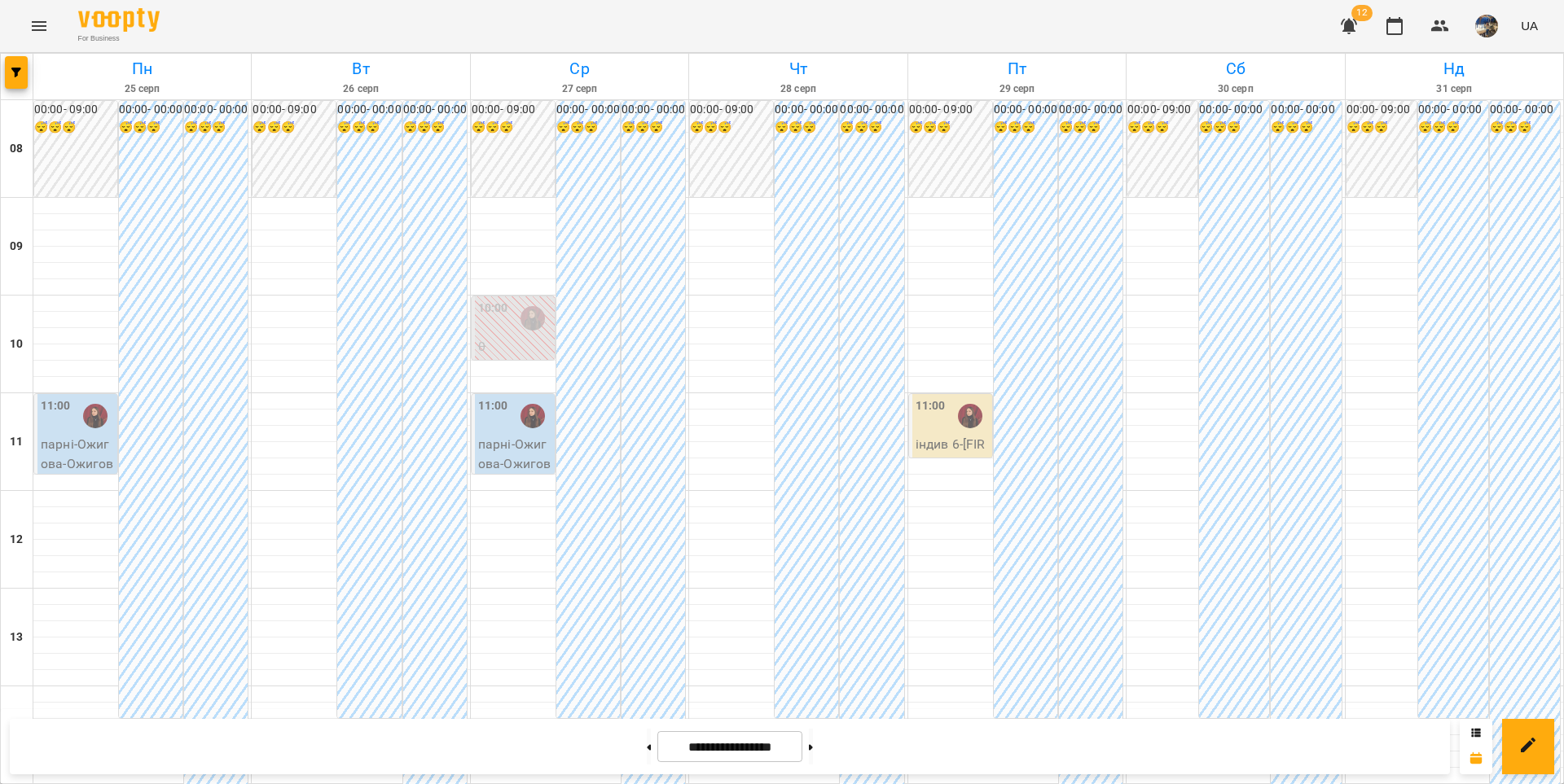 scroll, scrollTop: 757, scrollLeft: 0, axis: vertical 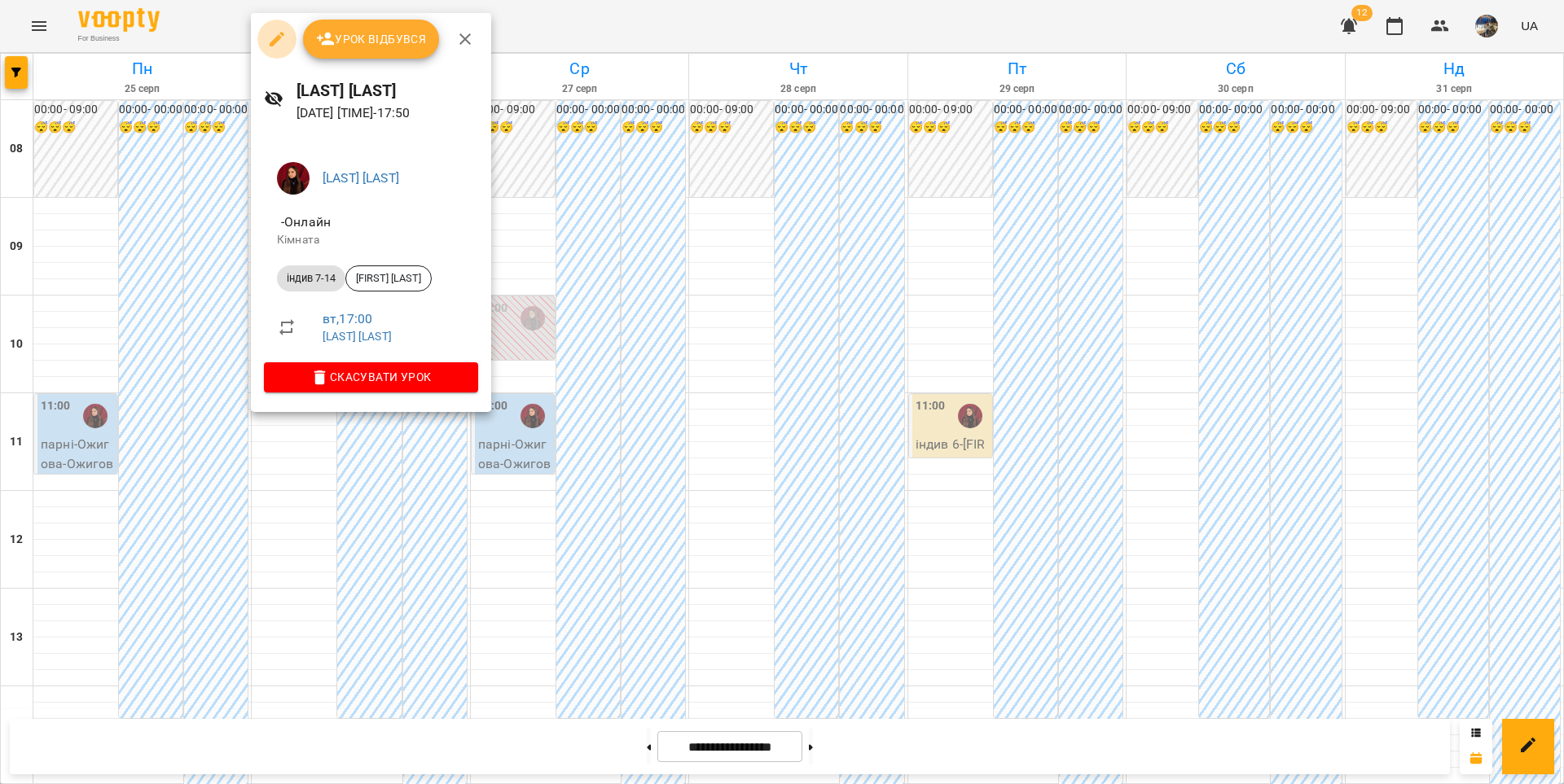 click 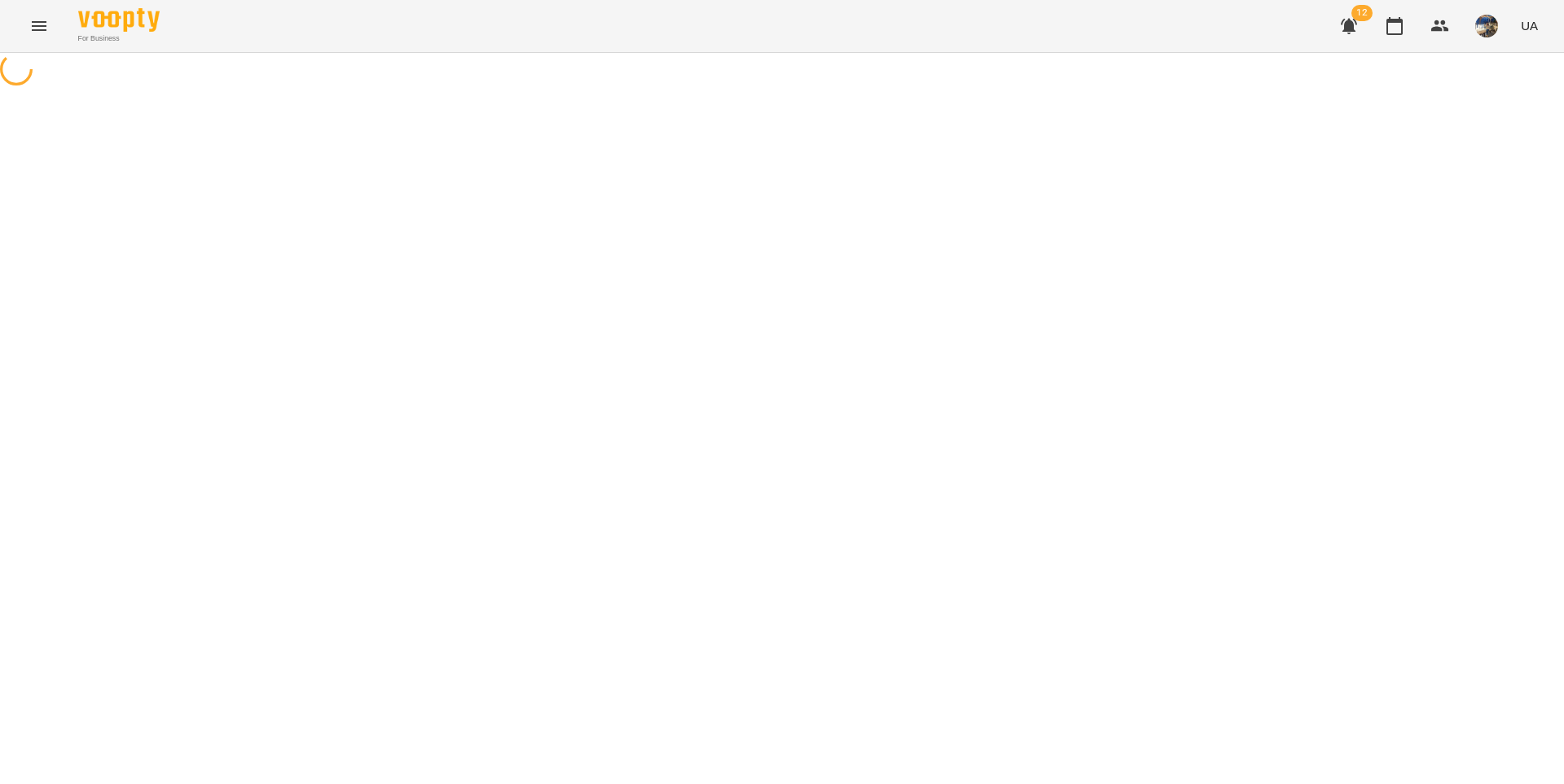 select on "**********" 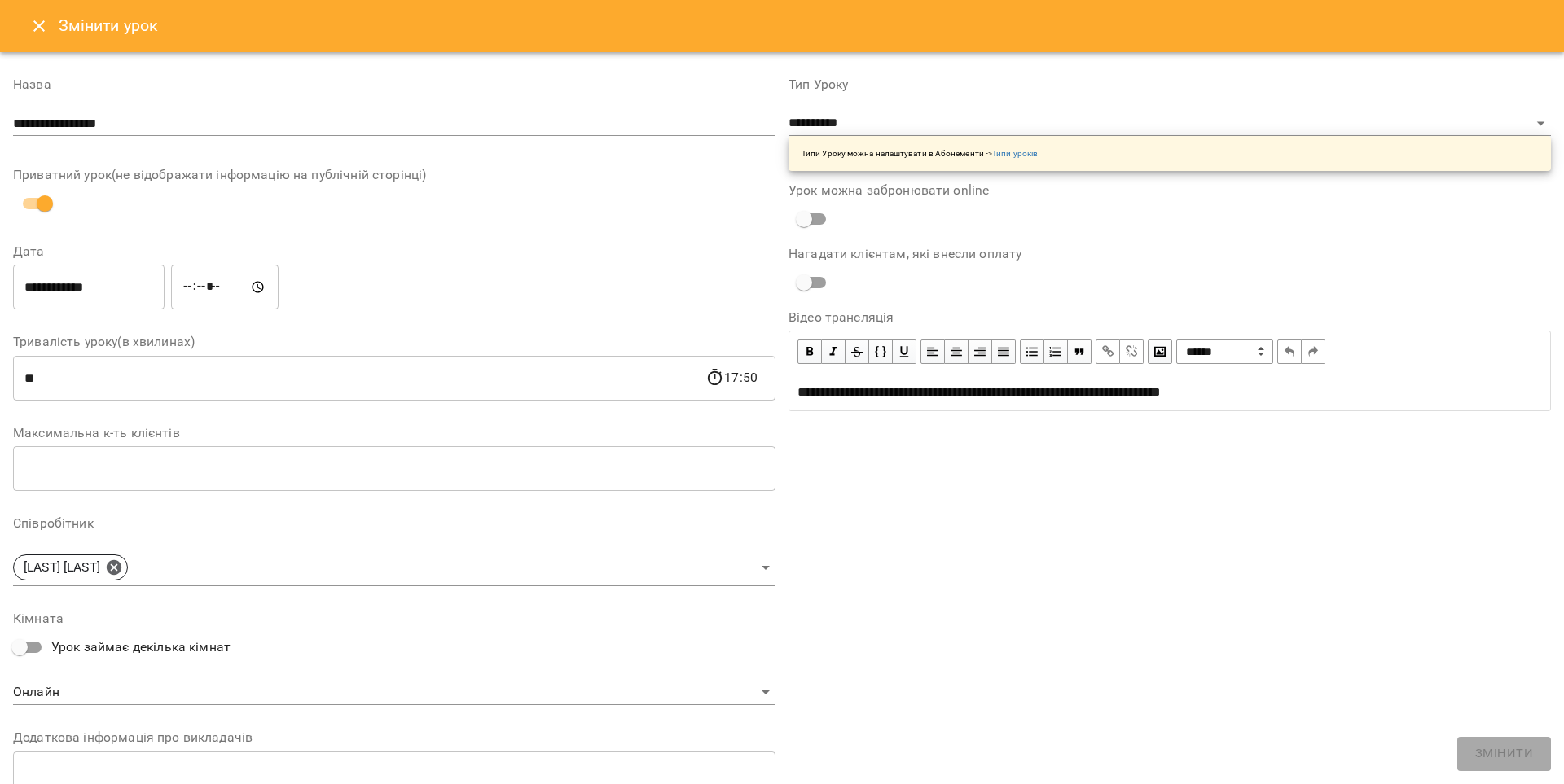 click on "*****" at bounding box center (225, 287) 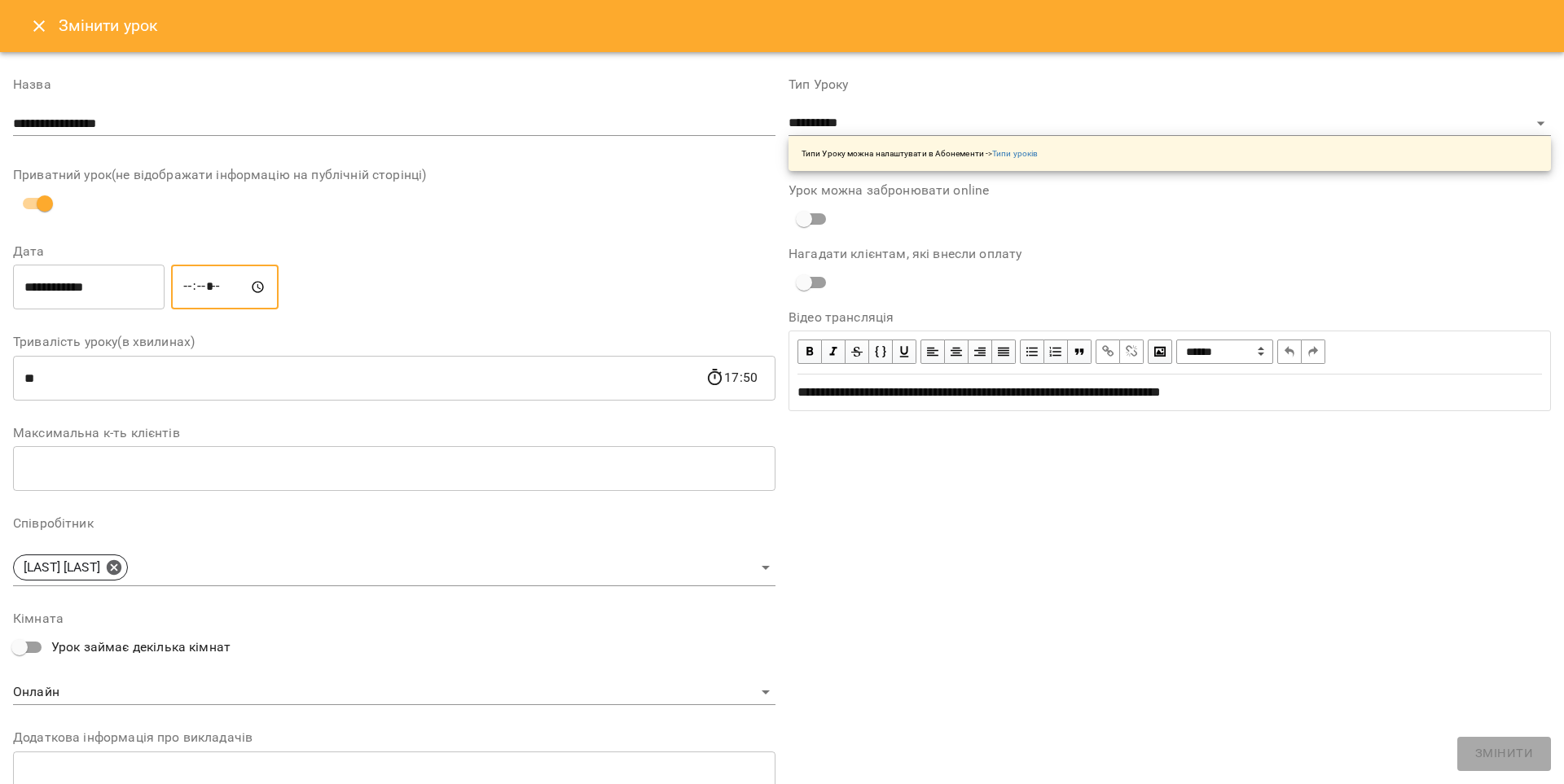 type on "*****" 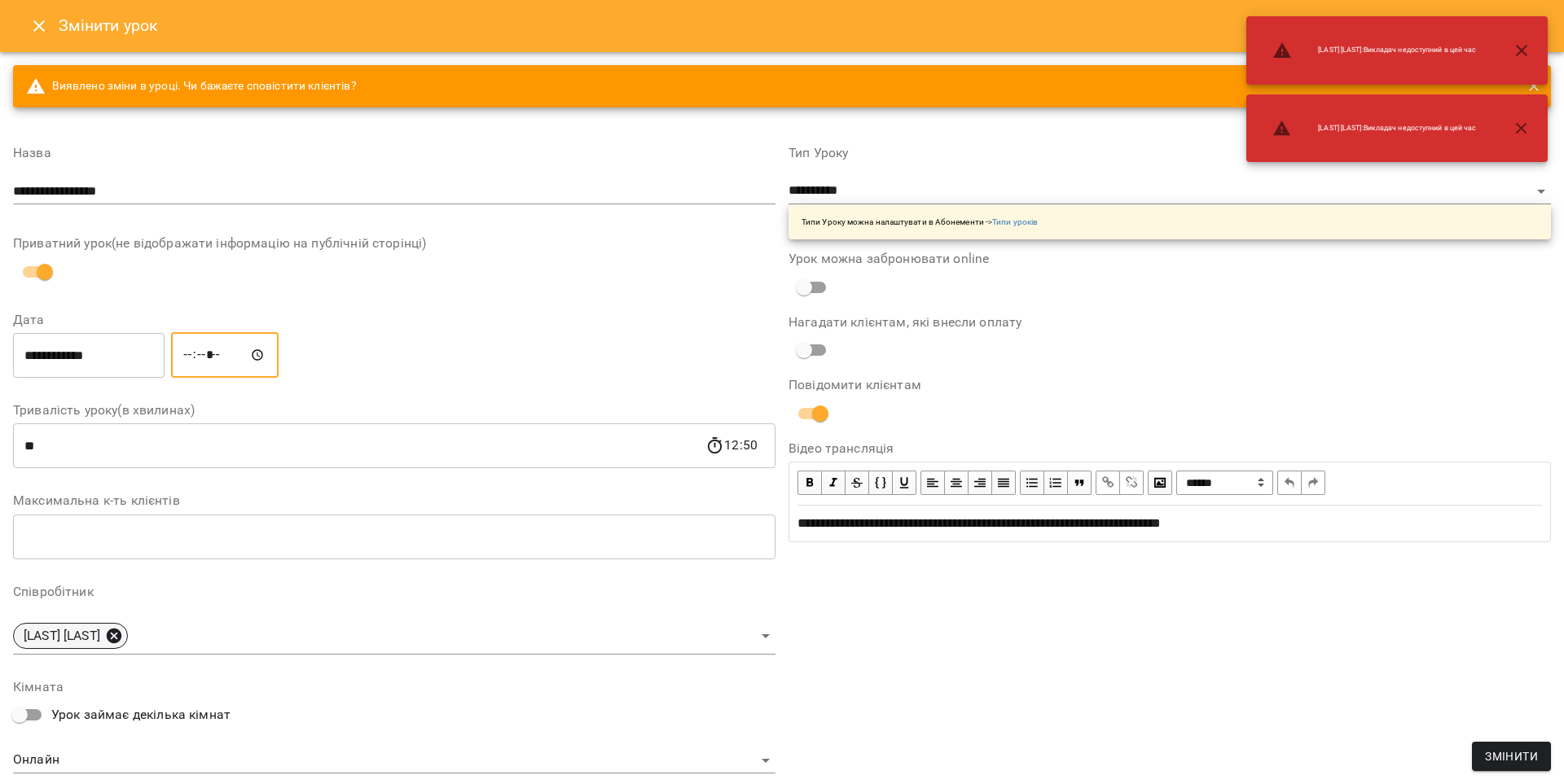 click 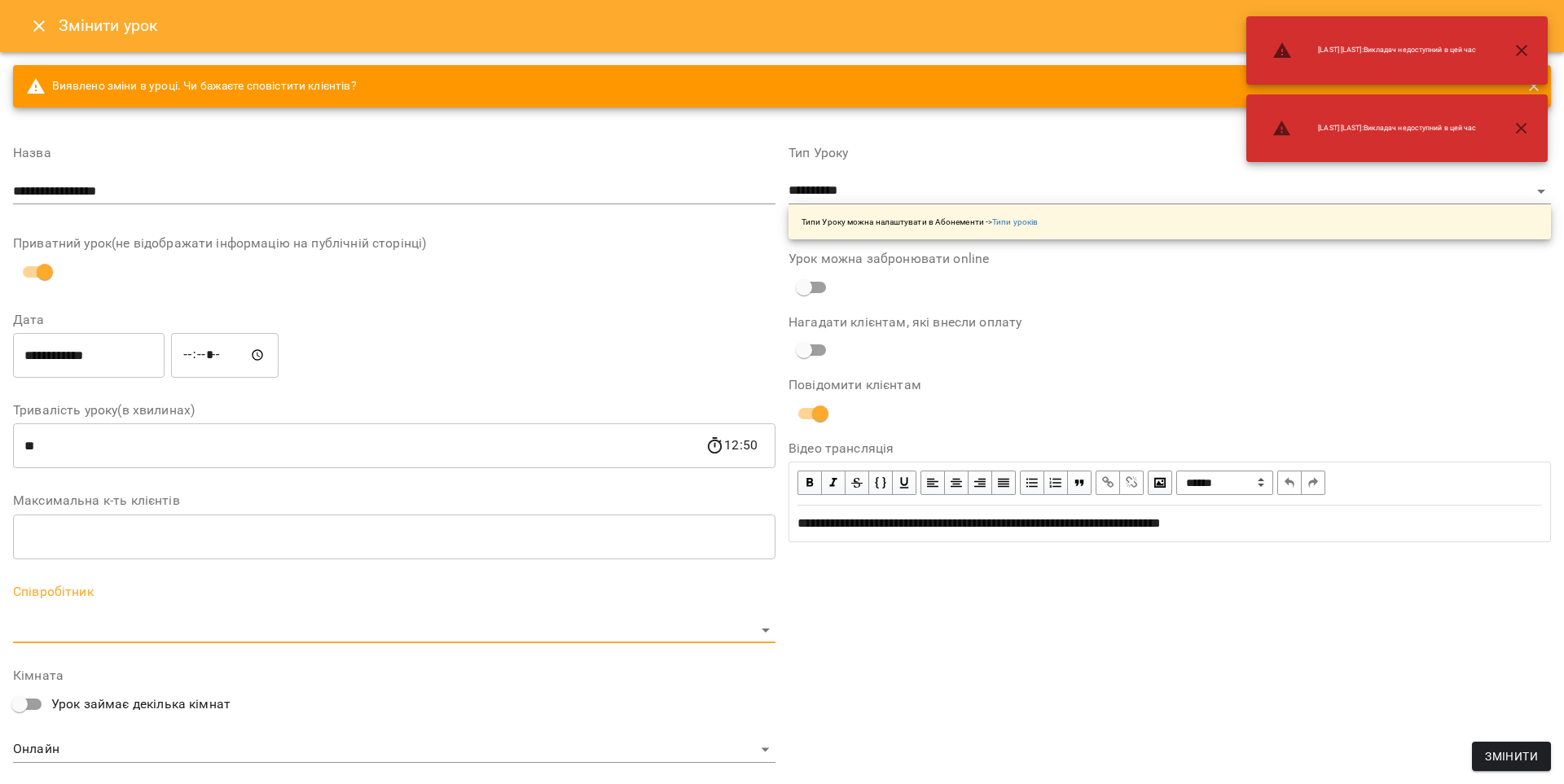 click on "For Business 12 UA Журнал відвідувань / [LAST] [LAST]   вт, 26 серп 2025 17:00 / Урок відбувся вт ,  17:00 [LAST] [LAST] Урок №6 Попередні уроки чт 07 серп 2025 17:00 вт 05 серп 2025 17:00 вт 08 лип 2025 17:00 чт 03 лип 2025 17:00 вт 01 лип 2025 17:00   [LAST] [LAST] ( 50 хв. ) індив 7-14 Змінити урок Скасувати Урок [LAST] [LAST] Онлайн Кімната [FIRST] [LAST] https://us04web.zoom.us/j/71600289852?pwd=YaMtPKf4Rkx8c4FjRtgzdxePcX7yho.1 Відео трансляція 2025-08-05 14:39:19 Створити розсилку   [FIRST] [LAST] 3 ІНДИВ - 380 (3040 грн, 8 занять) 05 серп  -  03 вер Оцінки Прогул Скасувати [LAST] [LAST] :  :
​" at bounding box center (782, 414) 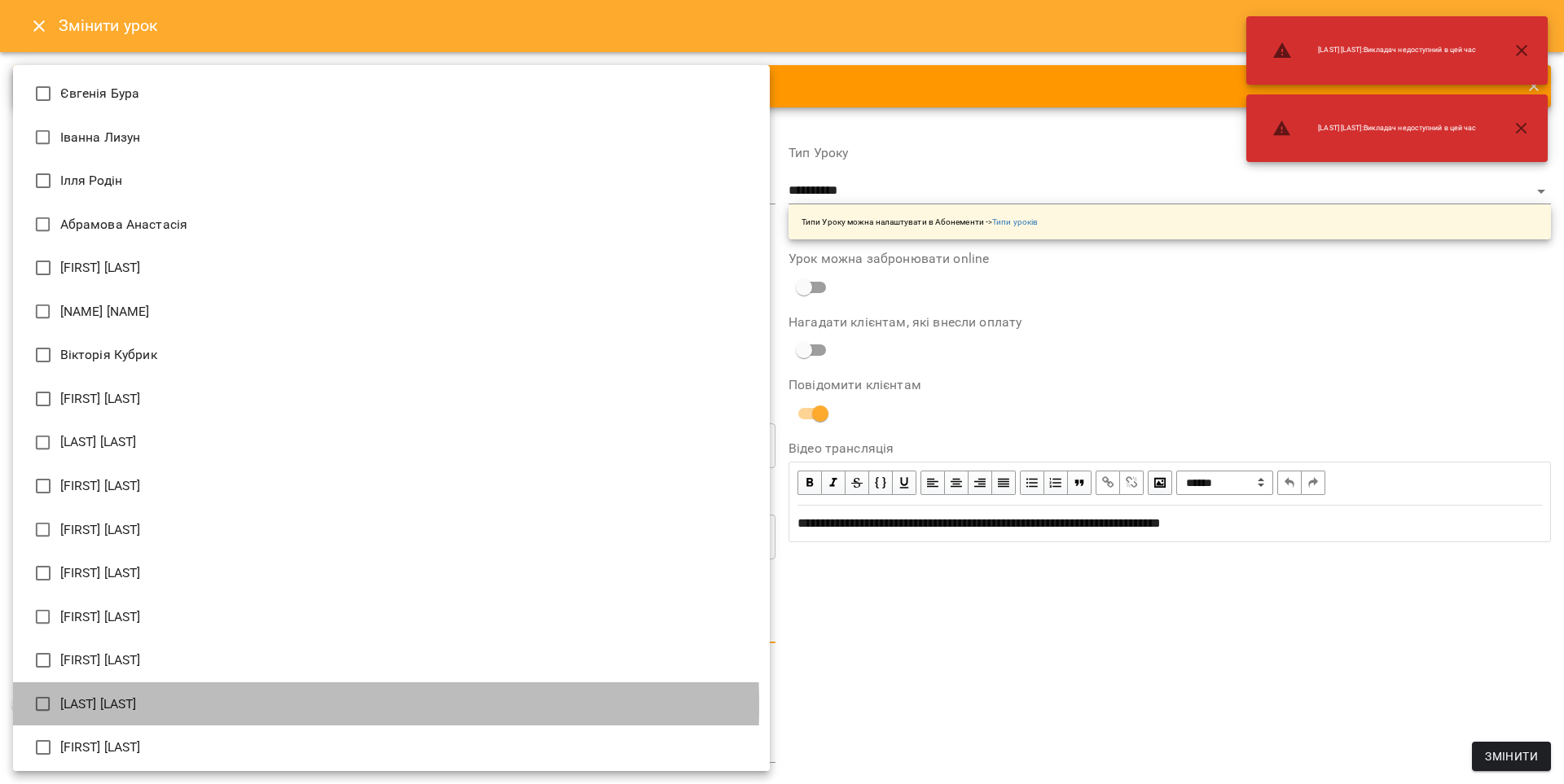 click on "[LAST] [LAST]" at bounding box center [391, 704] 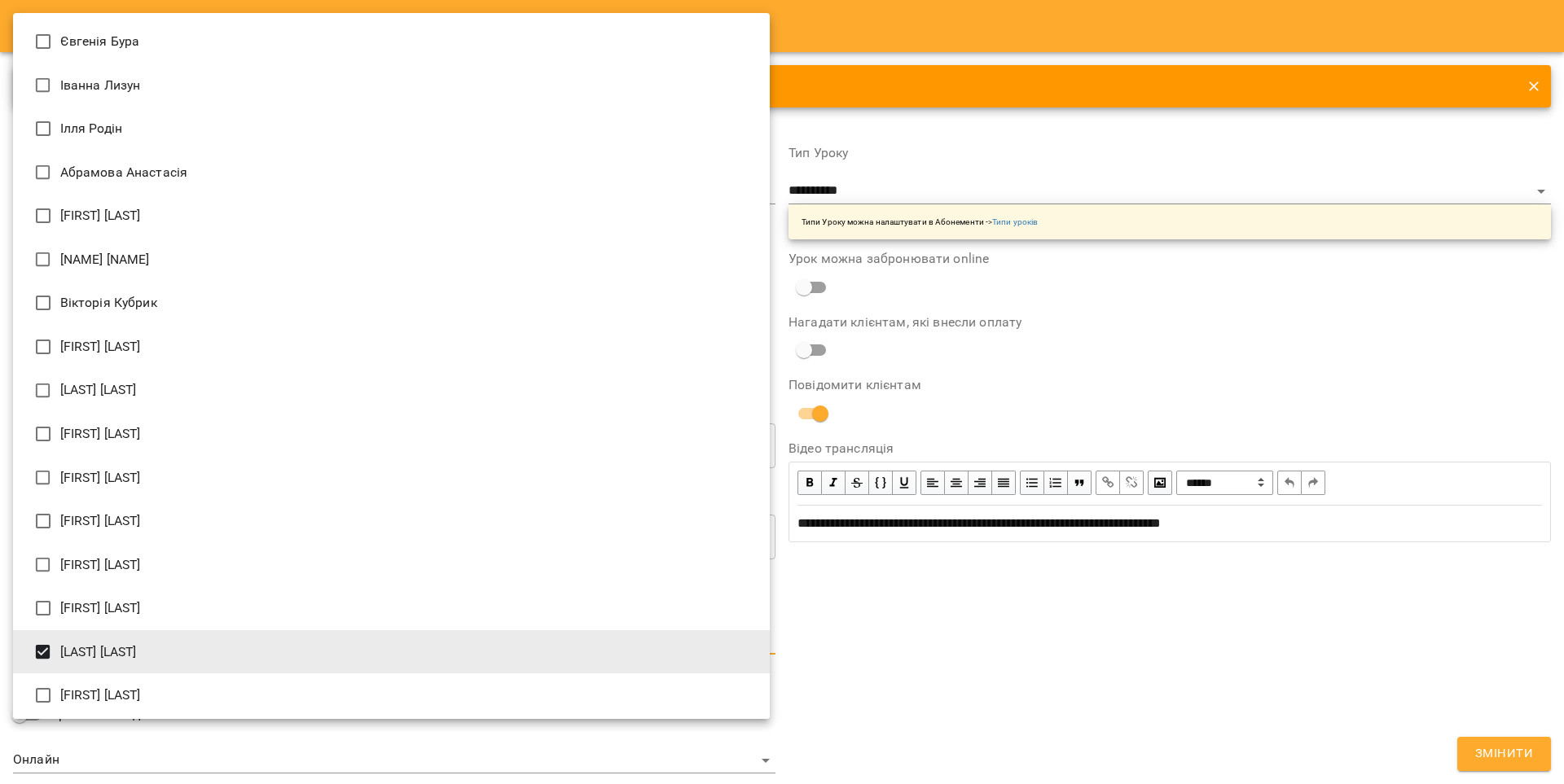 click at bounding box center (782, 392) 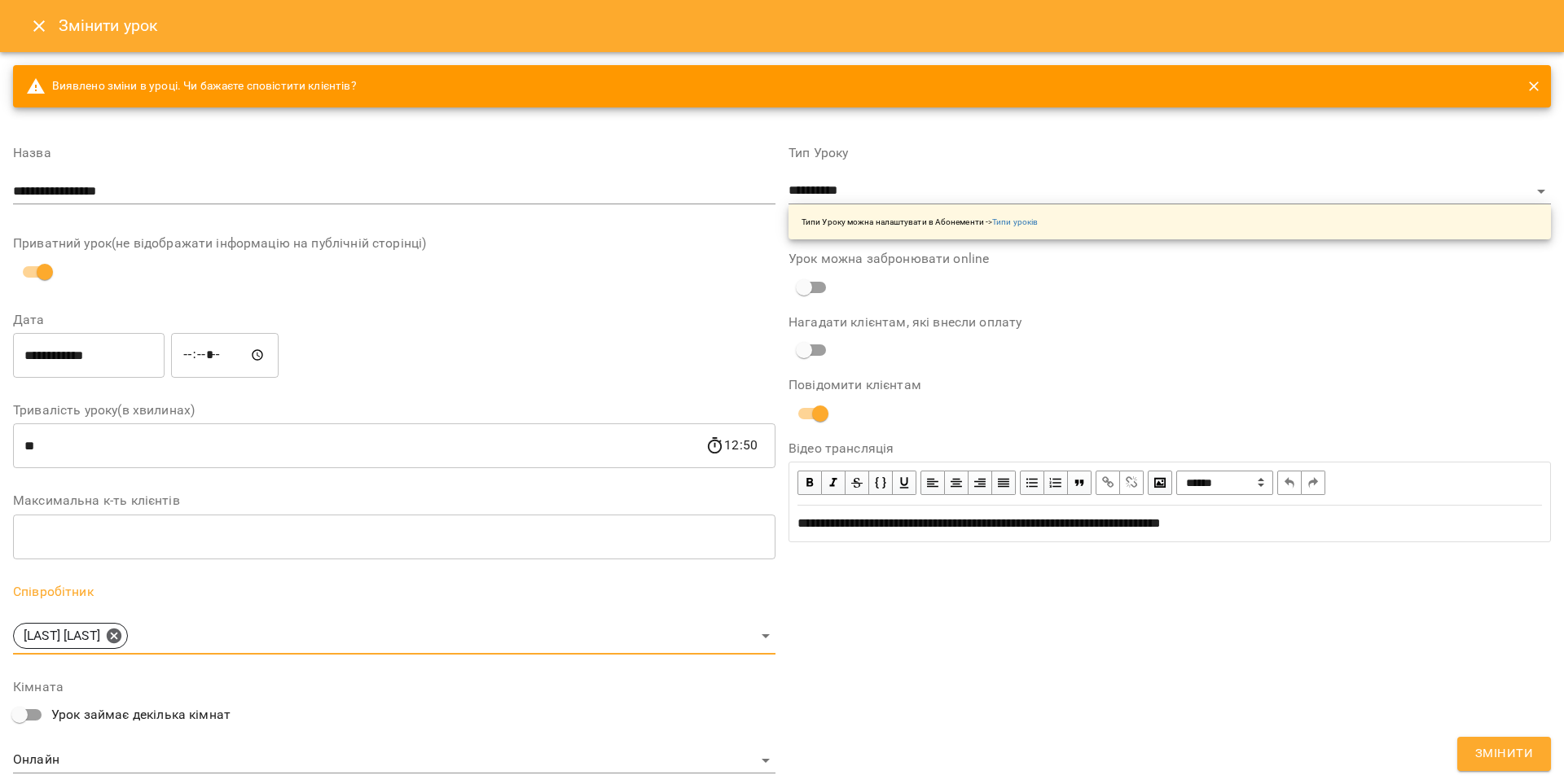 click on "Змінити" at bounding box center [1504, 754] 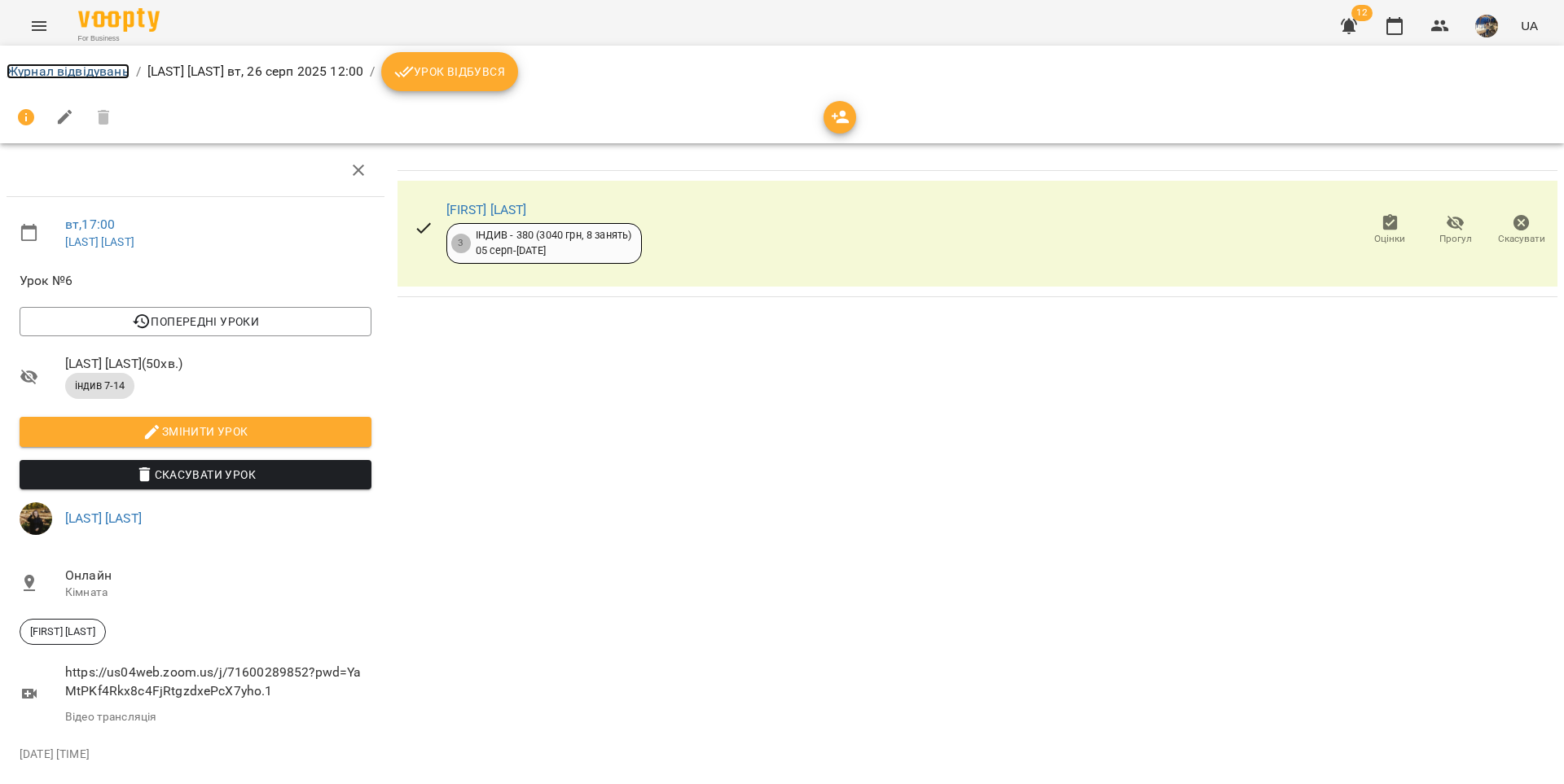 click on "Журнал відвідувань" at bounding box center [68, 71] 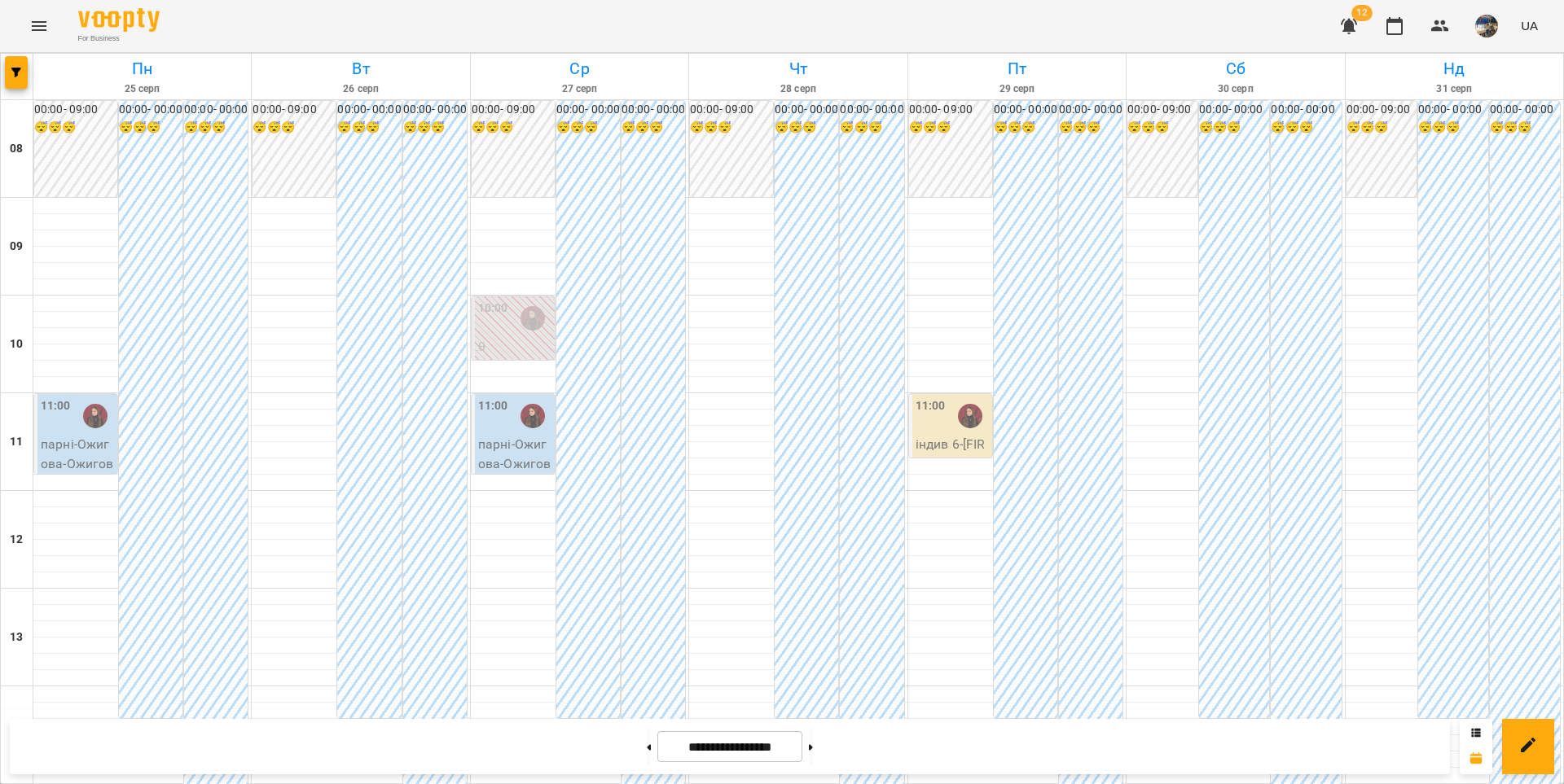 scroll, scrollTop: 757, scrollLeft: 0, axis: vertical 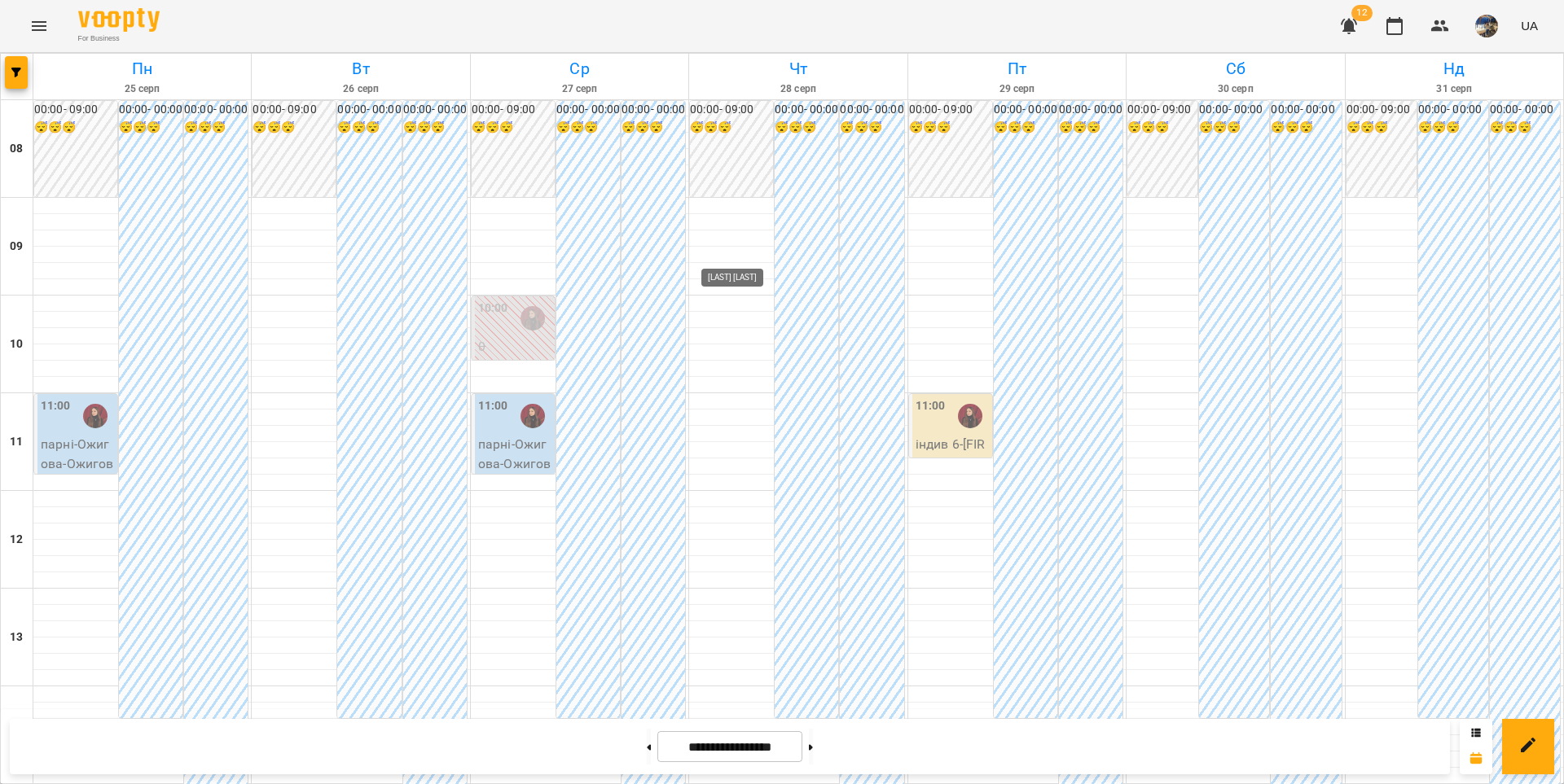 click at bounding box center [751, 1002] 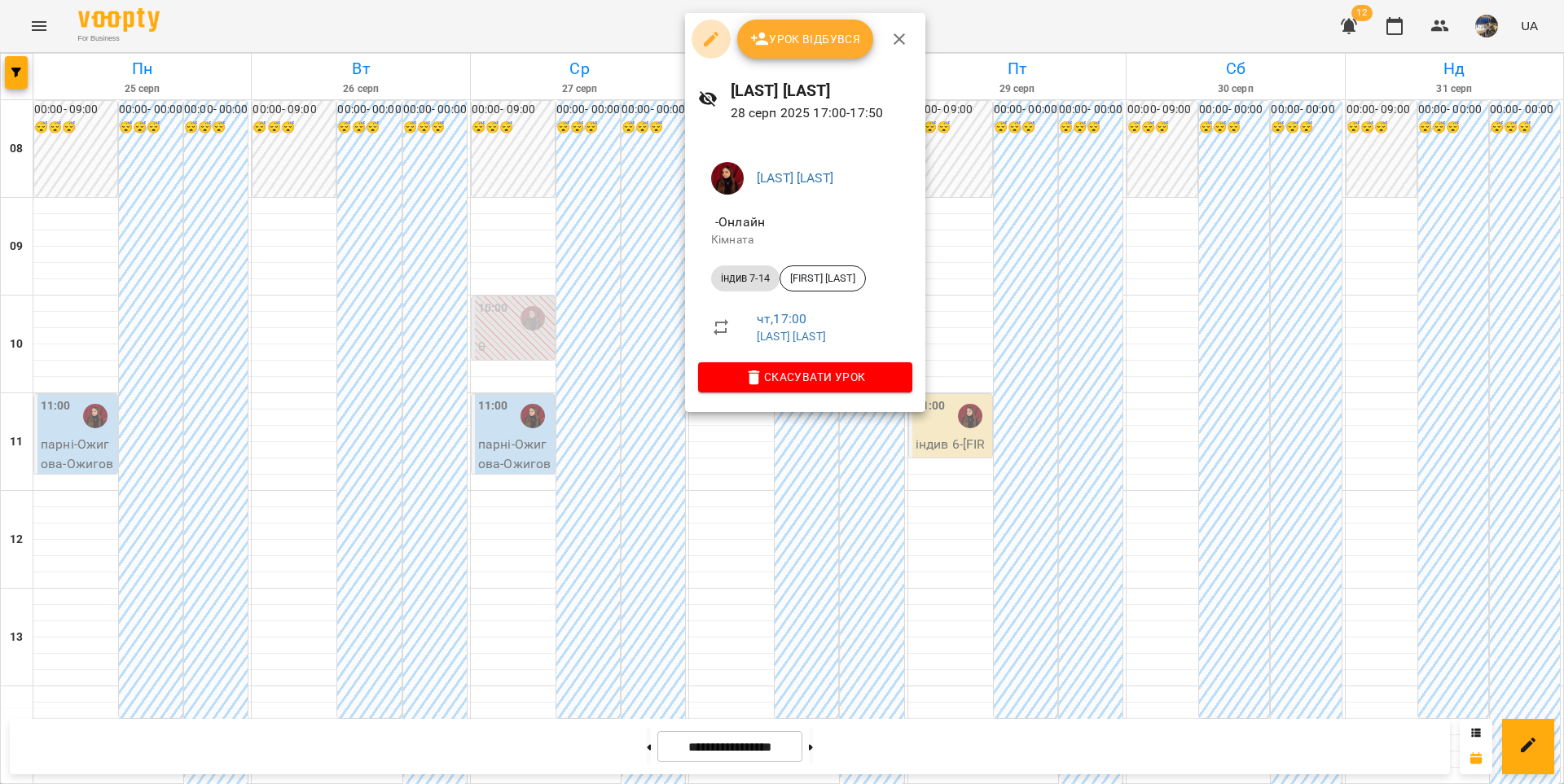 click 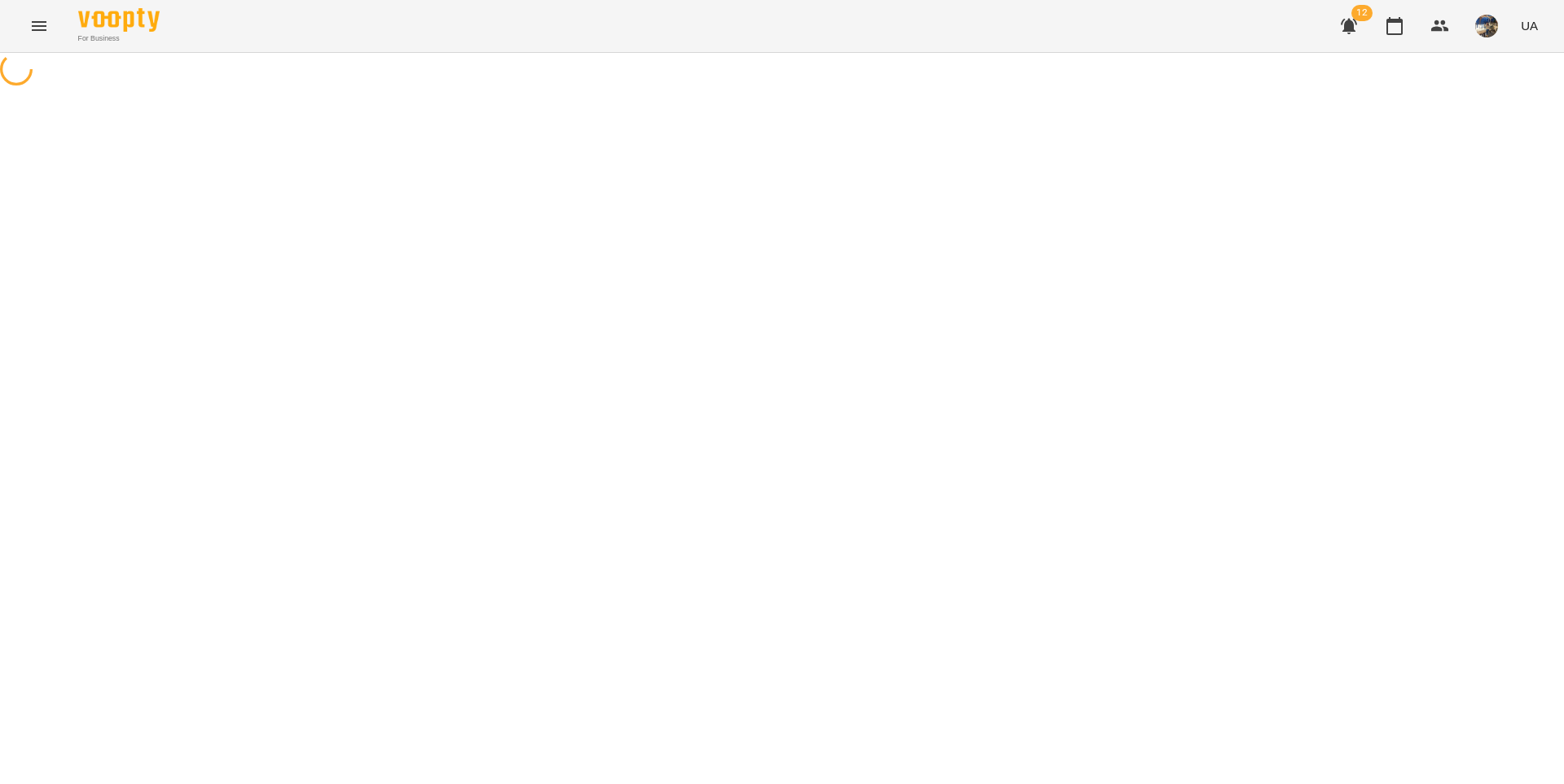select on "**********" 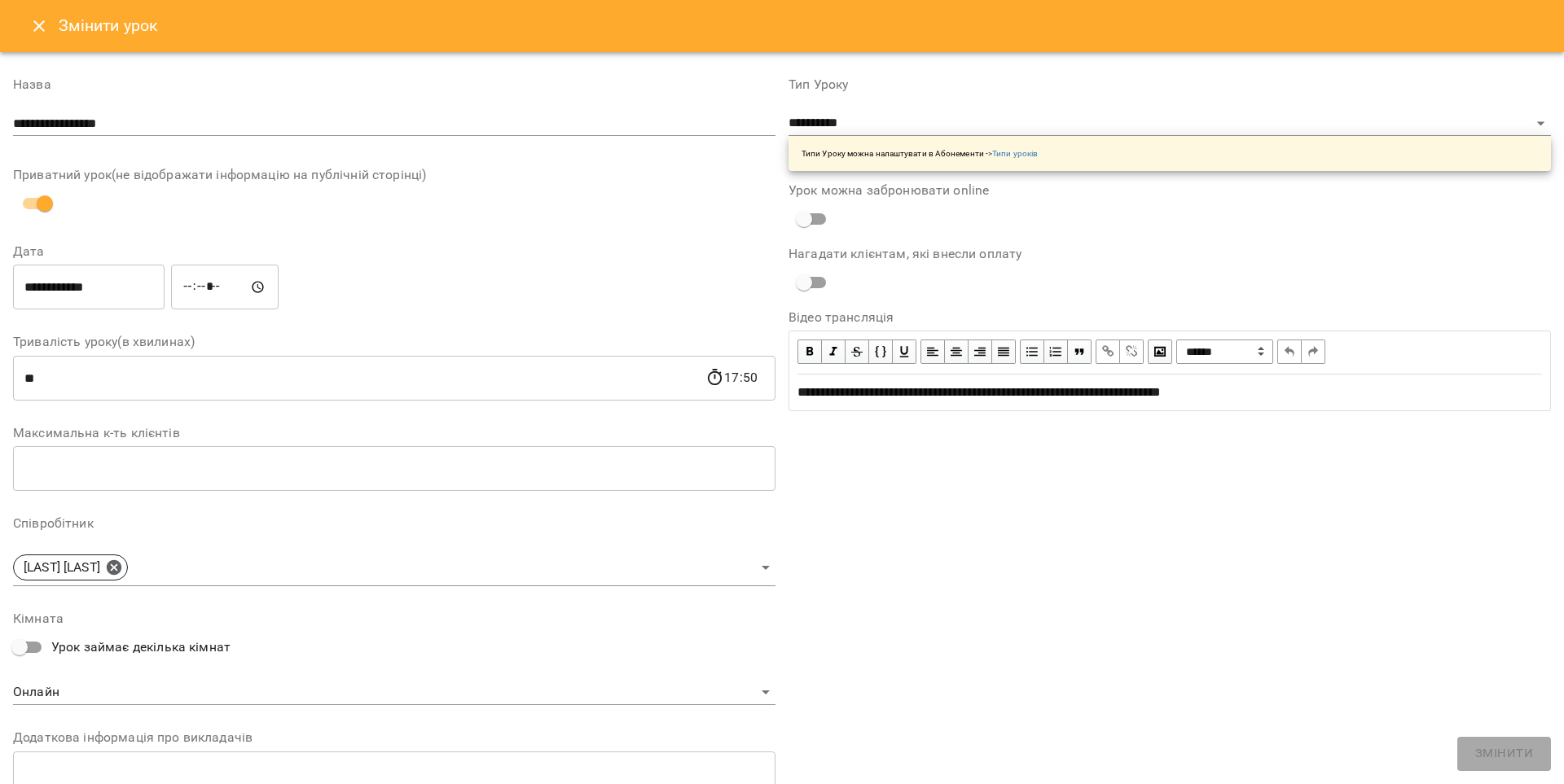 click on "*****" at bounding box center (225, 287) 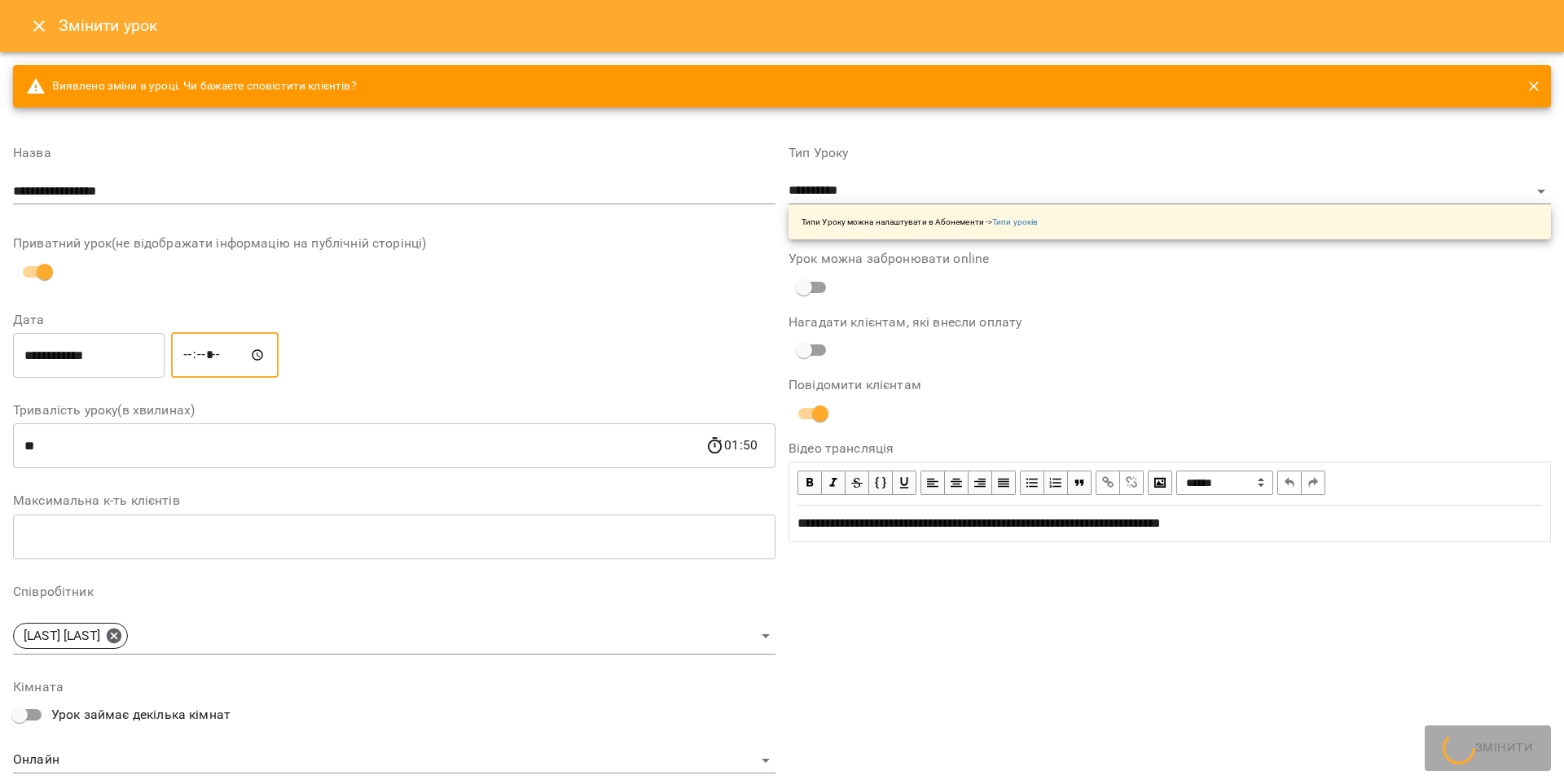 type on "*****" 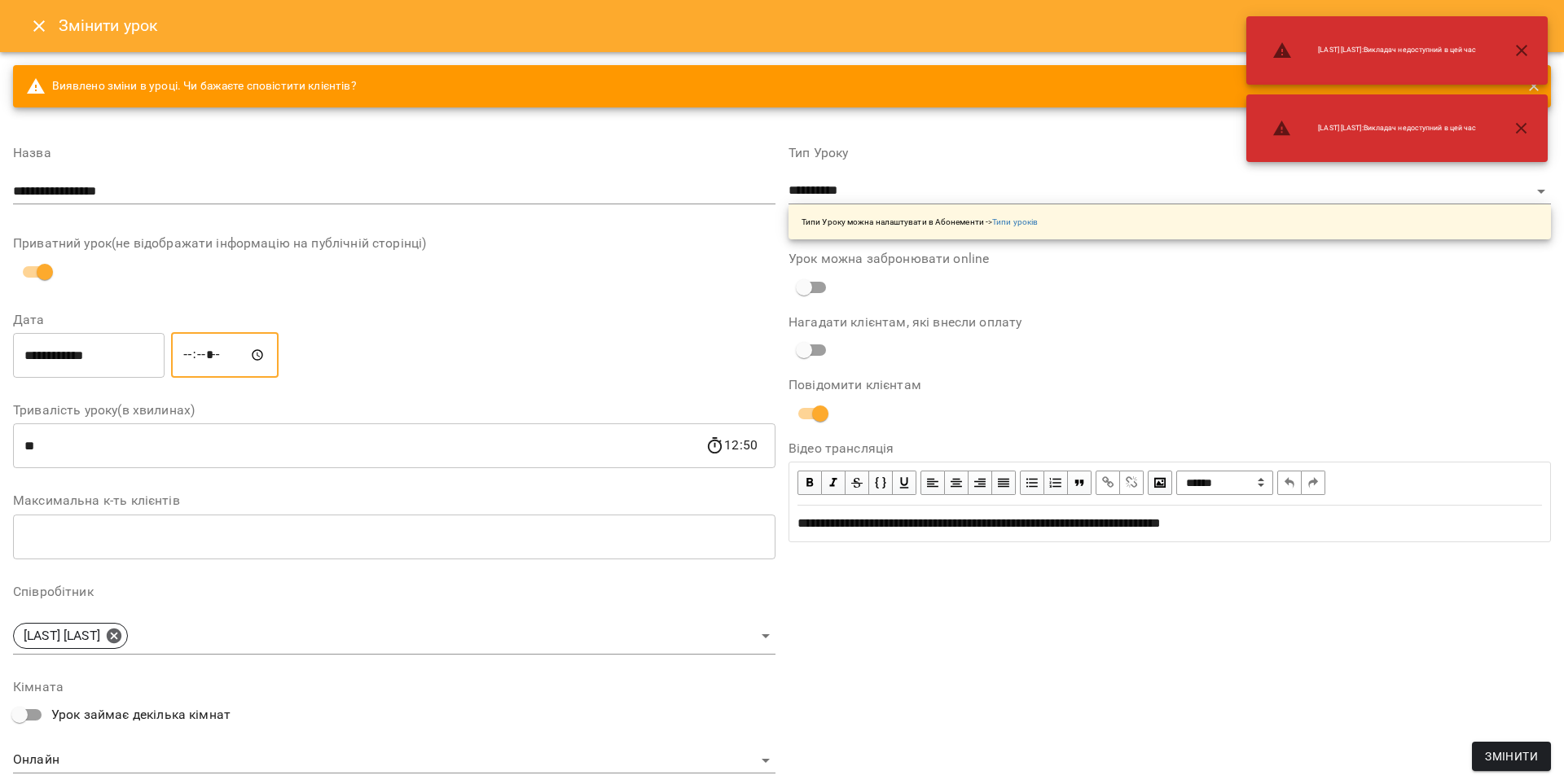scroll, scrollTop: 265, scrollLeft: 0, axis: vertical 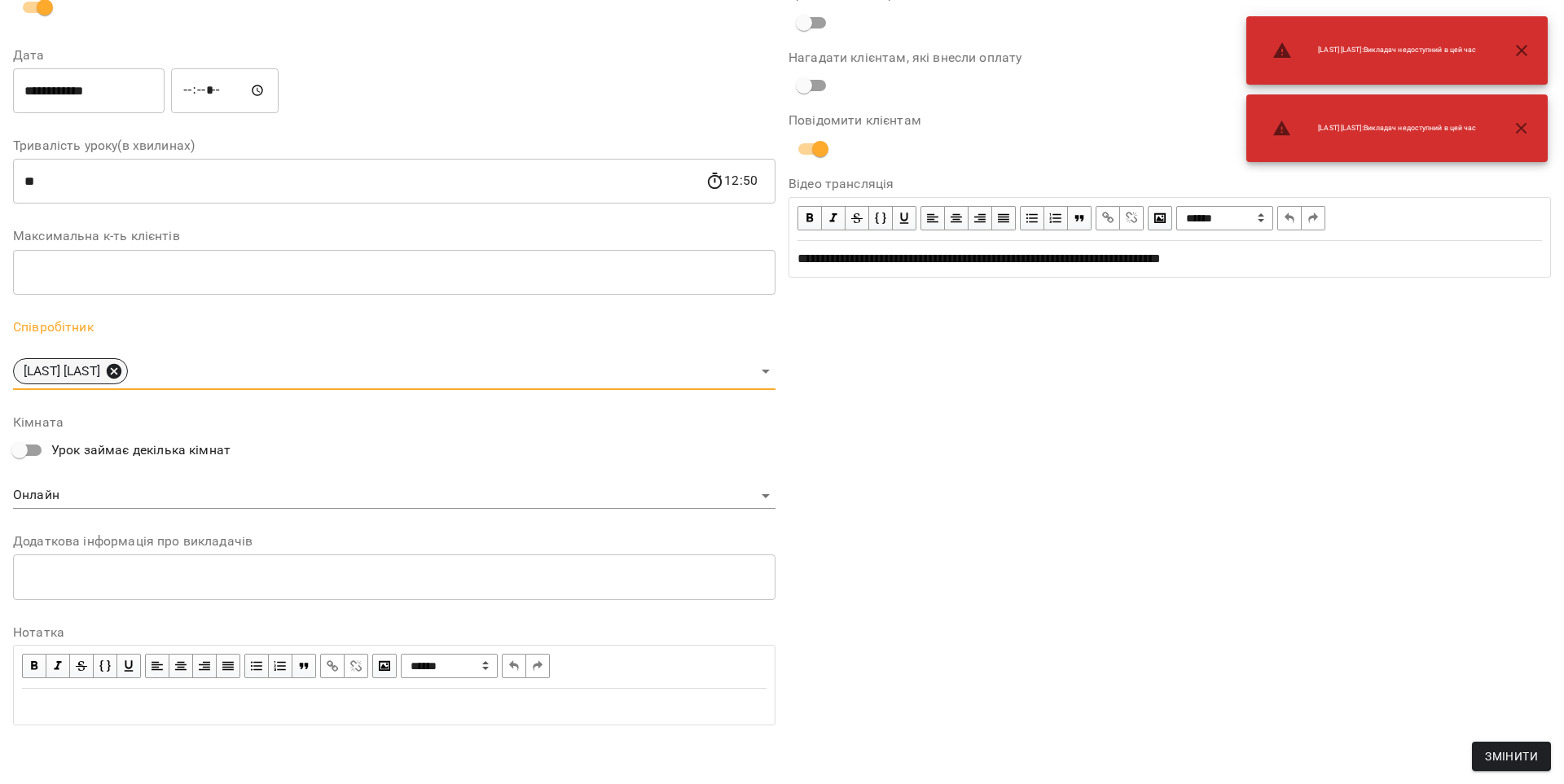 click 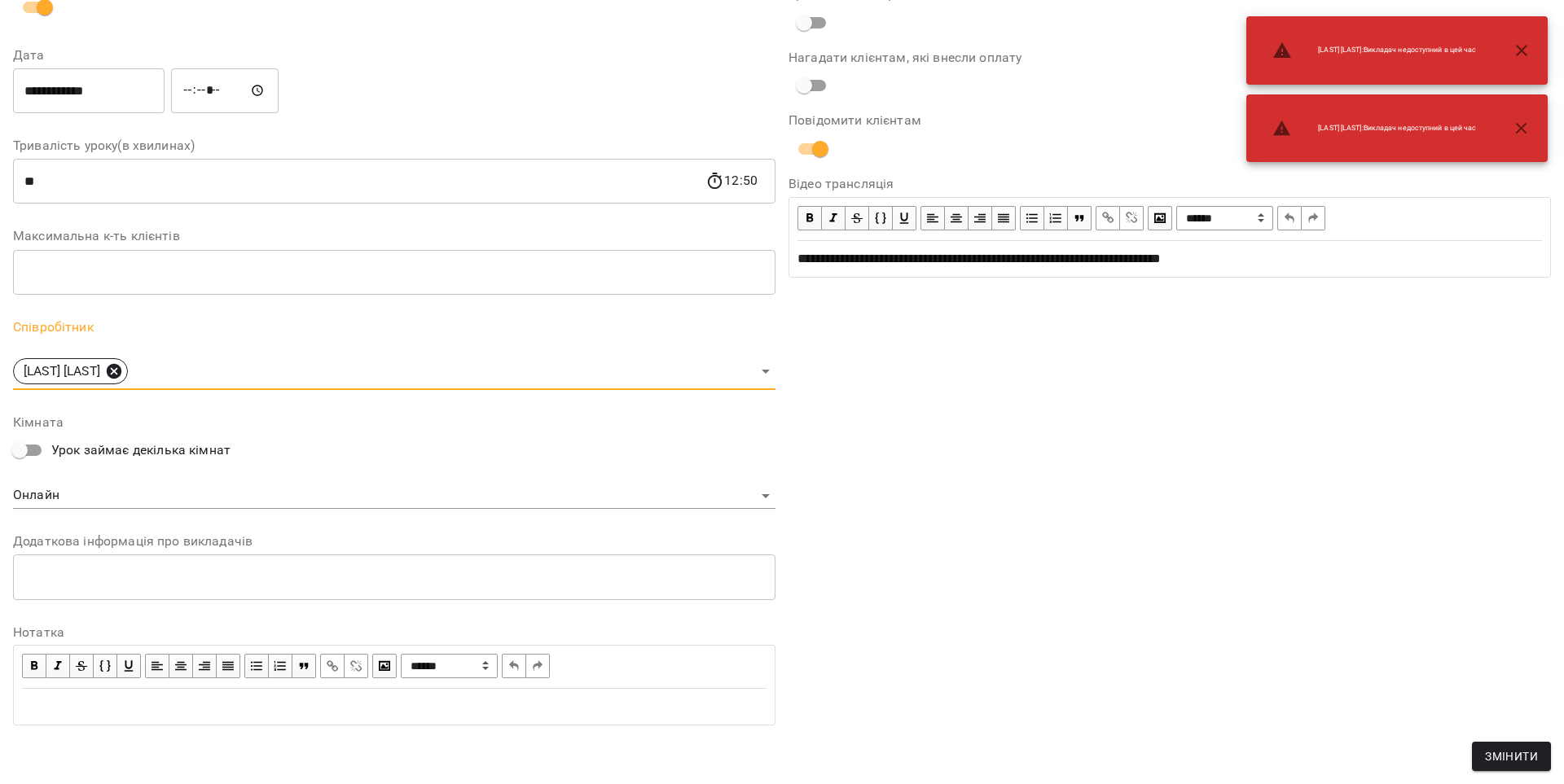 scroll, scrollTop: 254, scrollLeft: 0, axis: vertical 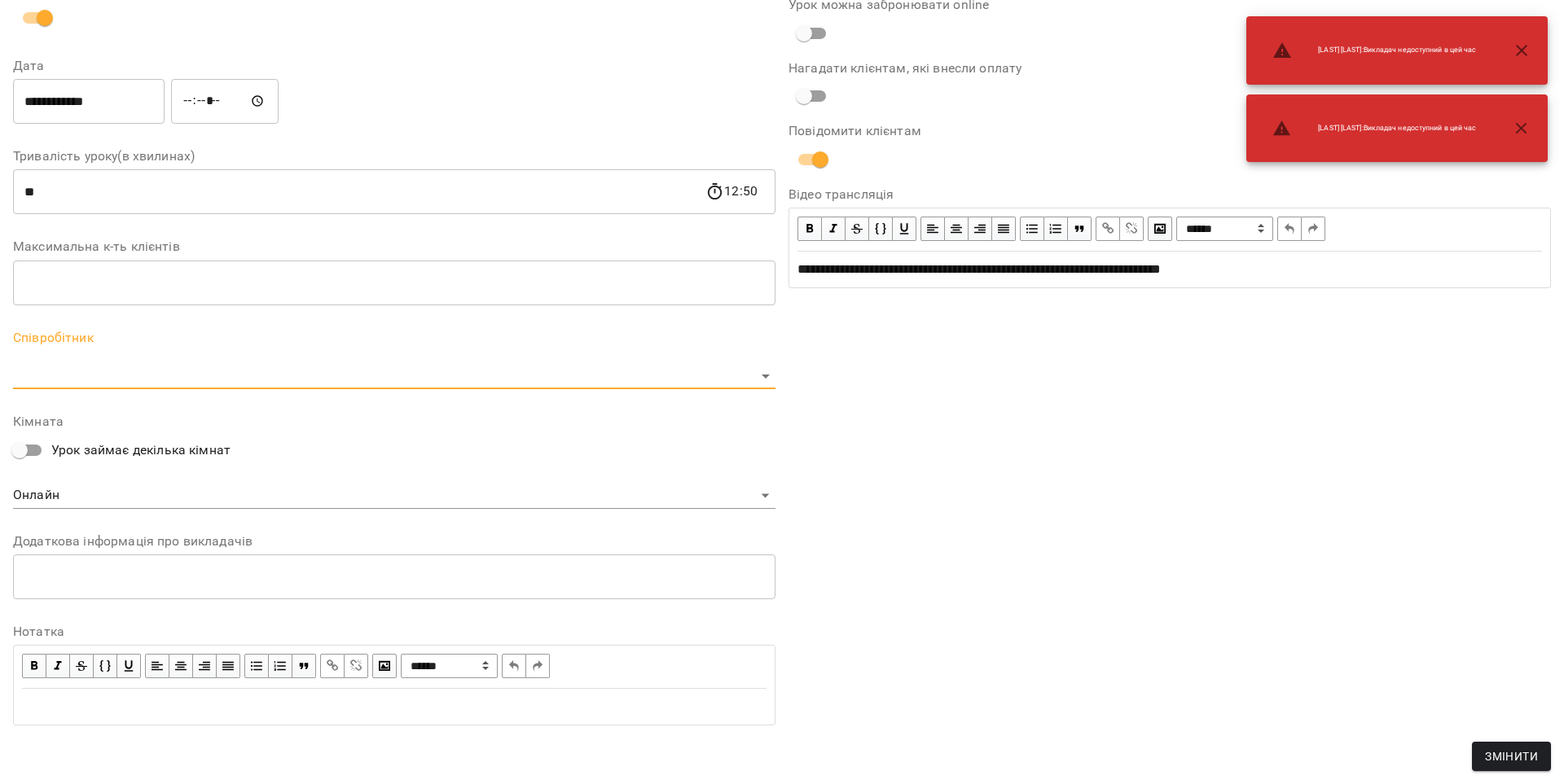 click on "For Business 12 UA Журнал відвідувань / [LAST] [LAST] чт, 28 серп 2025 17:00 / Урок відбувся чт ,  17:00 [LAST] [LAST] Урок №7 Попередні уроки вт 26 серп 2025 12:00 чт 07 серп 2025 17:00 вт 05 серп 2025 17:00 вт 08 лип 2025 17:00 чт 03 лип 2025 17:00   [LAST] [LAST] ( 50 хв. ) індив 7-14 Змінити урок Скасувати Урок [LAST] [LAST] Онлайн Кімната [FIRST] [LAST] https://us04web.zoom.us/j/71600289852?pwd=YaMtPKf4Rkx8c4FjRtgzdxePcX7yho.1 Відео трансляція 2025-08-05 14:39:37 Створити розсилку   [FIRST] [LAST] 3 ІНДИВ - 380 (3040 грн, 8 занять) 05 серп  -  03 вер Оцінки Прогул Скасувати [LAST] [LAST] :  :
**" at bounding box center [782, 414] 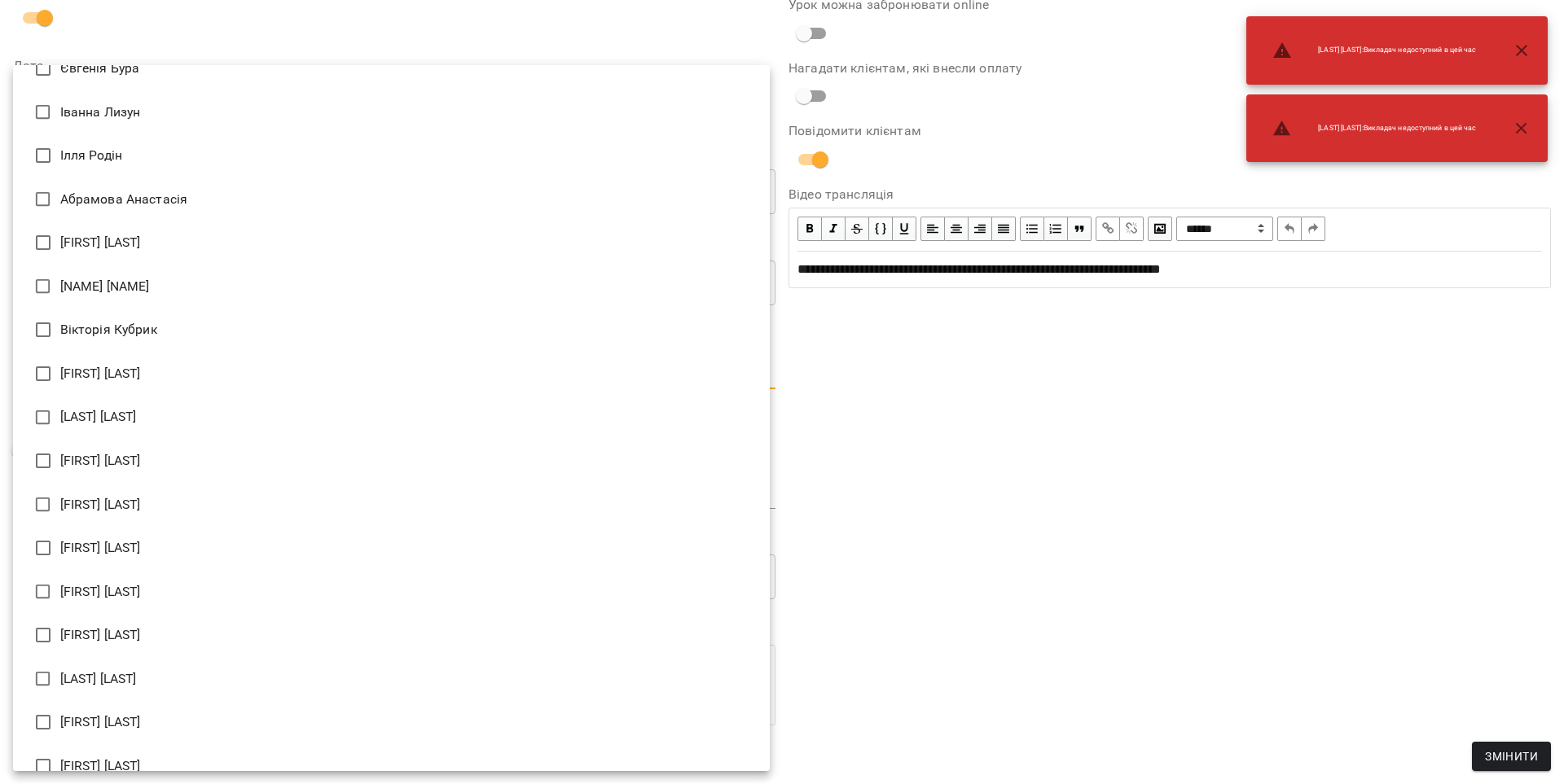 scroll, scrollTop: 49, scrollLeft: 0, axis: vertical 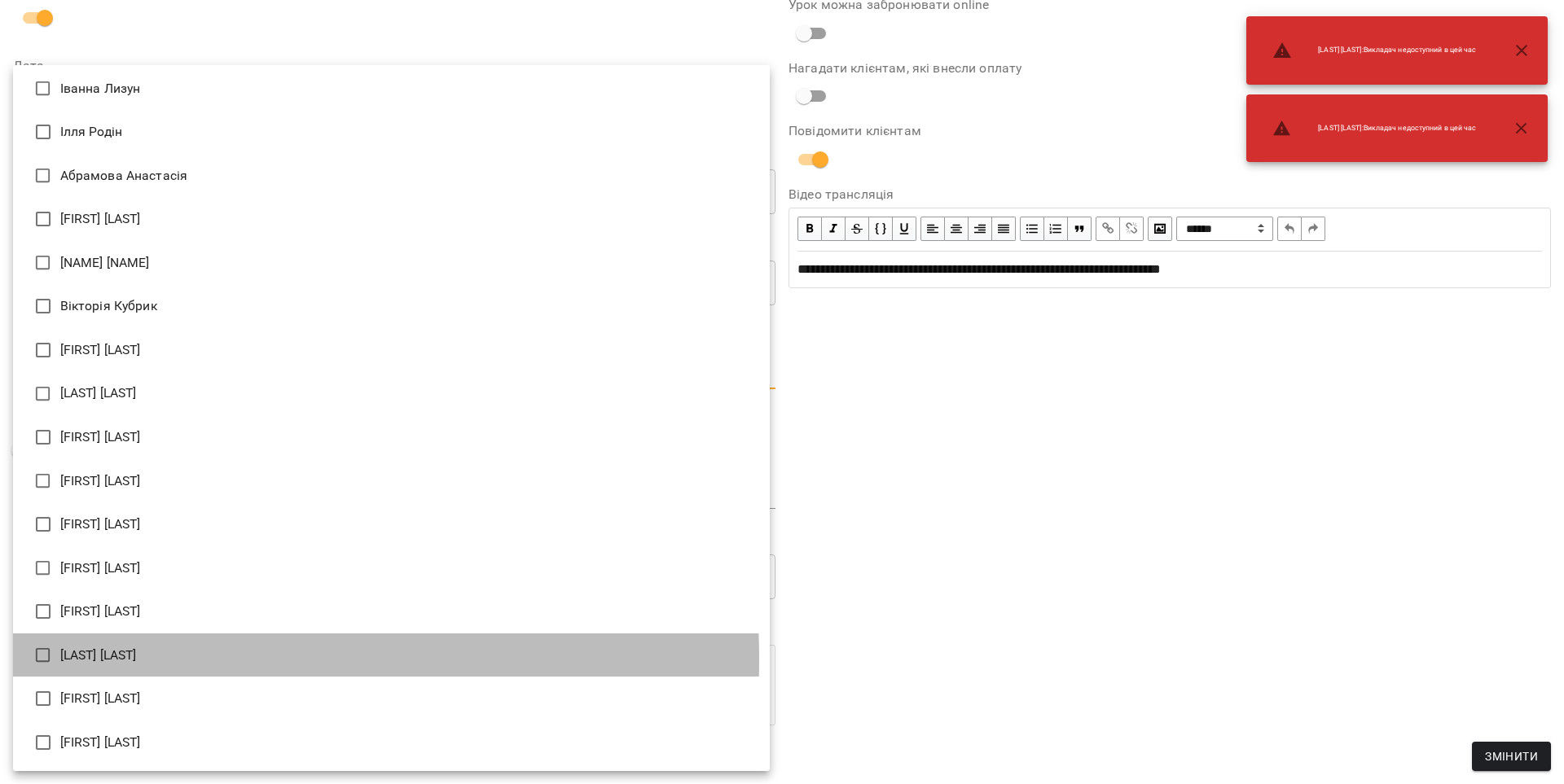 click on "[LAST] [LAST]" at bounding box center (391, 655) 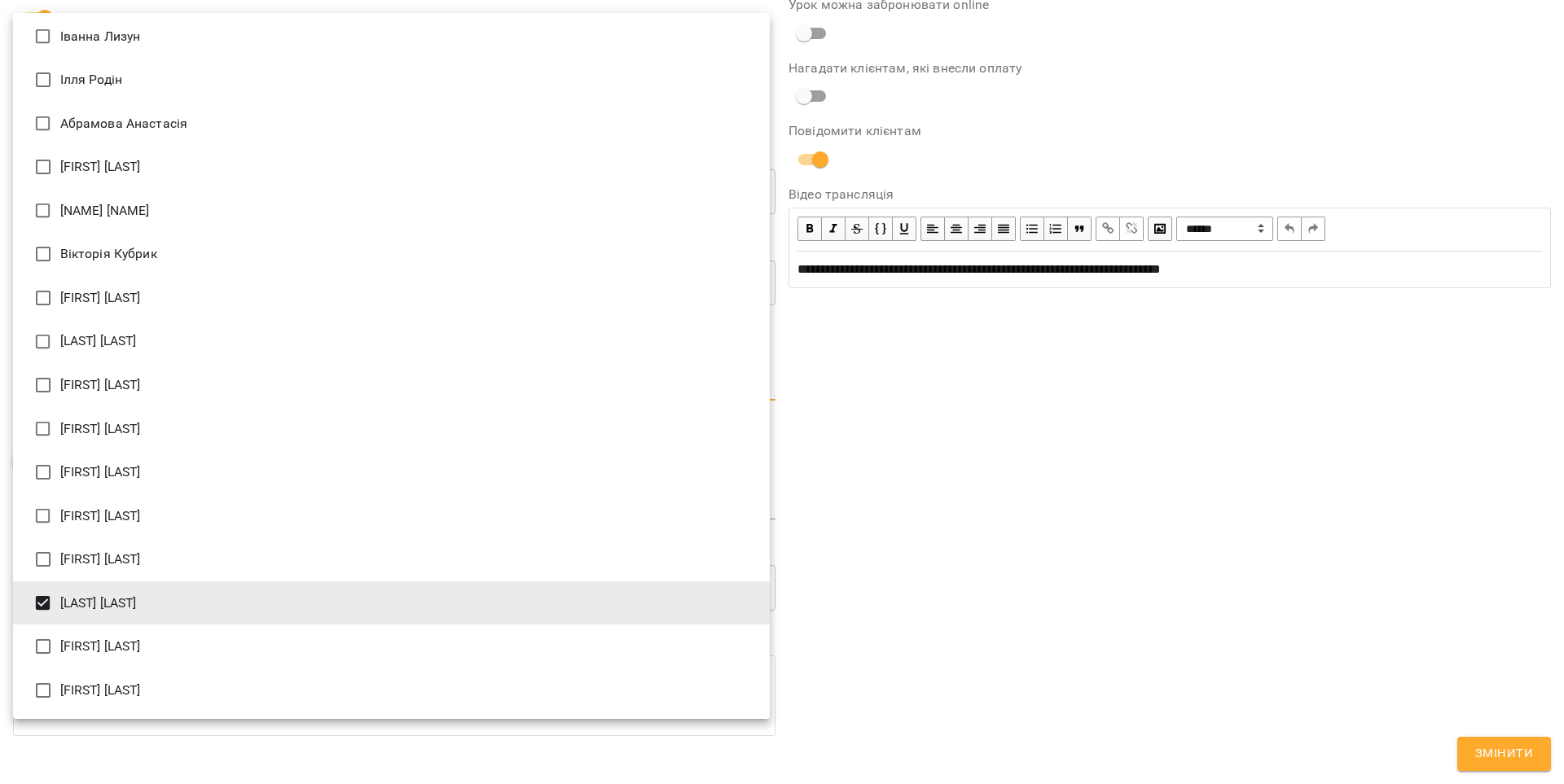 click at bounding box center [782, 392] 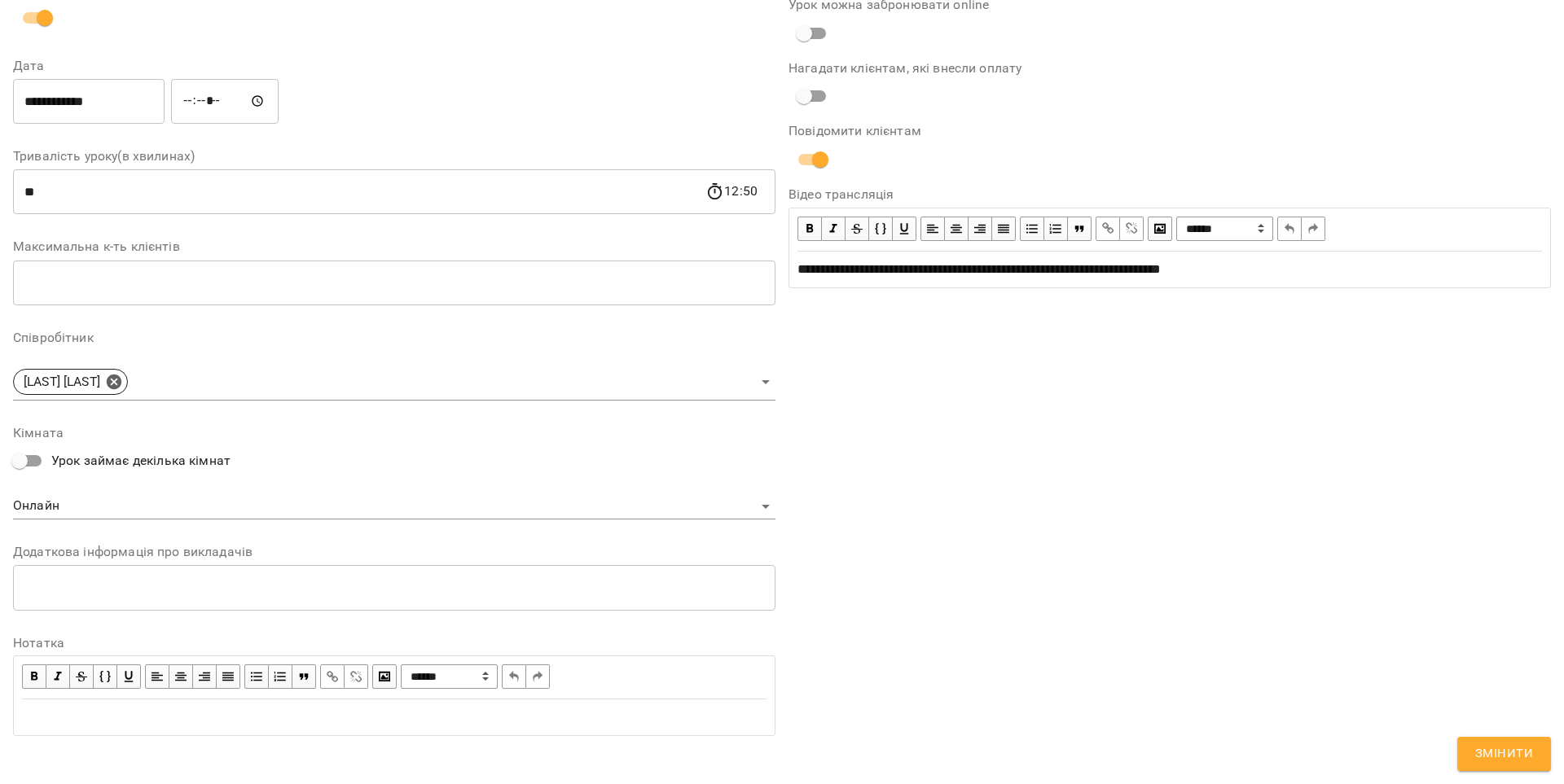 click on "Змінити" at bounding box center (1504, 754) 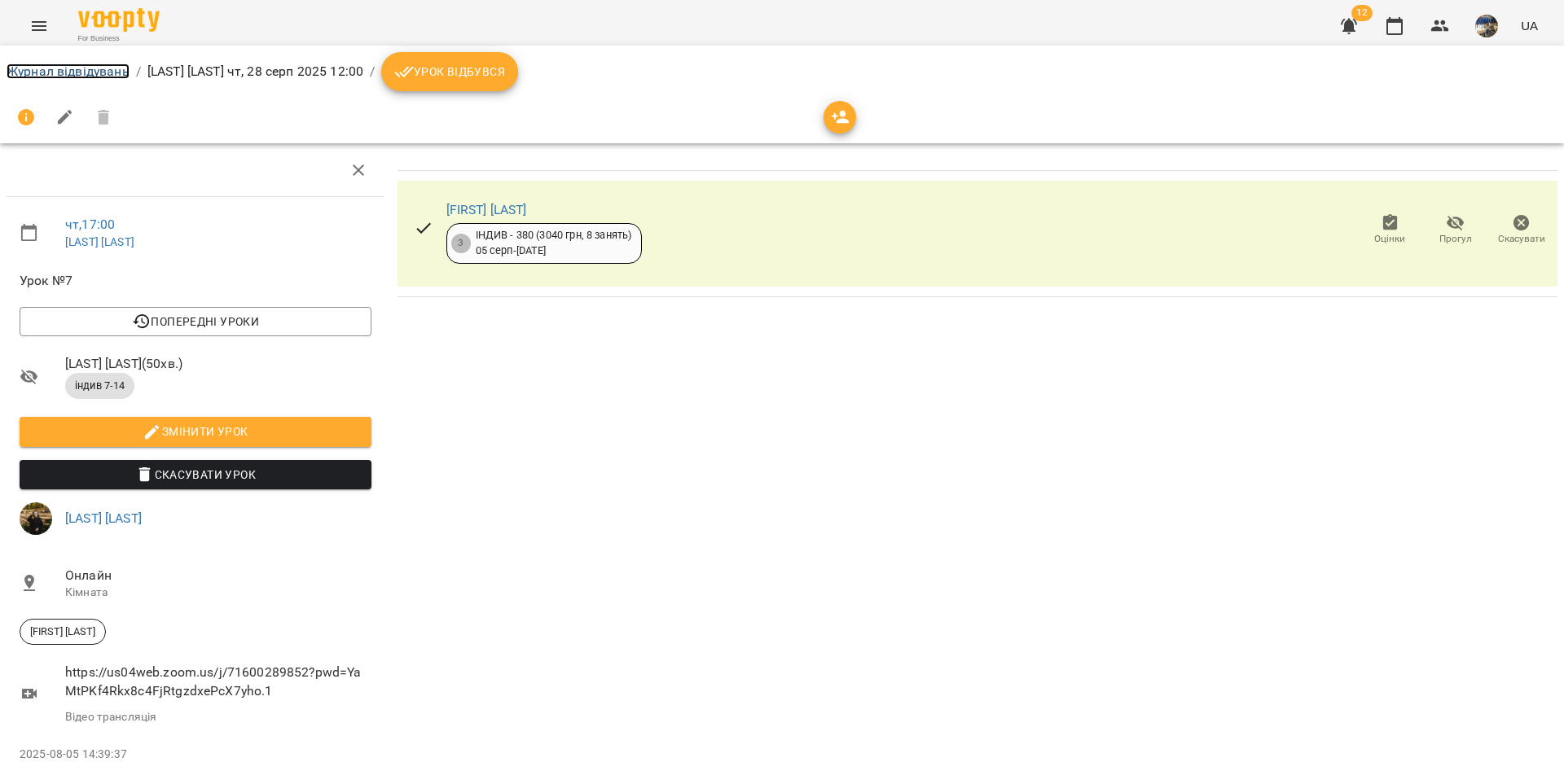 click on "Журнал відвідувань" at bounding box center (68, 71) 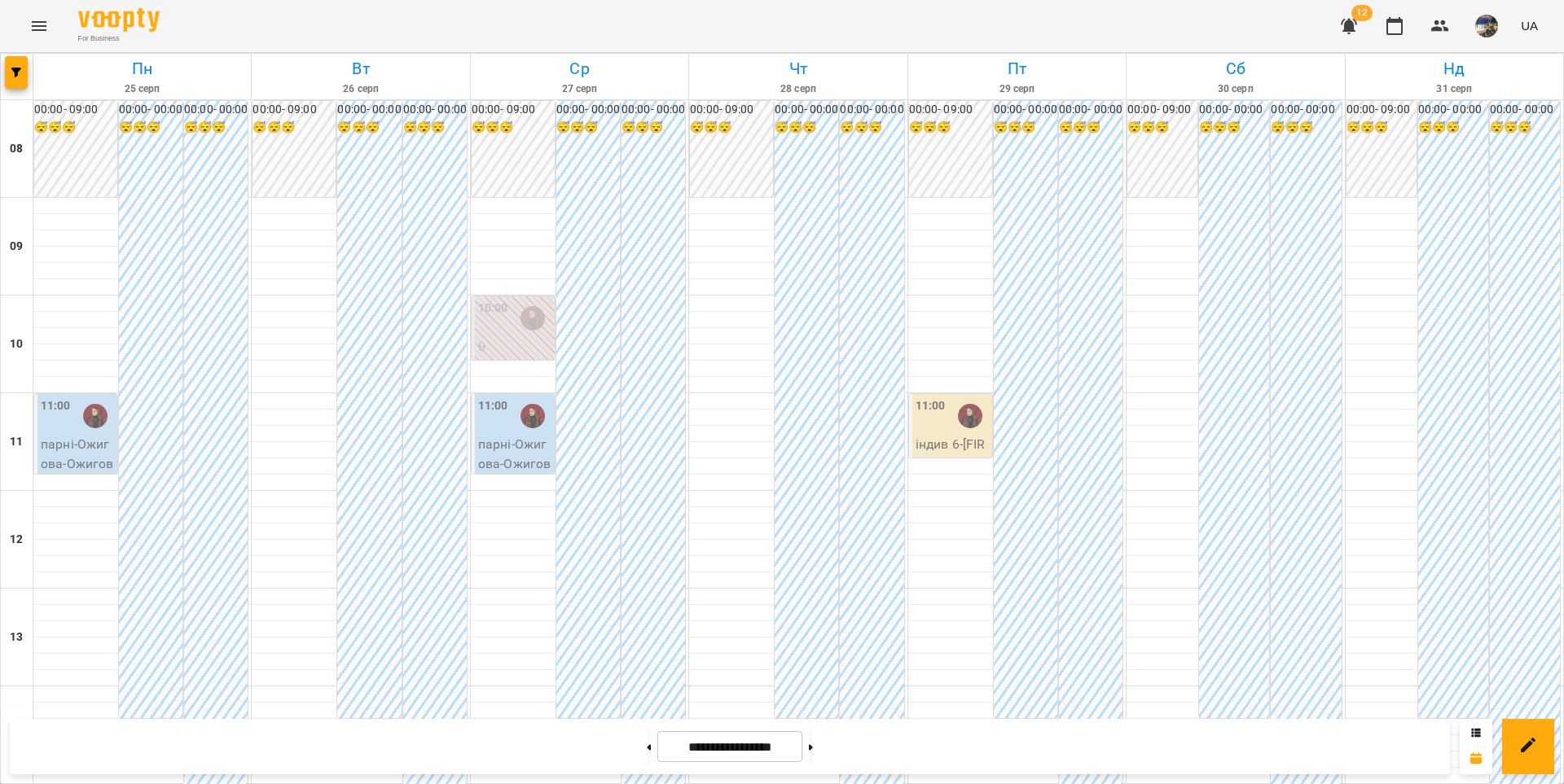 scroll, scrollTop: 757, scrollLeft: 0, axis: vertical 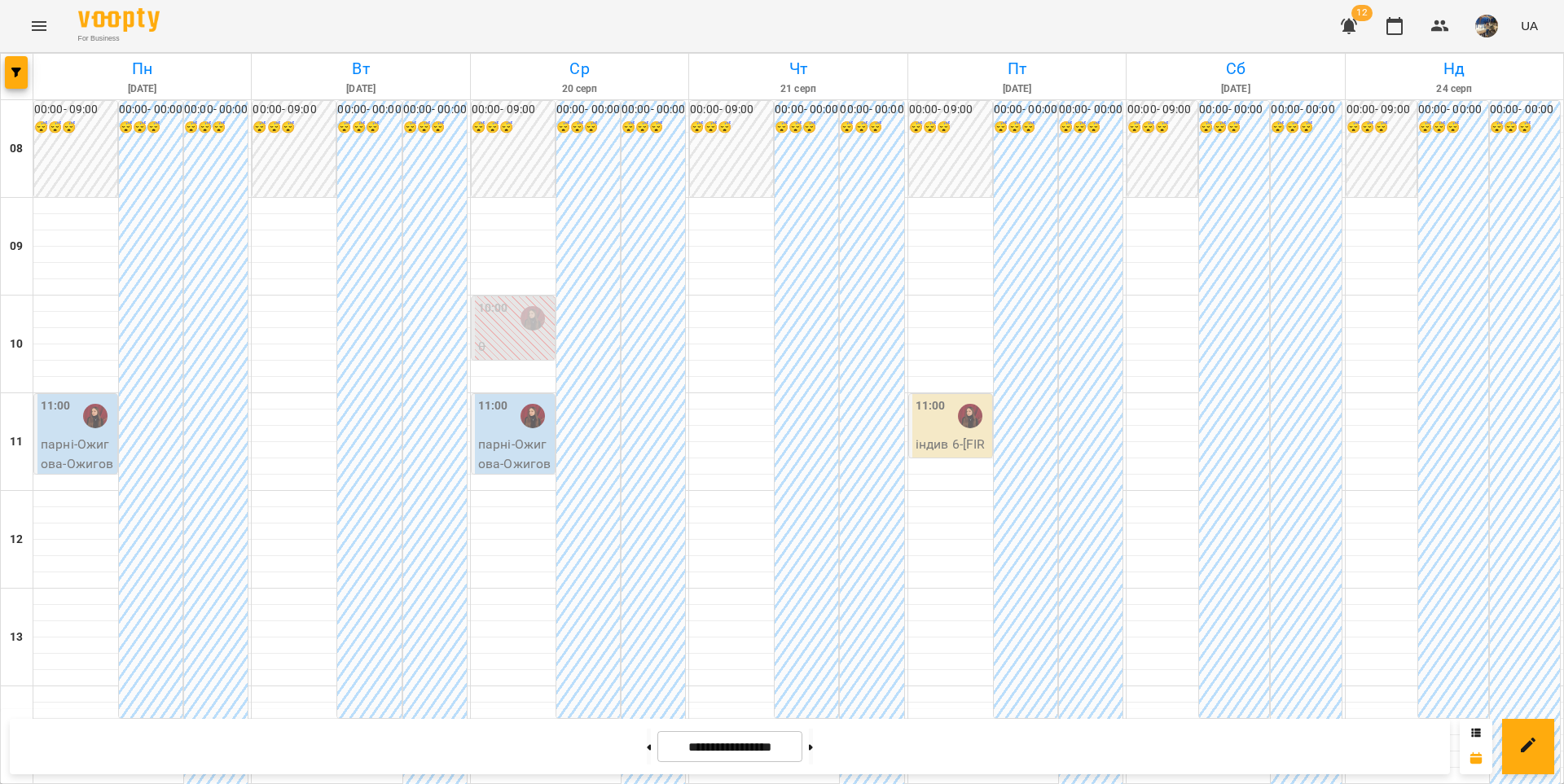 click at bounding box center (751, 1002) 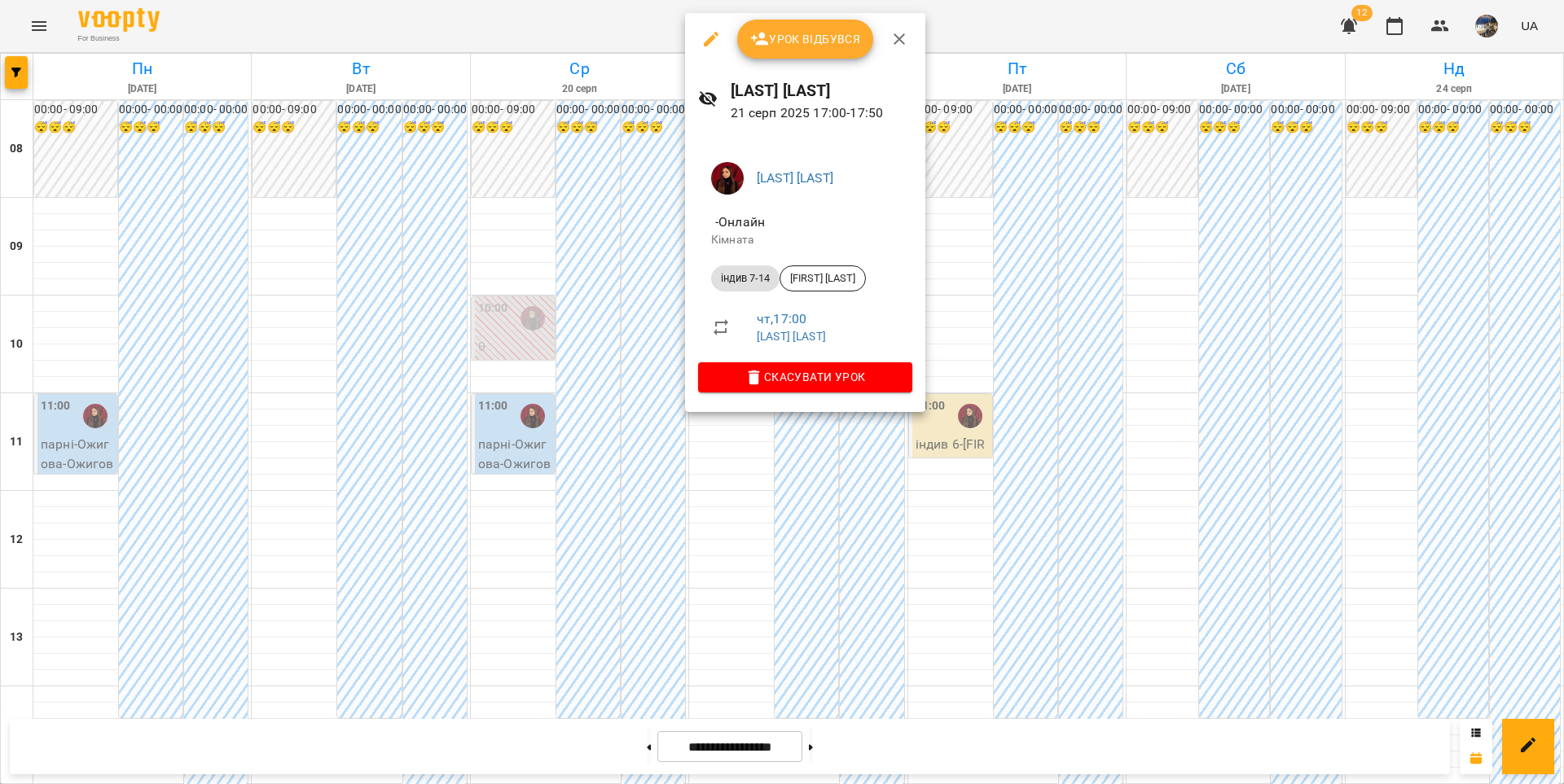 click 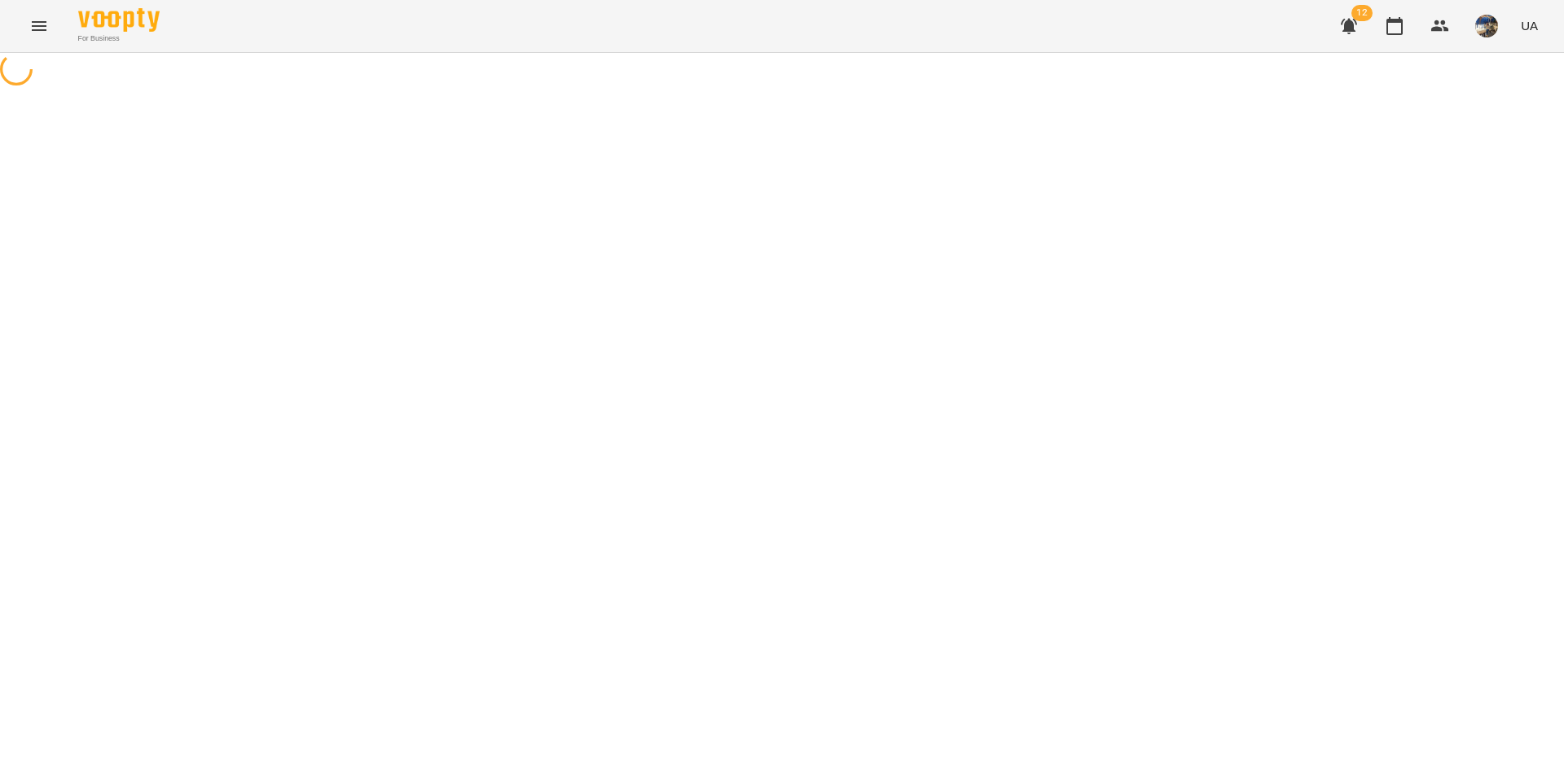 select on "**********" 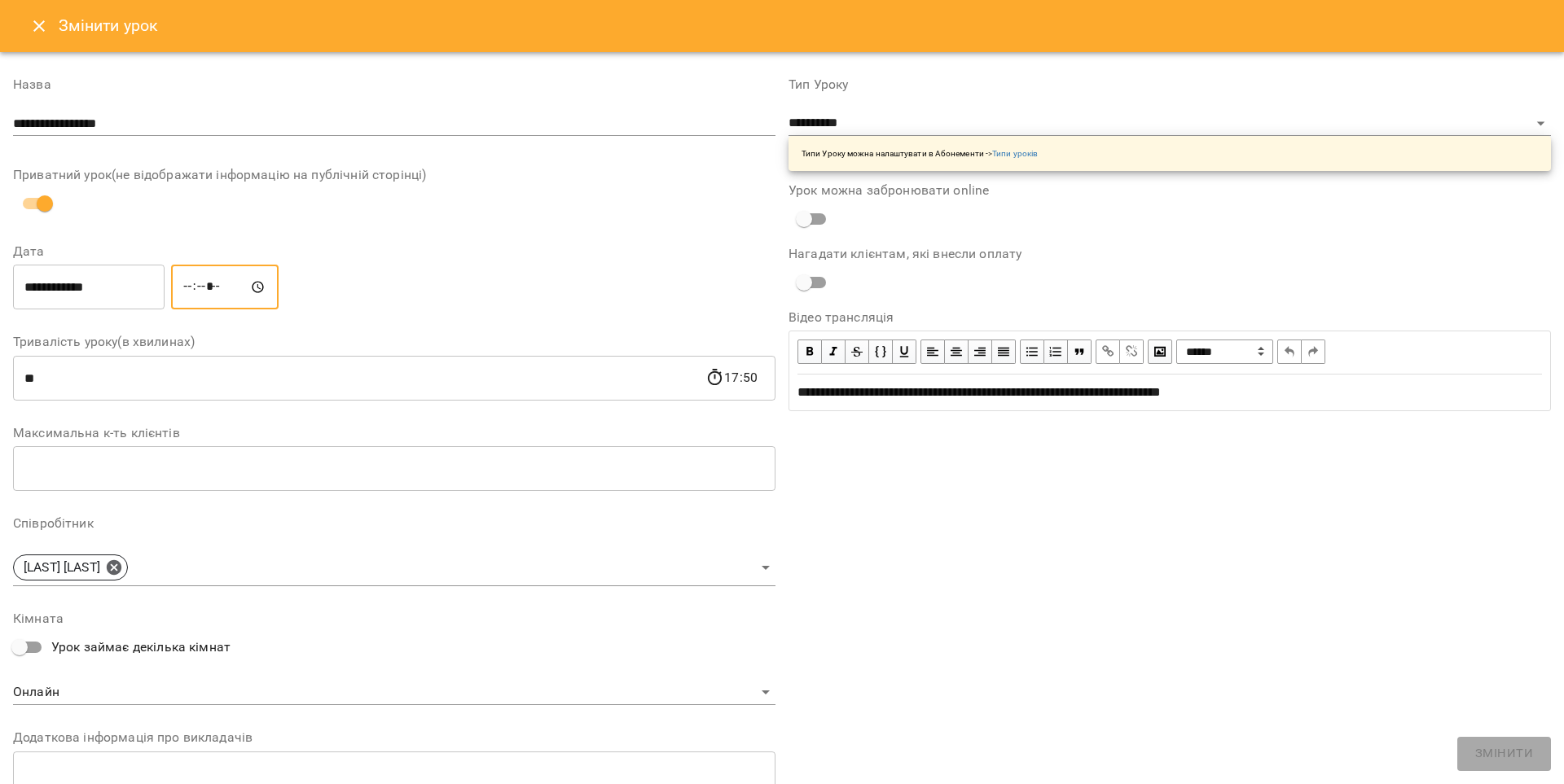 click on "*****" at bounding box center (225, 287) 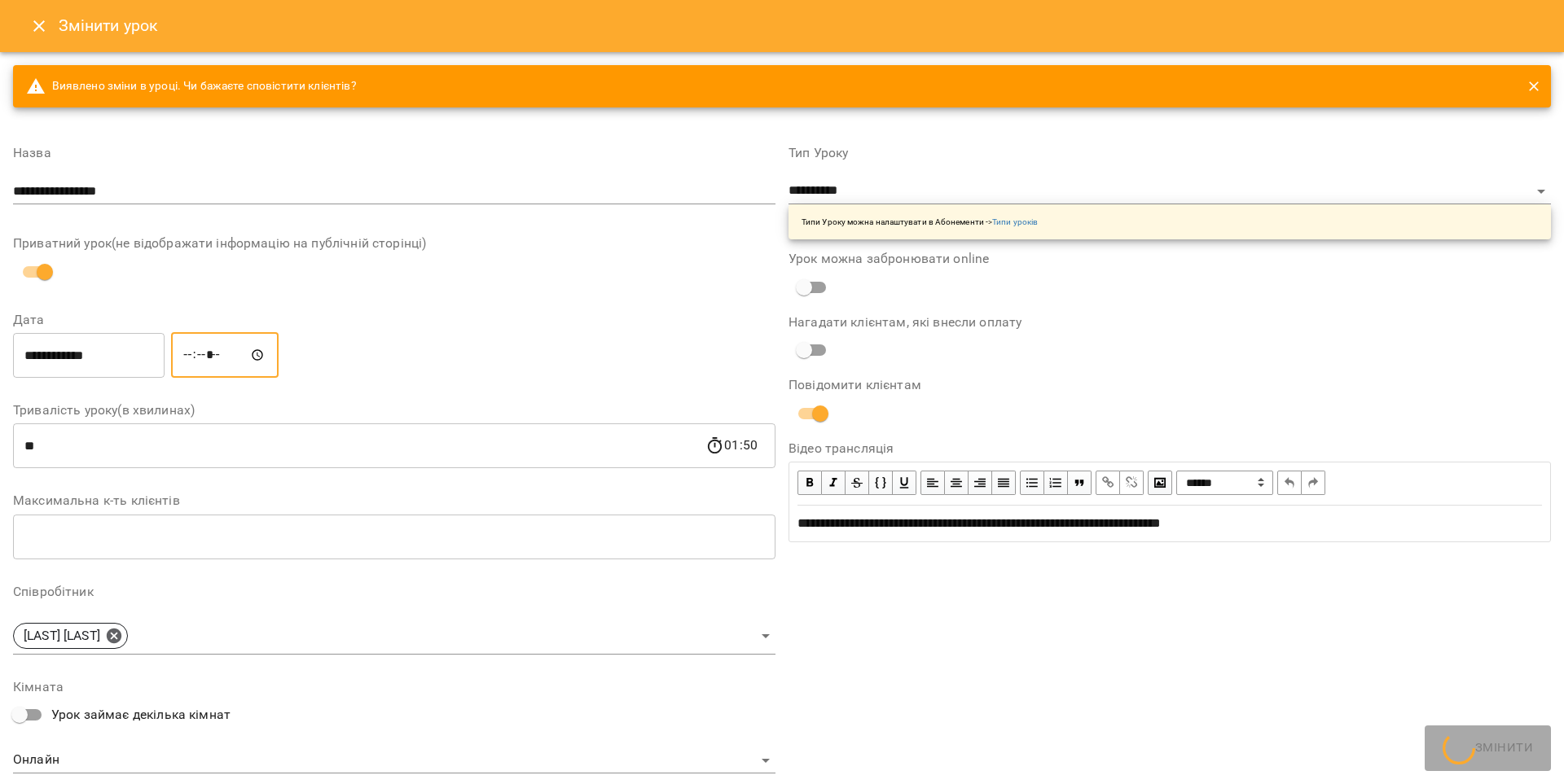 type on "*****" 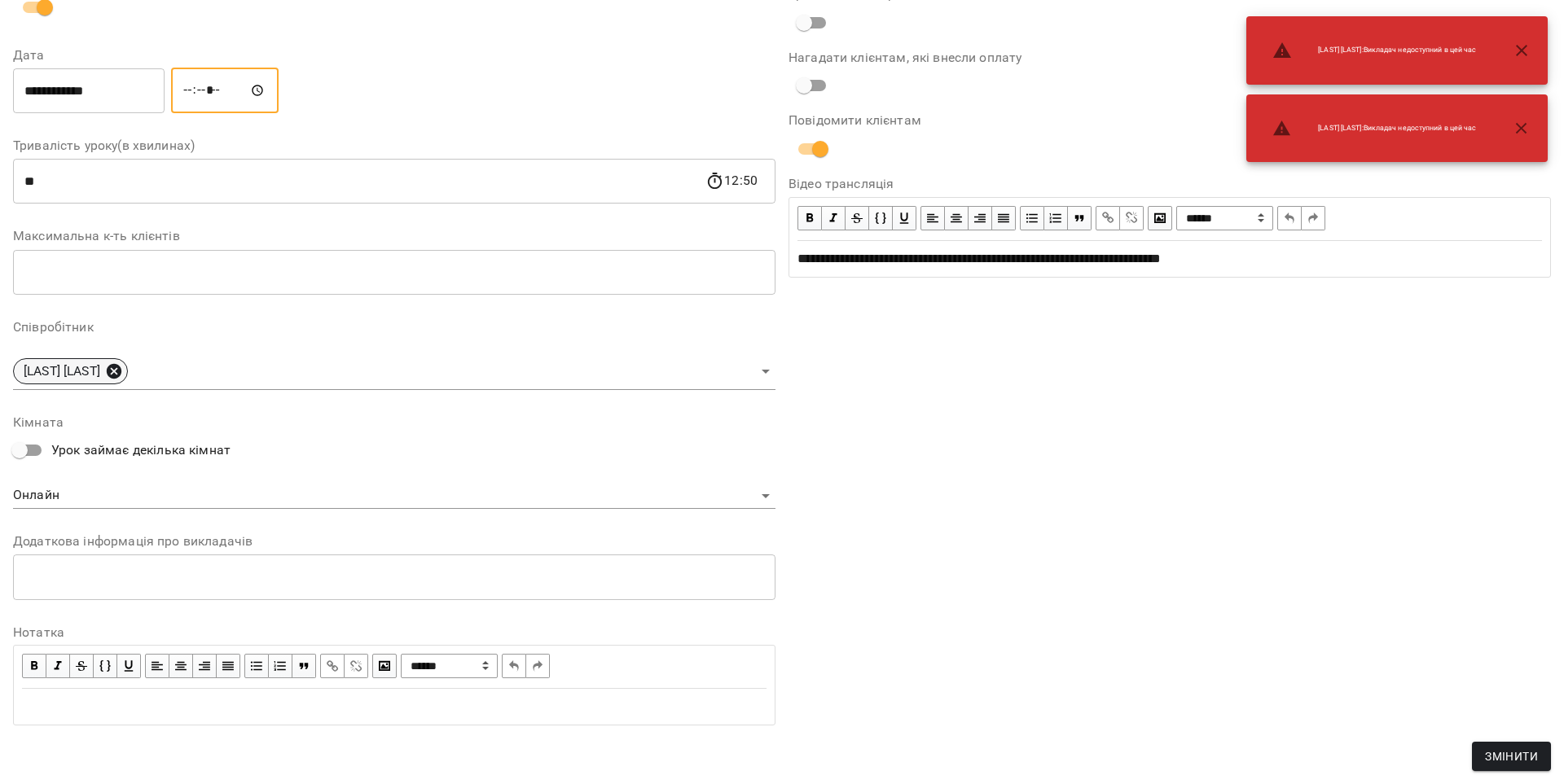 click 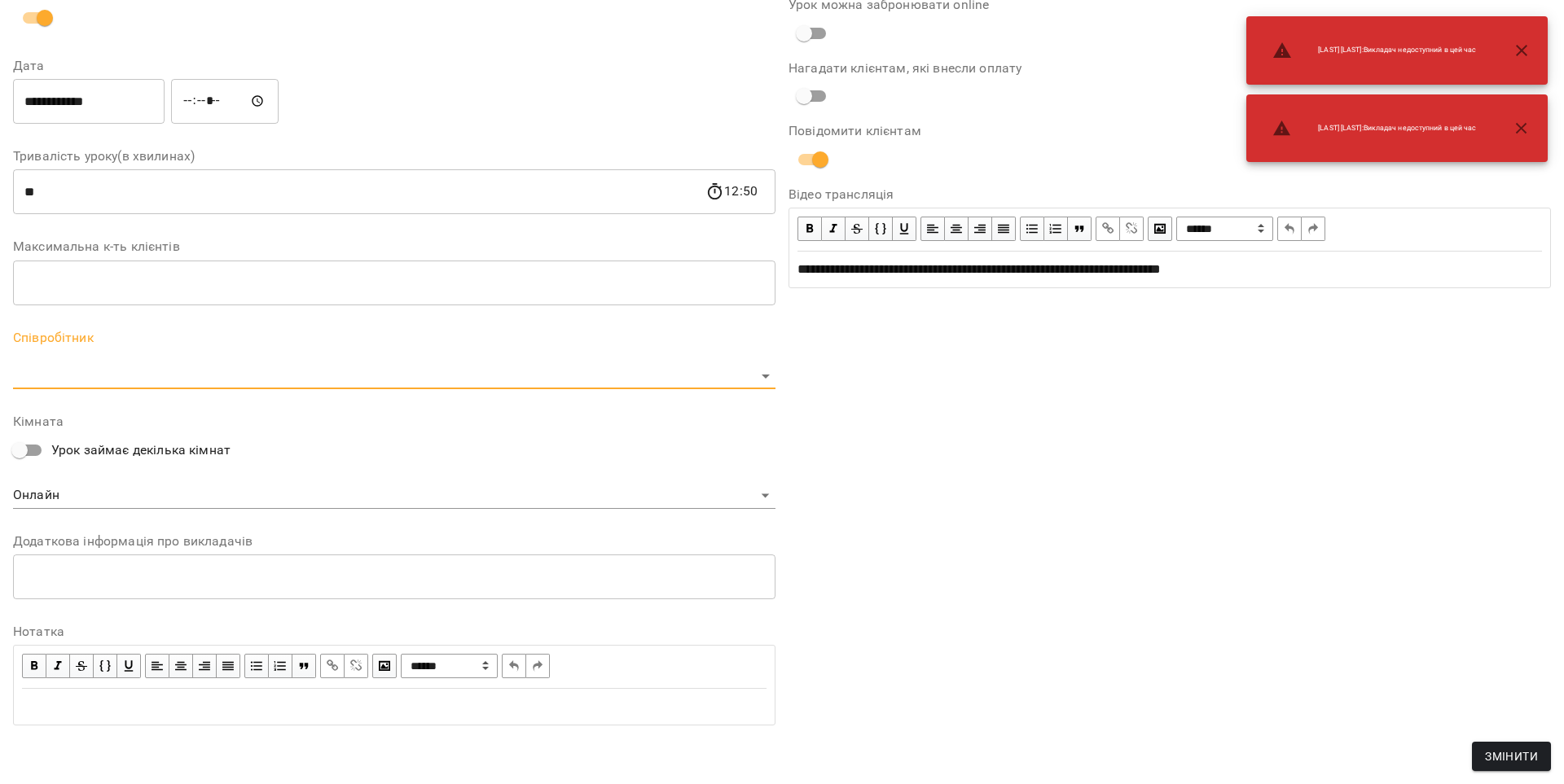 scroll, scrollTop: 254, scrollLeft: 0, axis: vertical 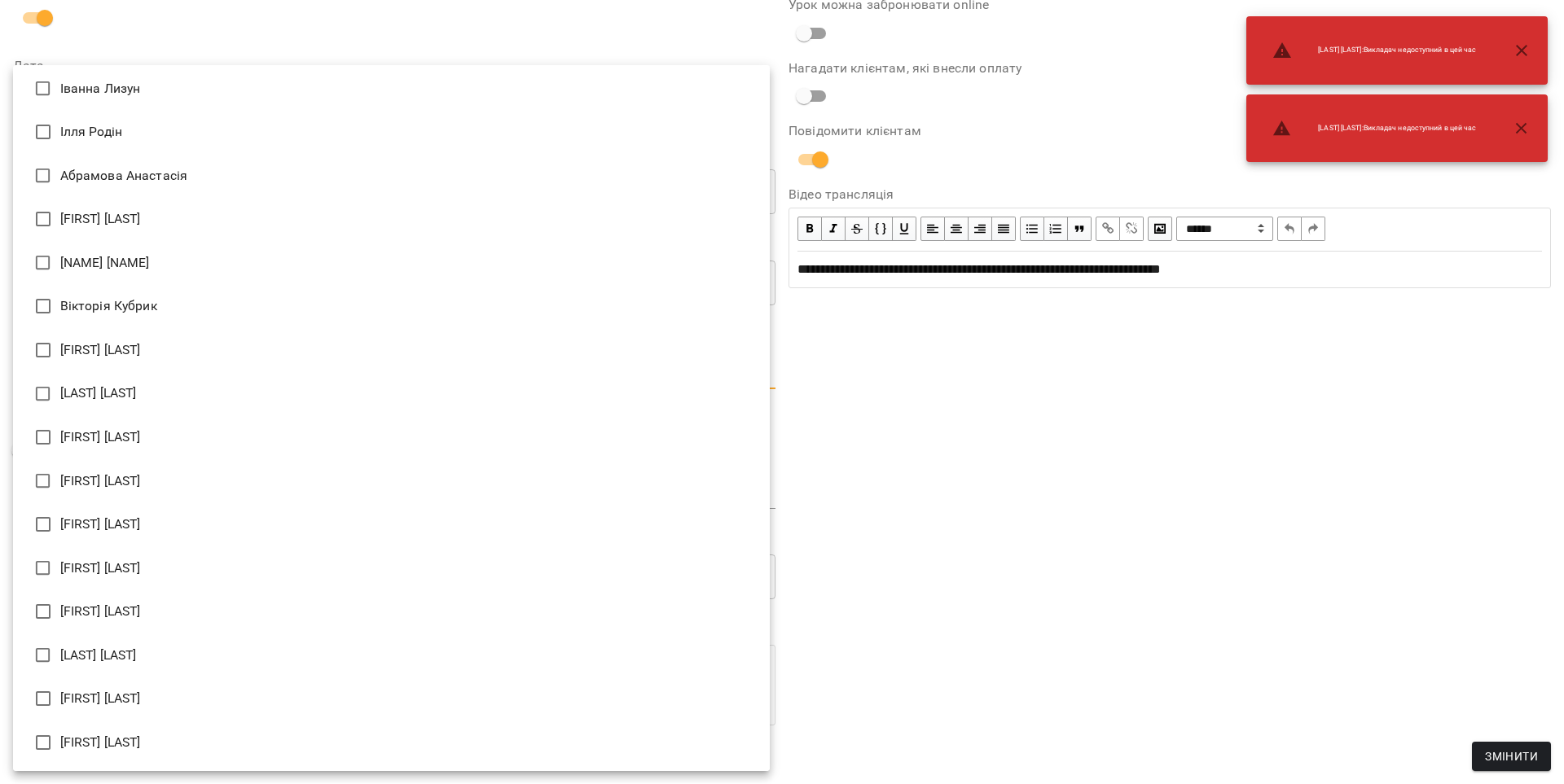 click on "[LAST] [LAST]" at bounding box center [391, 655] 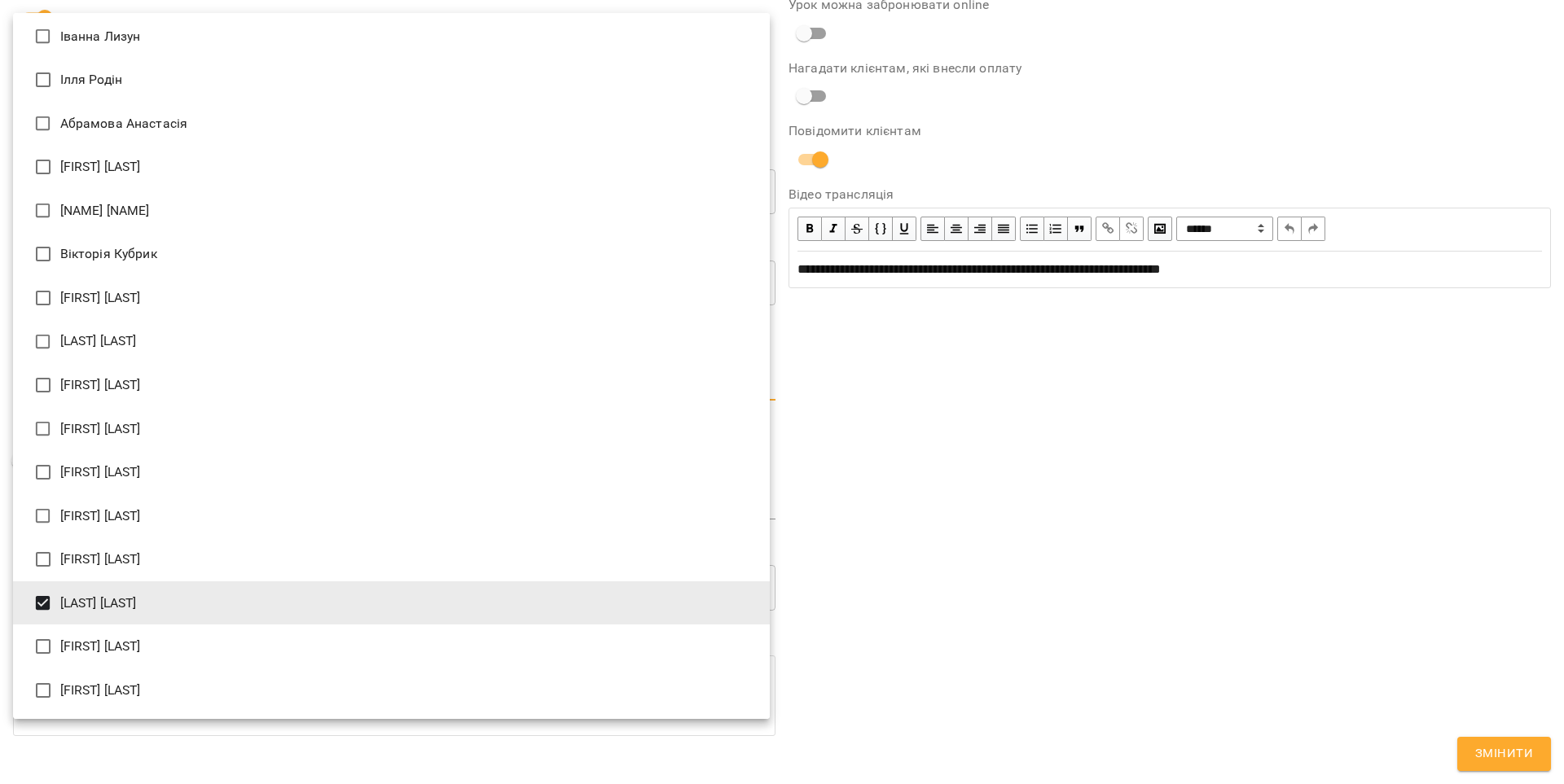 click at bounding box center (782, 392) 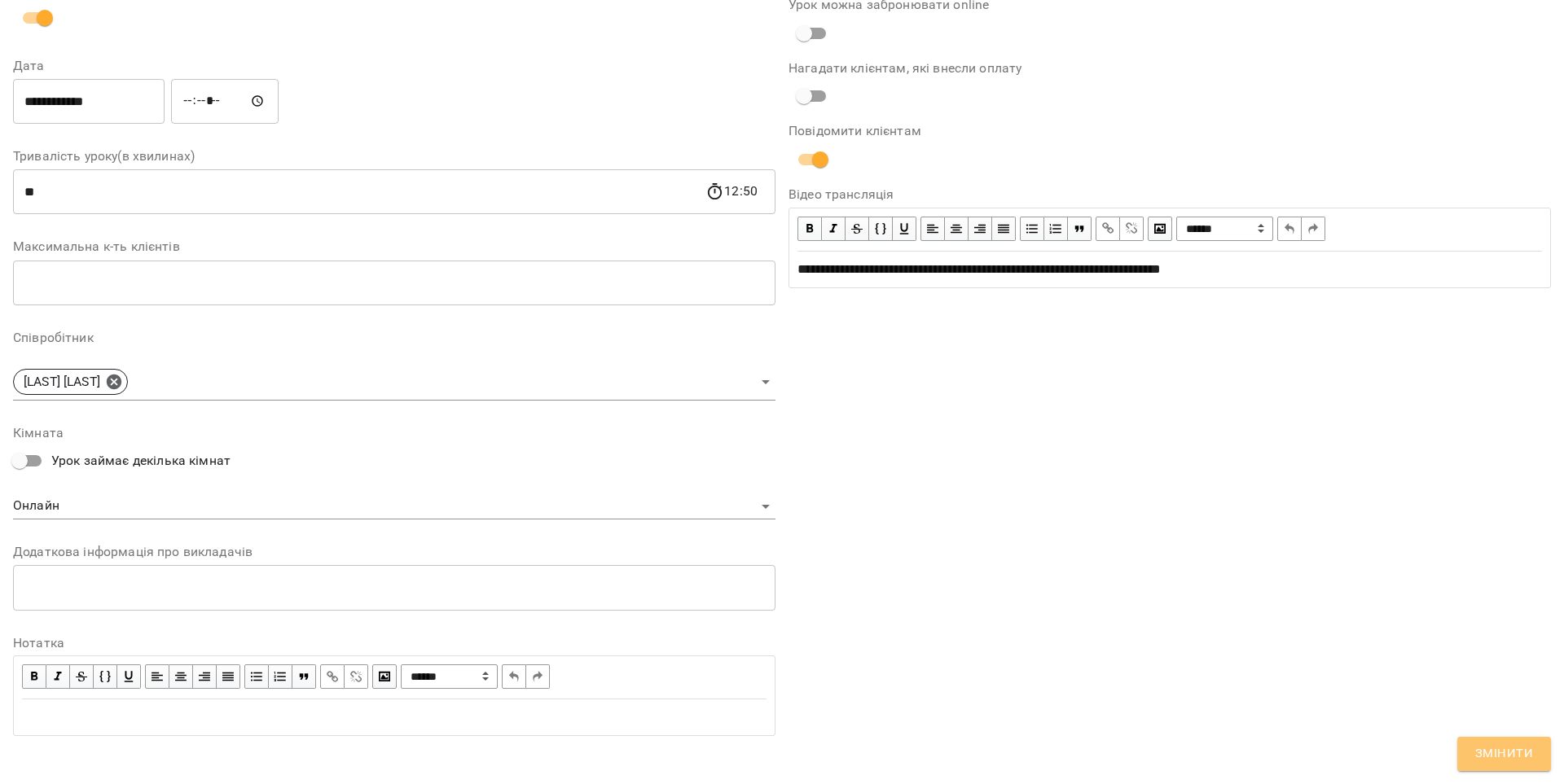 click on "Змінити" at bounding box center [1504, 754] 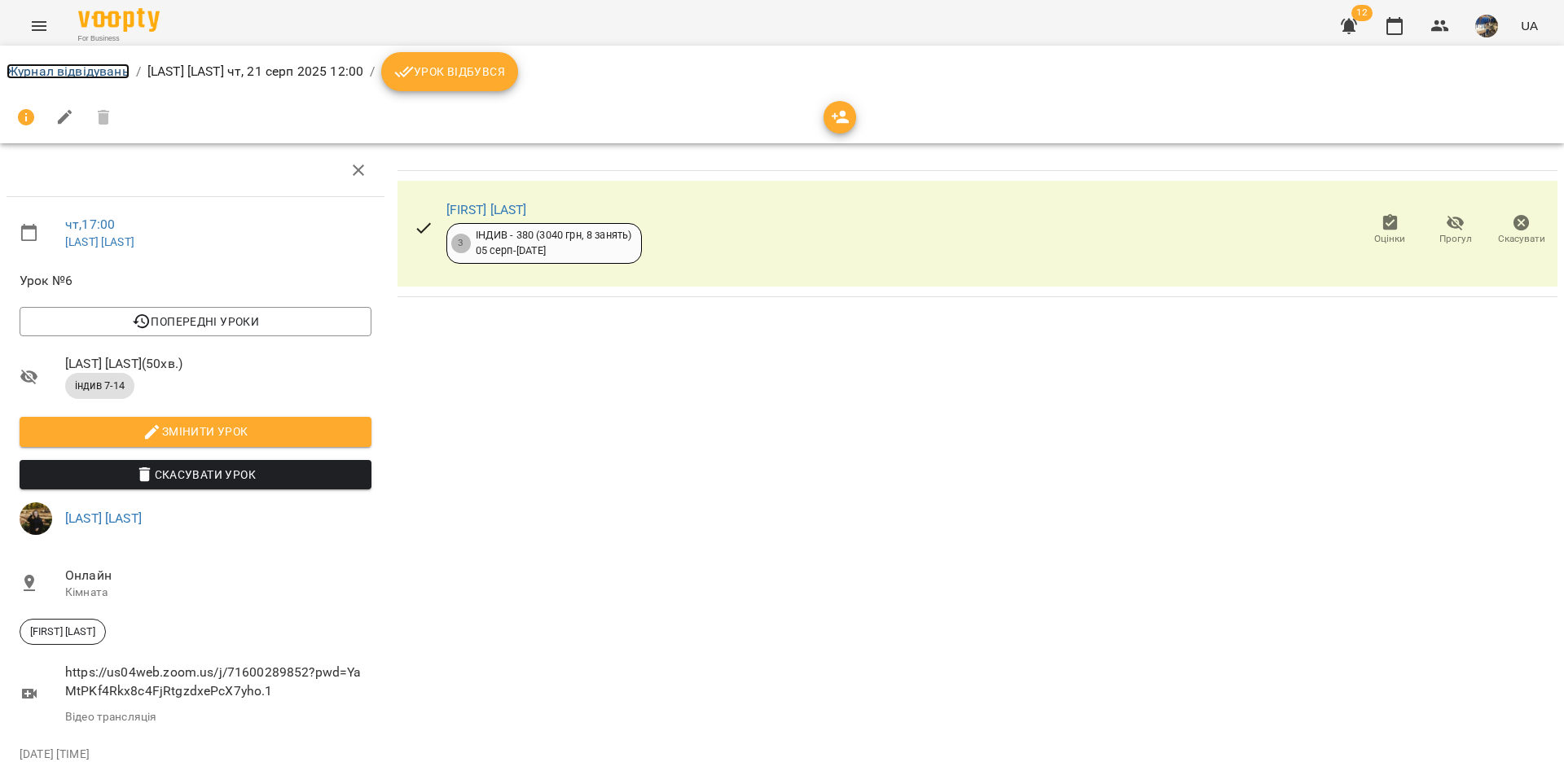 click on "Журнал відвідувань" at bounding box center (68, 71) 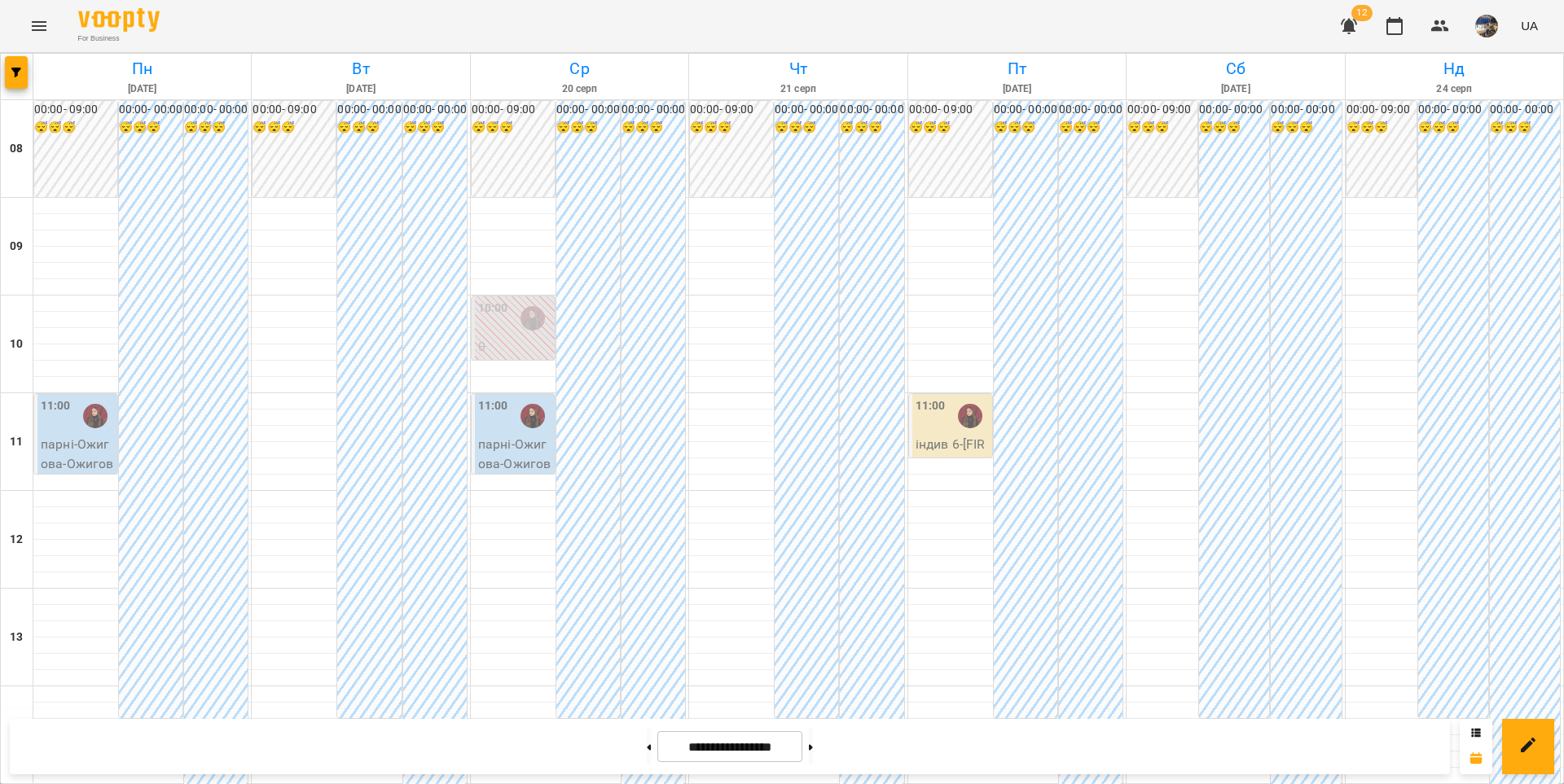 scroll, scrollTop: 757, scrollLeft: 0, axis: vertical 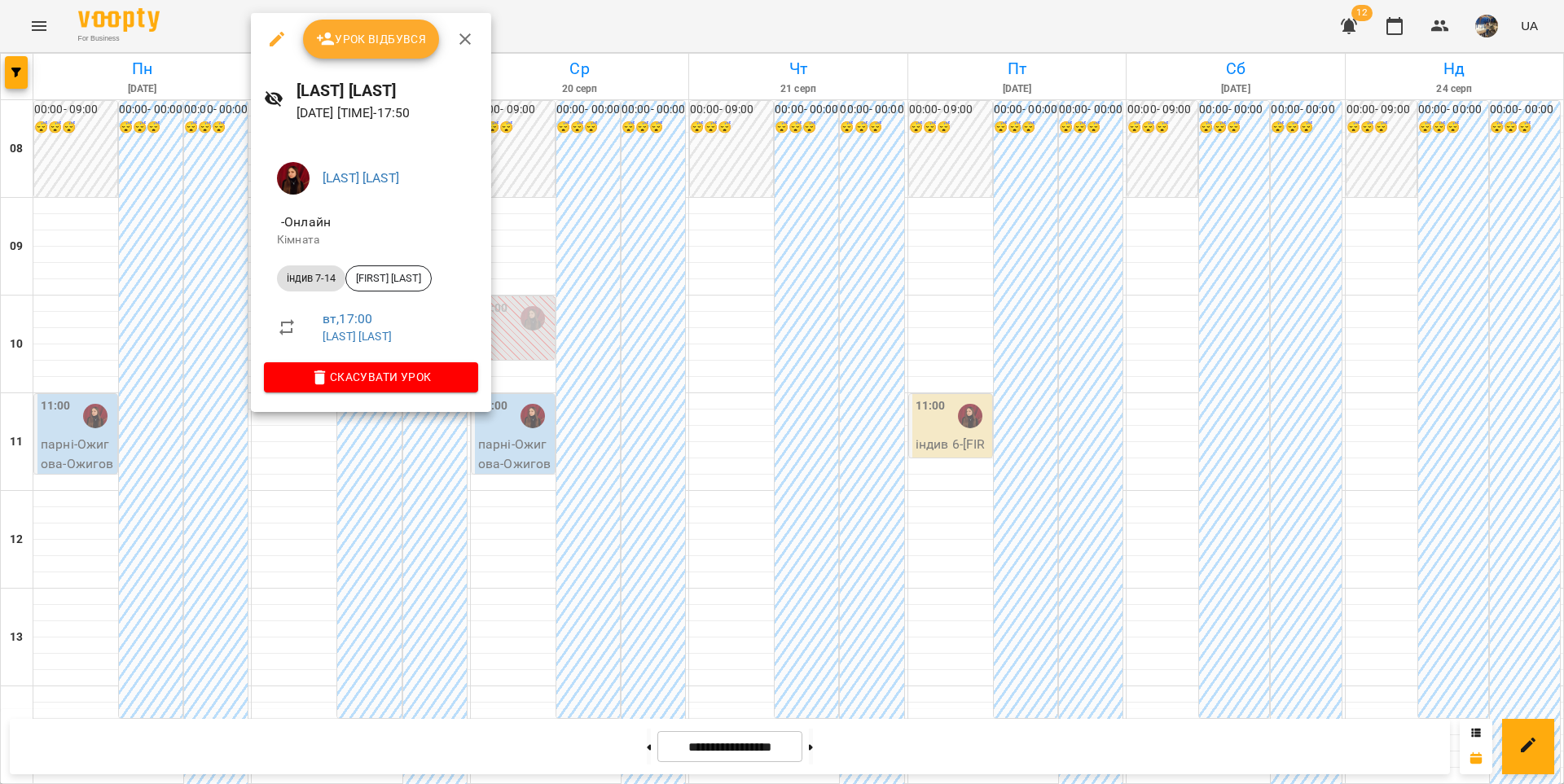 click 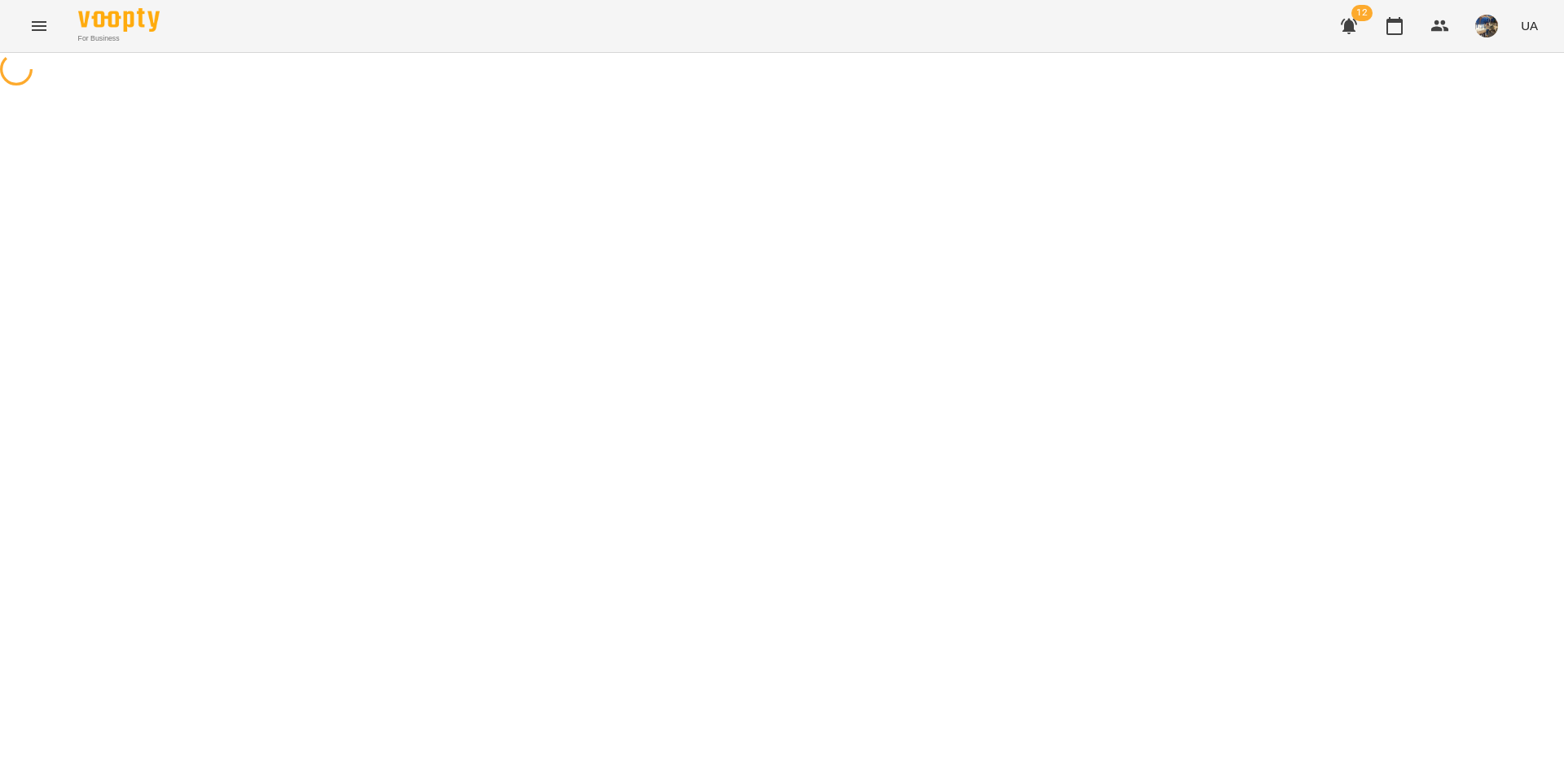 select on "**********" 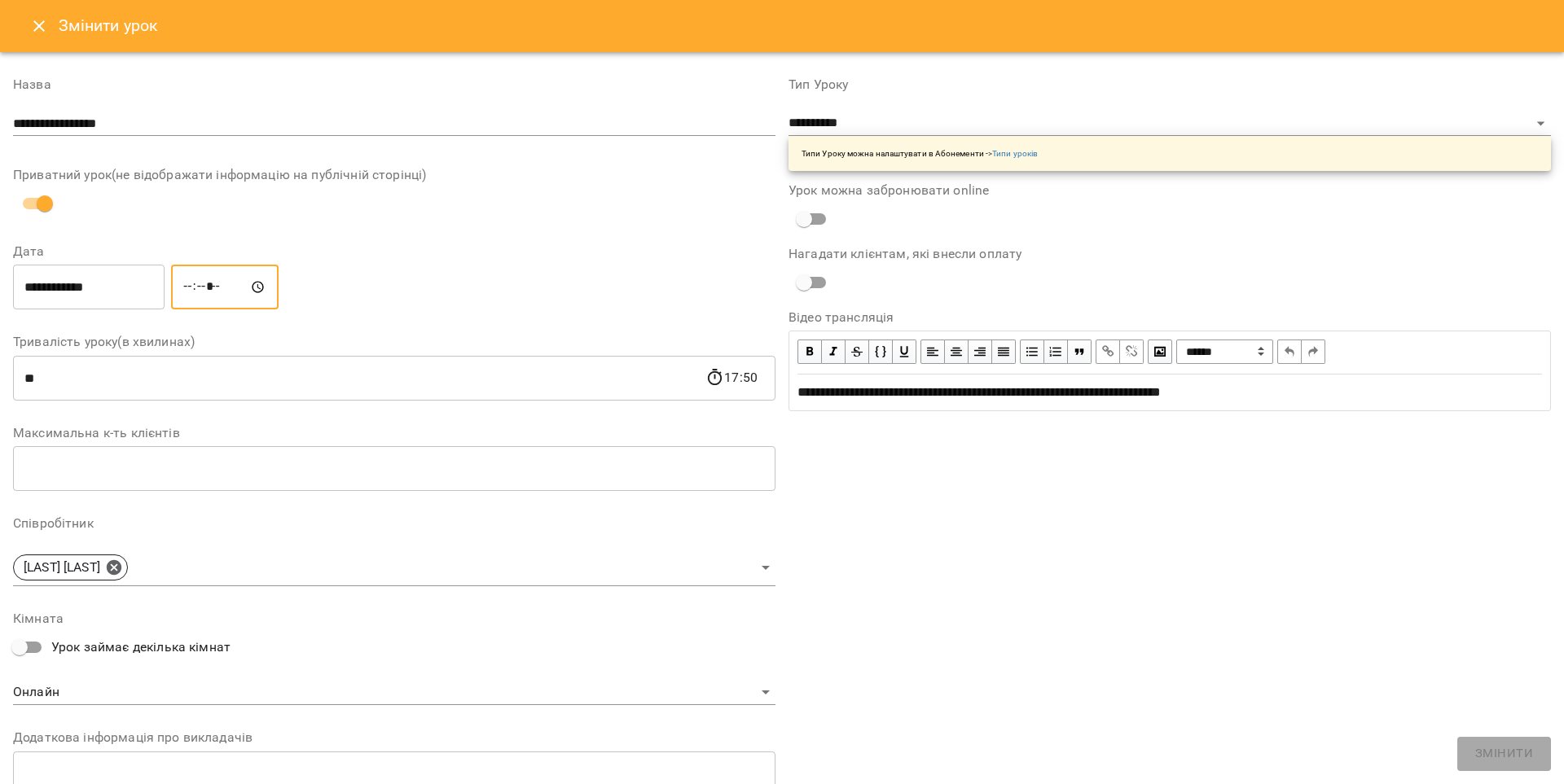 click on "*****" at bounding box center (225, 287) 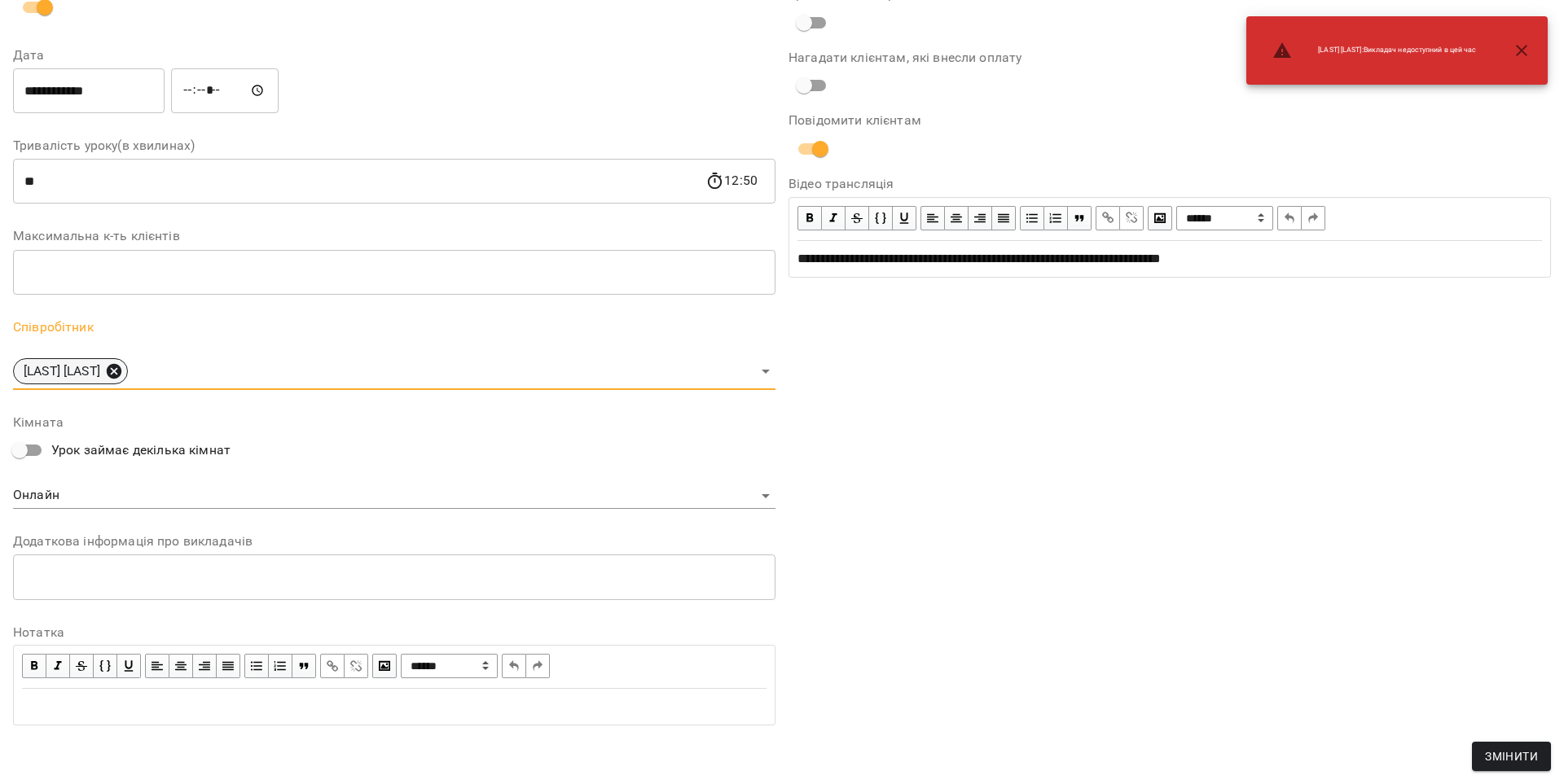 click 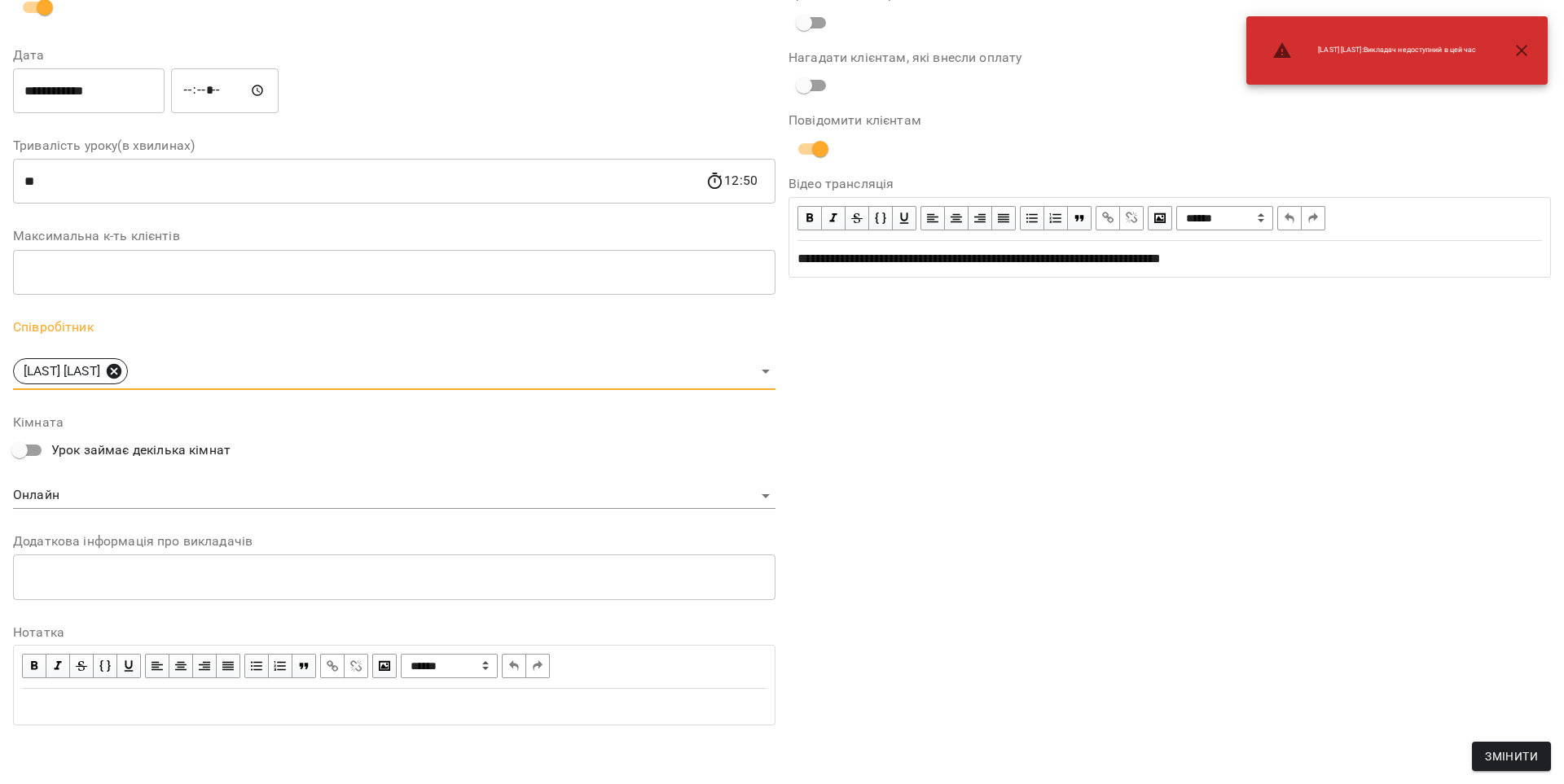 scroll, scrollTop: 254, scrollLeft: 0, axis: vertical 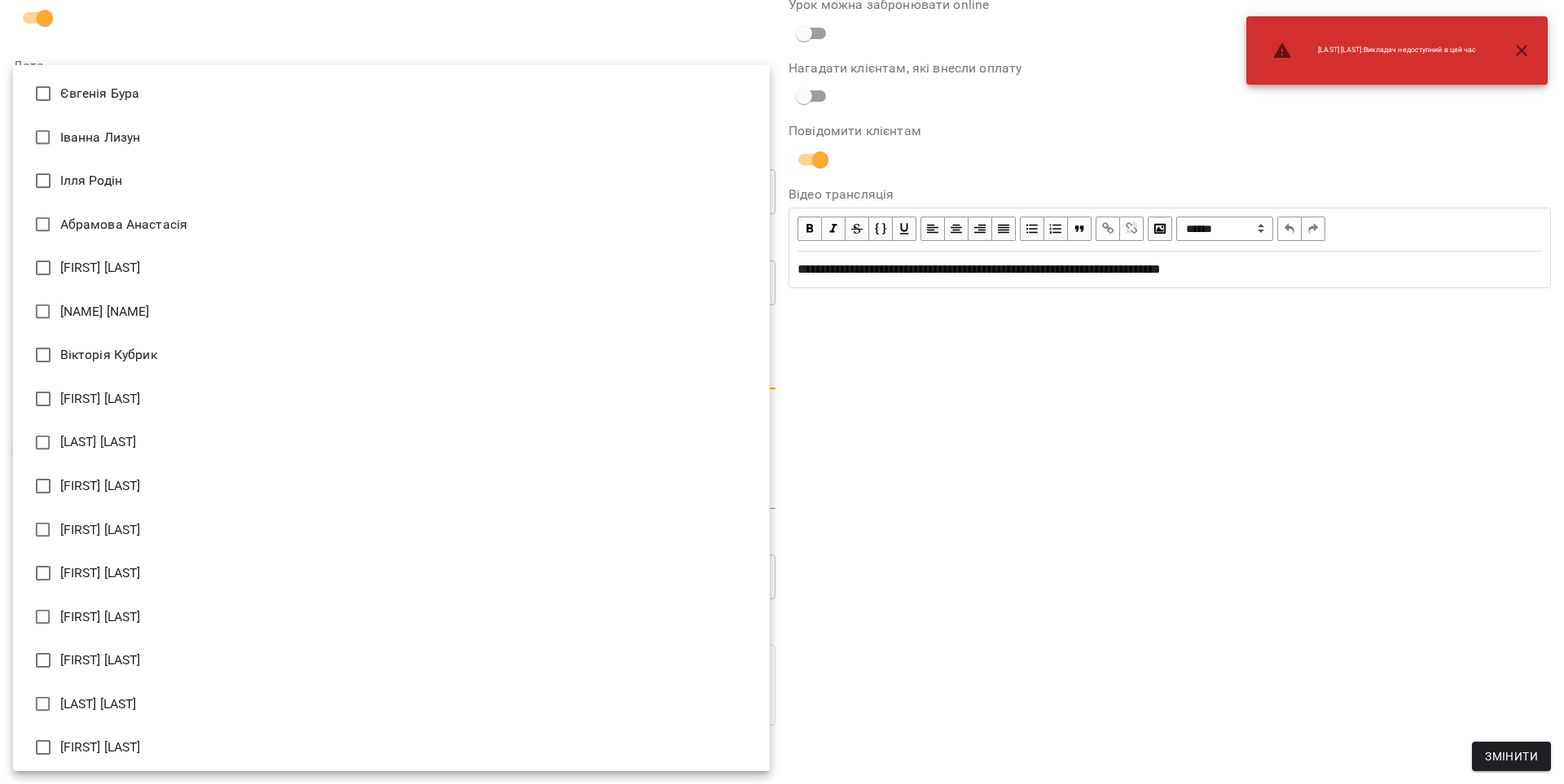 click on "For Business 12 UA Журнал відвідувань / [NAME]   вт, 19 серп 2025 17:00 / Урок відбувся вт ,  17:00 [NAME] Урок №6 Попередні уроки чт 07 серп 2025 17:00 вт 05 серп 2025 17:00 вт 08 лип 2025 17:00 чт 03 лип 2025 17:00 вт 01 лип 2025 17:00   [NAME] ( 50 хв. ) індив 7-14 Змінити урок Скасувати Урок [NAME] Онлайн Кімната [NAME] https://us04web.zoom.us/j/71600289852?pwd=YaMtPKf4Rkx8c4FjRtgzdxePcX7yho.1 Відео трансляція 2025-08-05 14:40:23 Створити розсилку   [NAME] 3 ІНДИВ - 380 (3040 грн, 8 занять) 05 серп  -  03 вер Оцінки Прогул Скасувати [NAME] :" at bounding box center (782, 414) 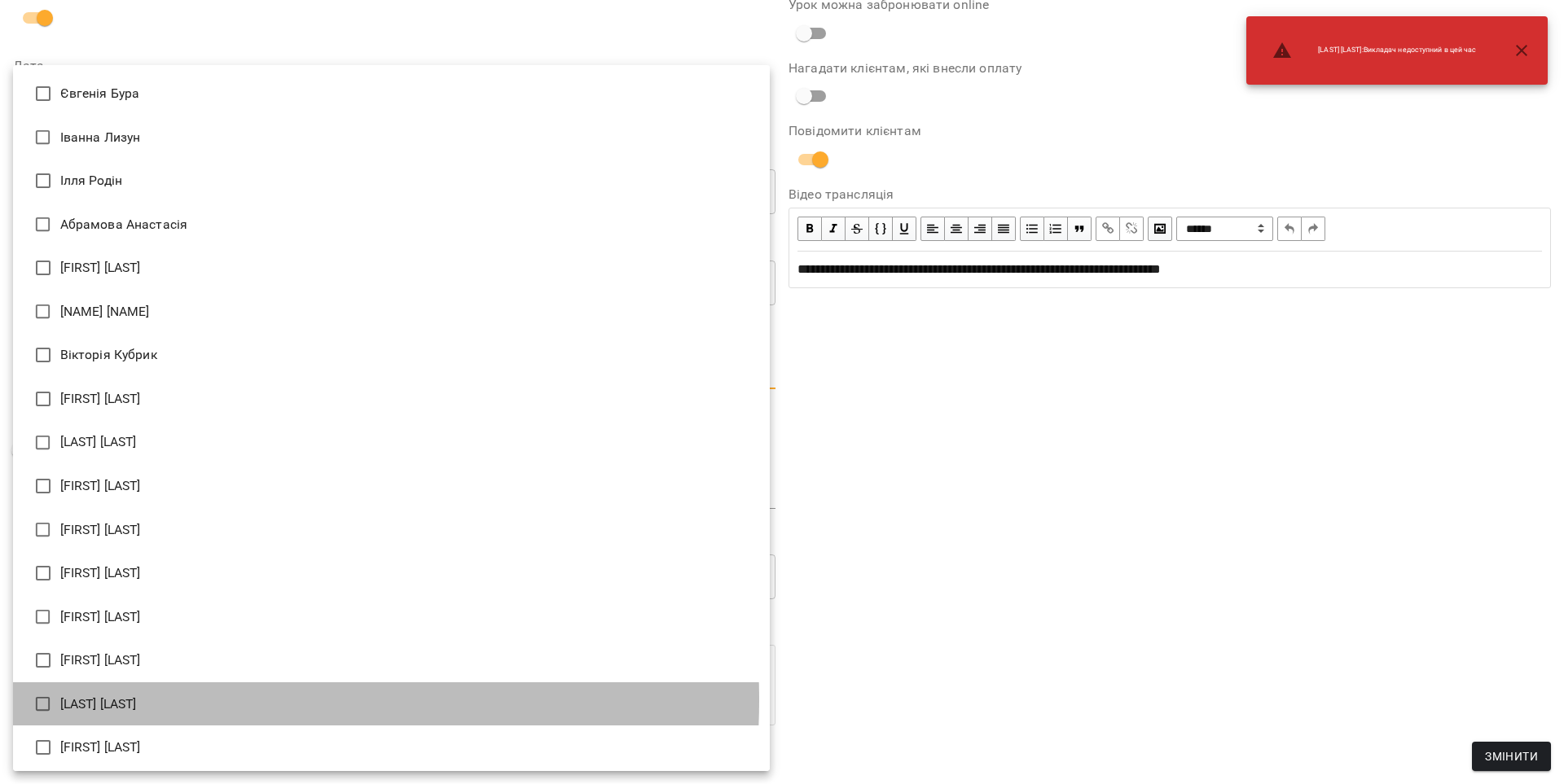 click on "[LAST] [LAST]" at bounding box center [391, 704] 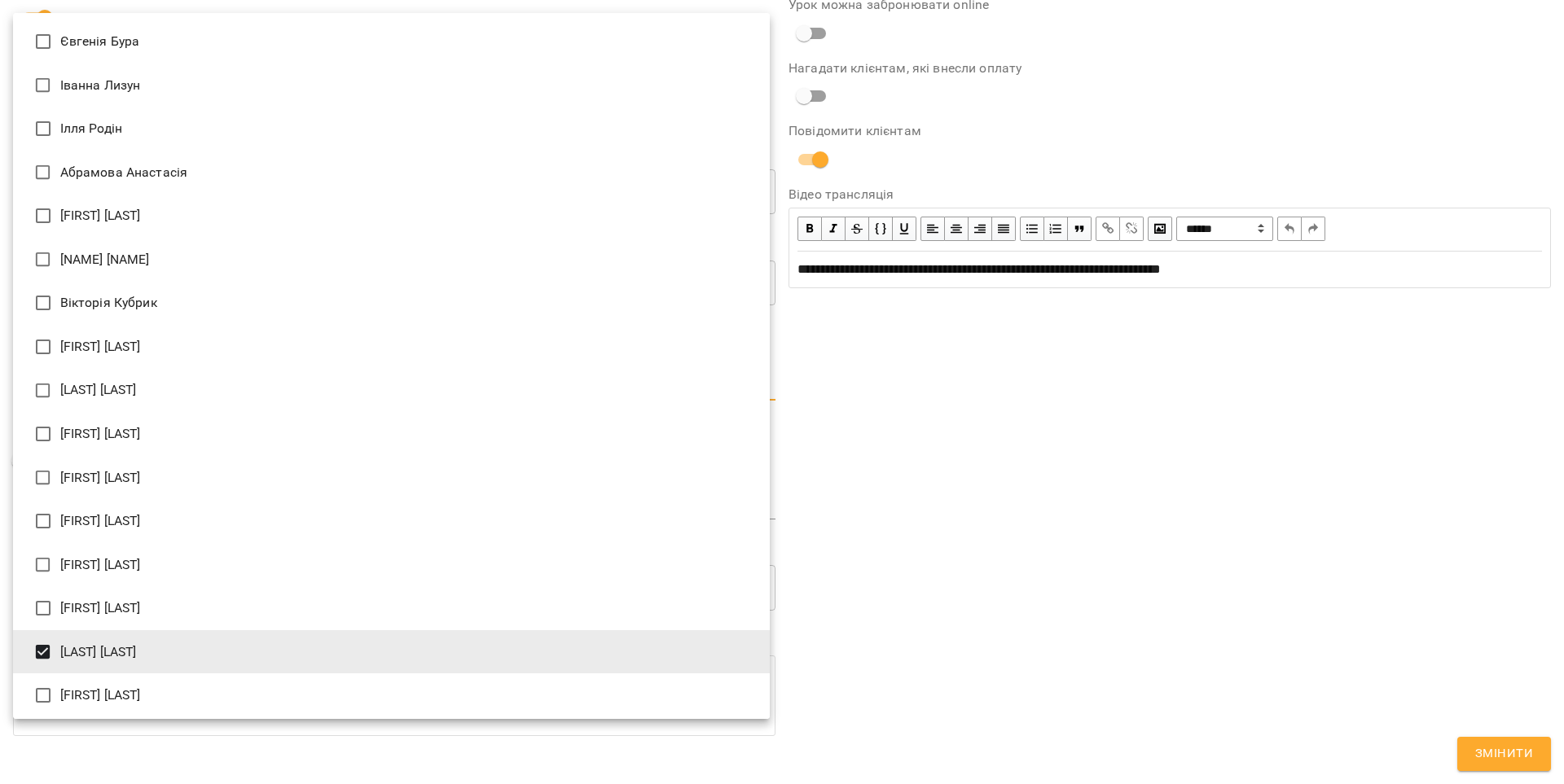 drag, startPoint x: 1335, startPoint y: 644, endPoint x: 1358, endPoint y: 652, distance: 24.351591 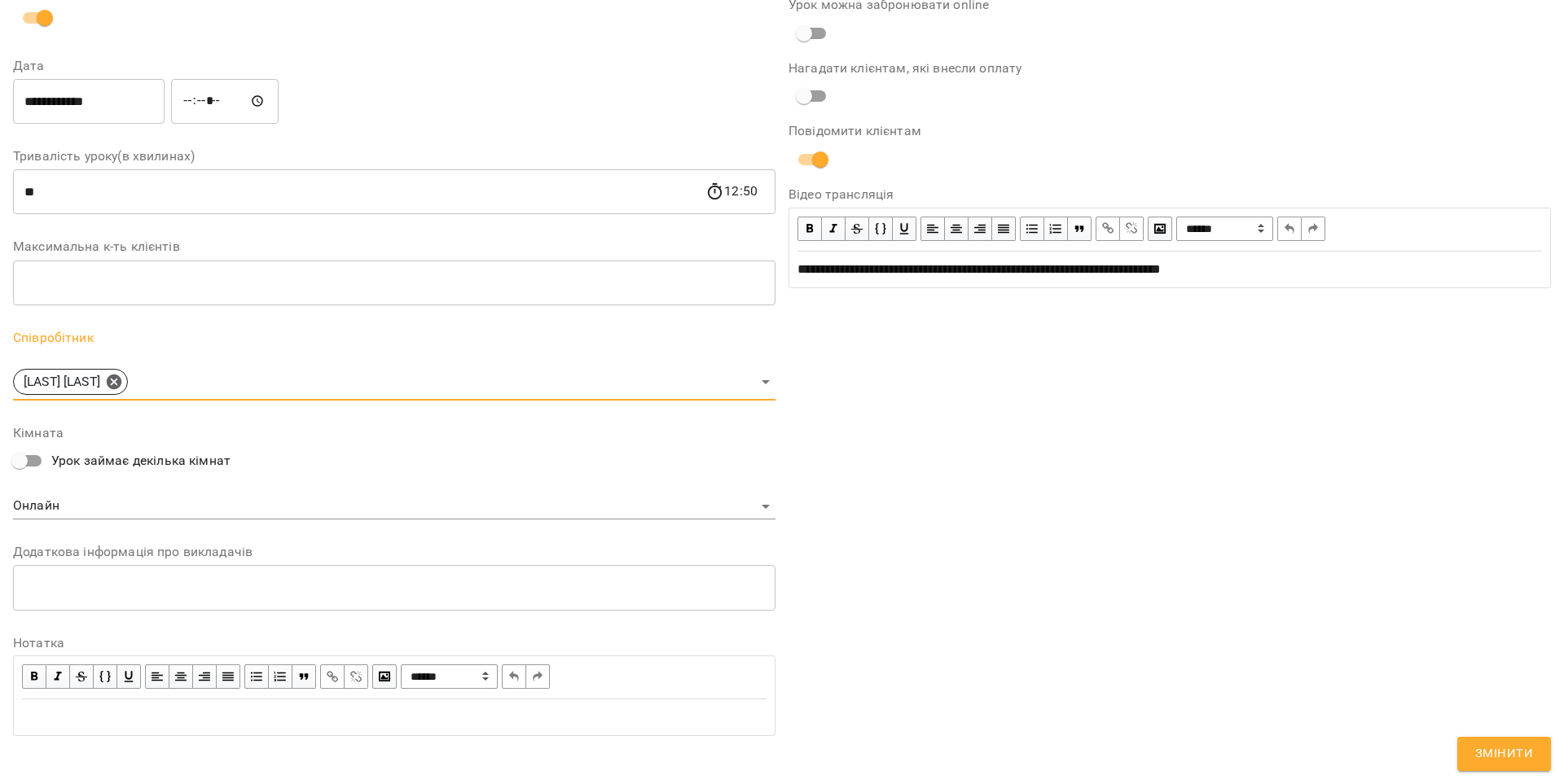 click on "Змінити" at bounding box center [1504, 754] 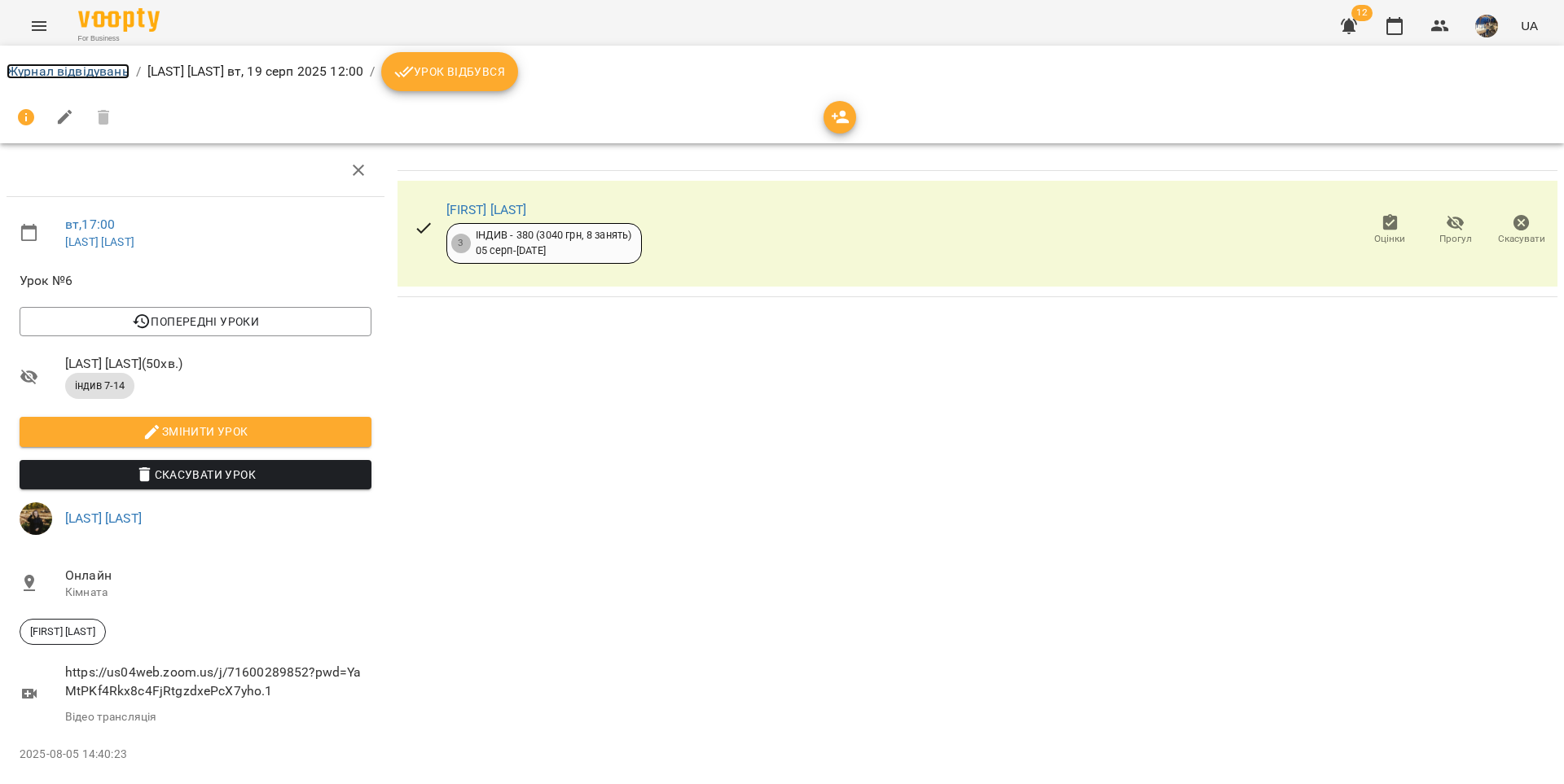 click on "Журнал відвідувань" at bounding box center [68, 71] 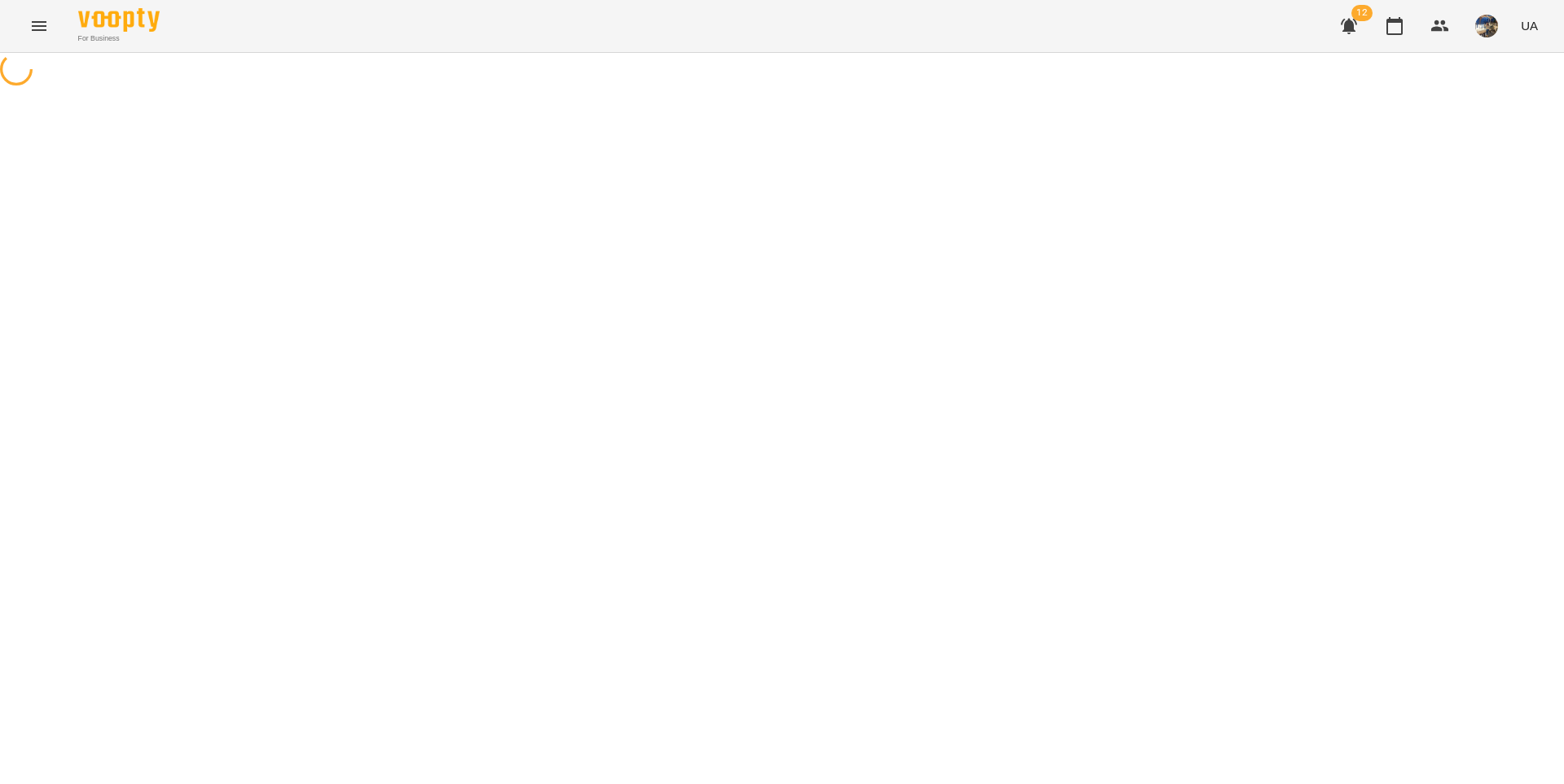 click at bounding box center (782, 71) 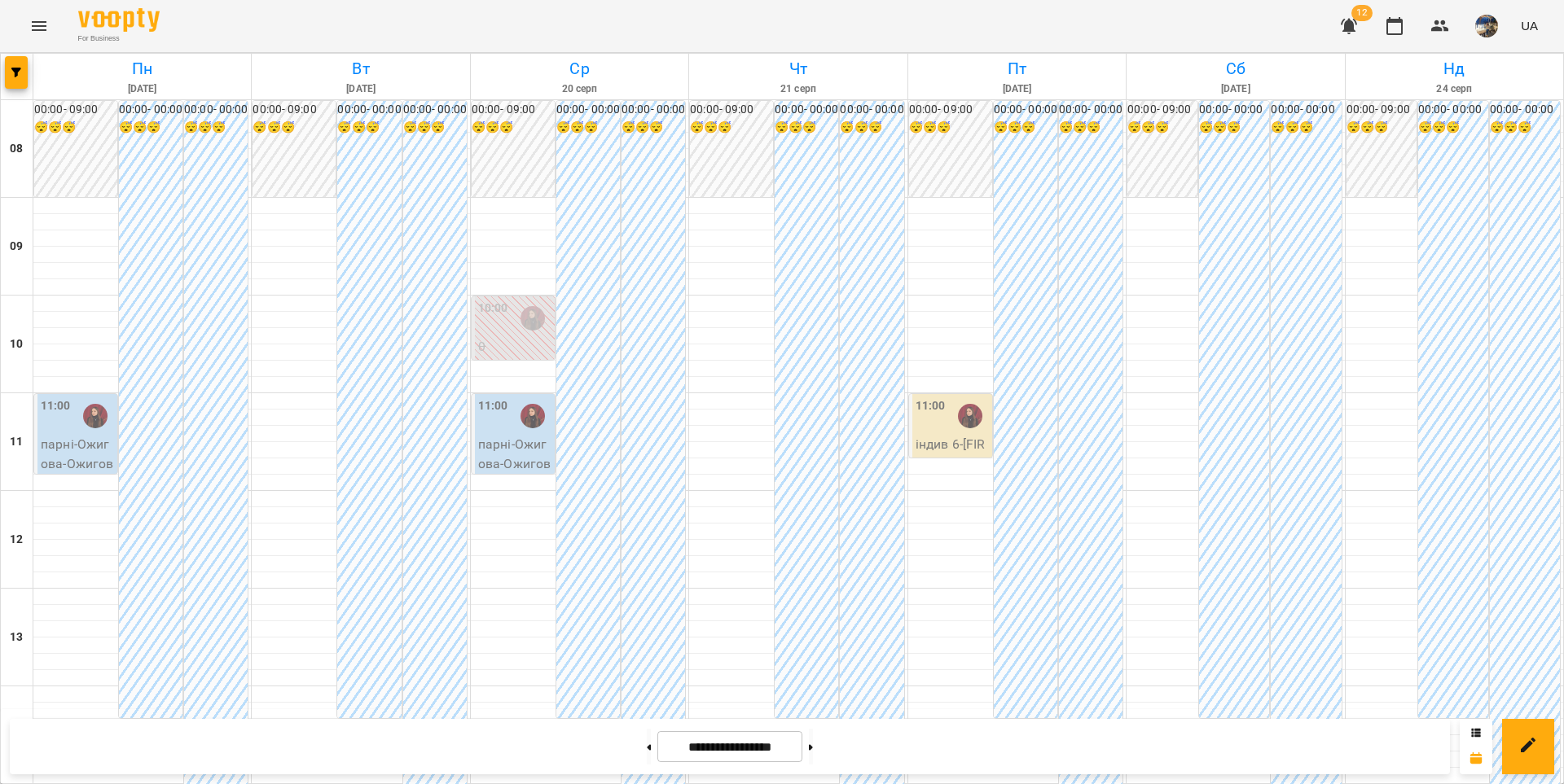 scroll, scrollTop: 757, scrollLeft: 0, axis: vertical 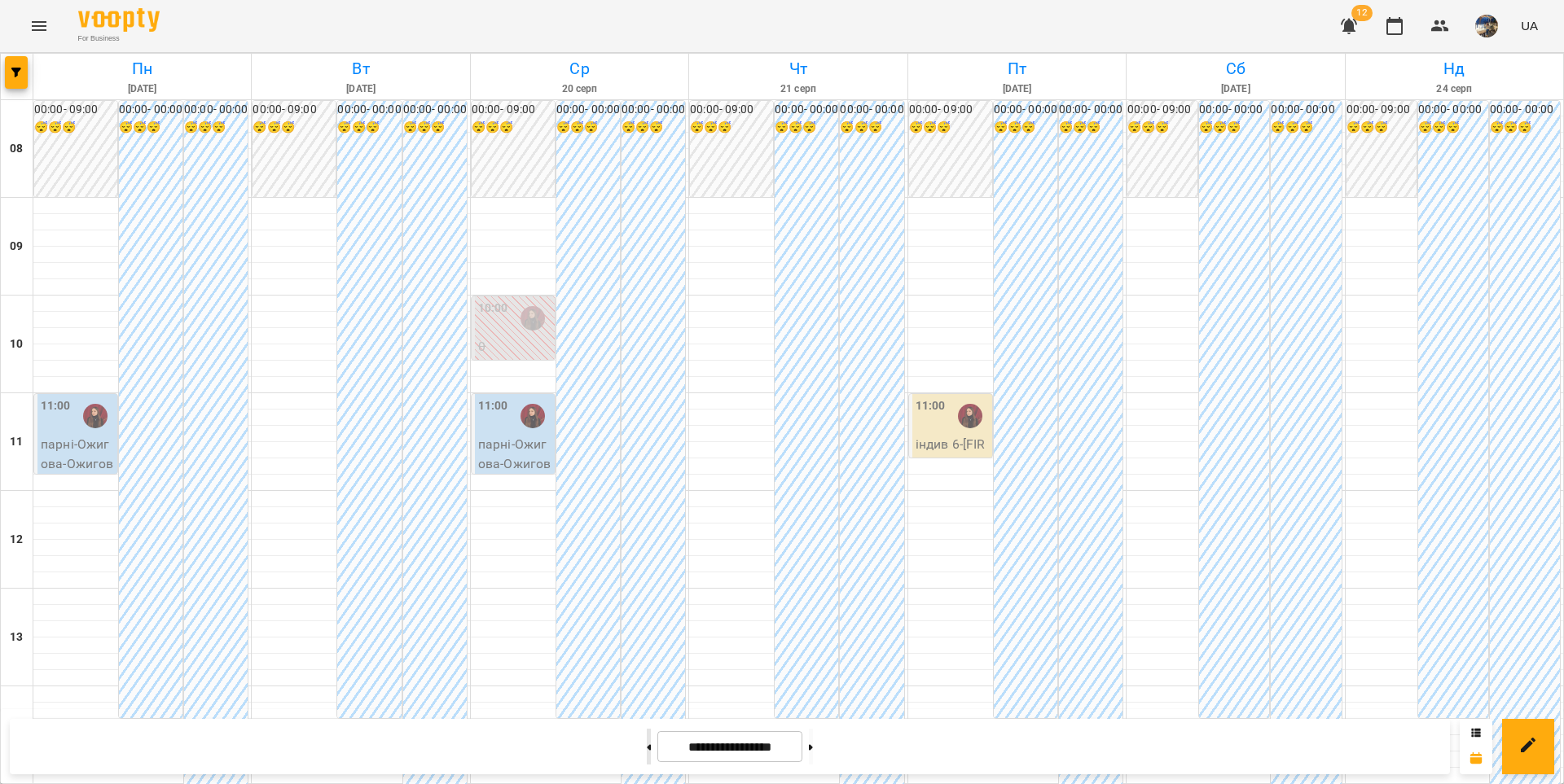 click at bounding box center (648, 747) 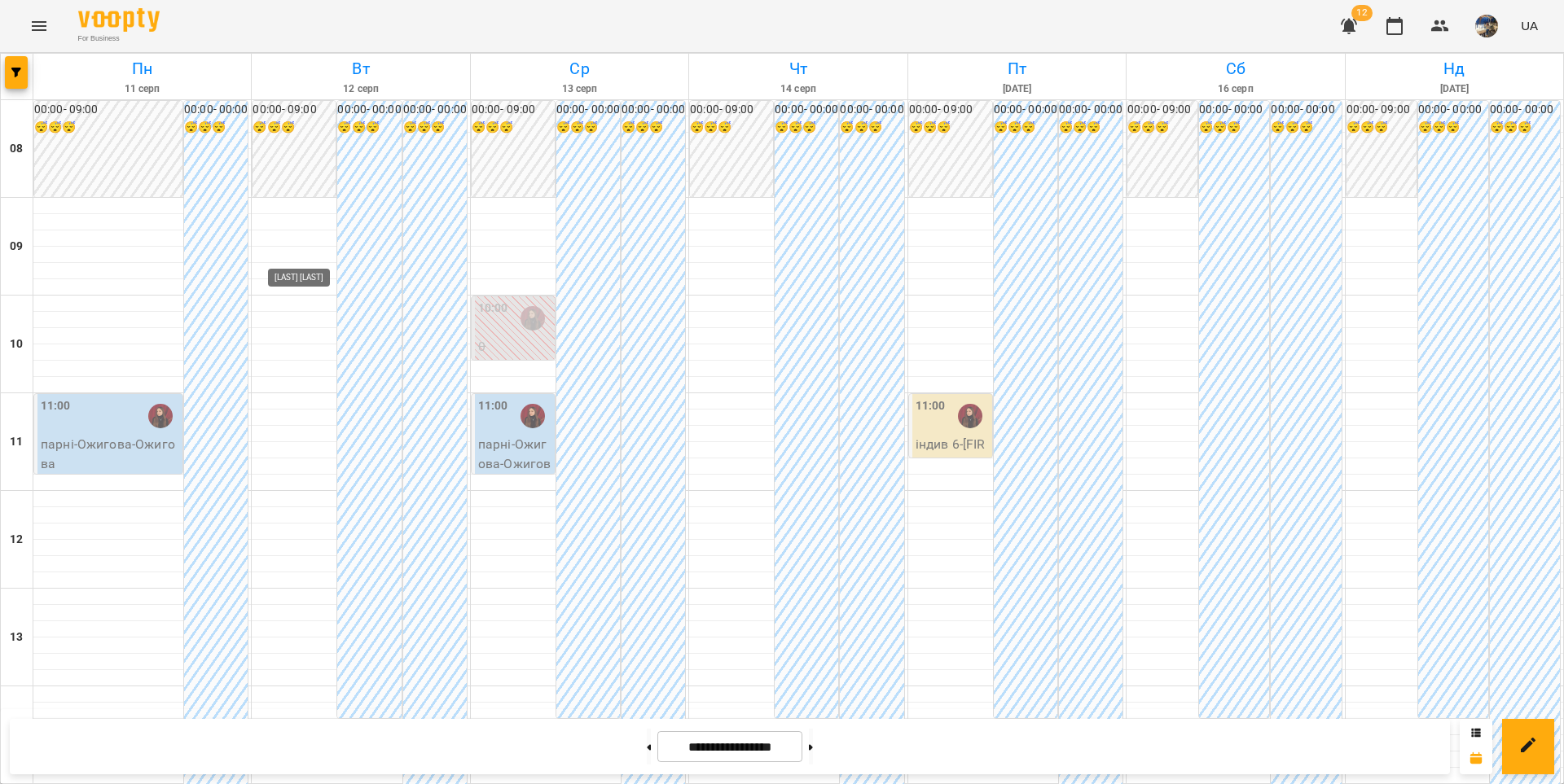 click at bounding box center [314, 1002] 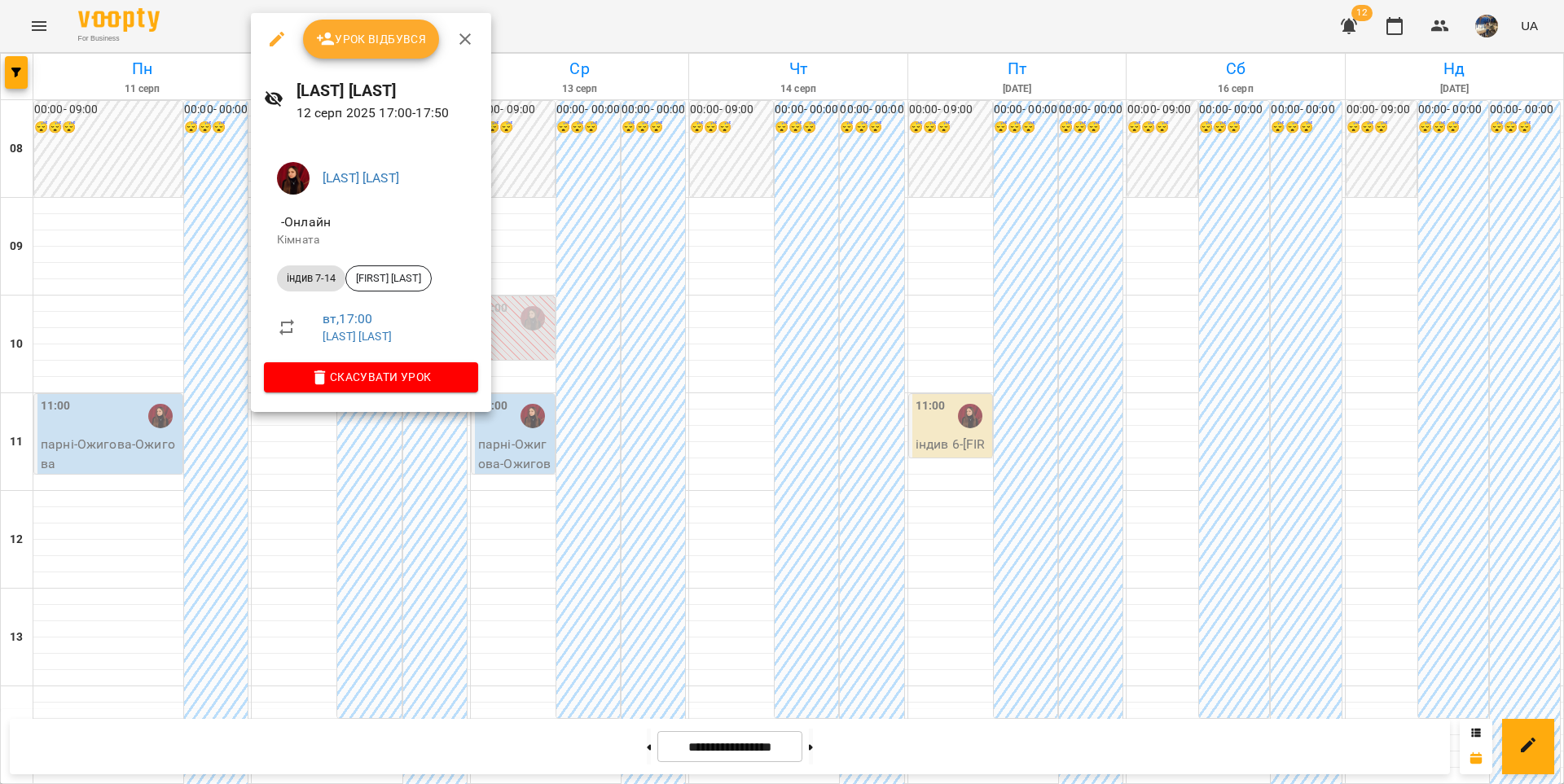 click 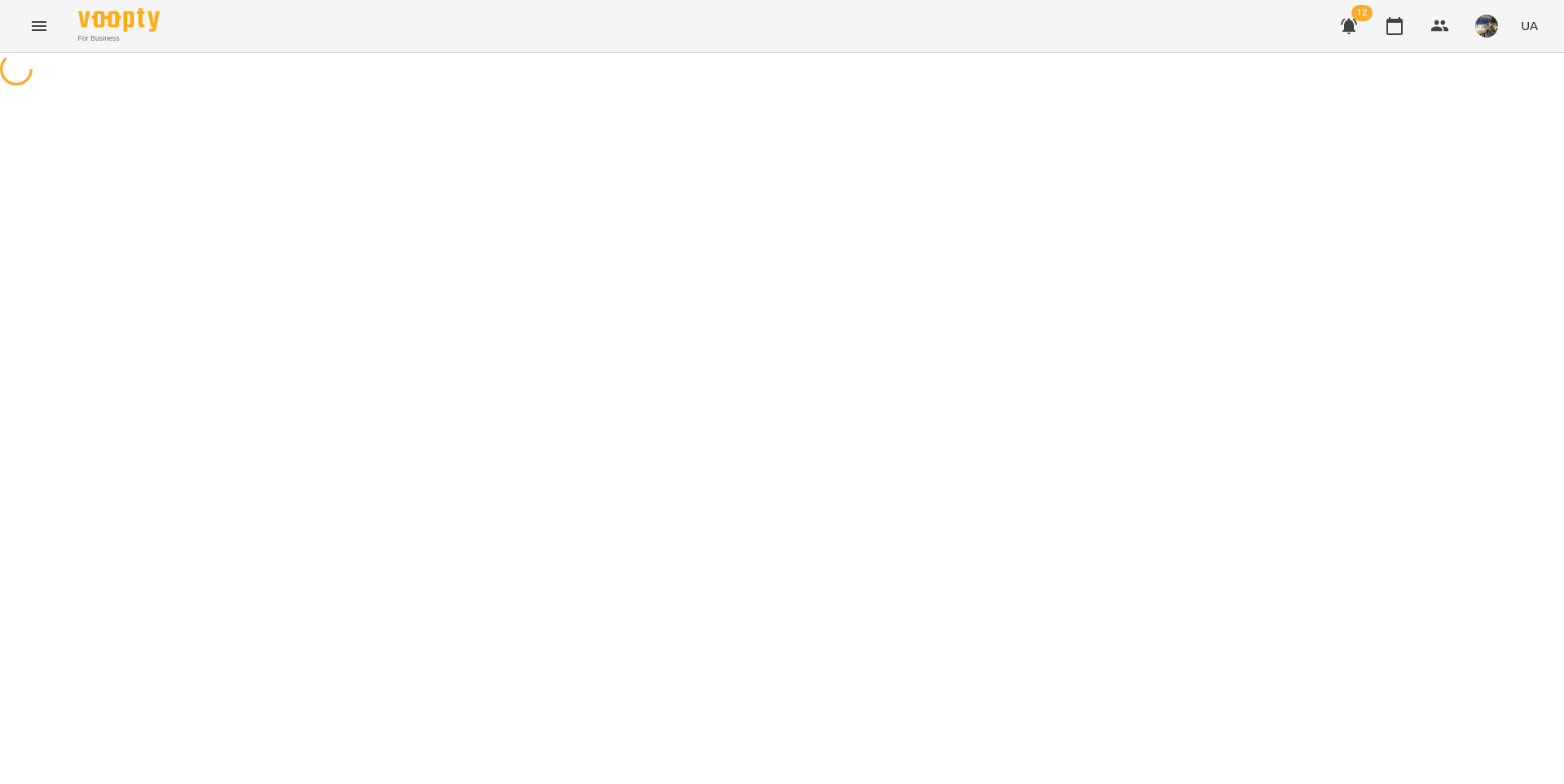 select on "**********" 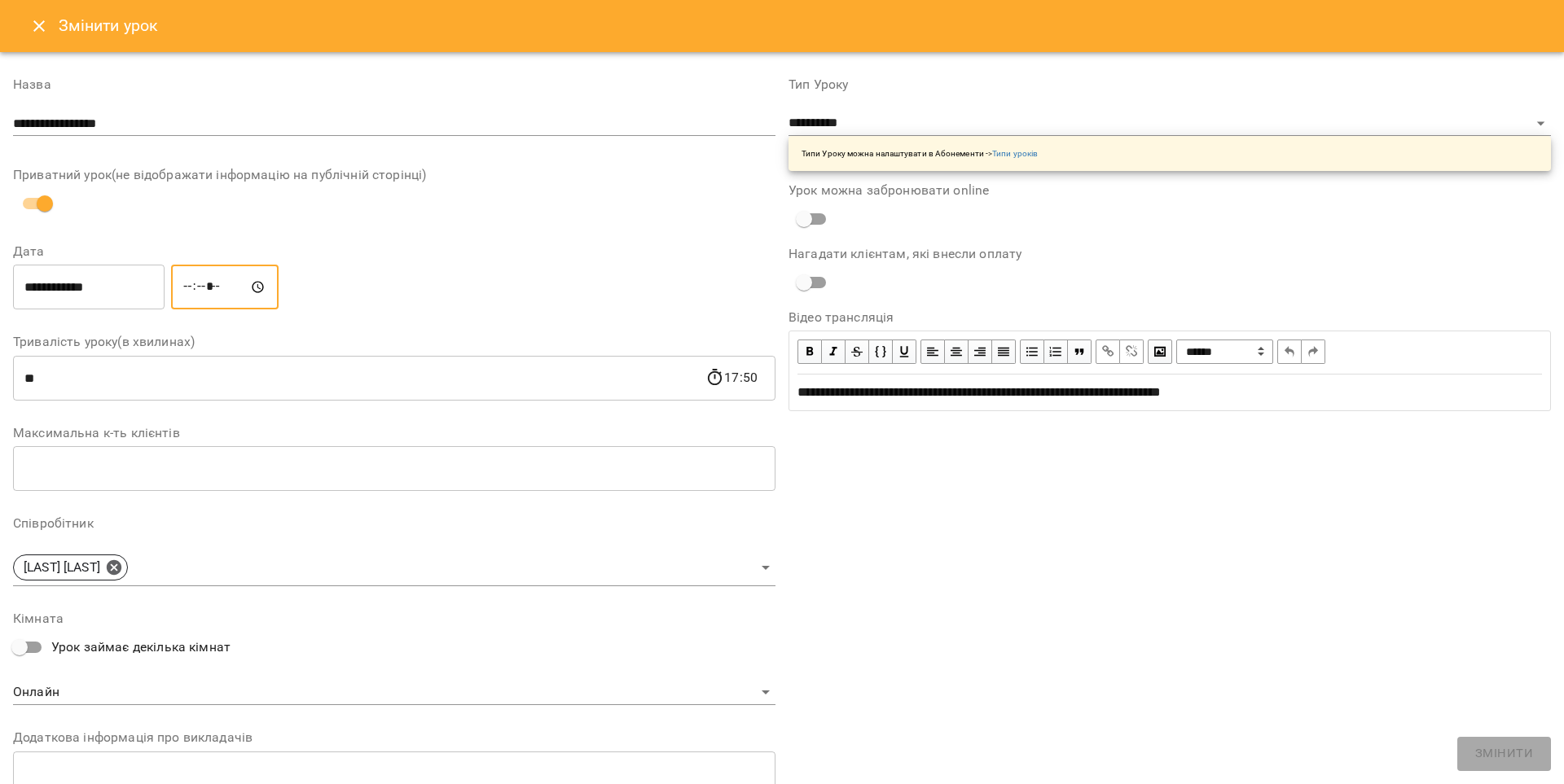 click on "*****" at bounding box center (225, 287) 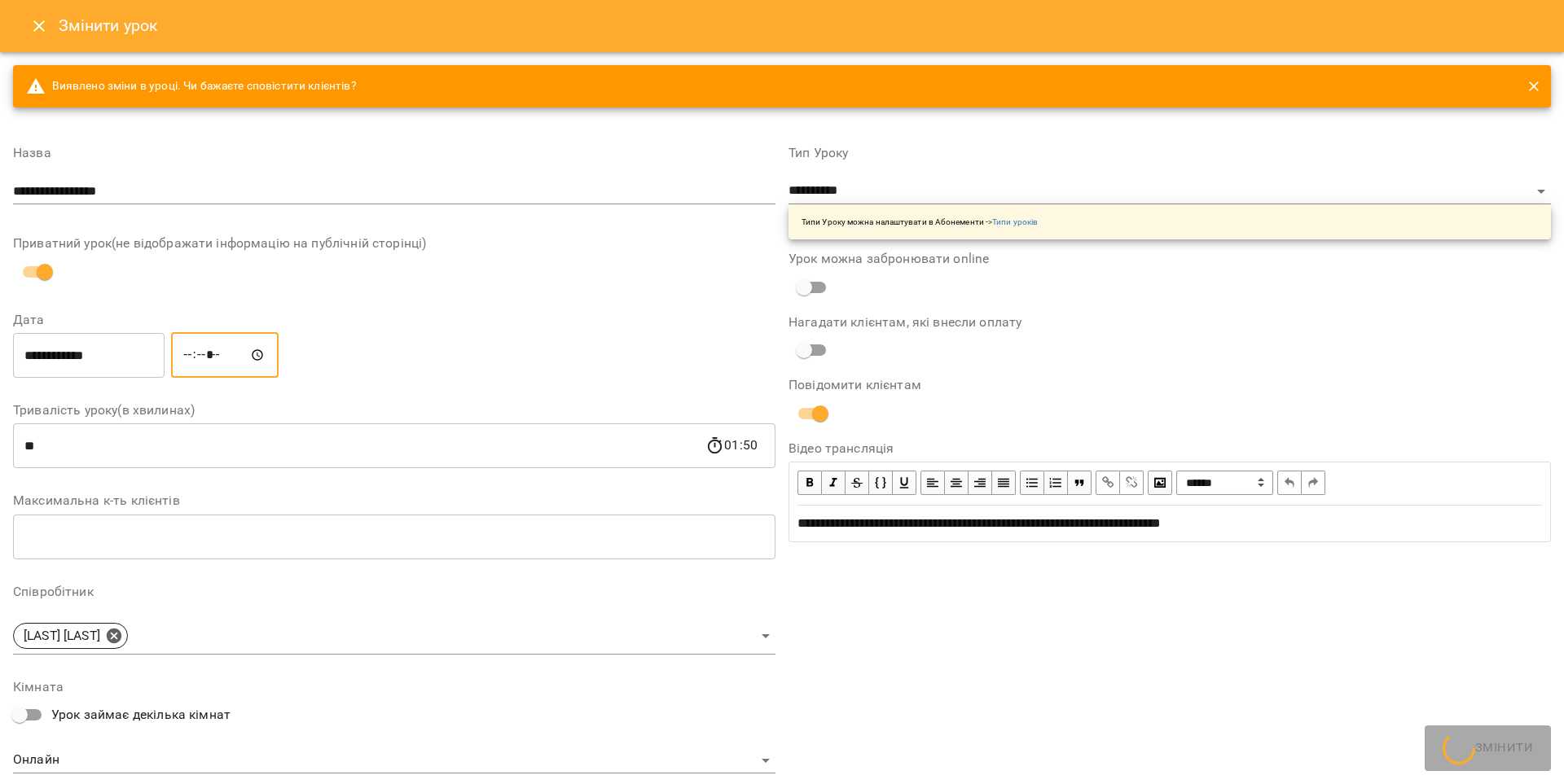 type on "*****" 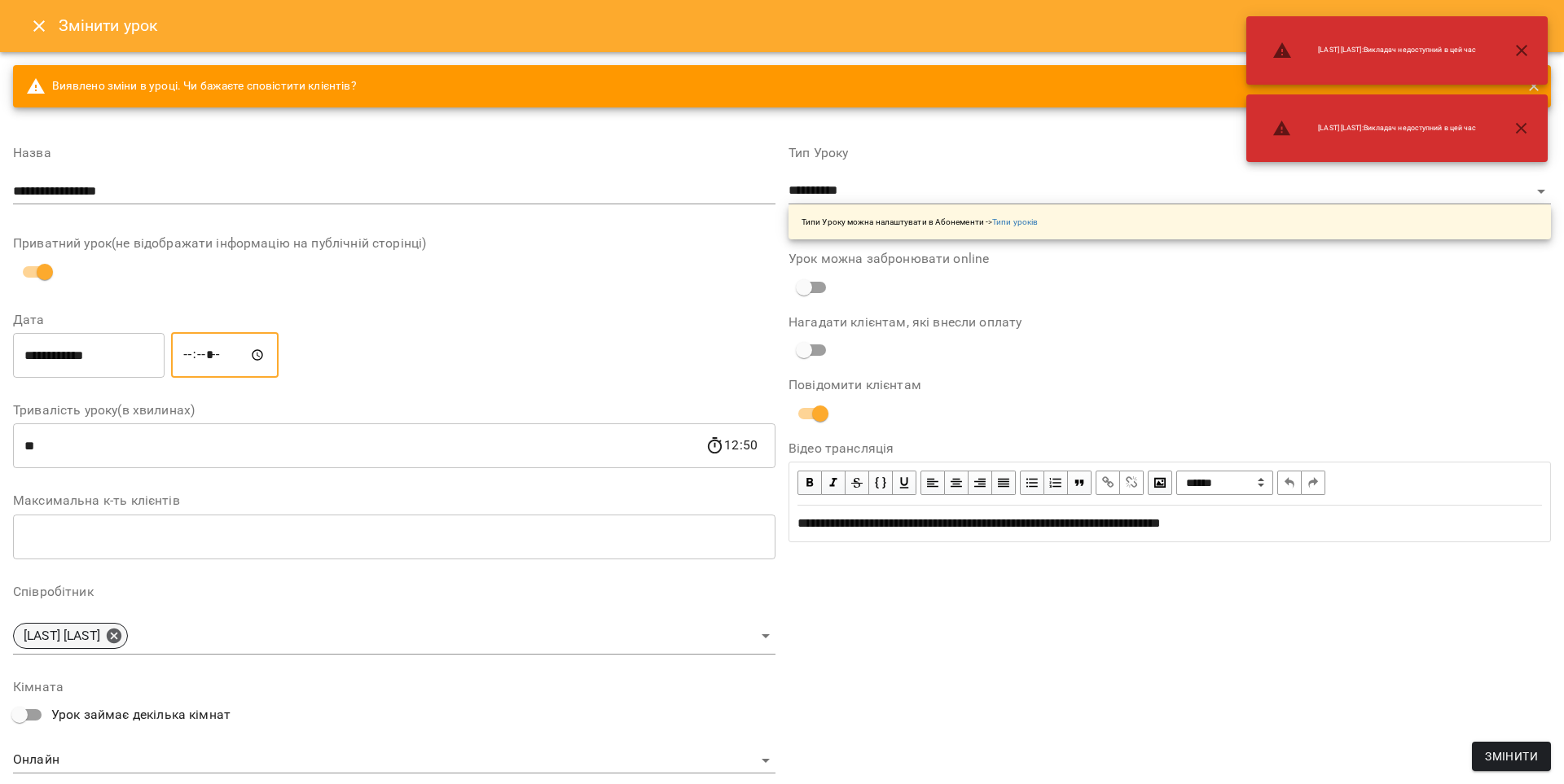 click on "[LAST] [LAST]" at bounding box center [62, 636] 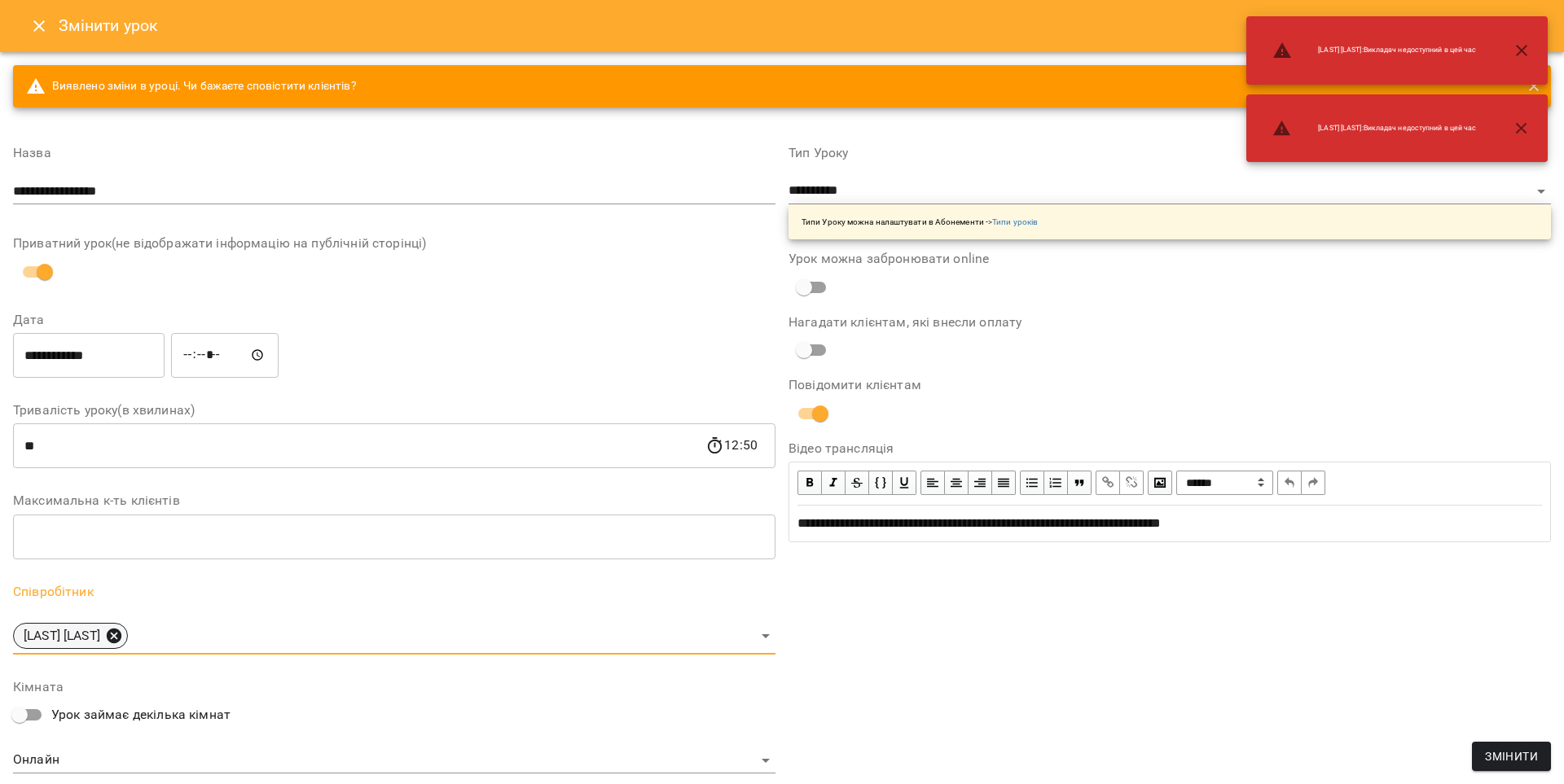 click 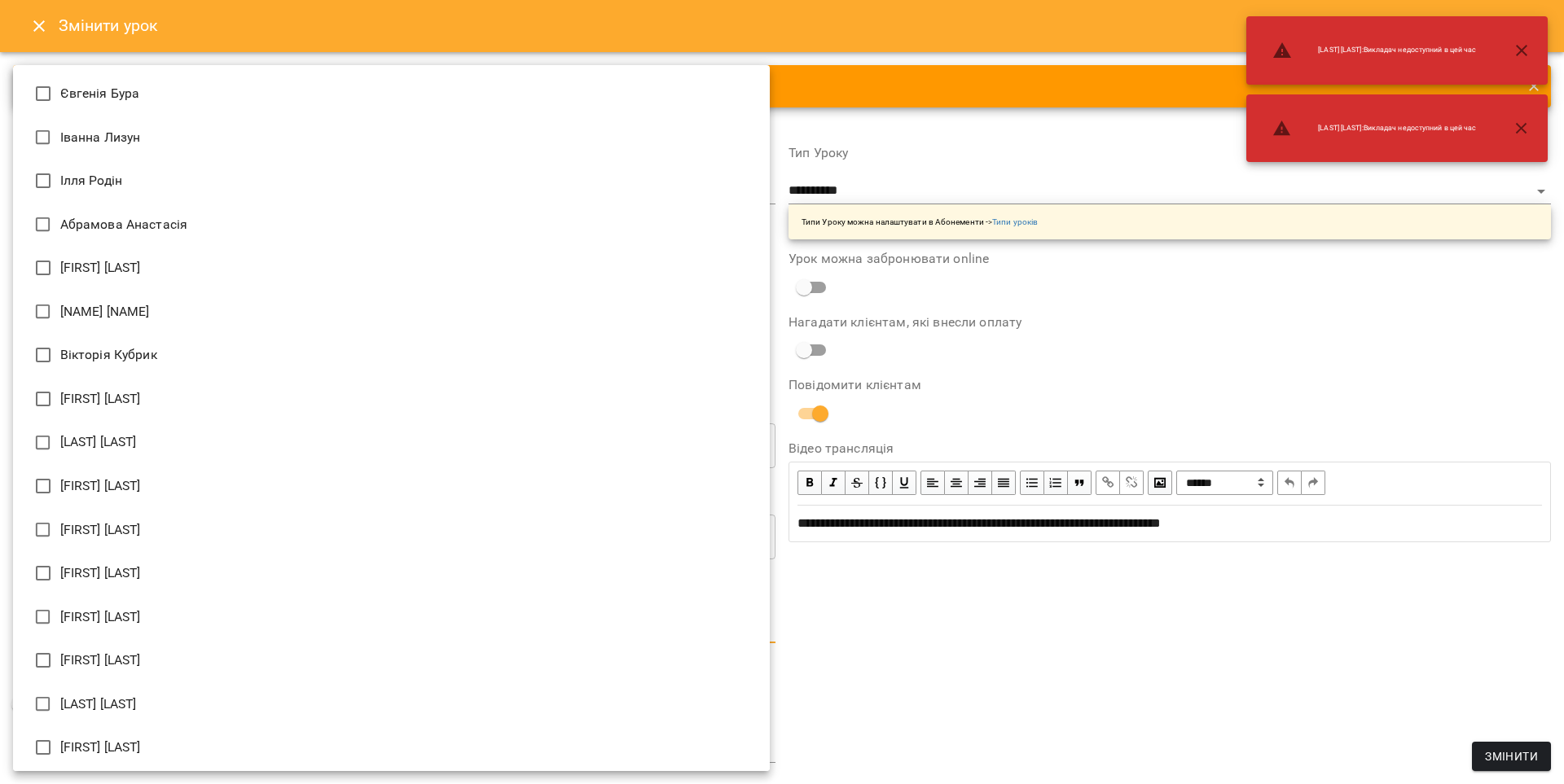 click on "For Business 12 UA Журнал відвідувань / [NAME]   вт, 12 серп 2025 17:00 / Урок відбувся вт ,  17:00 [NAME] Урок №6 Попередні уроки чт 07 серп 2025 17:00 вт 05 серп 2025 17:00 вт 08 лип 2025 17:00 чт 03 лип 2025 17:00 вт 01 лип 2025 17:00   [NAME] ( 50 хв. ) індив 7-14 Змінити урок Скасувати Урок [NAME] Онлайн Кімната [NAME] https://us04web.zoom.us/j/71600289852?pwd=YaMtPKf4Rkx8c4FjRtgzdxePcX7yho.1 Відео трансляція 2025-08-05 14:40:43 Створити розсилку   [NAME] 3 ІНДИВ - 380 (3040 грн, 8 занять) 05 серп  -  03 вер Оцінки Прогул Скасувати [NAME] :  :
​" at bounding box center [782, 414] 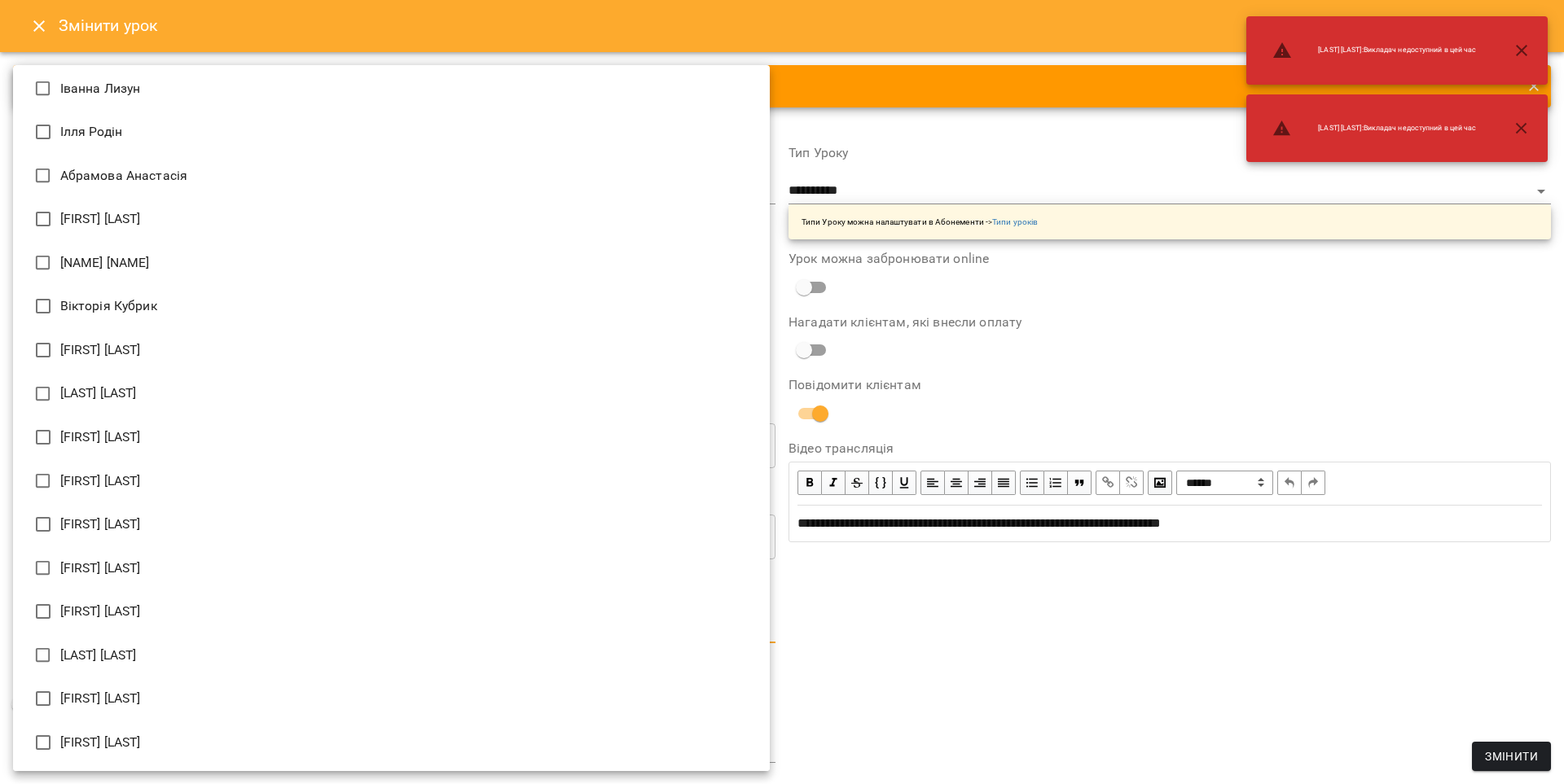click on "[LAST] [LAST]" at bounding box center (391, 655) 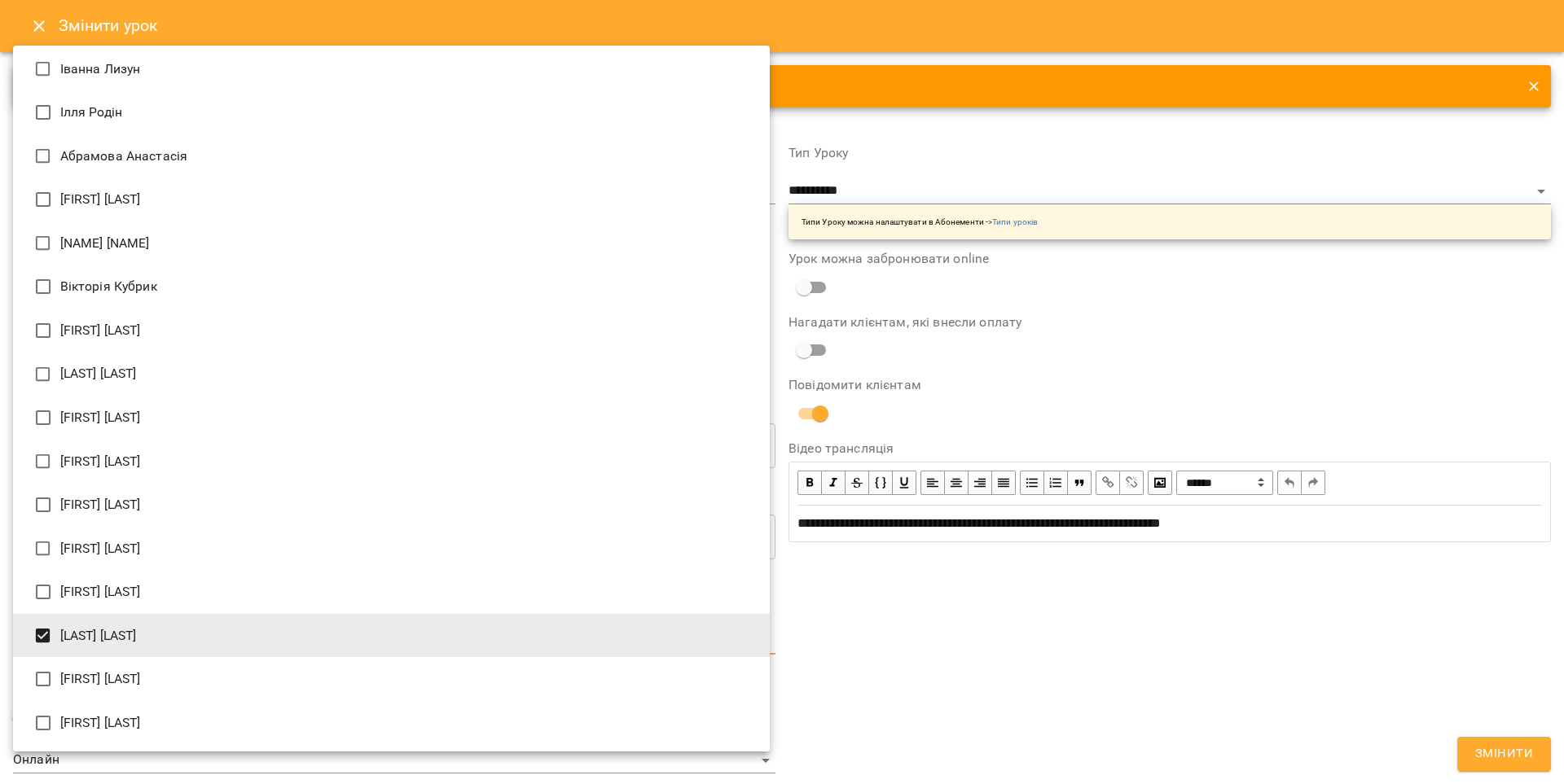 click at bounding box center (782, 392) 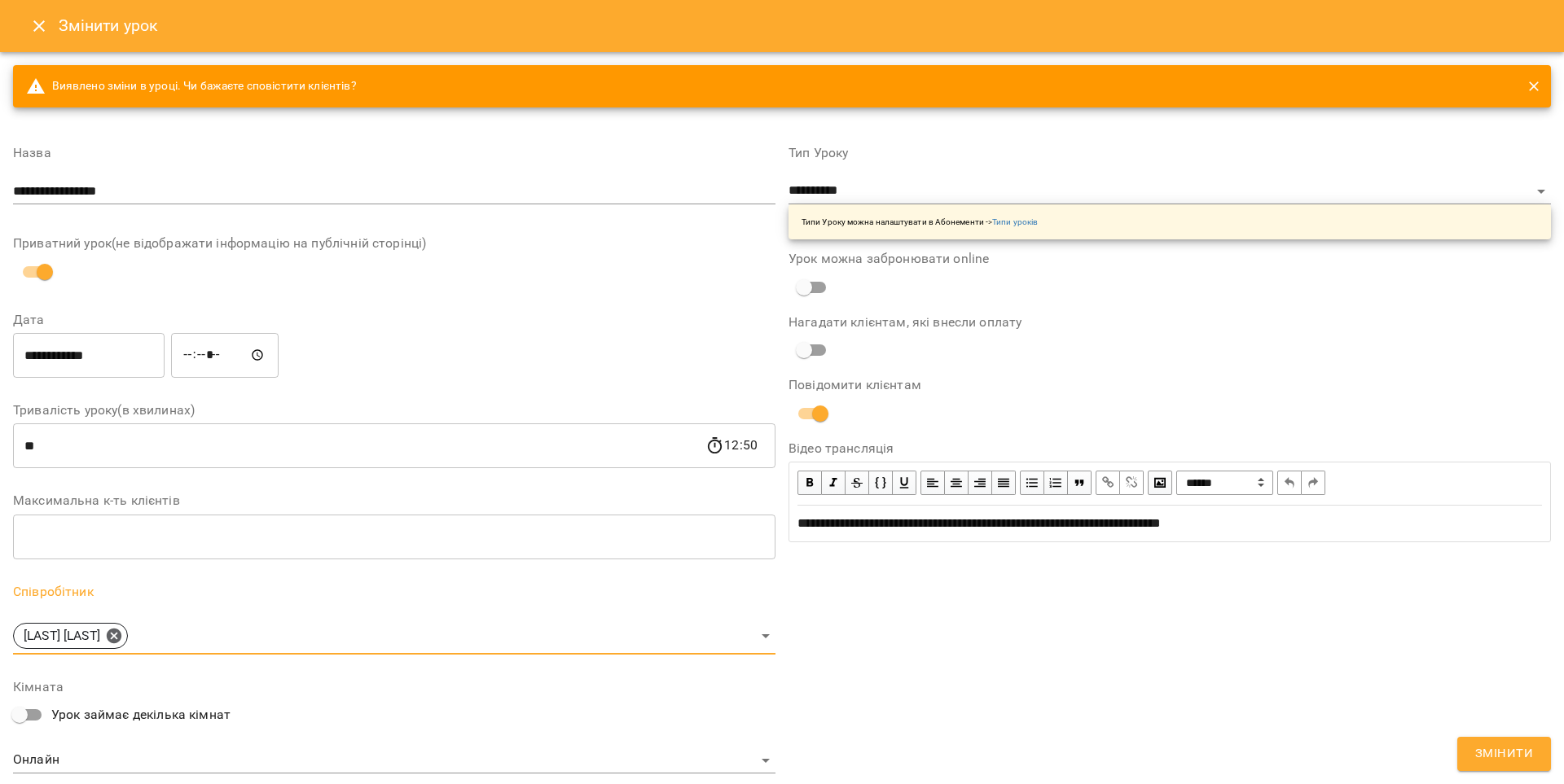 click on "Євгенія Бура Іванна Лизун Ілля Родін Абрамова Анастасія Анастасія Іванова Бондаренко Оксана Вікторія Кубрик Вікторія Половинка Дарина Бондаренко Діана Сподарець Каріна Кузнецова Катерина Халимендик Рожнятовська Анна Сніжана Кіндрат Ферманюк Дарина Якубець Анастасія Яна Гончар" at bounding box center (782, 392) 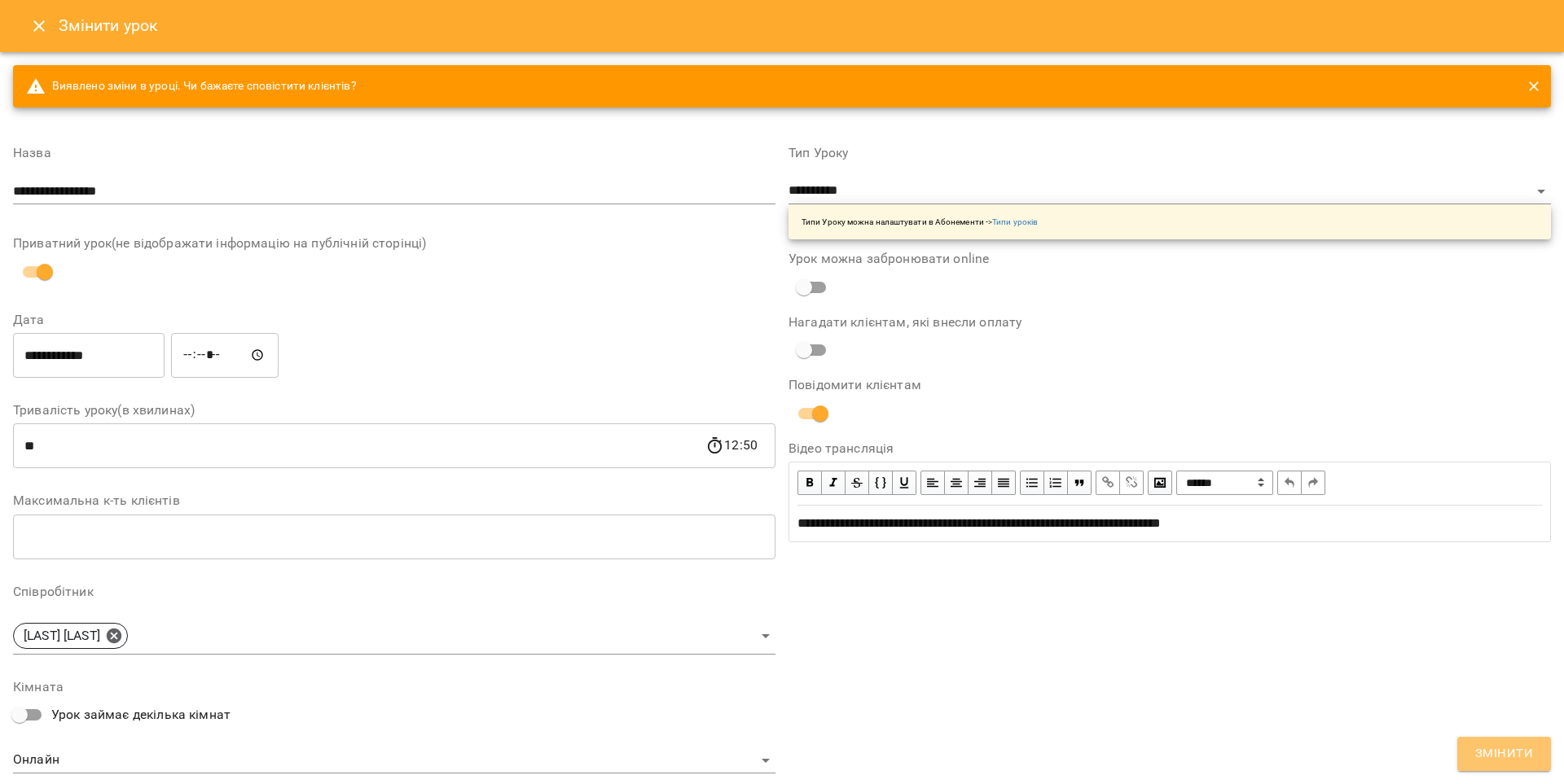 click on "Змінити" at bounding box center (1504, 754) 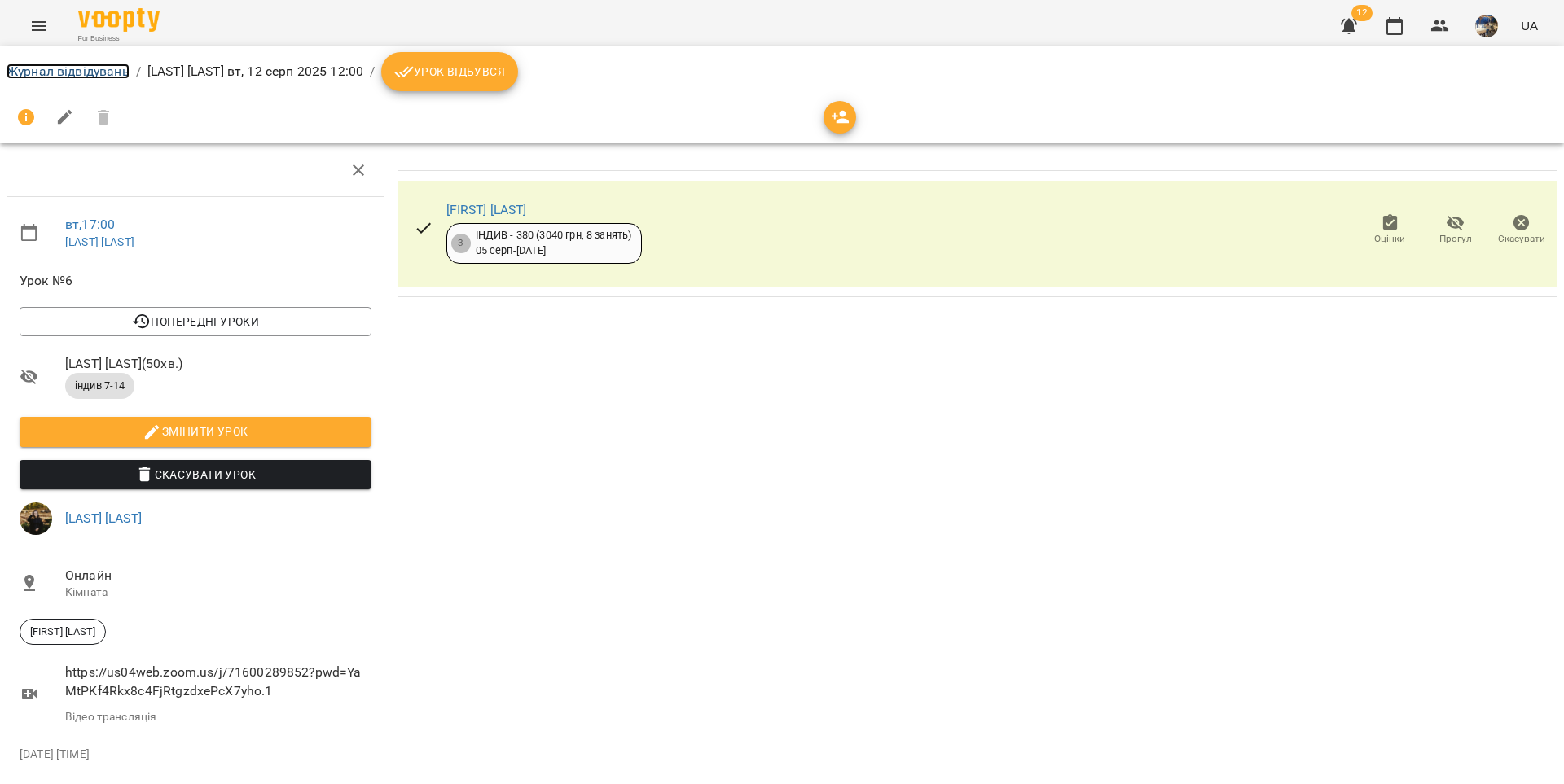click on "Журнал відвідувань" at bounding box center (68, 71) 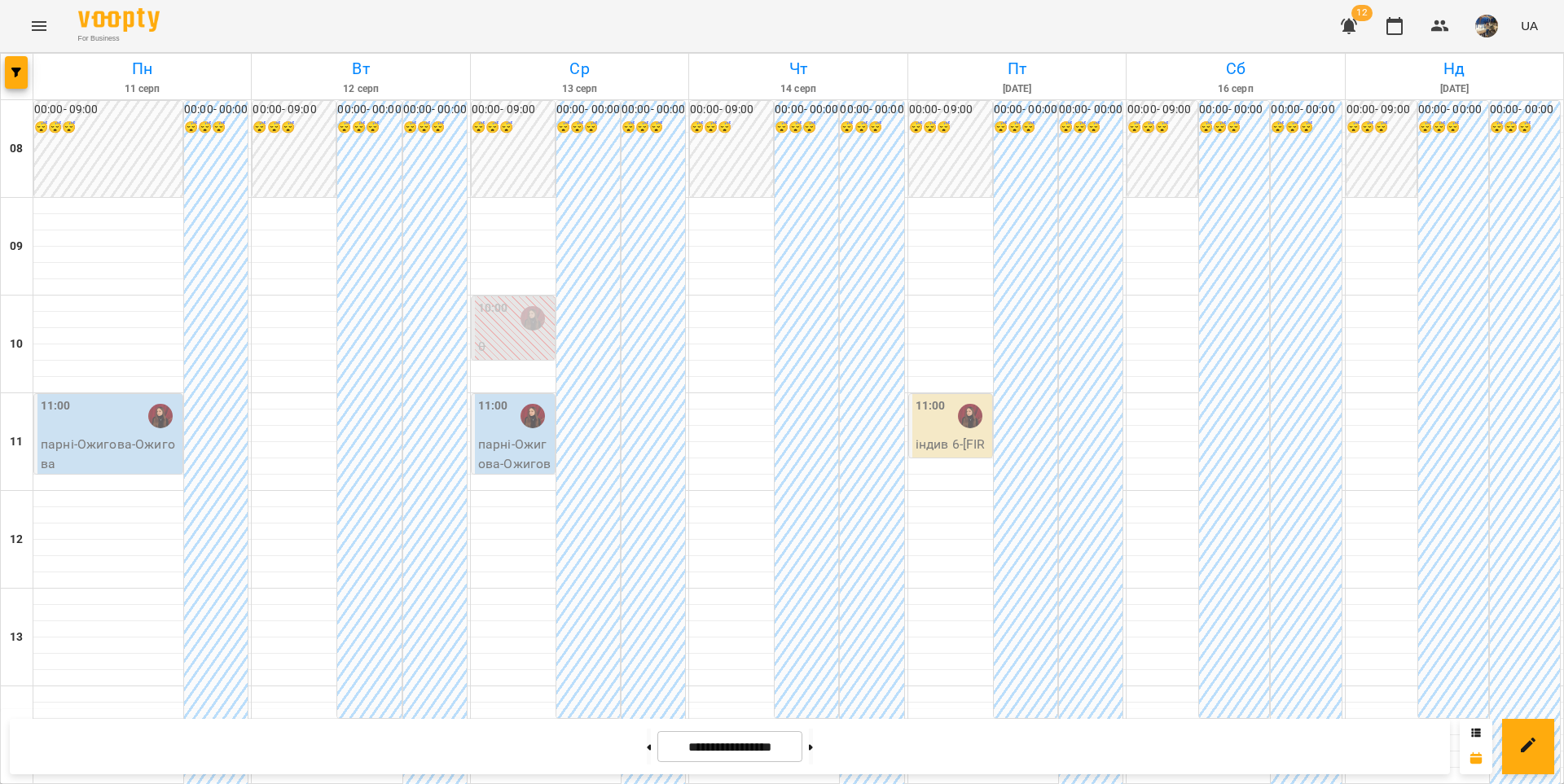 scroll, scrollTop: 757, scrollLeft: 0, axis: vertical 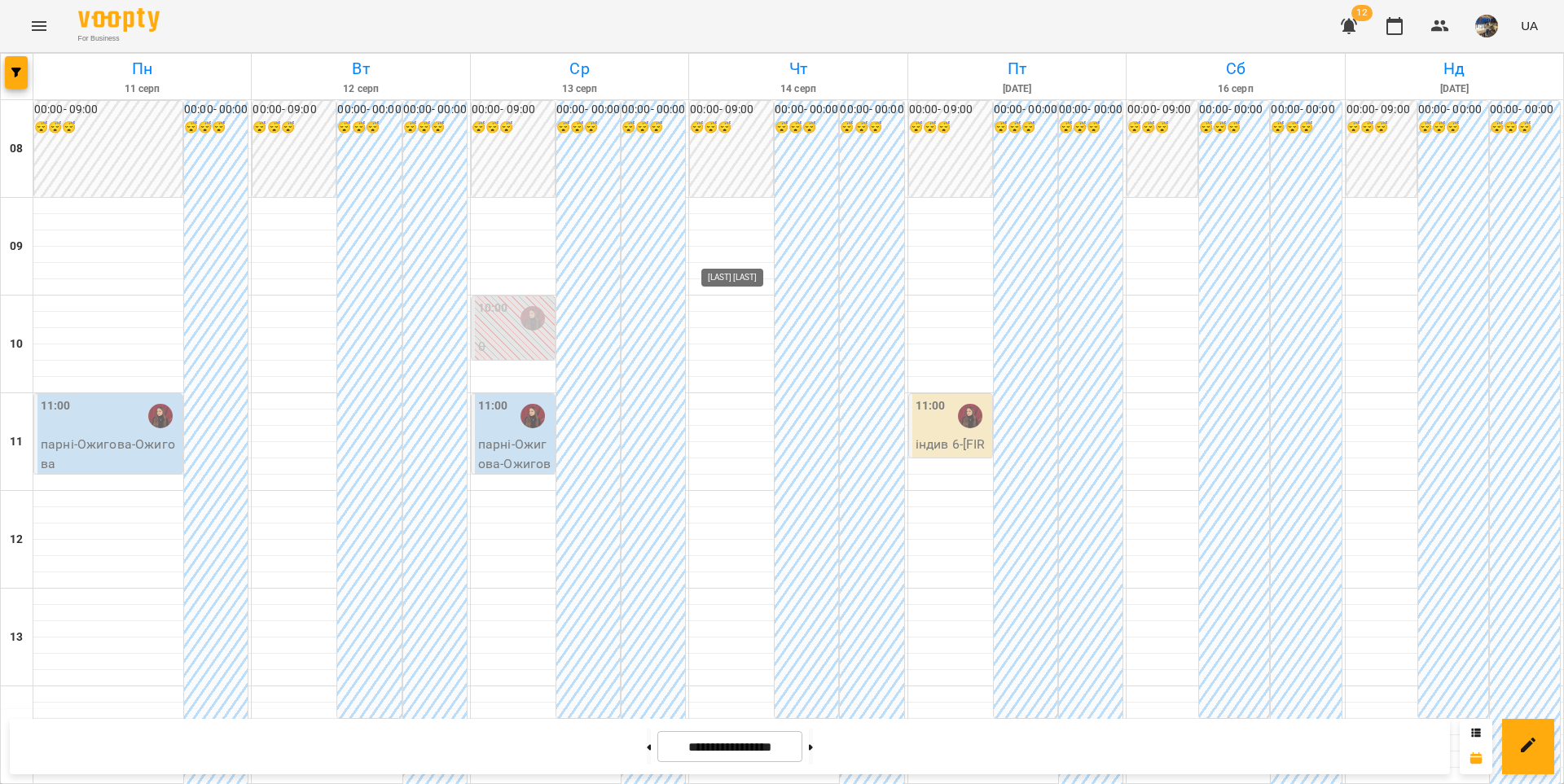 click at bounding box center [751, 1002] 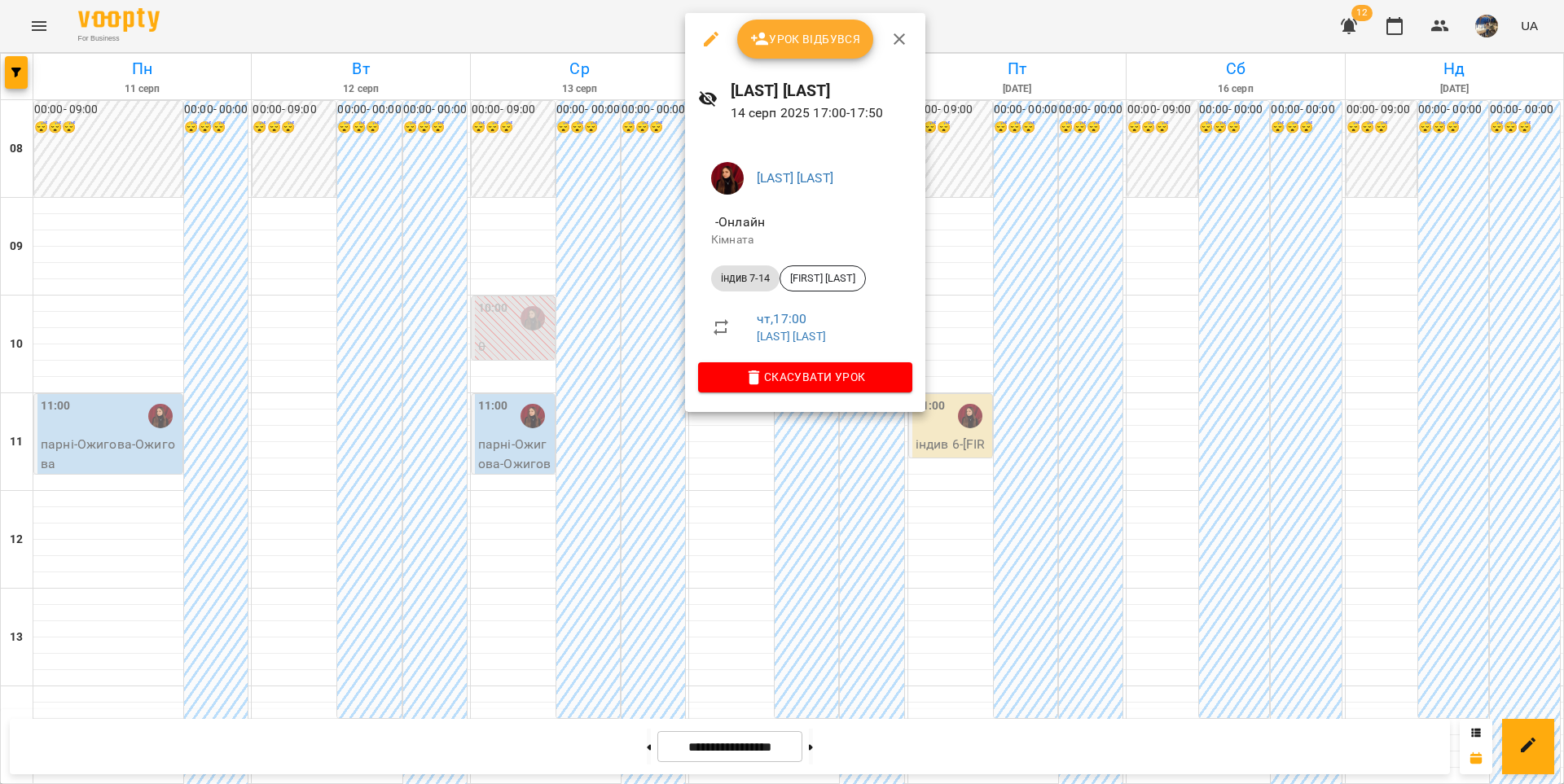 click 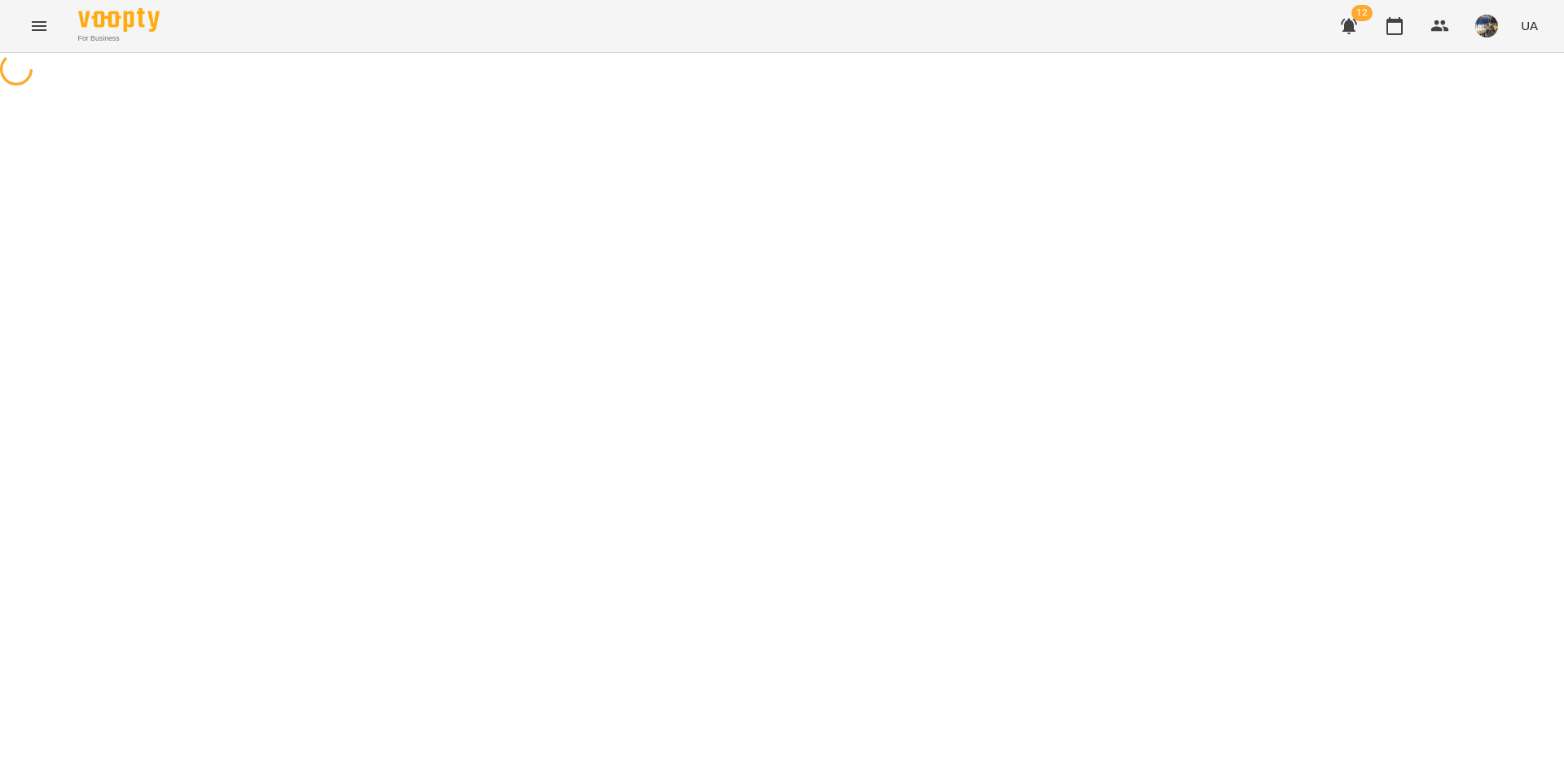 select on "**********" 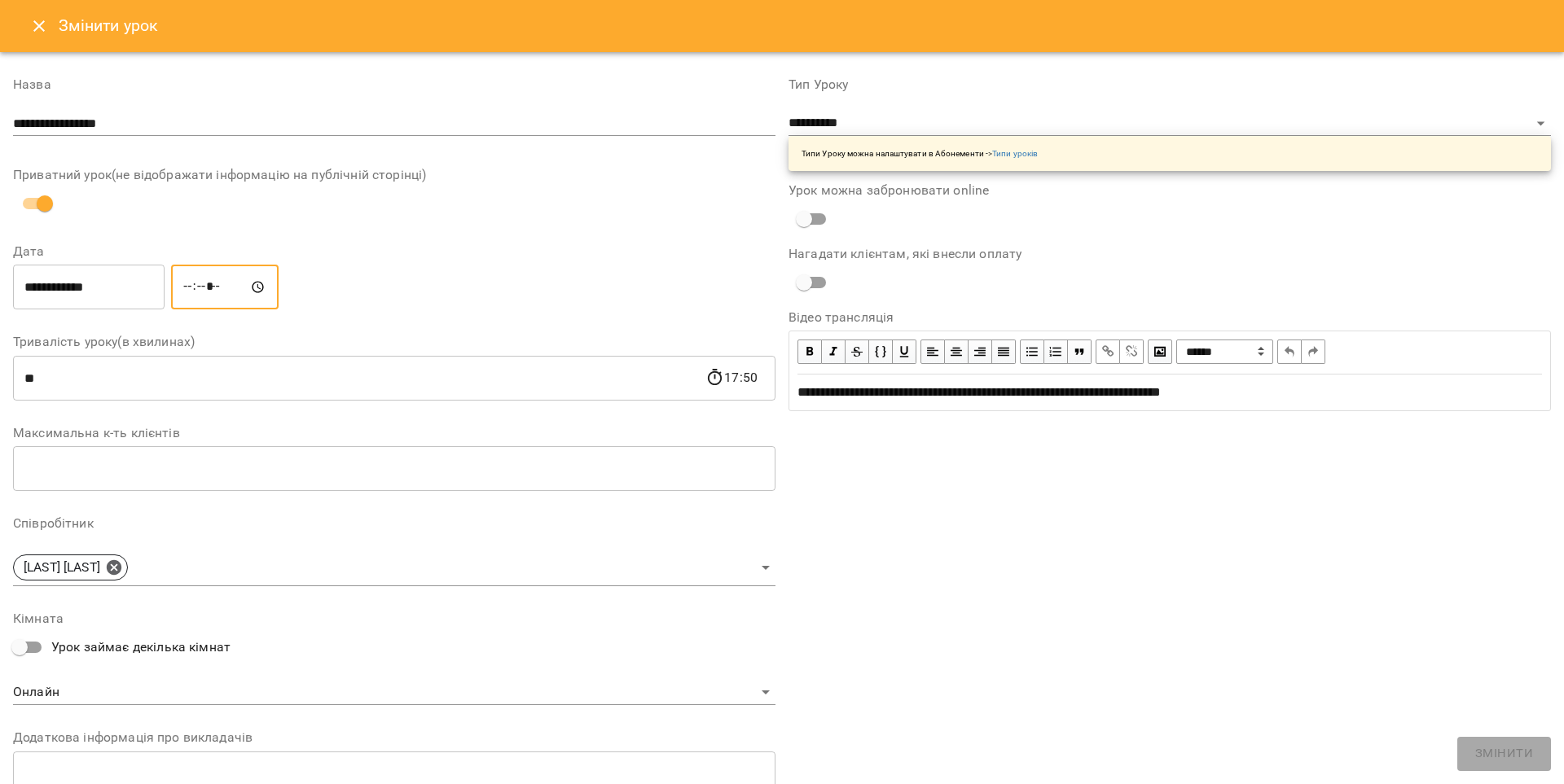 click on "*****" at bounding box center [225, 287] 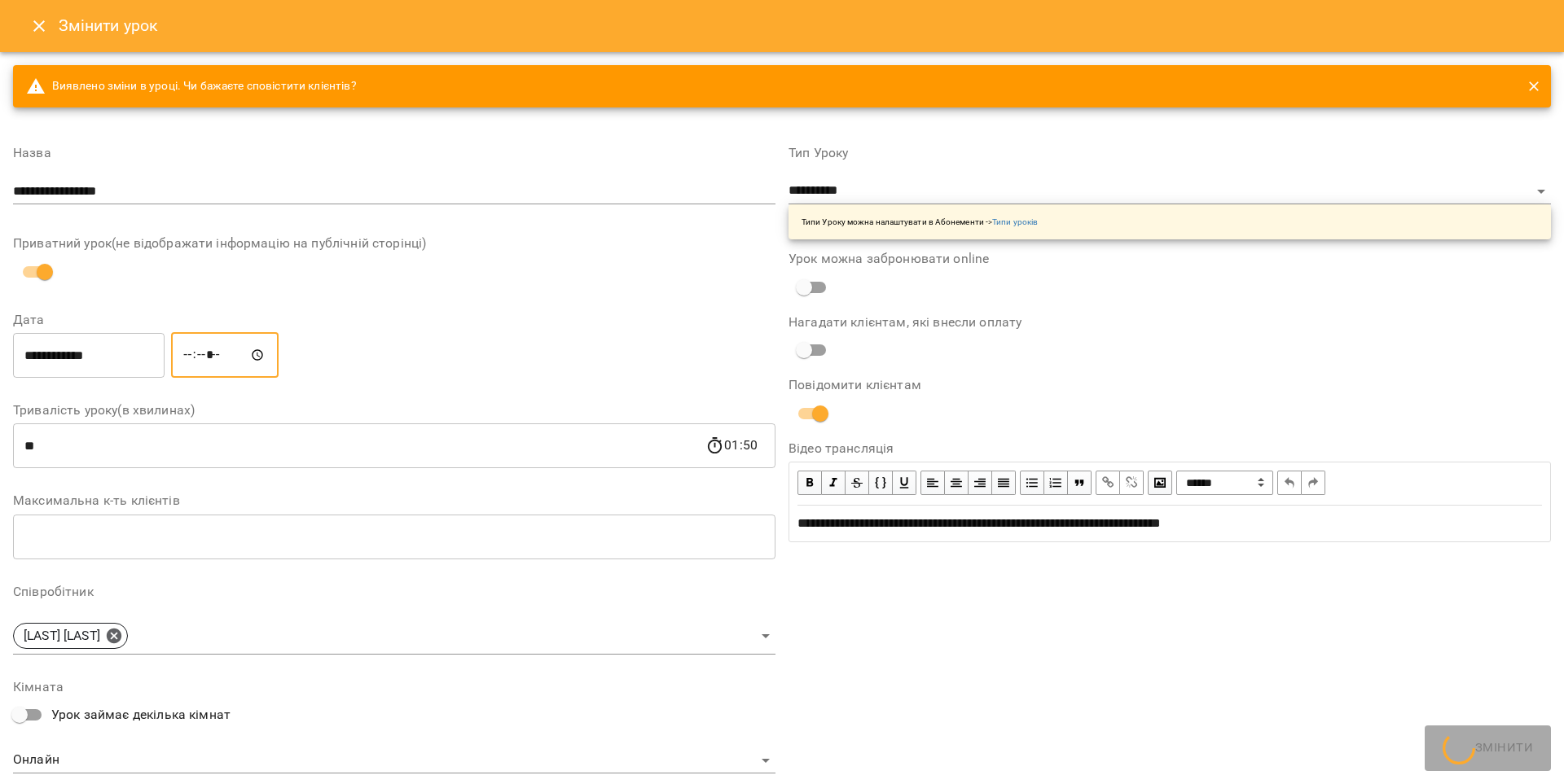 type on "*****" 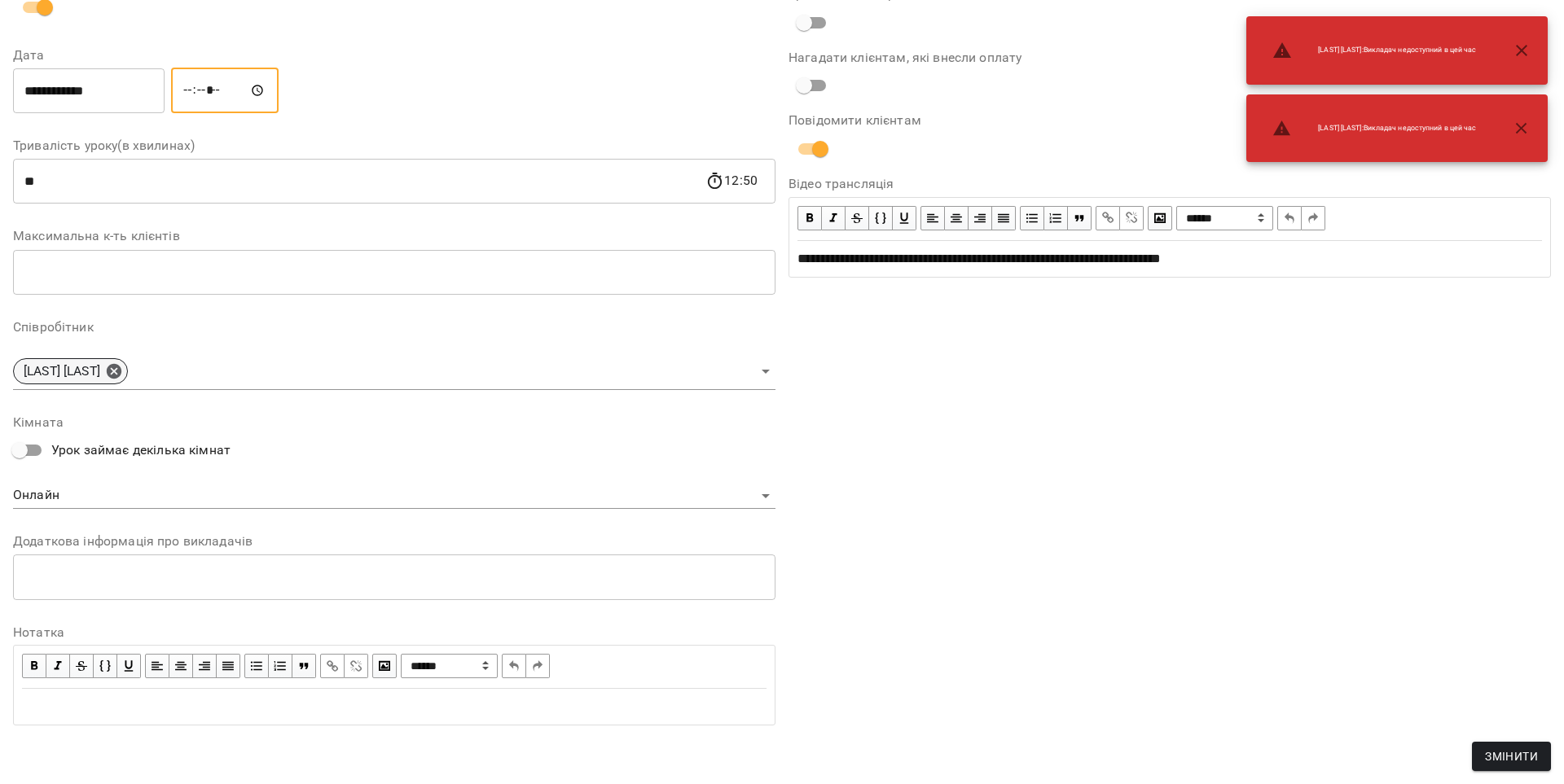 click 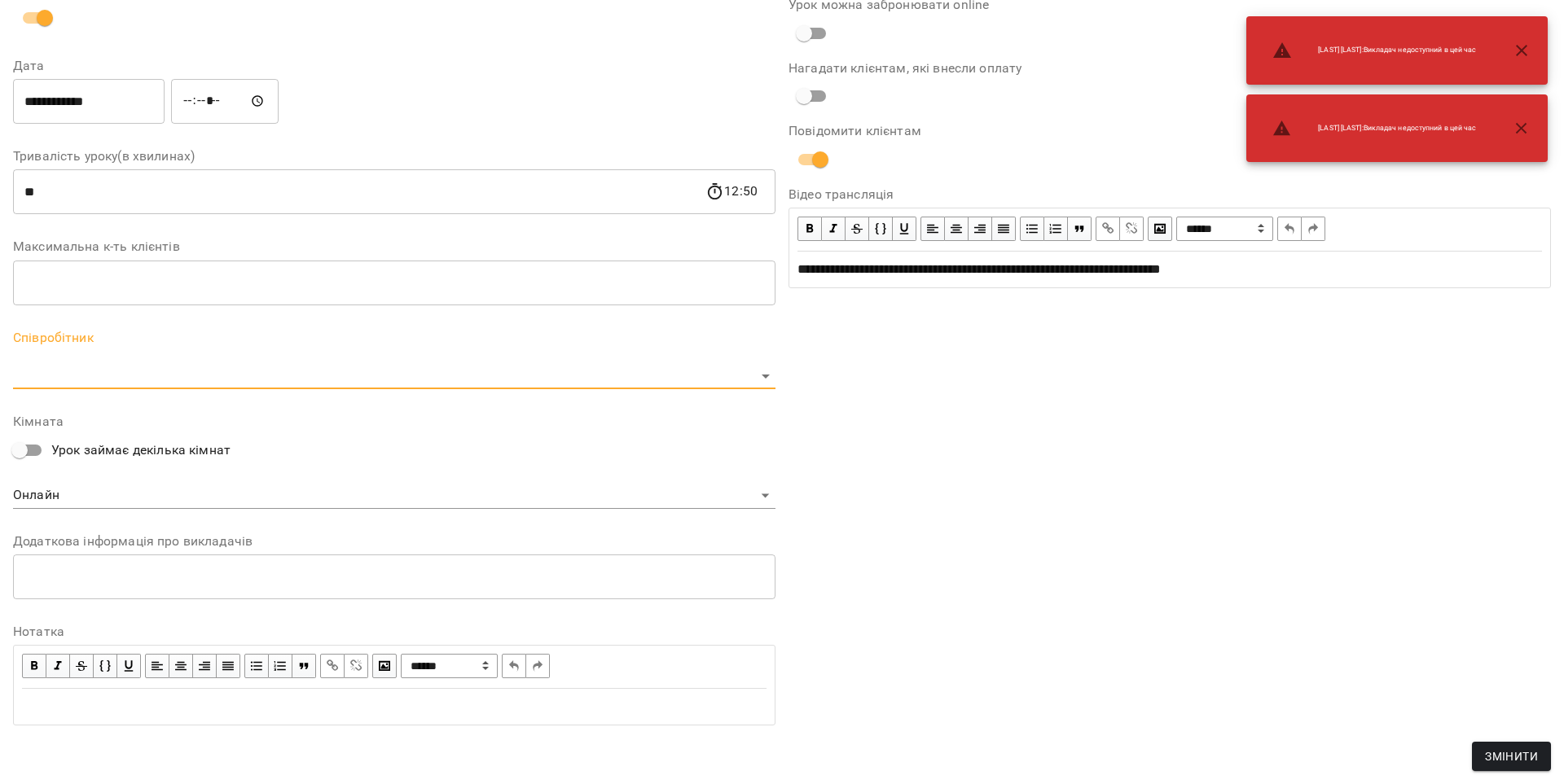 scroll, scrollTop: 254, scrollLeft: 0, axis: vertical 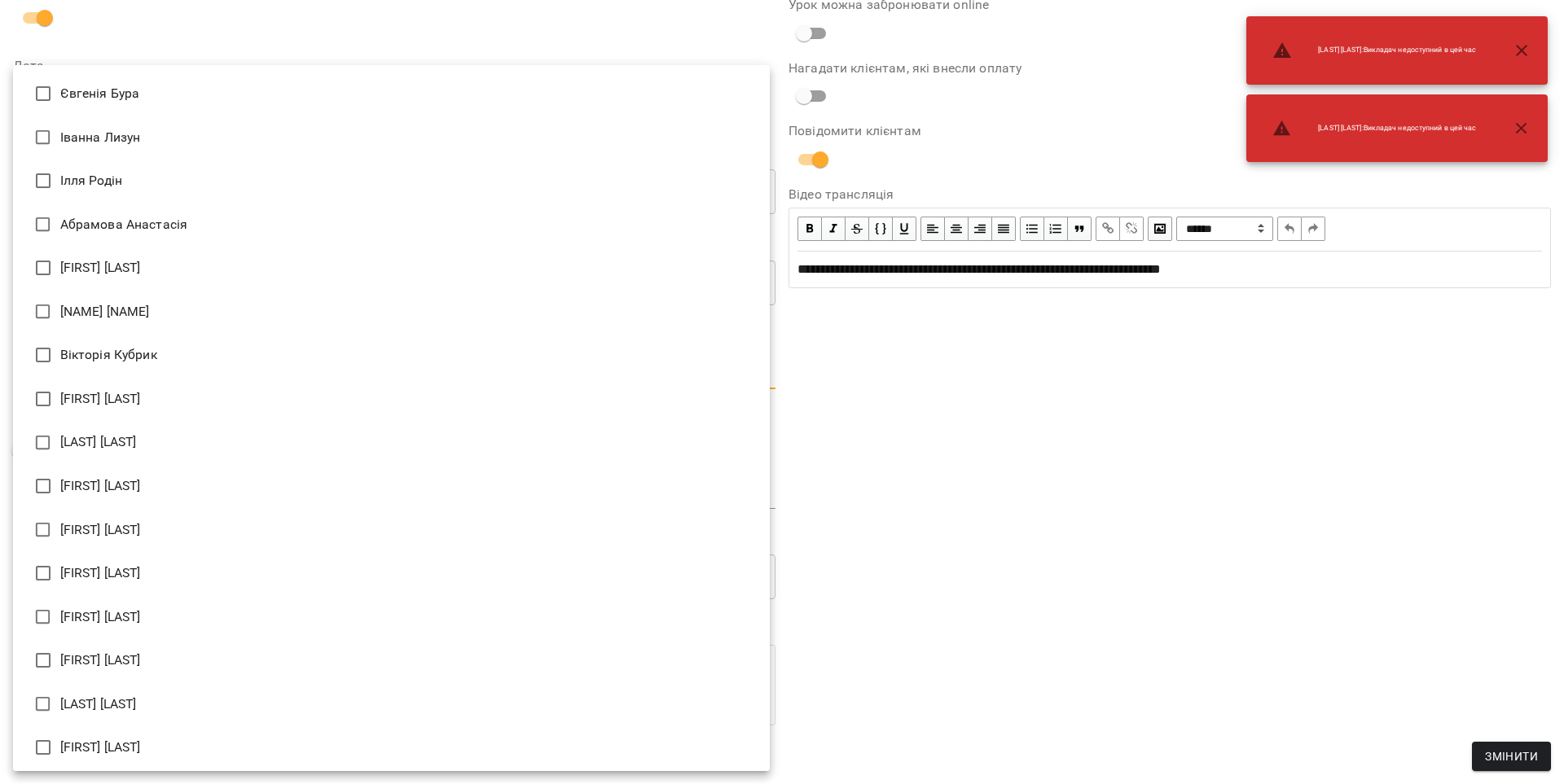 click on "[LAST] [LAST]" at bounding box center (391, 704) 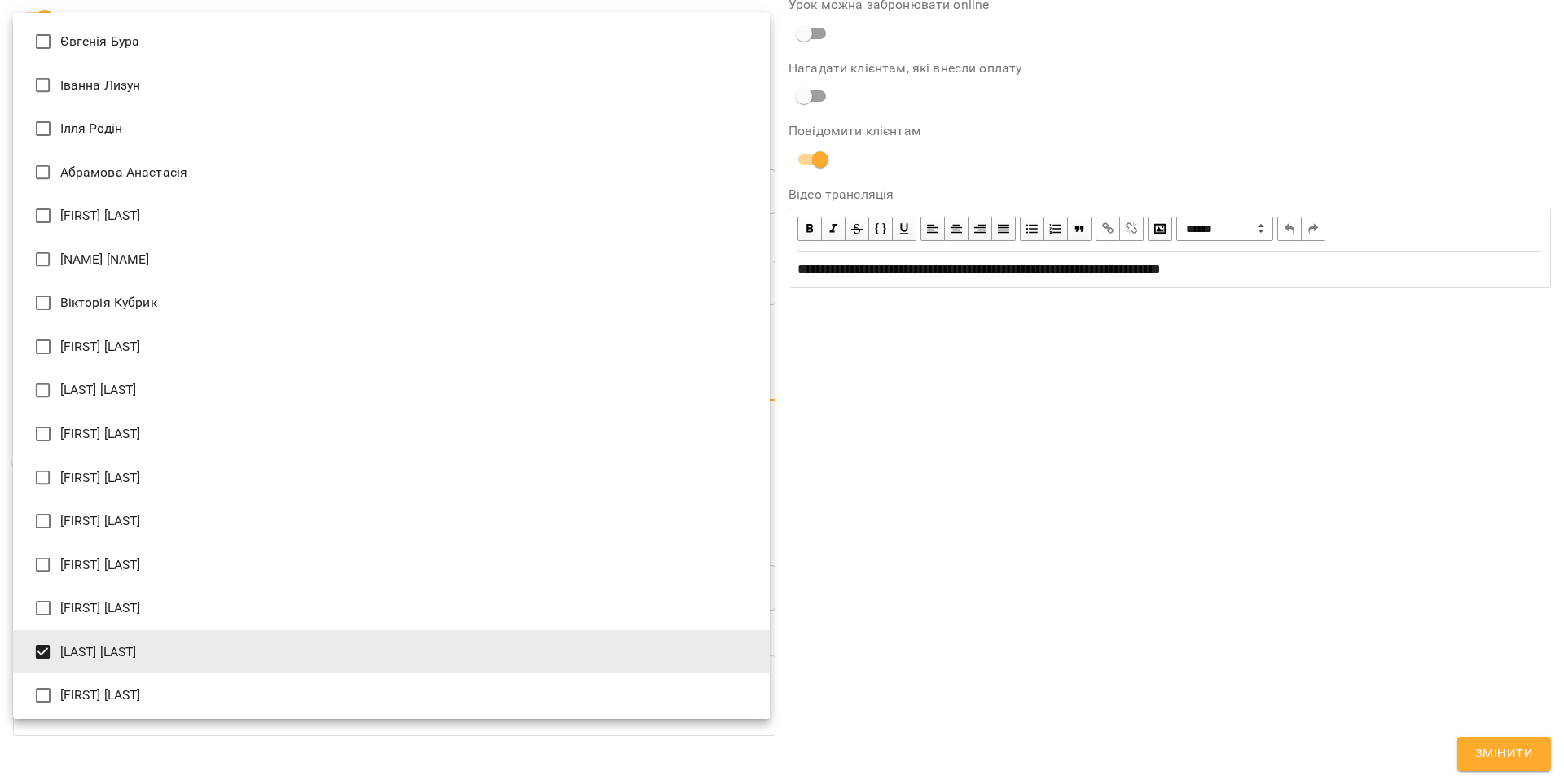 drag, startPoint x: 1469, startPoint y: 719, endPoint x: 1472, endPoint y: 730, distance: 11.40175 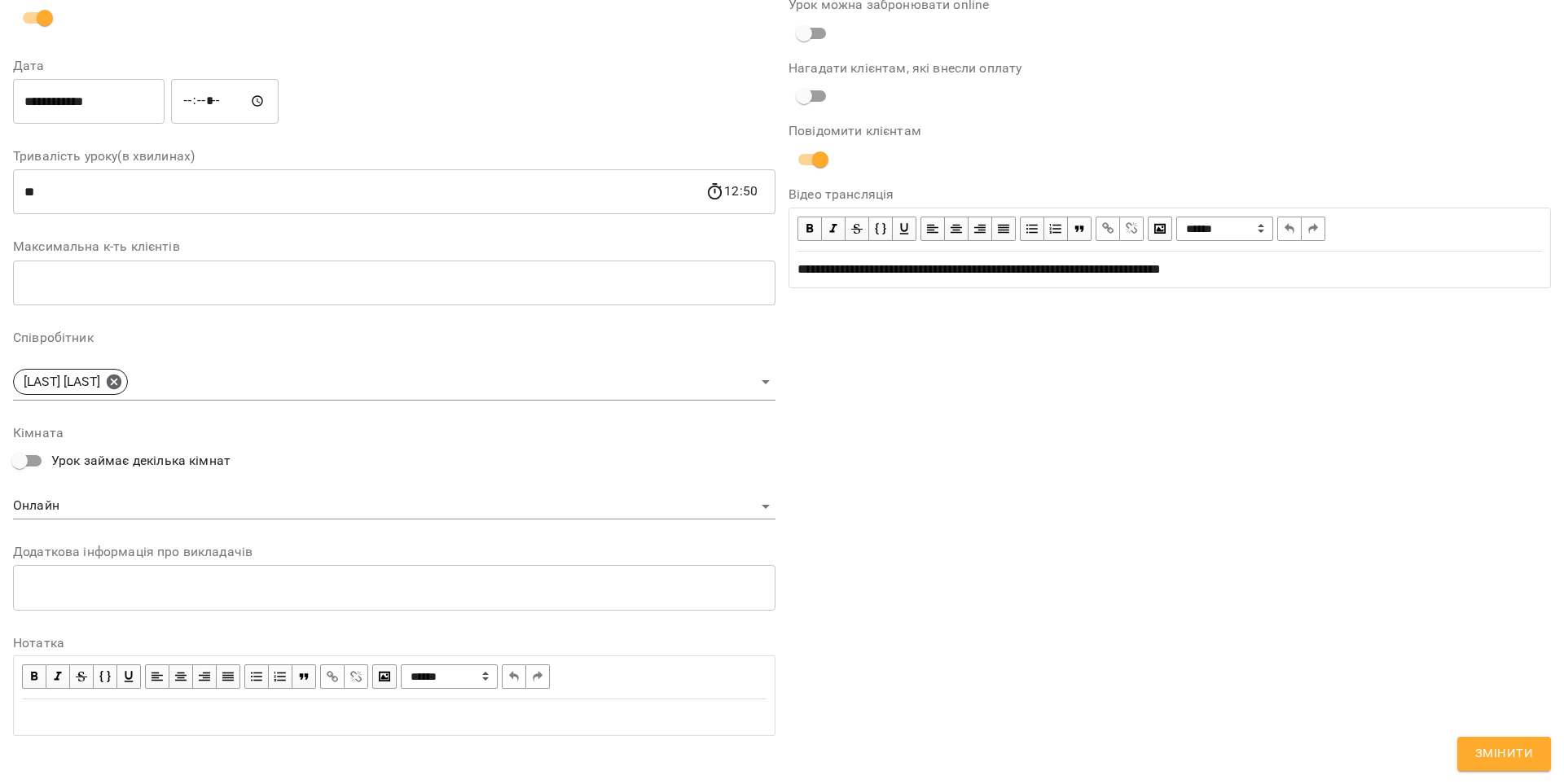 click on "Євгенія Бура Іванна Лизун Ілля Родін Абрамова Анастасія Анастасія Іванова Бондаренко Оксана Вікторія Кубрик Вікторія Половинка Дарина Бондаренко Діана Сподарець Каріна Кузнецова Катерина Халимендик Рожнятовська Анна Сніжана Кіндрат Ферманюк Дарина Якубець Анастасія Яна Гончар" at bounding box center (782, 392) 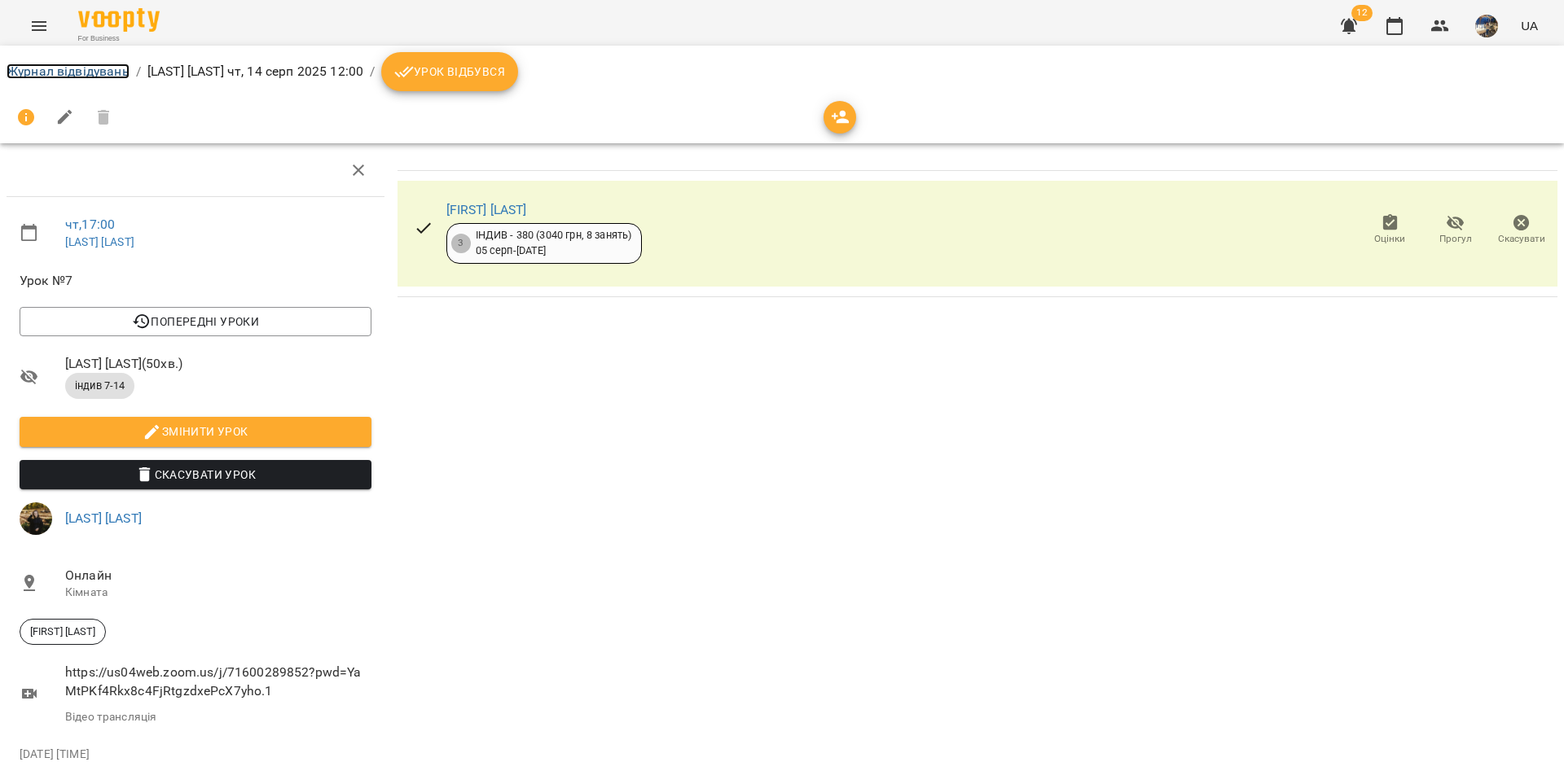 click on "Журнал відвідувань" at bounding box center (68, 71) 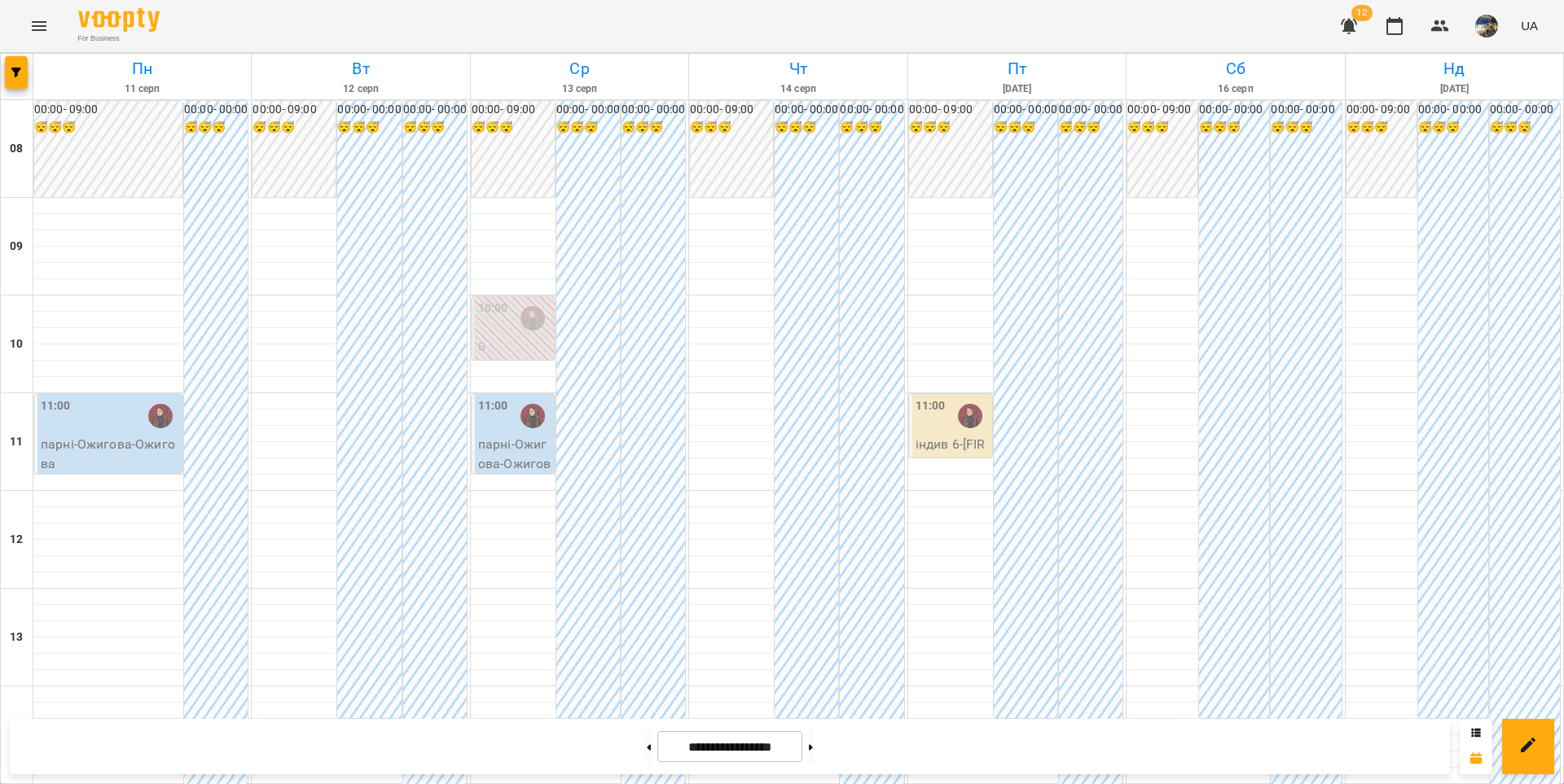 scroll, scrollTop: 742, scrollLeft: 0, axis: vertical 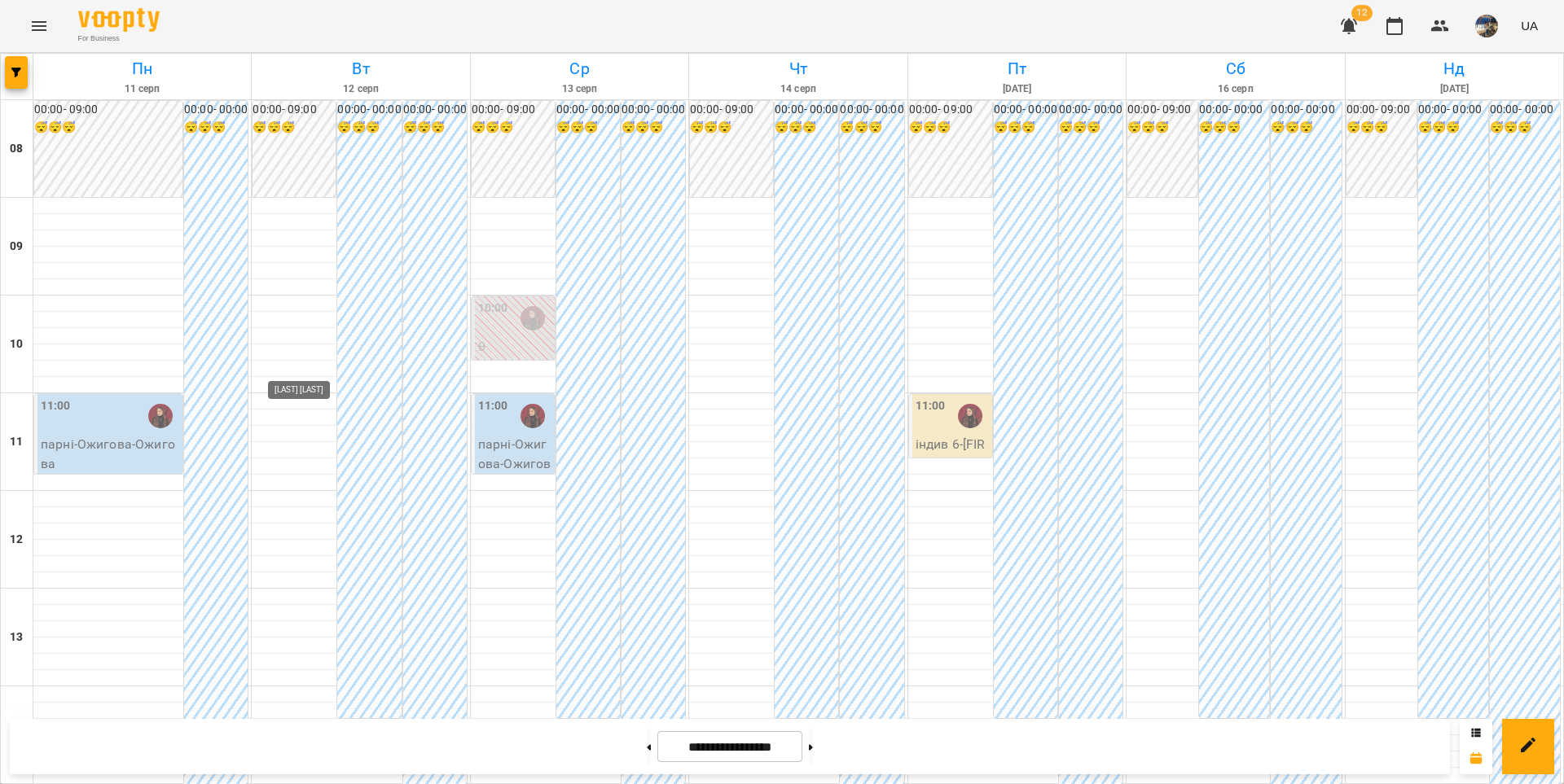 click at bounding box center (314, 1100) 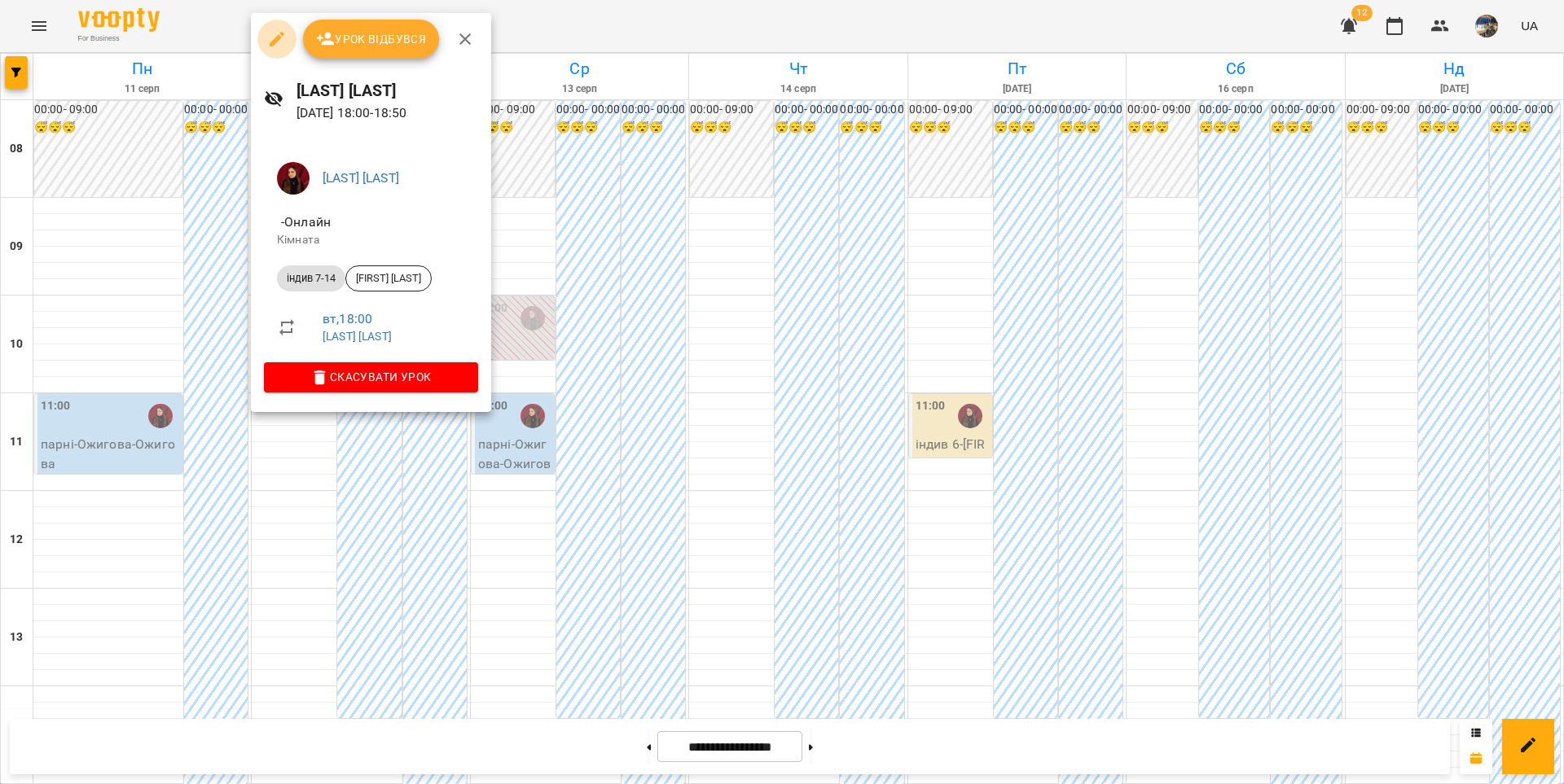click 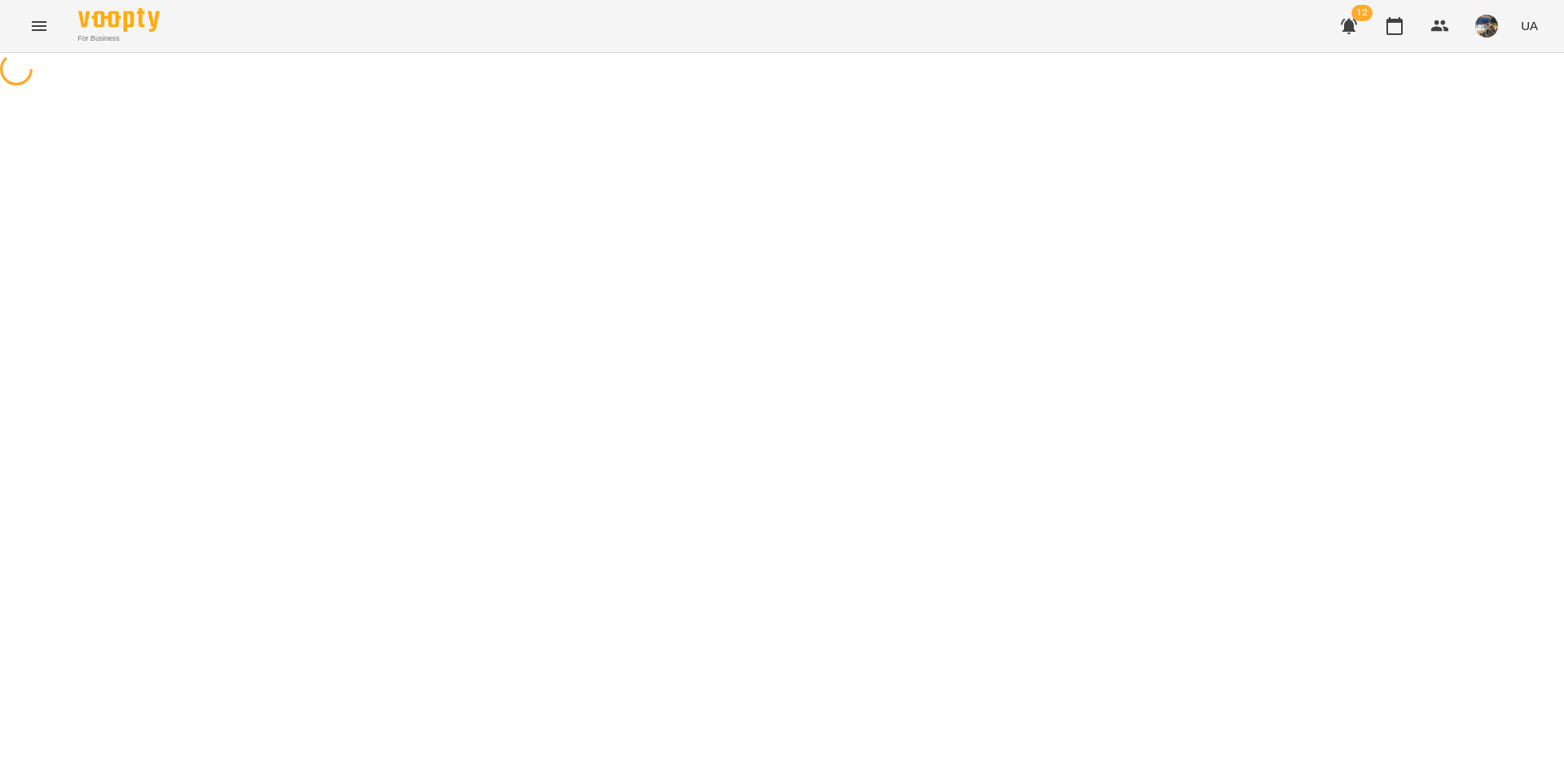 select on "**********" 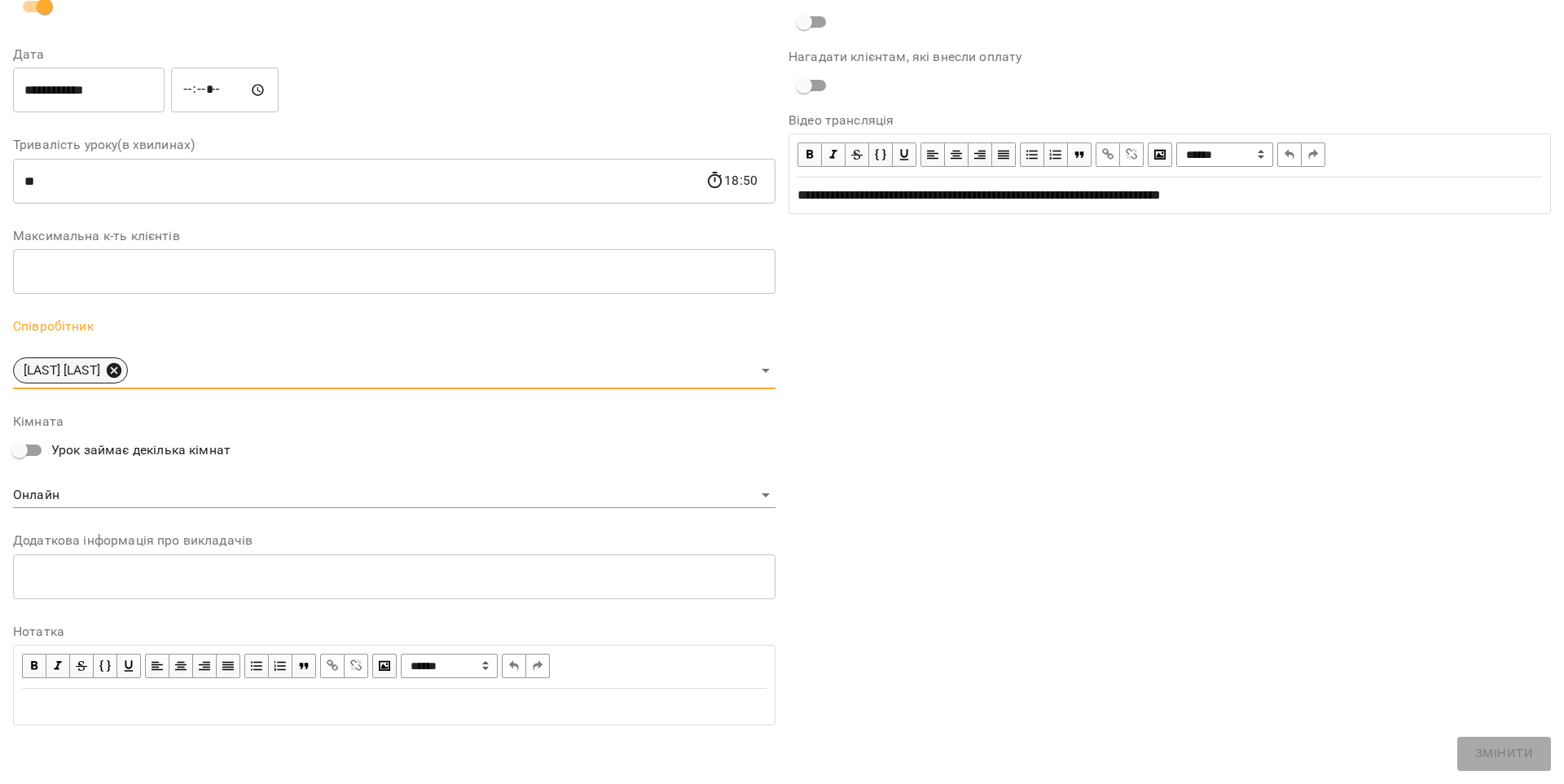 click 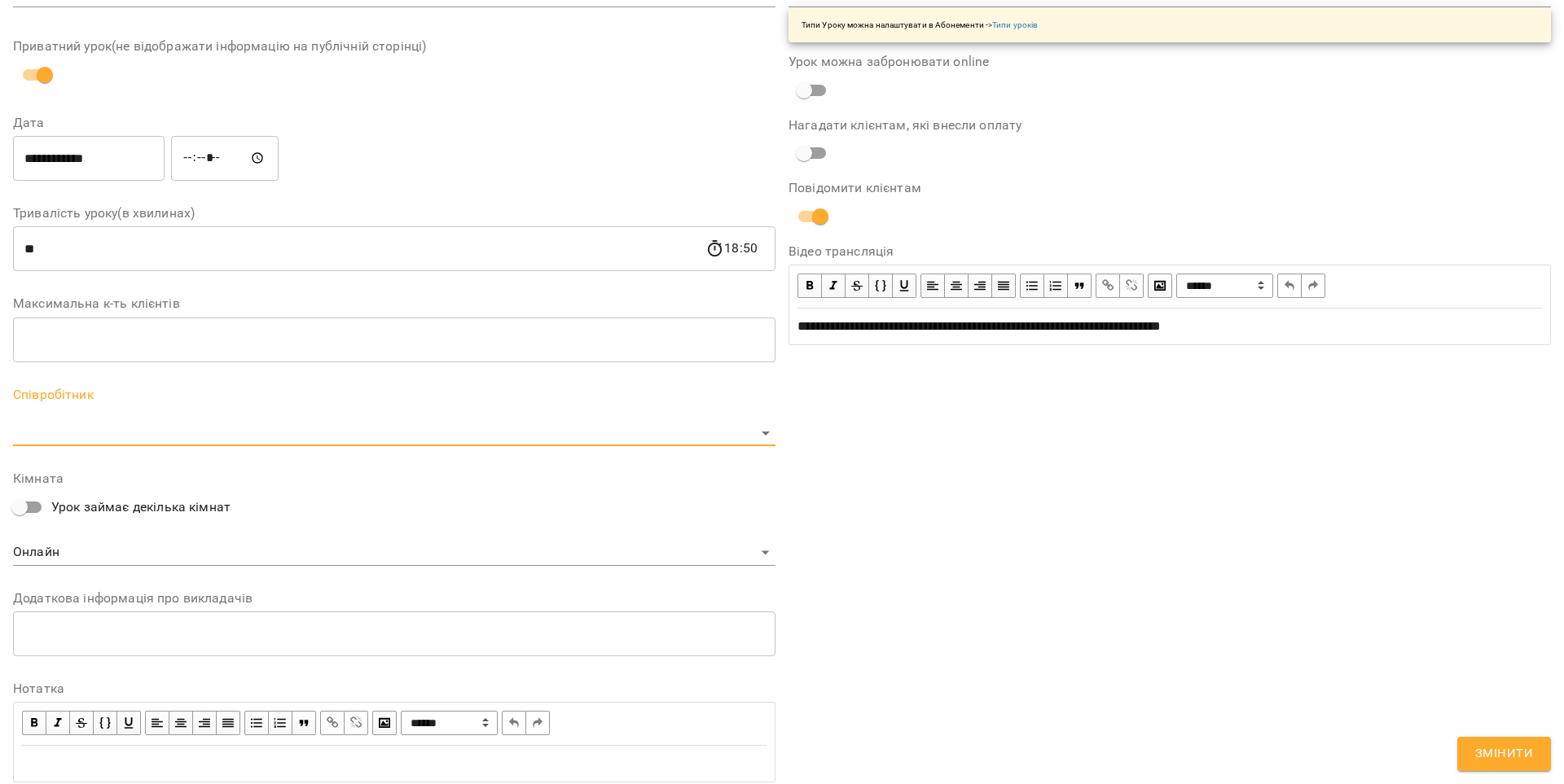 scroll, scrollTop: 254, scrollLeft: 0, axis: vertical 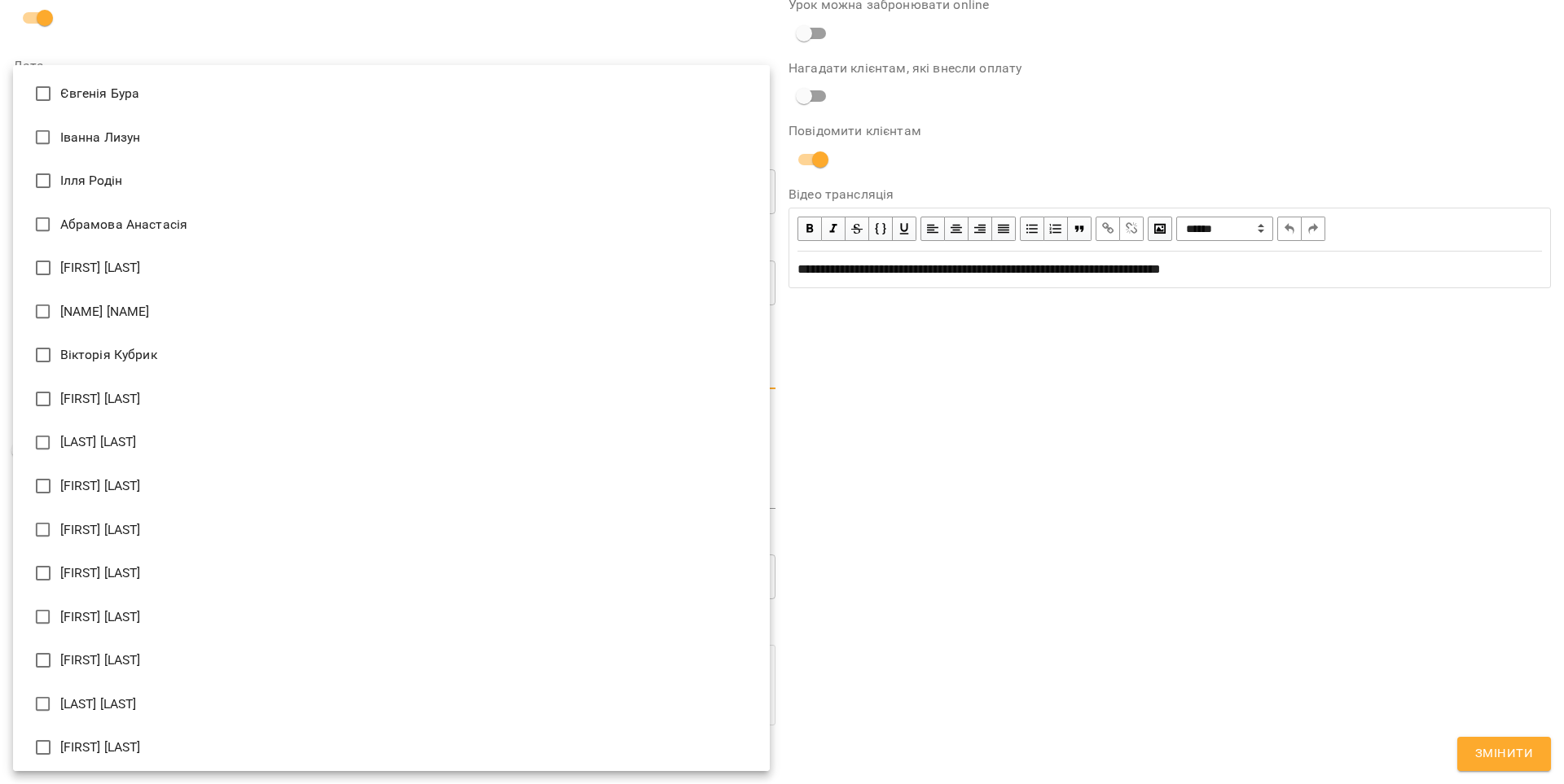 click on "**********" at bounding box center [782, 414] 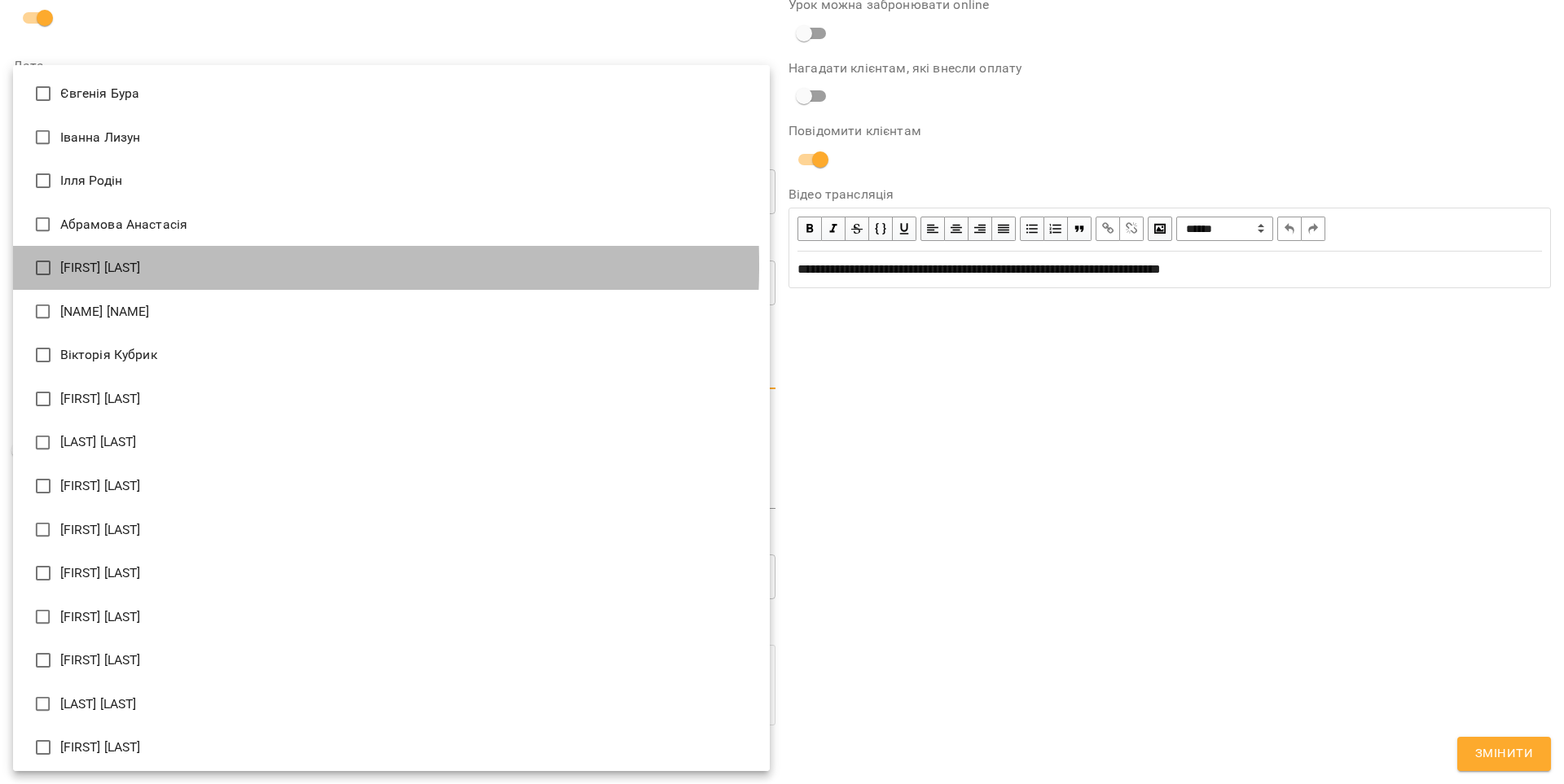 click on "[FIRST] [LAST]" at bounding box center [391, 268] 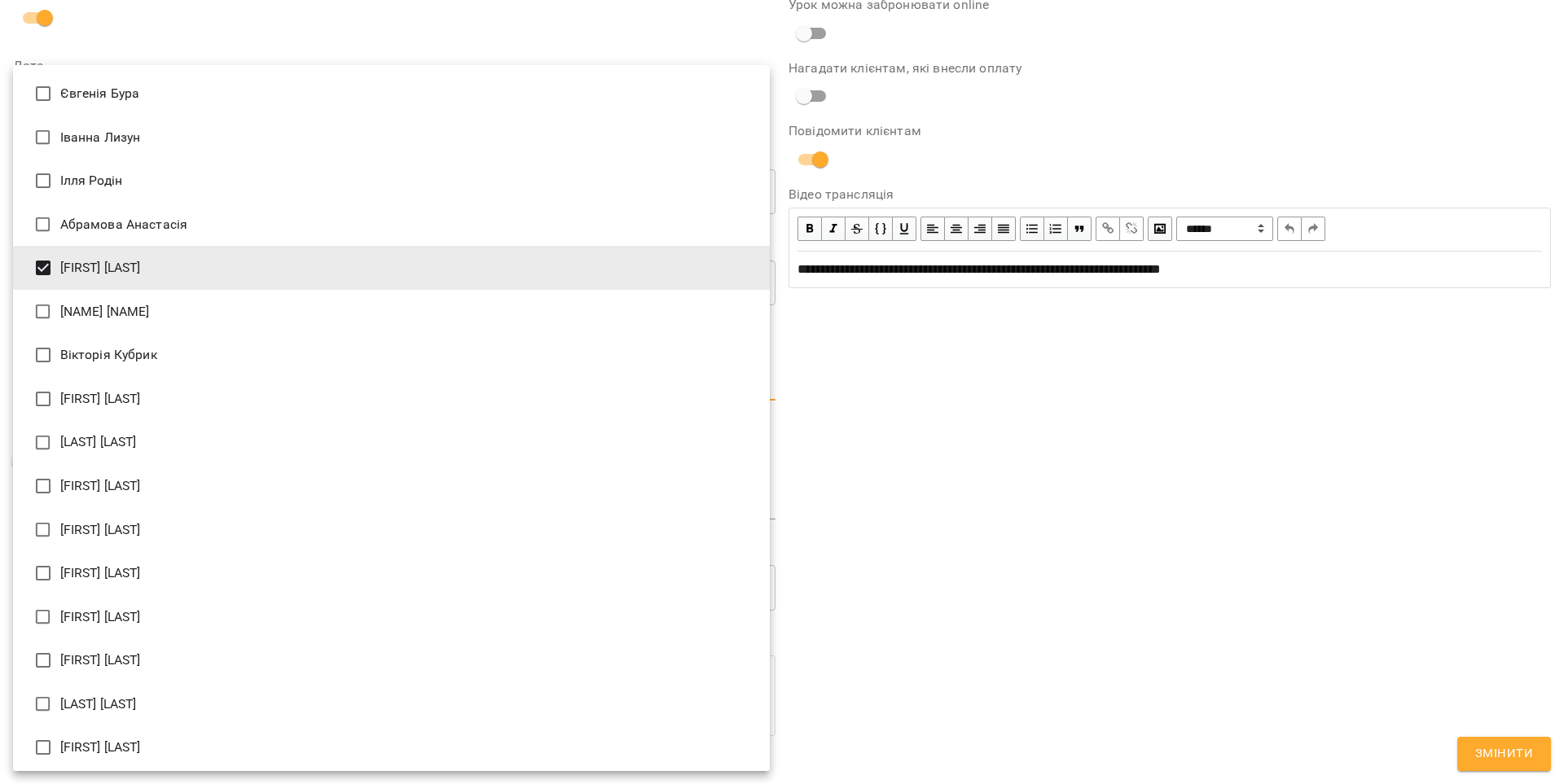 click at bounding box center [782, 392] 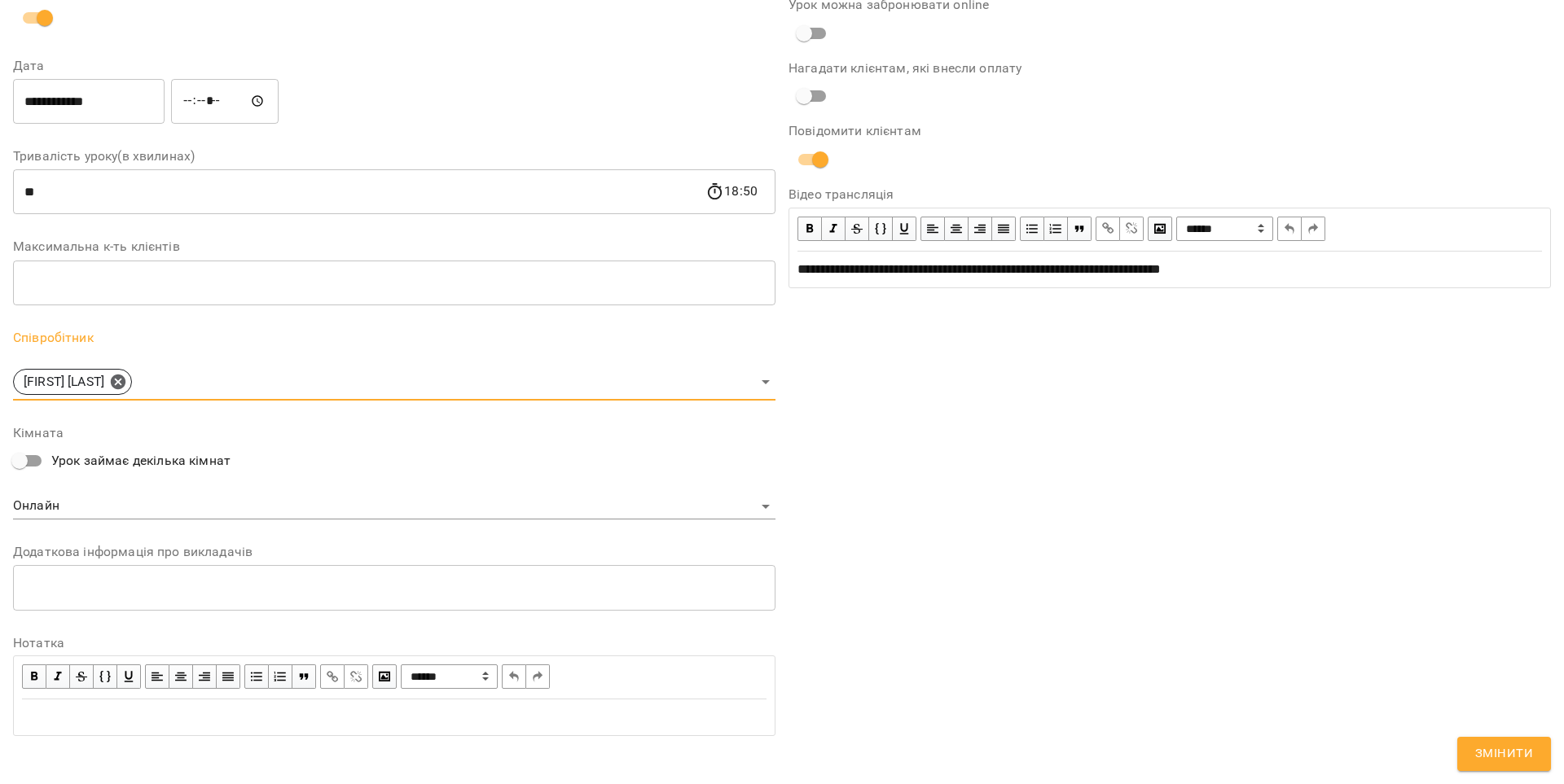 click on "Євгенія Бура Іванна Лизун Ілля Родін Абрамова Анастасія Анастасія Іванова Бондаренко Оксана Вікторія Кубрик Вікторія Половинка Дарина Бондаренко Діана Сподарець Каріна Кузнецова Катерина Халимендик Рожнятовська Анна Сніжана Кіндрат Ферманюк Дарина Якубець Анастасія Яна Гончар" at bounding box center [782, 392] 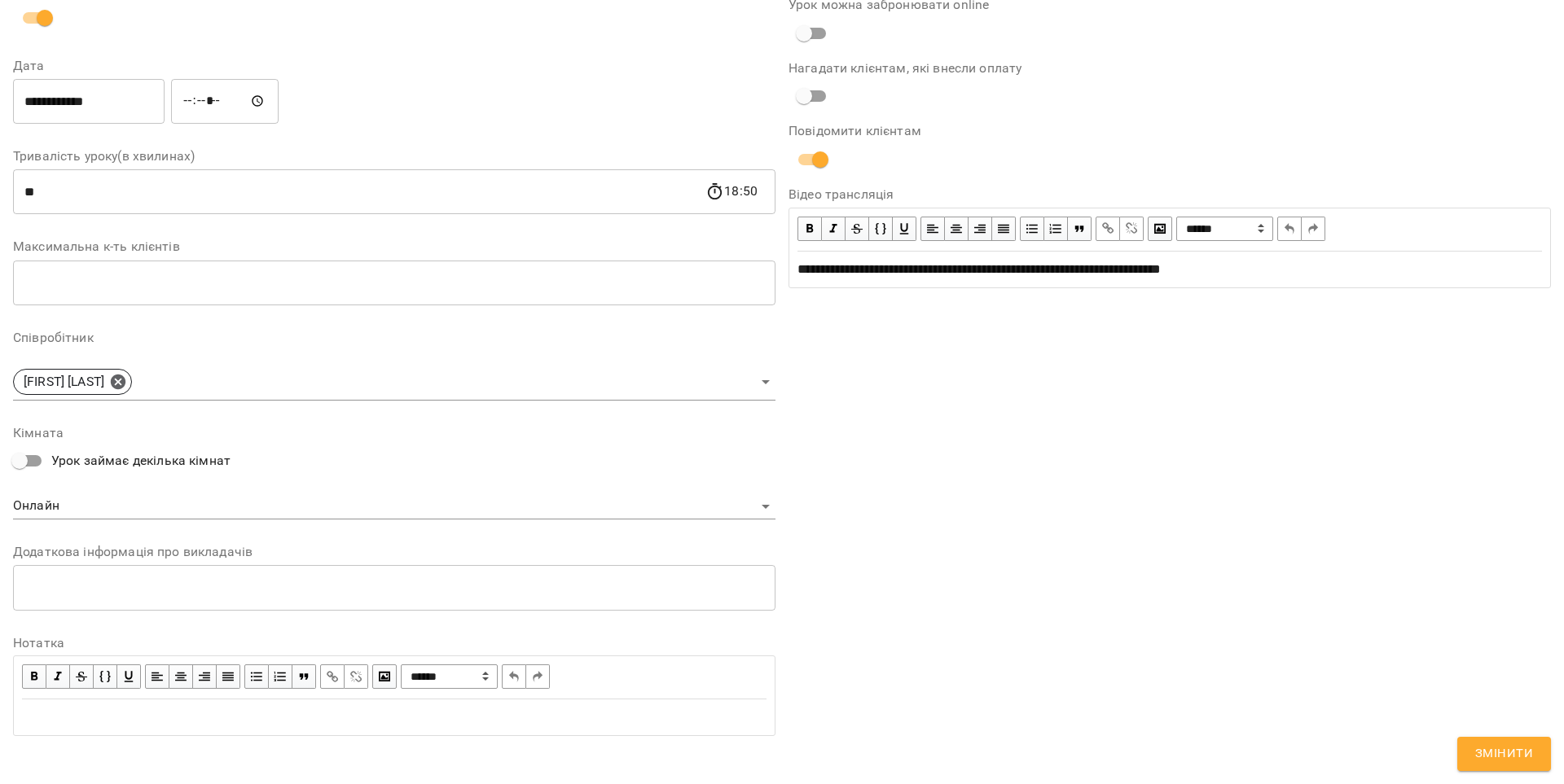 click on "Змінити" at bounding box center (1504, 754) 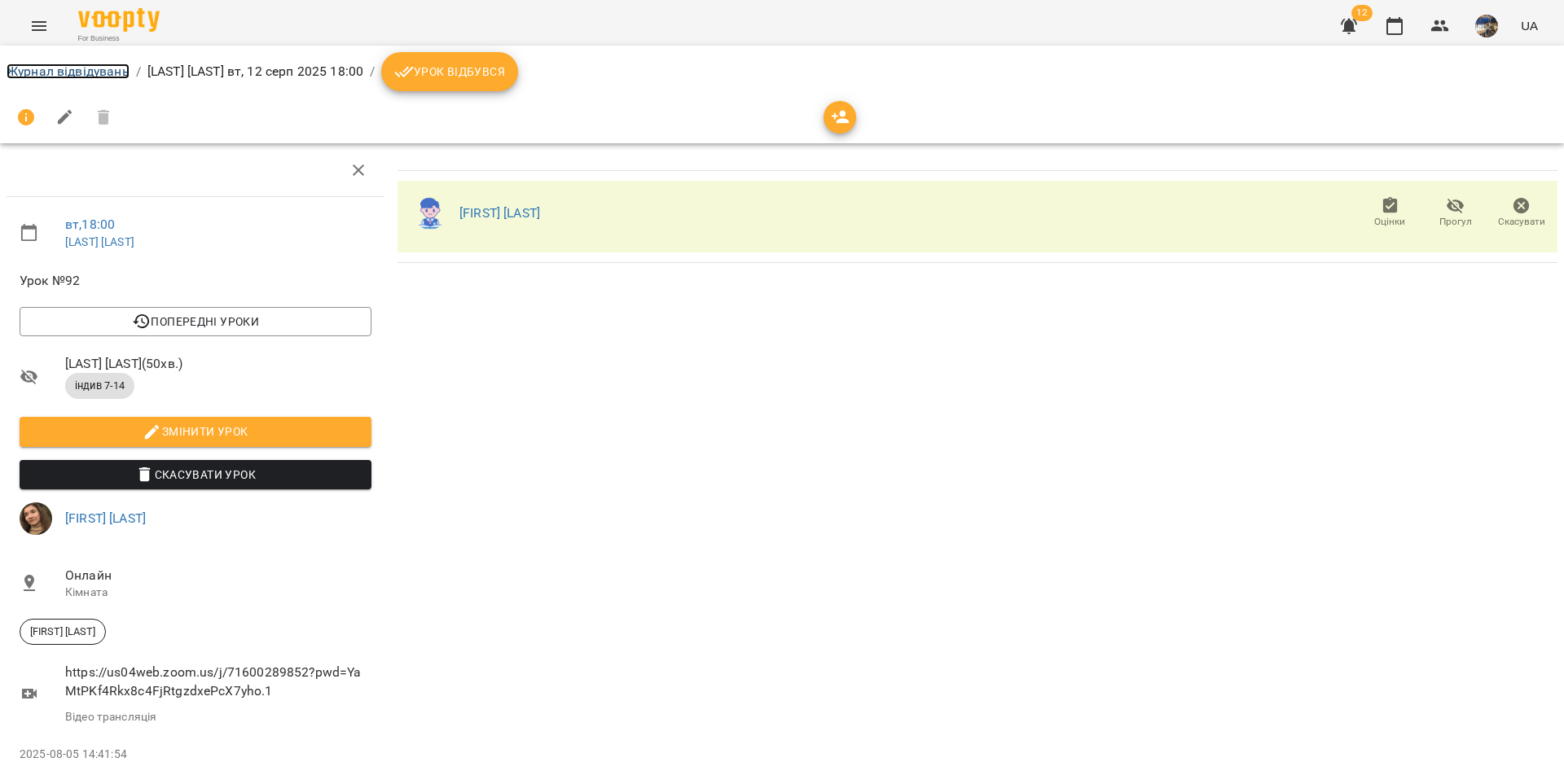 click on "Журнал відвідувань" at bounding box center [68, 71] 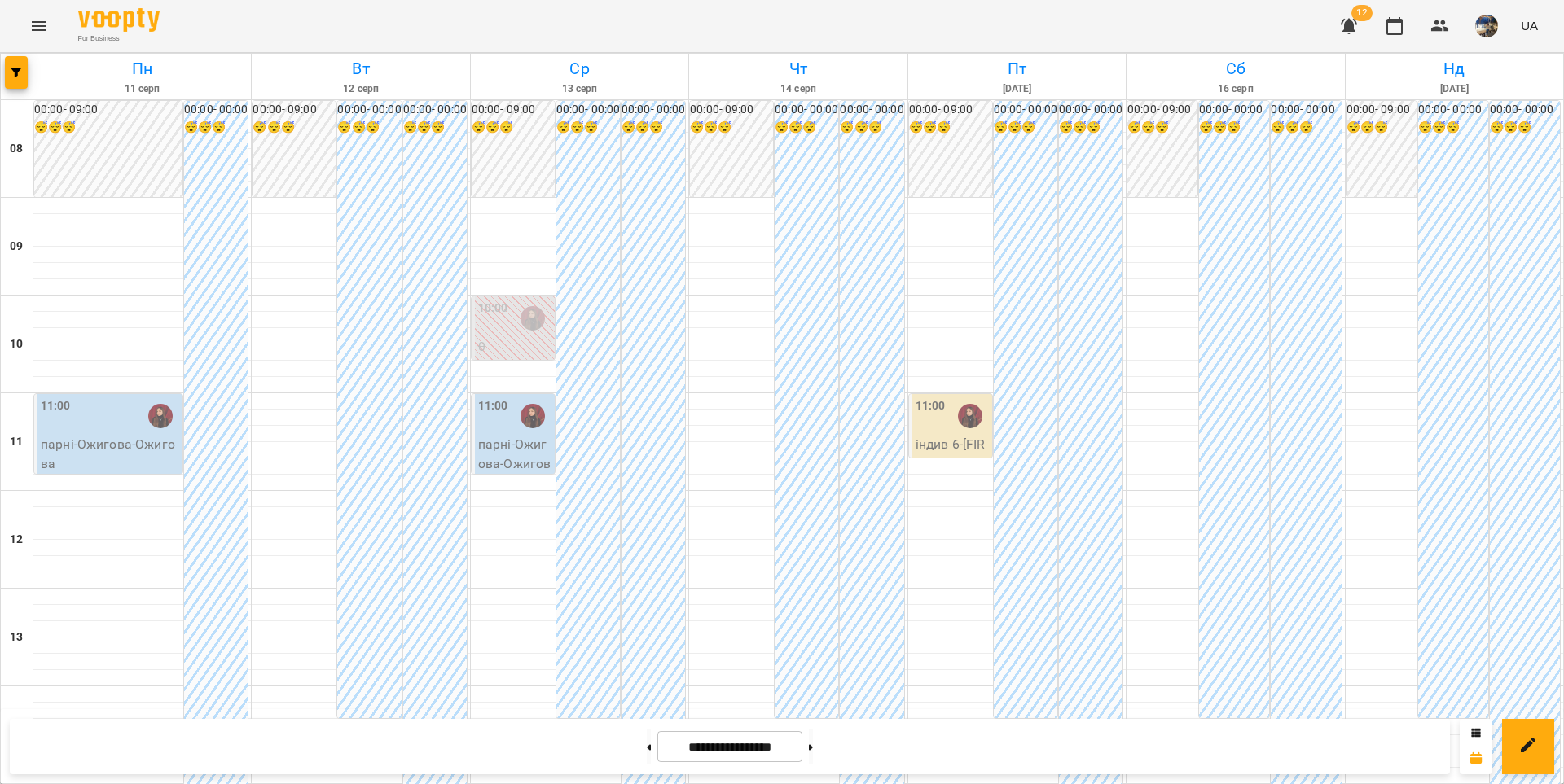 scroll, scrollTop: 729, scrollLeft: 0, axis: vertical 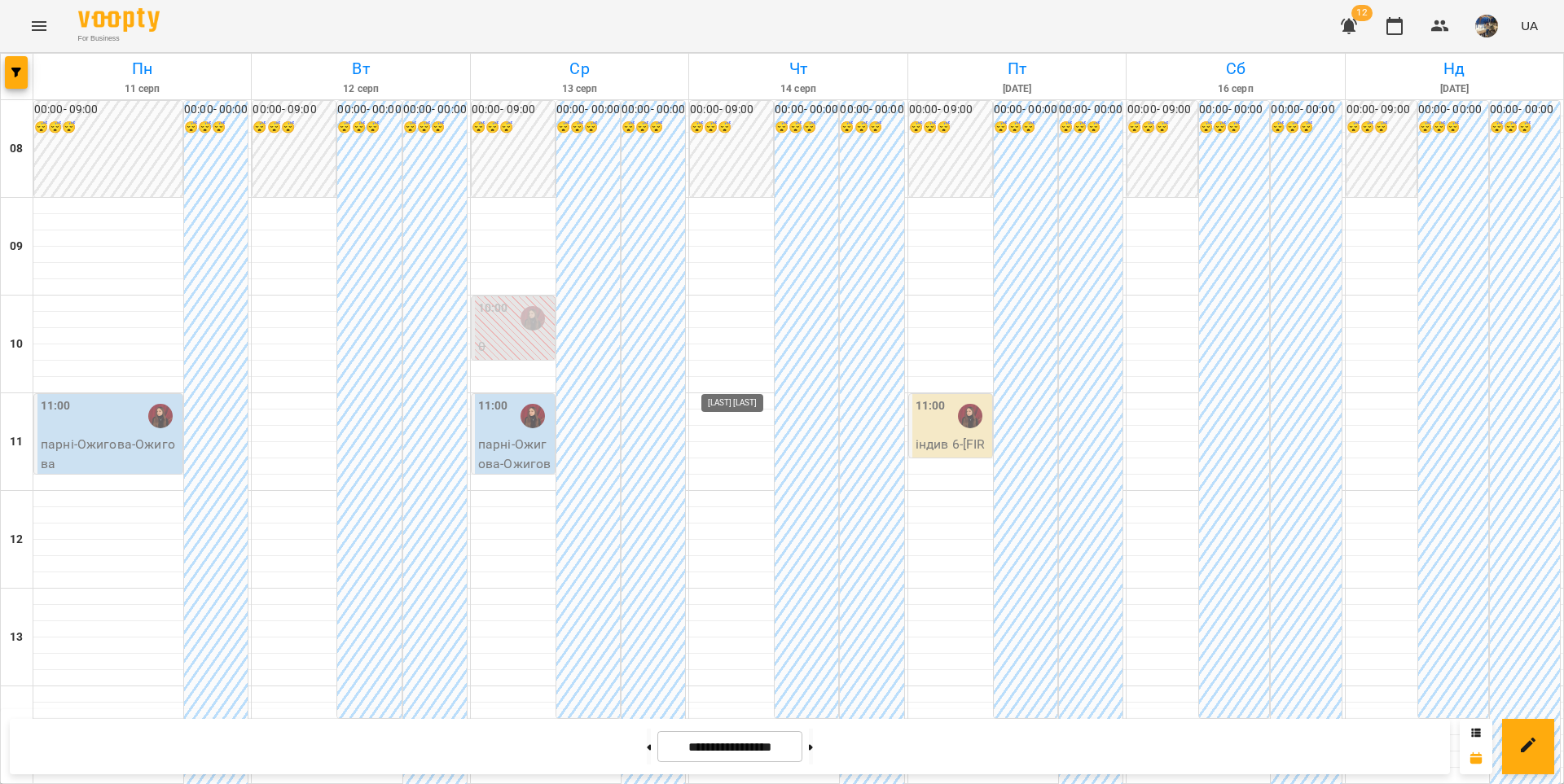 click at bounding box center [751, 1100] 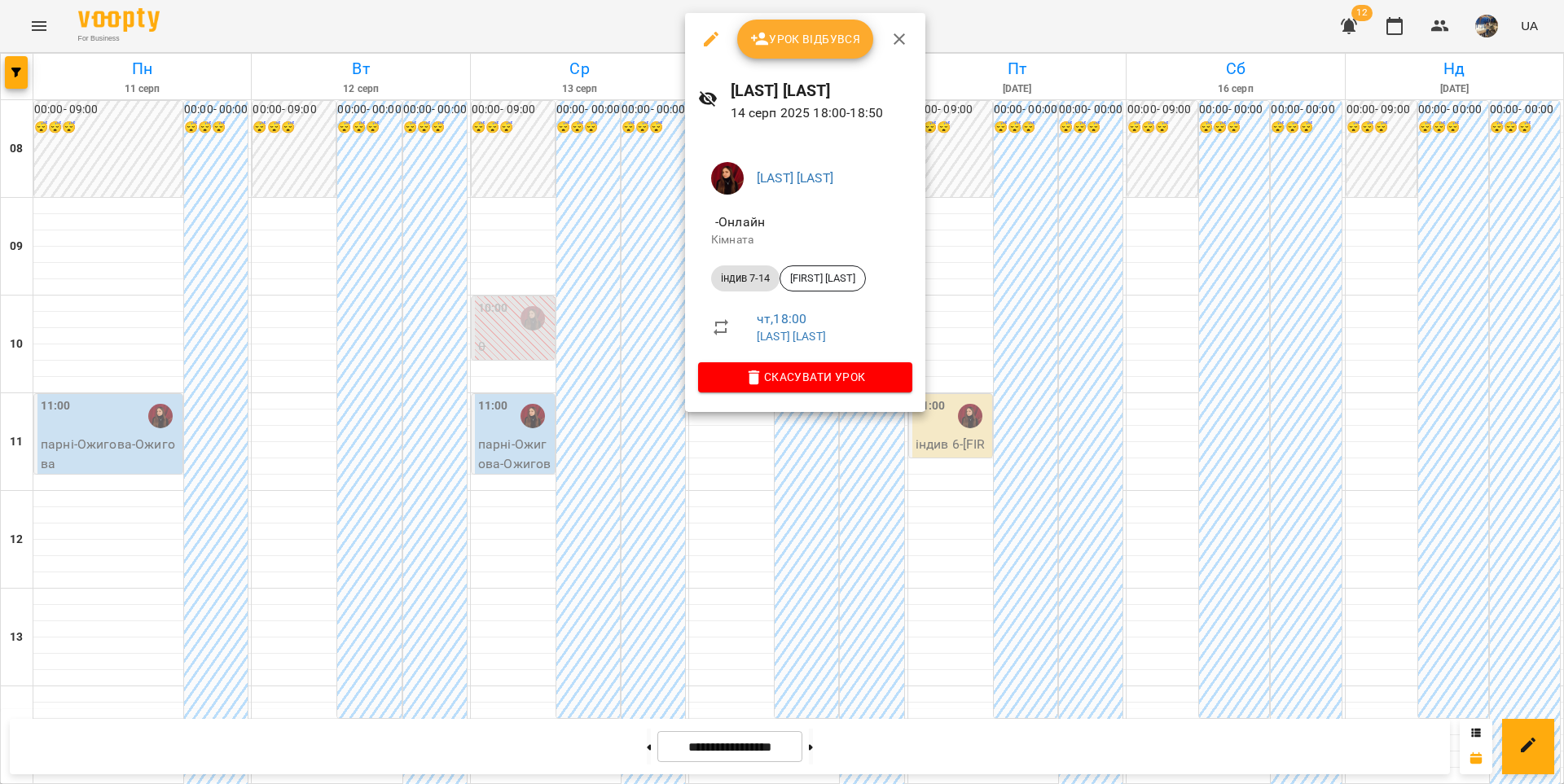 click 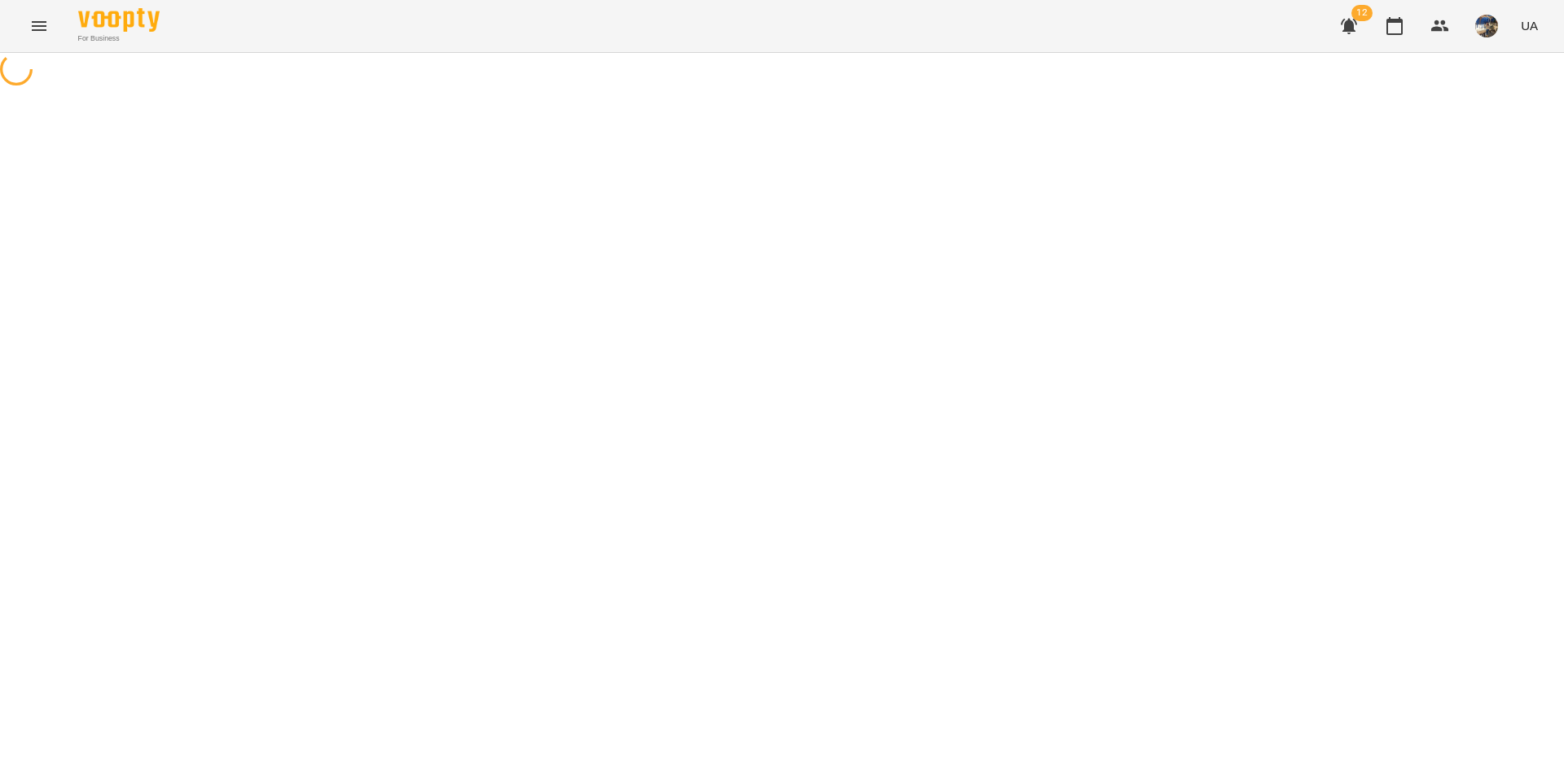select on "**********" 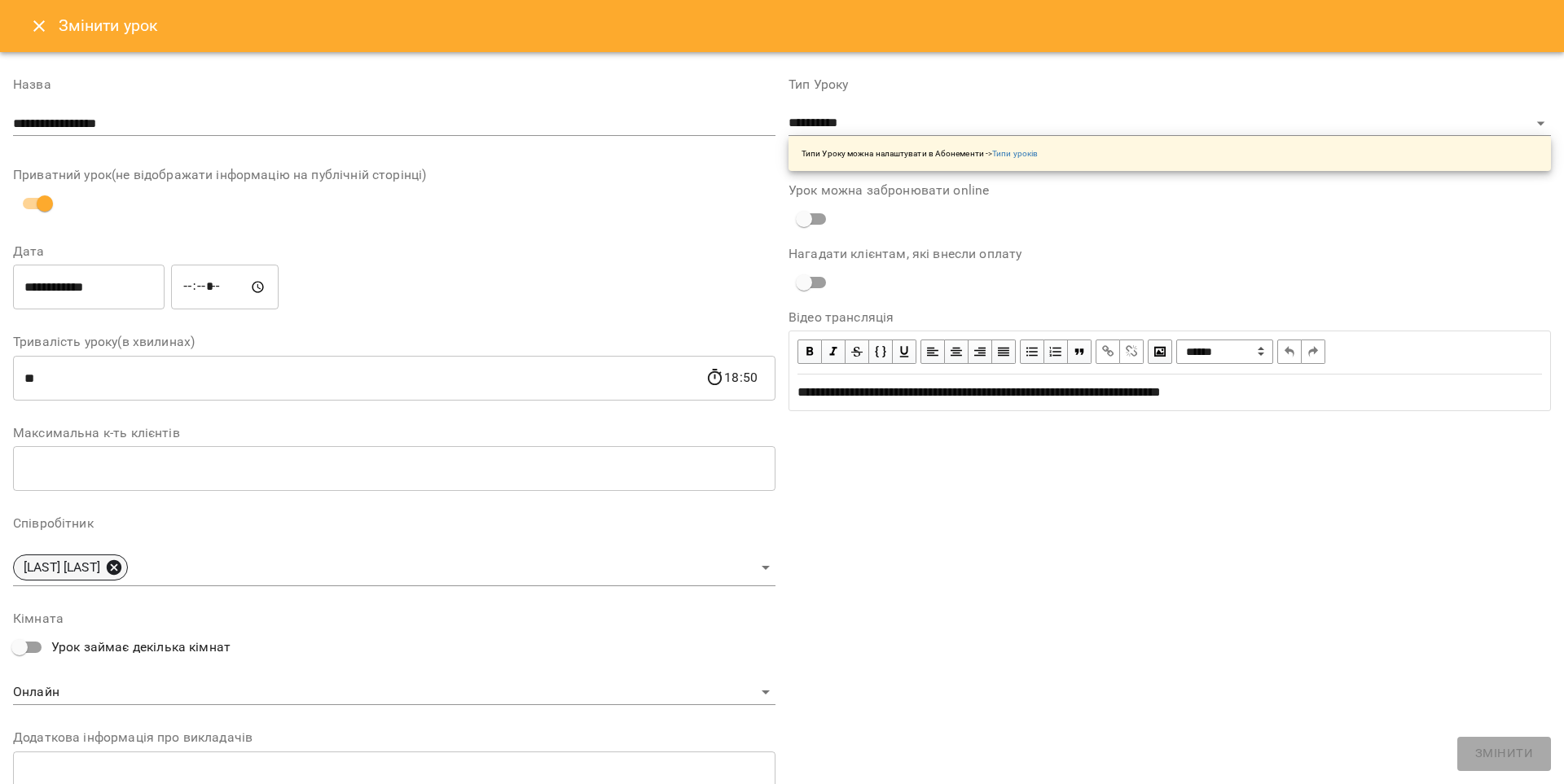 click 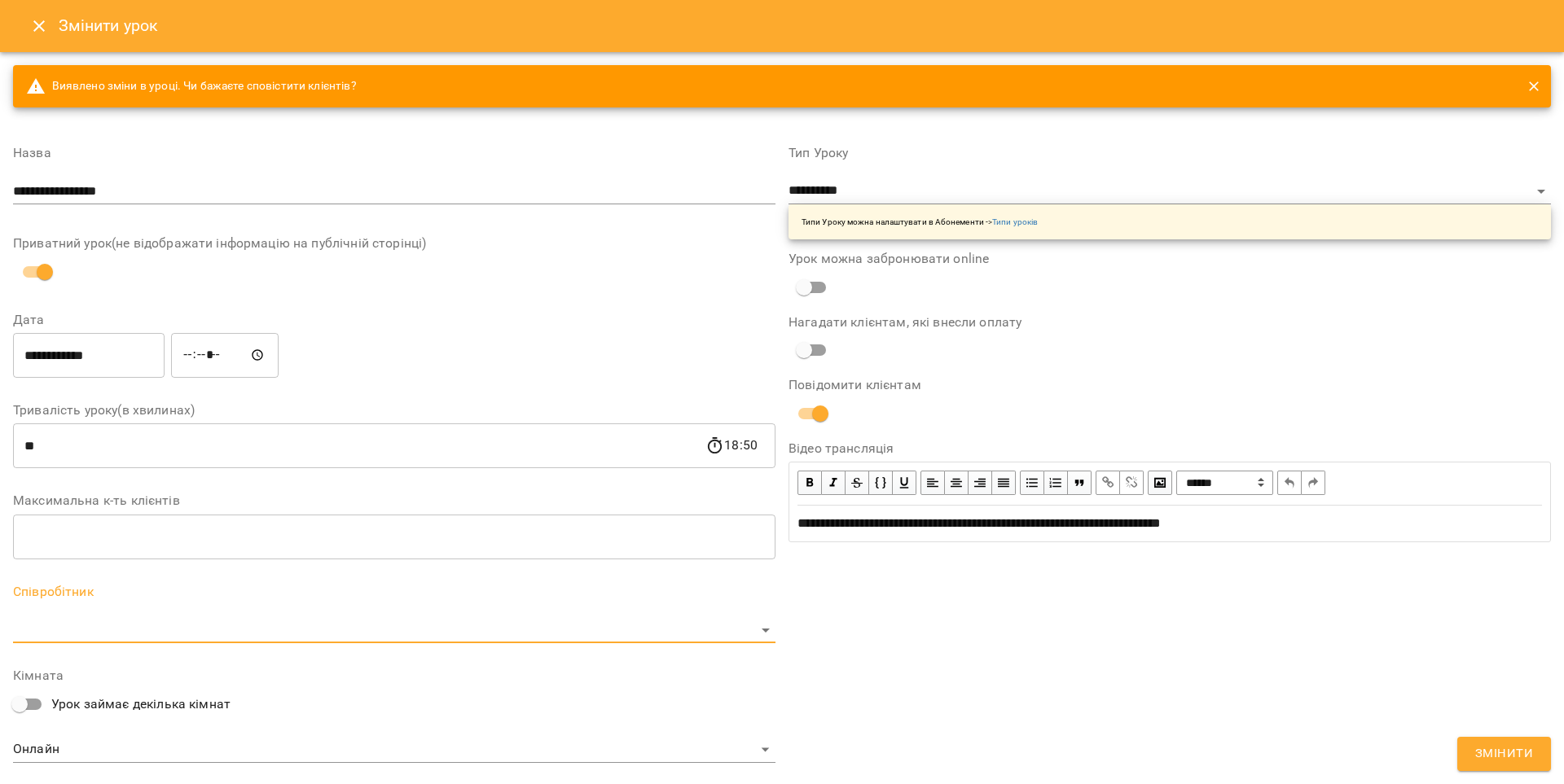 click on "**********" at bounding box center [782, 414] 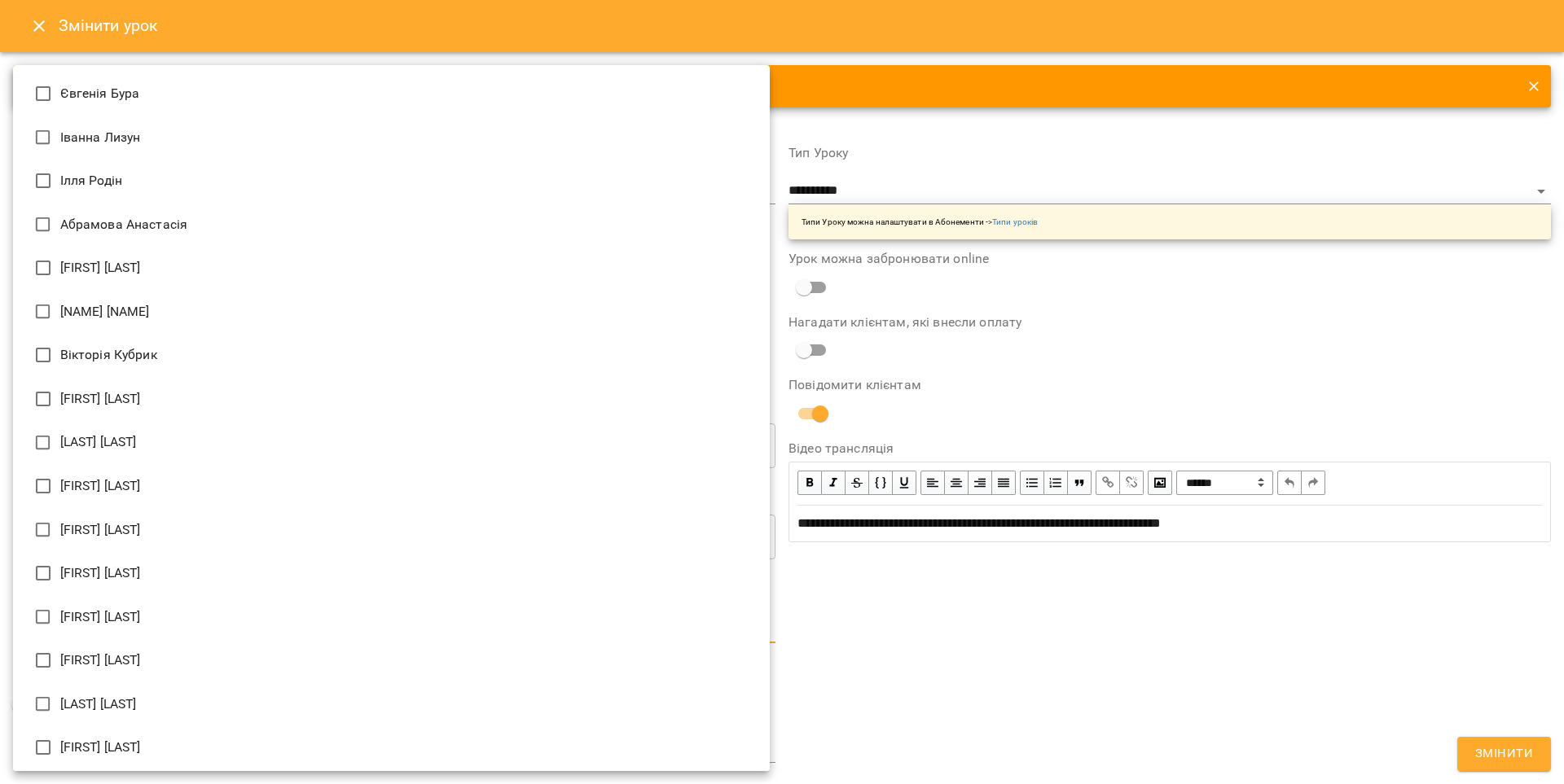 click on "[FIRST] [LAST]" at bounding box center (391, 268) 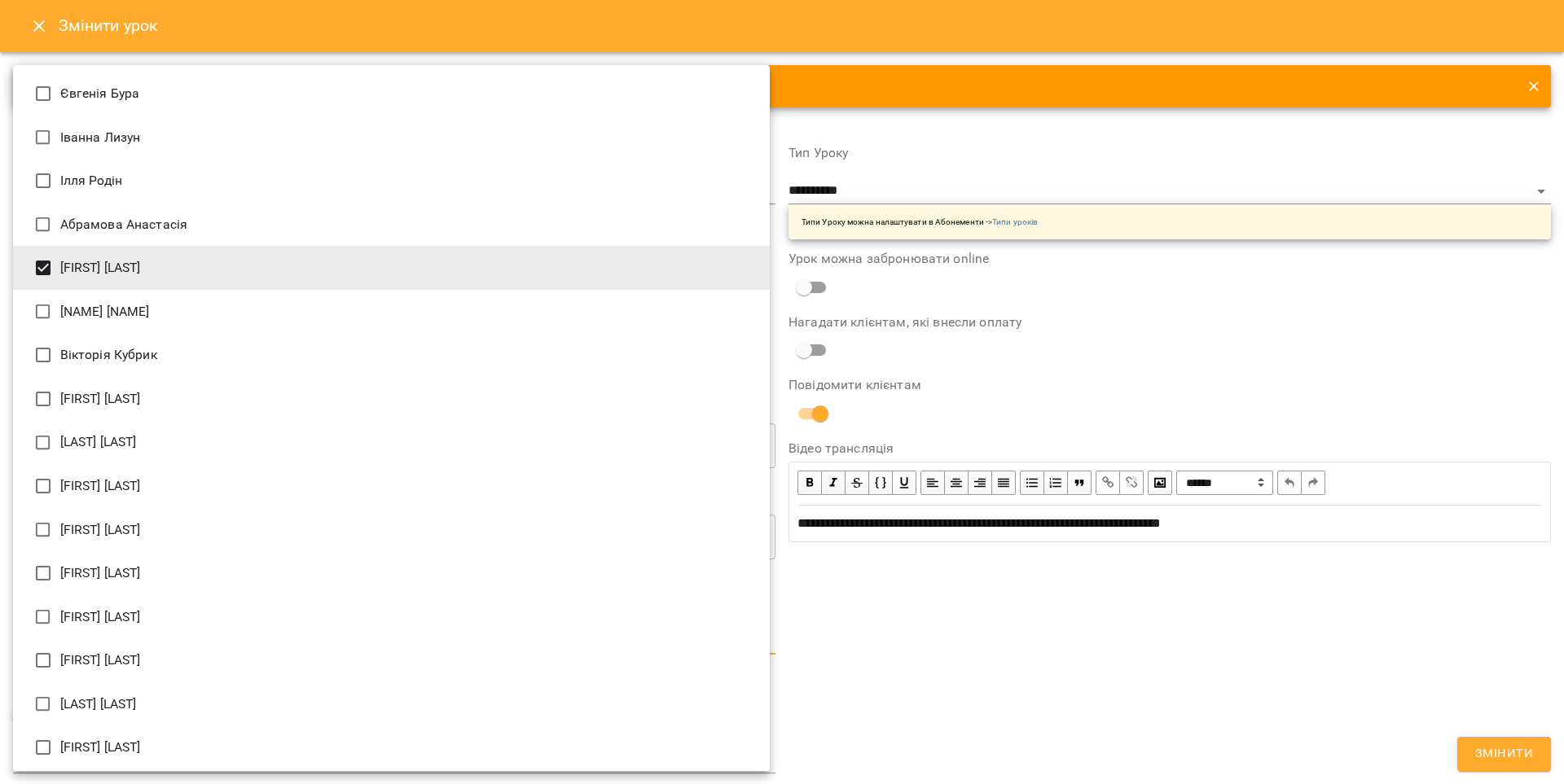 click at bounding box center (782, 392) 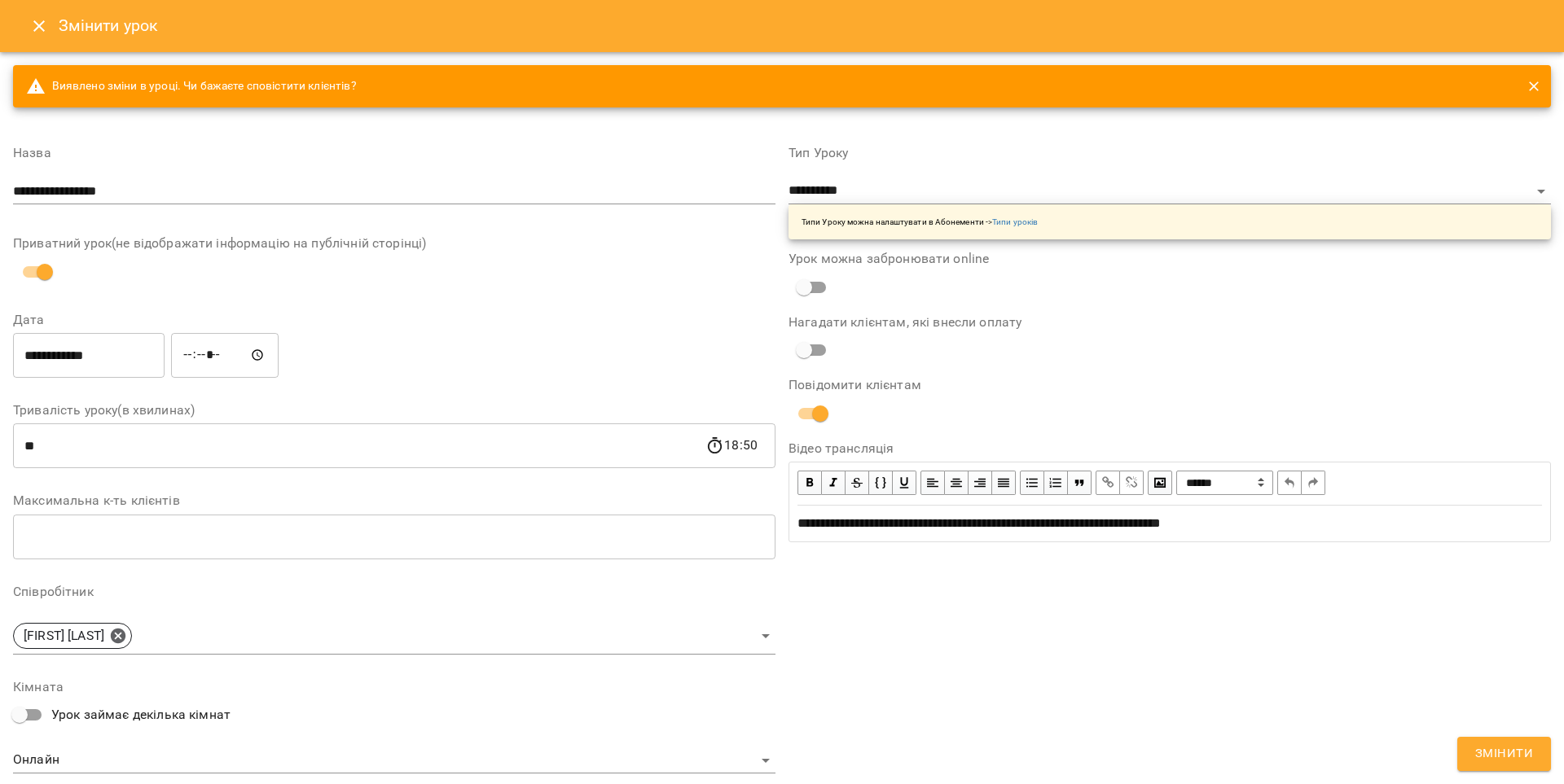 click on "Змінити" at bounding box center (1504, 754) 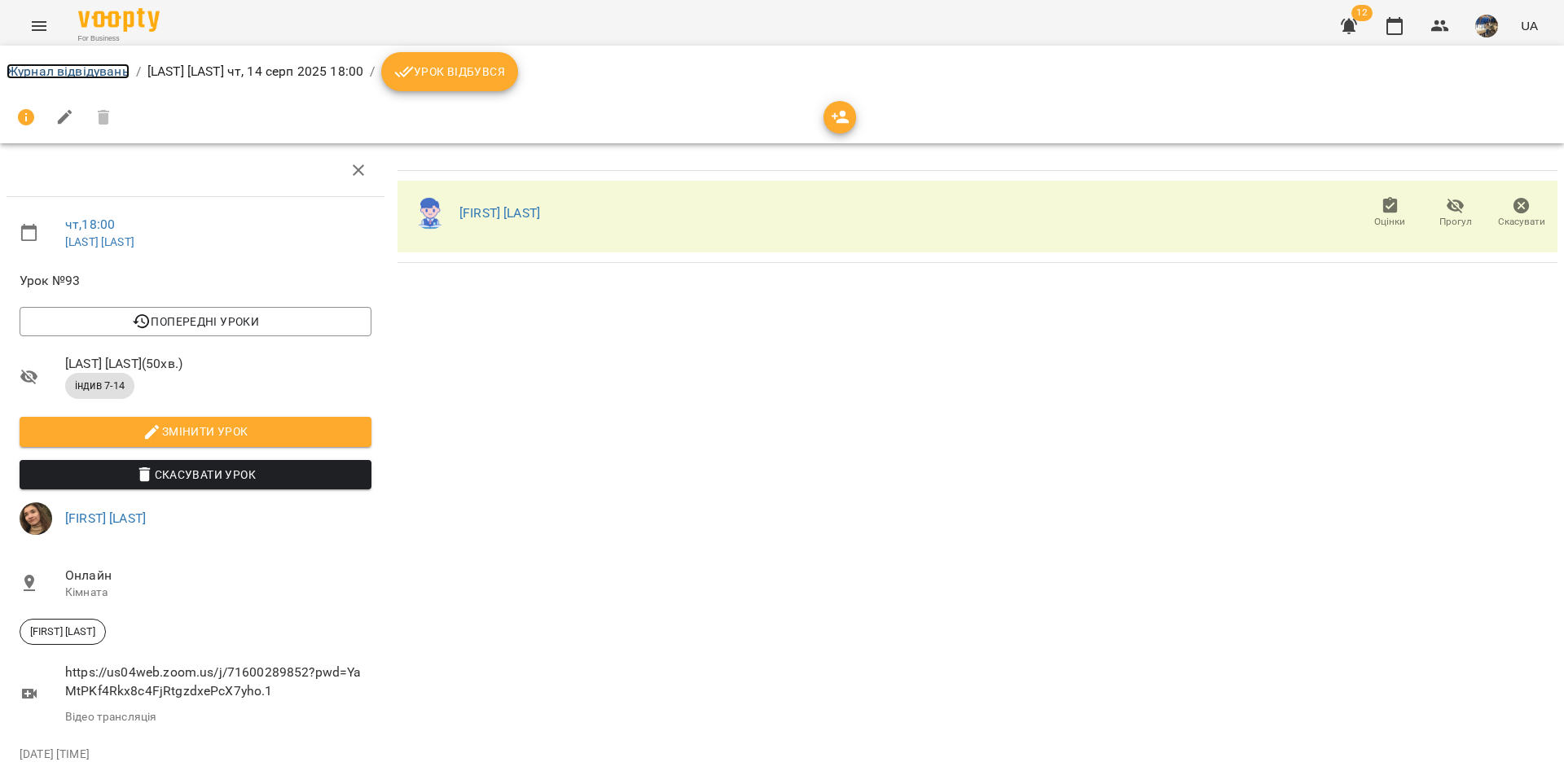 click on "Журнал відвідувань" at bounding box center (68, 71) 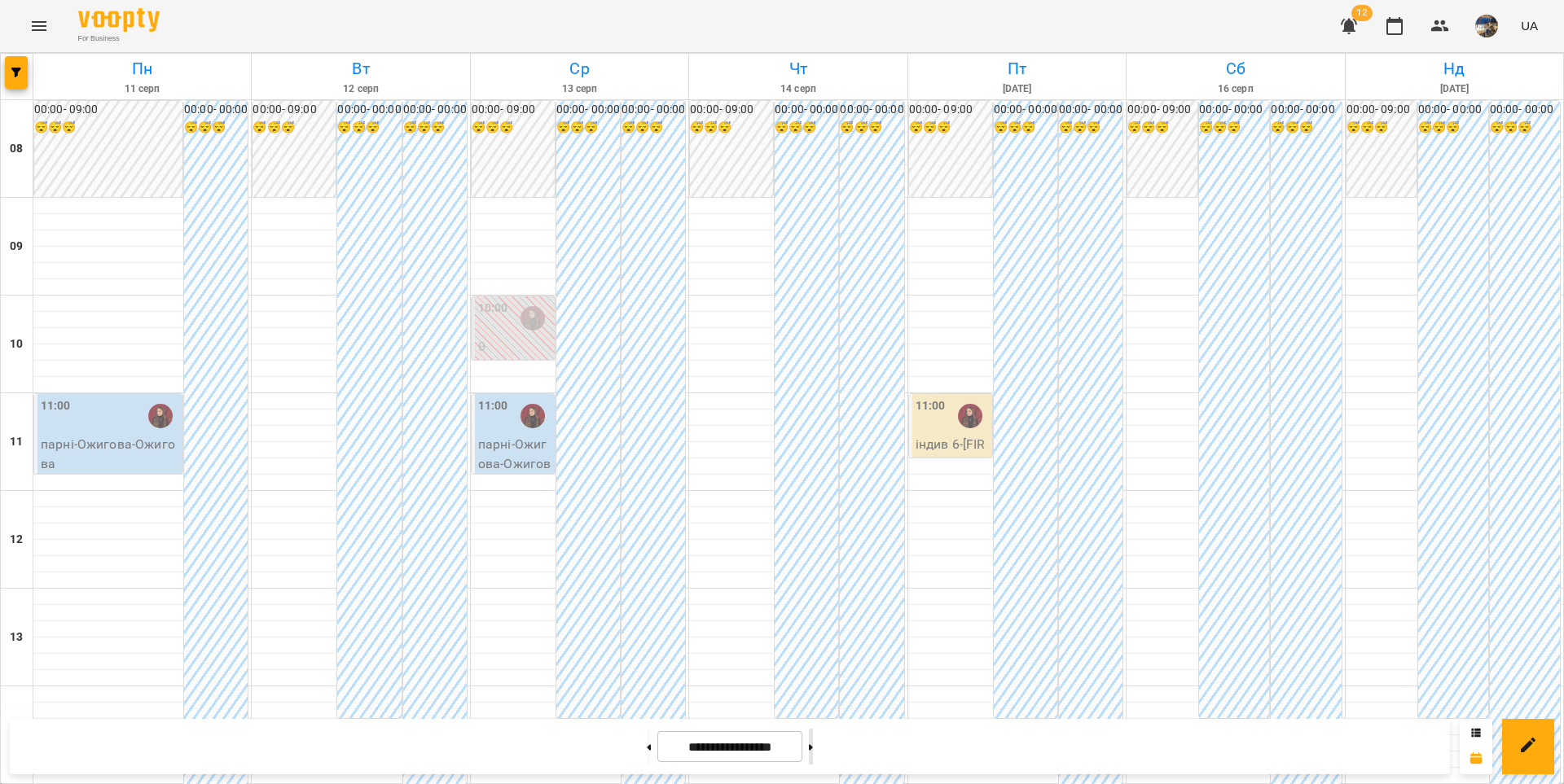 click at bounding box center [811, 747] 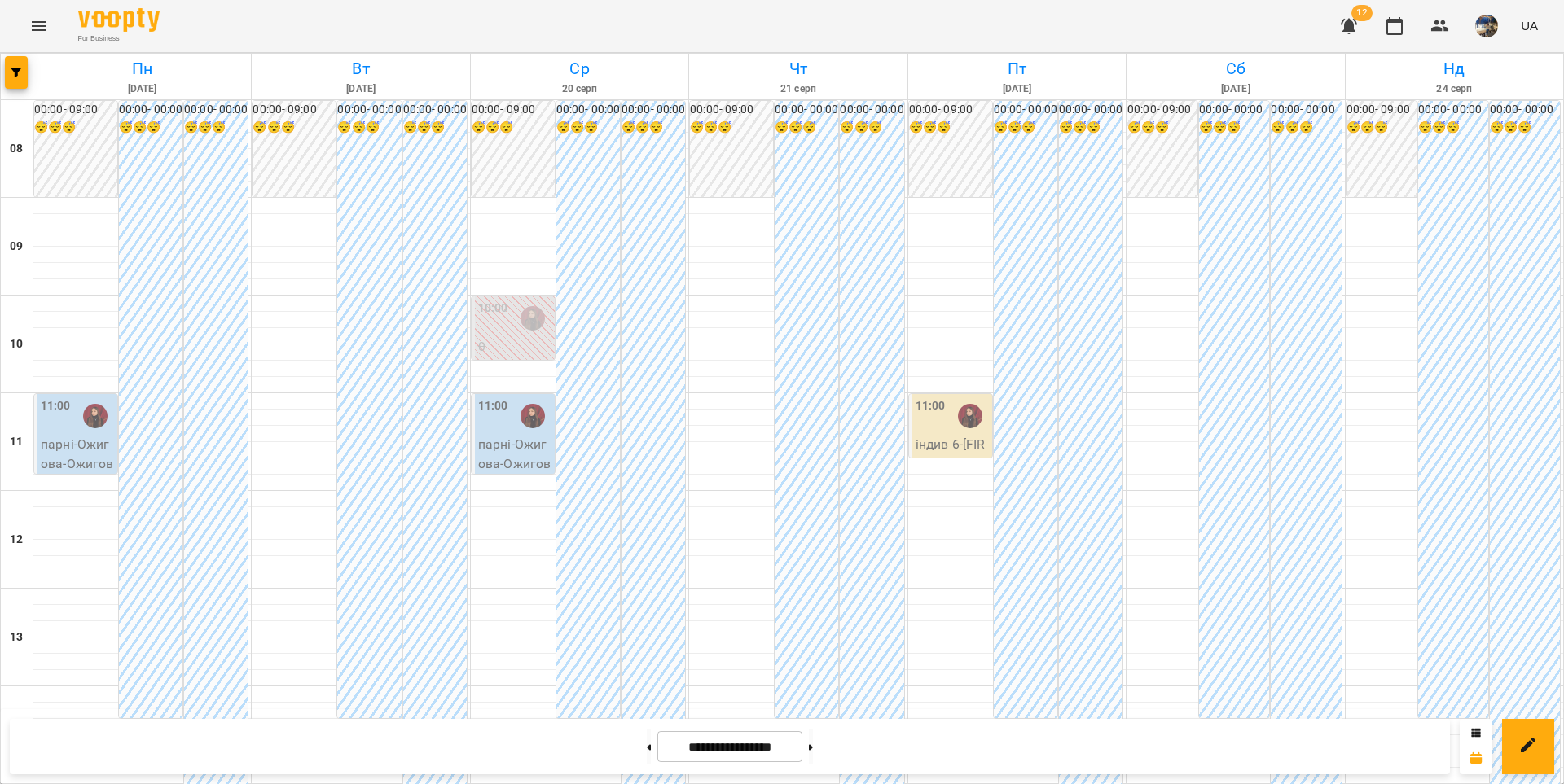 scroll, scrollTop: 757, scrollLeft: 0, axis: vertical 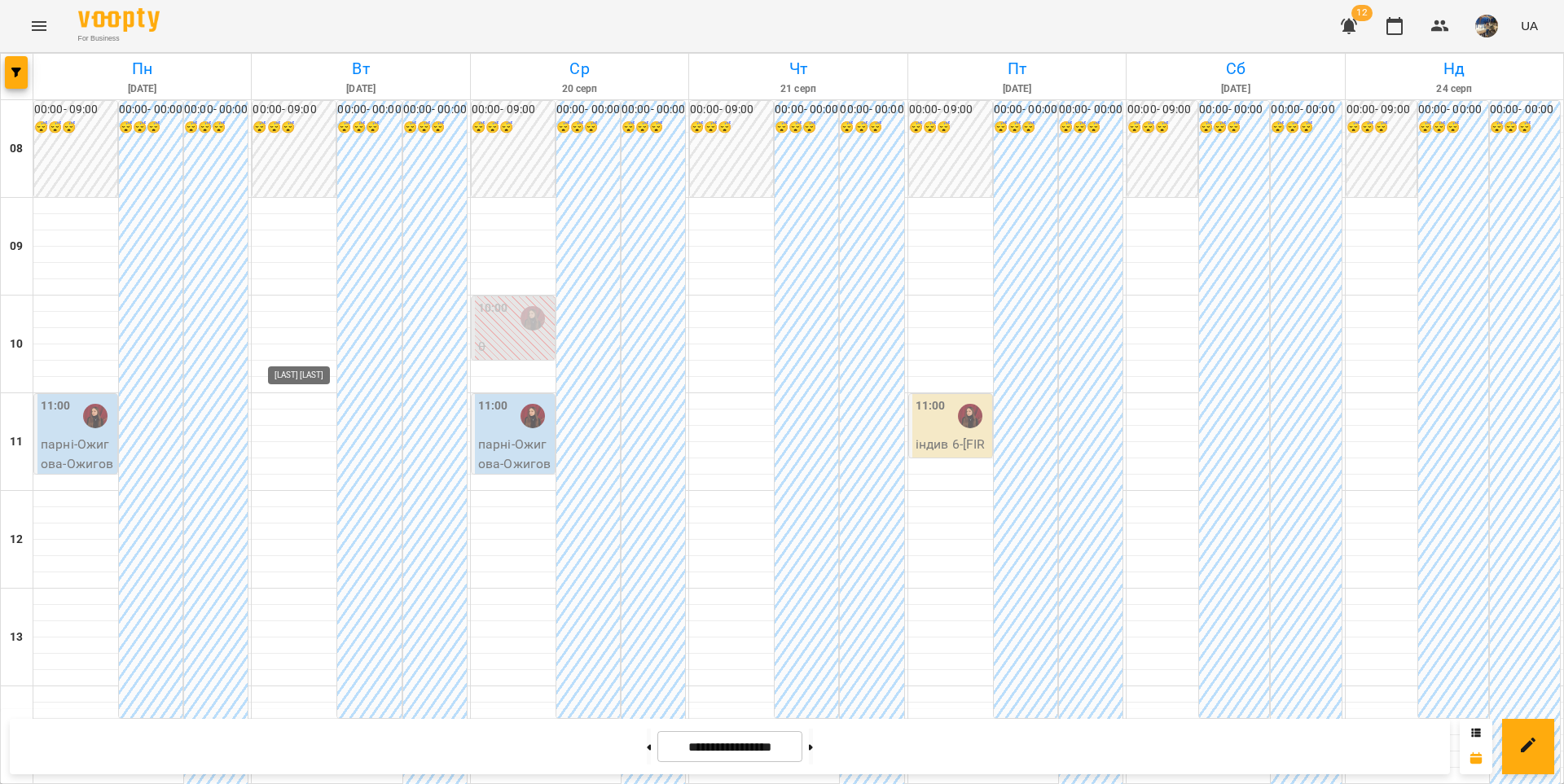 click at bounding box center (314, 1100) 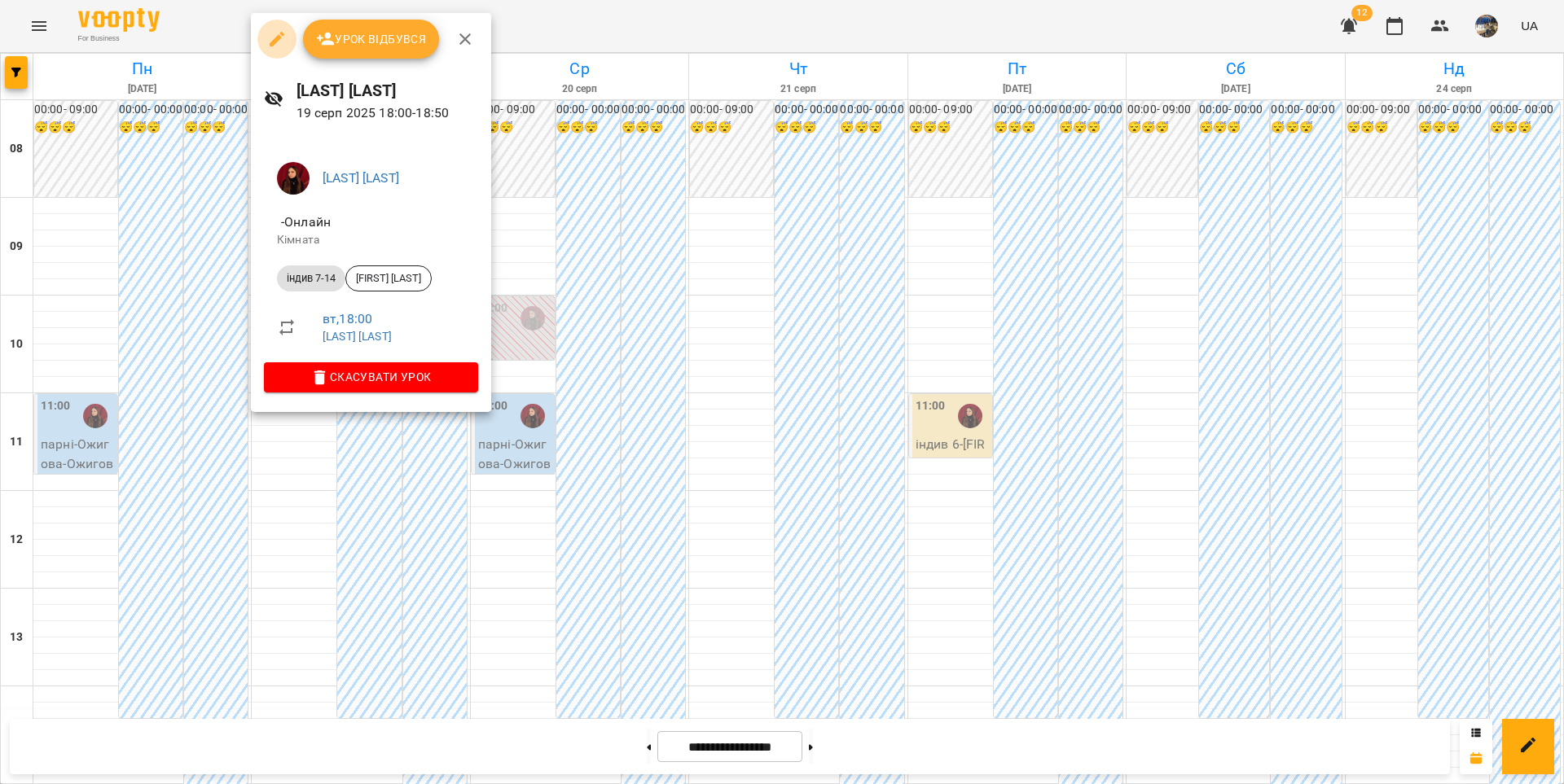 click 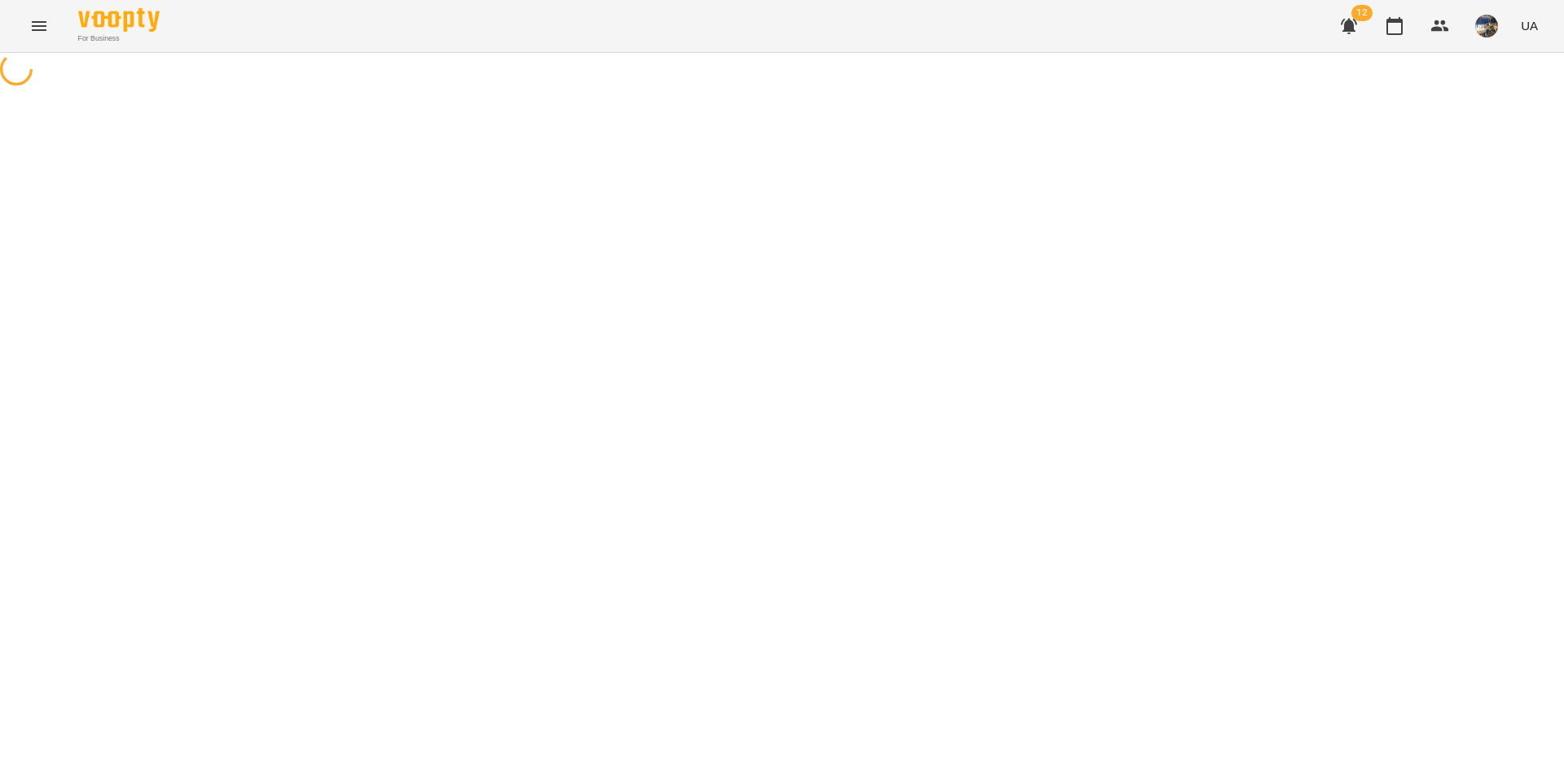 select on "**********" 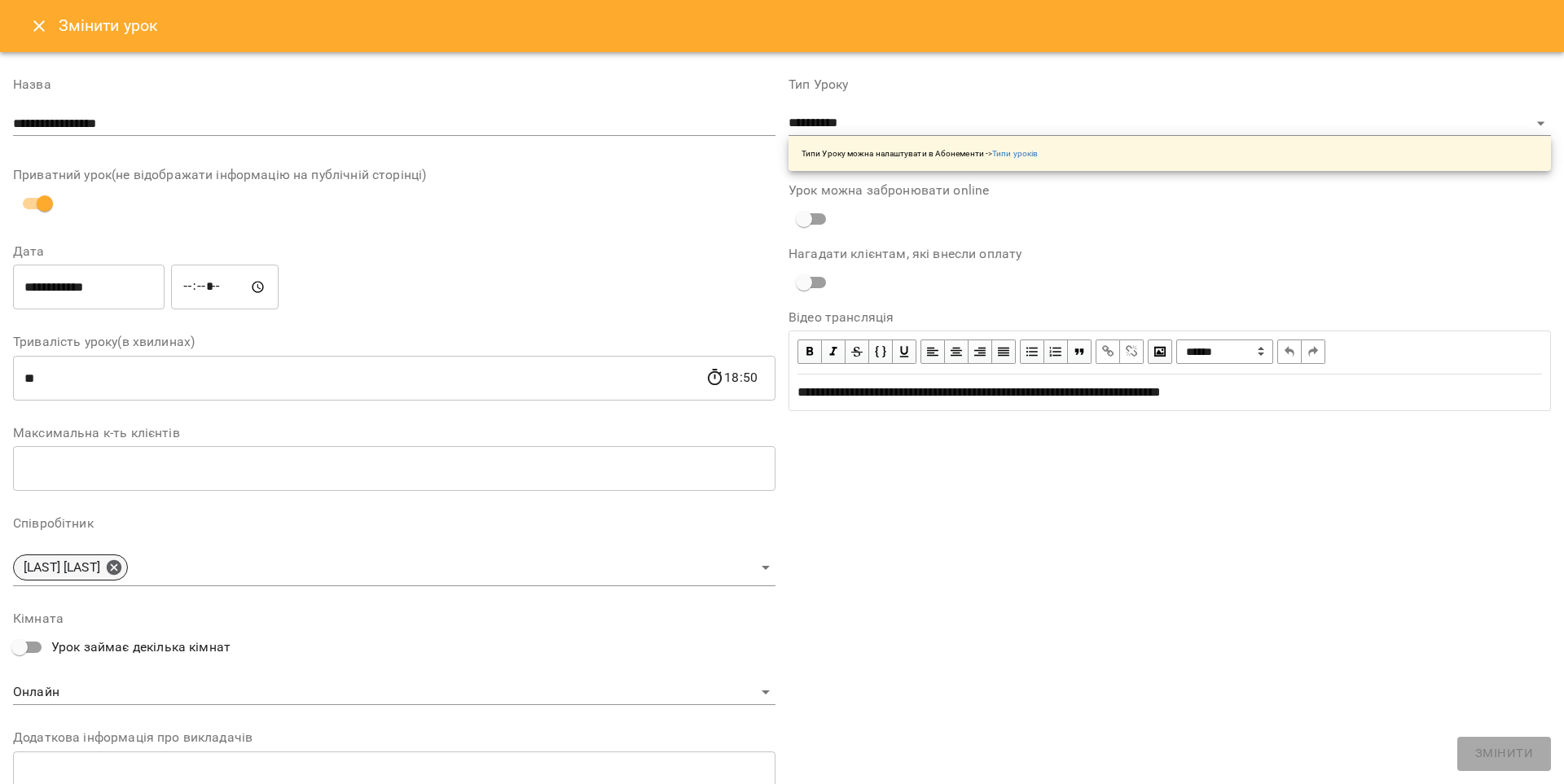 click 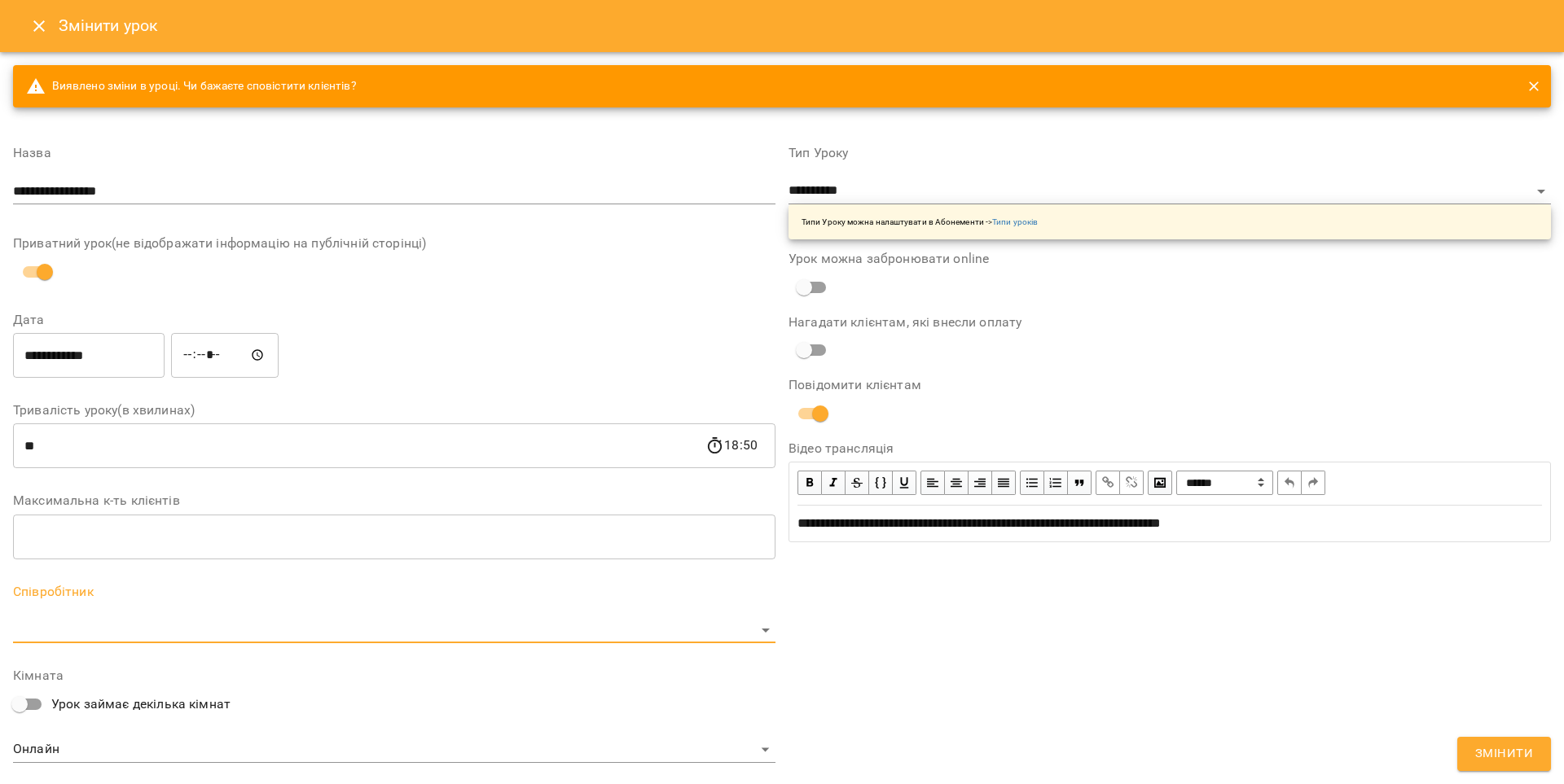 click on "For Business 12 UA Журнал відвідувань / [LAST] [LAST] вт, 19 серп 2025 18:00 / Урок відбувся вт ,  18:00 [LAST] [LAST] Урок №94 Попередні уроки чт 14 серп 2025 18:00 вт 12 серп 2025 18:00 чт 07 серп 2025 18:00 вт 05 серп 2025 18:00 чт 31 лип 2025 18:00   [LAST] [LAST] ( 50 хв. ) індив 7-14 Змінити урок Скасувати Урок [LAST] [LAST] Онлайн Кімната [FIRST] [LAST]   https://us04web.zoom.us/j/71600289852?pwd=YaMtPKf4Rkx8c4FjRtgzdxePcX7yho.1 Відео трансляція 2025-08-05 14:42:27 Створити розсилку   [FIRST] [LAST]   Оцінки Прогул Скасувати
Змінити урок Назва Дата ​ **" at bounding box center (782, 414) 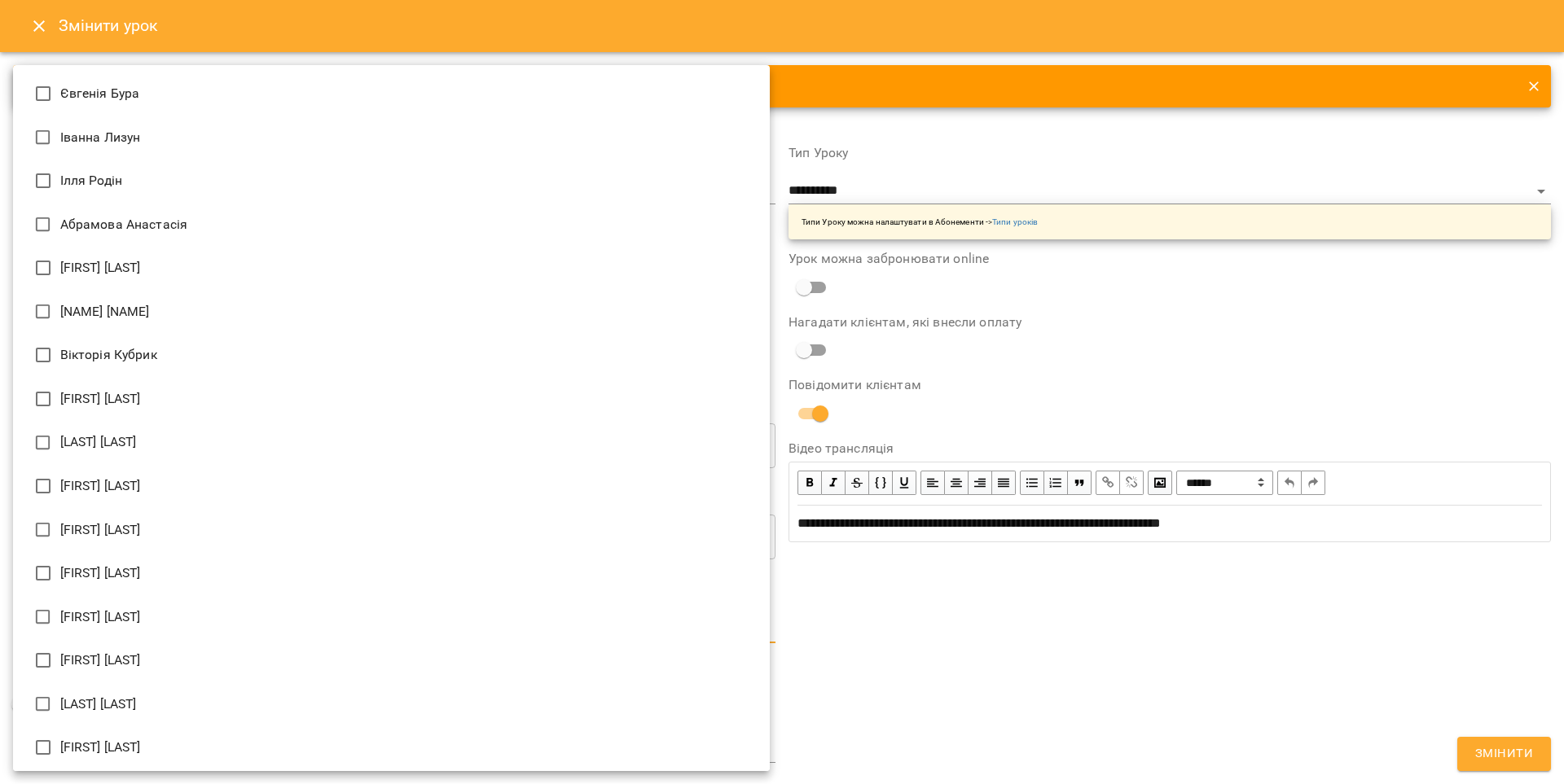 click on "[FIRST] [LAST]" at bounding box center (391, 268) 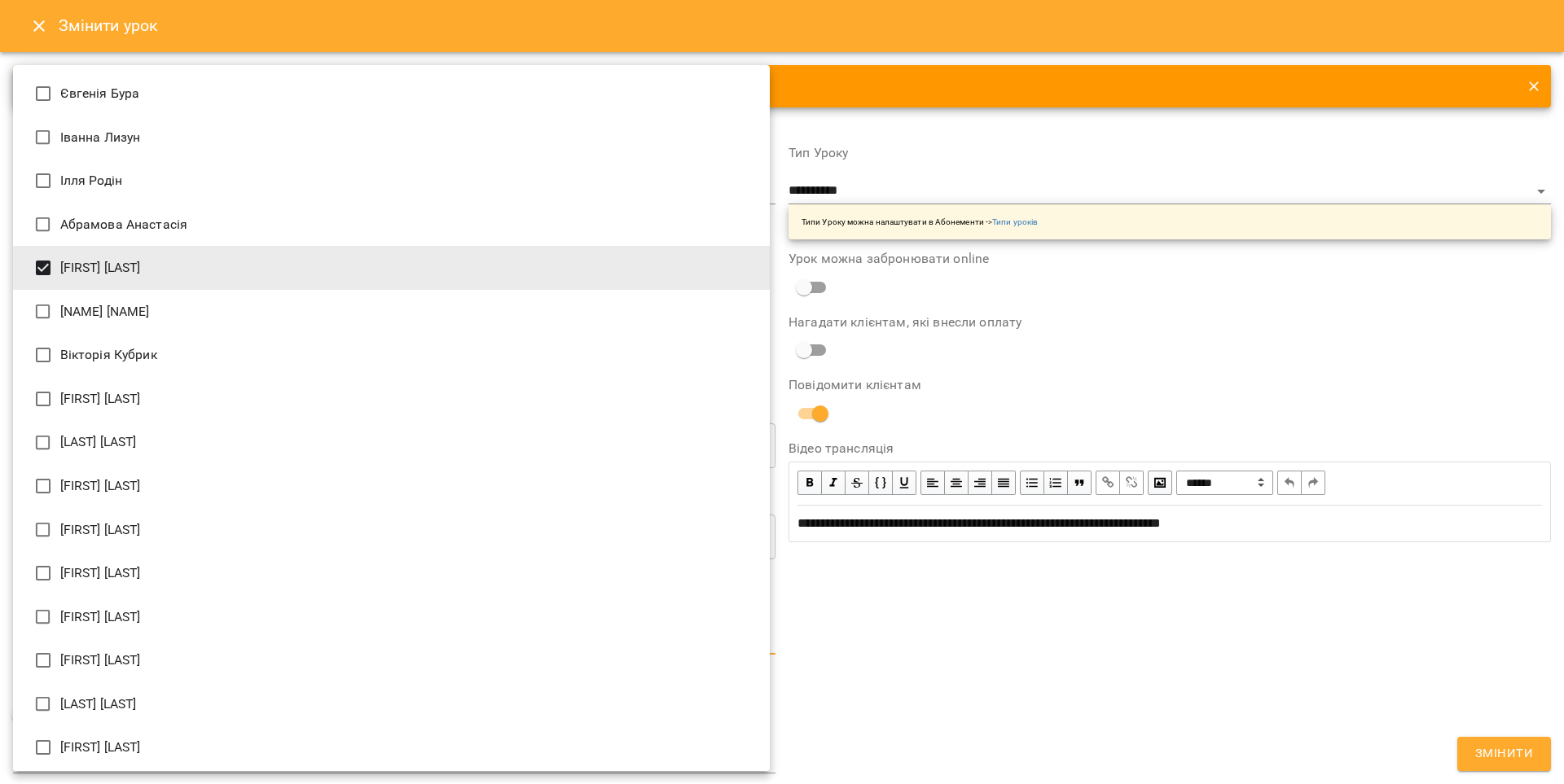 click at bounding box center [782, 392] 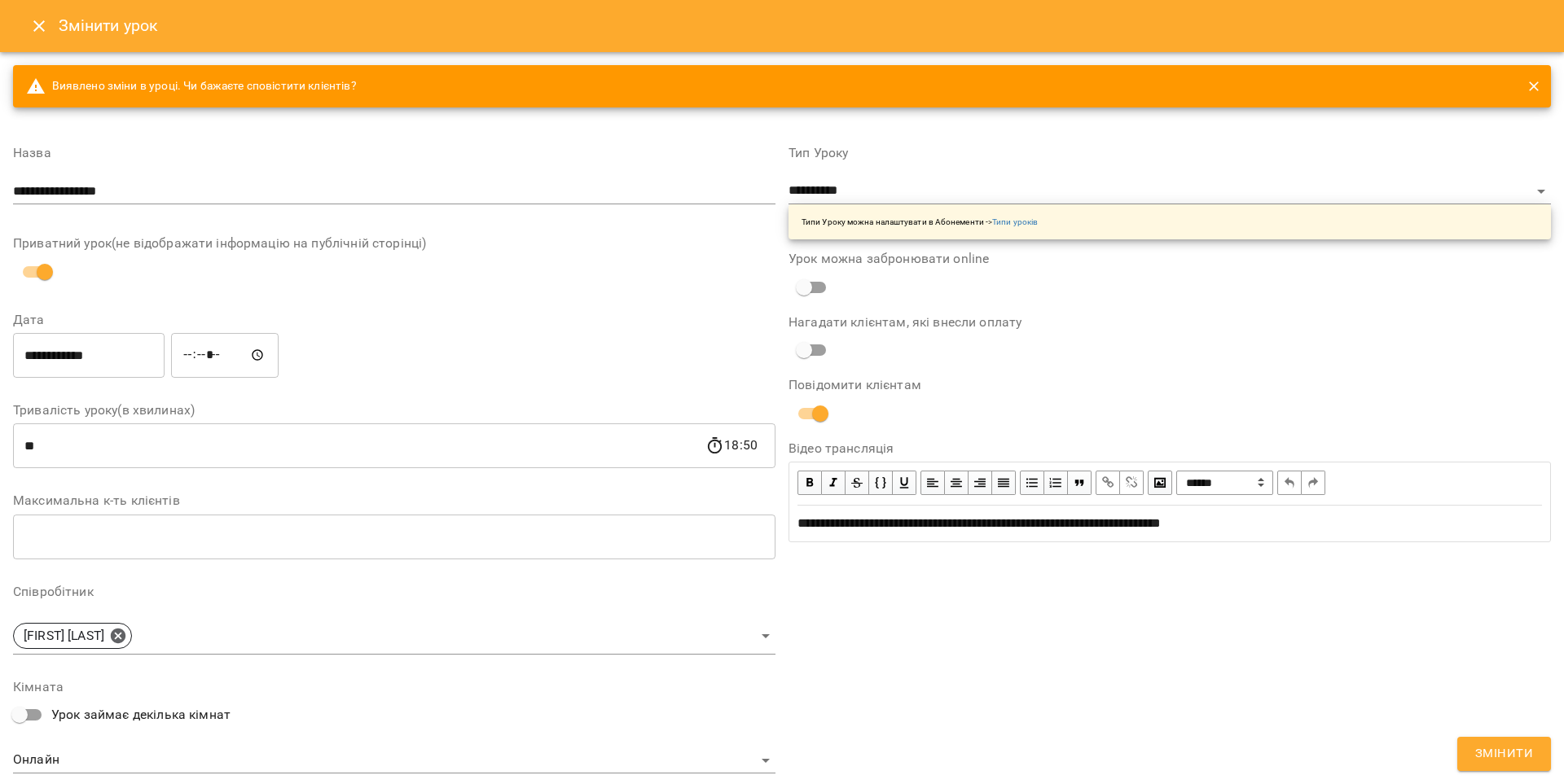 click on "Змінити" at bounding box center [1504, 754] 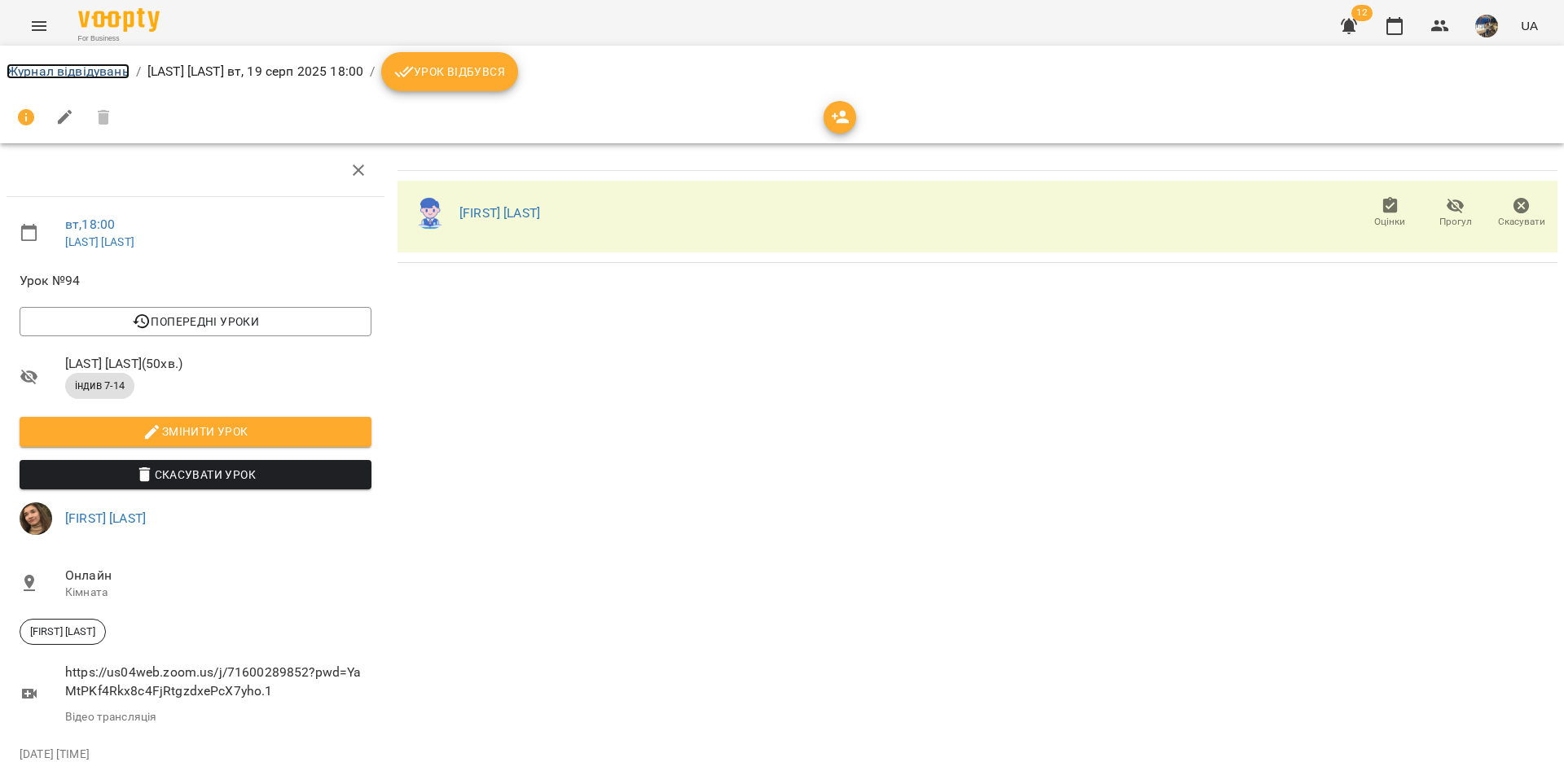 click on "Журнал відвідувань" at bounding box center [68, 71] 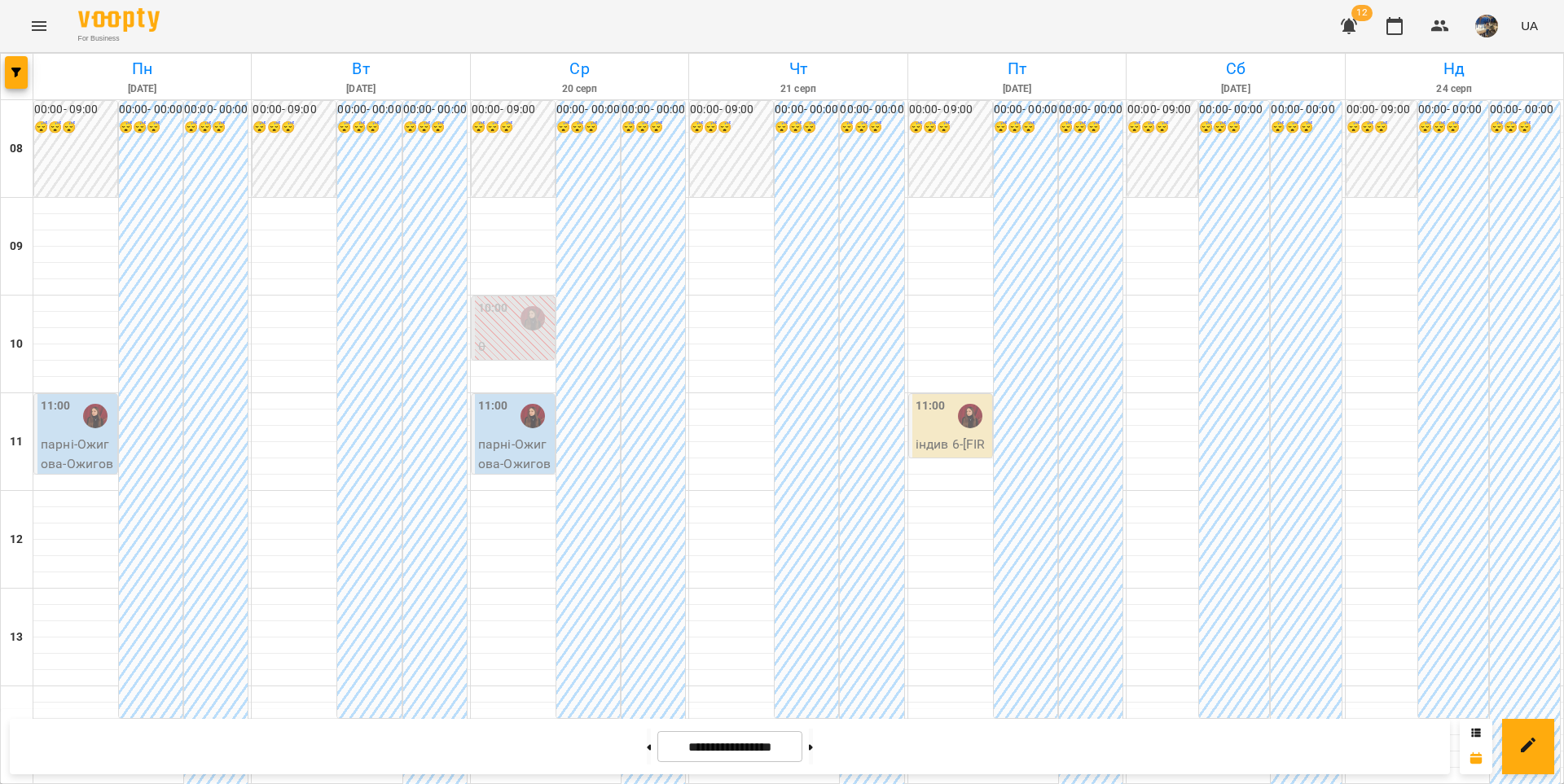 scroll, scrollTop: 757, scrollLeft: 0, axis: vertical 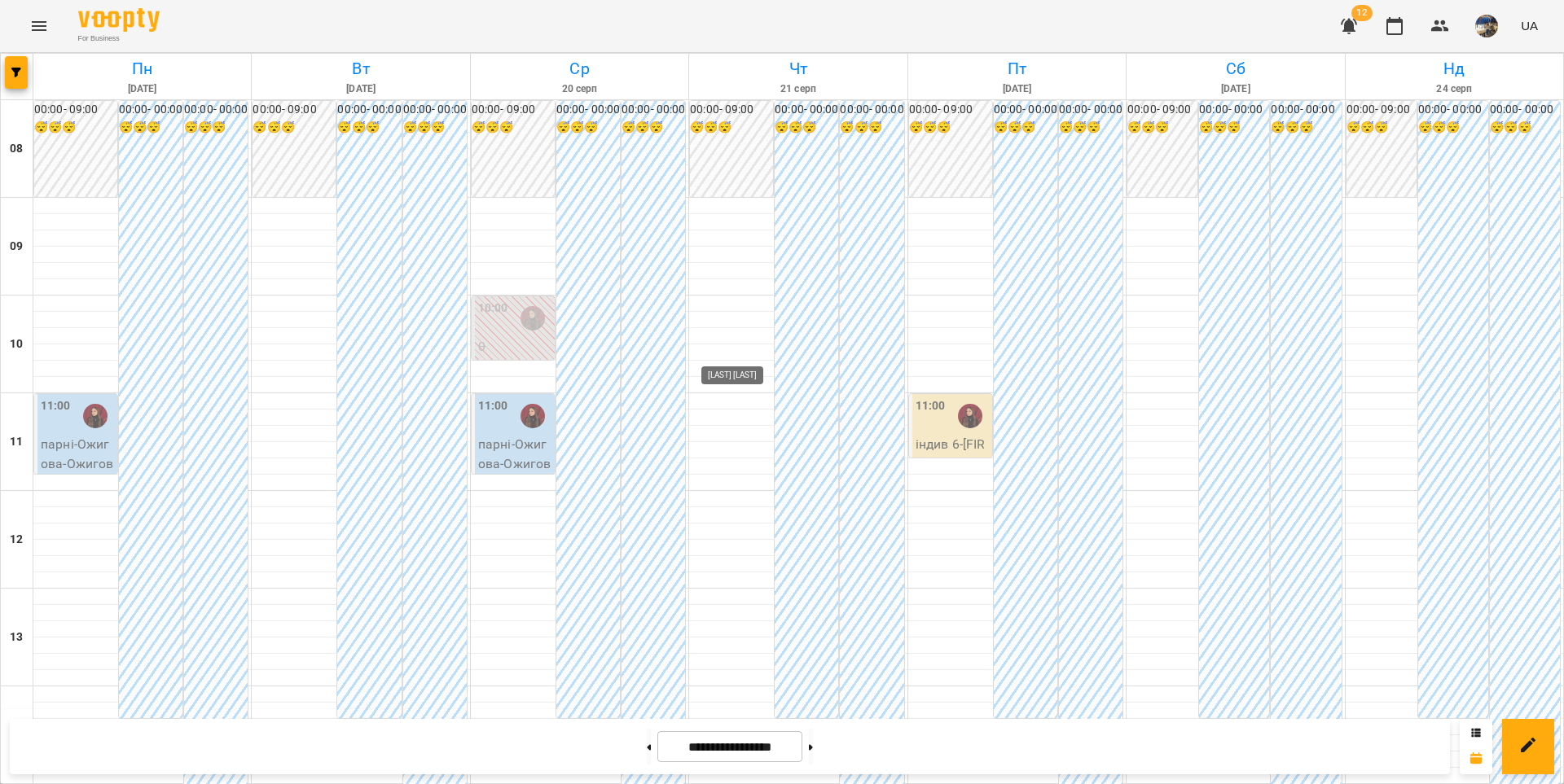 click at bounding box center (751, 1100) 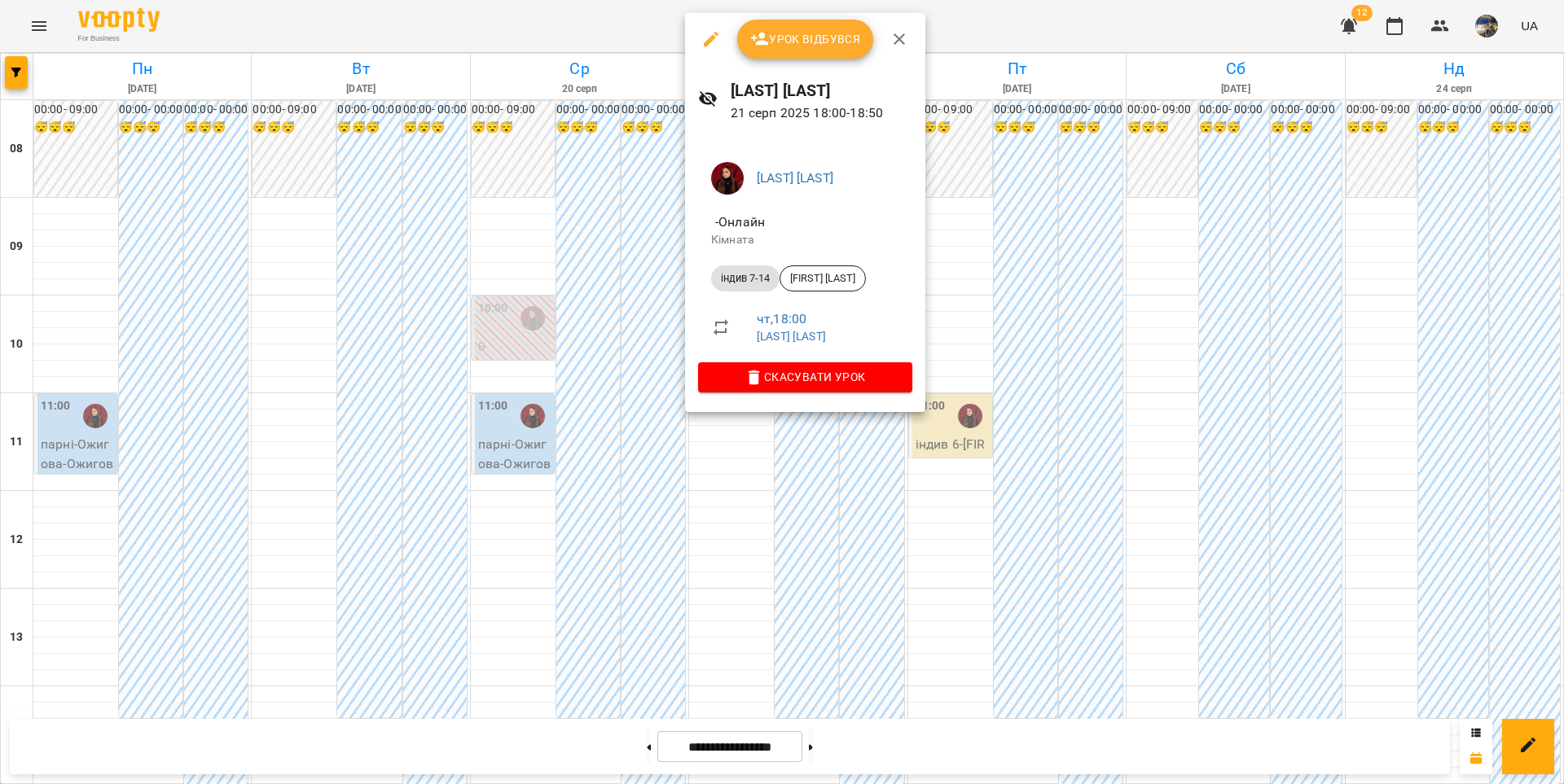 click 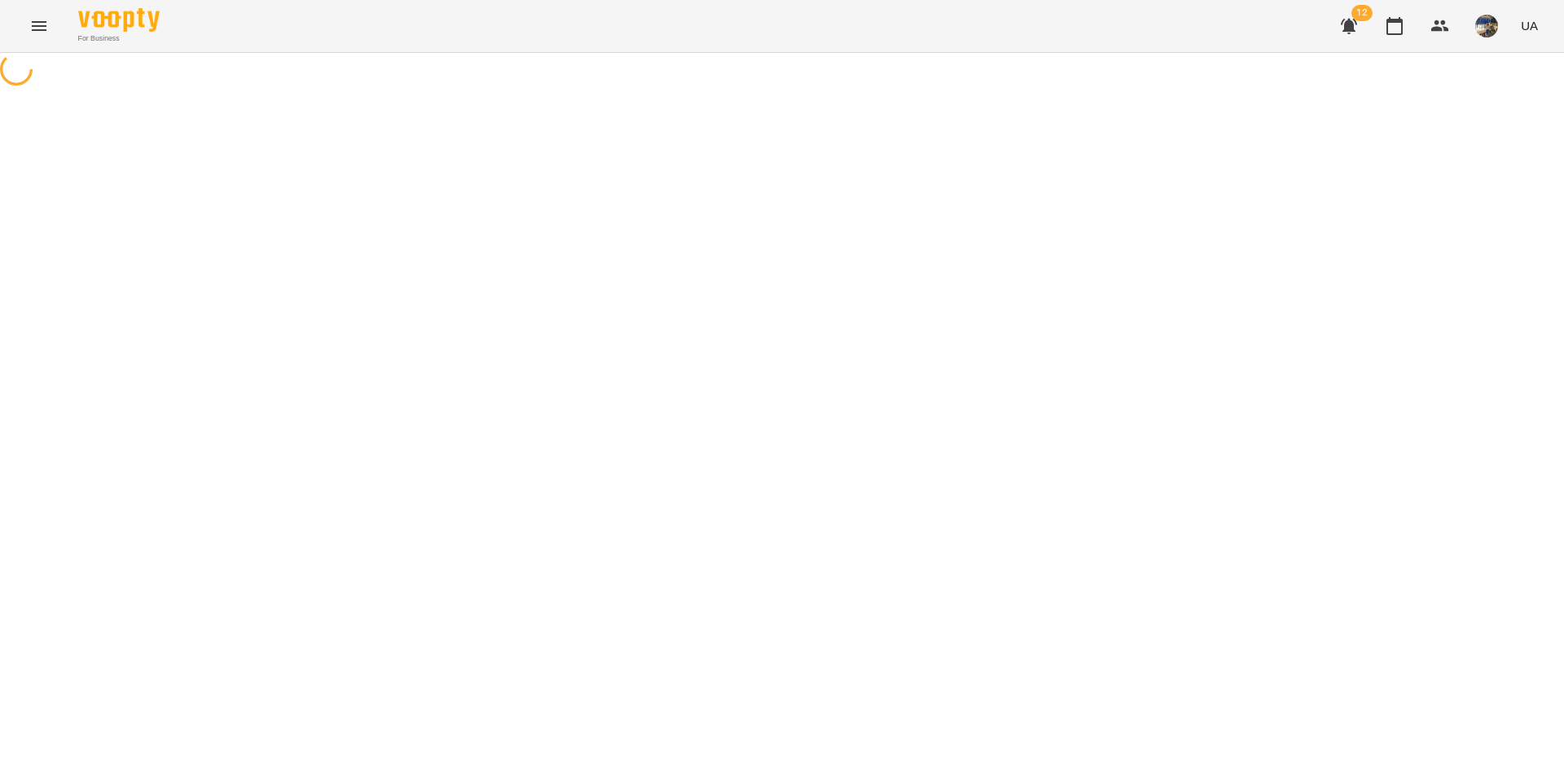 select on "**********" 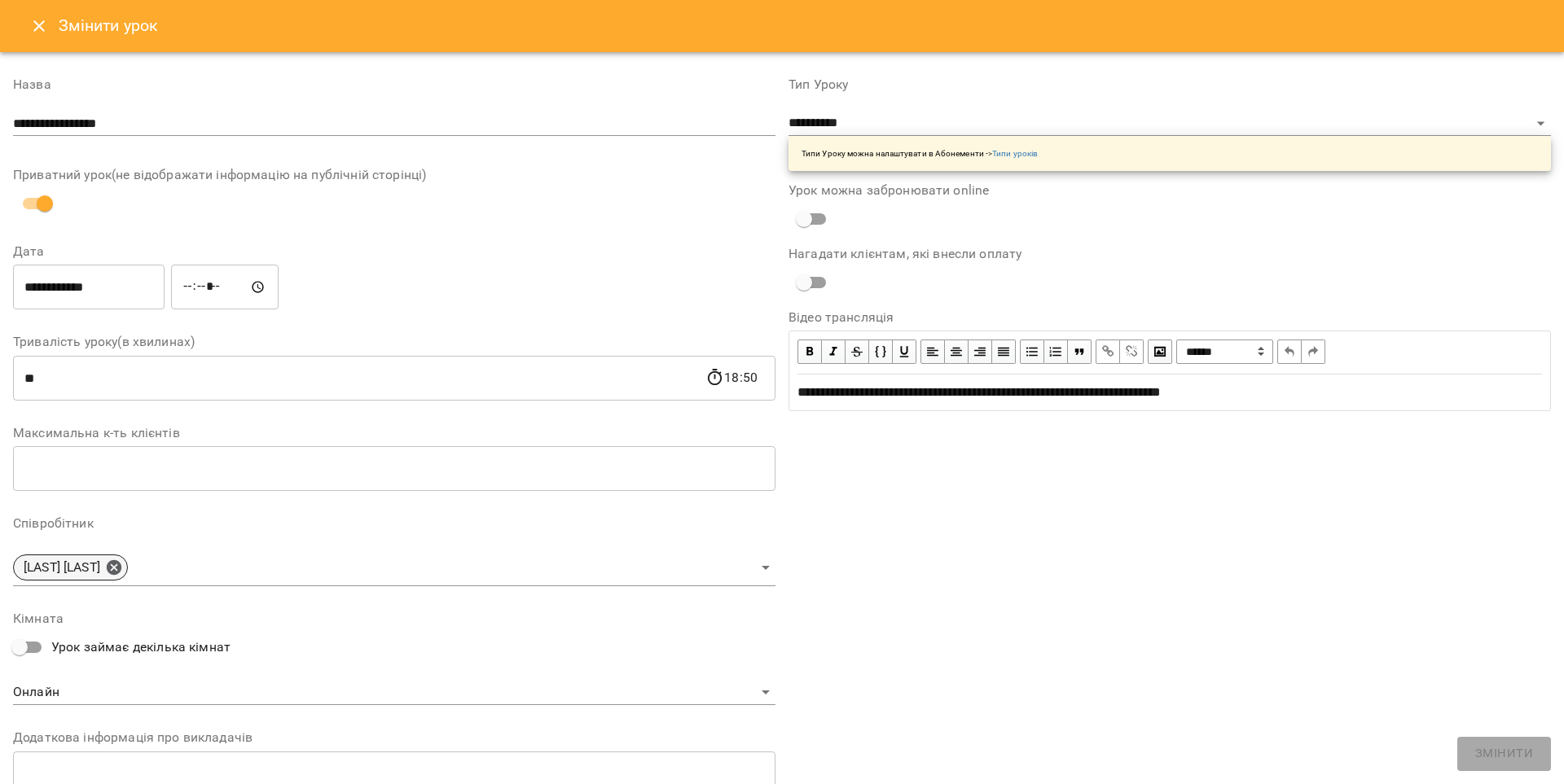 click 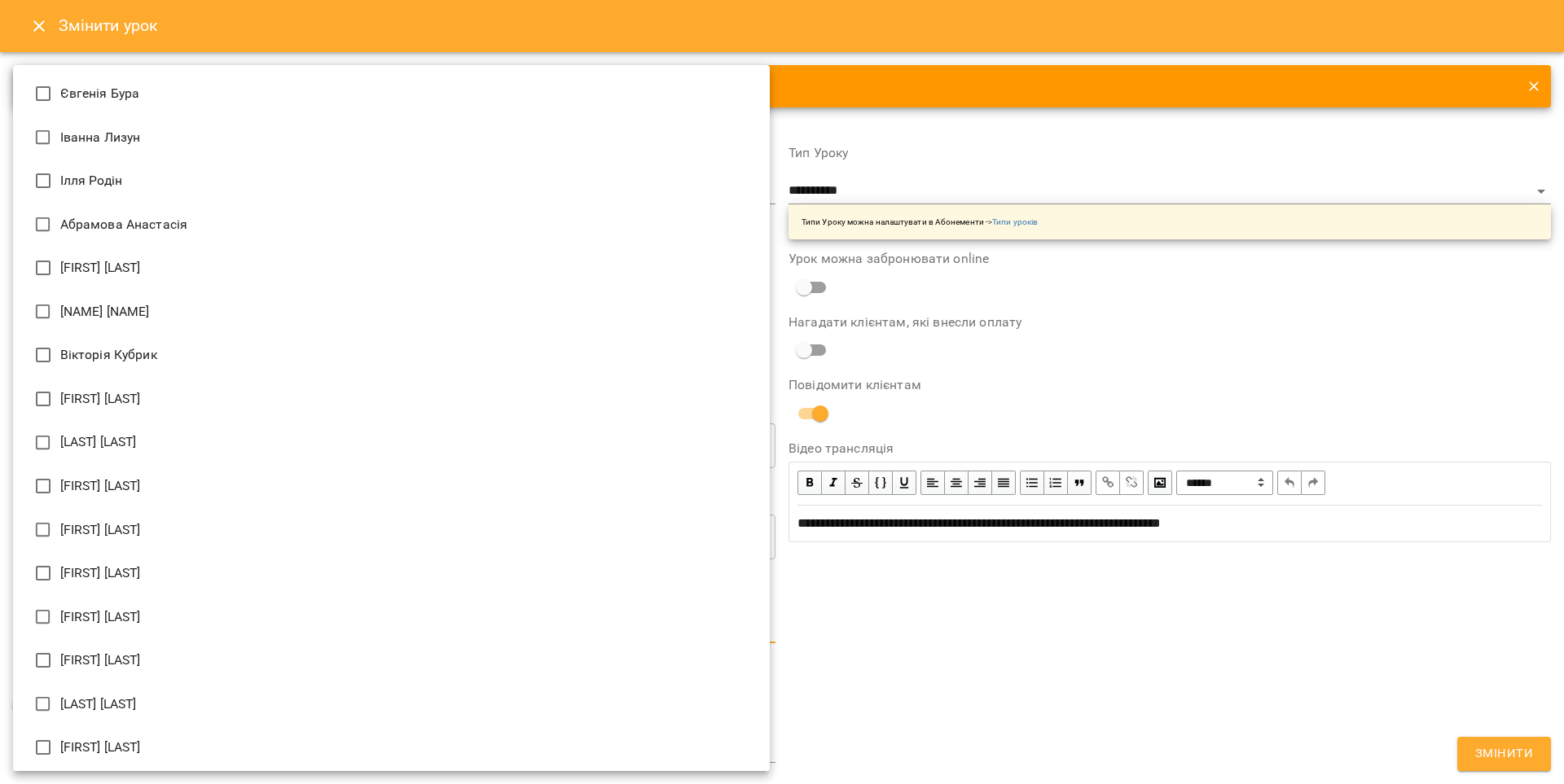 click on "For Business 12 UA Журнал відвідувань / [LAST] [LAST]  чт, 21 серп 2025 18:00 / Урок відбувся чт ,  18:00 [LAST] [LAST] Урок №95 Попередні уроки вт 19 серп 2025 18:00 чт 14 серп 2025 18:00 вт 12 серп 2025 18:00 чт 07 серп 2025 18:00 вт 05 серп 2025 18:00   [LAST] [LAST] ( 50 хв. ) індив 7-14 Змінити урок Скасувати Урок [LAST] [LAST] Онлайн Кімната [FIRST] [LAST]   https://us04web.zoom.us/j/71600289852?pwd=YaMtPKf4Rkx8c4FjRtgzdxePcX7yho.1 Відео трансляція [DATE] [TIME] Створити розсилку   [FIRST] [LAST]   Оцінки Прогул Скасувати
Змінити урок Назва Дата ​" at bounding box center (782, 414) 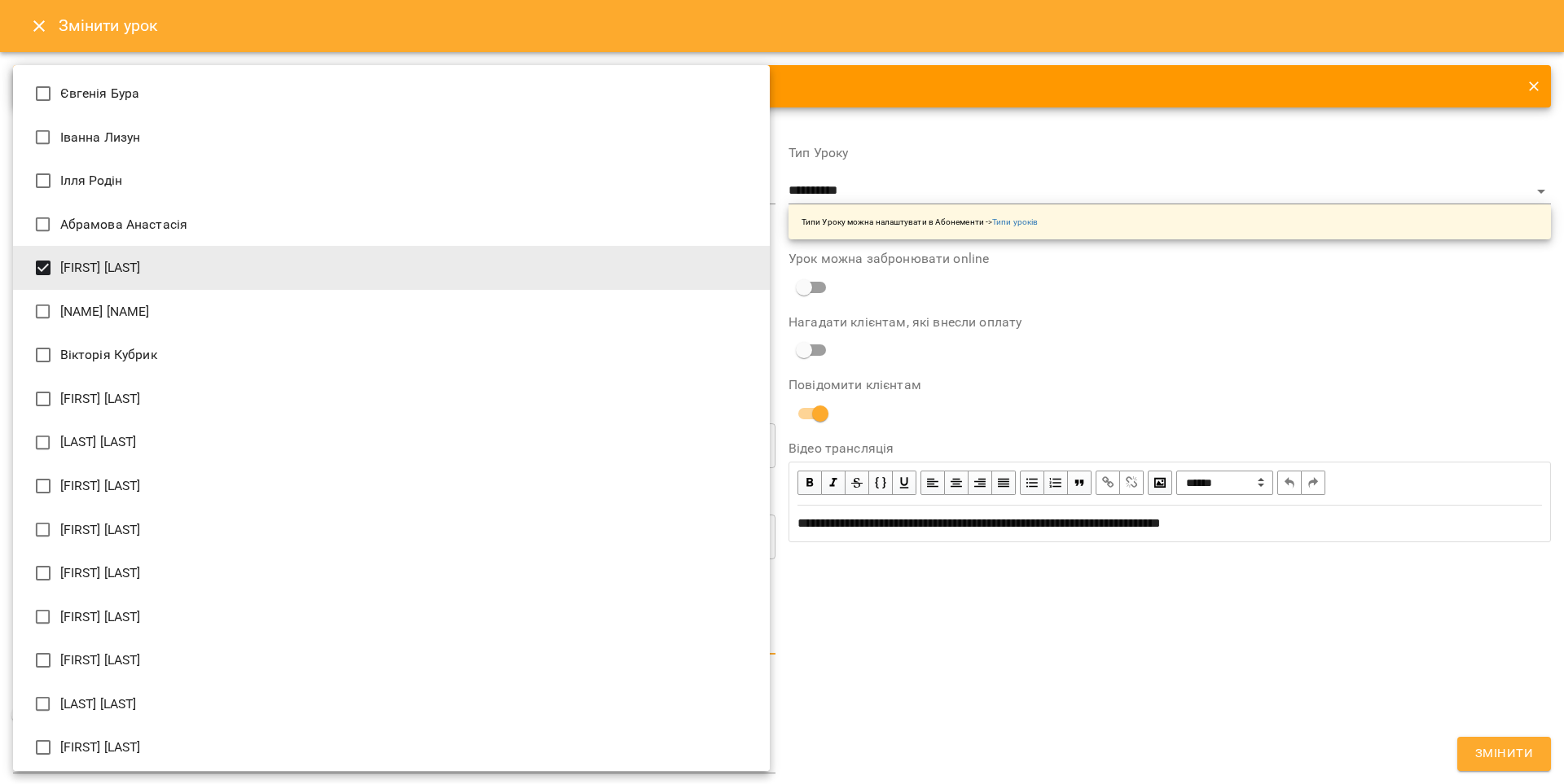 drag, startPoint x: 1417, startPoint y: 734, endPoint x: 1434, endPoint y: 740, distance: 18.027756 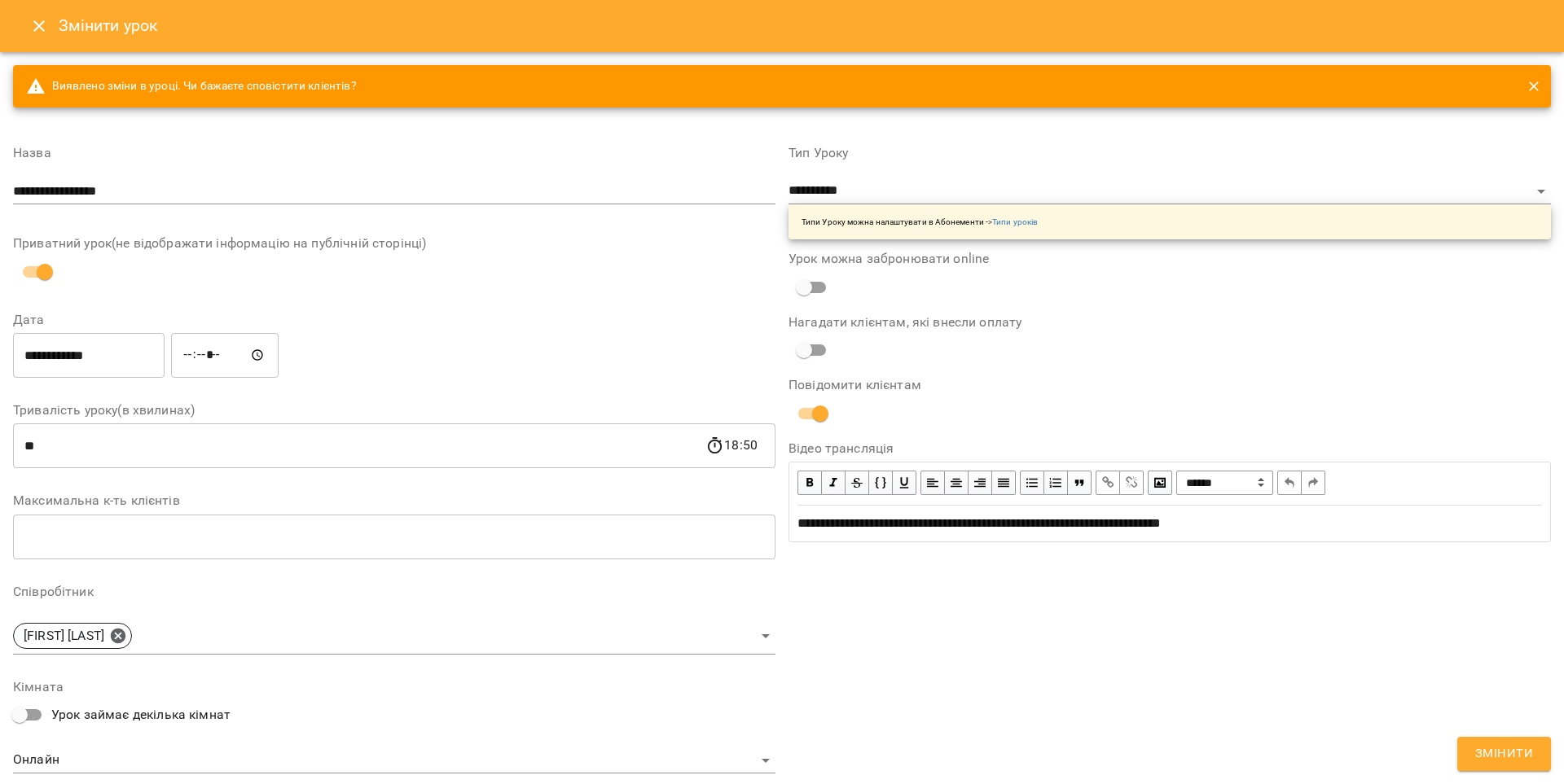 click on "Змінити" at bounding box center (1504, 754) 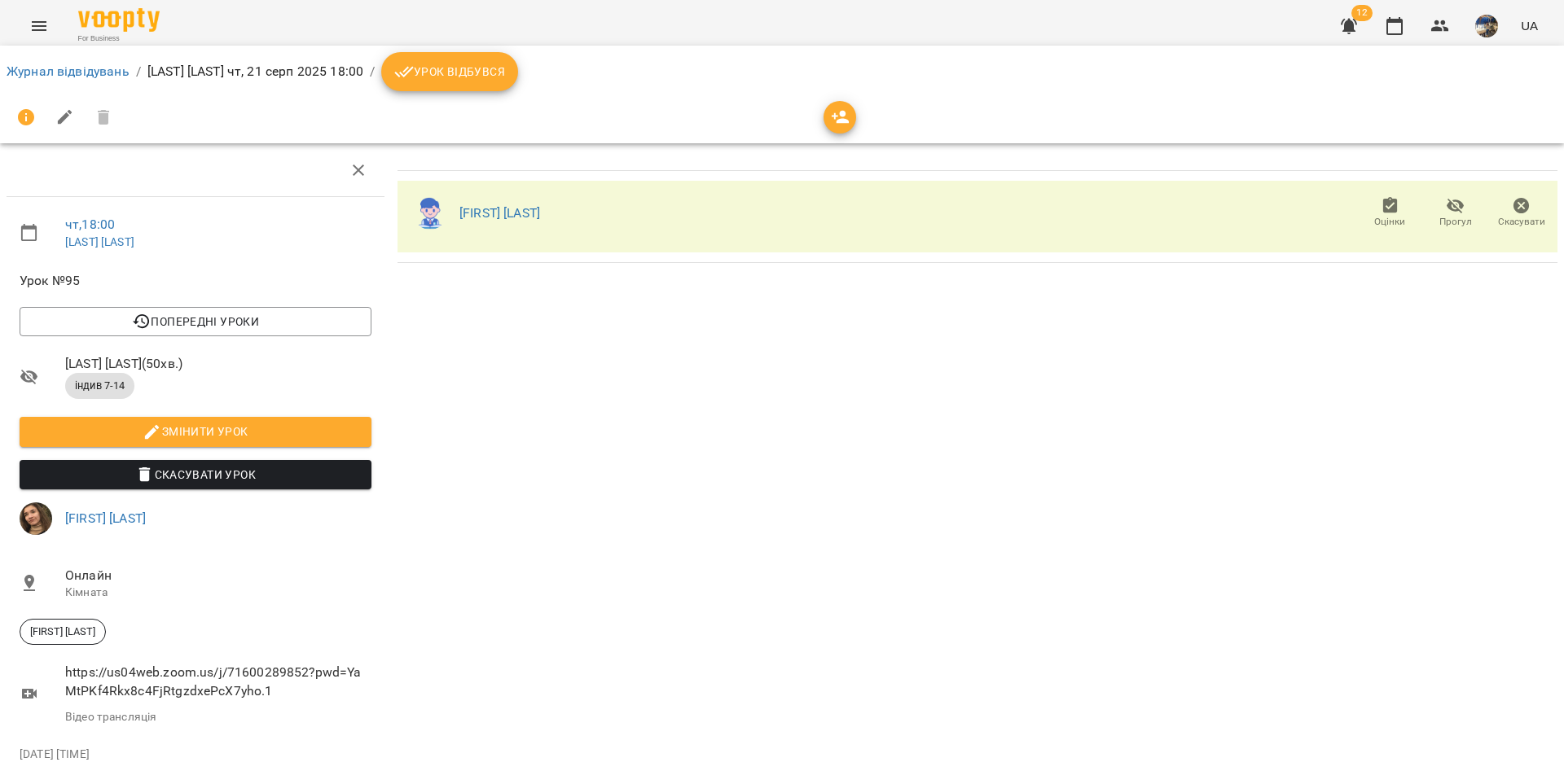 click on "Журнал відвідувань" at bounding box center (68, 72) 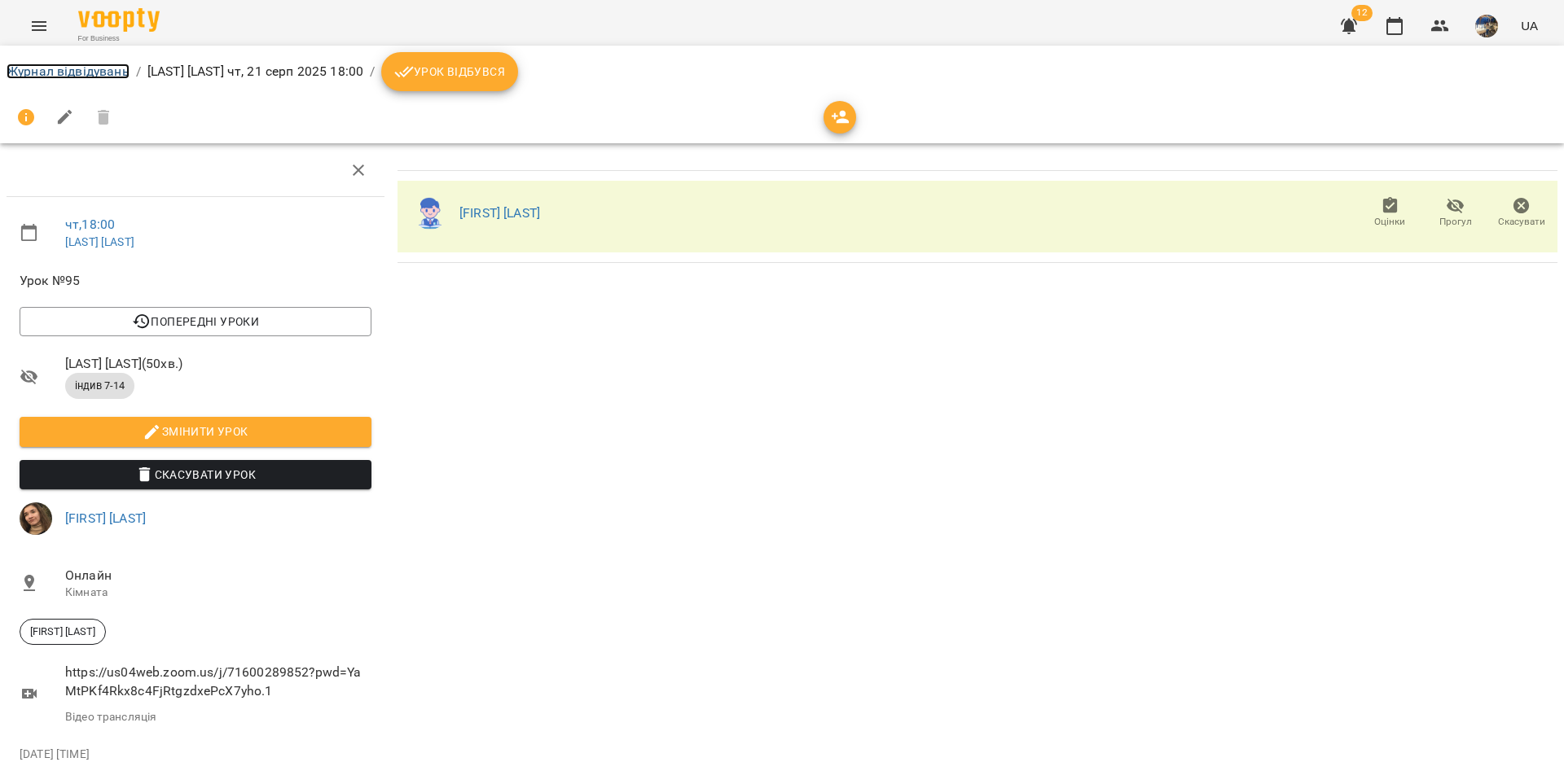 click on "Журнал відвідувань" at bounding box center (68, 71) 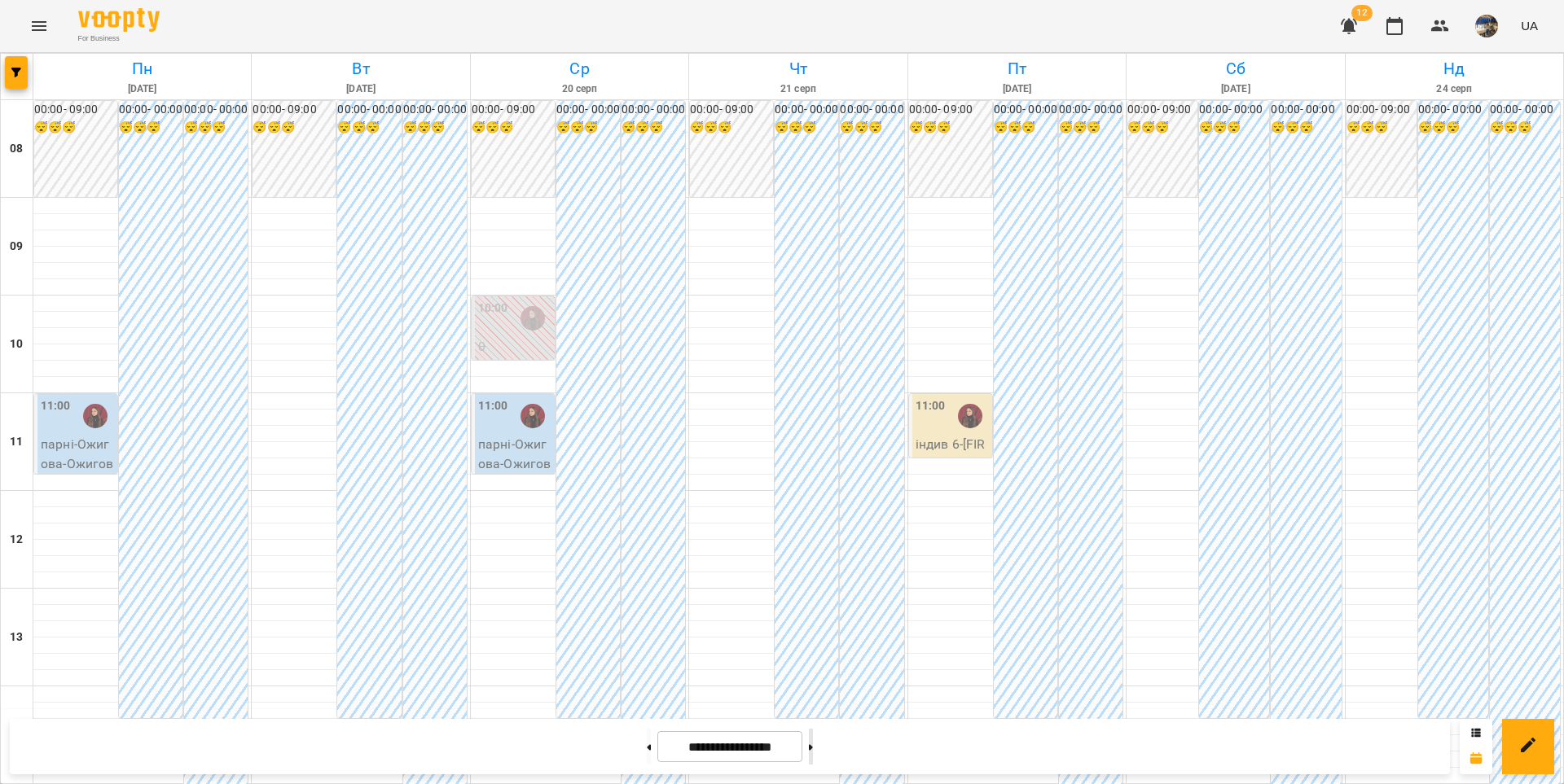 click at bounding box center [811, 747] 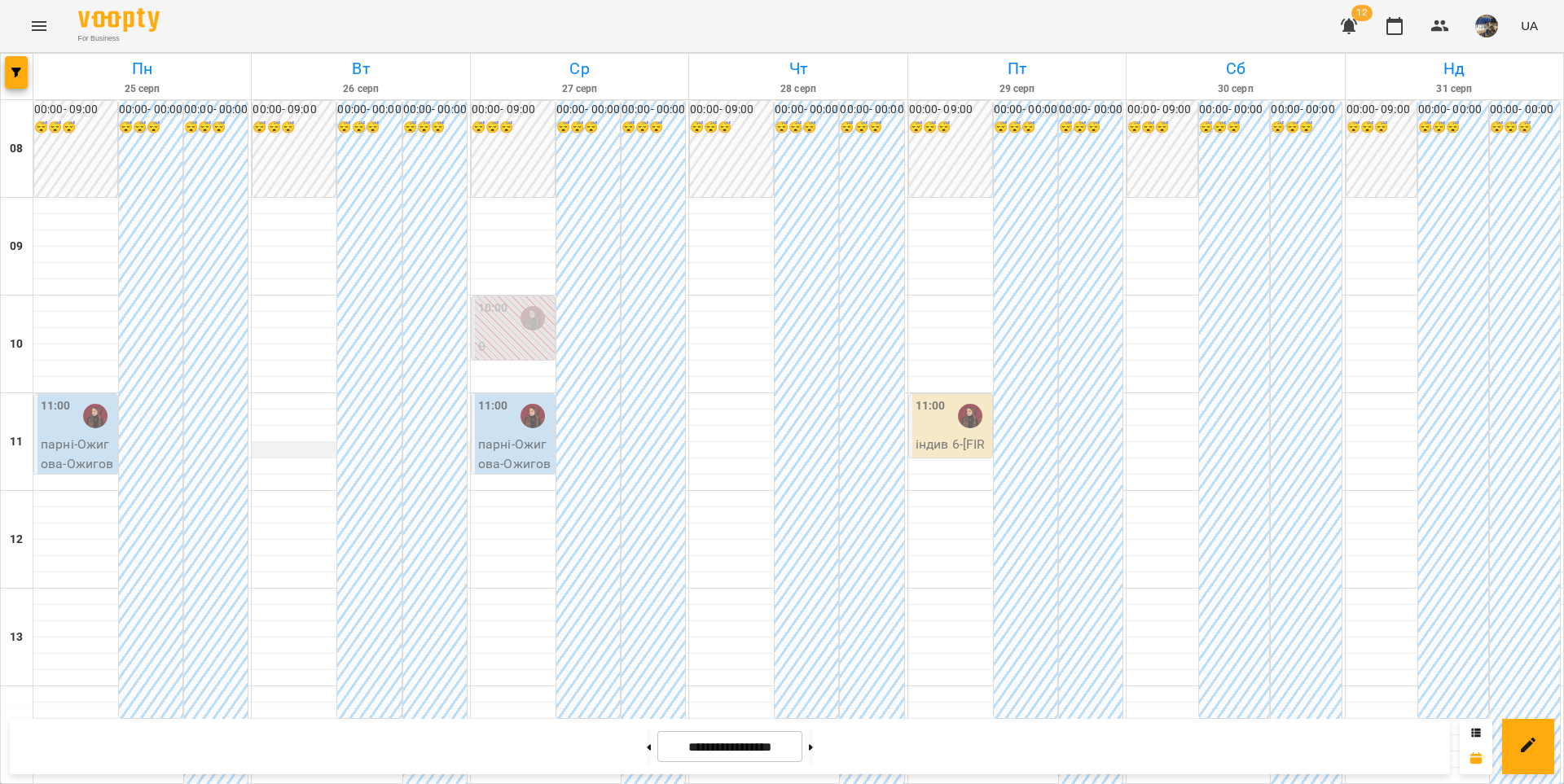 scroll, scrollTop: 757, scrollLeft: 0, axis: vertical 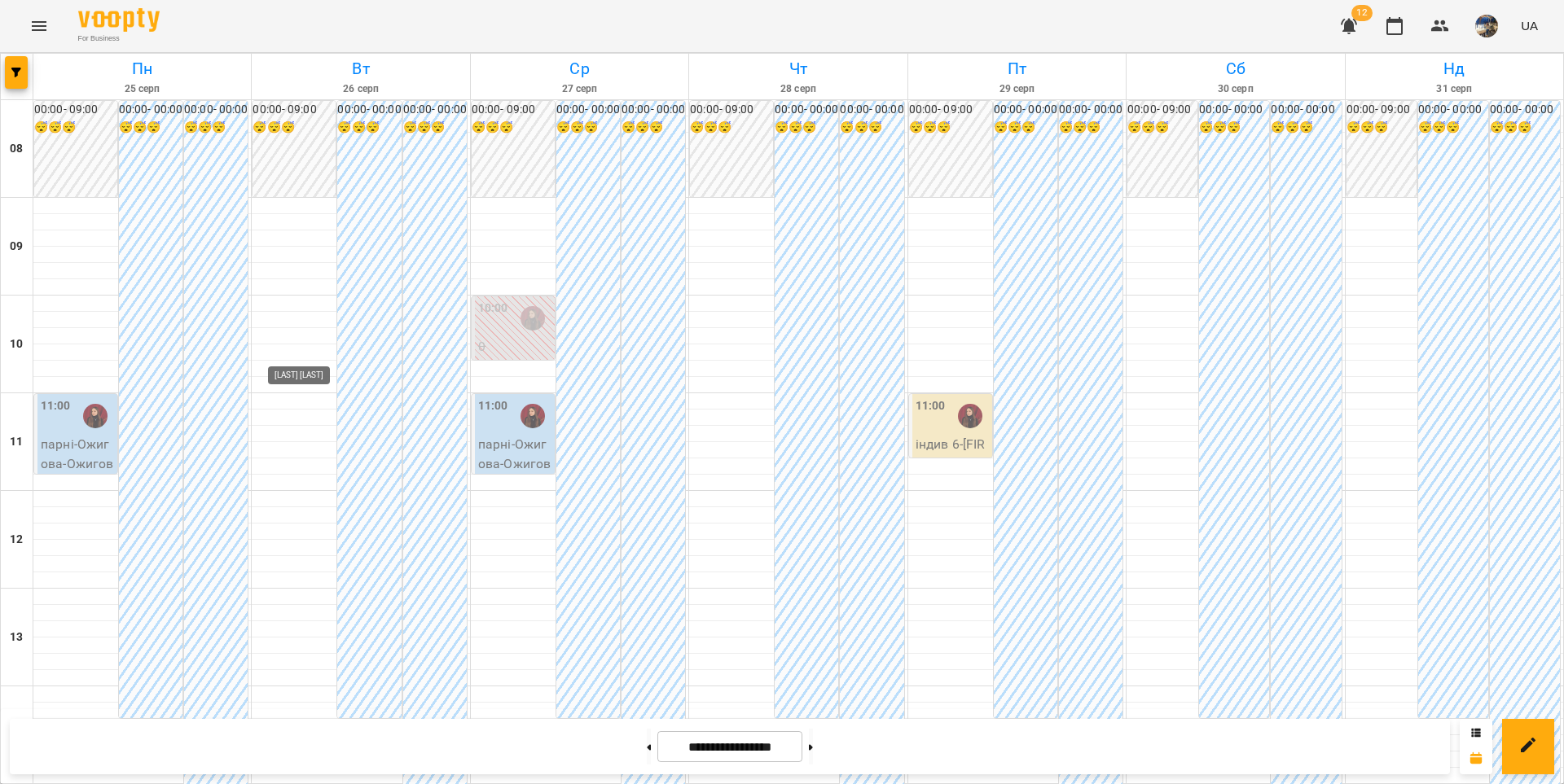 click at bounding box center (314, 1100) 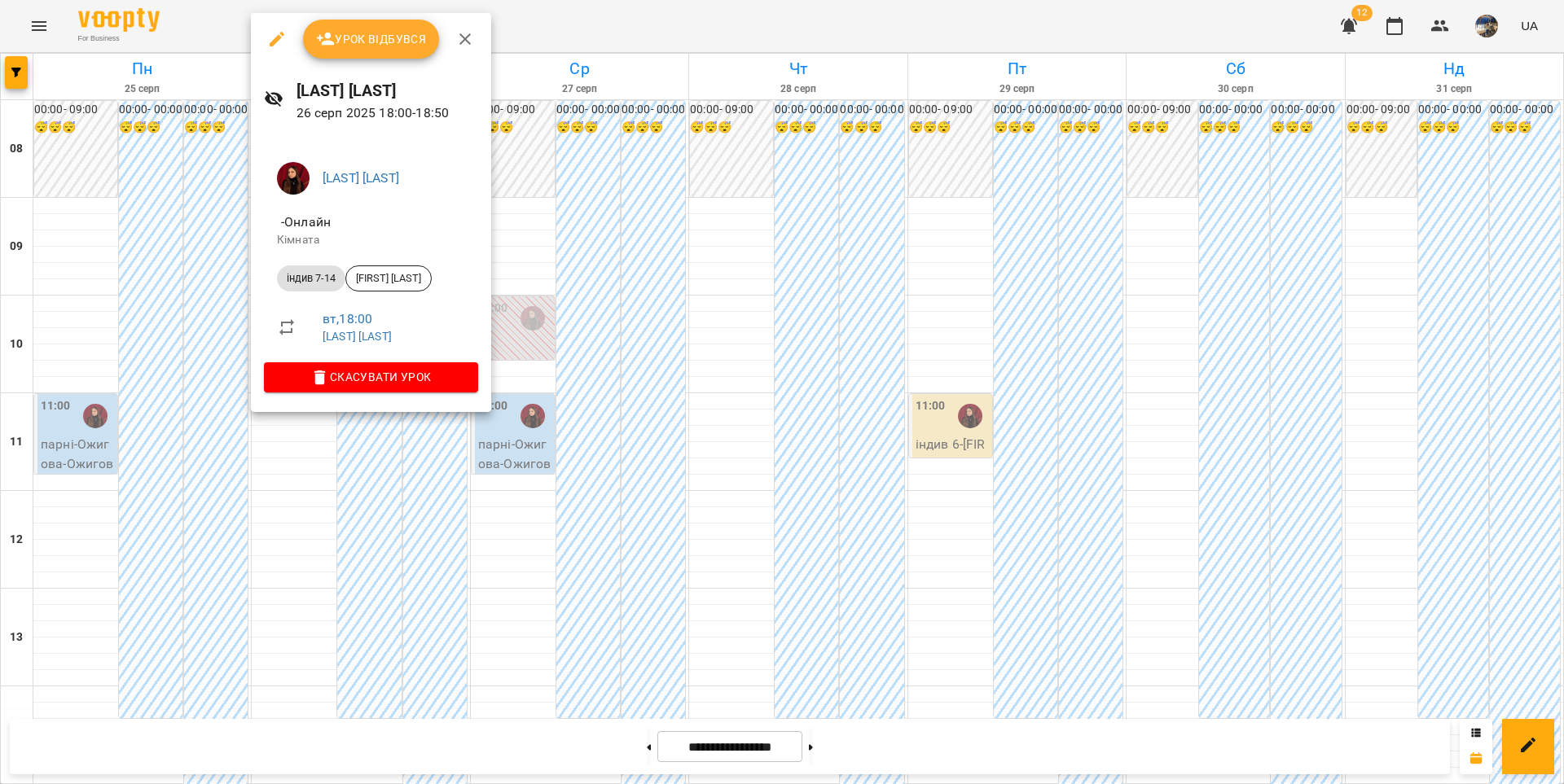 click 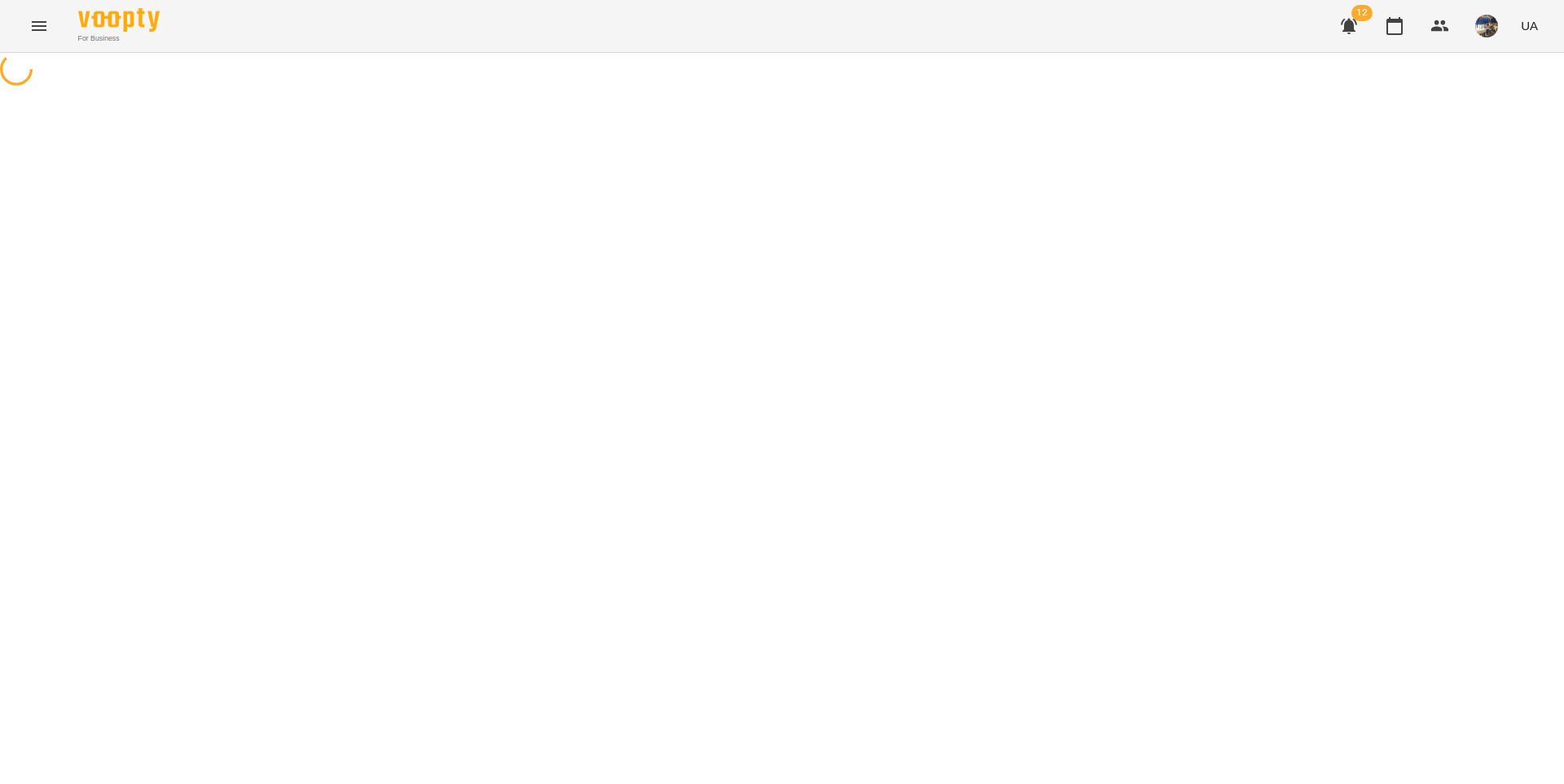 select on "**********" 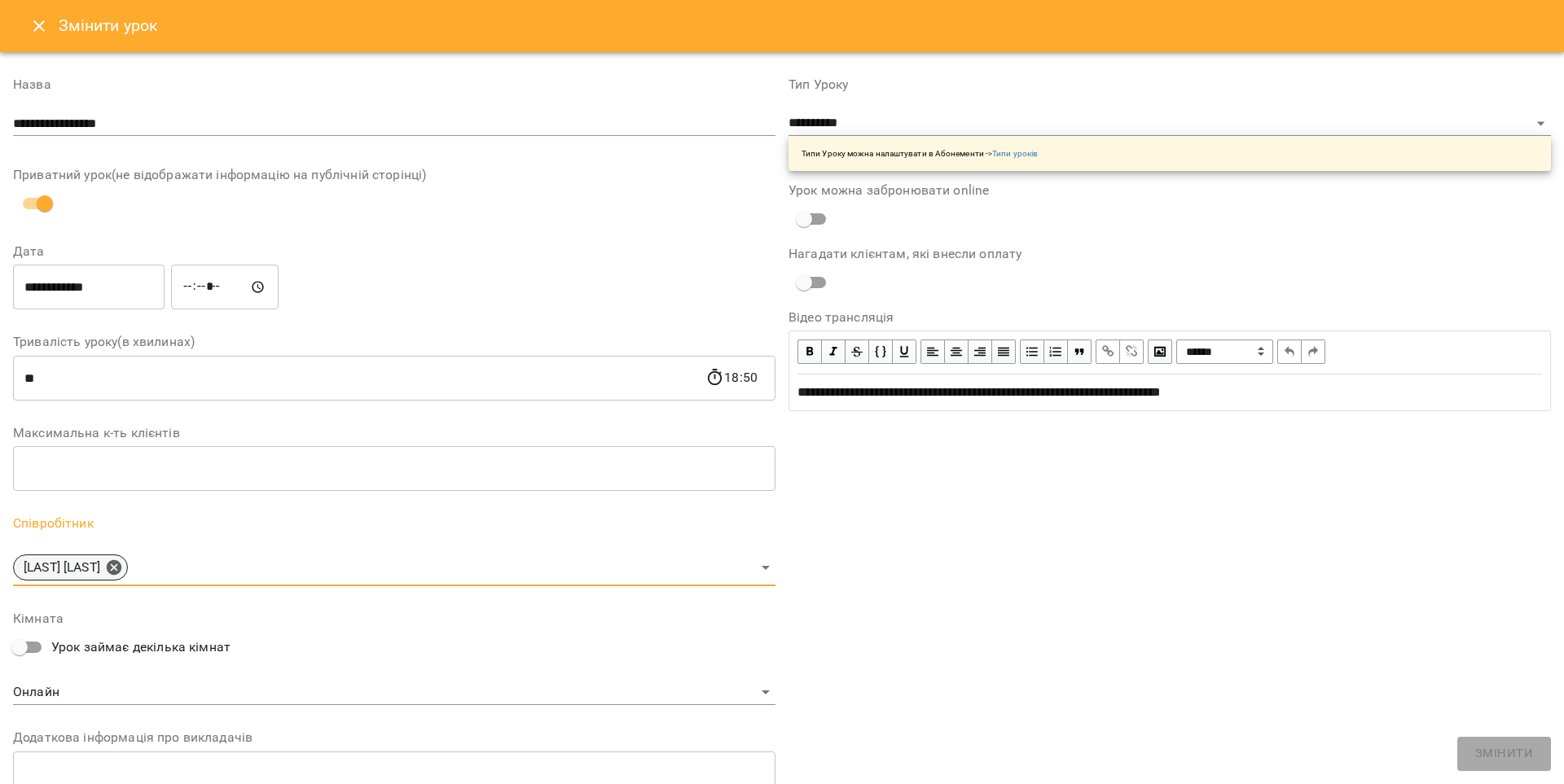 click 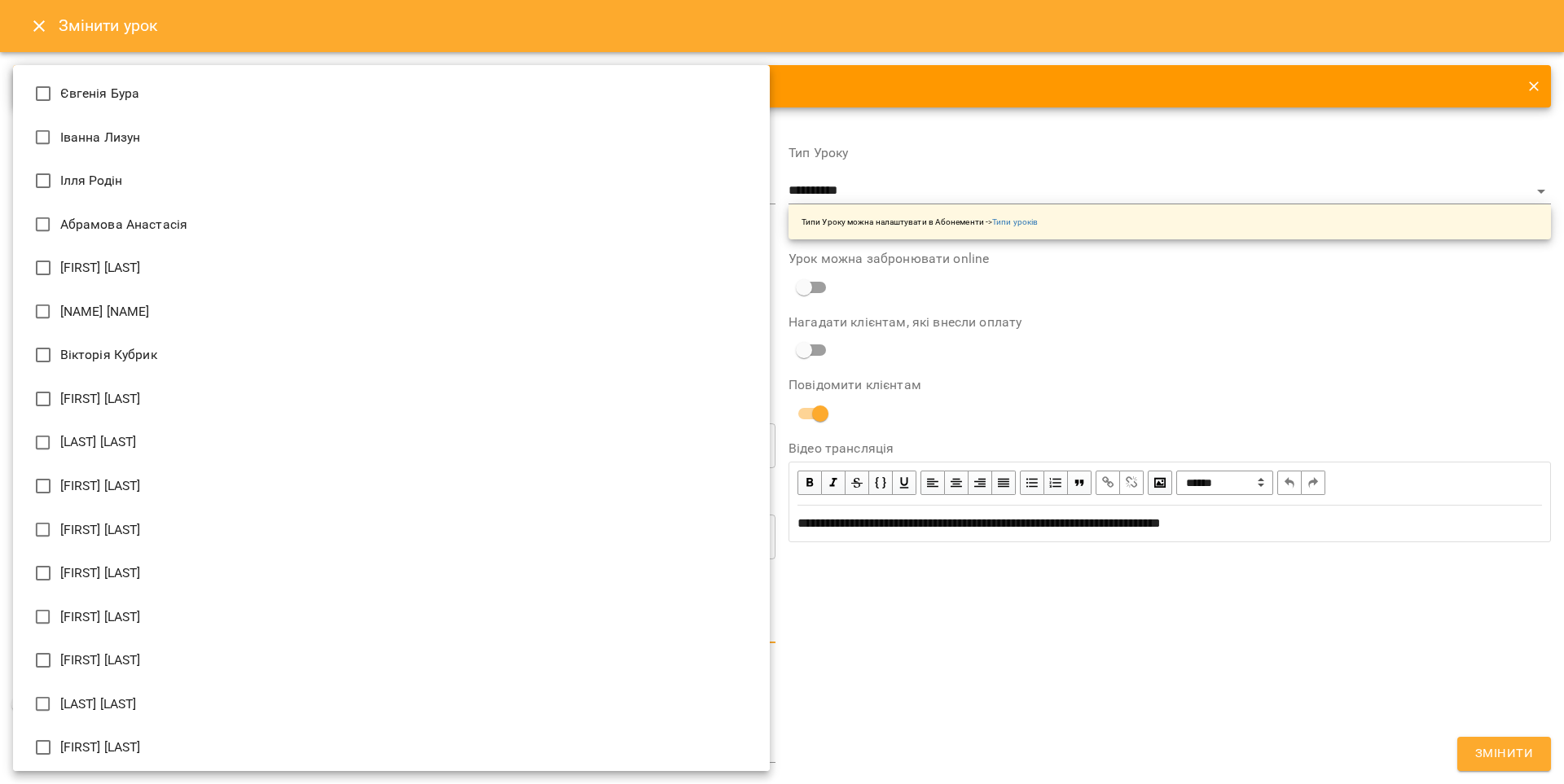 click on "For Business 12 UA Журнал відвідувань / [LAST] [LAST]  вт, 26 серп 2025 18:00 / Урок відбувся вт ,  18:00 [LAST] [LAST] Урок №96 Попередні уроки чт 21 серп 2025 18:00 вт 19 серп 2025 18:00 чт 14 серп 2025 18:00 вт 12 серп 2025 18:00 чт 07 серп 2025 18:00   [LAST] [LAST] ( 50 хв. ) індив 7-14 Змінити урок Скасувати Урок [LAST] [LAST] Онлайн Кімната [FIRST] [LAST]   https://us04web.zoom.us/j/71600289852?pwd=YaMtPKf4Rkx8c4FjRtgzdxePcX7yho.1 Відео трансляція [DATE] [TIME] Створити розсилку   [FIRST] [LAST]   Оцінки Прогул Скасувати
Змінити урок Назва Дата ​" at bounding box center [782, 414] 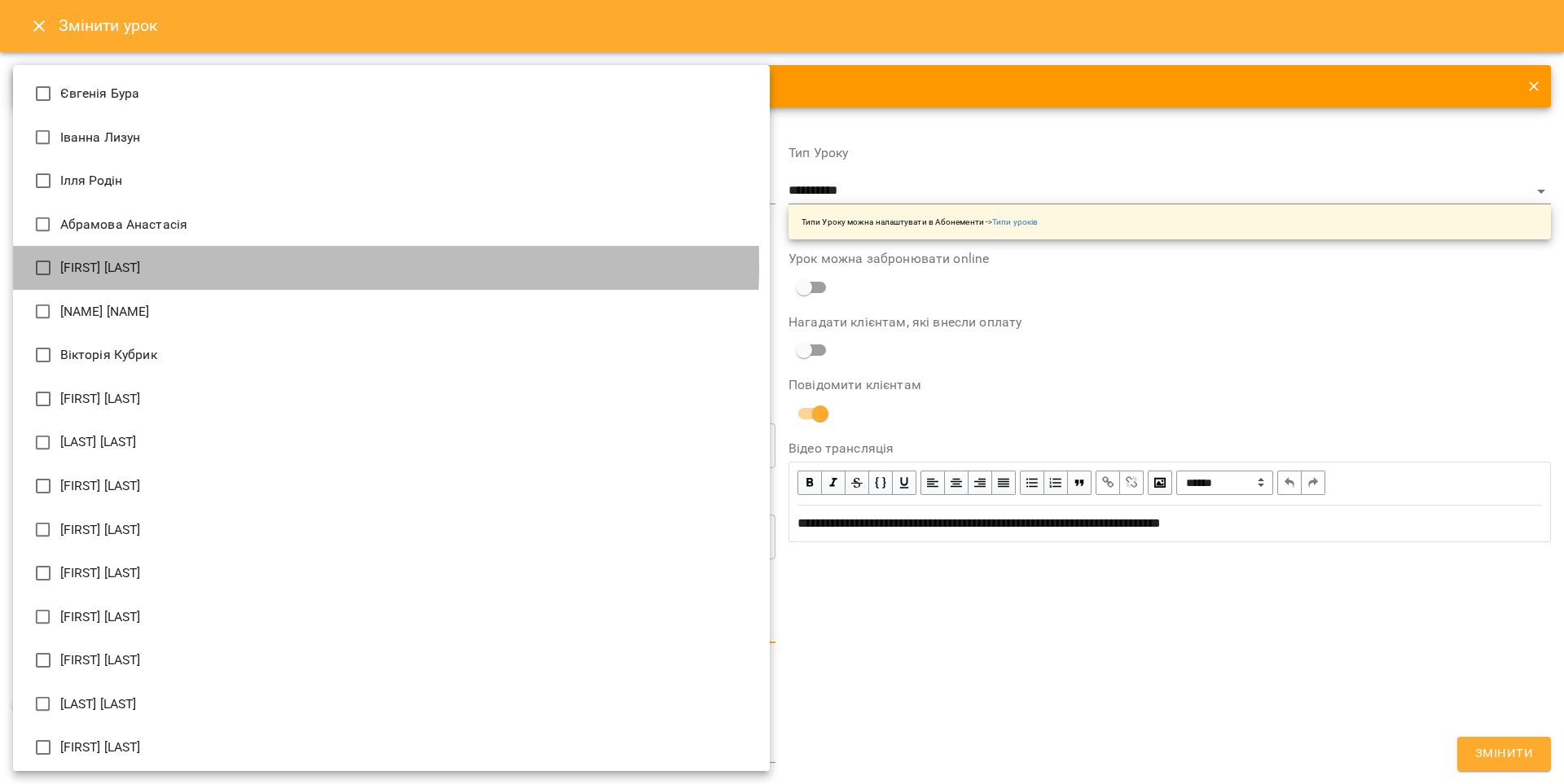 click on "[FIRST] [LAST]" at bounding box center [391, 268] 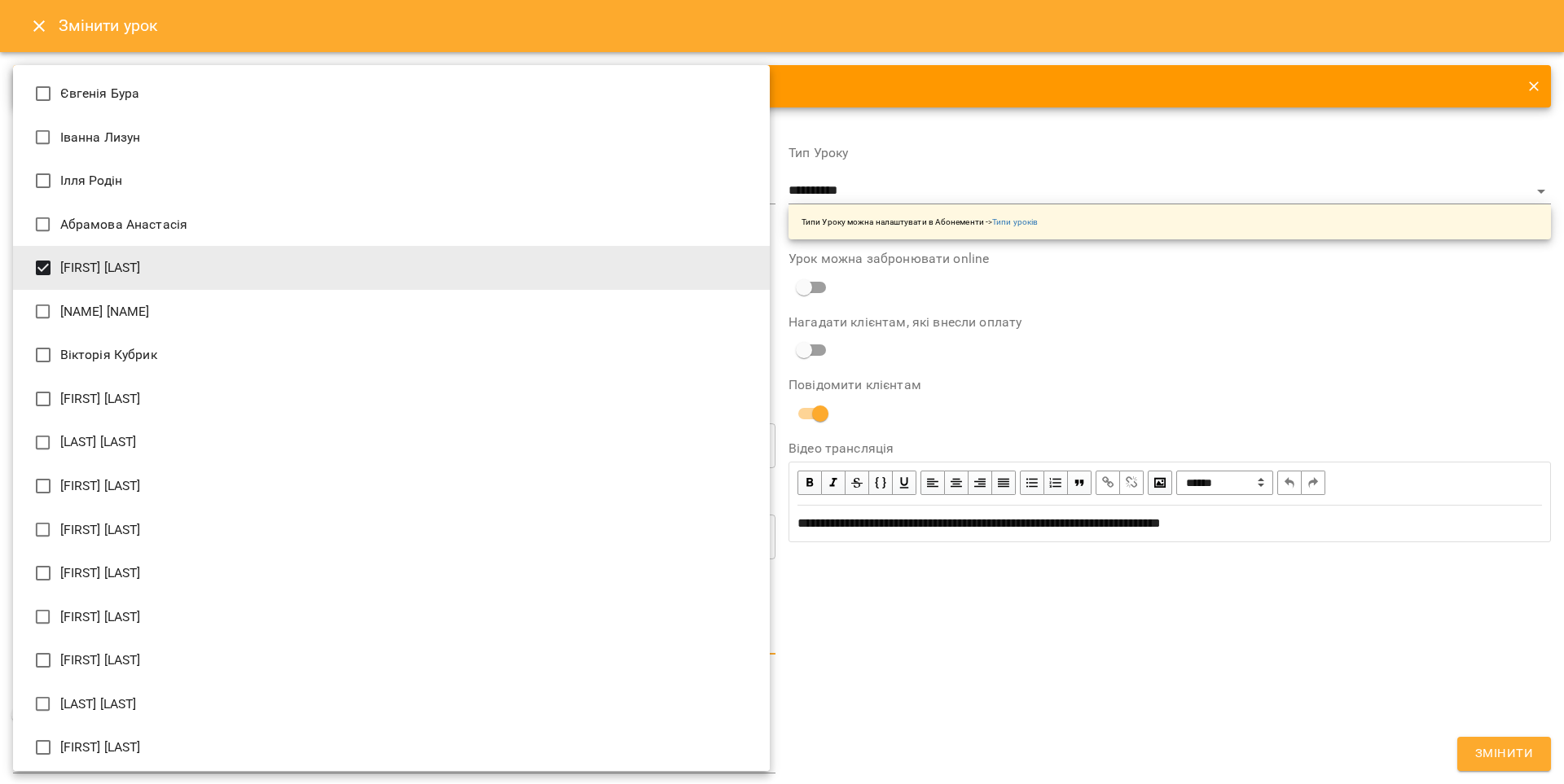 drag, startPoint x: 1522, startPoint y: 763, endPoint x: 1503, endPoint y: 759, distance: 19.4165 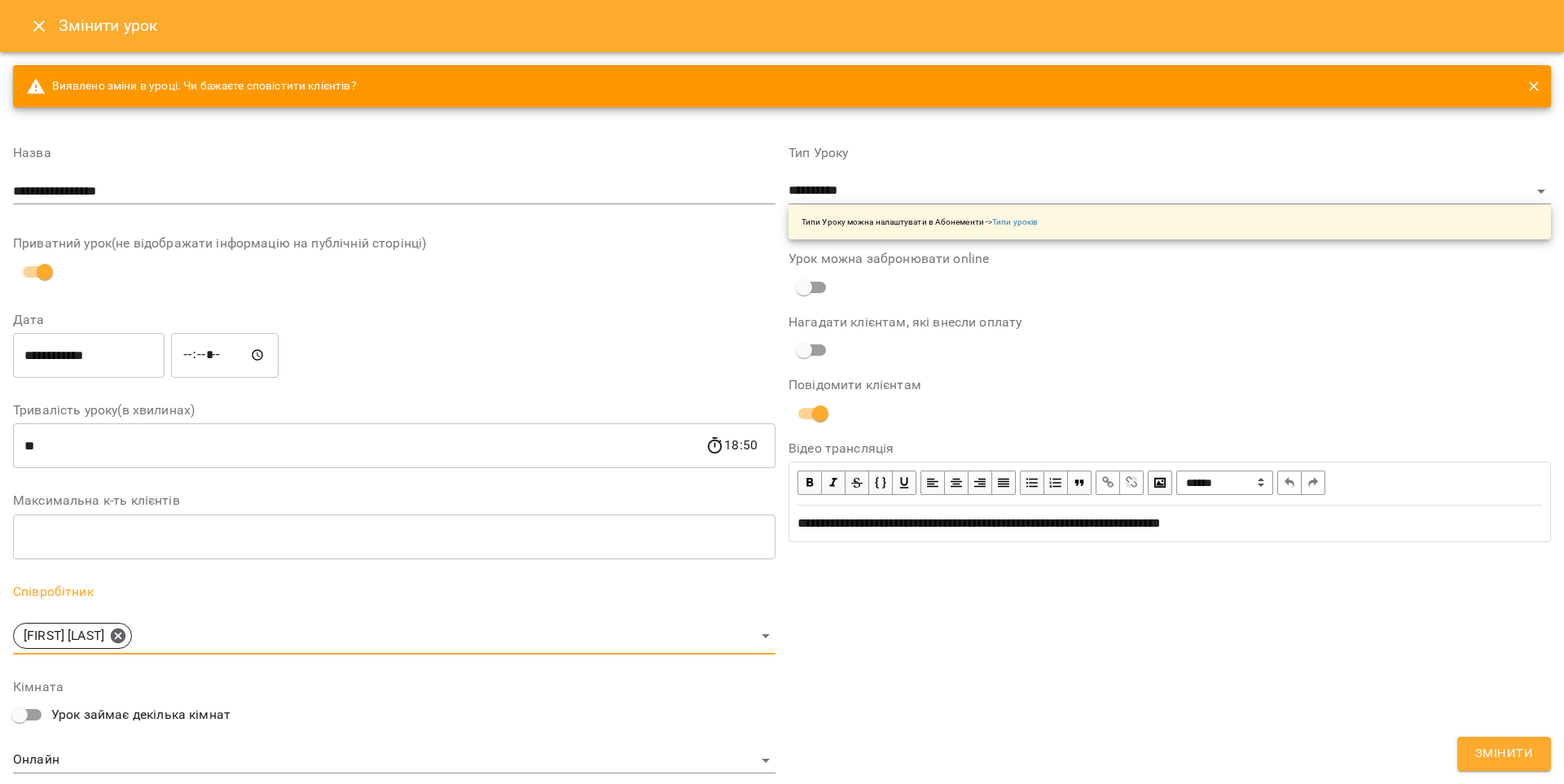 click on "Євгенія Бура Іванна Лизун Ілля Родін Абрамова Анастасія Анастасія Іванова Бондаренко Оксана Вікторія Кубрик Вікторія Половинка Дарина Бондаренко Діана Сподарець Каріна Кузнецова Катерина Халимендик Рожнятовська Анна Сніжана Кіндрат Ферманюк Дарина Якубець Анастасія Яна Гончар" at bounding box center (782, 392) 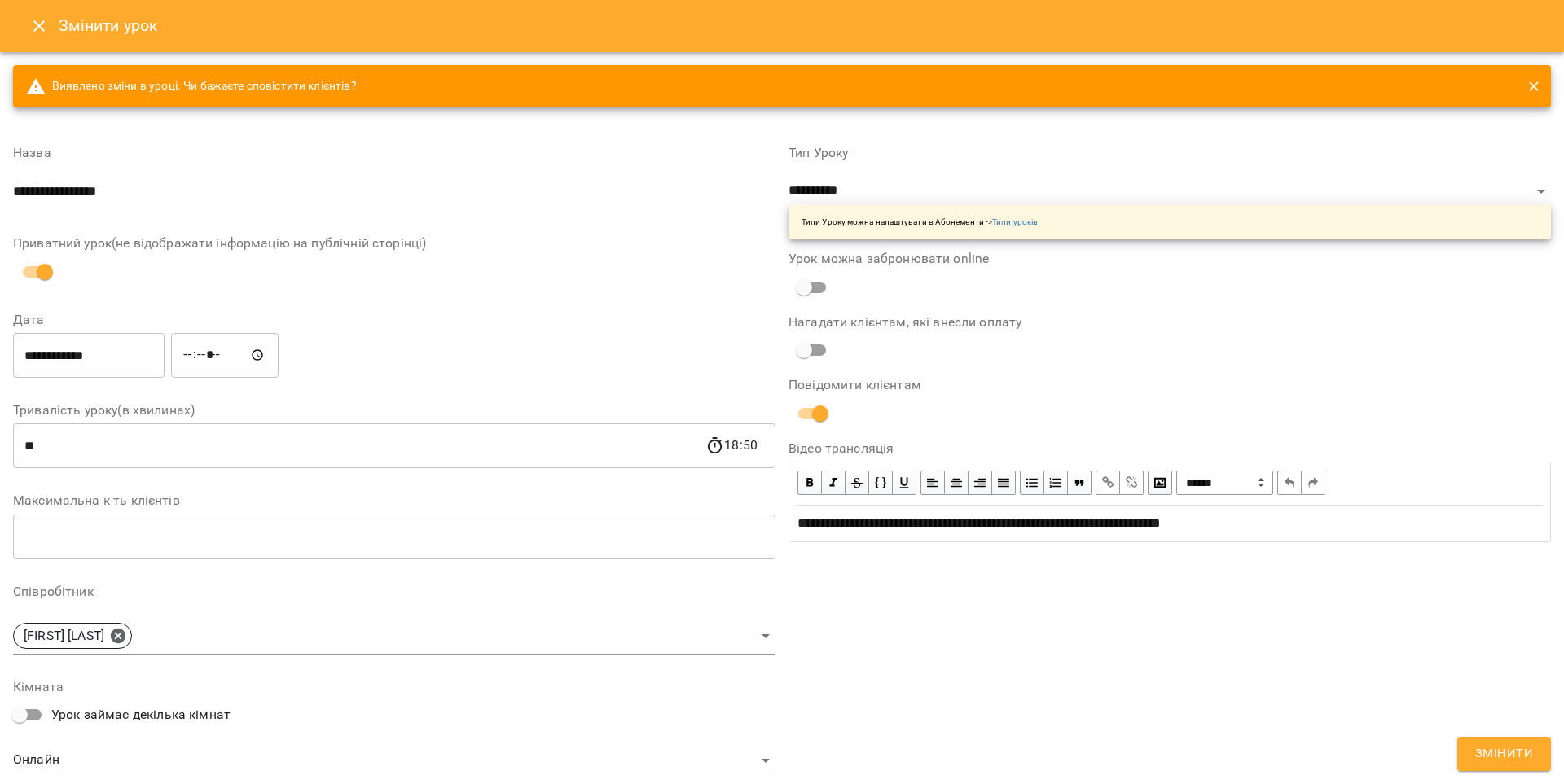 click on "Змінити" at bounding box center (1504, 754) 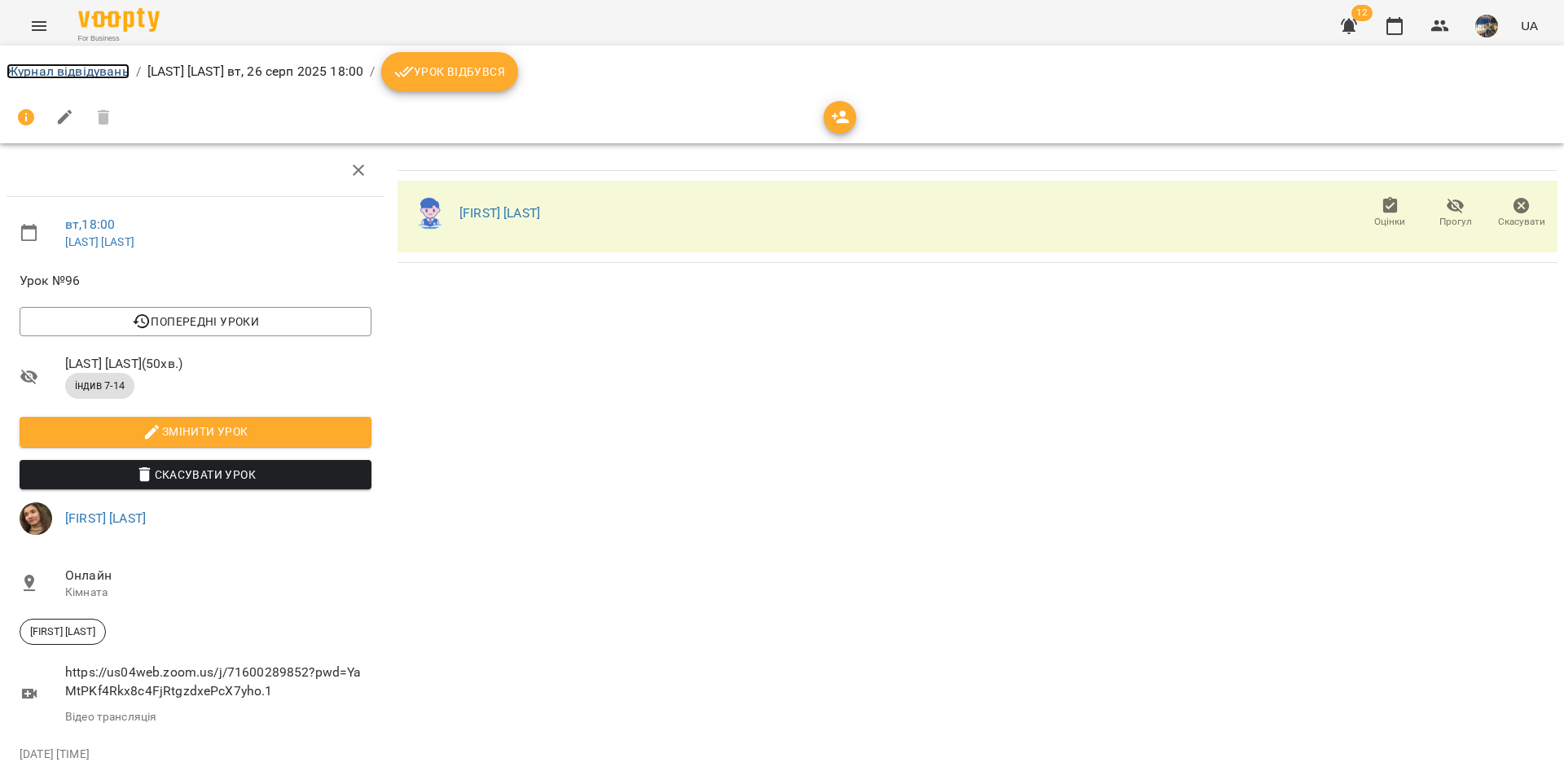click on "Журнал відвідувань" at bounding box center [68, 71] 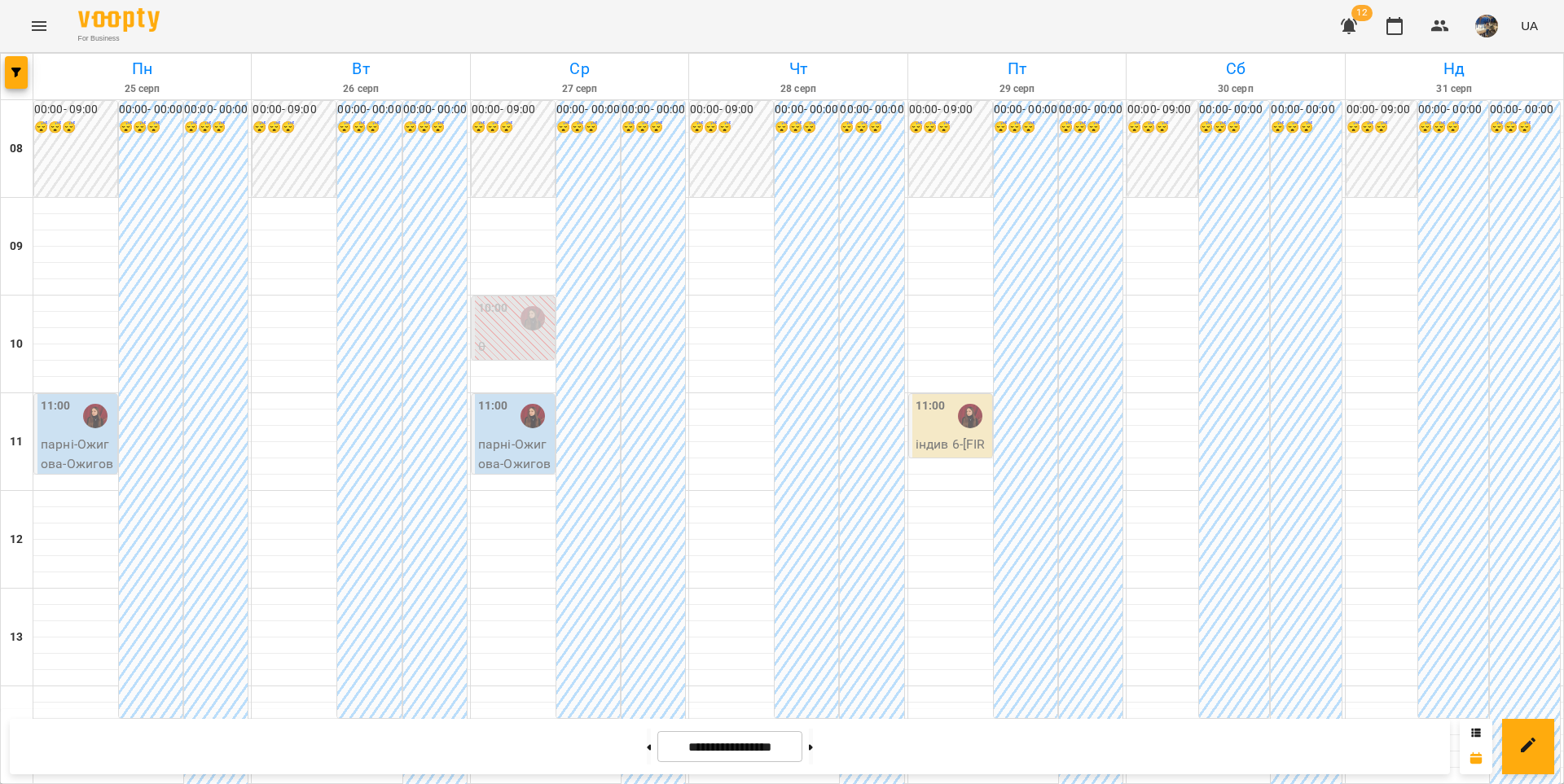 scroll, scrollTop: 757, scrollLeft: 0, axis: vertical 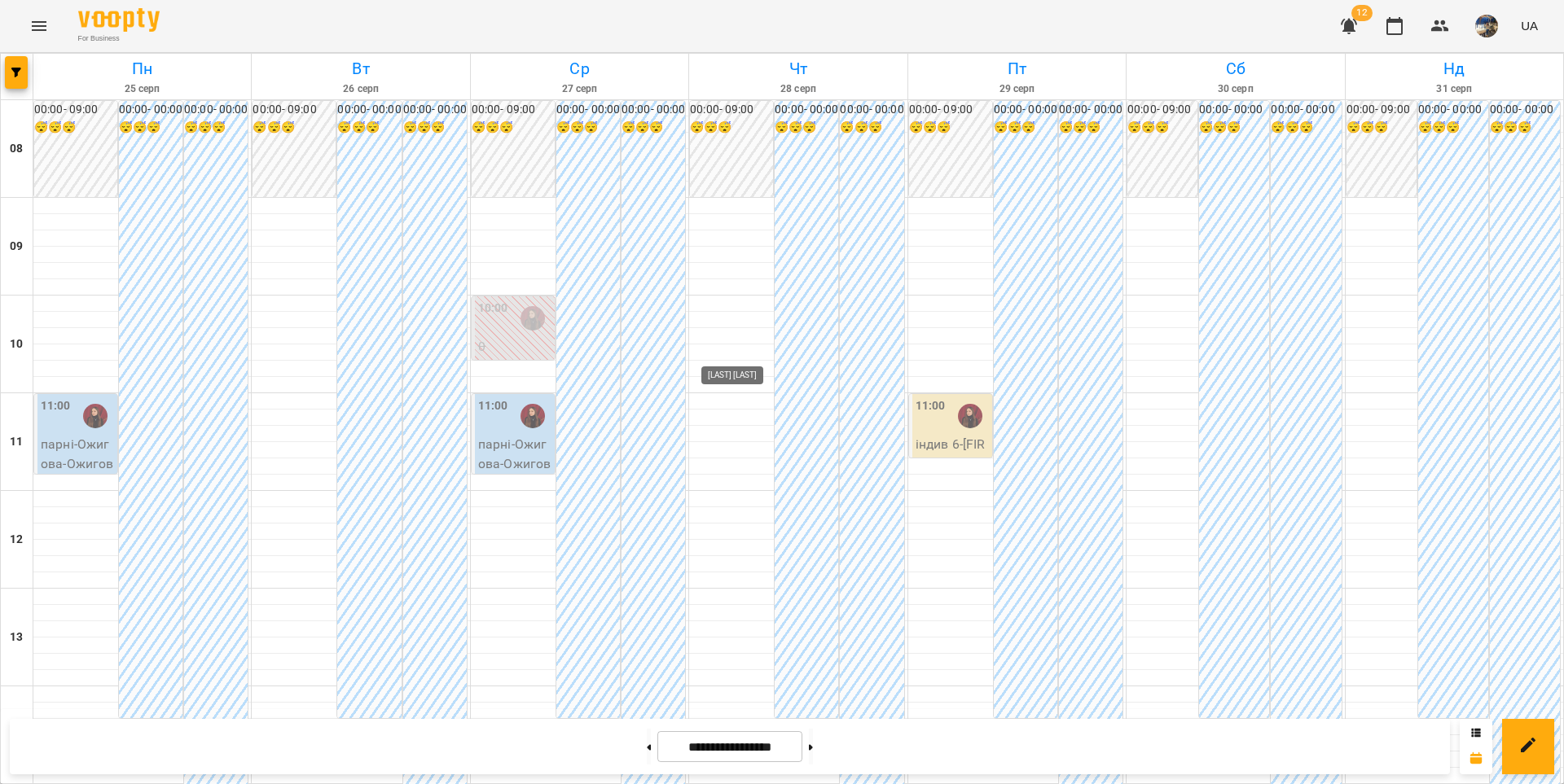click at bounding box center (751, 1100) 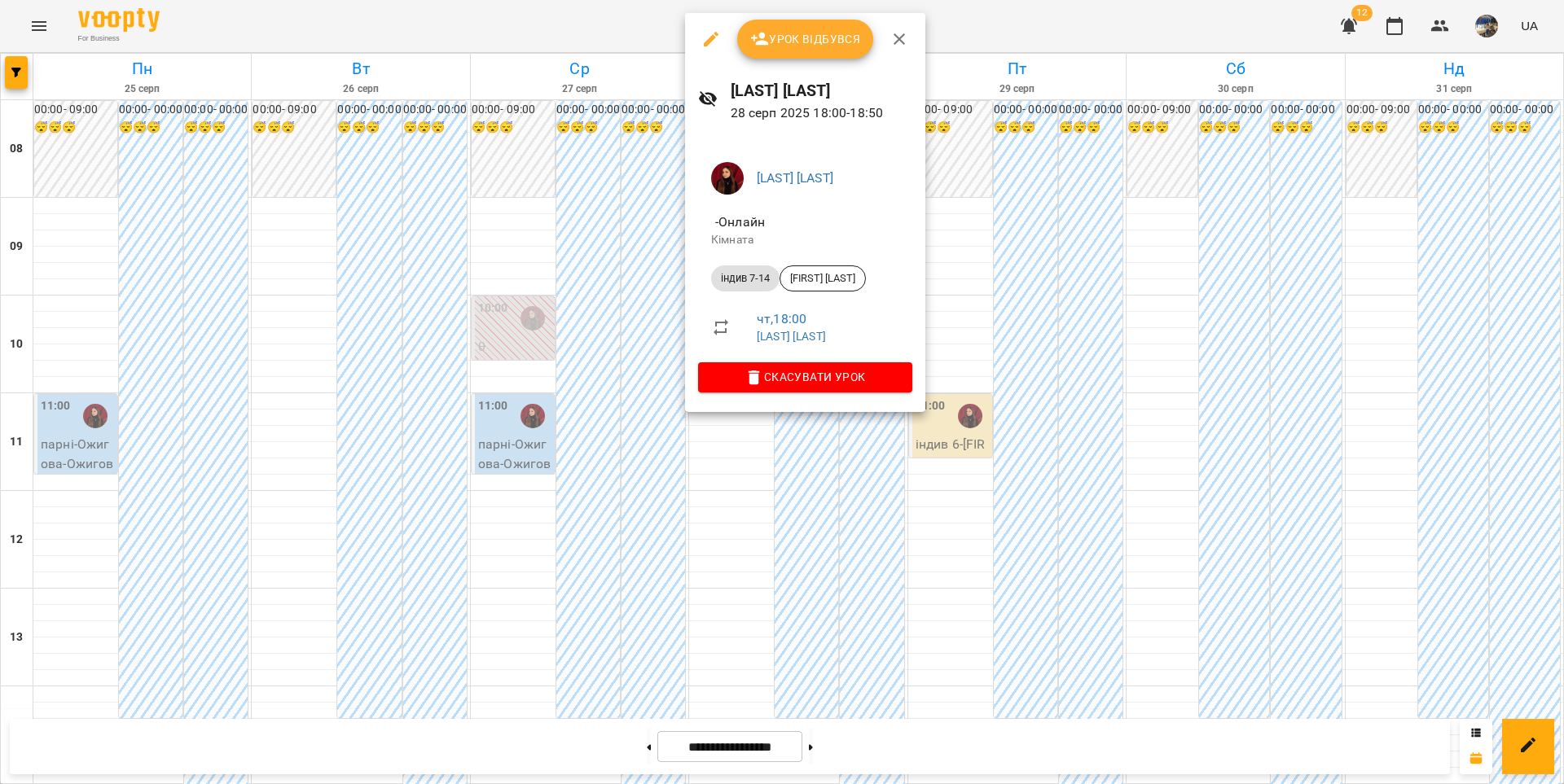 click 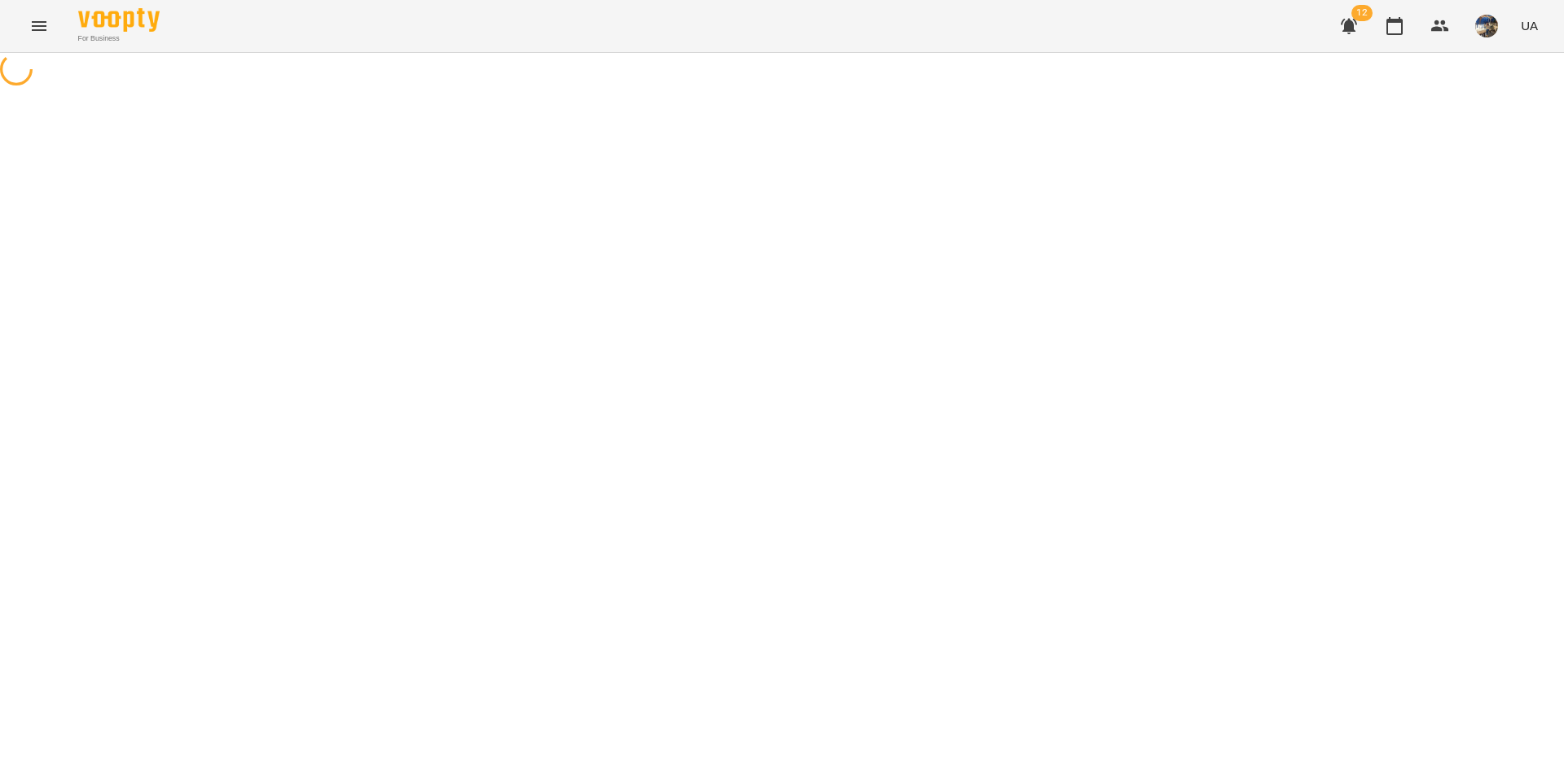 select on "**********" 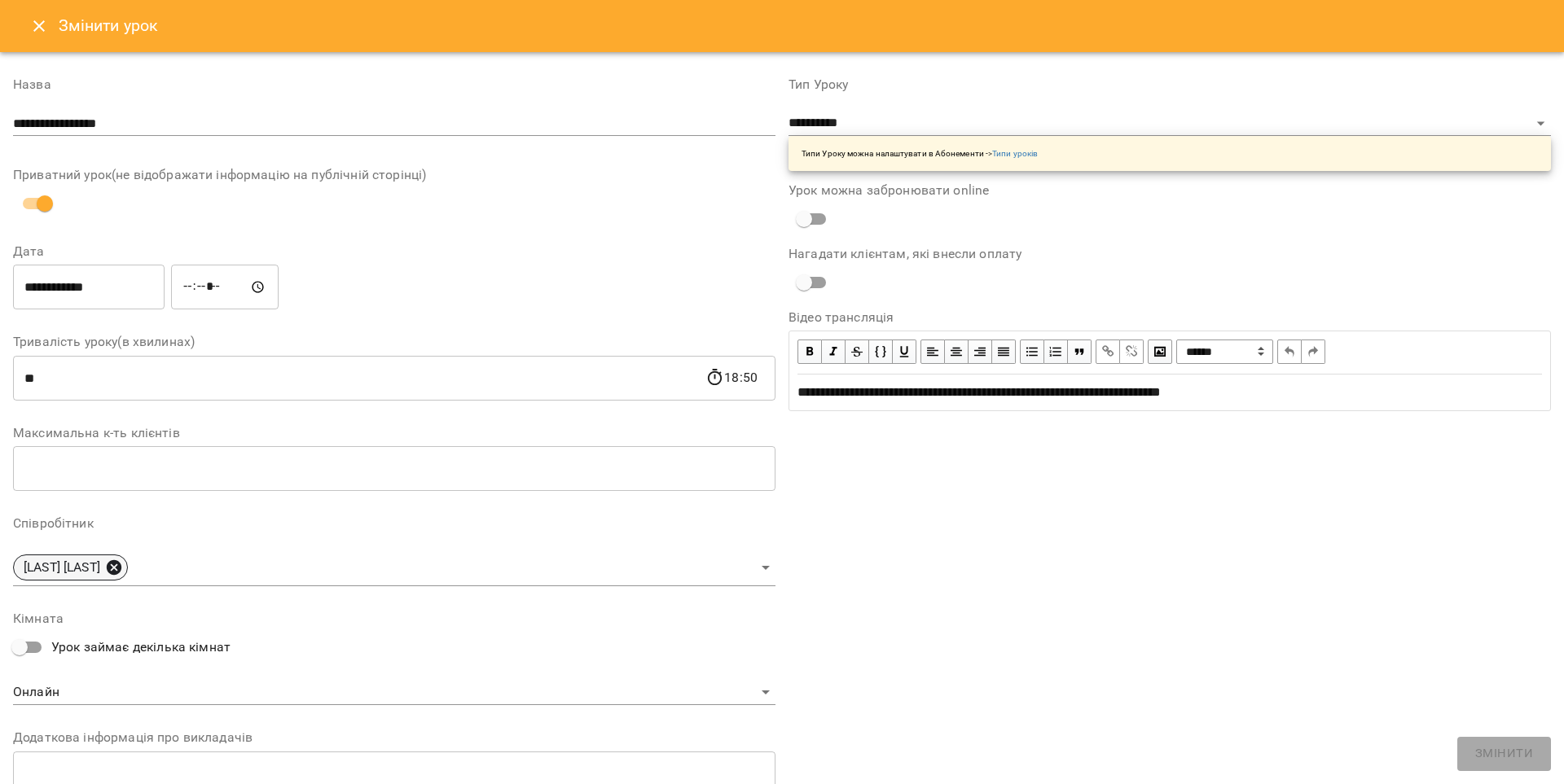 click 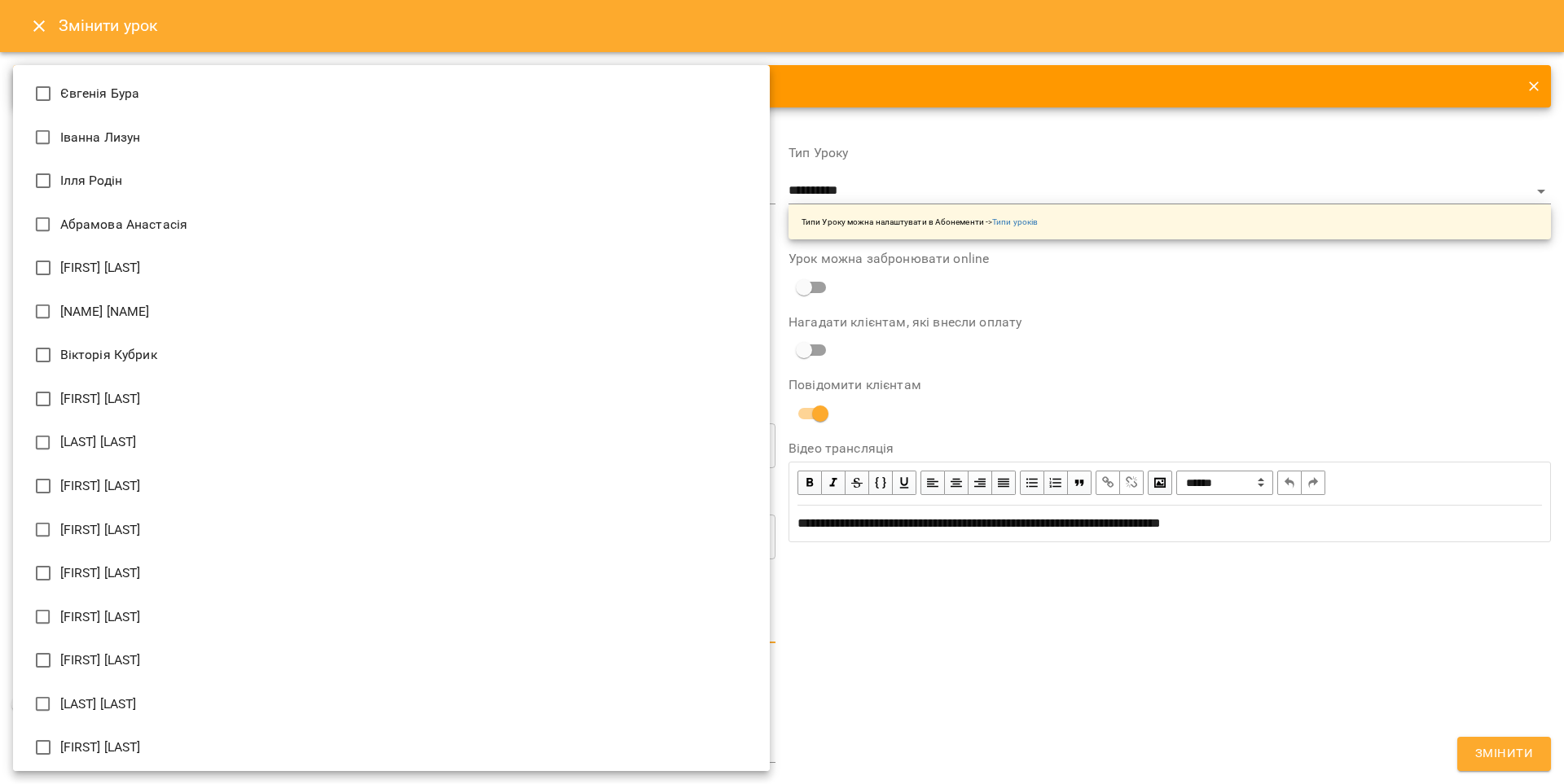 click on "For Business 12 UA Журнал відвідувань / [LAST] [LAST]  чт, 28 серп 2025 18:00 / Урок відбувся чт ,  18:00 [LAST] [LAST] Урок №97 Попередні уроки вт 26 серп 2025 18:00 чт 21 серп 2025 18:00 вт 19 серп 2025 18:00 чт 14 серп 2025 18:00 вт 12 серп 2025 18:00   [LAST] [LAST] ( 50 хв. ) індив 7-14 Змінити урок Скасувати Урок [LAST] [LAST] Онлайн Кімната [FIRST] [LAST]   https://us04web.zoom.us/j/71600289852?pwd=YaMtPKf4Rkx8c4FjRtgzdxePcX7yho.1 Відео трансляція [DATE] [TIME] Створити розсилку   [FIRST] [LAST]   Оцінки Прогул Скасувати
Змінити урок Назва Дата ​" at bounding box center [782, 414] 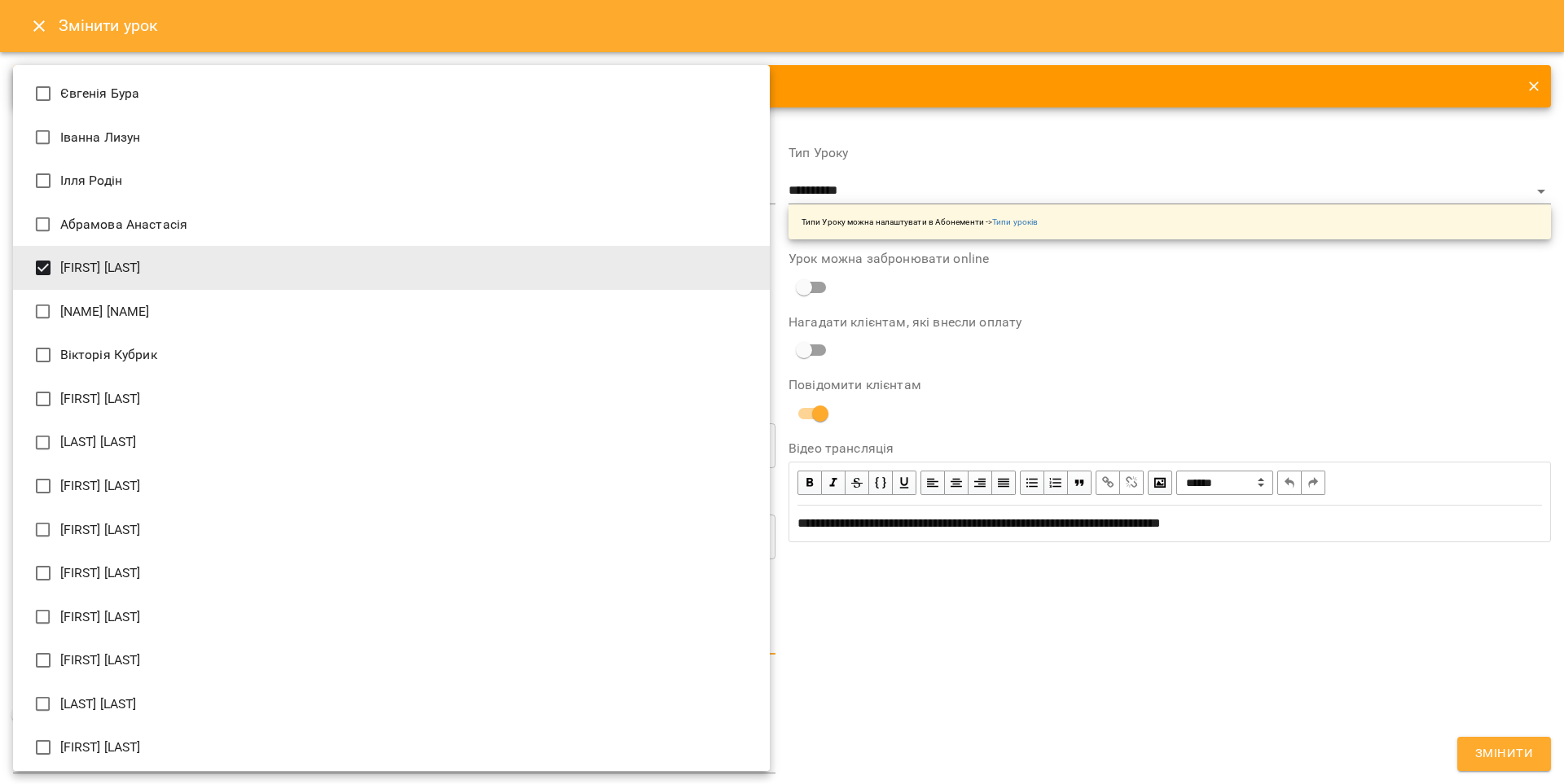 drag, startPoint x: 1477, startPoint y: 628, endPoint x: 1464, endPoint y: 701, distance: 74.1485 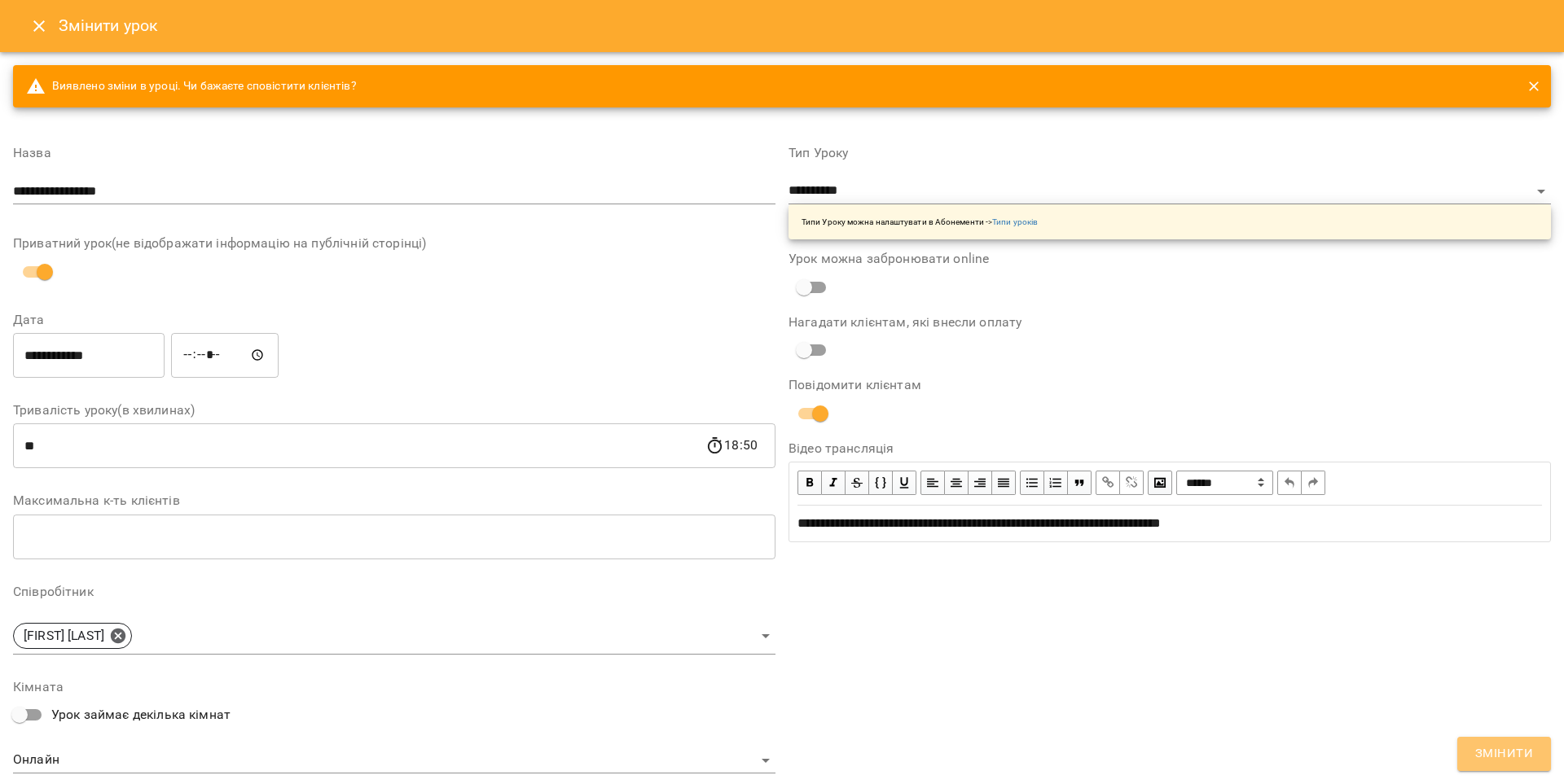 click on "Змінити" at bounding box center (1504, 754) 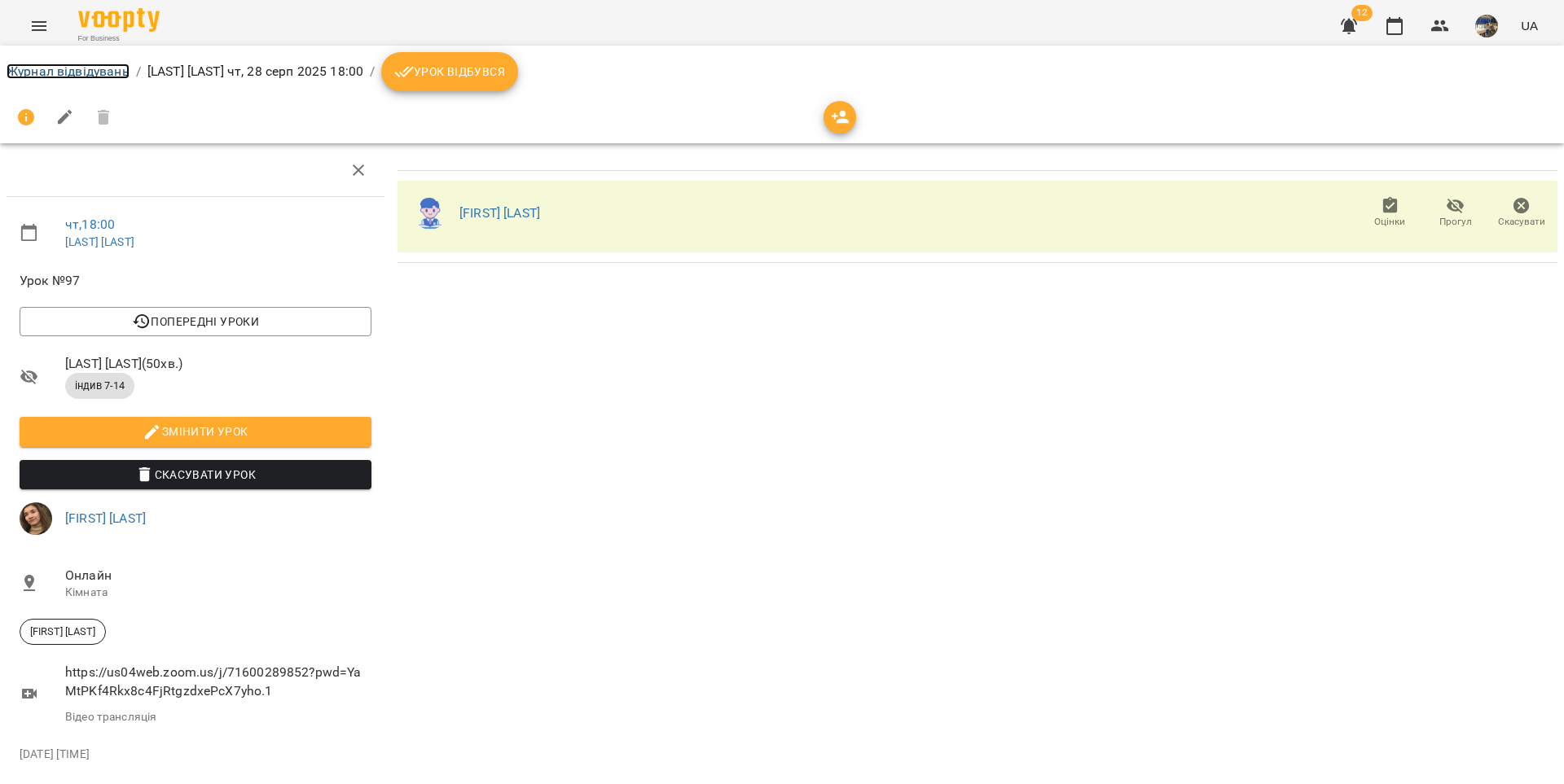 click on "Журнал відвідувань" at bounding box center [68, 71] 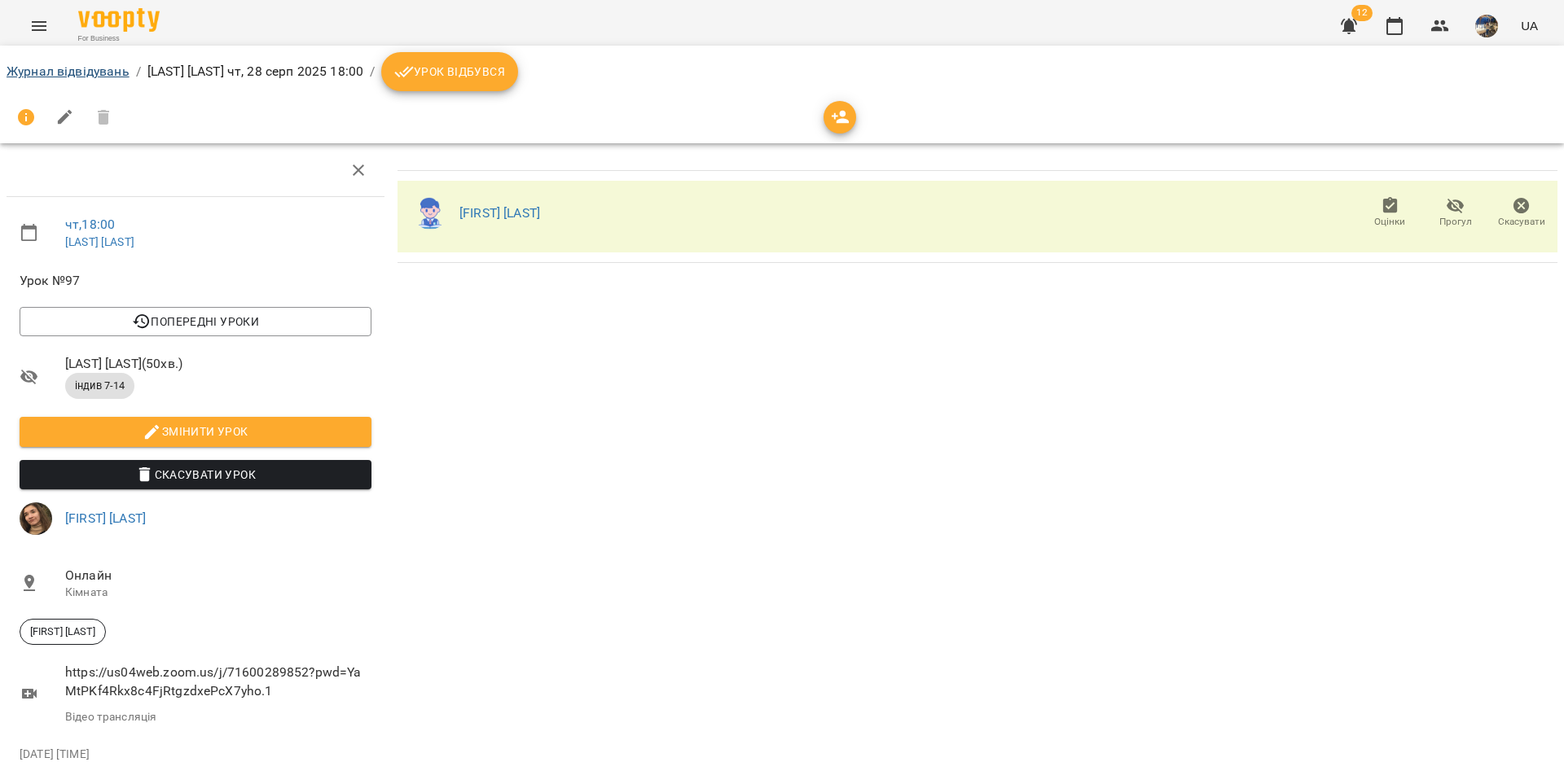 click on "Журнал відвідувань / [NAME]   чт, 28 серп 2025 18:00 / Урок відбувся чт ,  18:00 [NAME] Урок №97 Попередні уроки вт 26 серп 2025 18:00 чт 21 серп 2025 18:00 вт 19 серп 2025 18:00 чт 14 серп 2025 18:00 вт 12 серп 2025 18:00   [NAME] ( 50 хв. ) індив 7-14 Змінити урок Скасувати Урок [NAME] Онлайн Кімната [NAME]   https://us04web.zoom.us/j/71600289852?pwd=YaMtPKf4Rkx8c4FjRtgzdxePcX7yho.1 Відео трансляція 2025-08-05 14:43:12 Створити розсилку   [NAME]   Оцінки Прогул Скасувати" at bounding box center [782, 440] 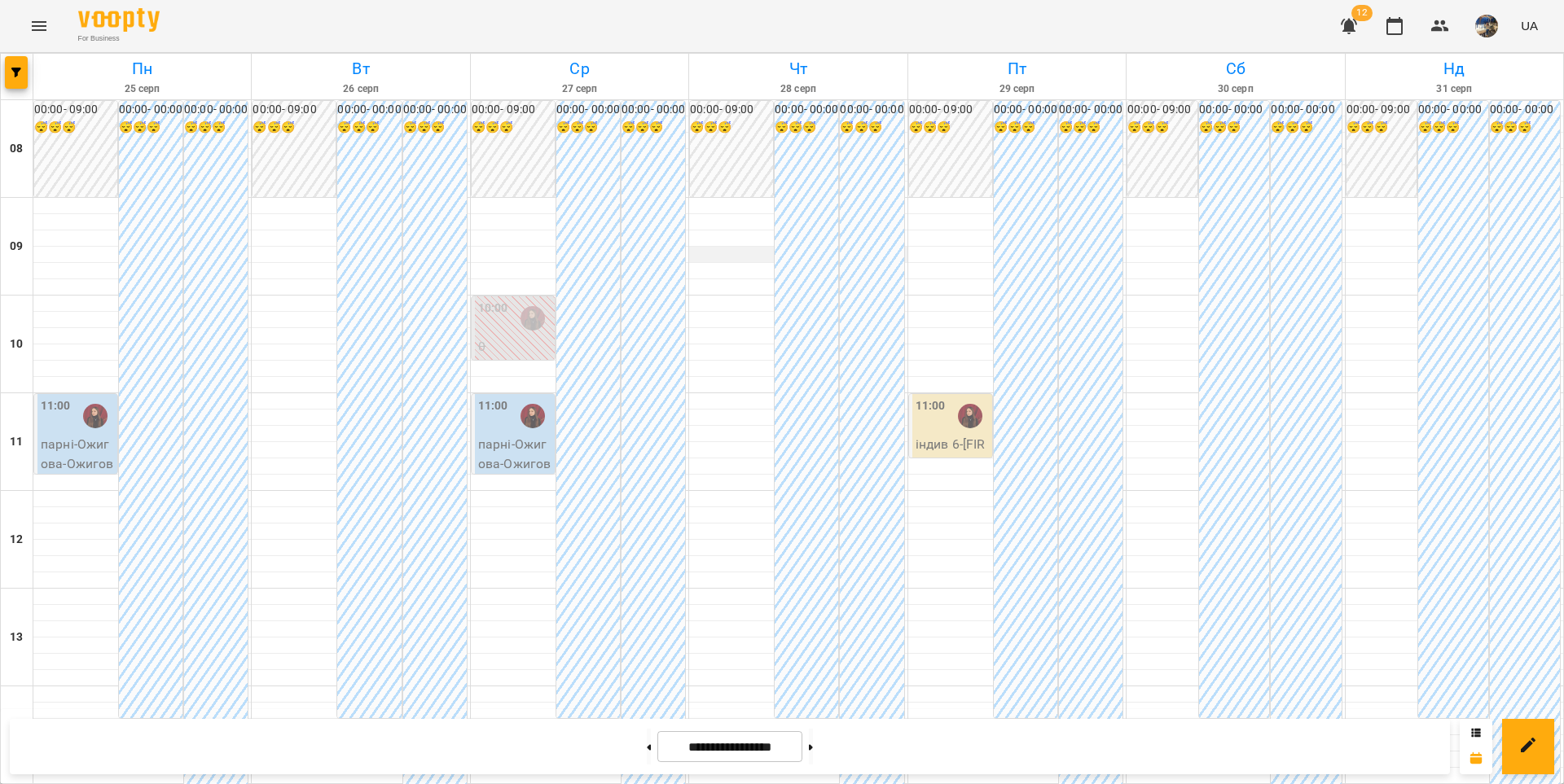 scroll, scrollTop: 232, scrollLeft: 0, axis: vertical 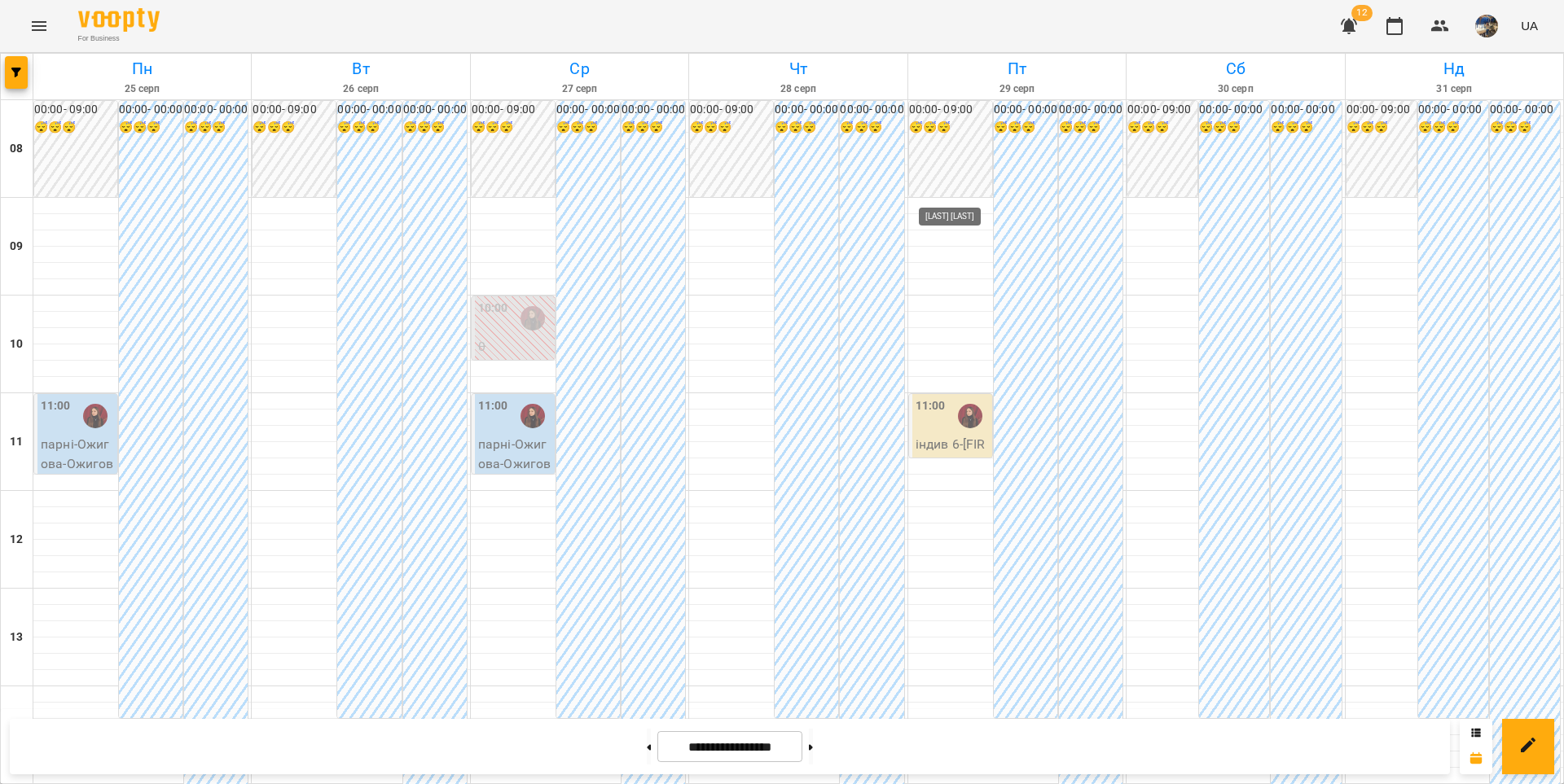 click at bounding box center (970, 416) 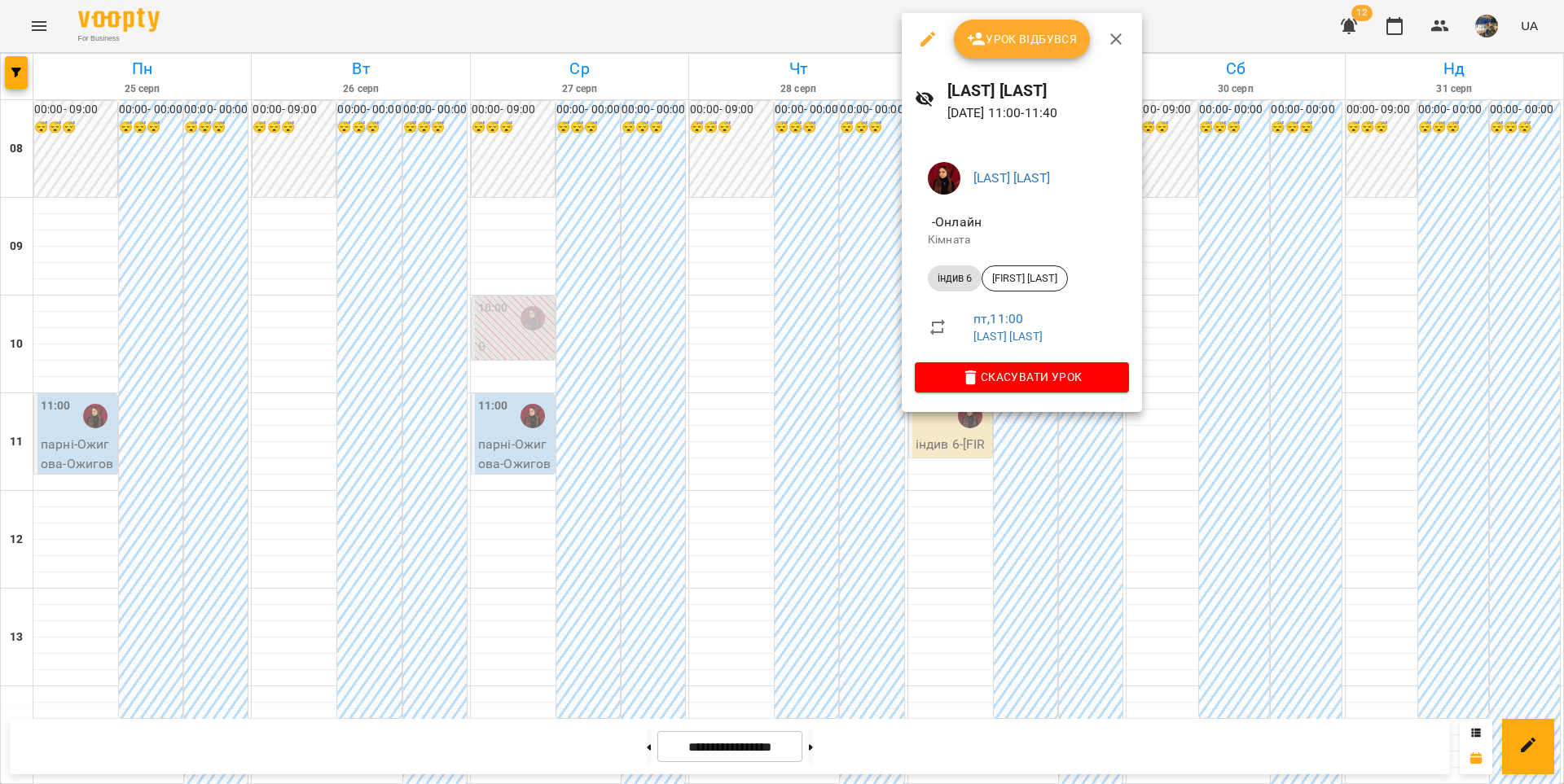 click 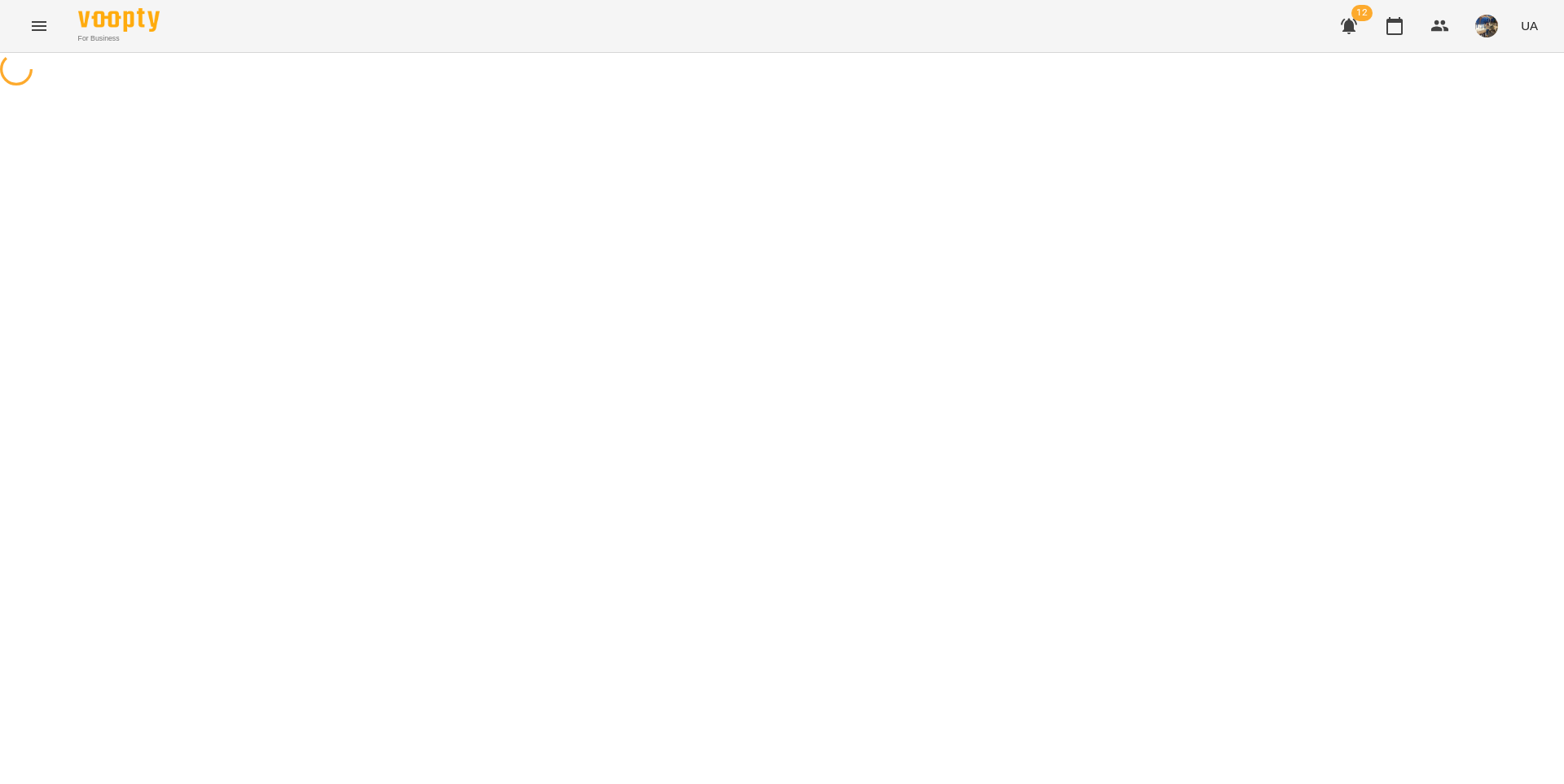 select on "*******" 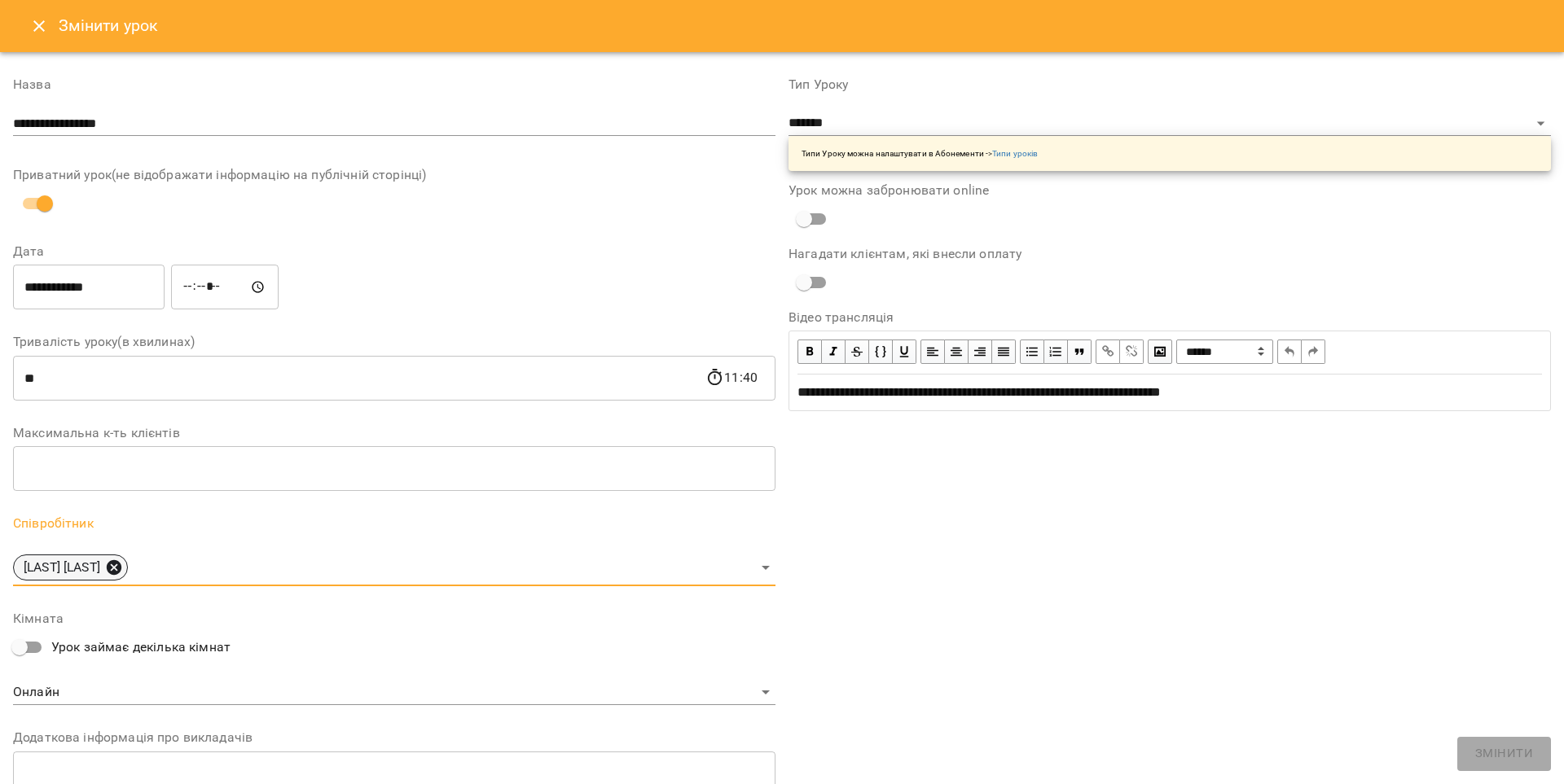 click 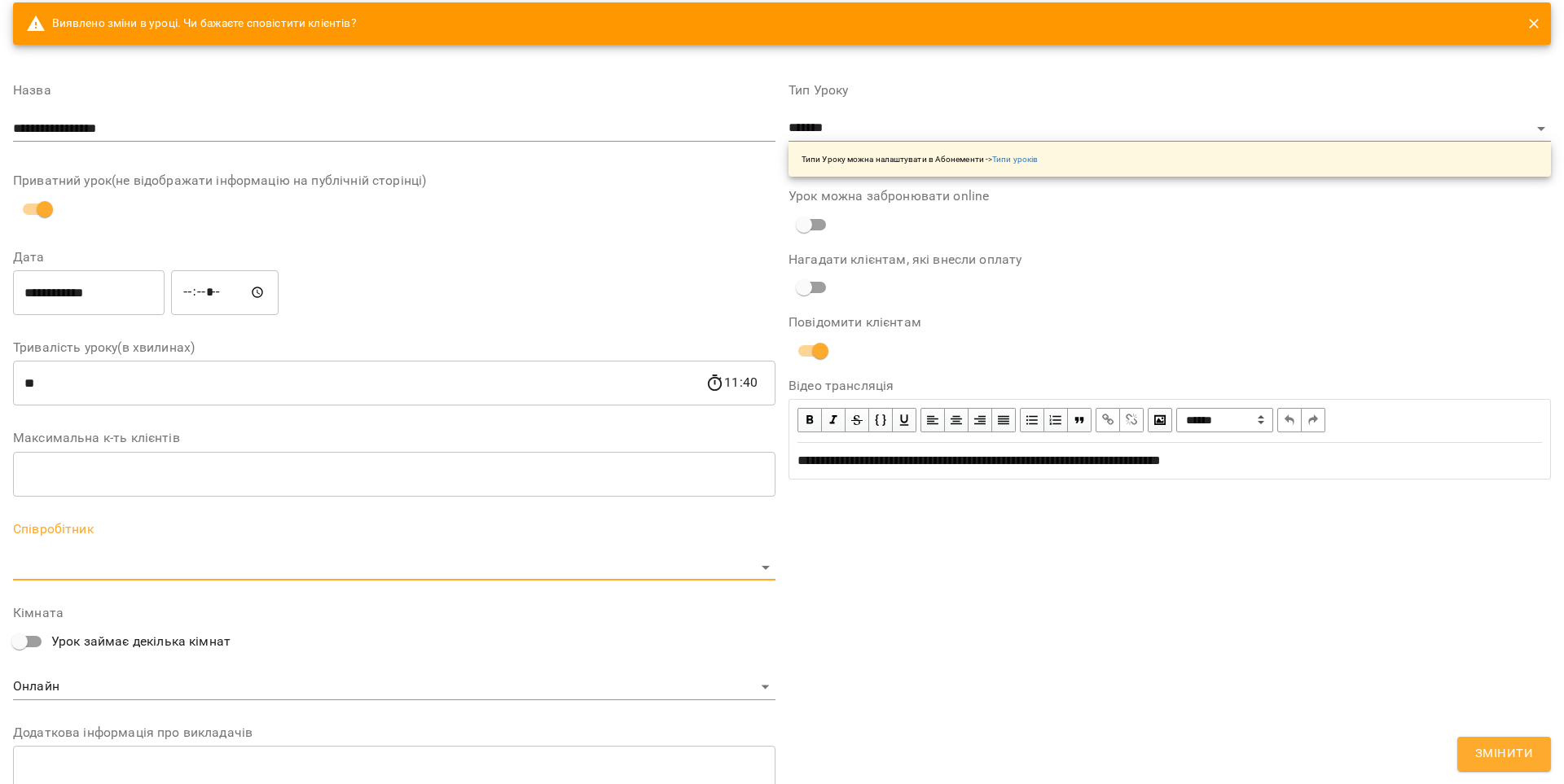 scroll, scrollTop: 91, scrollLeft: 0, axis: vertical 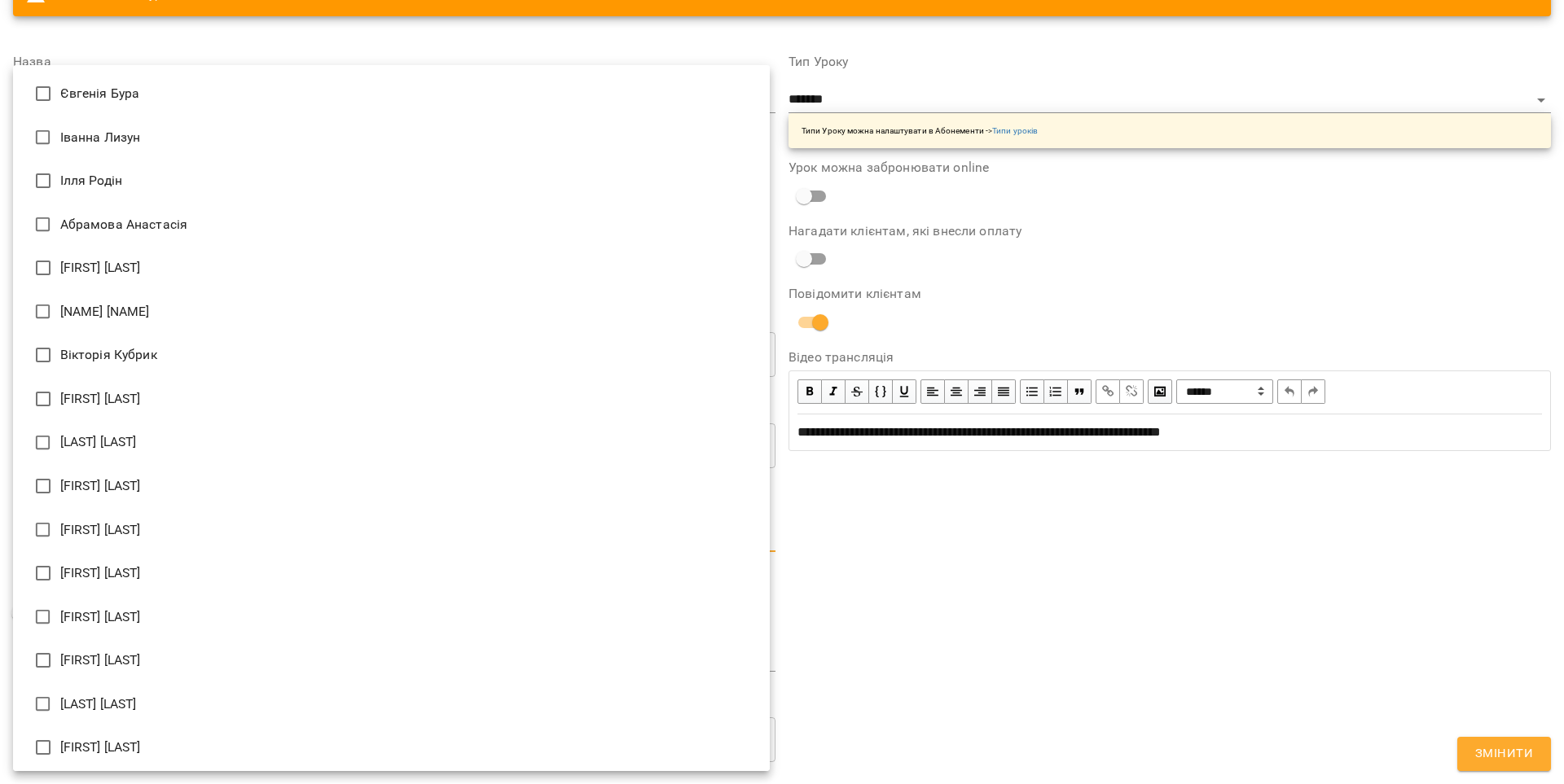 click on "**********" at bounding box center [782, 414] 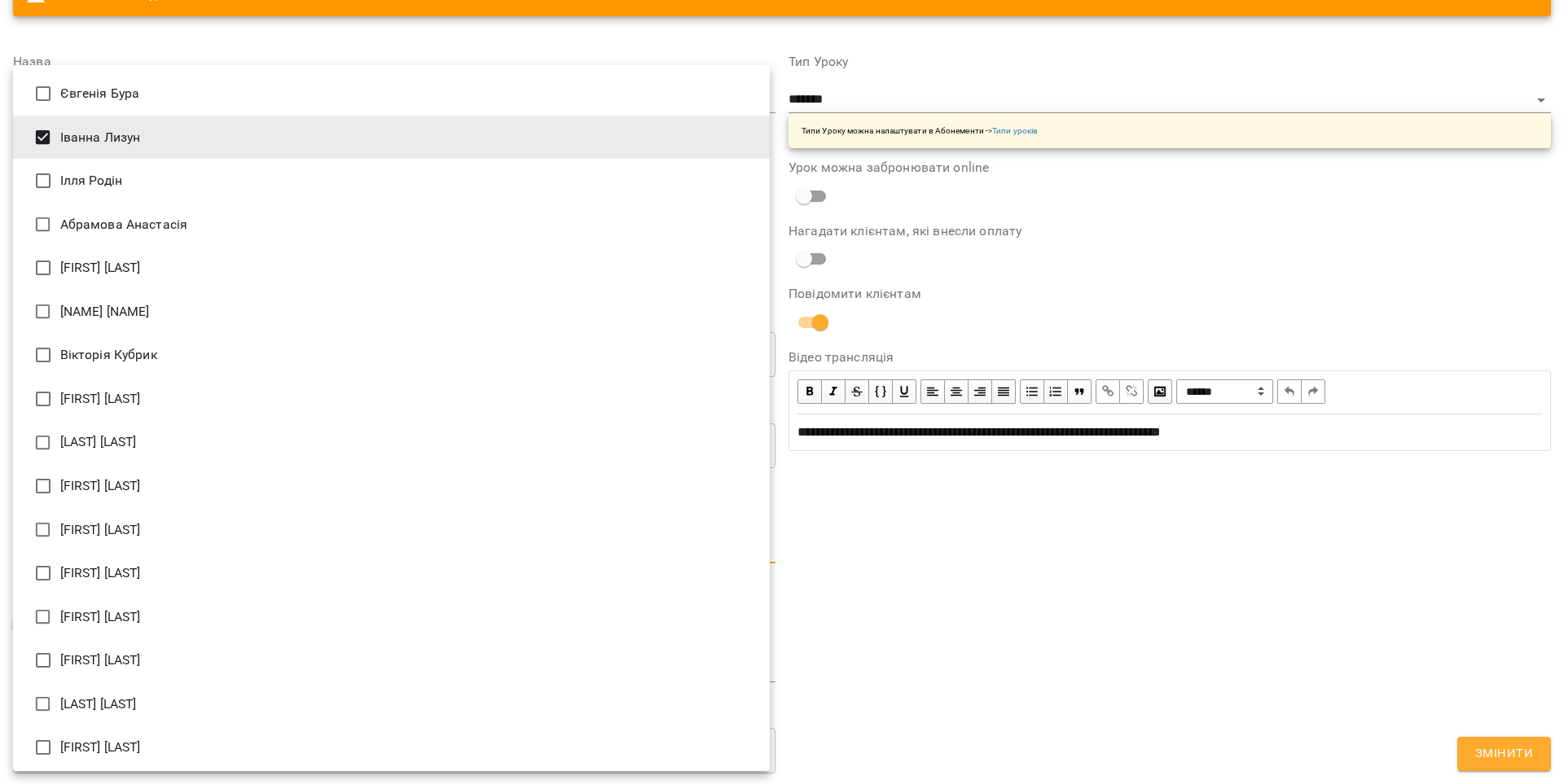 click at bounding box center [782, 392] 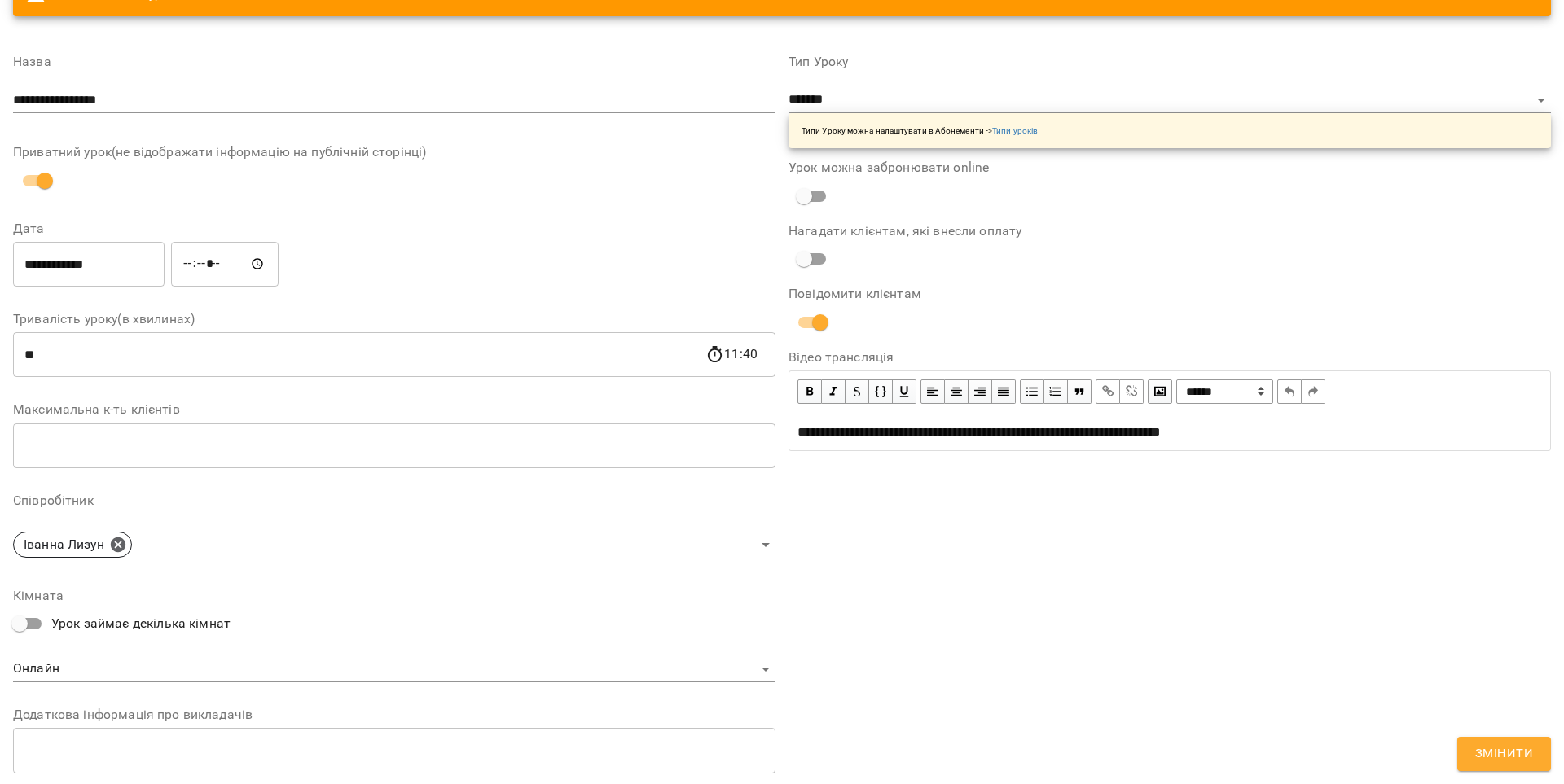 click on "Змінити" at bounding box center [1504, 754] 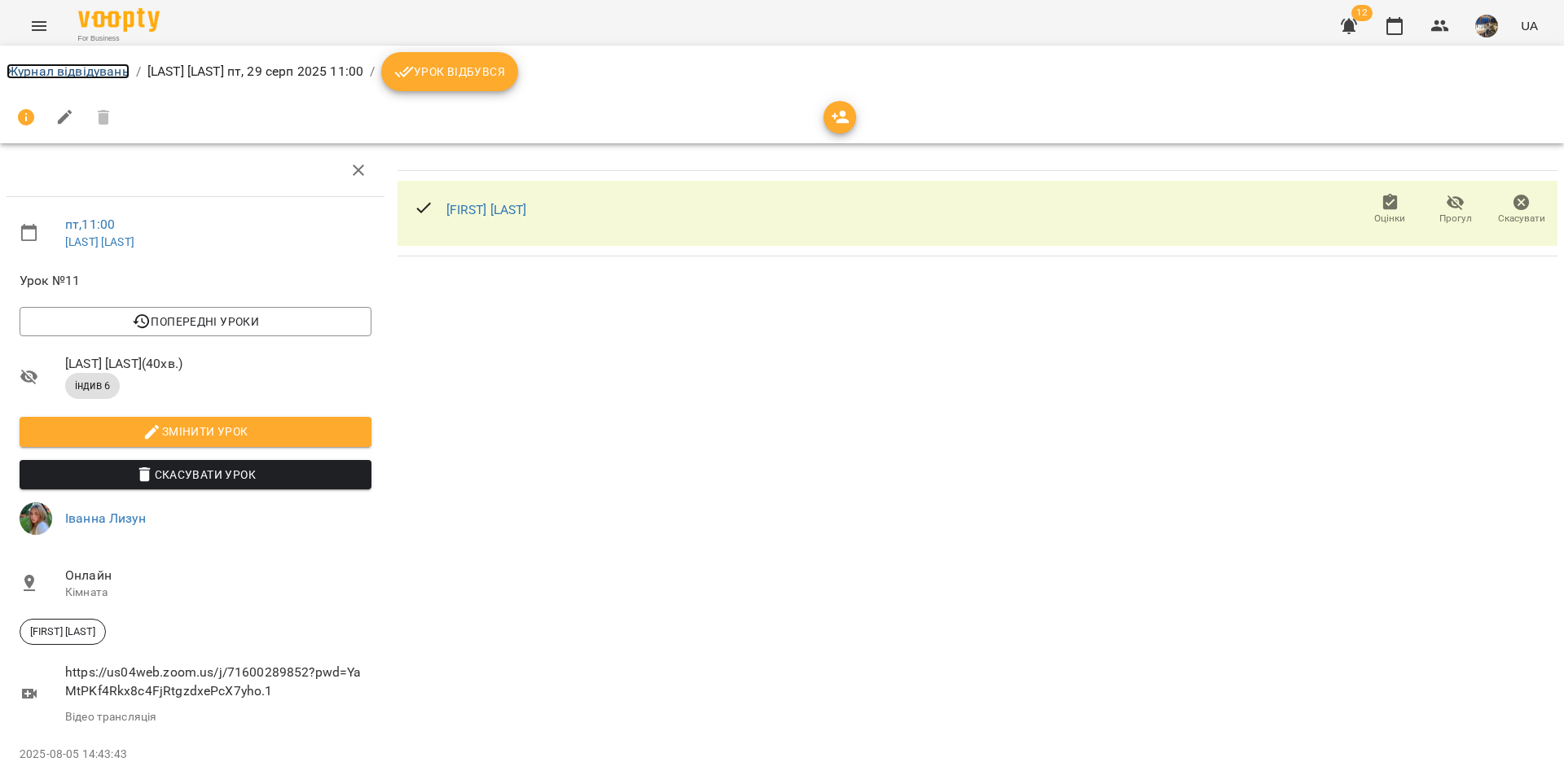 click on "Журнал відвідувань" at bounding box center (68, 71) 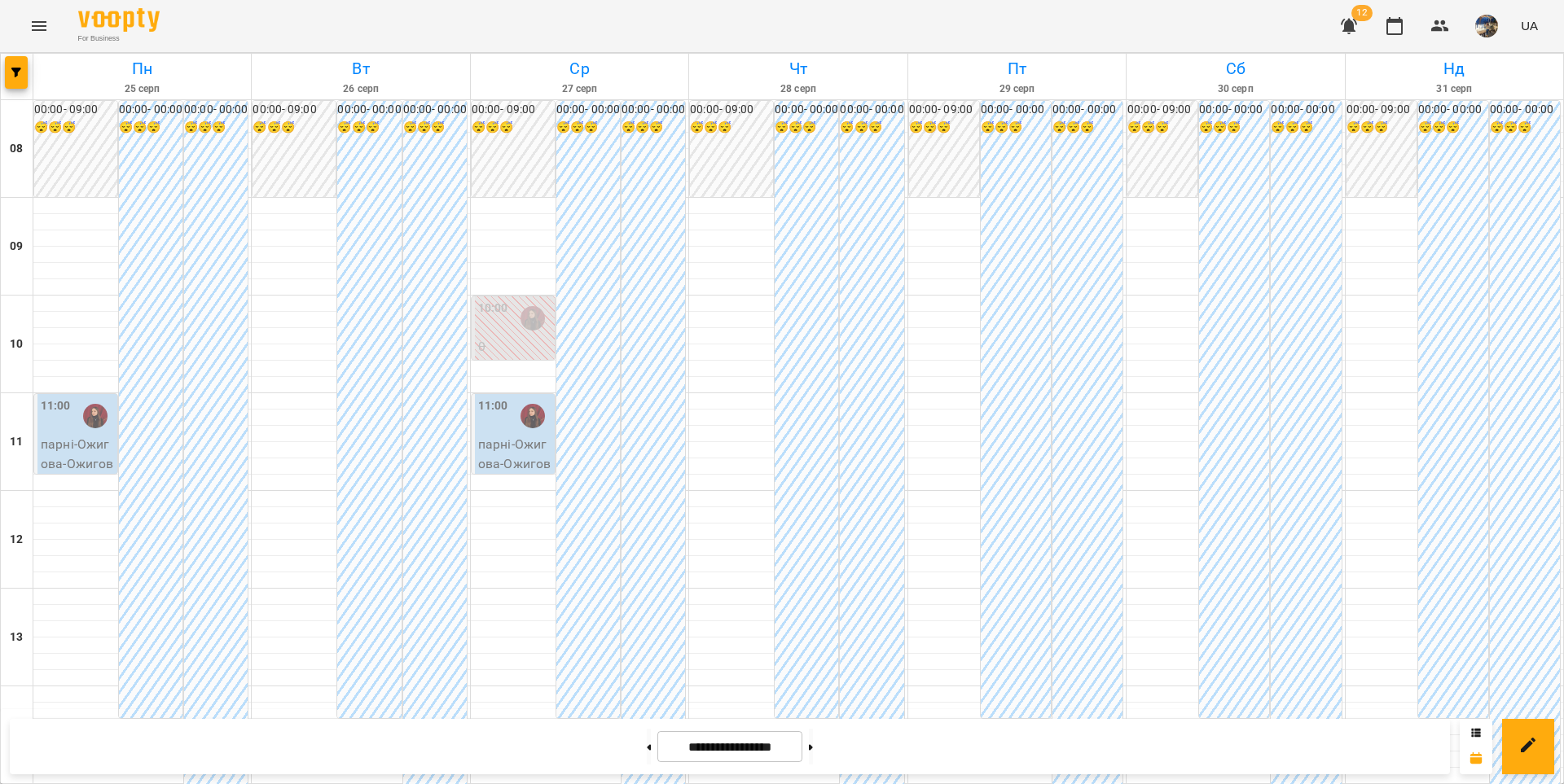 drag, startPoint x: 631, startPoint y: 751, endPoint x: 648, endPoint y: 725, distance: 31.06445 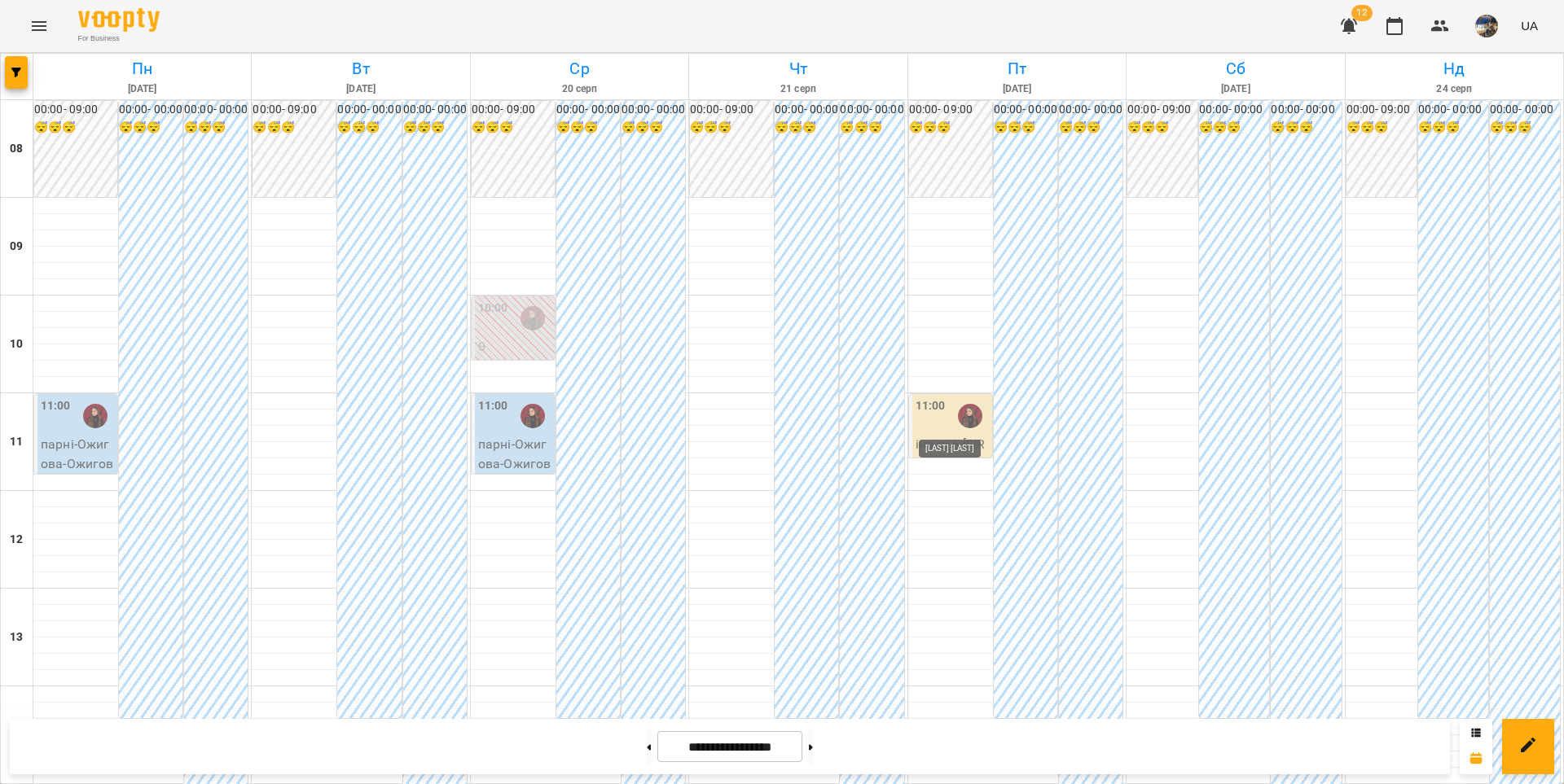 click at bounding box center [970, 416] 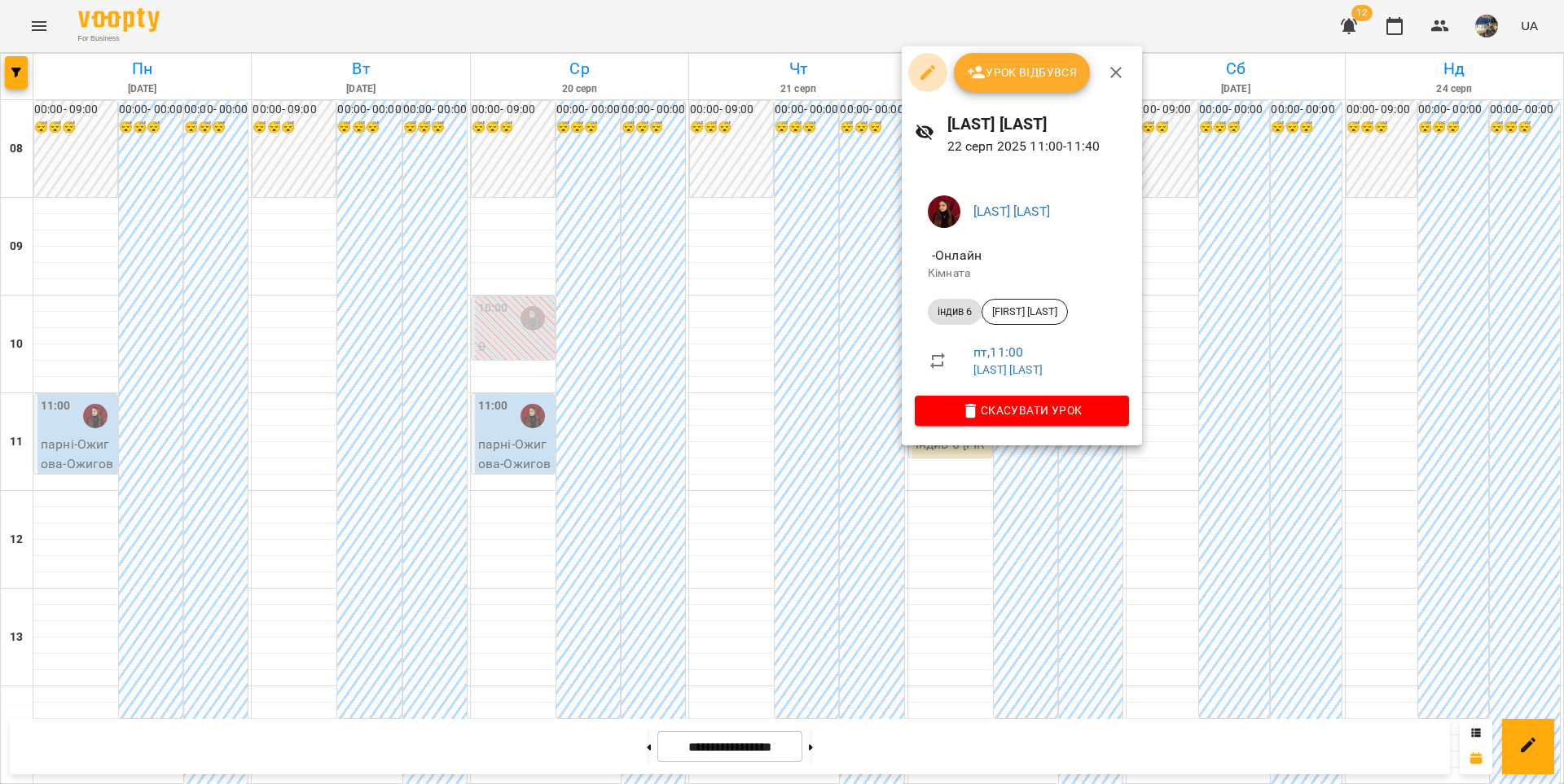 click 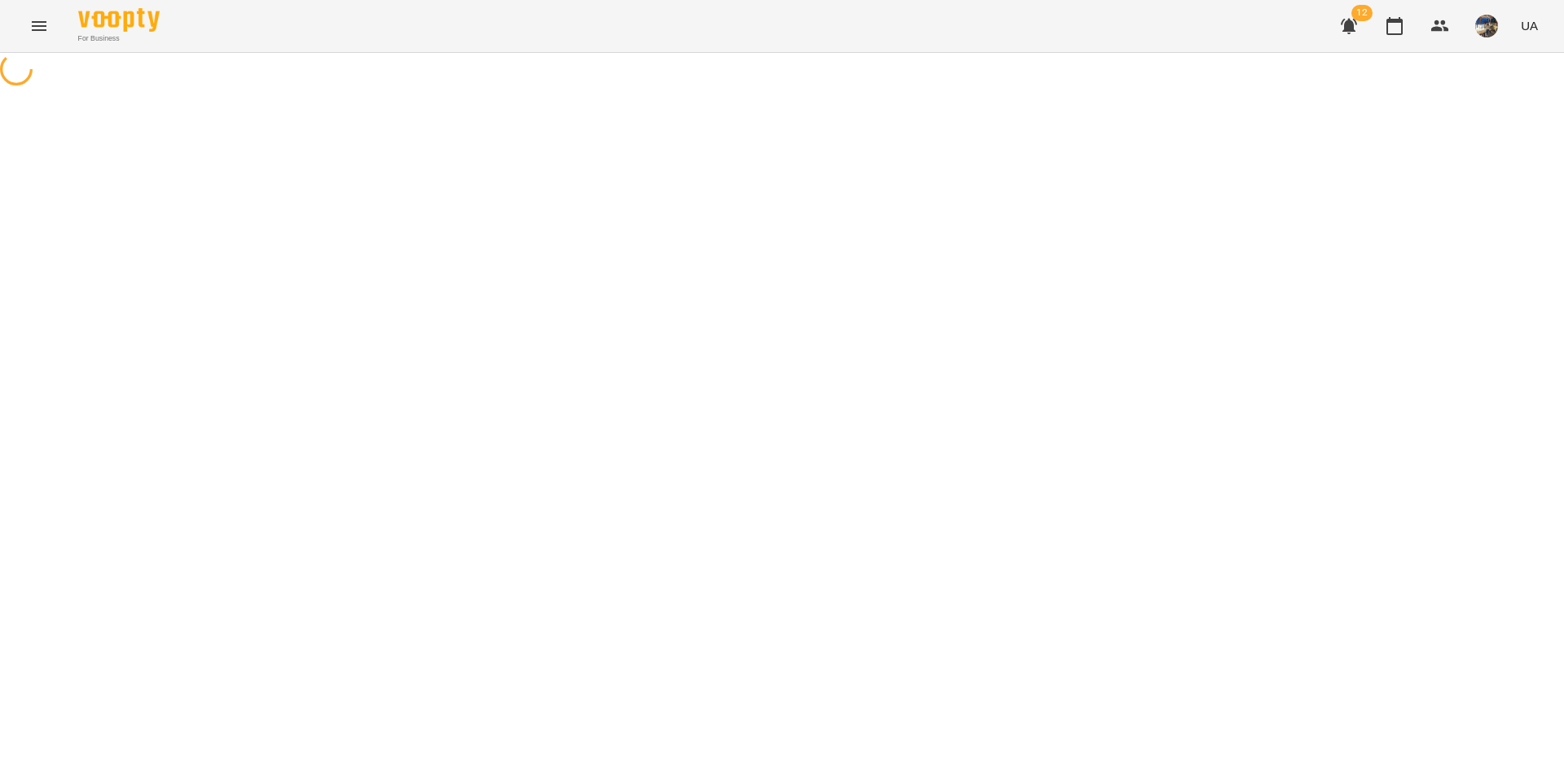 select on "*******" 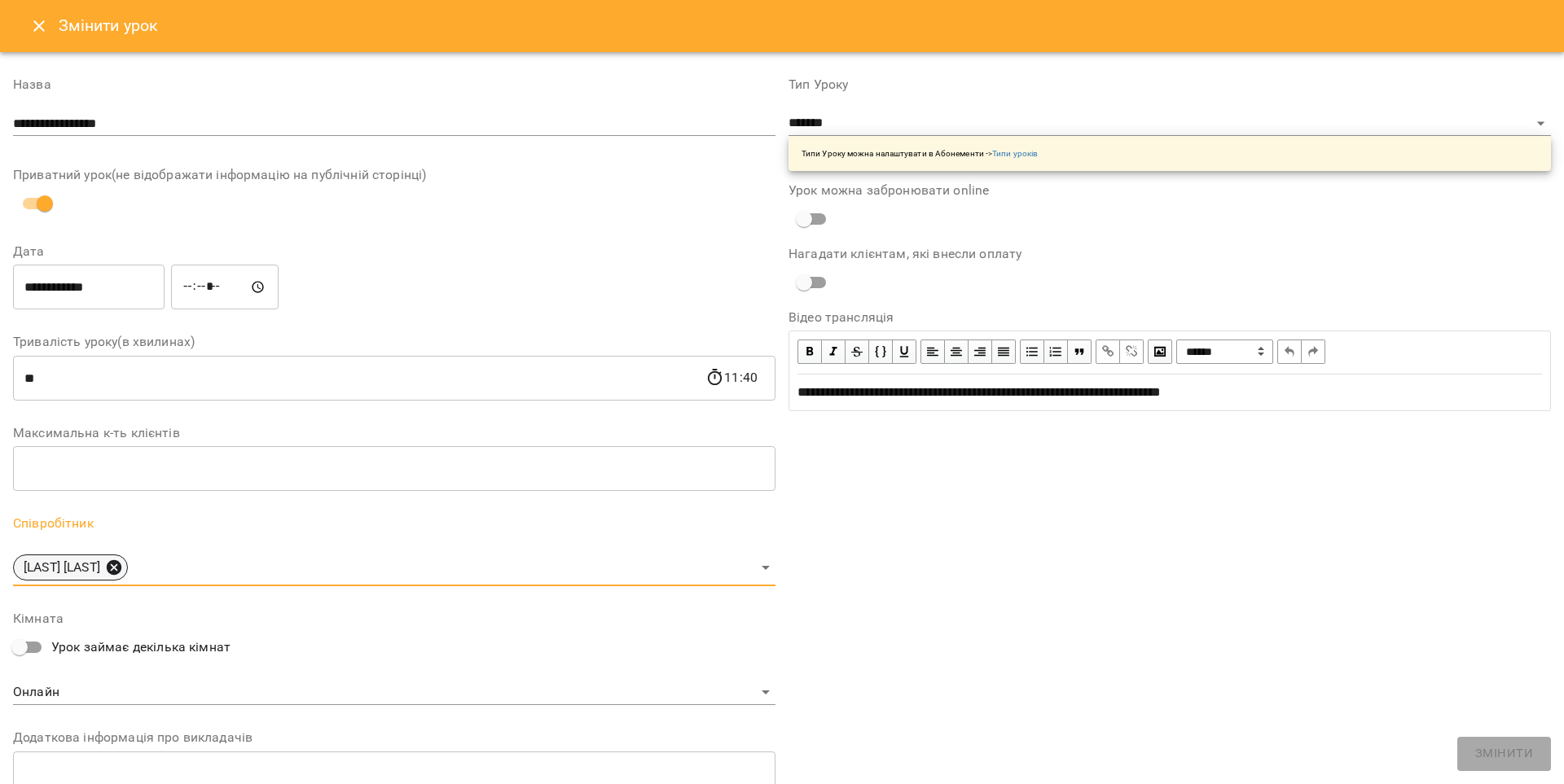 click 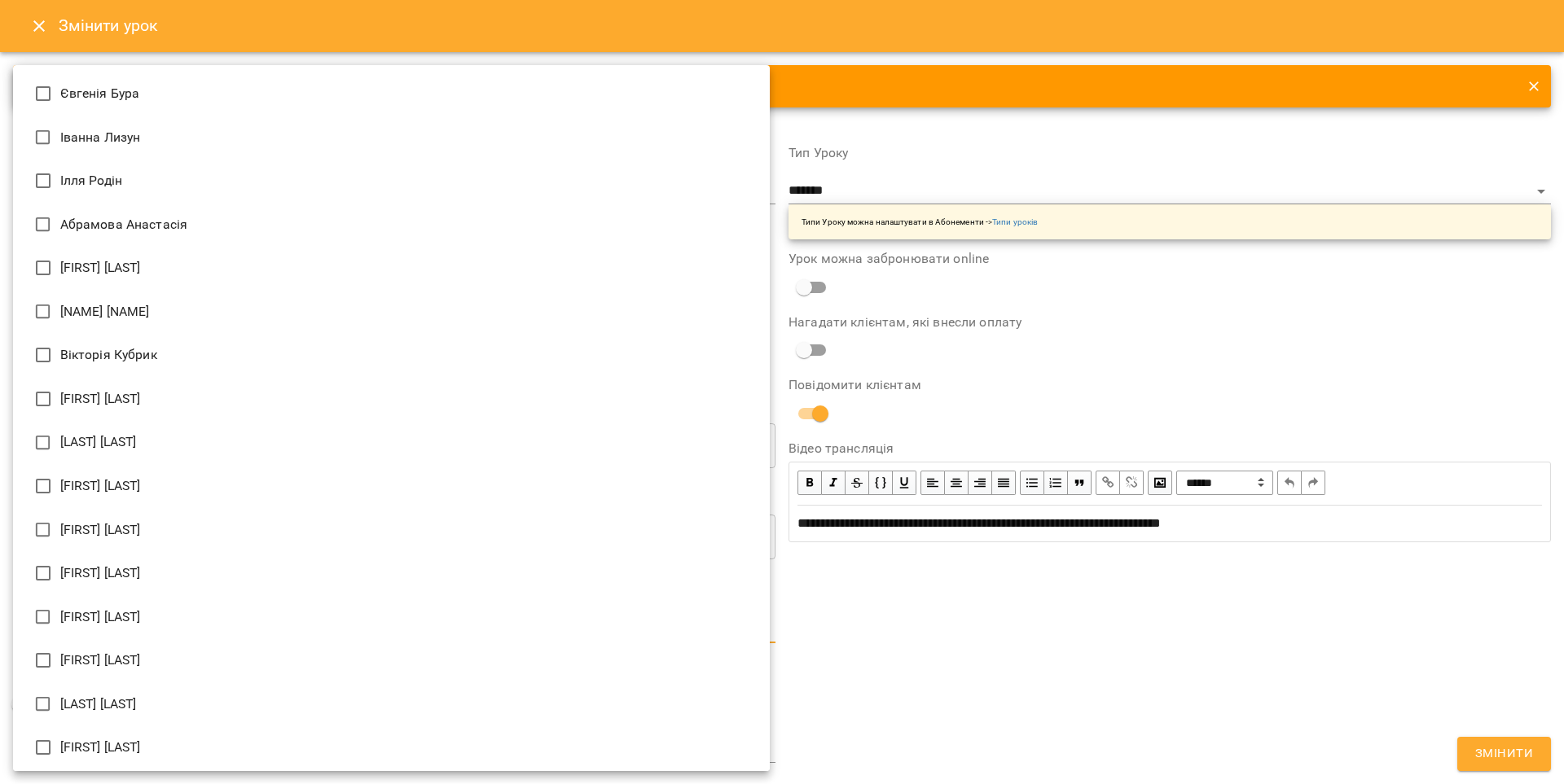 click on "**********" at bounding box center (782, 414) 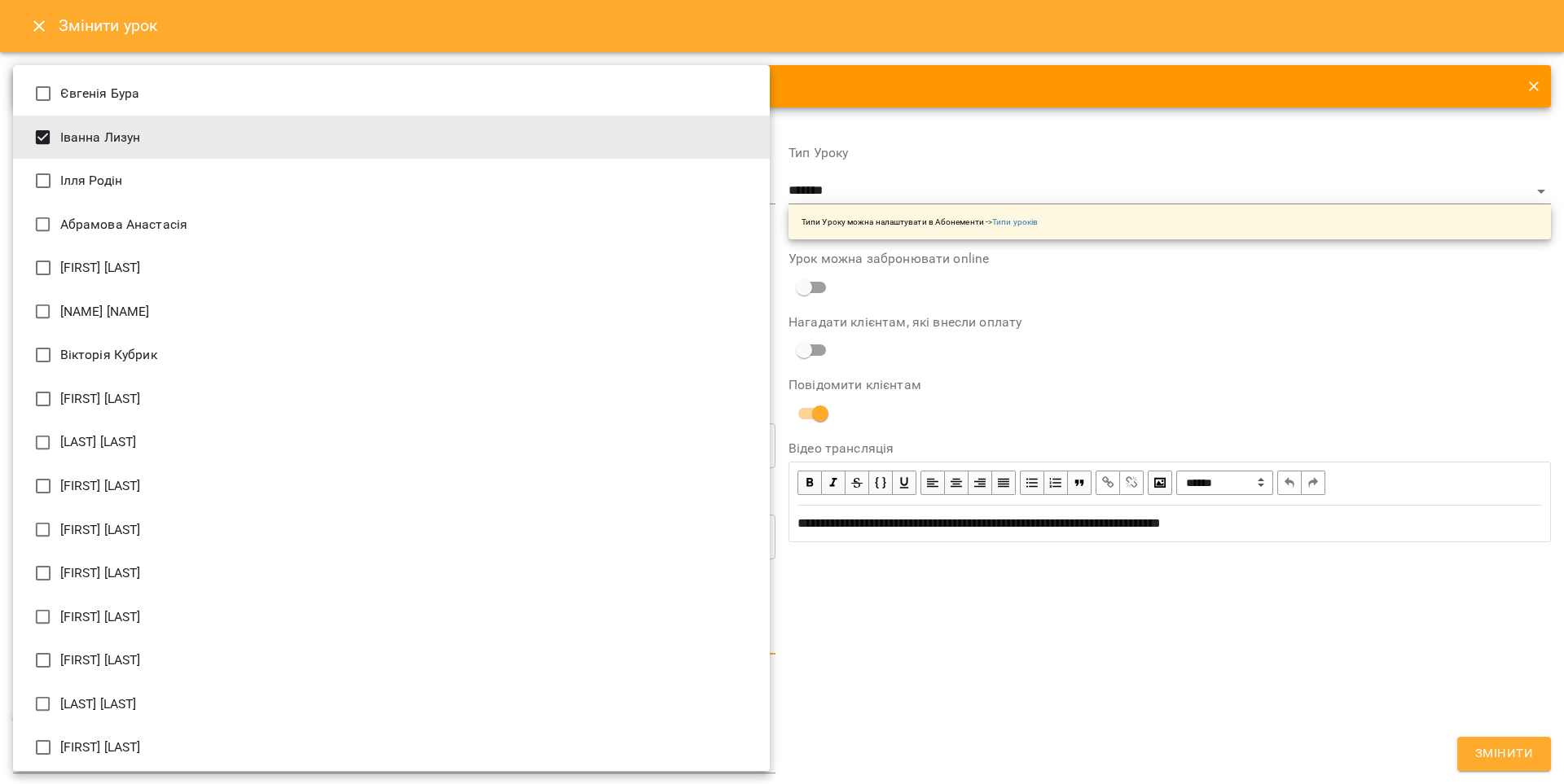 click at bounding box center [782, 392] 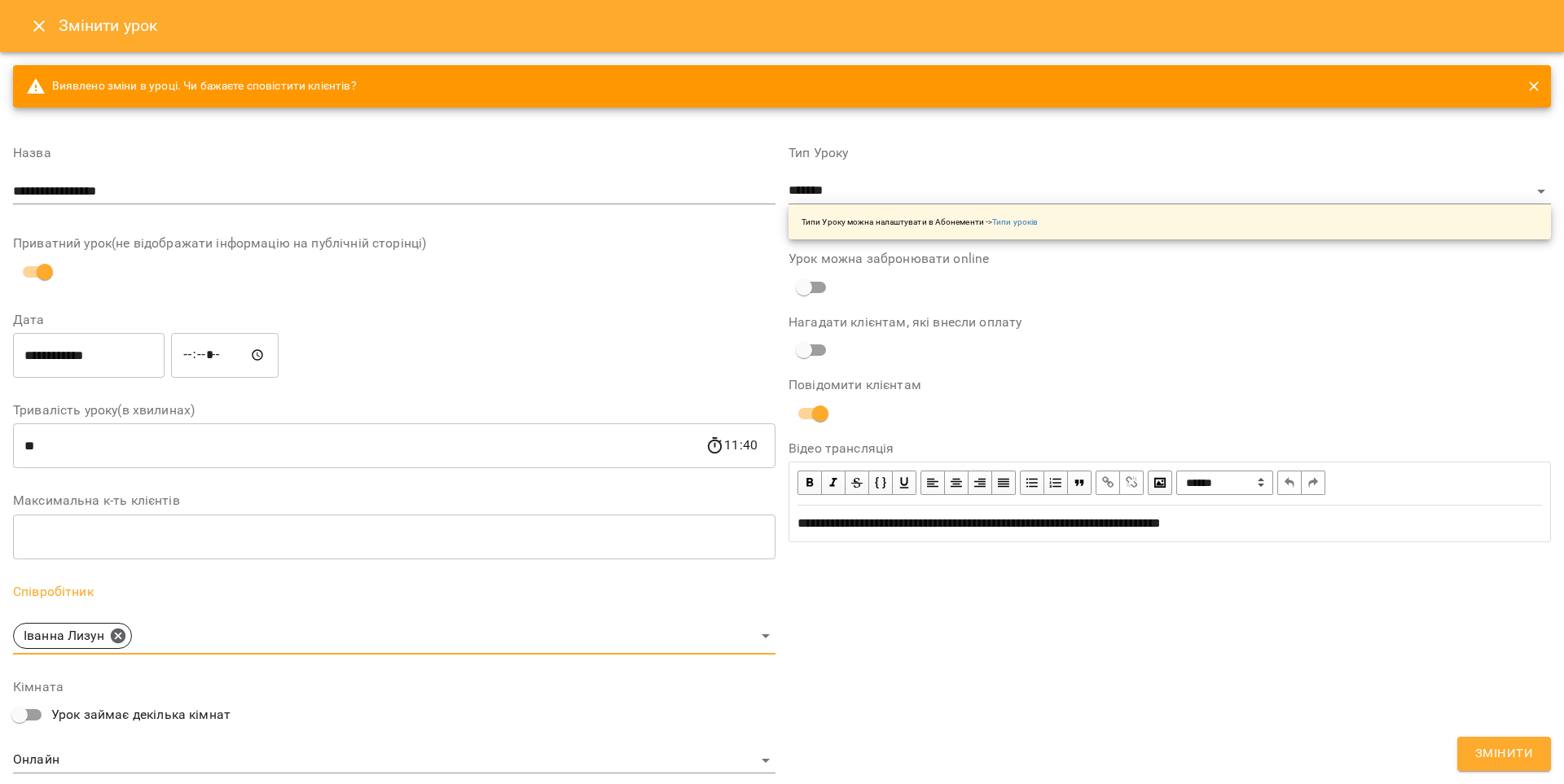 click on "Змінити" at bounding box center [1504, 754] 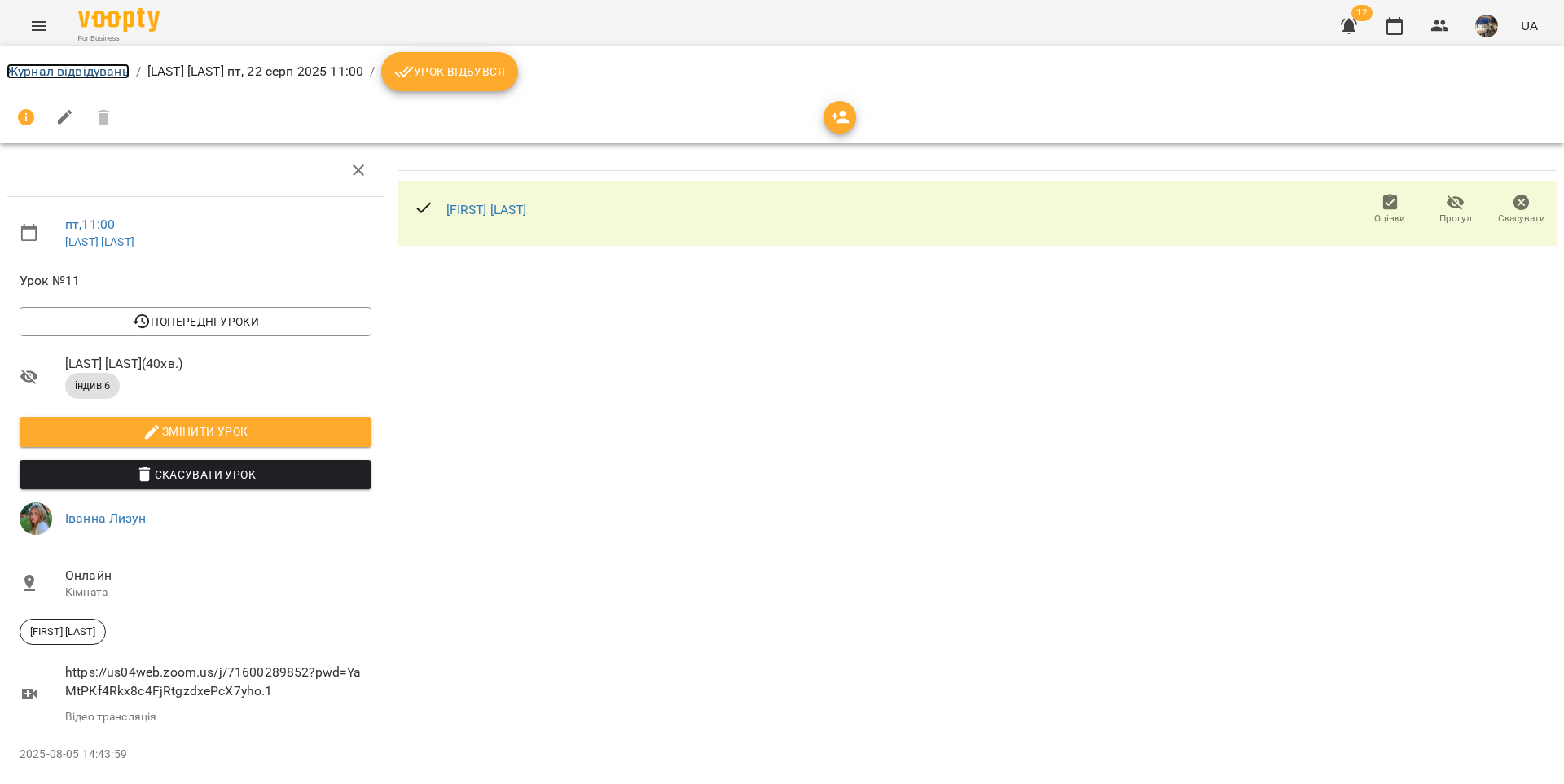 click on "Журнал відвідувань" at bounding box center (68, 71) 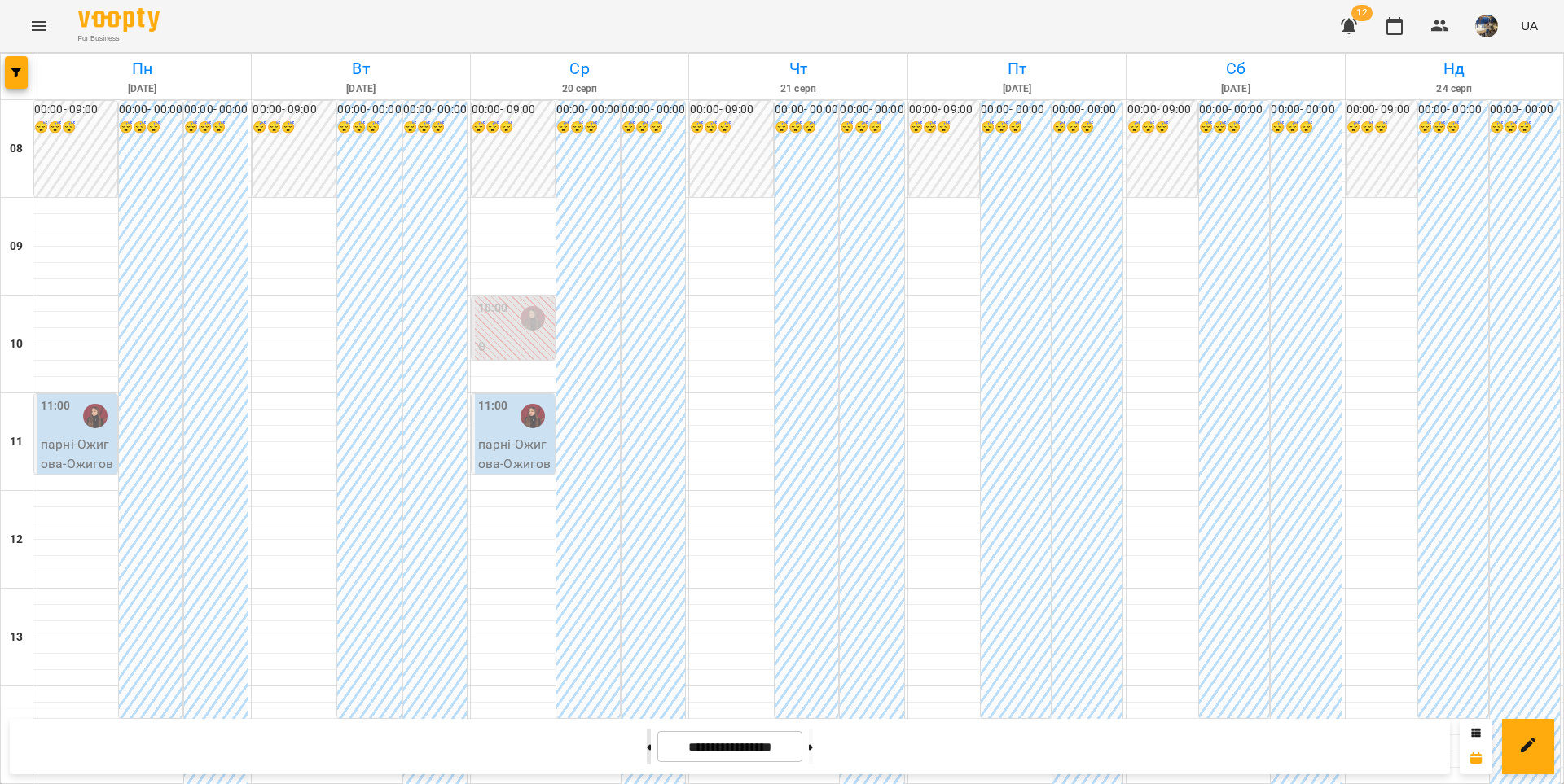 click at bounding box center (648, 747) 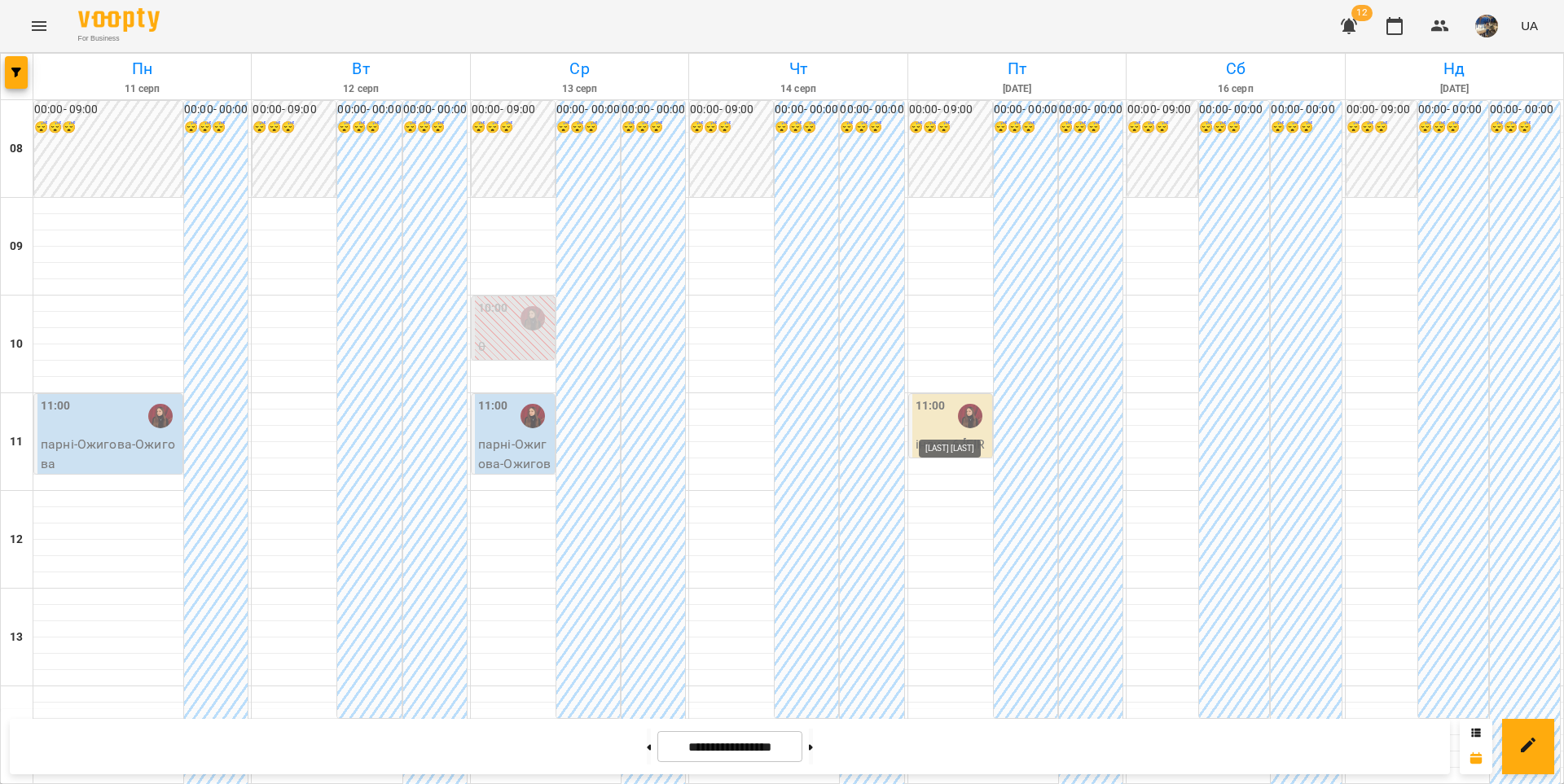click at bounding box center [970, 416] 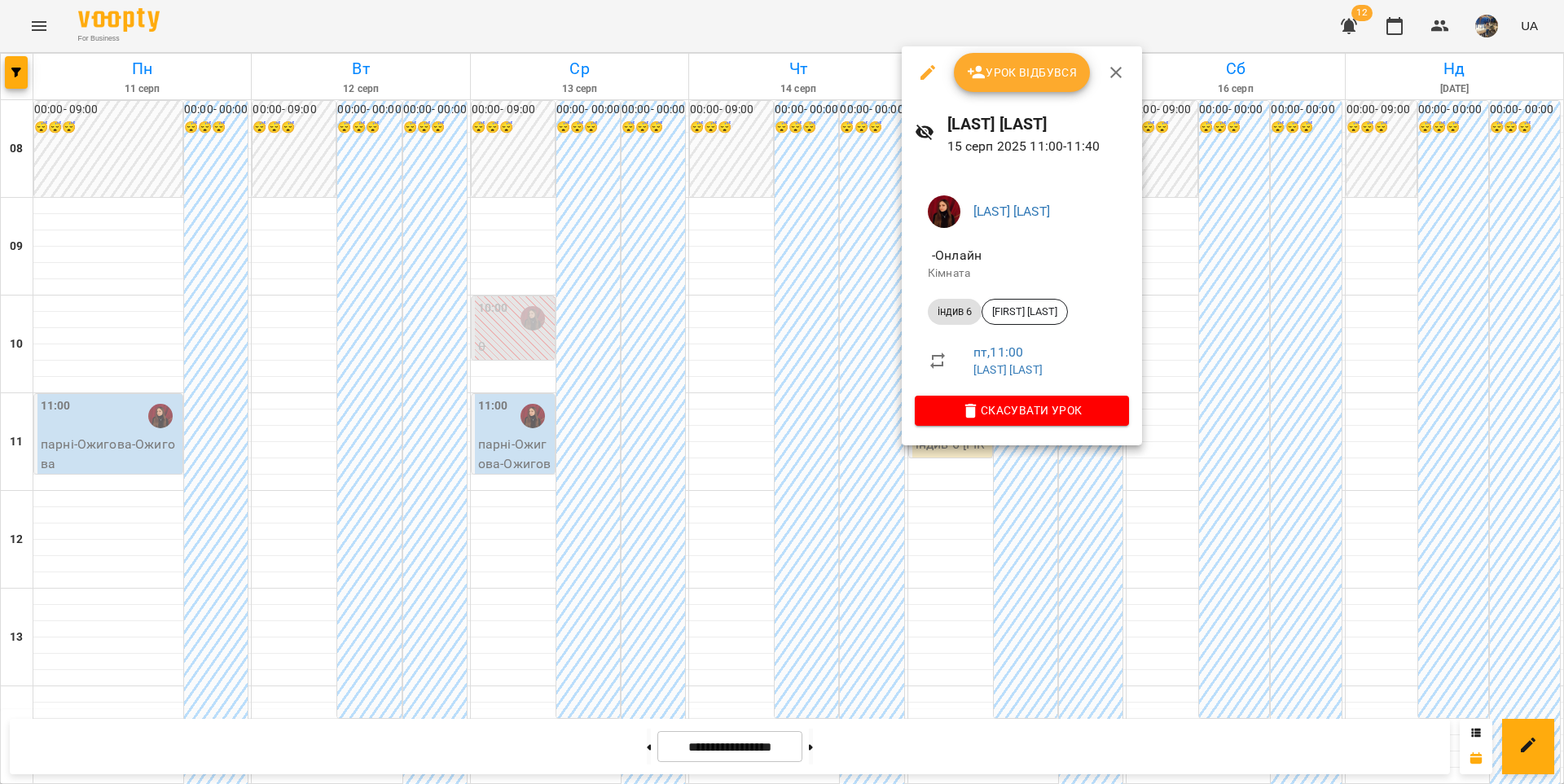 click 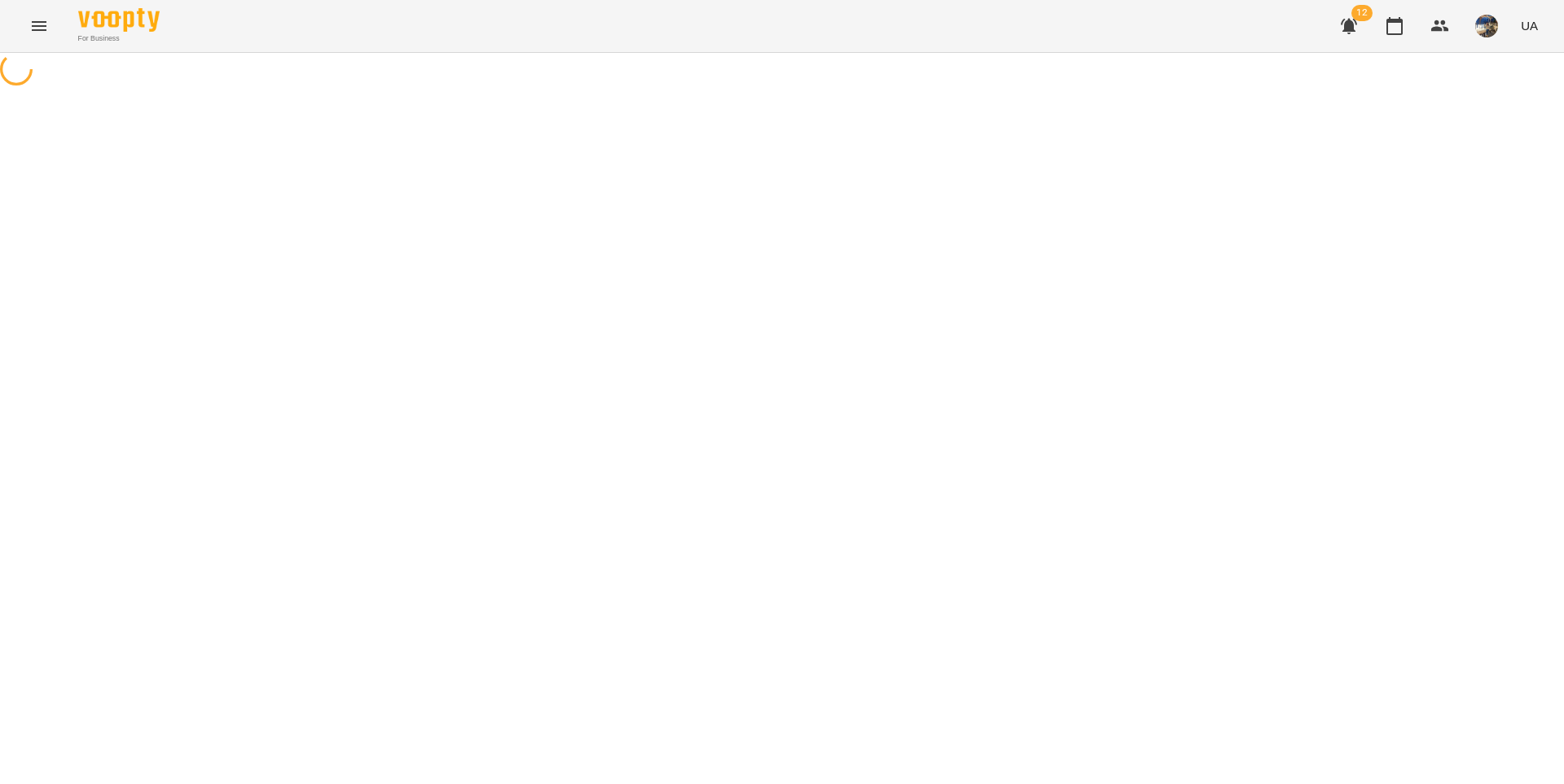 select on "*******" 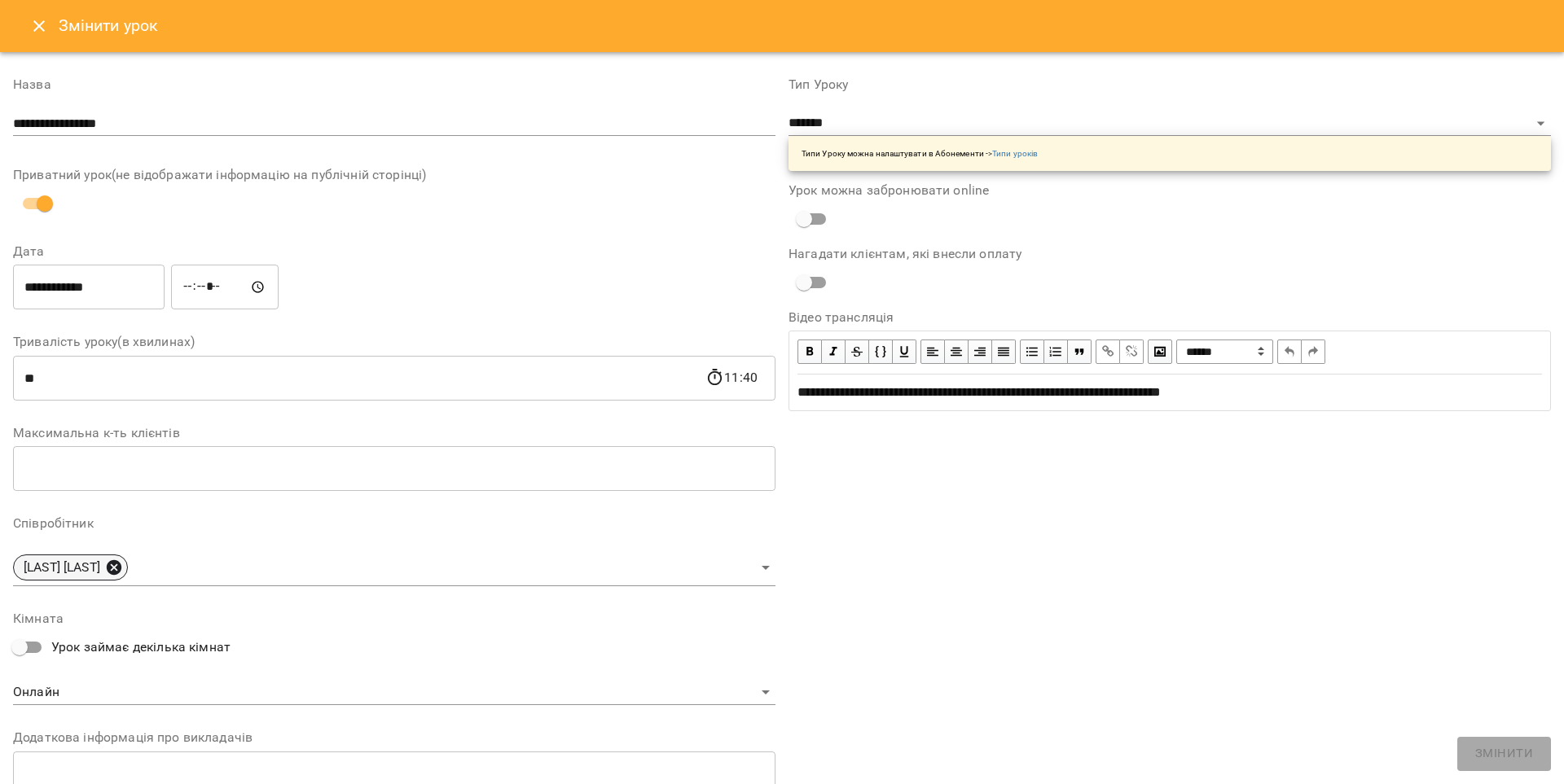 click 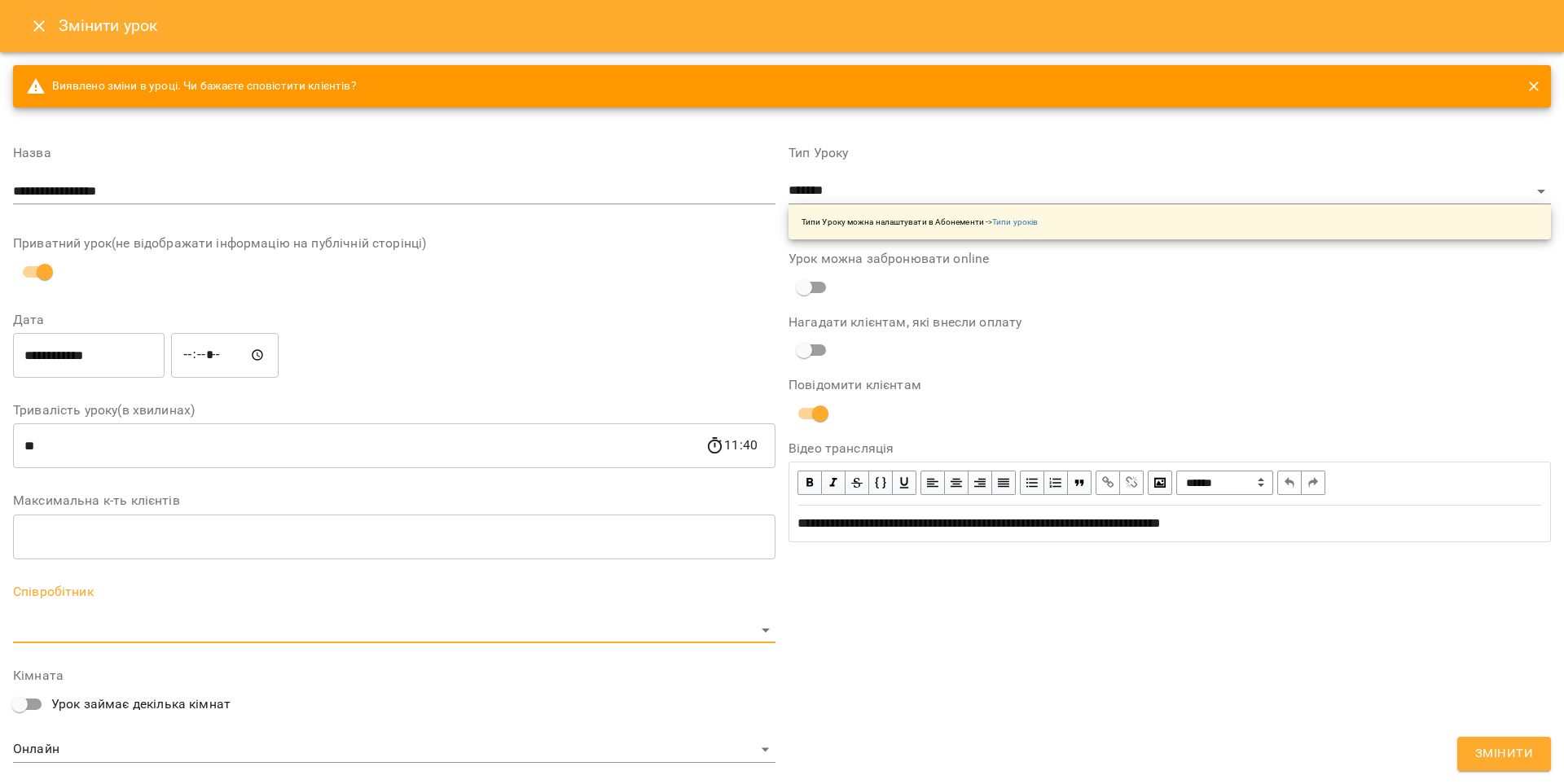 click on "**********" at bounding box center [782, 414] 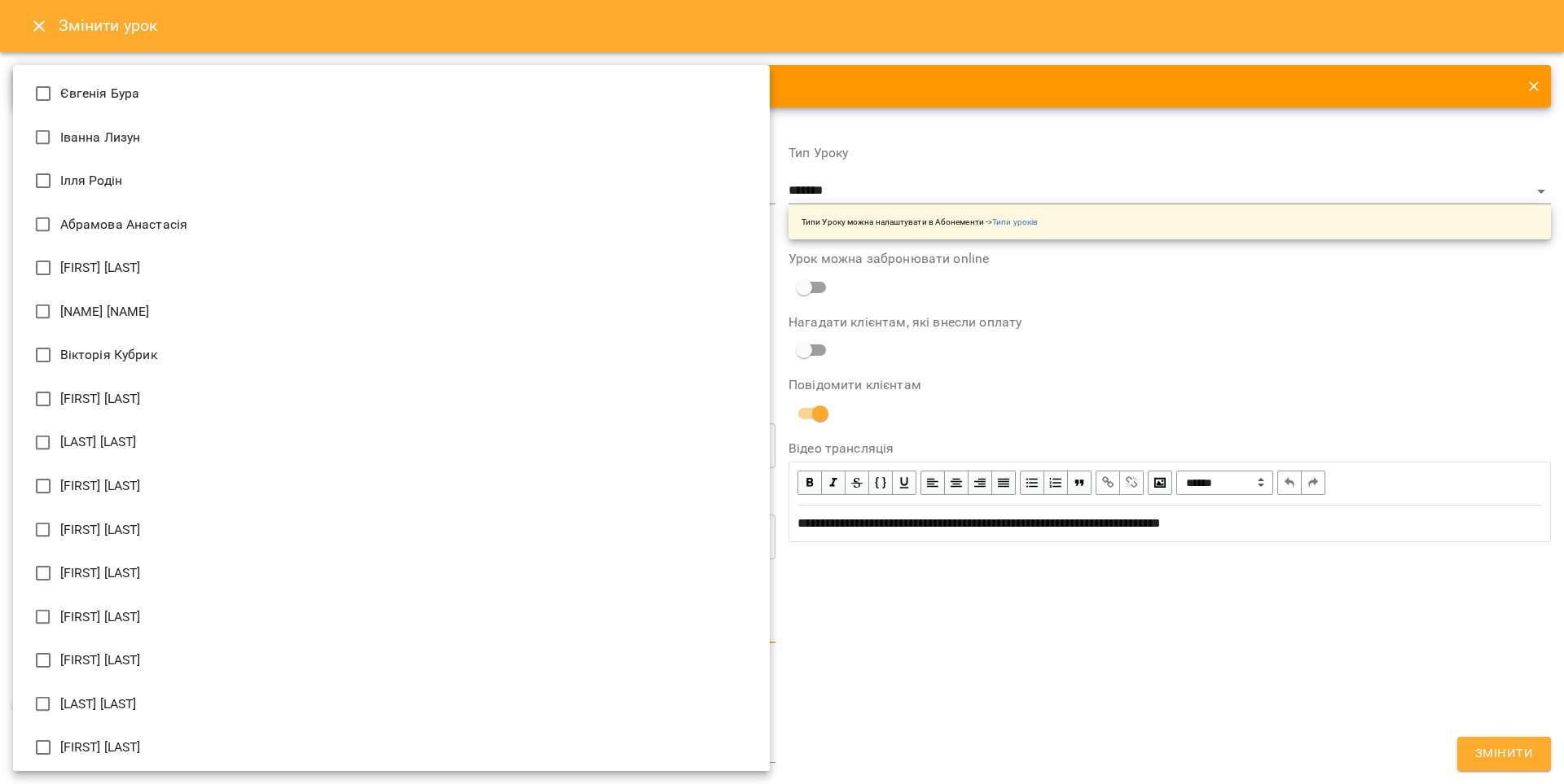 click on "[FIRST] [LAST]" at bounding box center (391, 268) 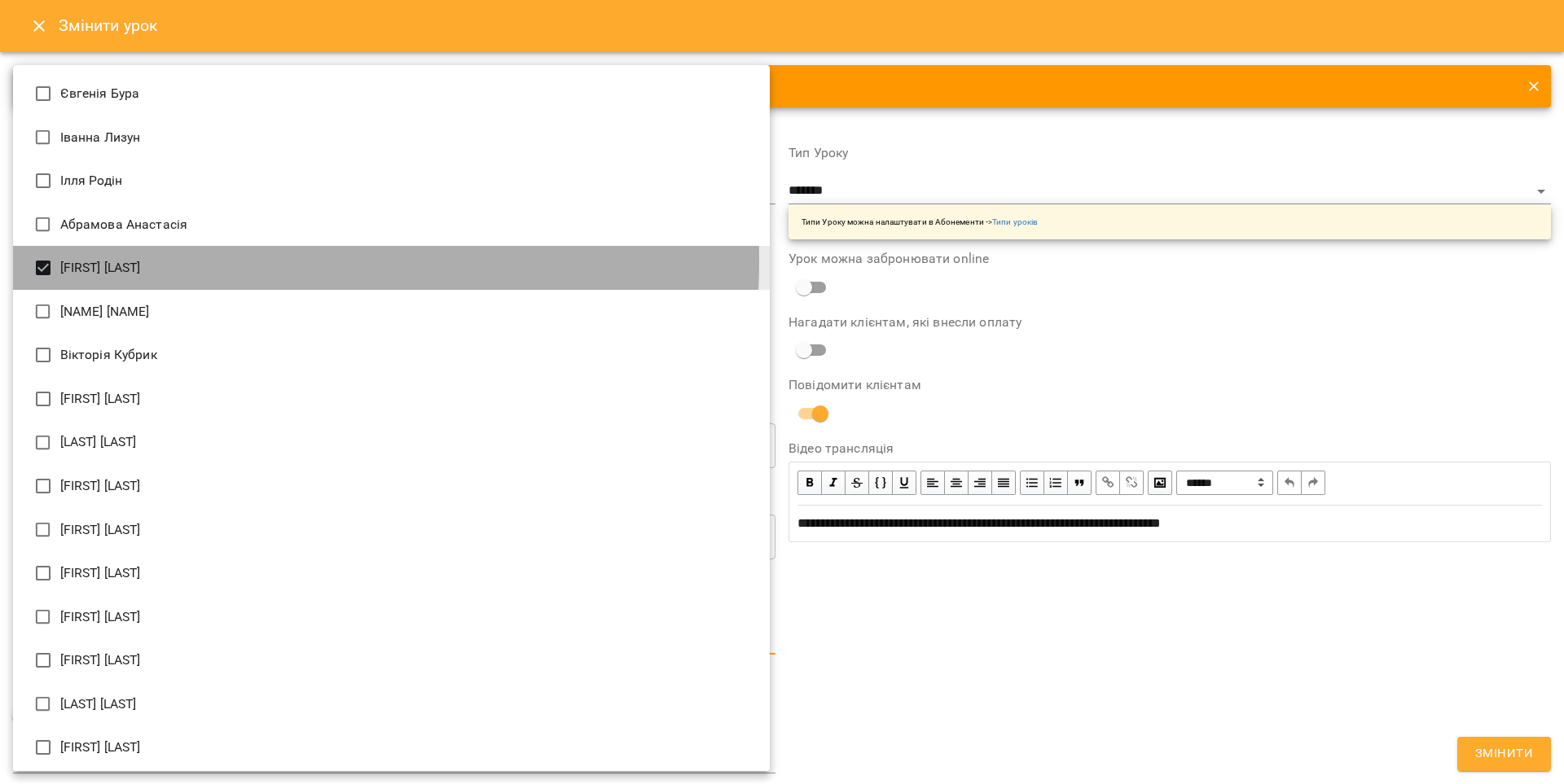 click on "[FIRST] [LAST]" at bounding box center [391, 268] 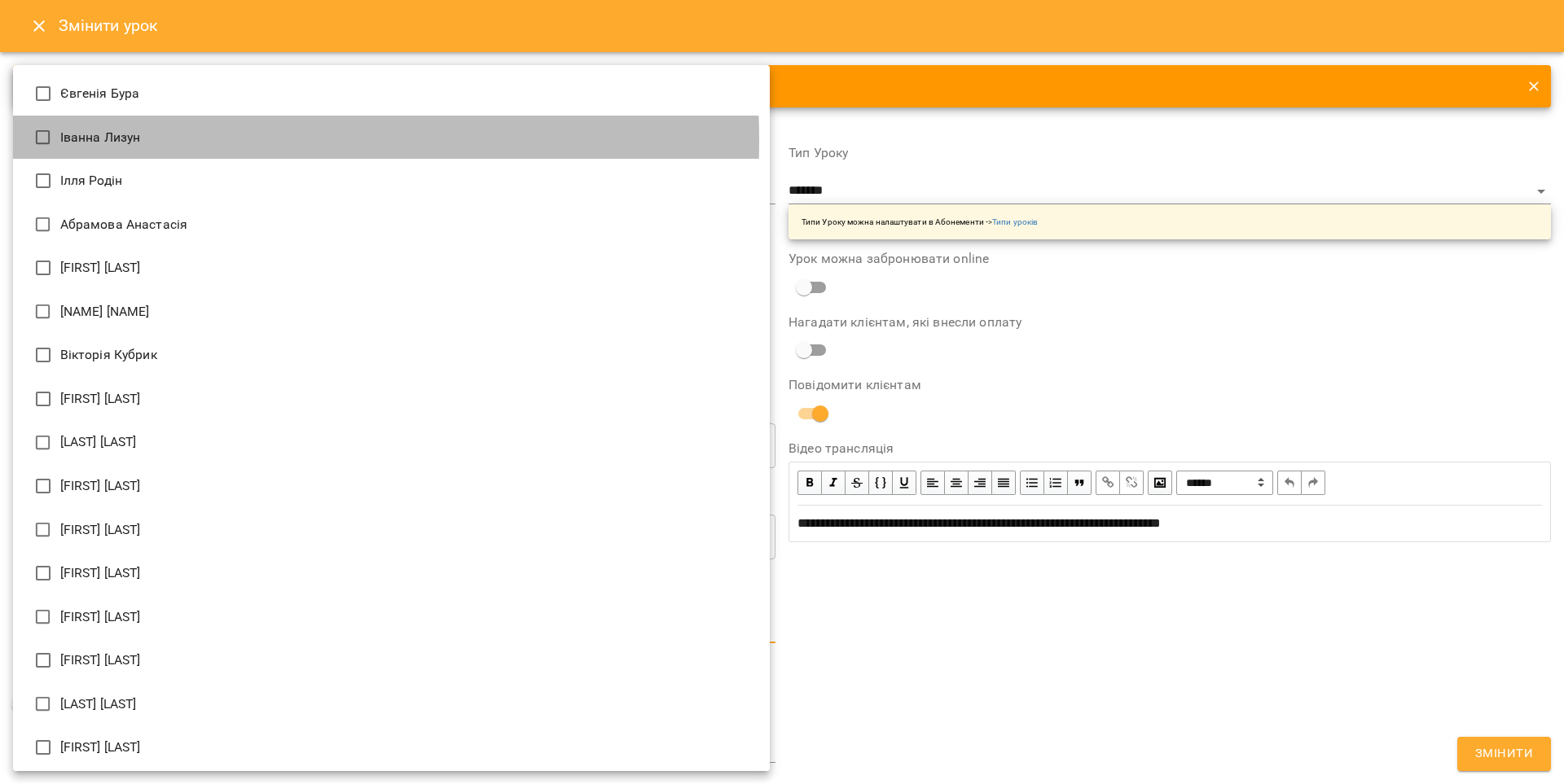 click on "Іванна Лизун" at bounding box center [391, 138] 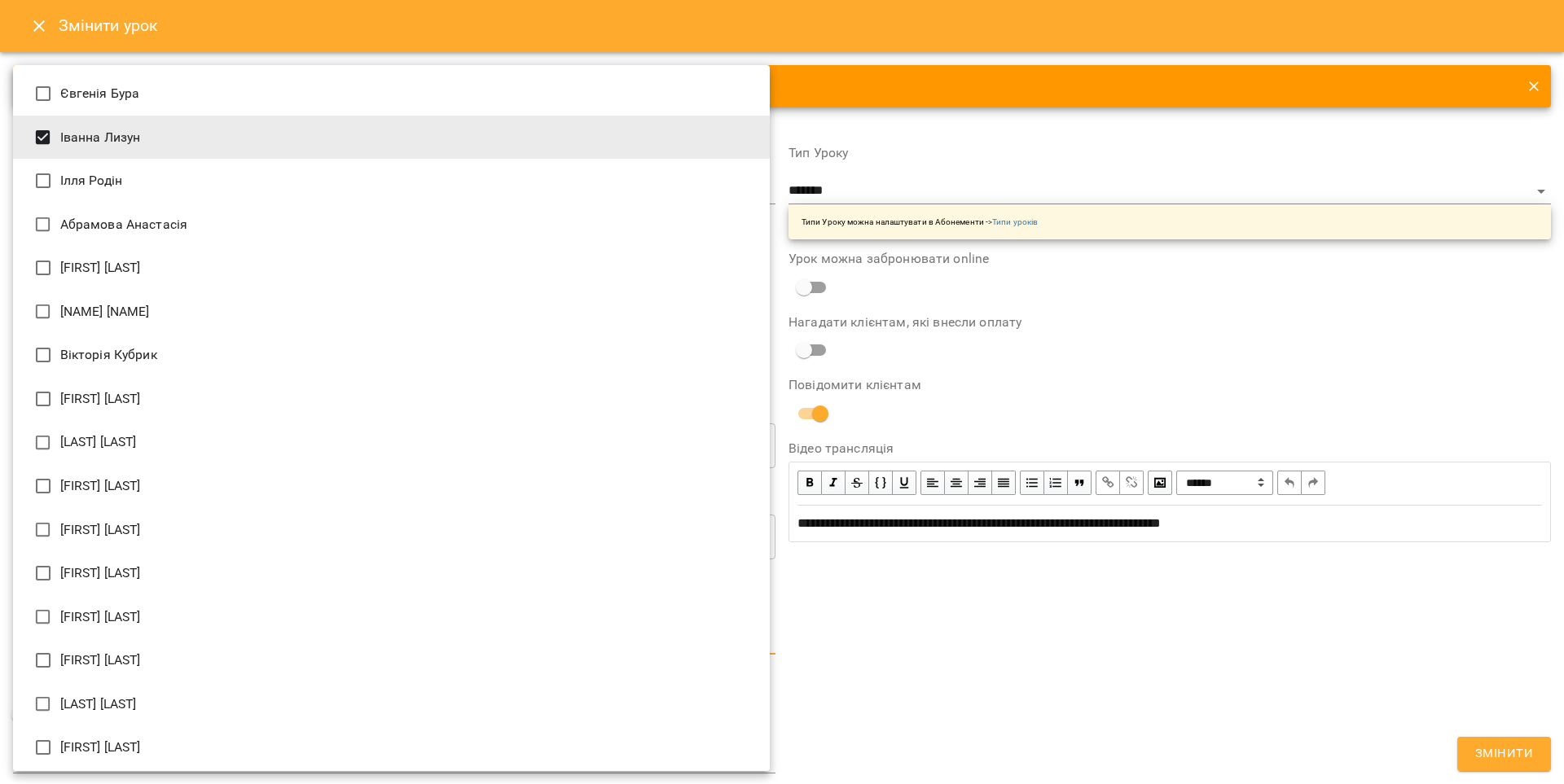 click at bounding box center (782, 392) 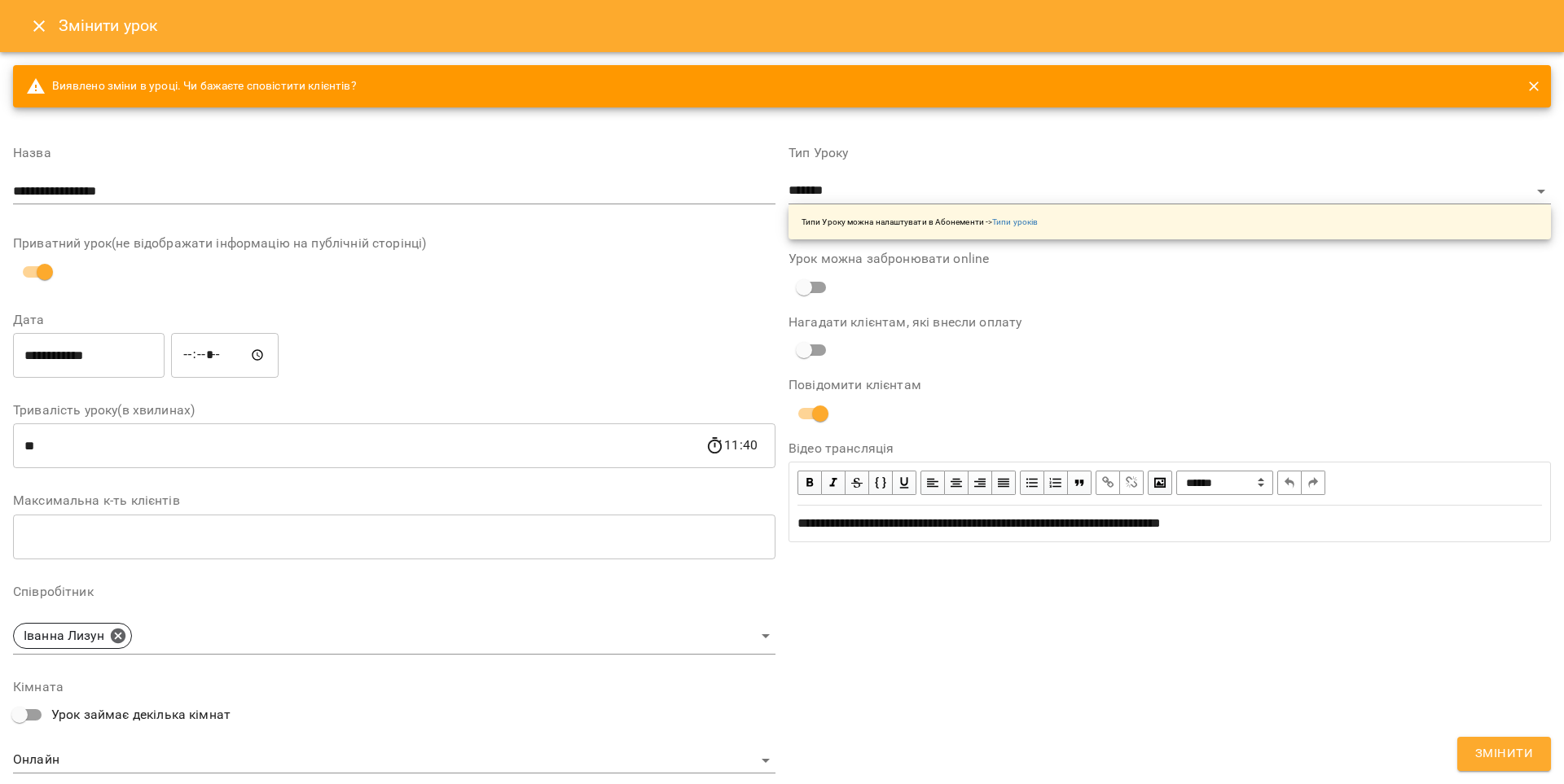 click on "Змінити" at bounding box center [1504, 754] 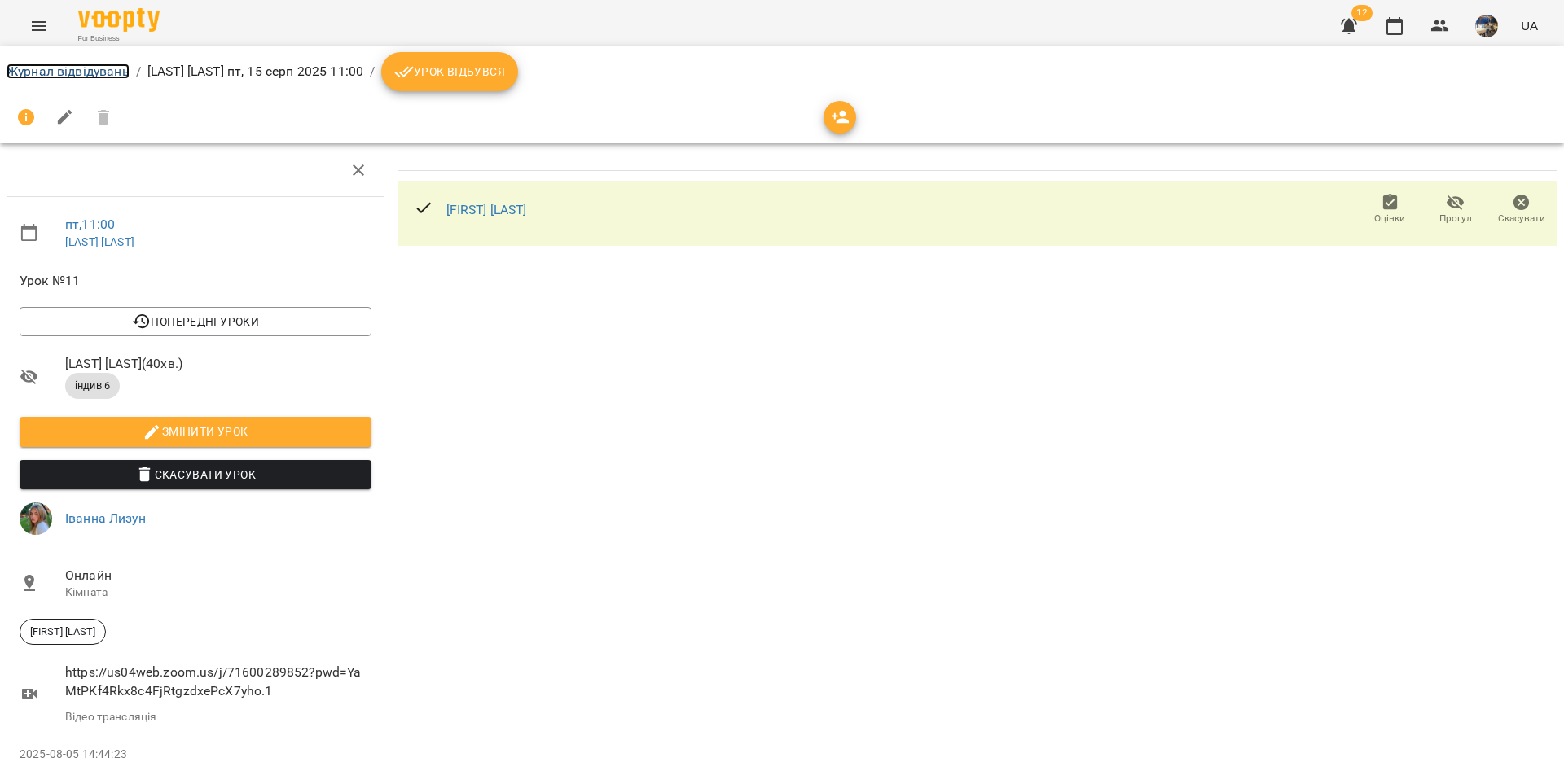click on "Журнал відвідувань" at bounding box center (68, 71) 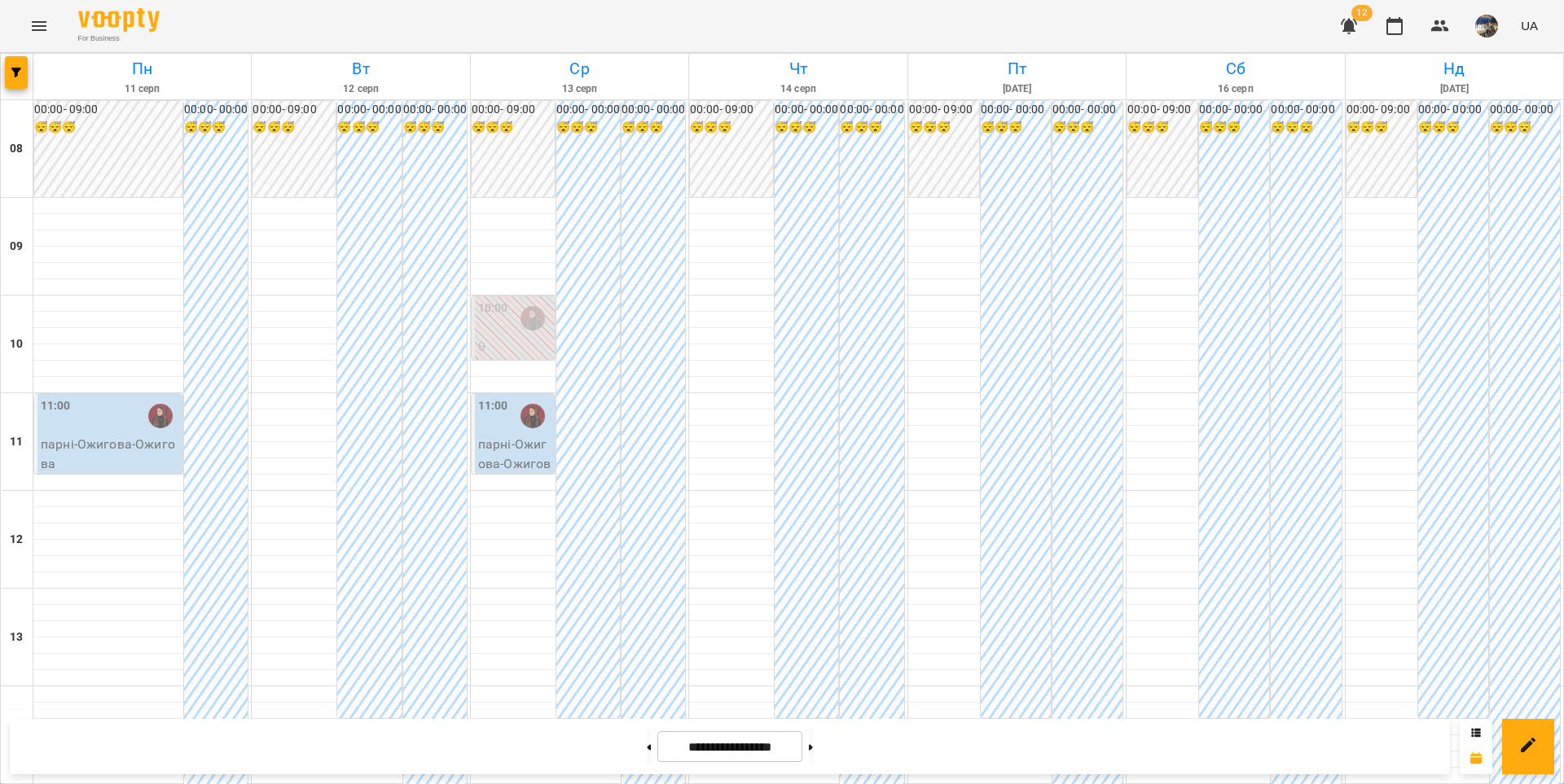 scroll, scrollTop: 567, scrollLeft: 0, axis: vertical 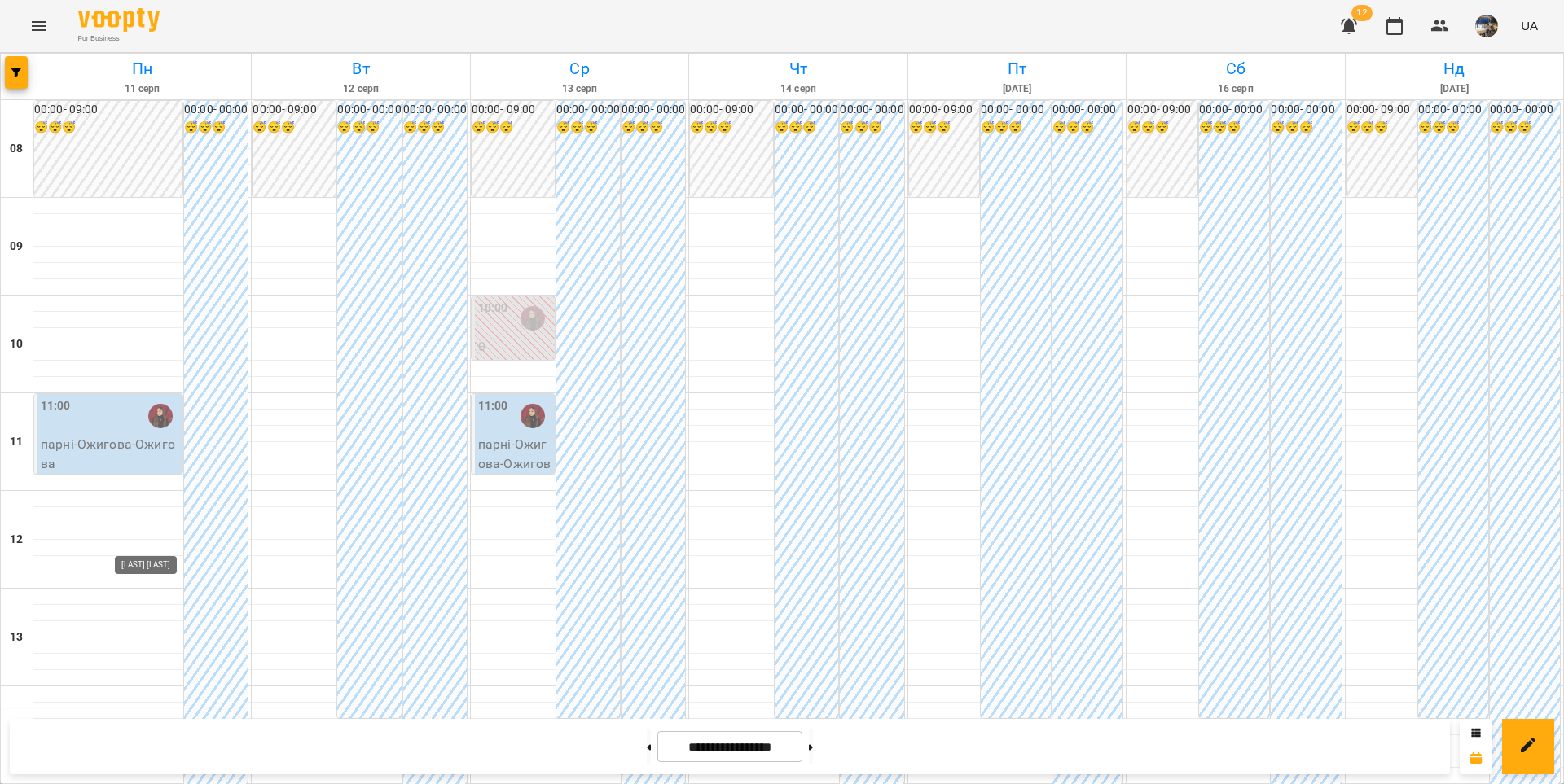 click at bounding box center [160, 1100] 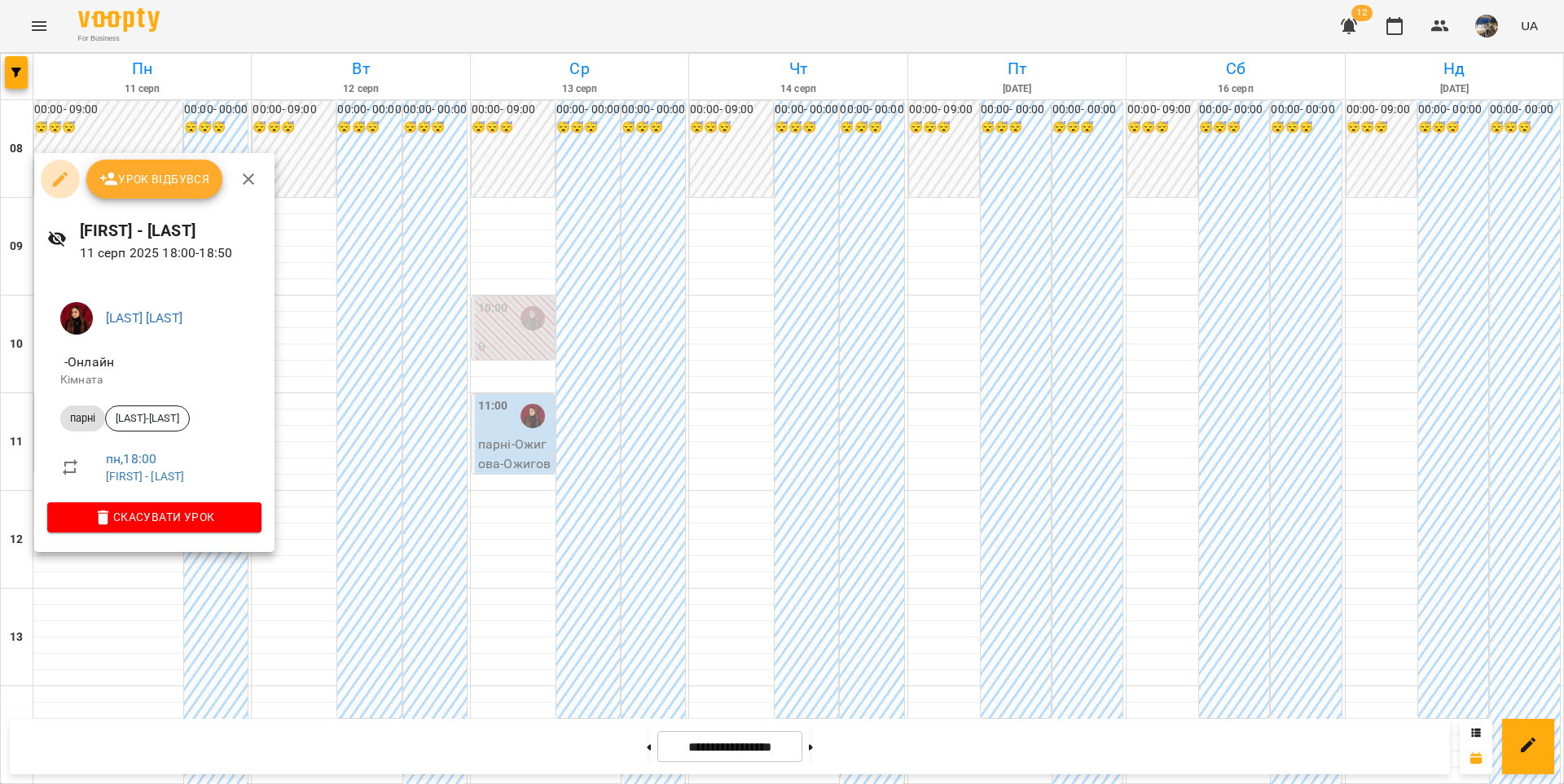 click 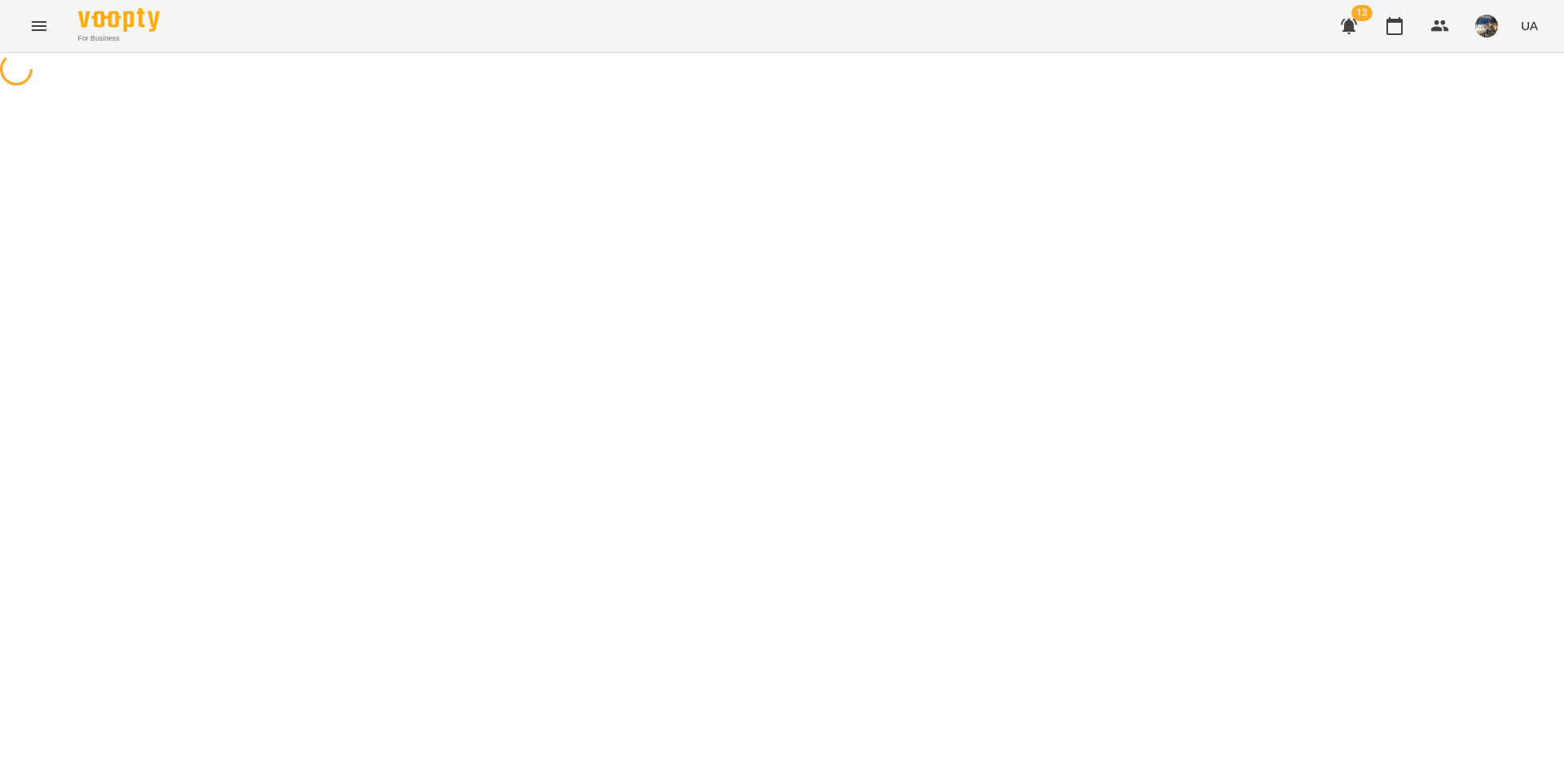 select on "*****" 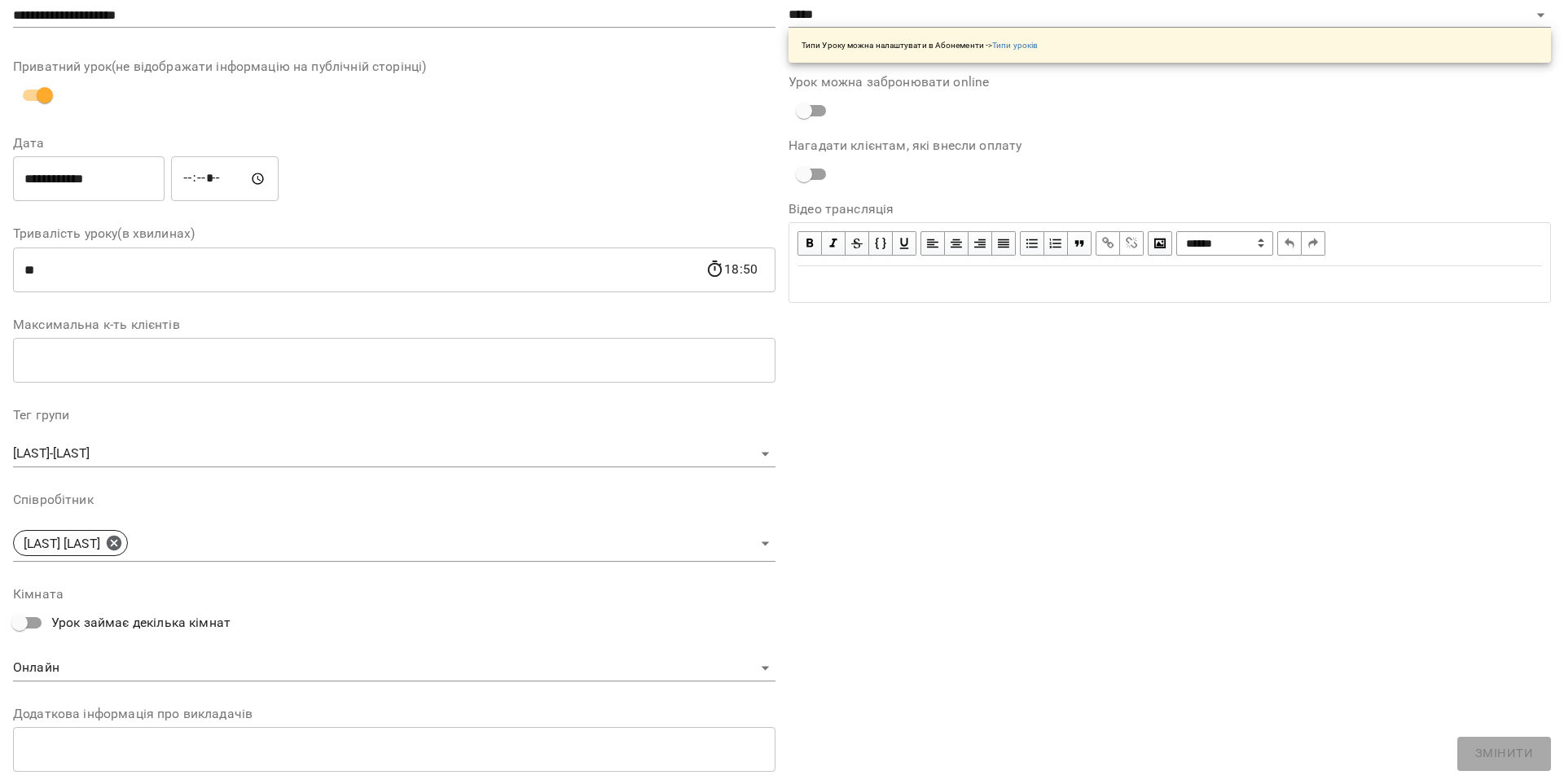 scroll, scrollTop: 281, scrollLeft: 0, axis: vertical 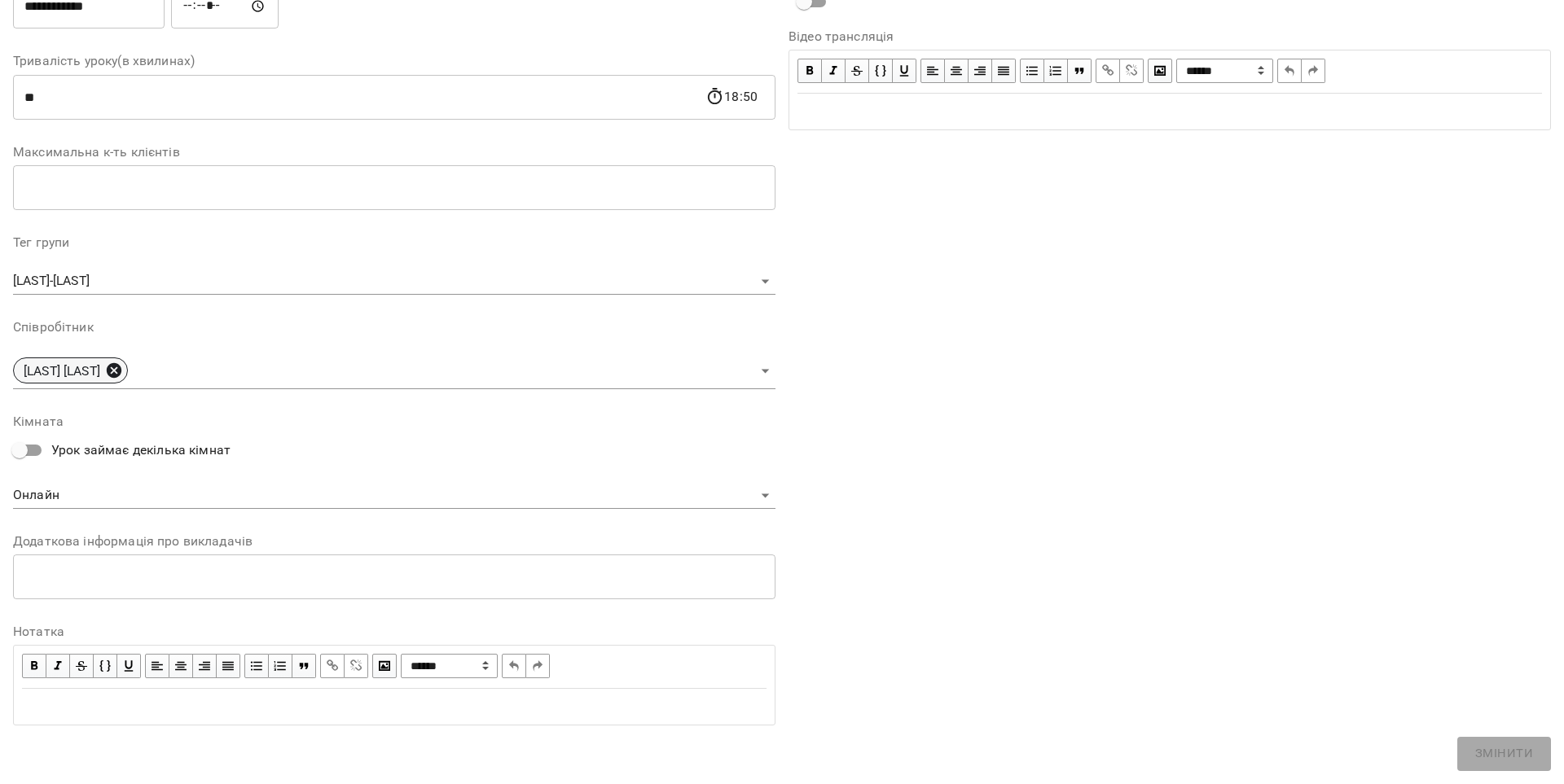 click 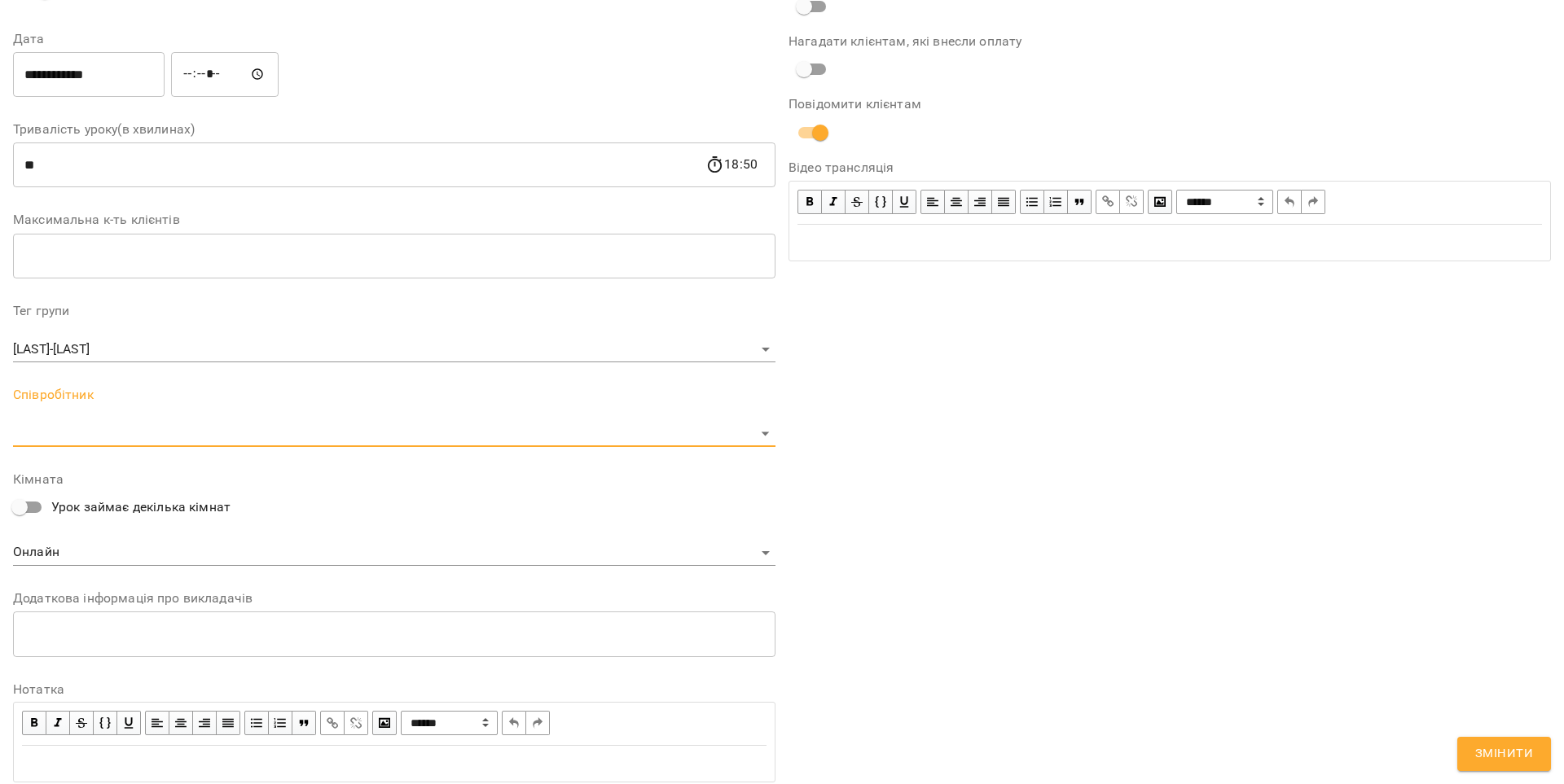 scroll, scrollTop: 338, scrollLeft: 0, axis: vertical 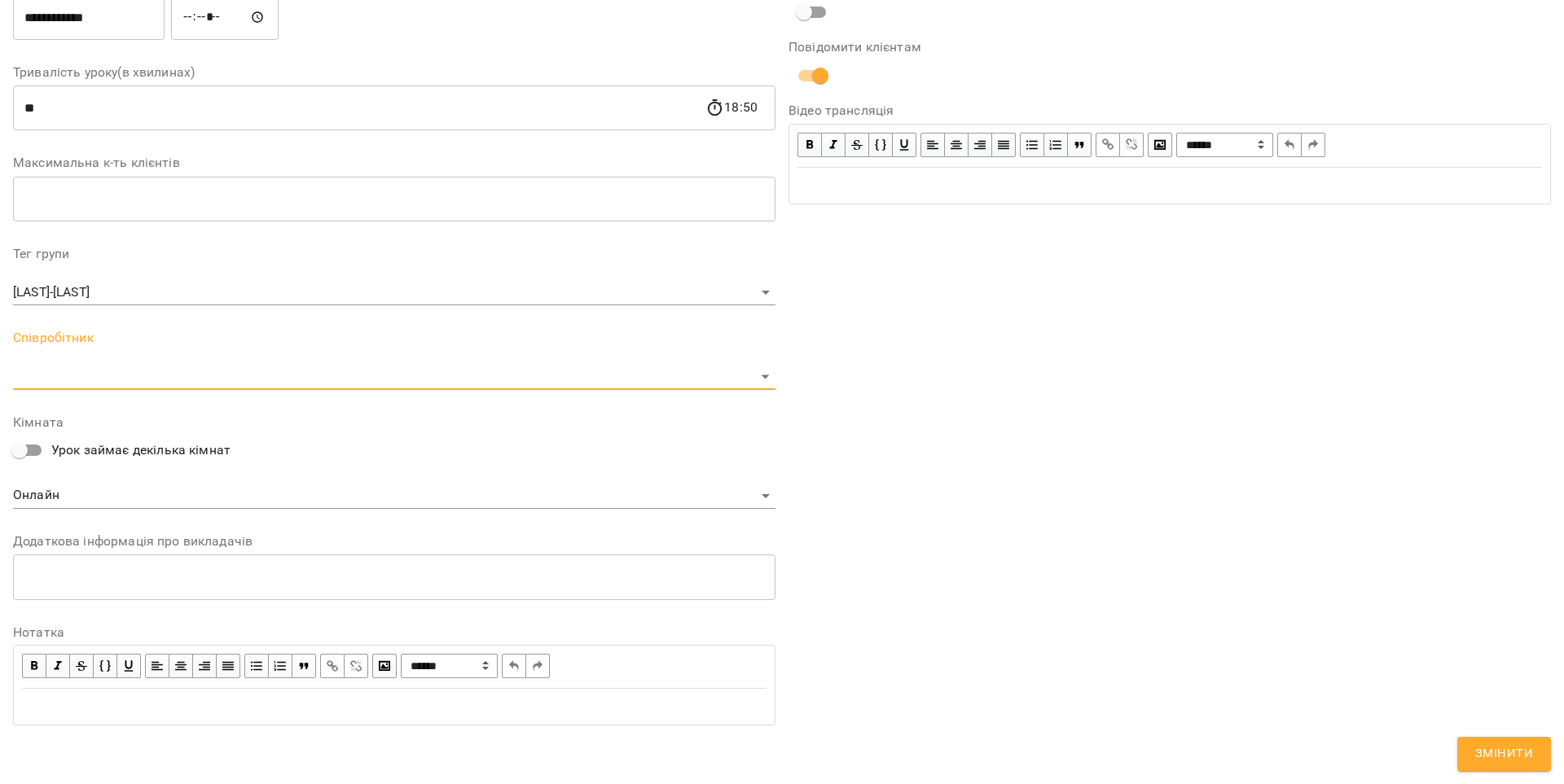 click on "For Business 12 UA Журнал відвідувань / [NAME] - [NAME]   пн, 11 серп 2025 18:00 / Урок відбувся пн ,  18:00 [NAME] - [NAME] Урок №79 Попередні уроки ср 06 серп 2025 15:00 пн 04 серп 2025 18:00 ср 30 лип 2025 15:00 пн 28 лип 2025 18:00 ср 23 лип 2025 15:00   [NAME] - [NAME] ( 50 хв. ) парні  Змінити урок Скасувати Урок [NAME] Онлайн Кімната [NAME]-[NAME] 2025-08-05 14:44:56 Створити розсилку   [NAME] 3 Парні заняття 260 грн 04 серп  -  31 серп Оцінки Прогул Скасувати   [NAME] 3 Парні заняття 260 грн 04 серп  -  31 серп Оцінки Прогул Скасувати" at bounding box center (782, 371) 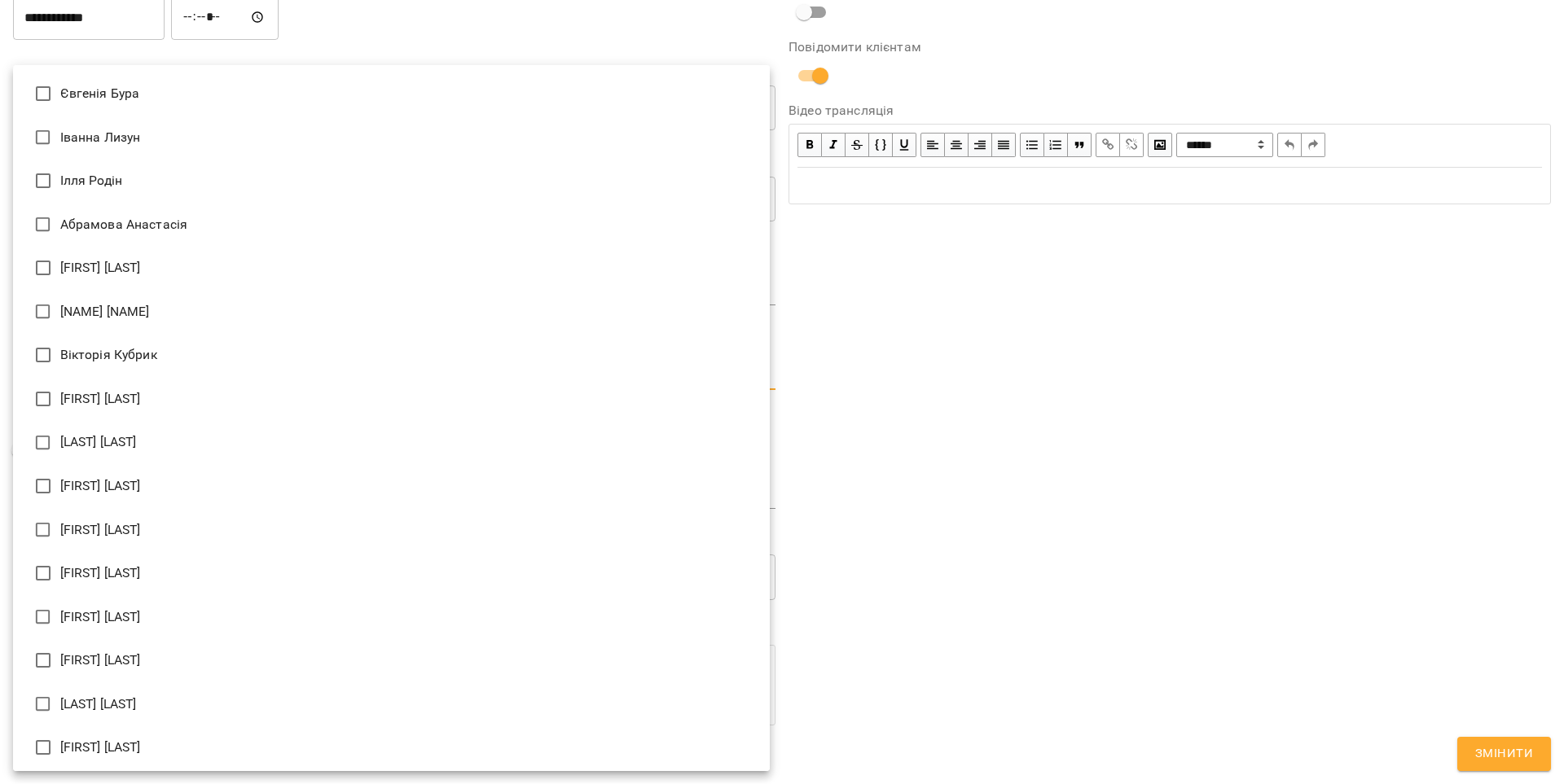 click on "Вікторія Кубрик" at bounding box center (391, 355) 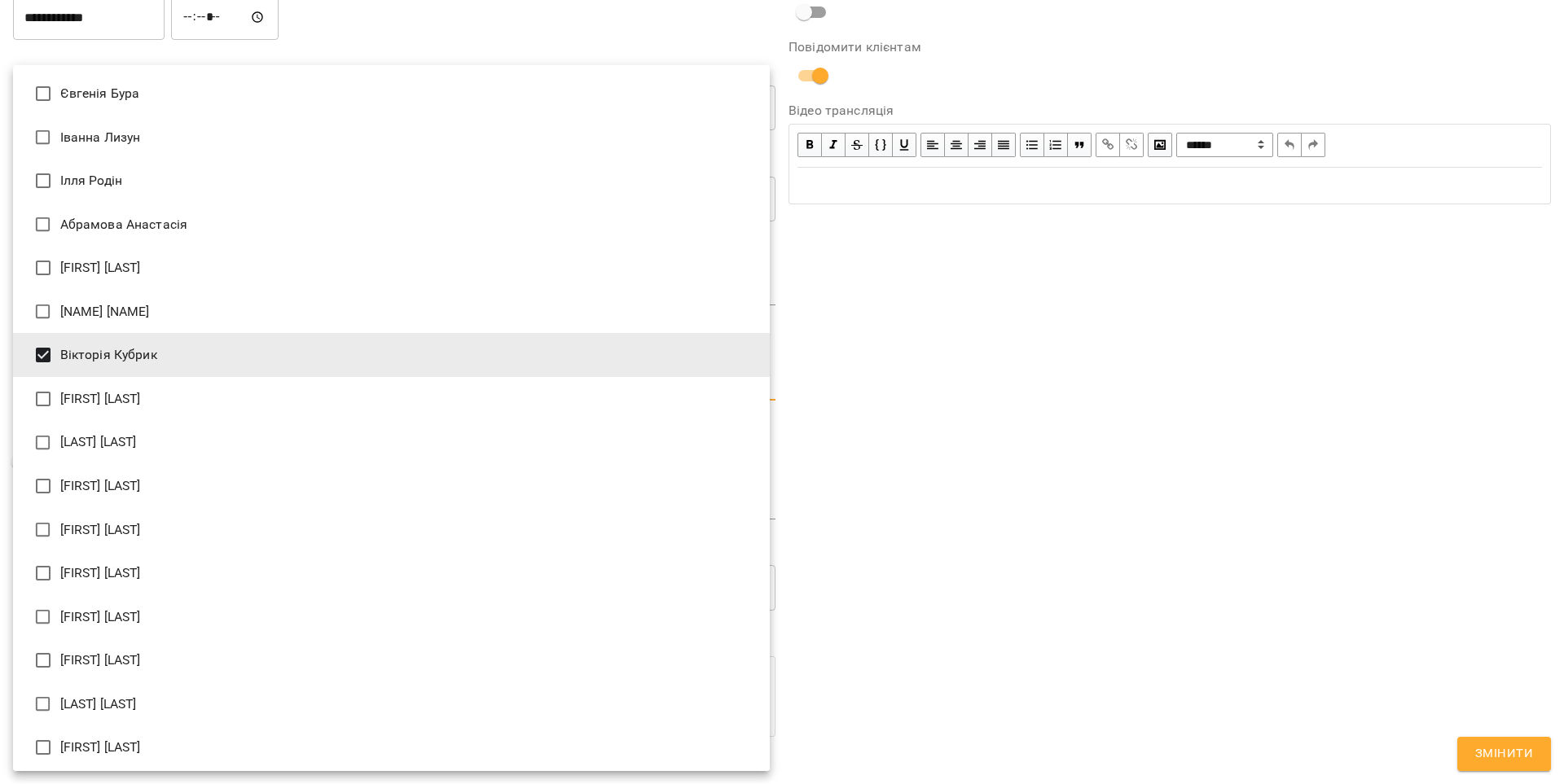 click at bounding box center (782, 392) 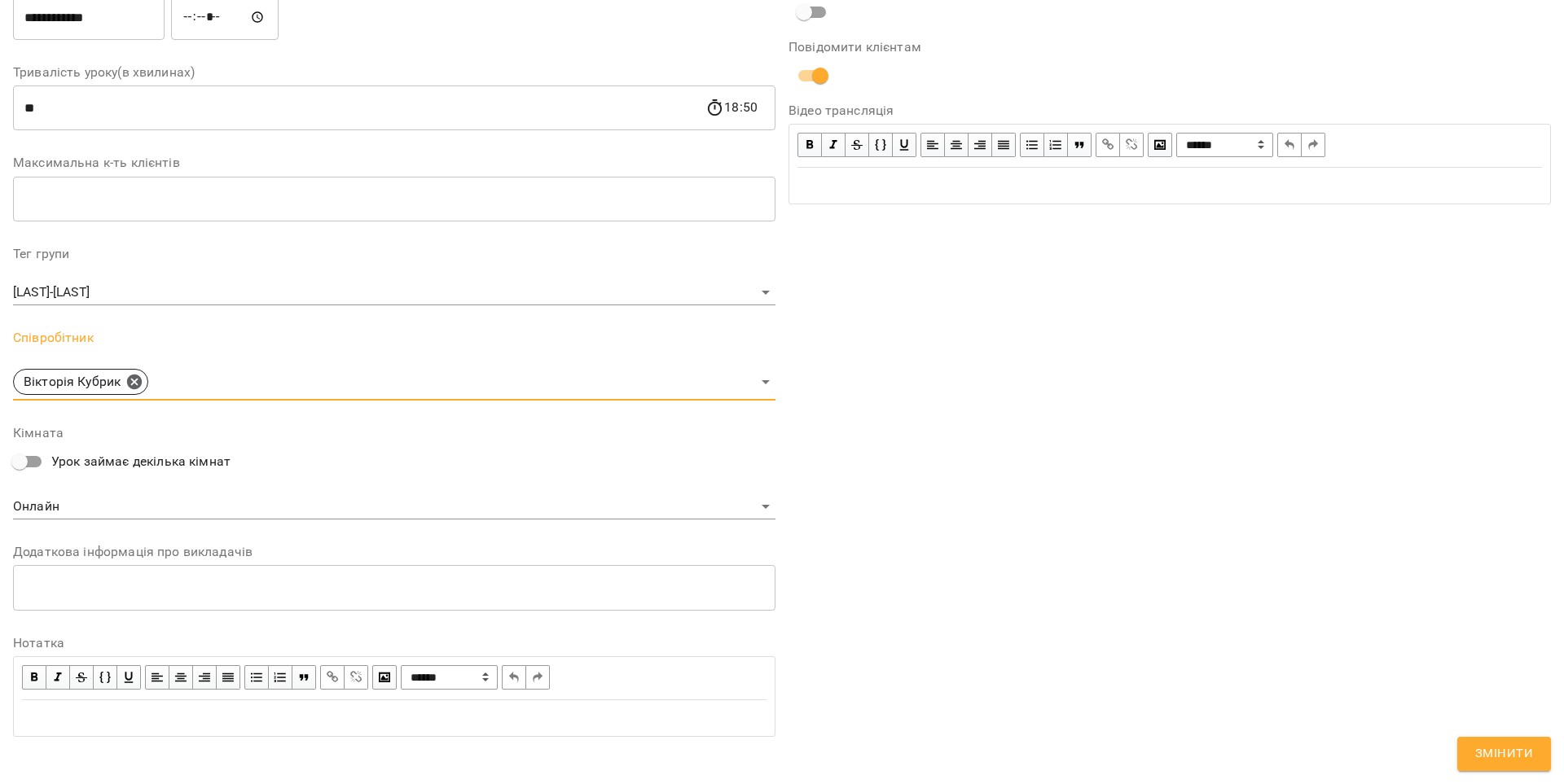 click on "Змінити" at bounding box center (1504, 754) 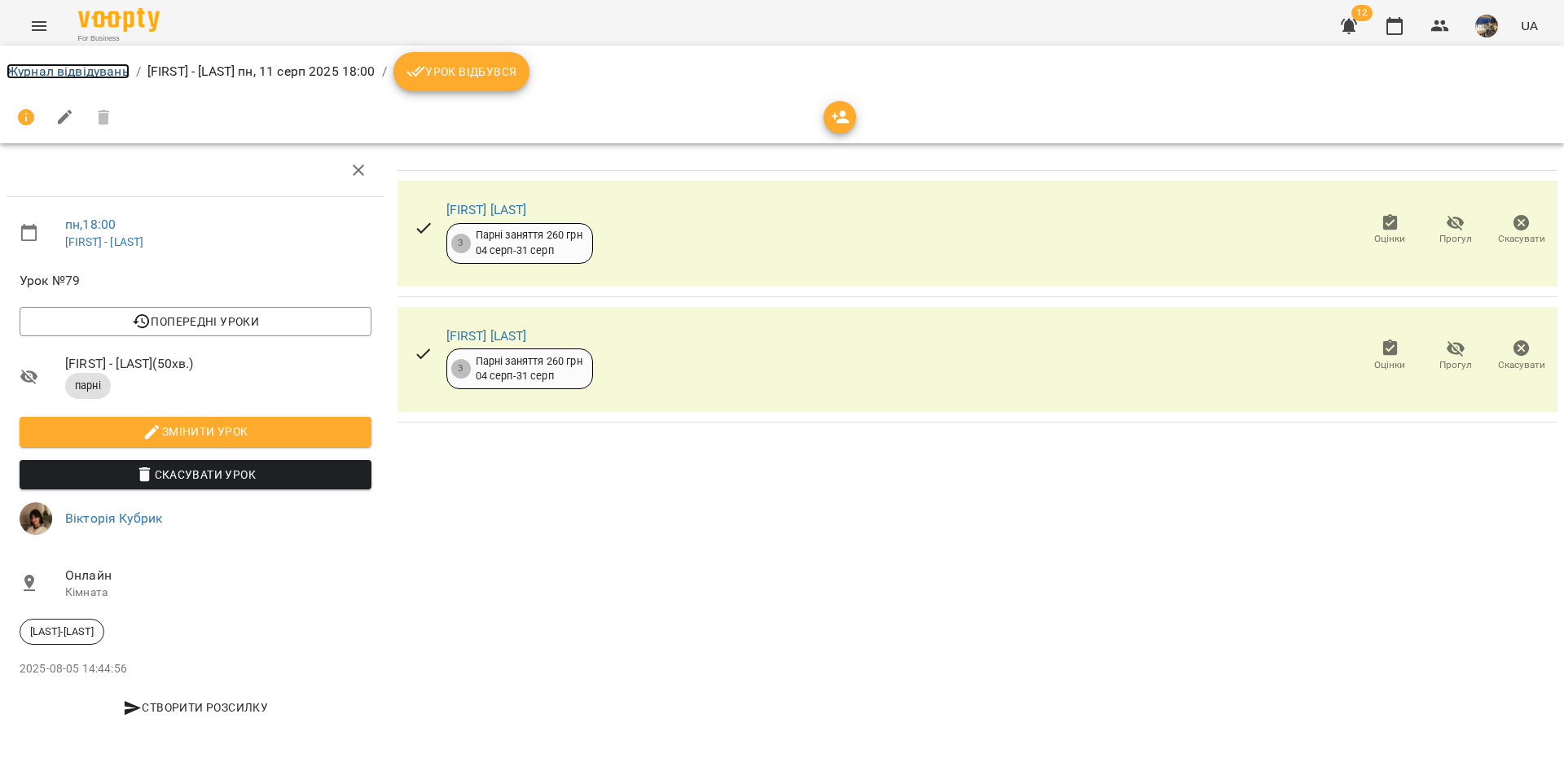 click on "Журнал відвідувань" at bounding box center [68, 71] 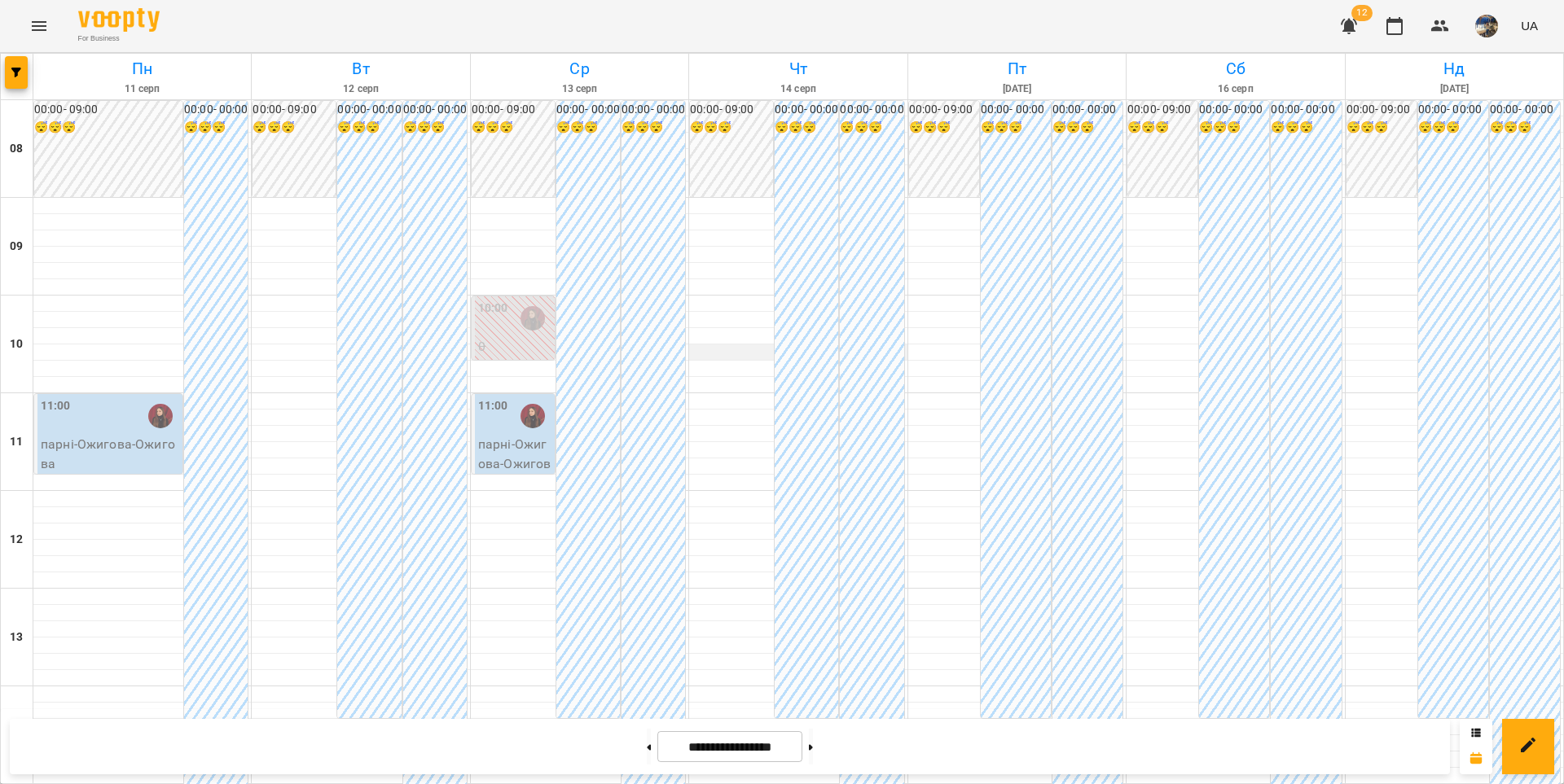 scroll, scrollTop: 412, scrollLeft: 0, axis: vertical 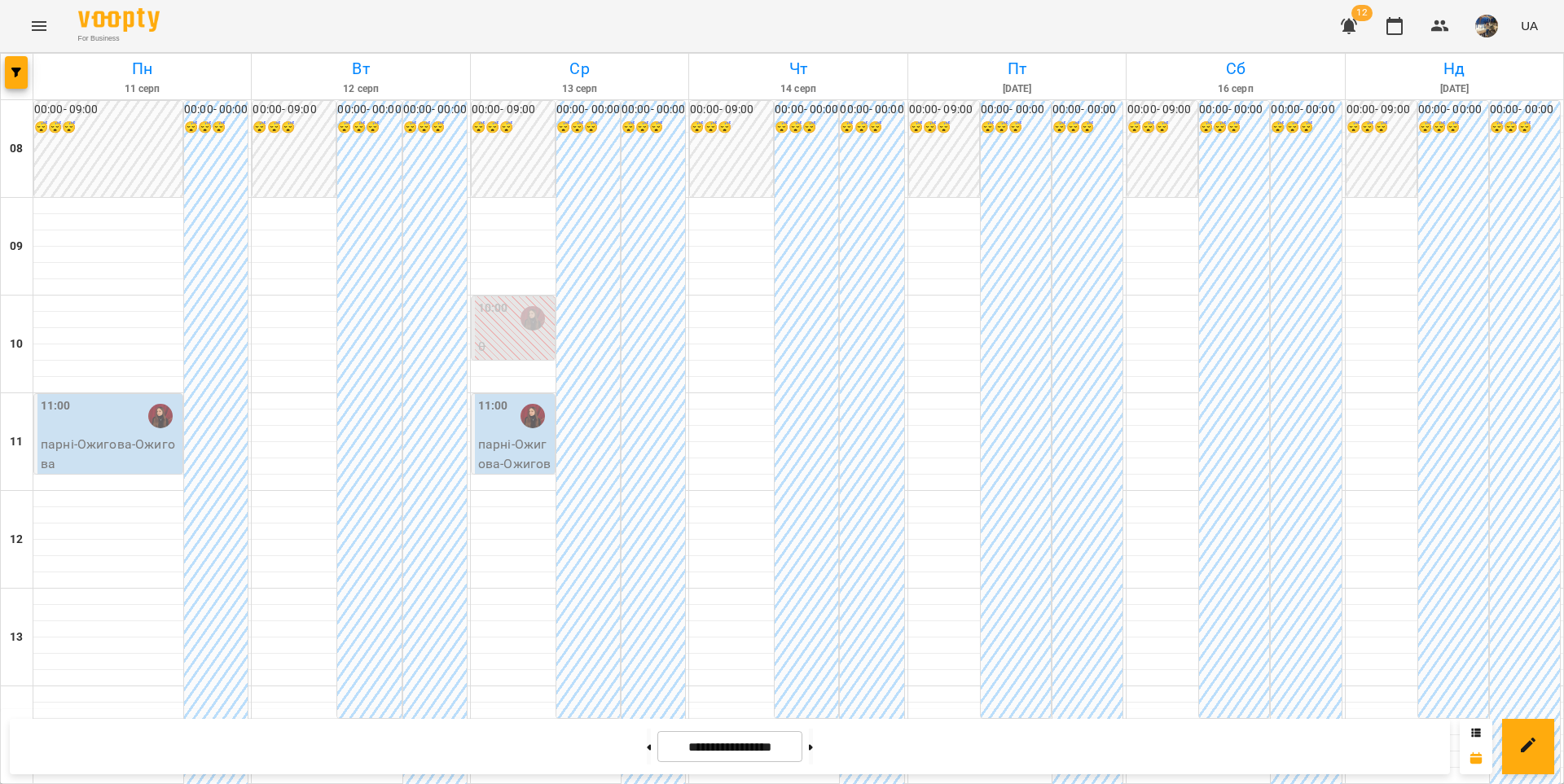 click at bounding box center (533, 807) 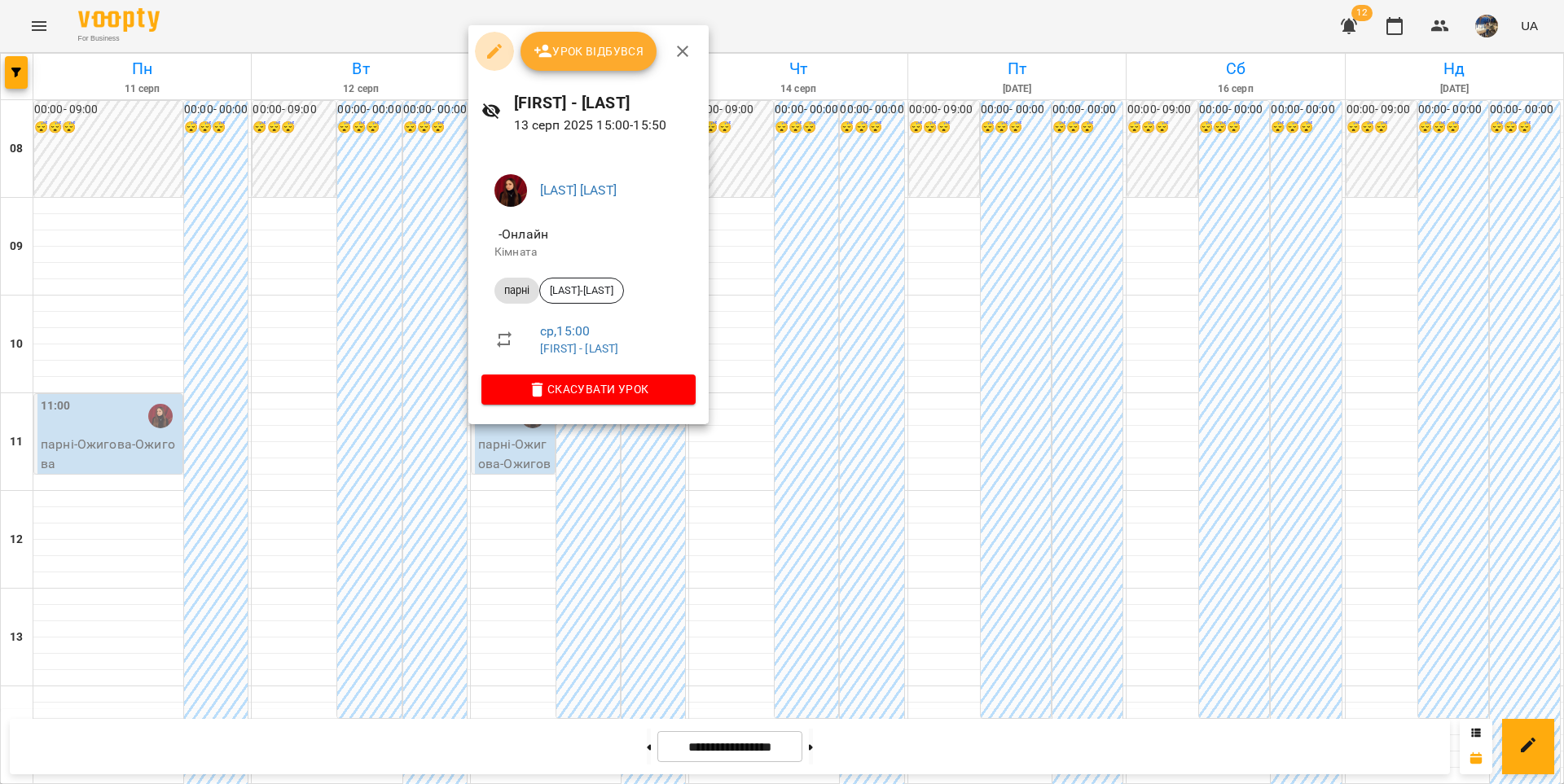 click 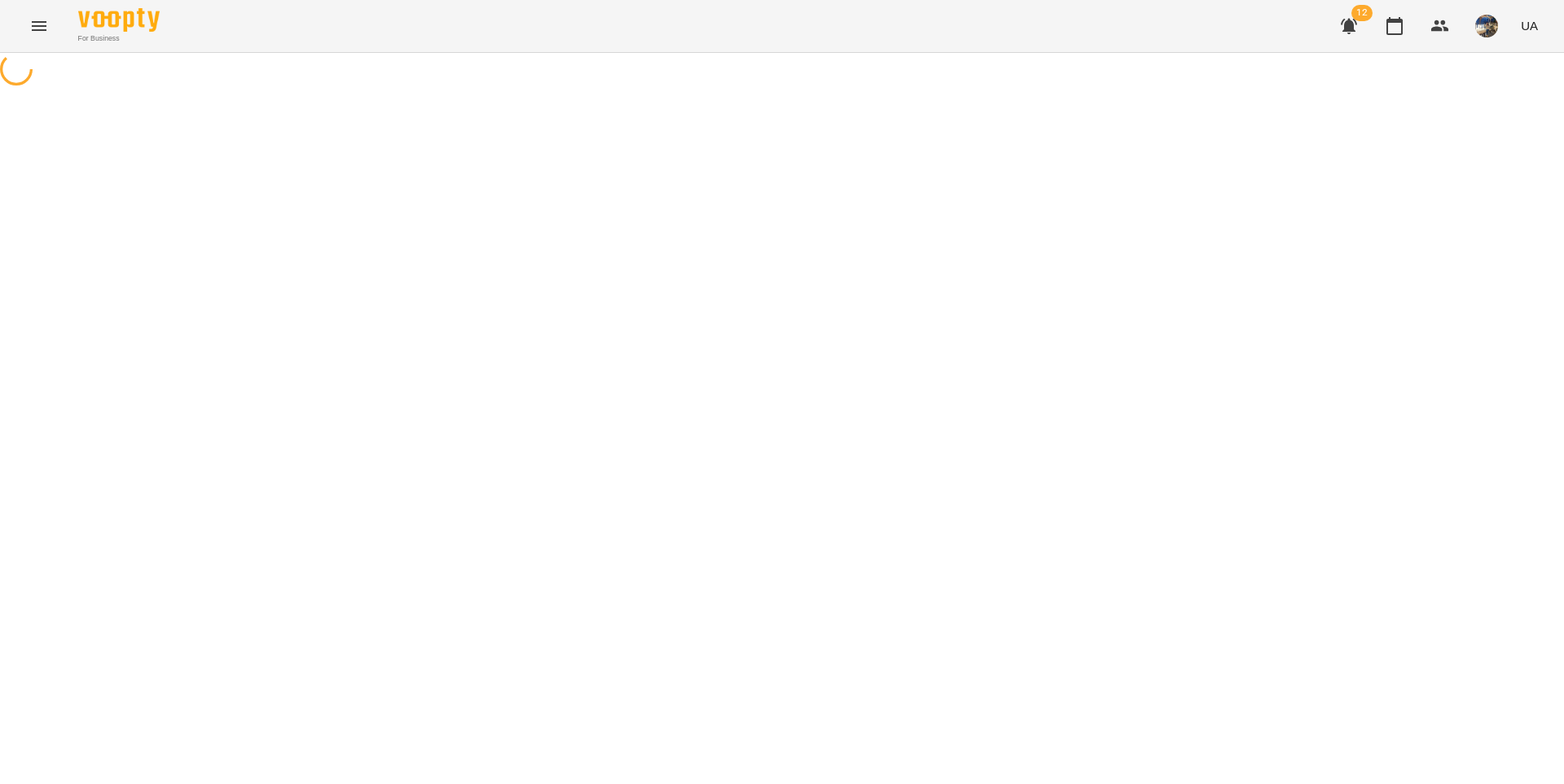 select on "*****" 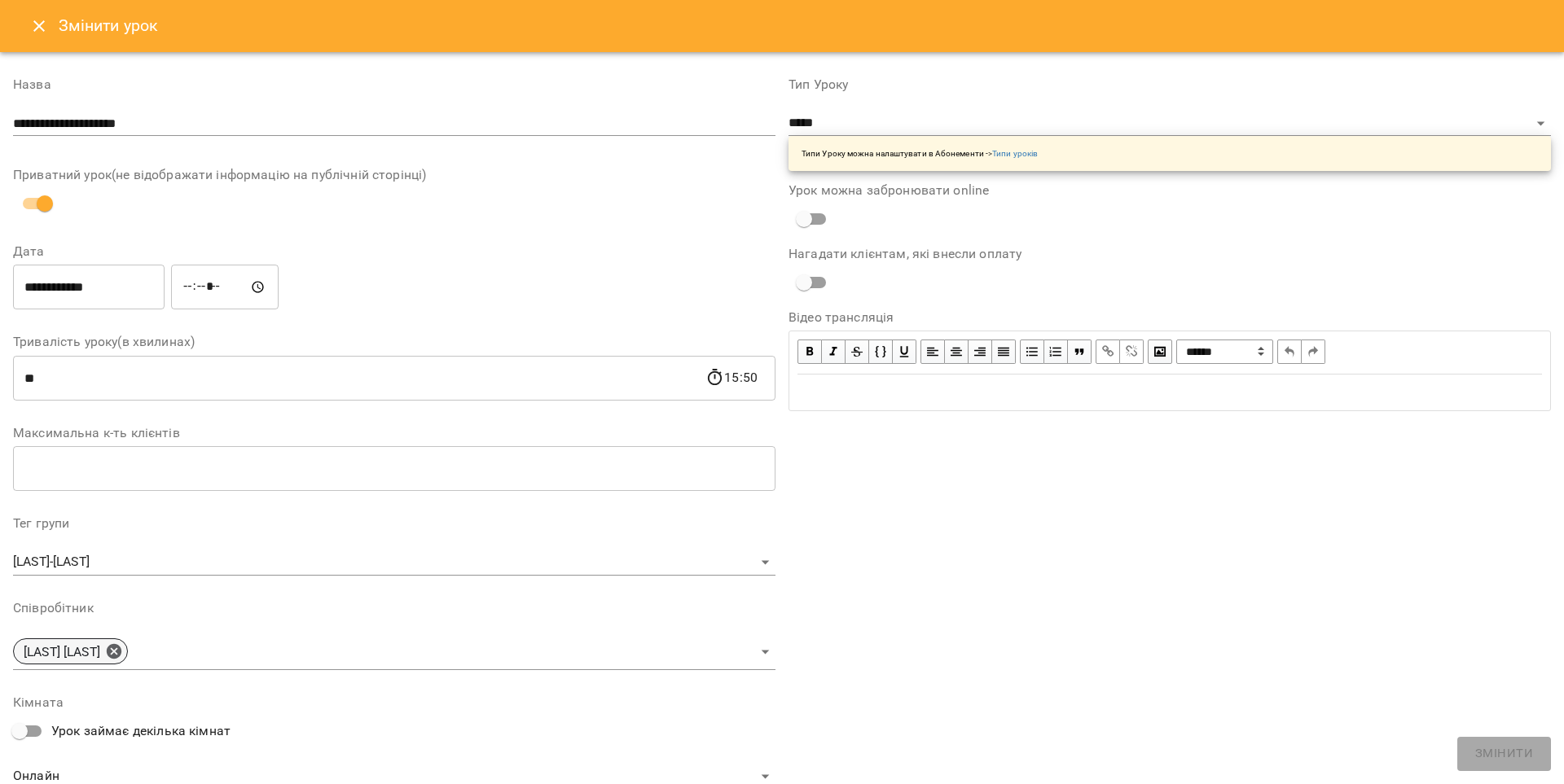 click 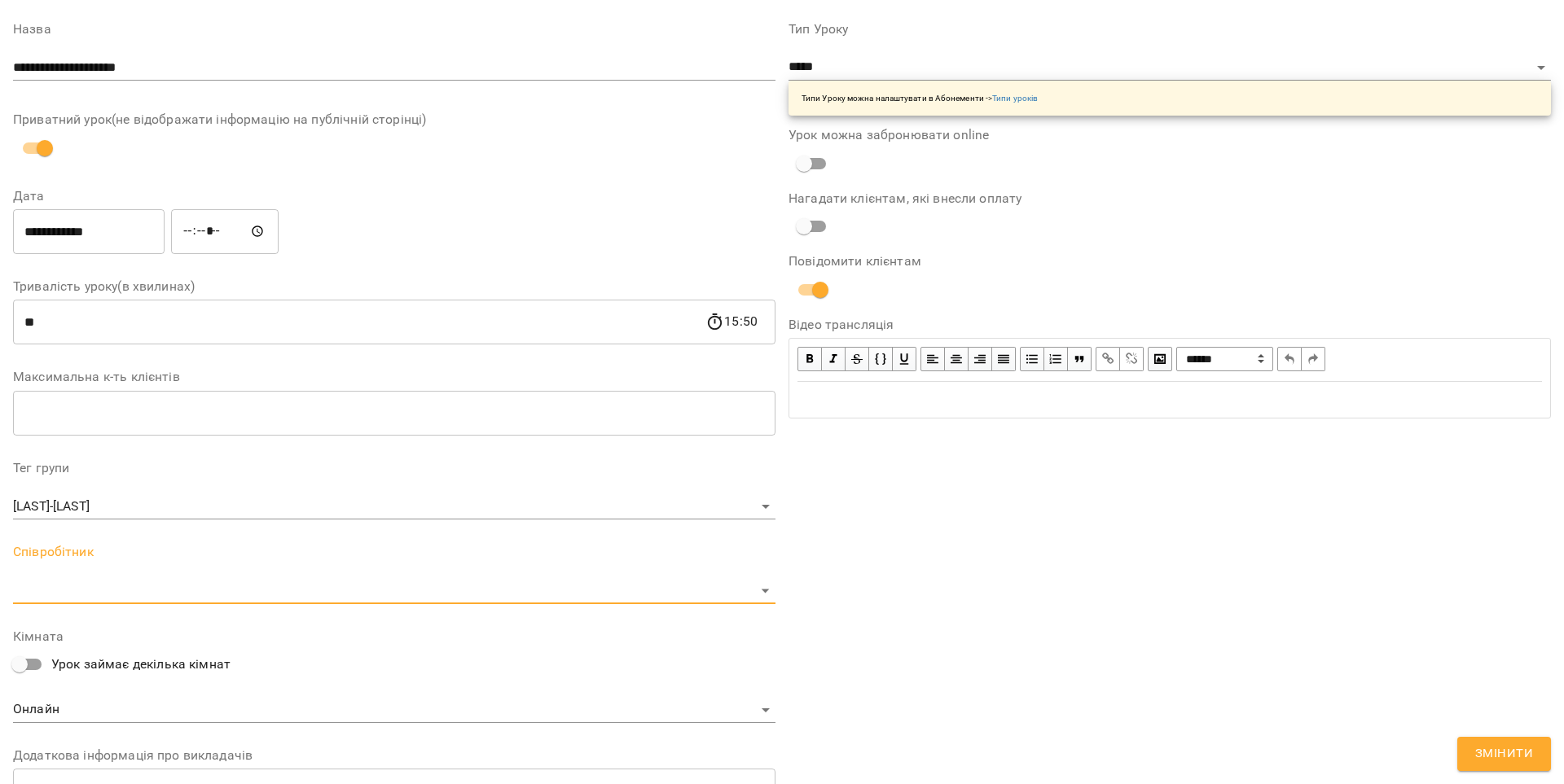 scroll, scrollTop: 126, scrollLeft: 0, axis: vertical 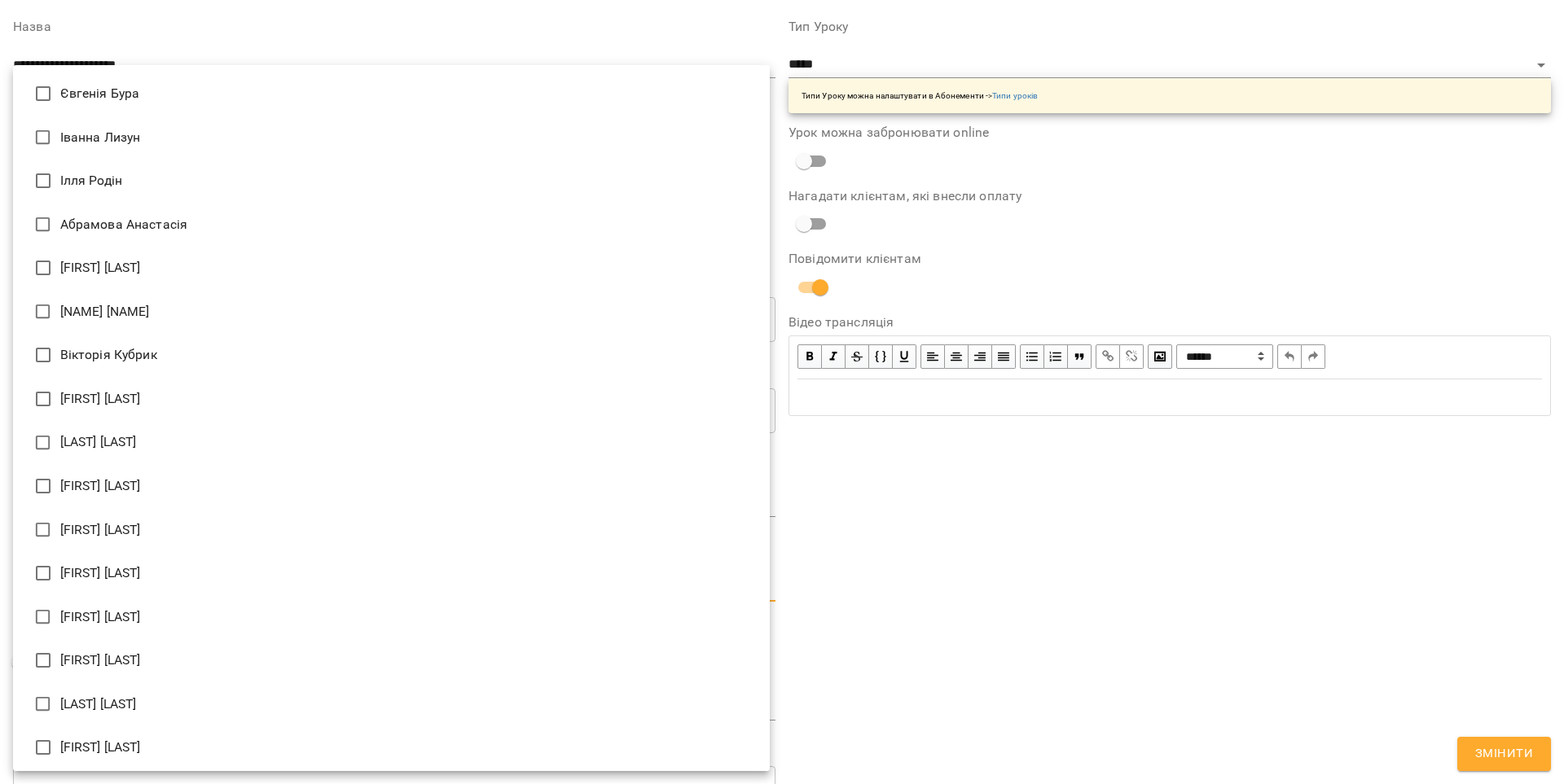 click on "For Business 12 UA Журнал відвідувань / [LAST] - [LAST]   ср, 13 серп 2025 15:00 / Урок відбувся ср ,  15:00 [LAST] - [LAST] Урок №80 Попередні уроки пн 11 серп 2025 18:00 ср 06 серп 2025 15:00 пн 04 серп 2025 18:00 ср 30 лип 2025 15:00 пн 28 лип 2025 18:00   [LAST] - [LAST] ( 50 хв. ) парні  Змінити урок Скасувати Урок [LAST] [LAST] Онлайн Кімната [LAST]-[LAST] 2025-08-05 14:45:12 Створити розсилку   [FIRST] [LAST] 3 Парні заняття 260 грн 04 серп  -  31 серп Оцінки Прогул Скасувати   [FIRST] [LAST] 3 Парні заняття 260 грн 04 серп  -  31 серп Оцінки Прогул" at bounding box center (782, 371) 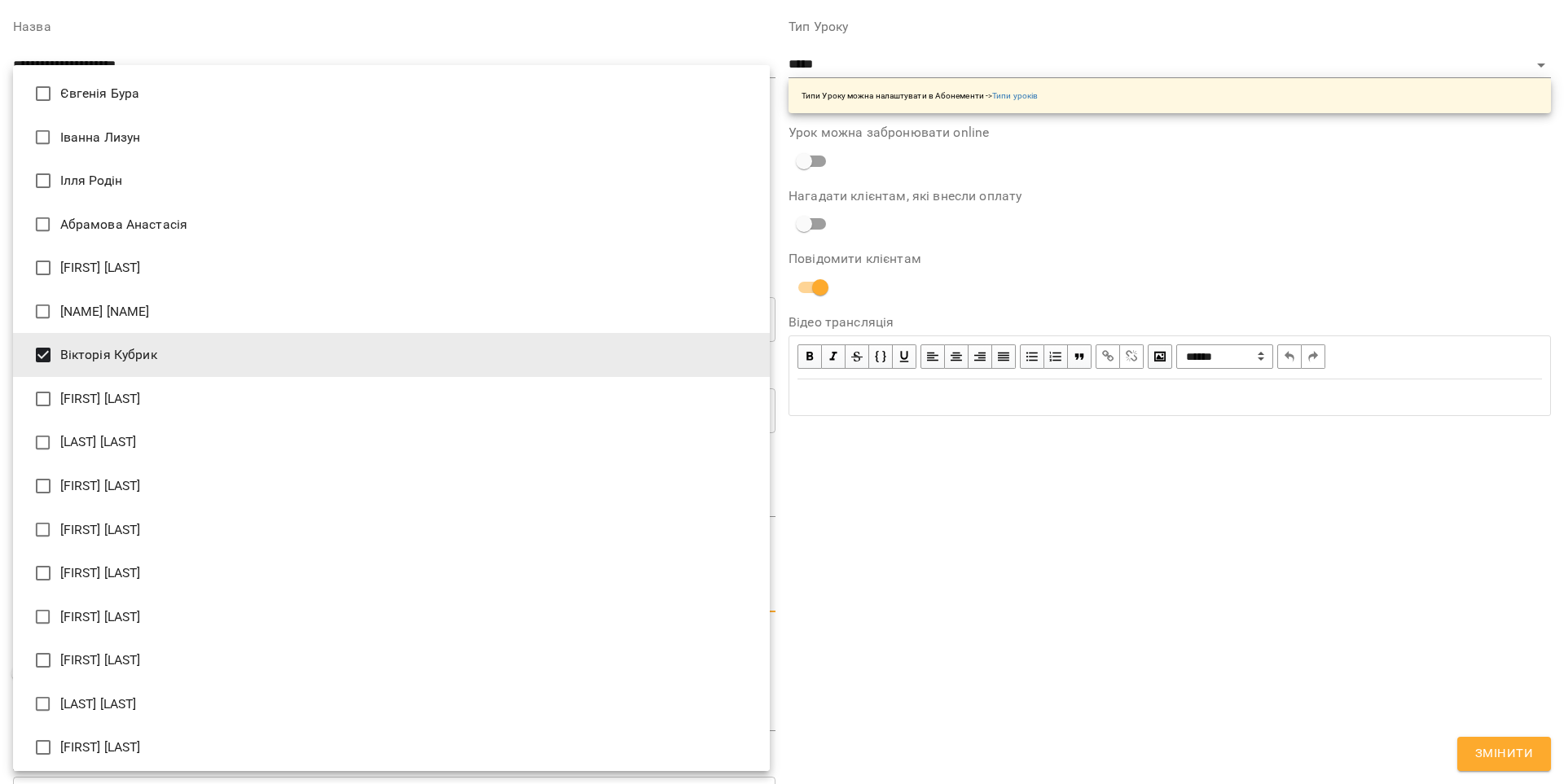 drag, startPoint x: 1474, startPoint y: 761, endPoint x: 1476, endPoint y: 752, distance: 9.219544 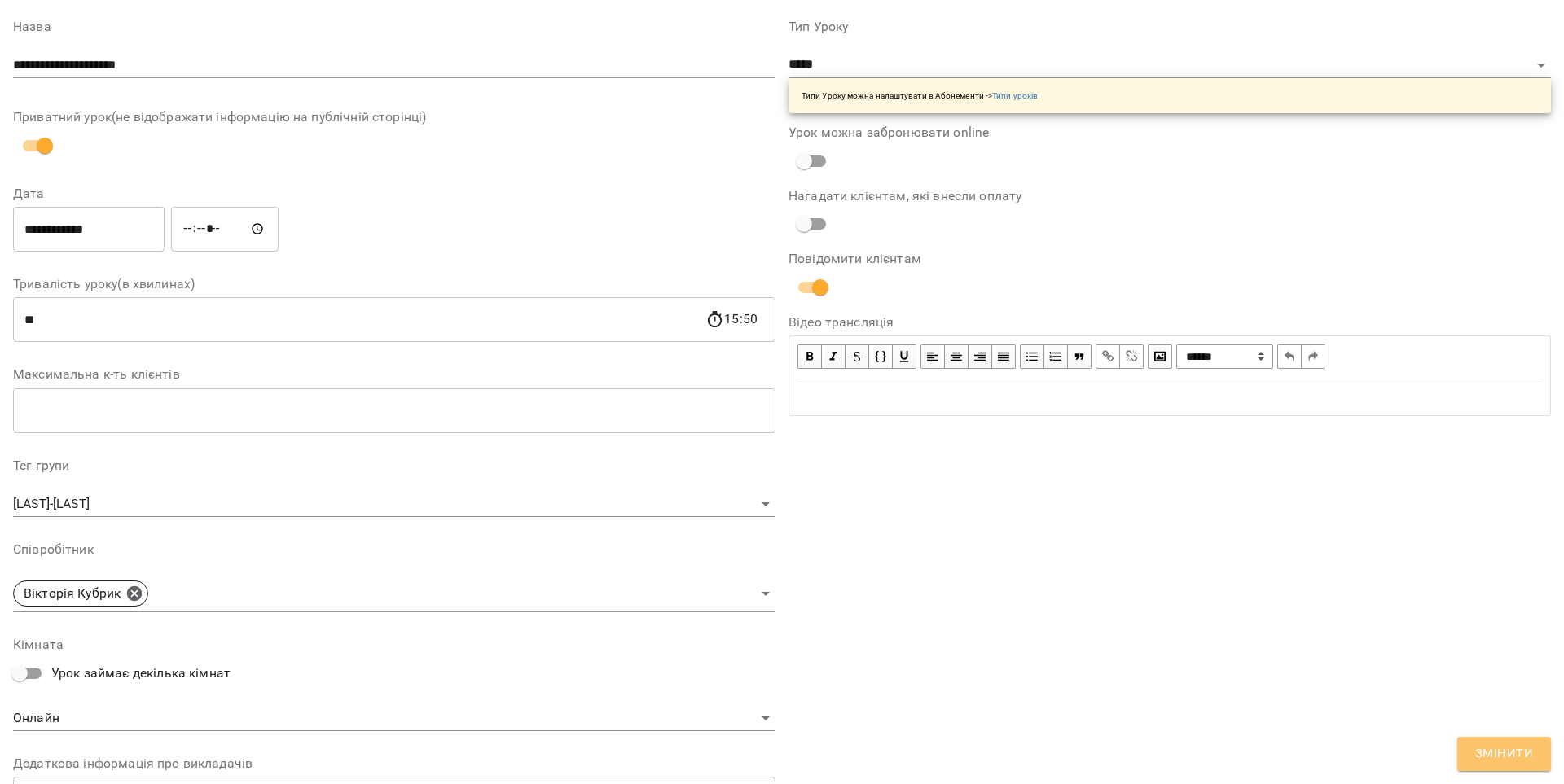 click on "Змінити" at bounding box center (1504, 754) 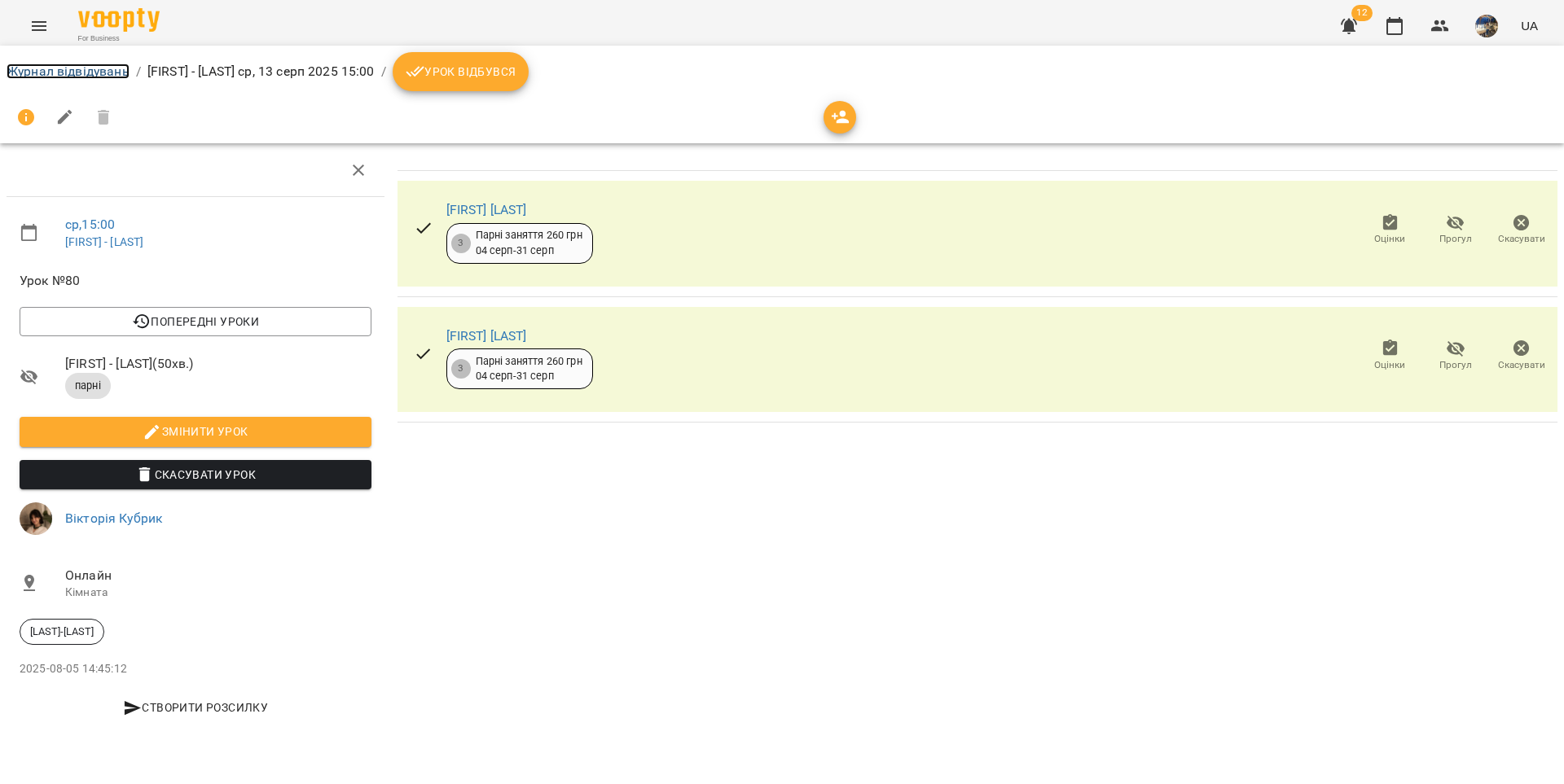 click on "Журнал відвідувань" at bounding box center (68, 71) 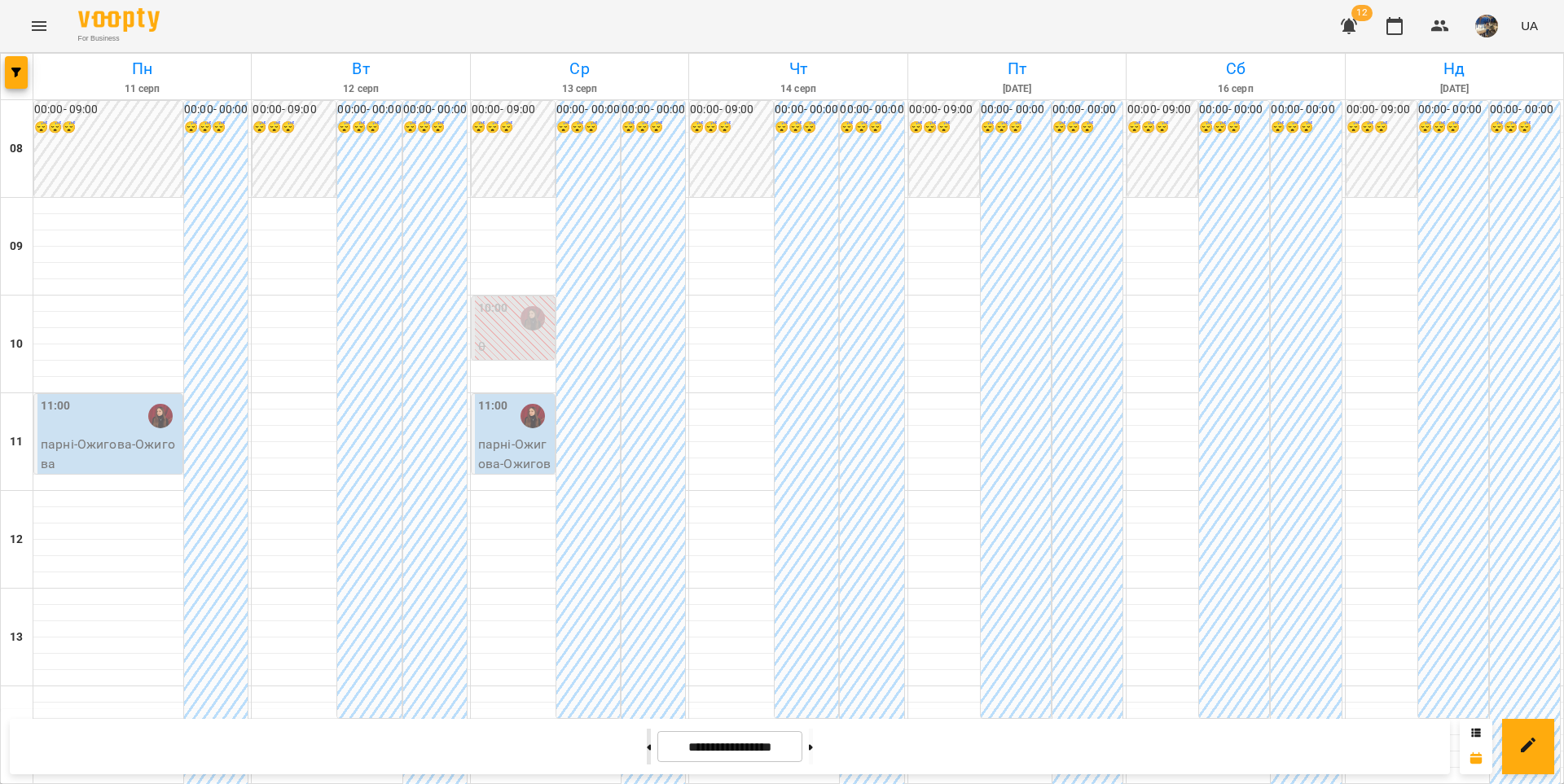click 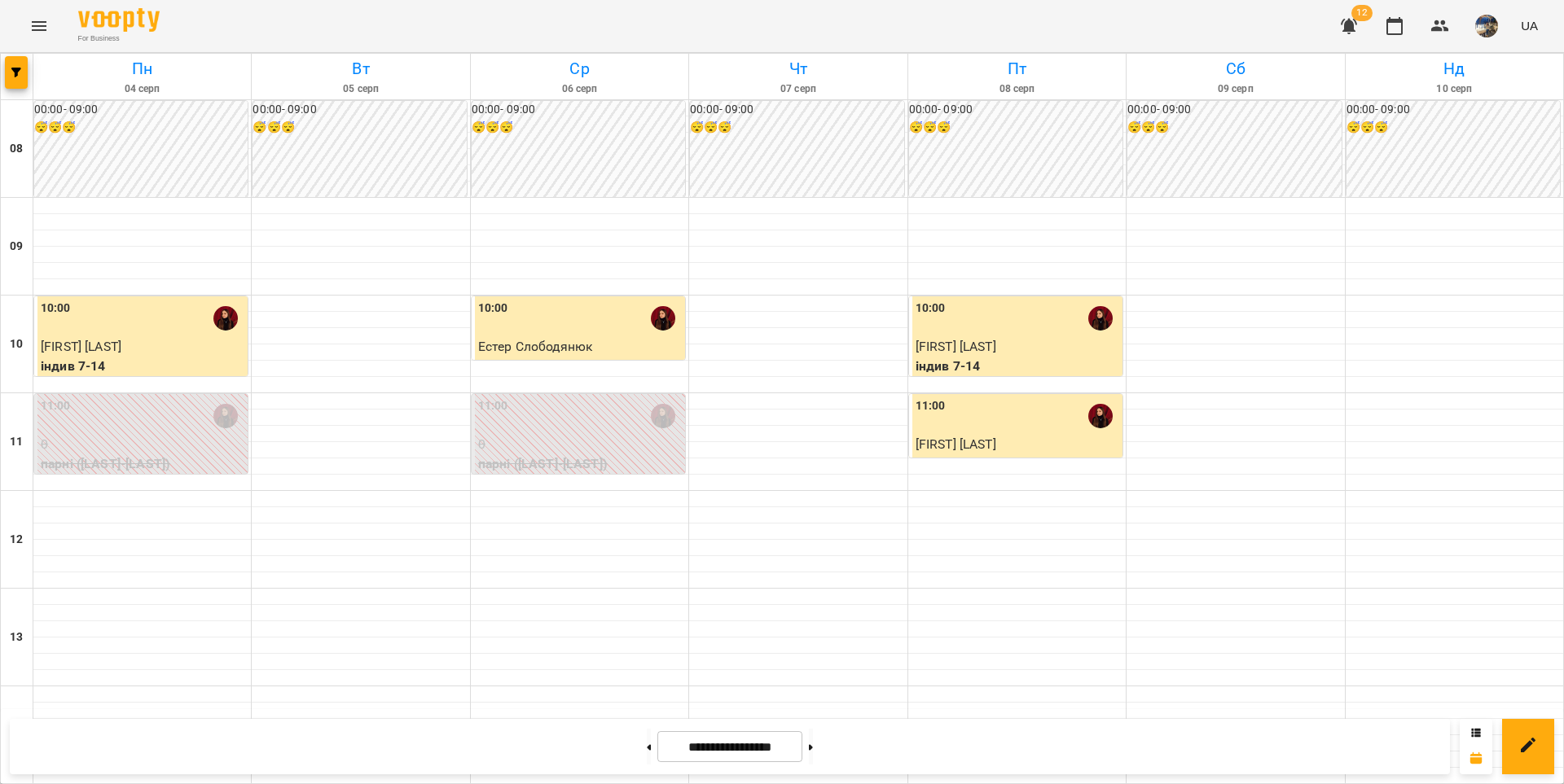 scroll, scrollTop: 655, scrollLeft: 0, axis: vertical 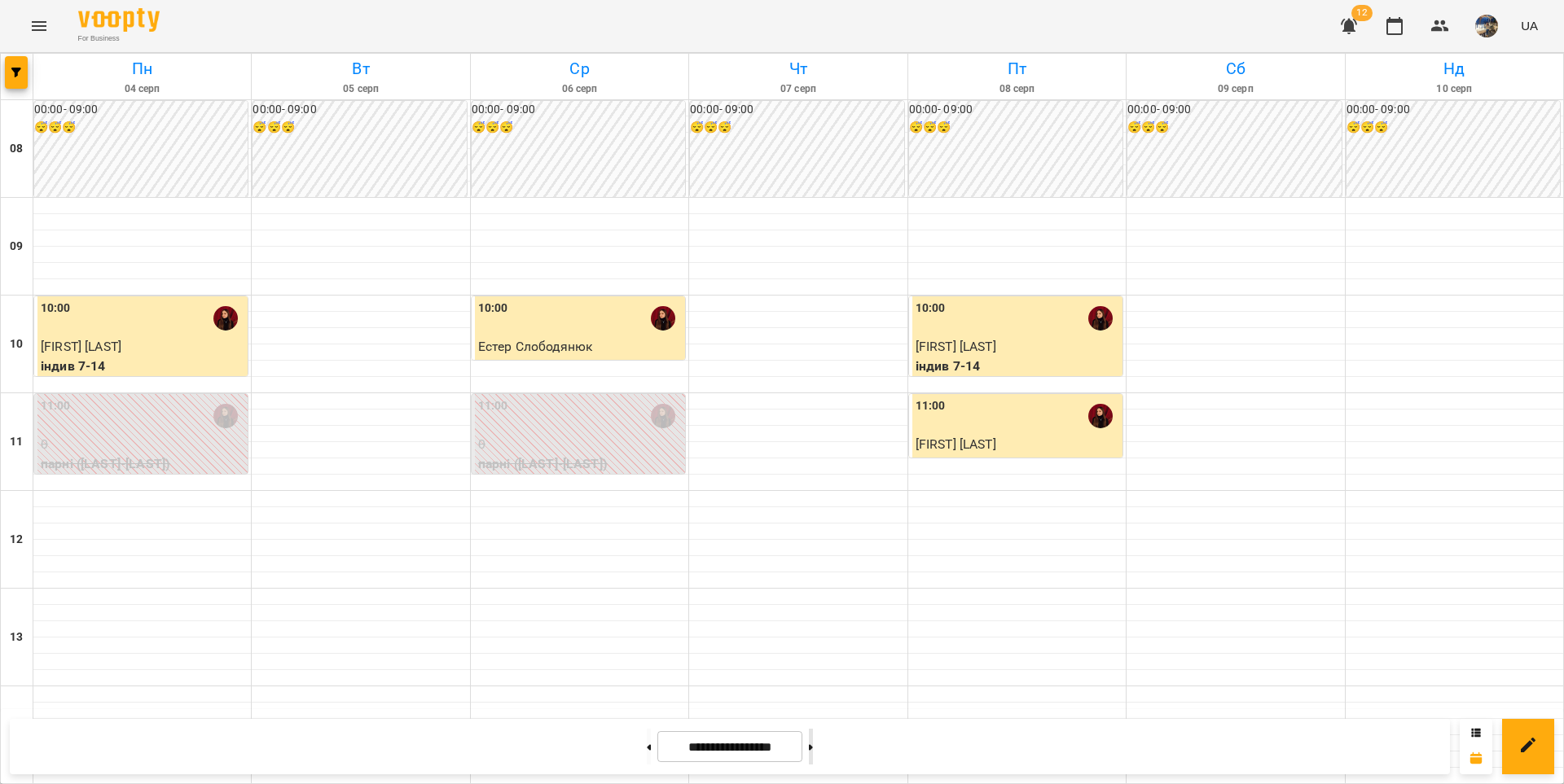 click at bounding box center (811, 747) 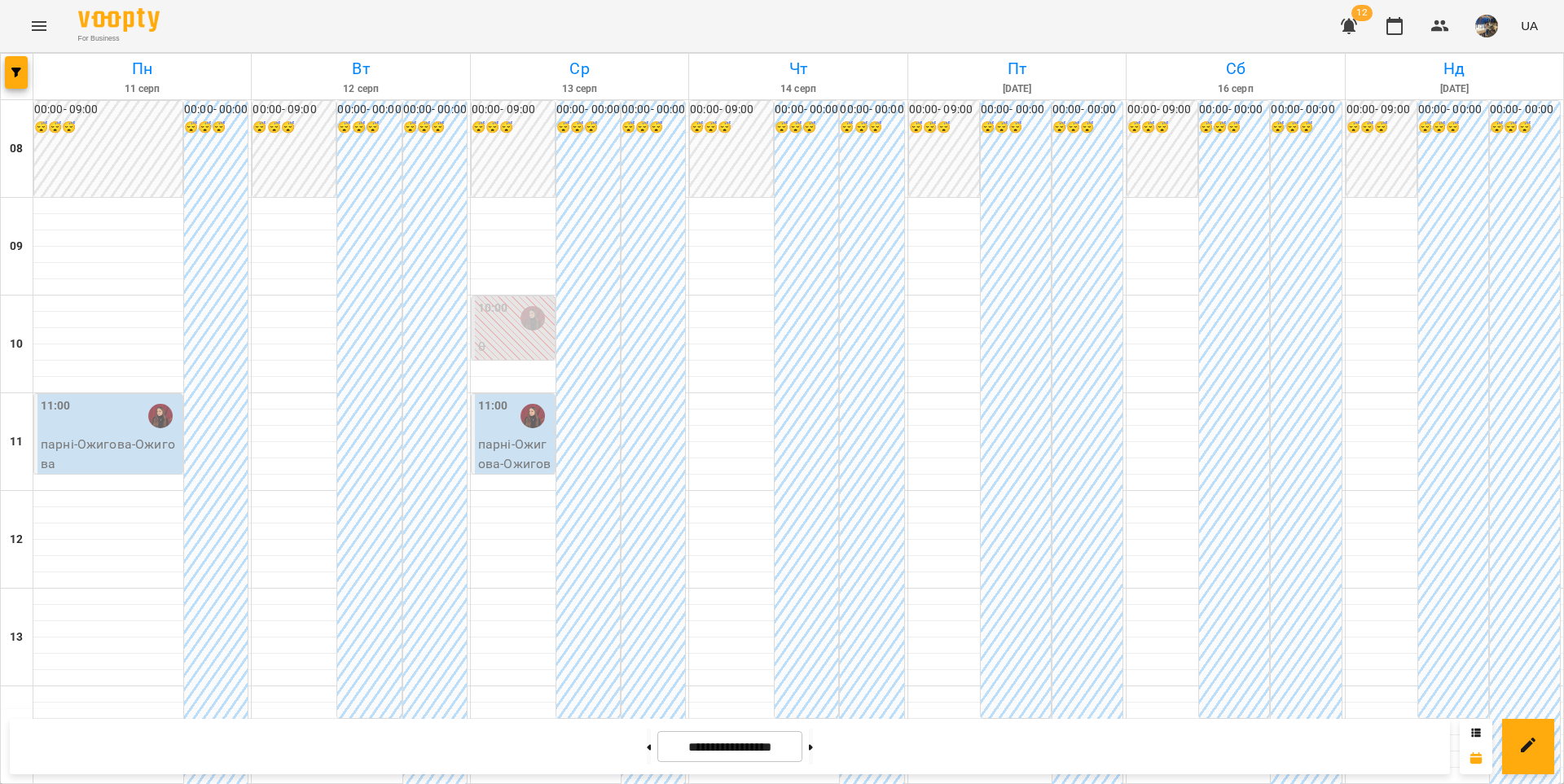 scroll, scrollTop: 757, scrollLeft: 0, axis: vertical 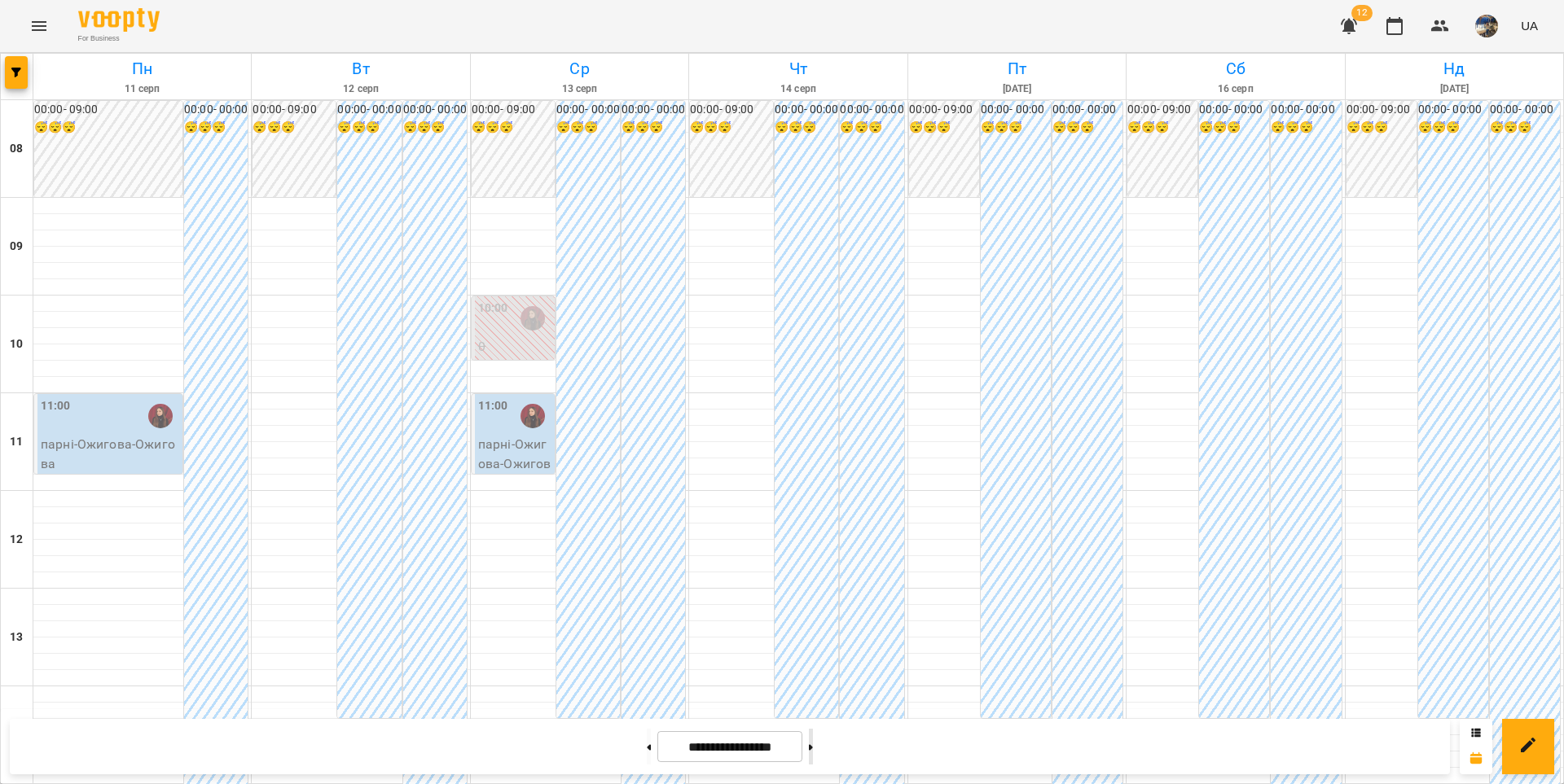 click 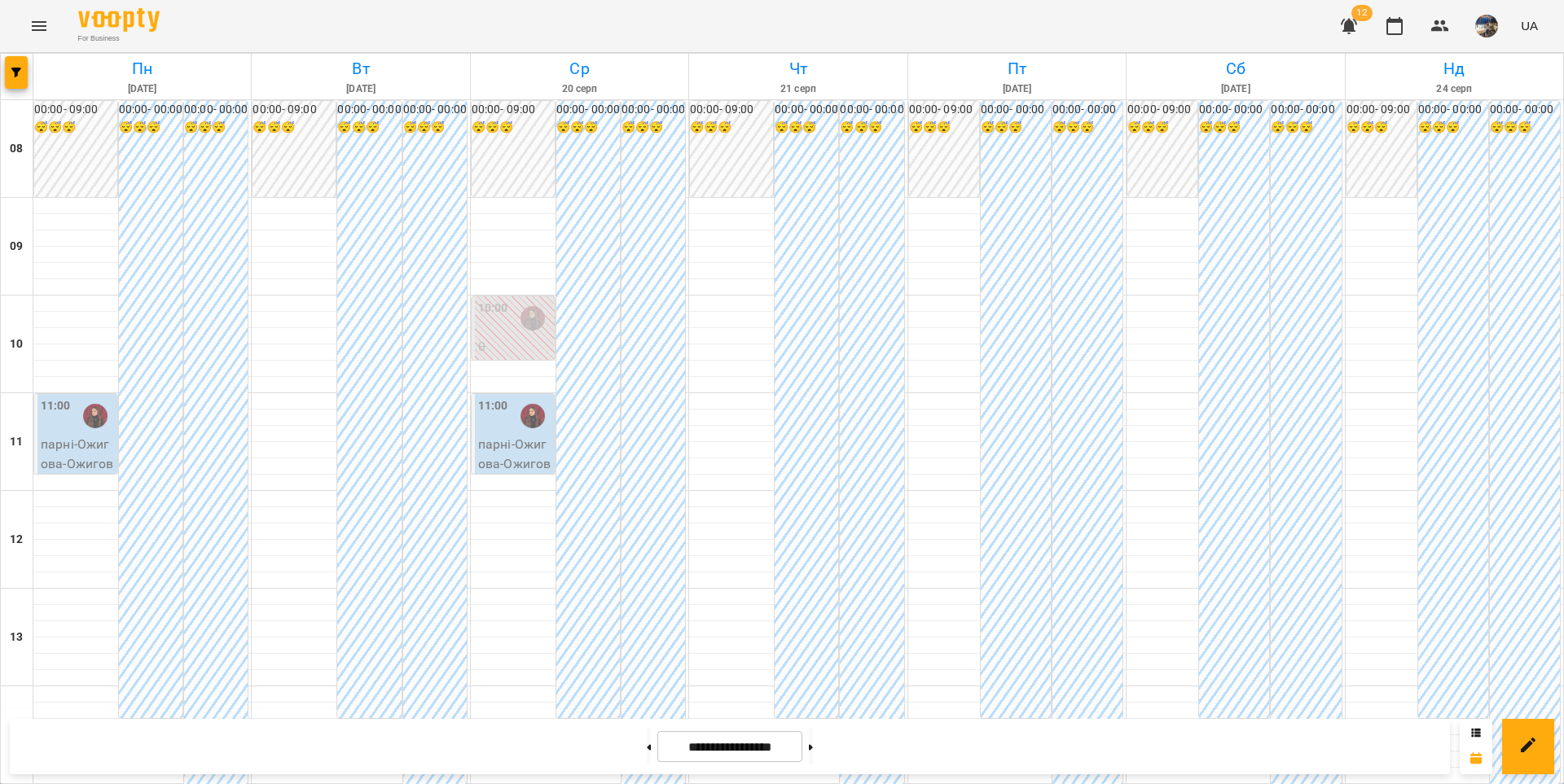 scroll, scrollTop: 656, scrollLeft: 0, axis: vertical 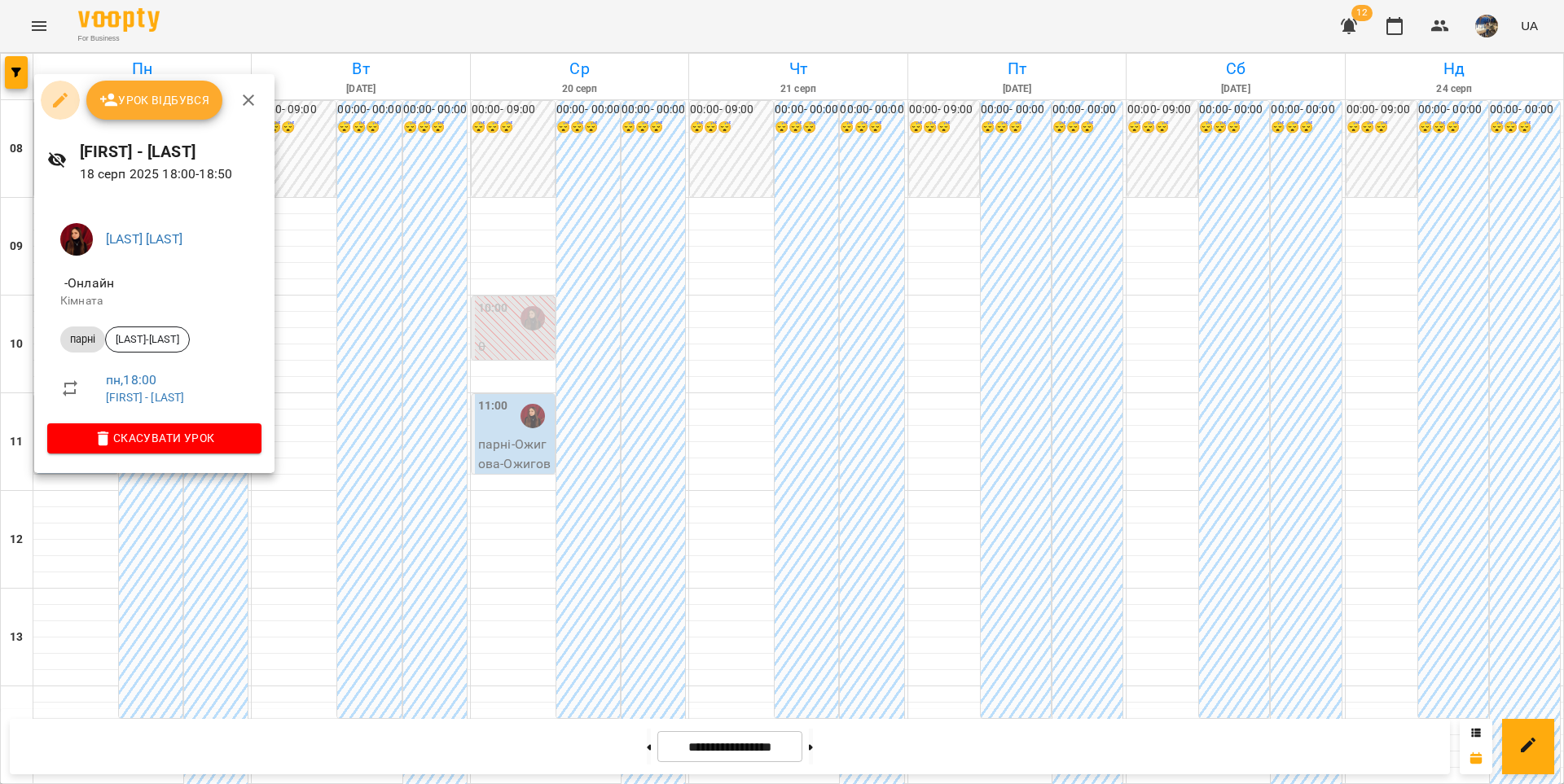 click 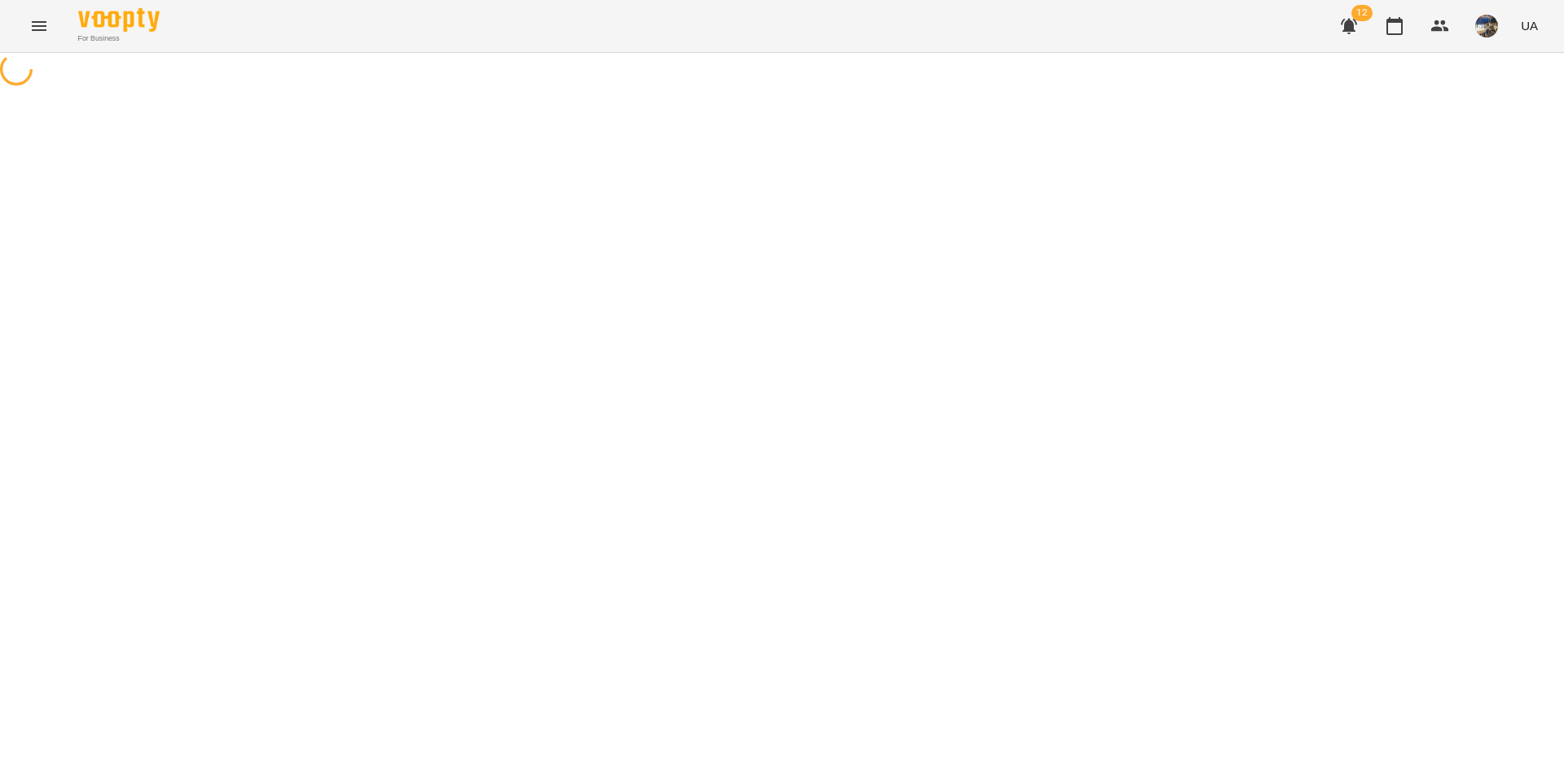 select on "*****" 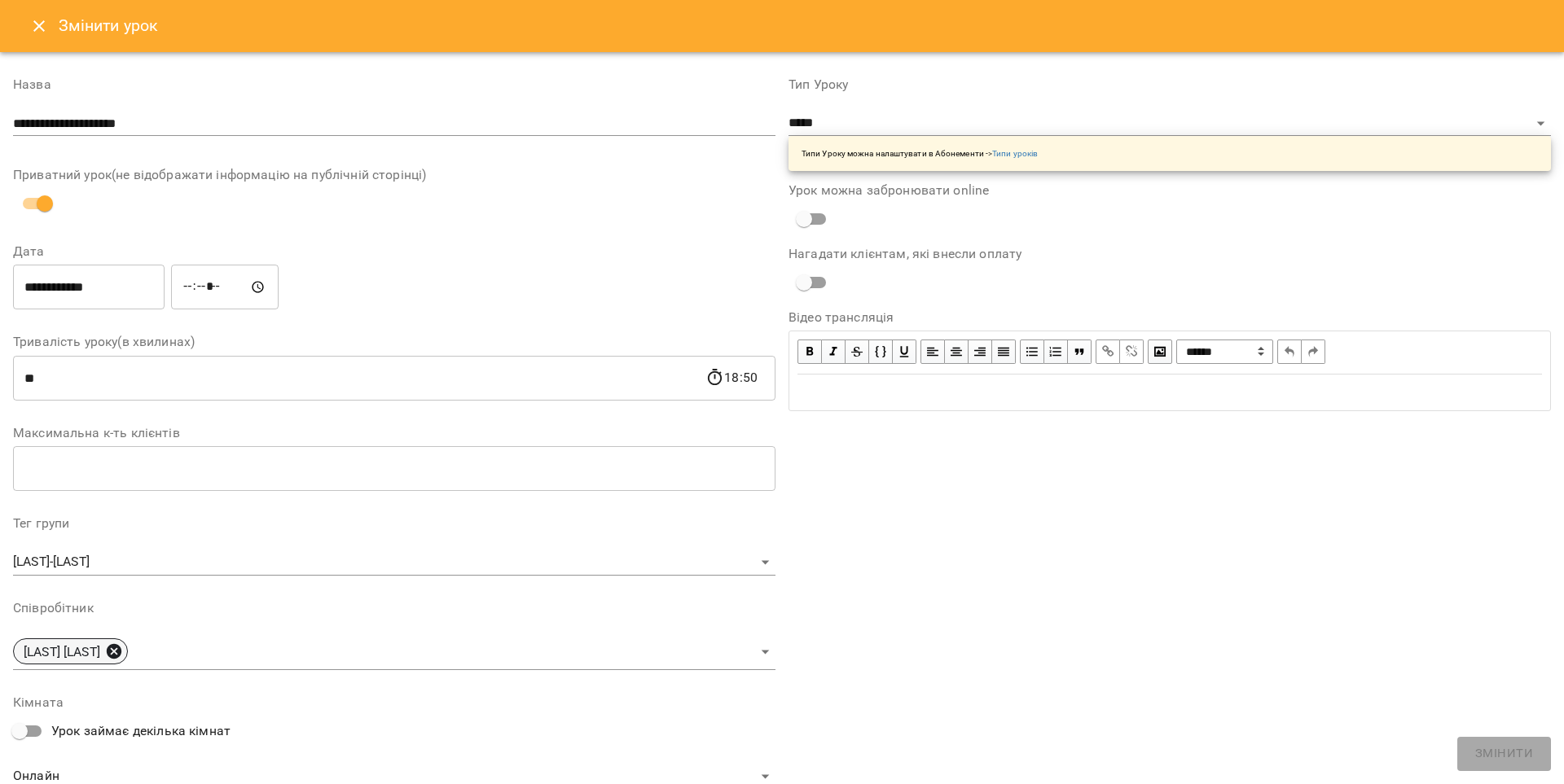 click 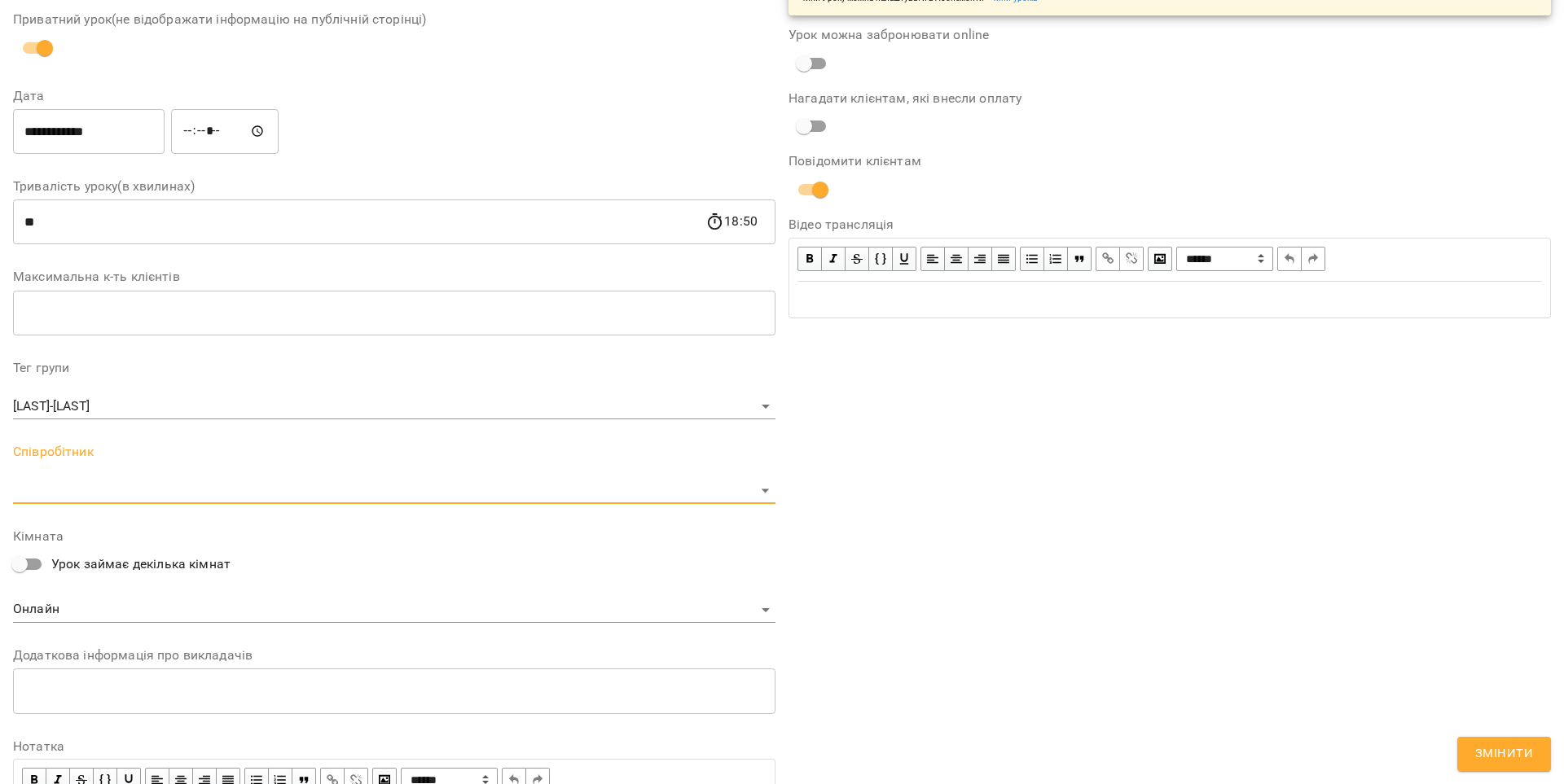 scroll, scrollTop: 338, scrollLeft: 0, axis: vertical 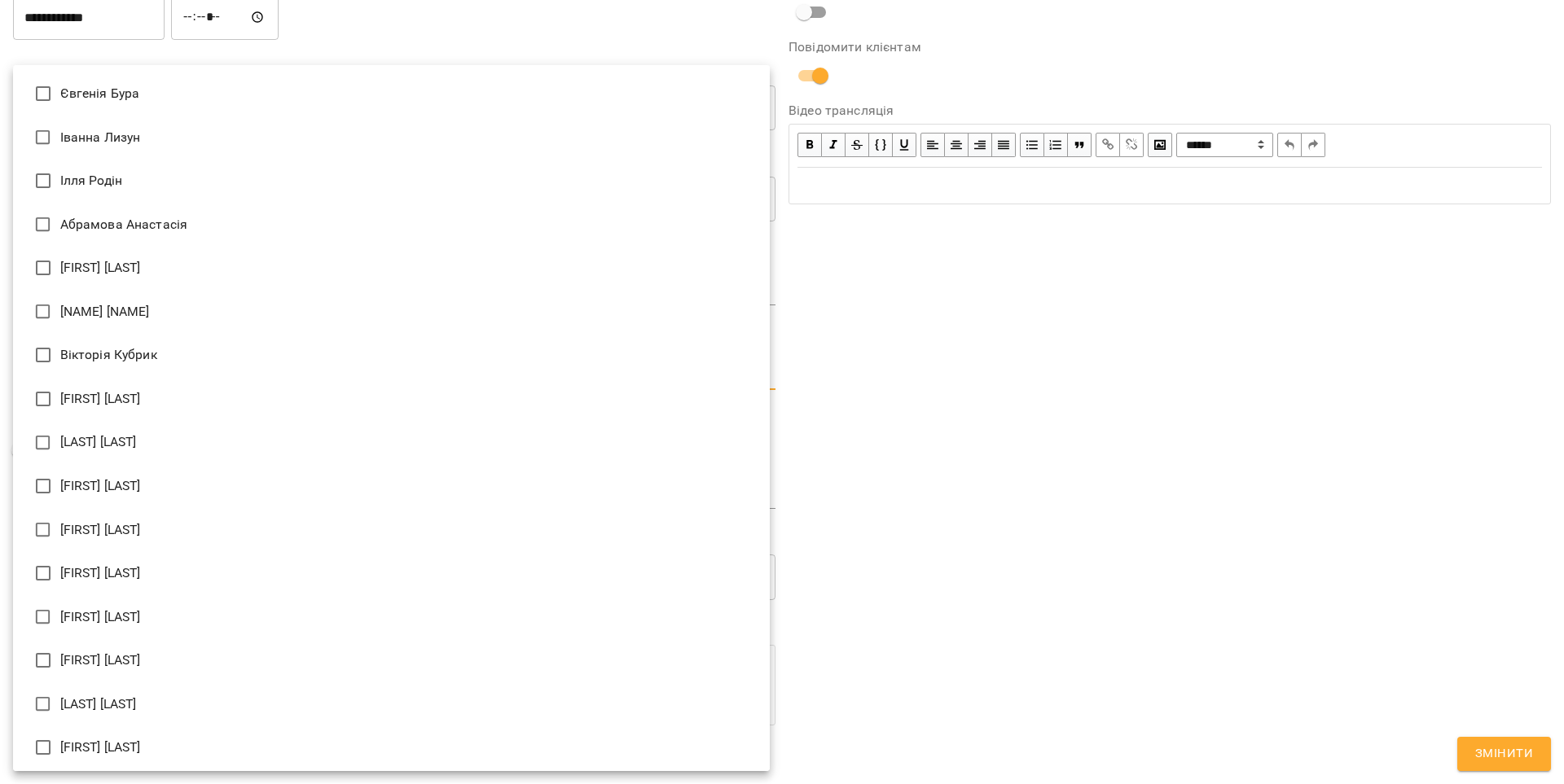 click on "For Business 12 UA Журнал відвідувань / [LAST] - [LAST]   пн, 18 серп 2025 18:00 / Урок відбувся пн ,  18:00 [LAST] - [LAST] Урок №81 Попередні уроки ср 13 серп 2025 15:00 пн 11 серп 2025 18:00 ср 06 серп 2025 15:00 пн 04 серп 2025 18:00 ср 30 лип 2025 15:00   [LAST] - [LAST] ( 50 хв. ) парні  Змінити урок Скасувати Урок [LAST] [LAST] Онлайн Кімната [LAST]-[LAST] 2025-08-05 14:45:42 Створити розсилку   [FIRST] [LAST] 3 Парні заняття 260 грн 04 серп  -  31 серп Оцінки Прогул Скасувати   [FIRST] [LAST] 3 Парні заняття 260 грн 04 серп  -  31 серп Оцінки Прогул
​ *" at bounding box center [782, 371] 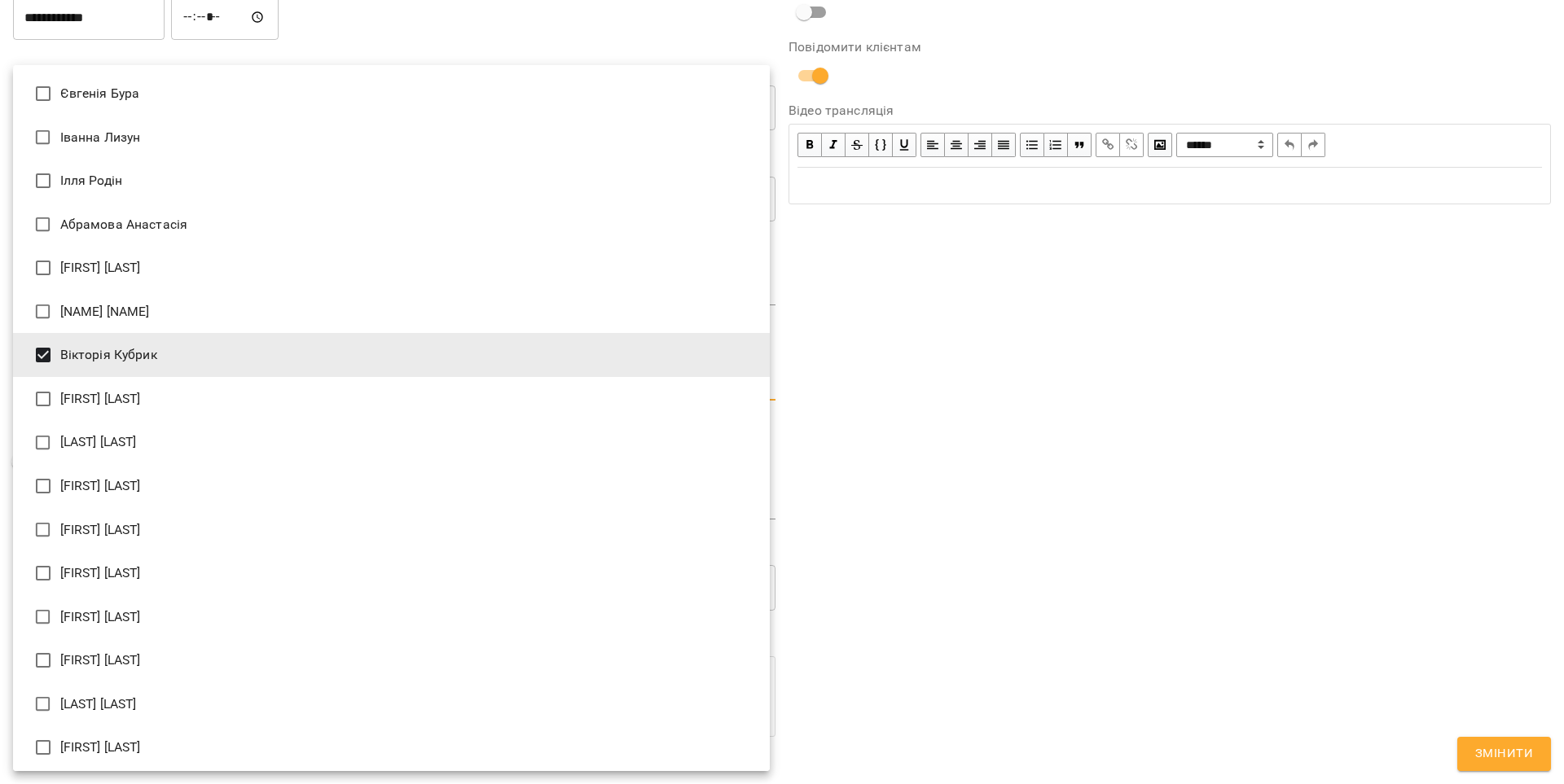 click at bounding box center (782, 392) 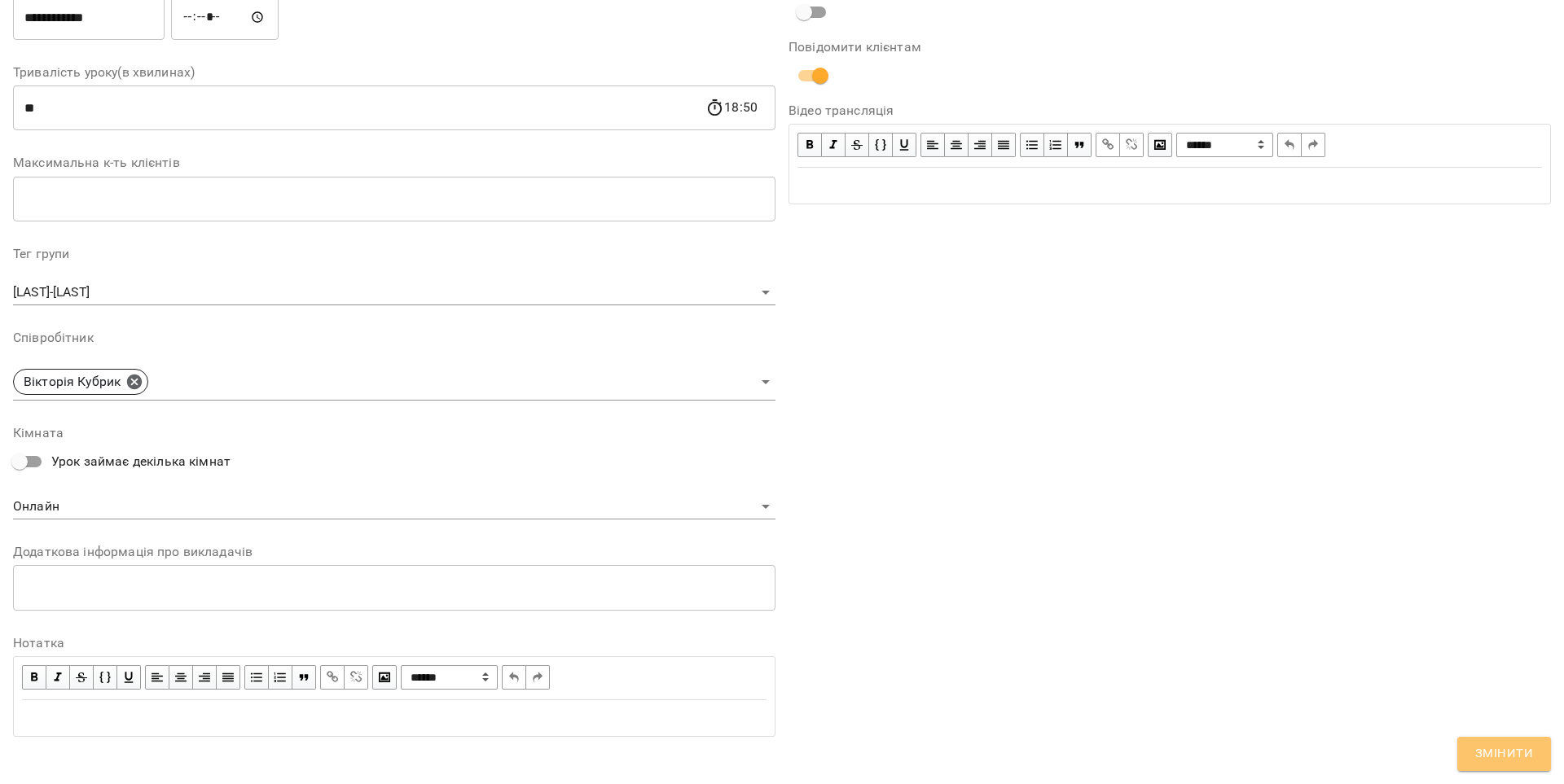 drag, startPoint x: 1503, startPoint y: 747, endPoint x: 1492, endPoint y: 747, distance: 11 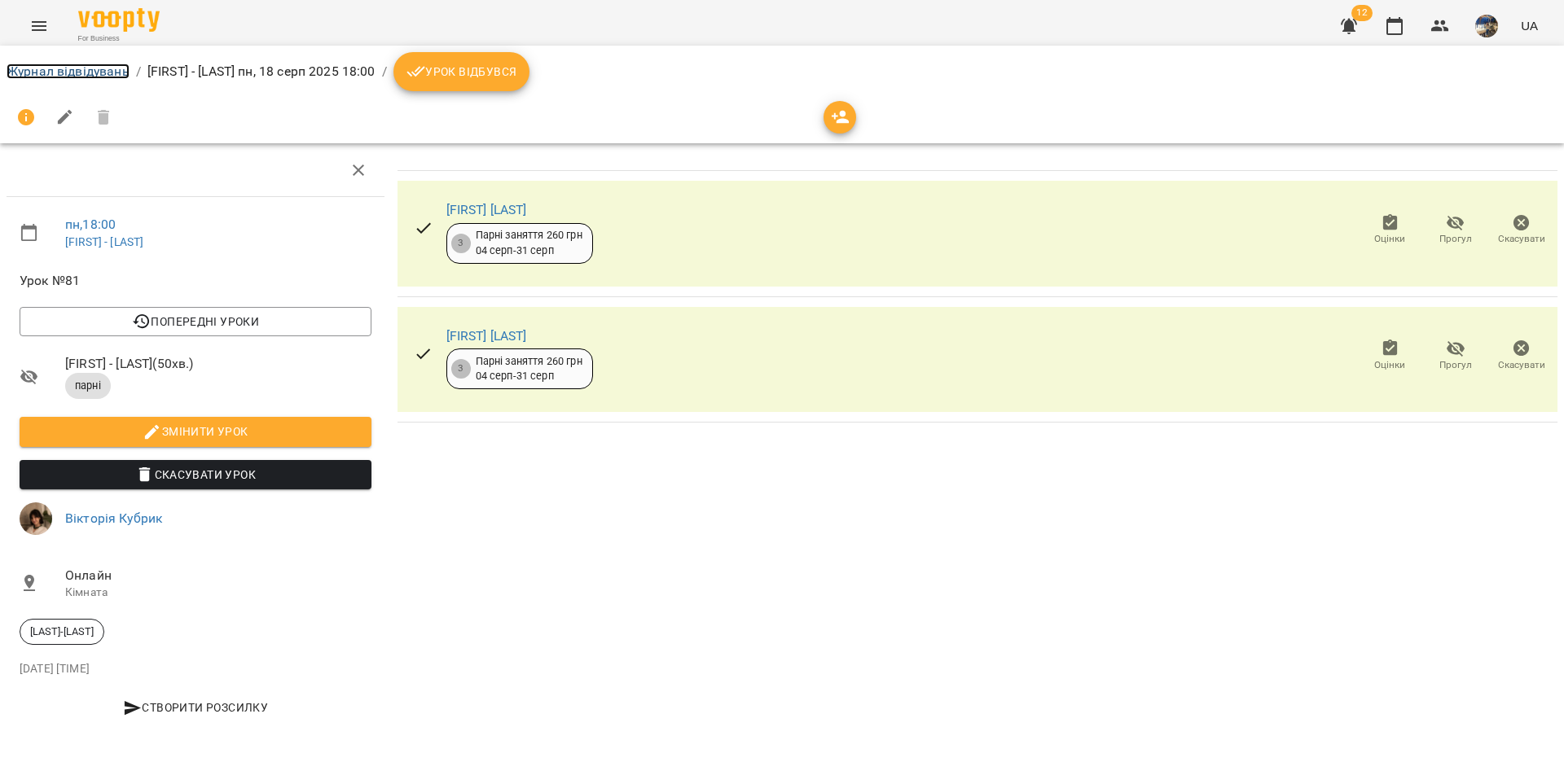 click on "Журнал відвідувань" at bounding box center (68, 71) 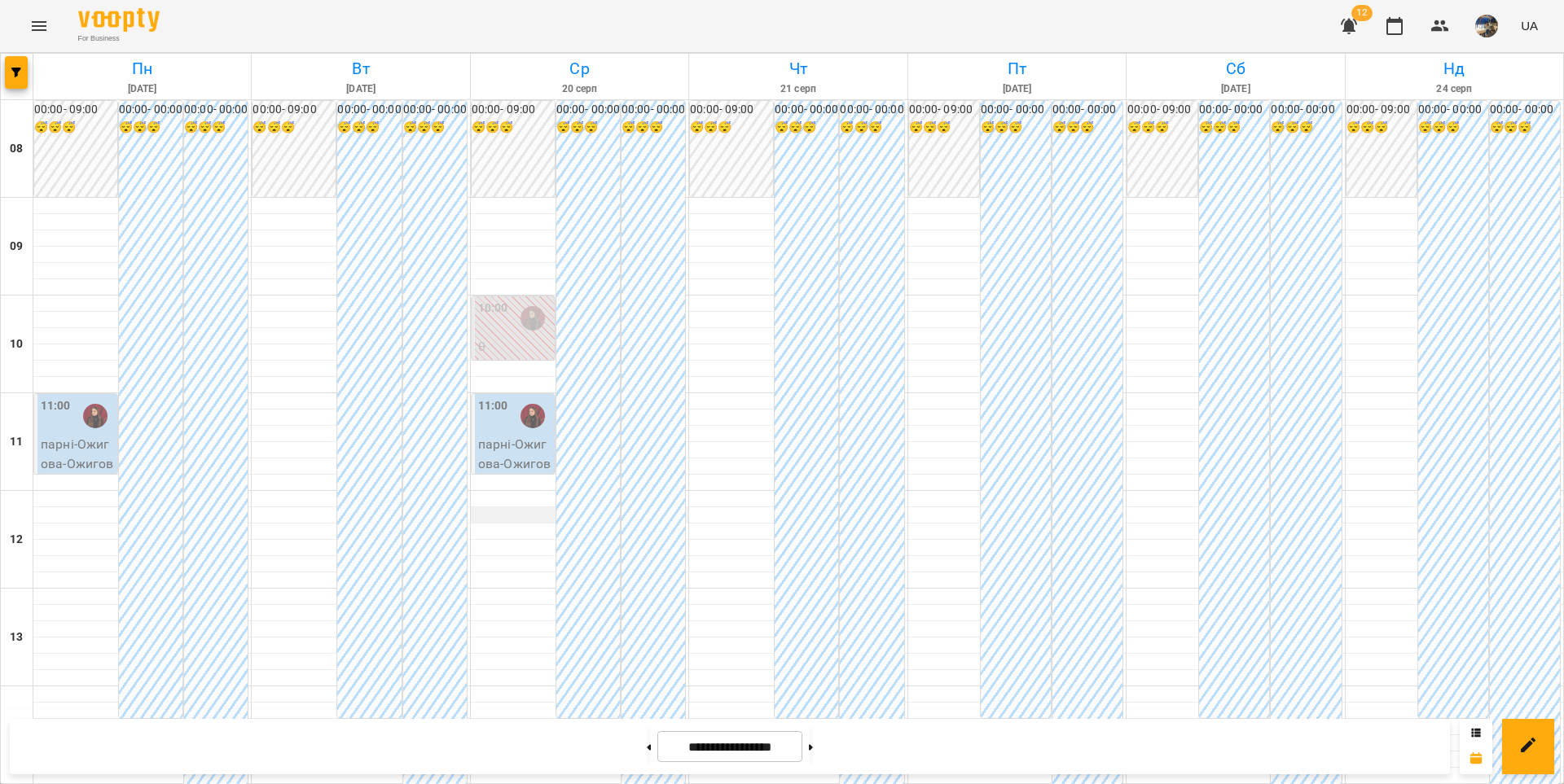 scroll, scrollTop: 269, scrollLeft: 0, axis: vertical 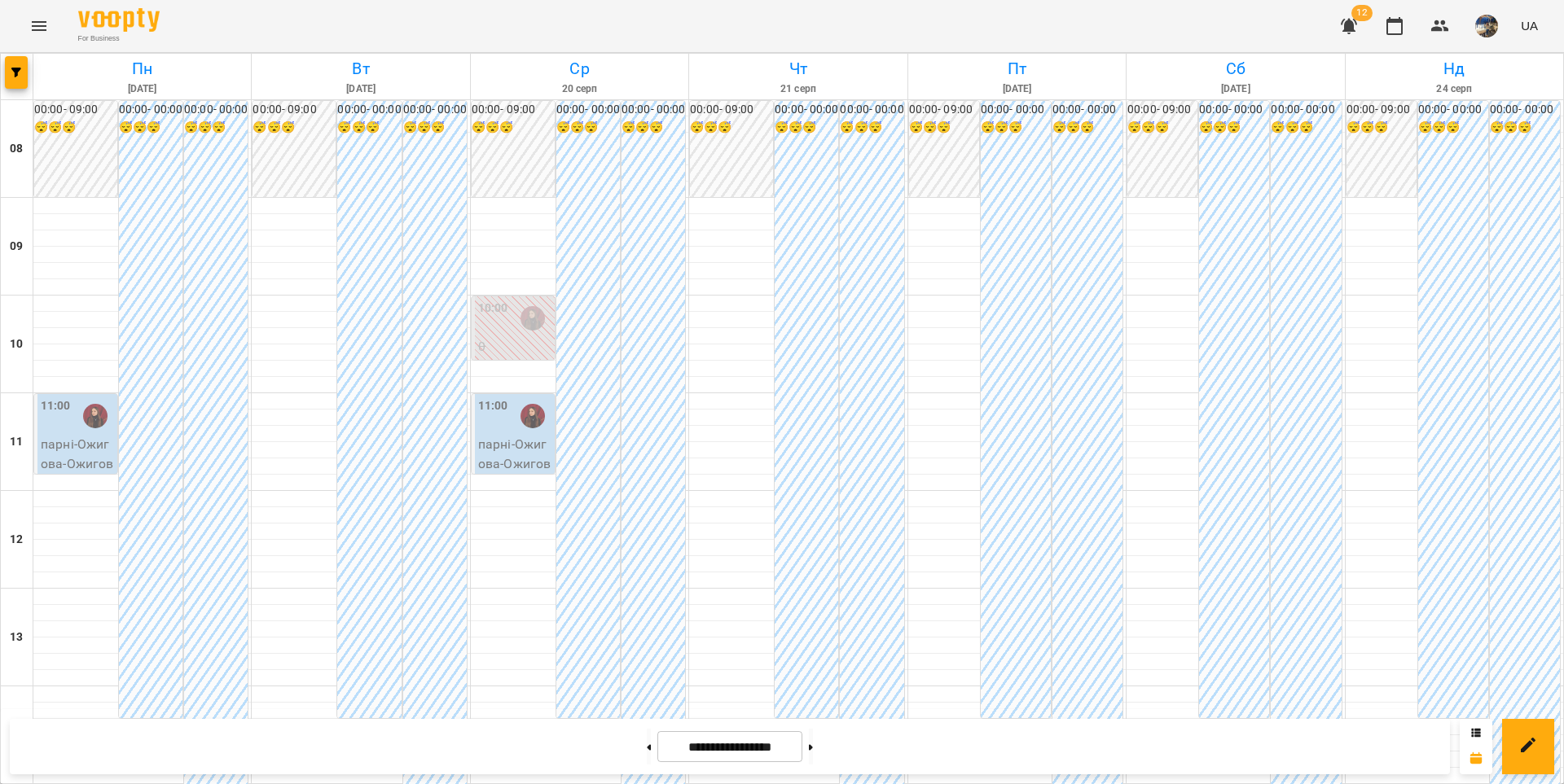 click at bounding box center [533, 807] 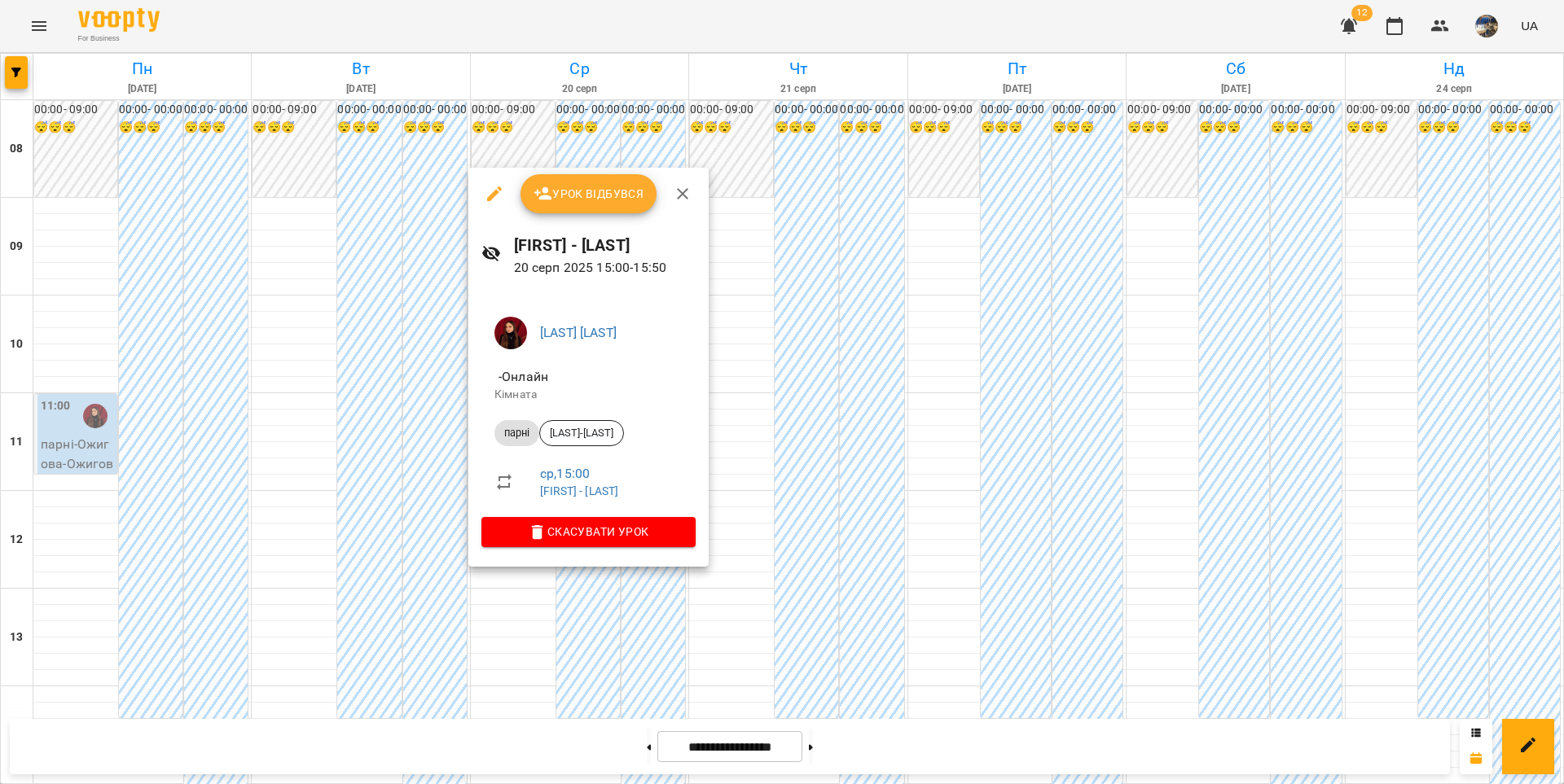 click 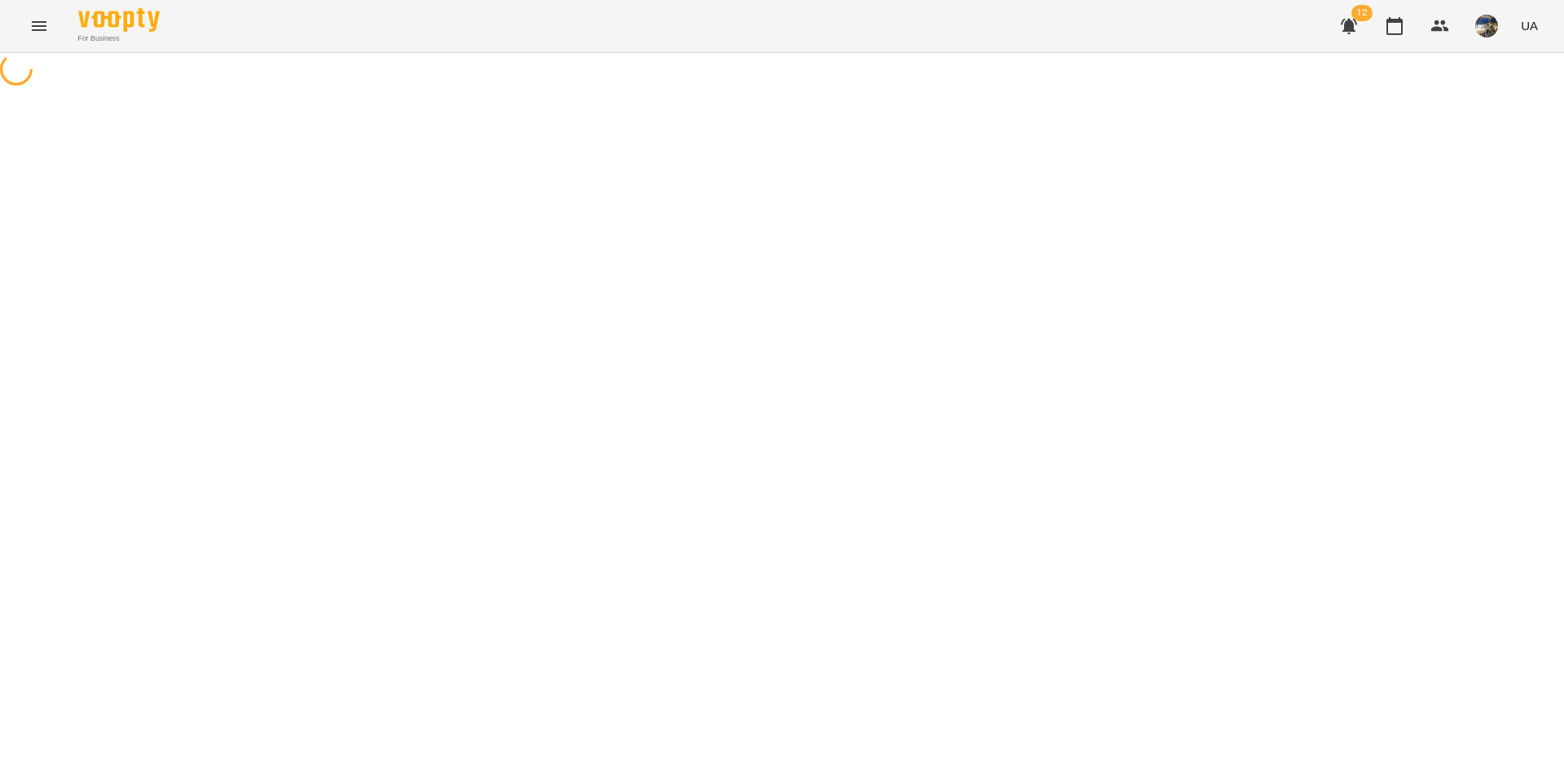 select on "*****" 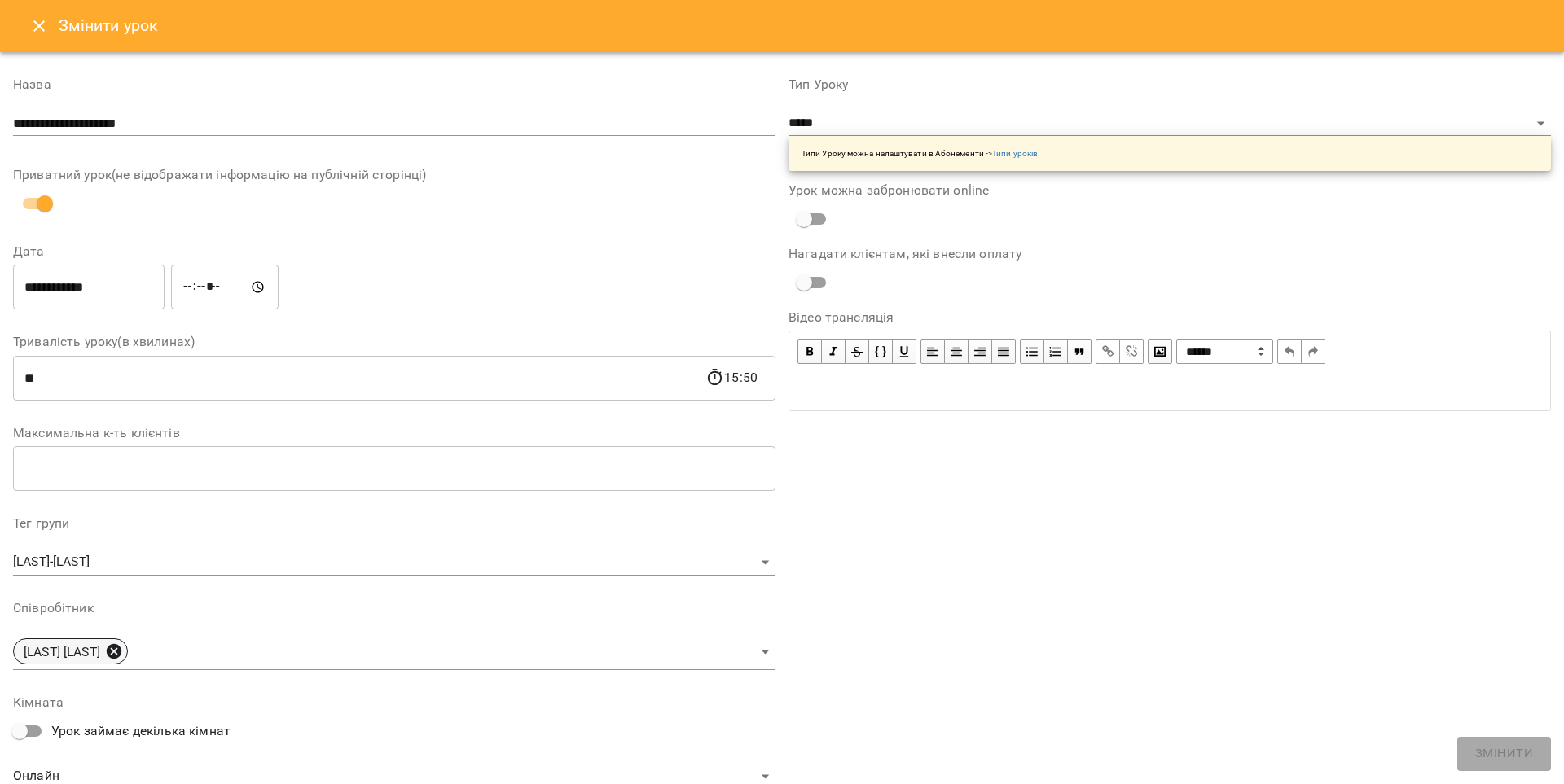 click 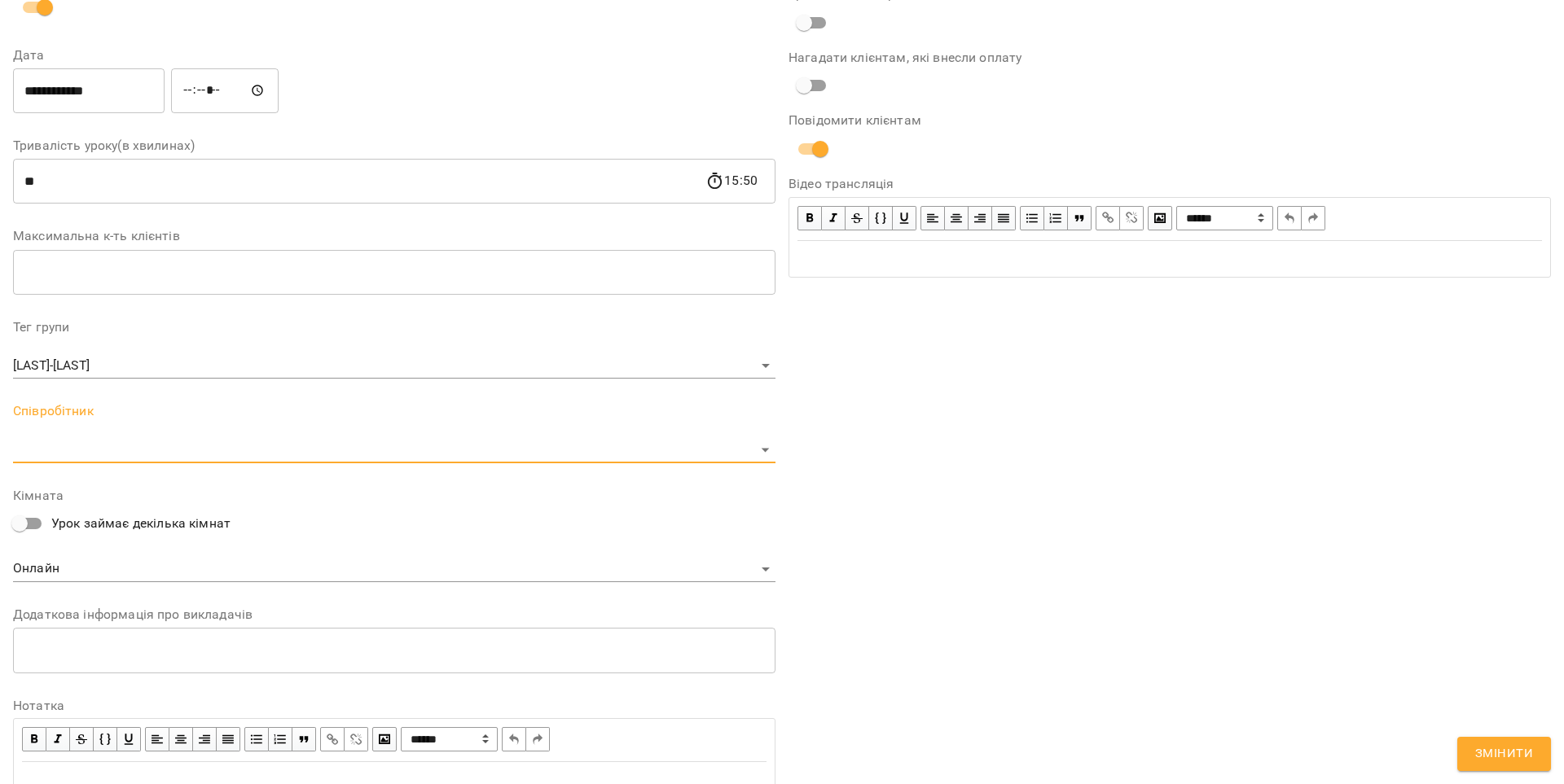 scroll, scrollTop: 271, scrollLeft: 0, axis: vertical 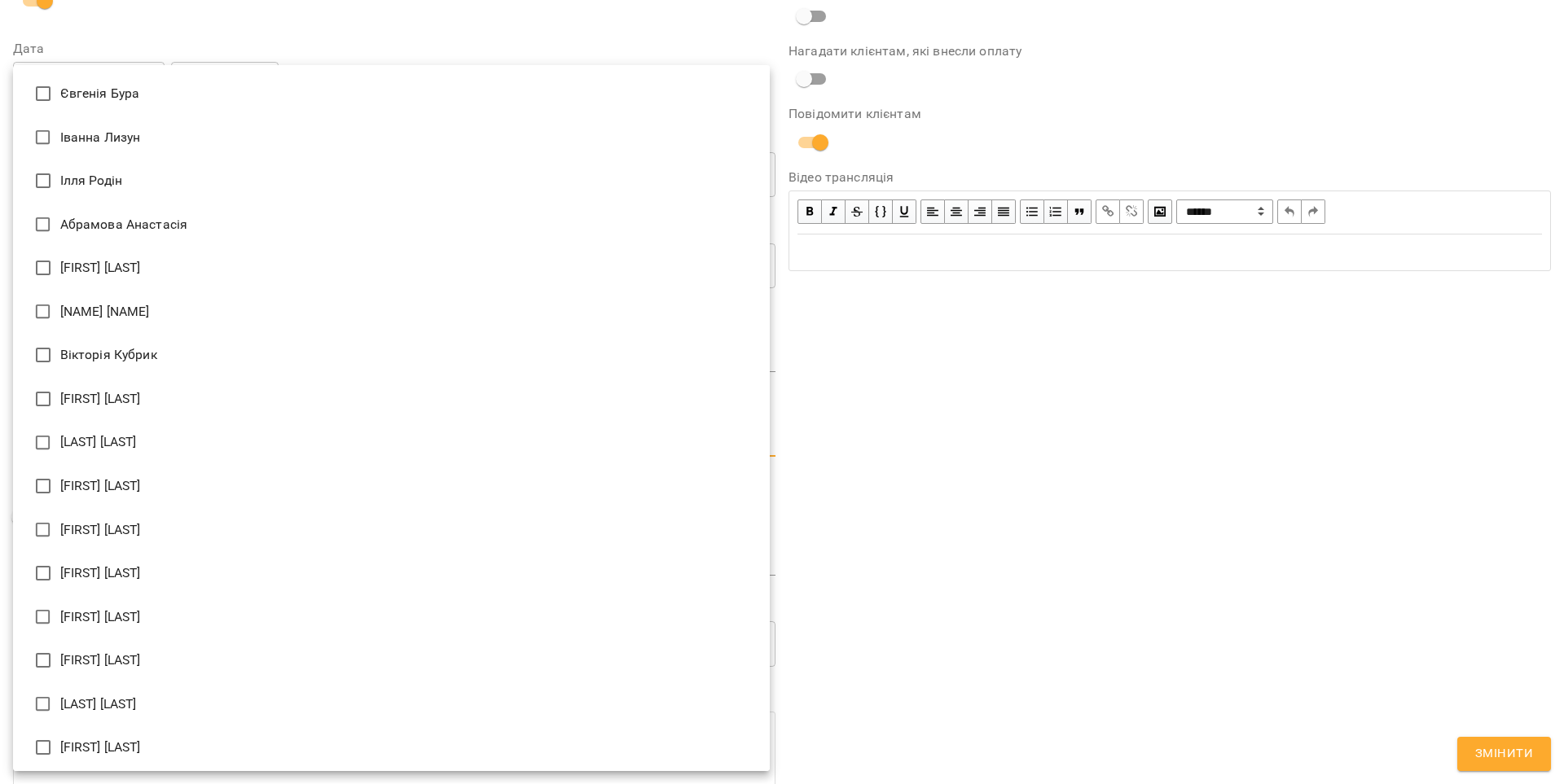 click on "For Business 12 UA Журнал відвідувань / [LAST] - [LAST]  ср, 20 серп 2025 15:00 / Урок відбувся ср ,  15:00 [LAST] - [LAST] Урок №82 Попередні уроки пн 18 серп 2025 18:00 ср 13 серп 2025 15:00 пн 11 серп 2025 18:00 ср 06 серп 2025 15:00 пн 04 серп 2025 18:00   [LAST] - [LAST] ( 50 хв. ) парні  Змінити урок Скасувати Урок [LAST] [LAST] Онлайн Кімната [LAST]-[LAST] [DATE] [TIME] Створити розсилку   [FIRST] [LAST] 3 Парні заняття 260 грн 04 серп  -  31 серп Оцінки Прогул Скасувати   [FIRST] [LAST] 3 Парні заняття 260 грн 04 серп  -  31 серп Оцінки Прогул
​" at bounding box center (782, 371) 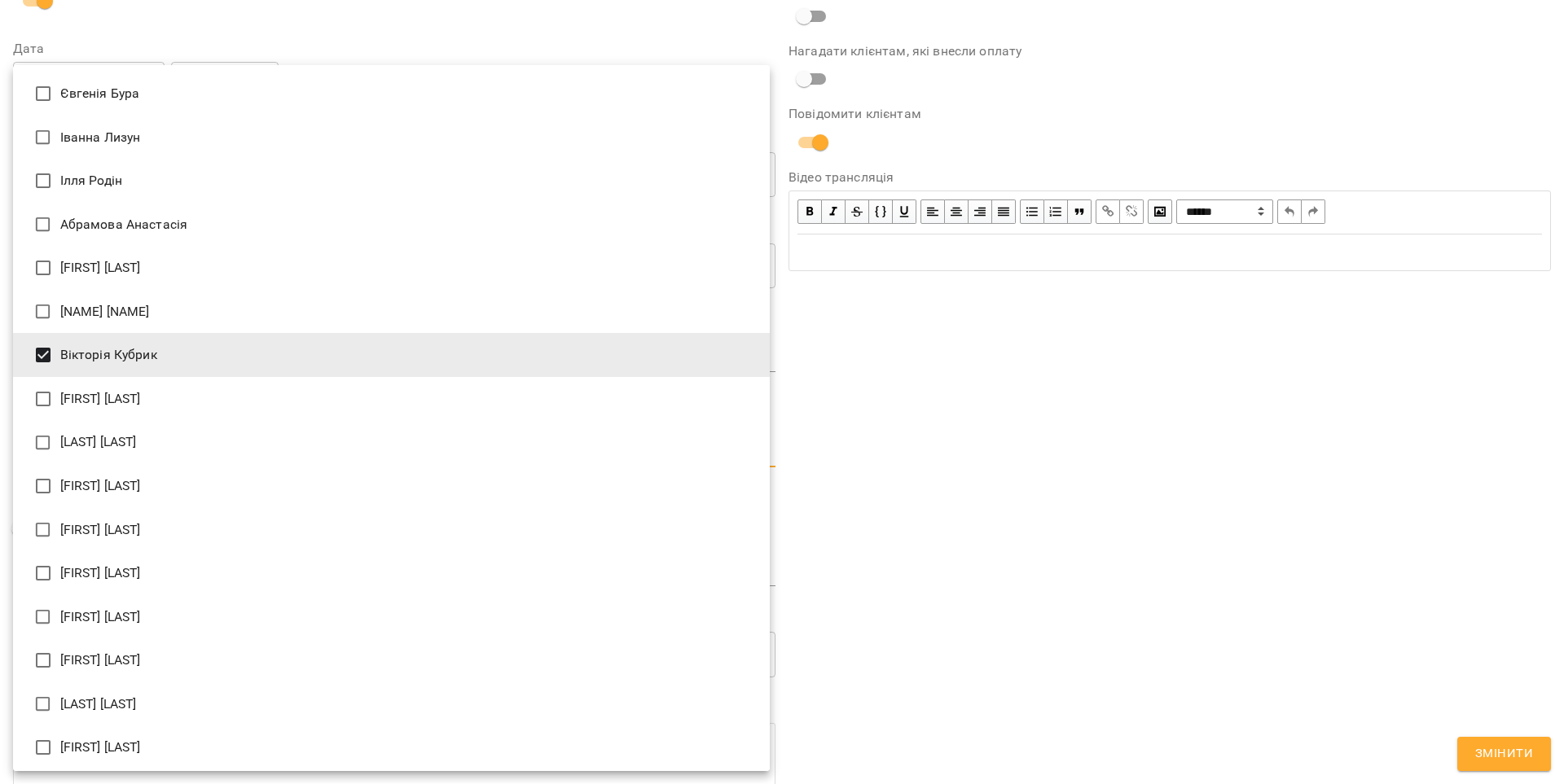 drag, startPoint x: 1311, startPoint y: 477, endPoint x: 1345, endPoint y: 533, distance: 65.51336 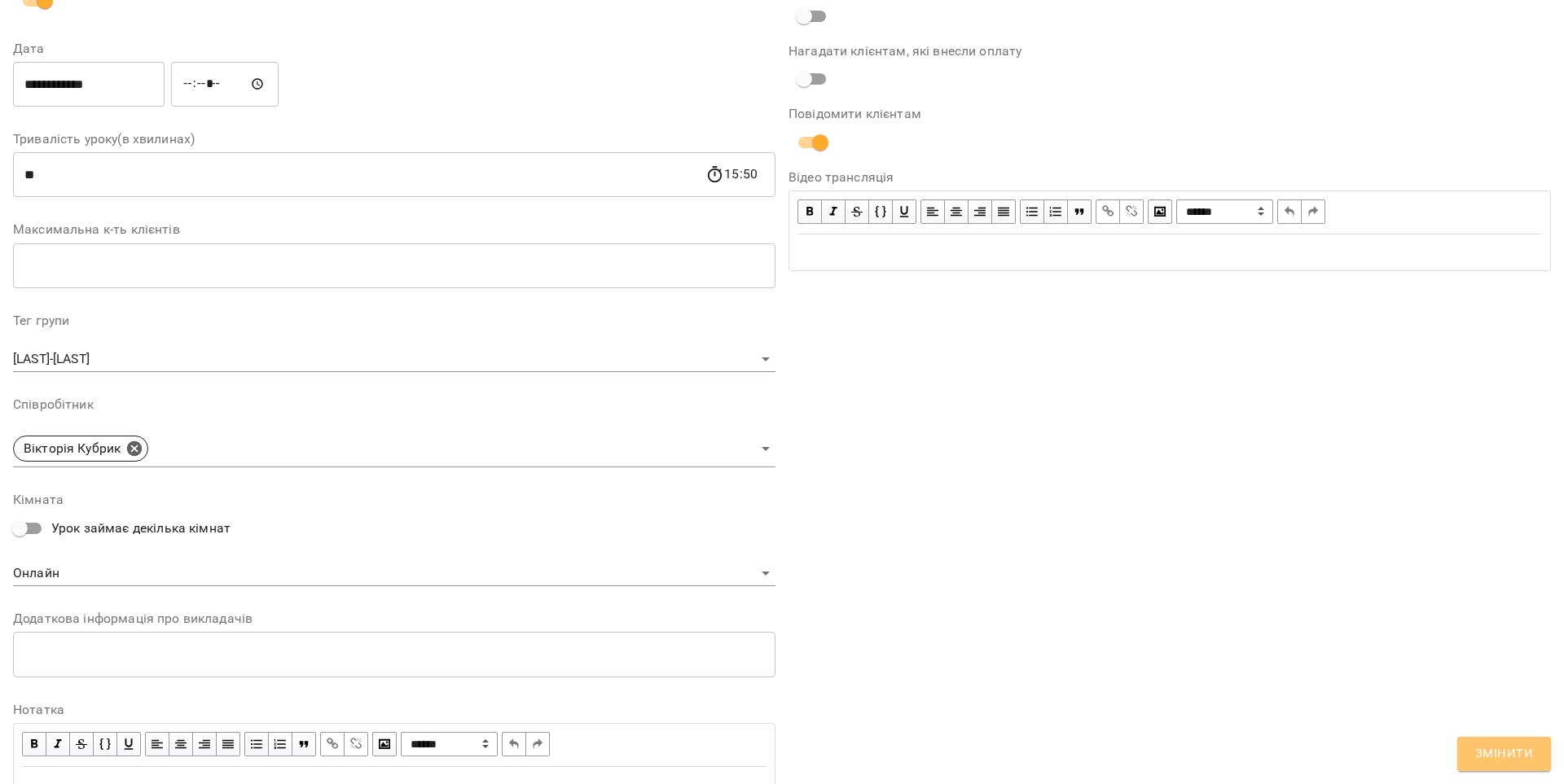 click on "Змінити" at bounding box center [1504, 754] 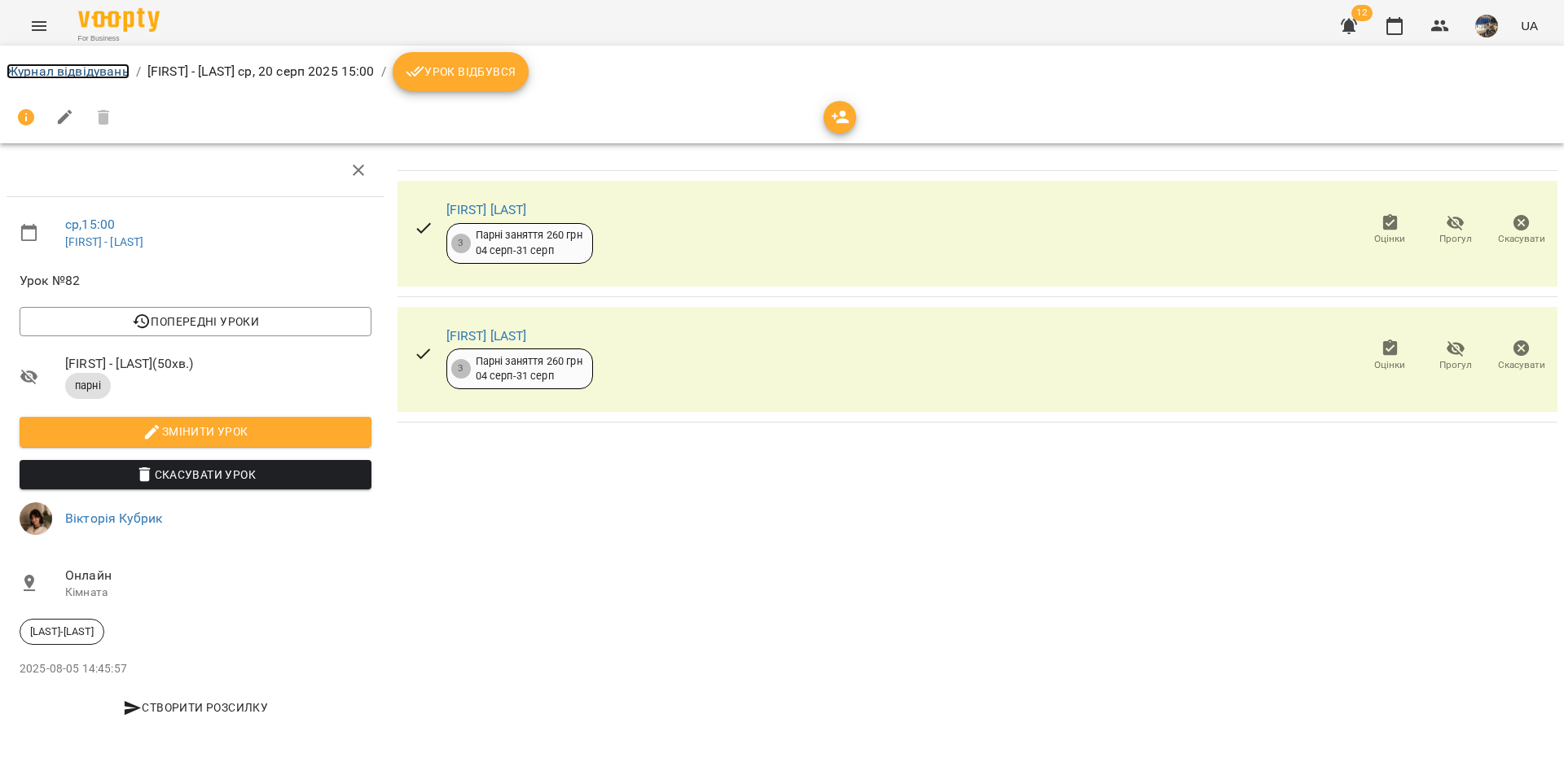 click on "Журнал відвідувань" at bounding box center [68, 71] 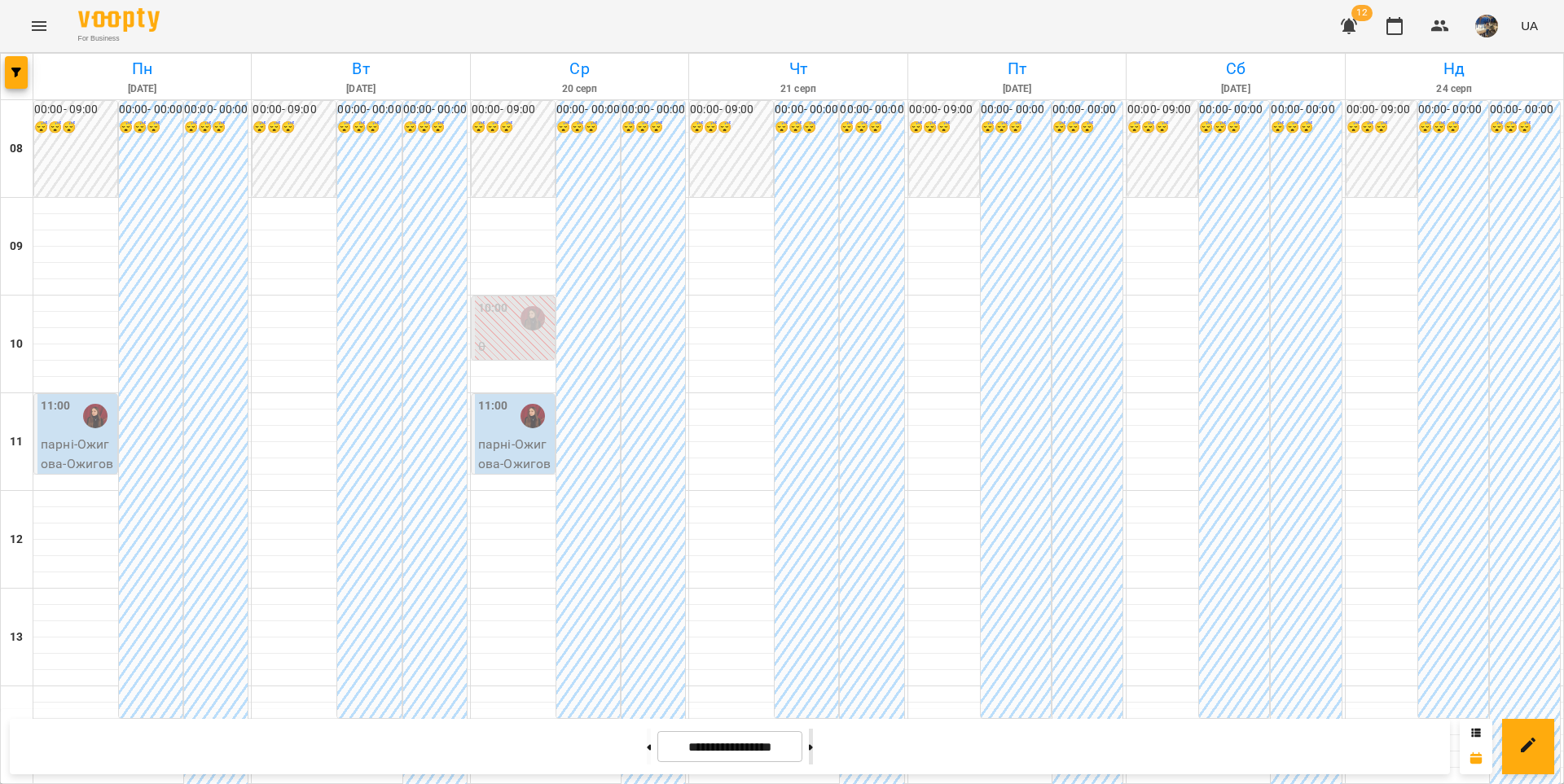 click 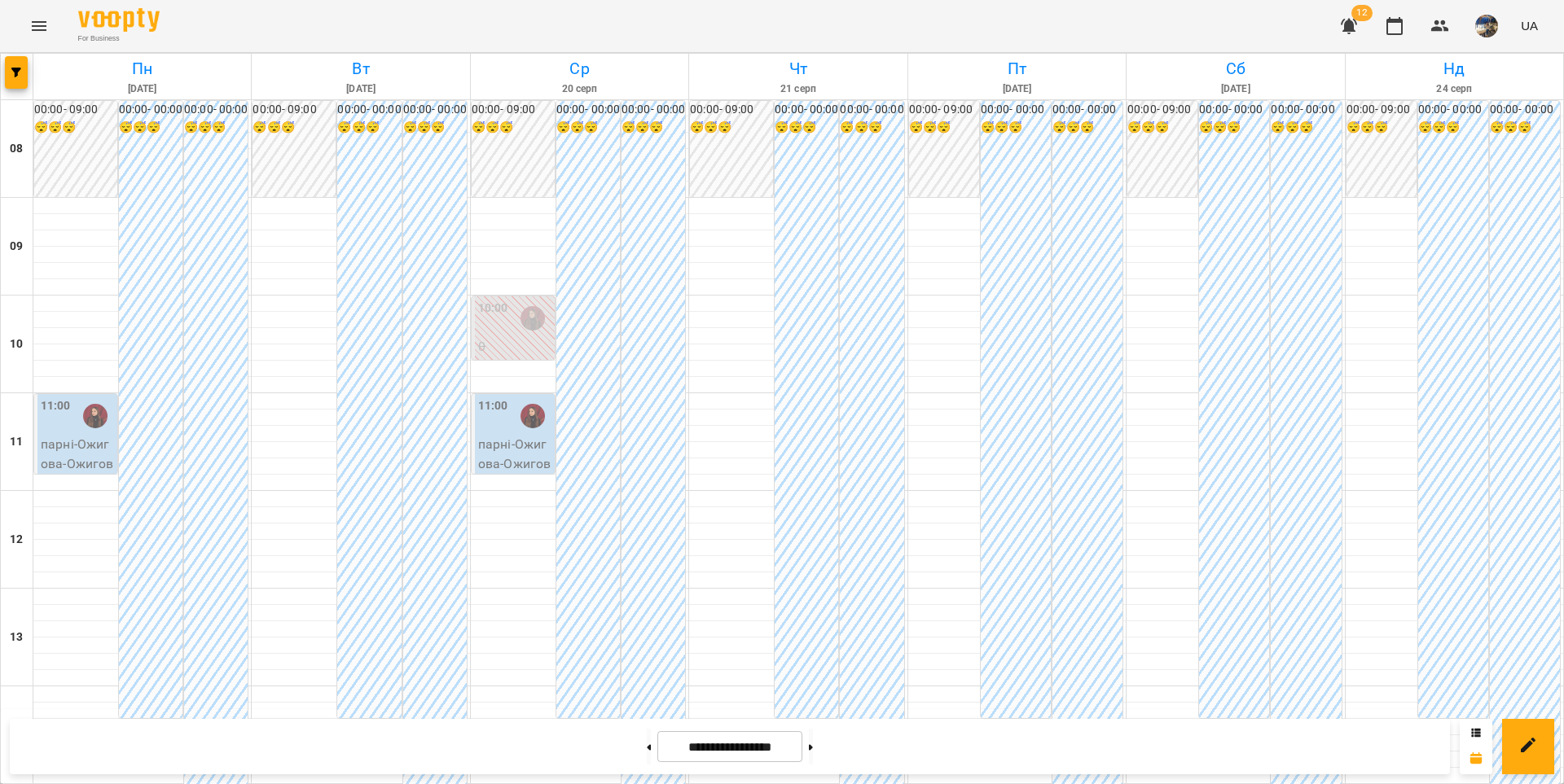 type on "**********" 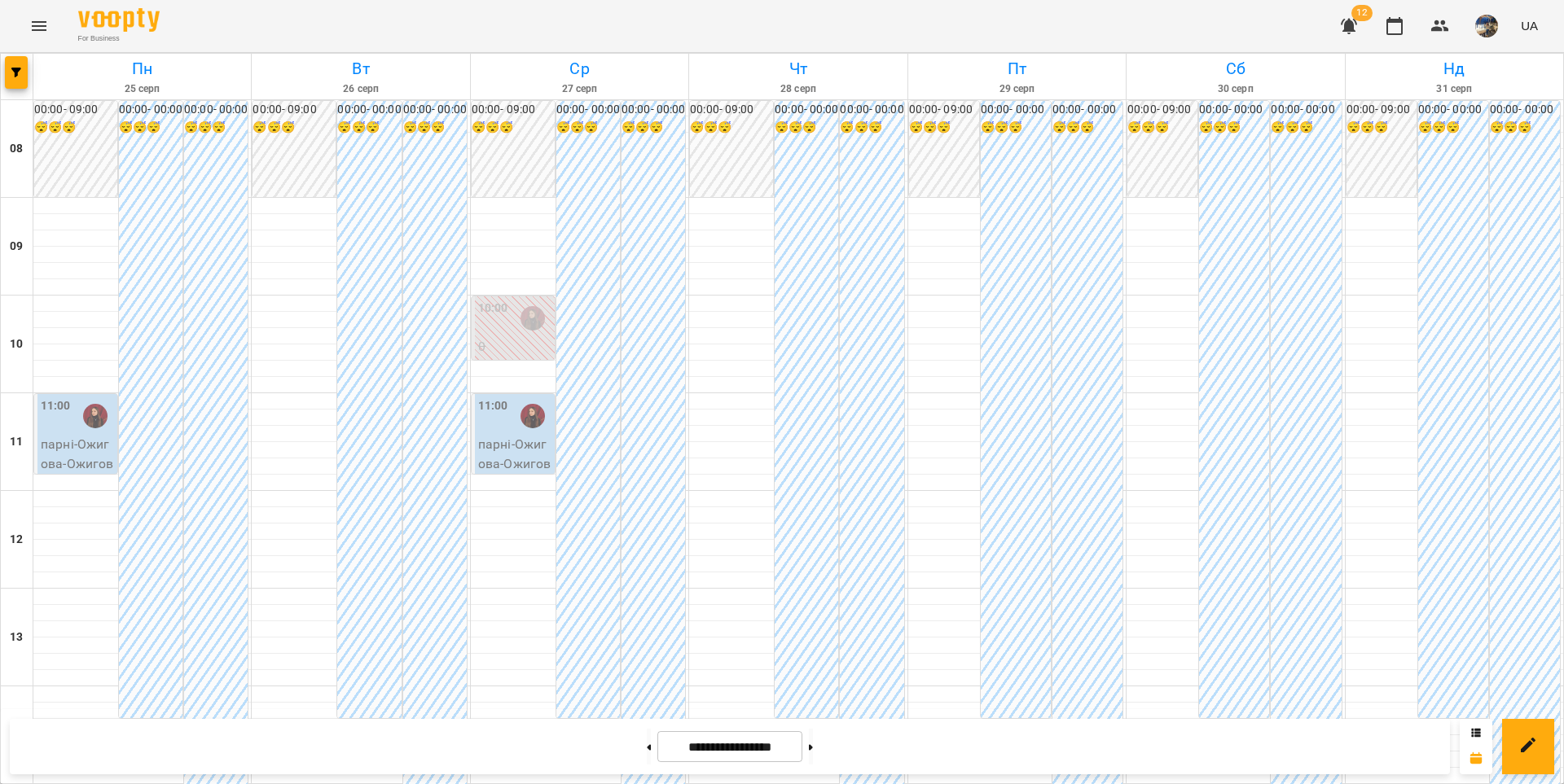 scroll, scrollTop: 757, scrollLeft: 0, axis: vertical 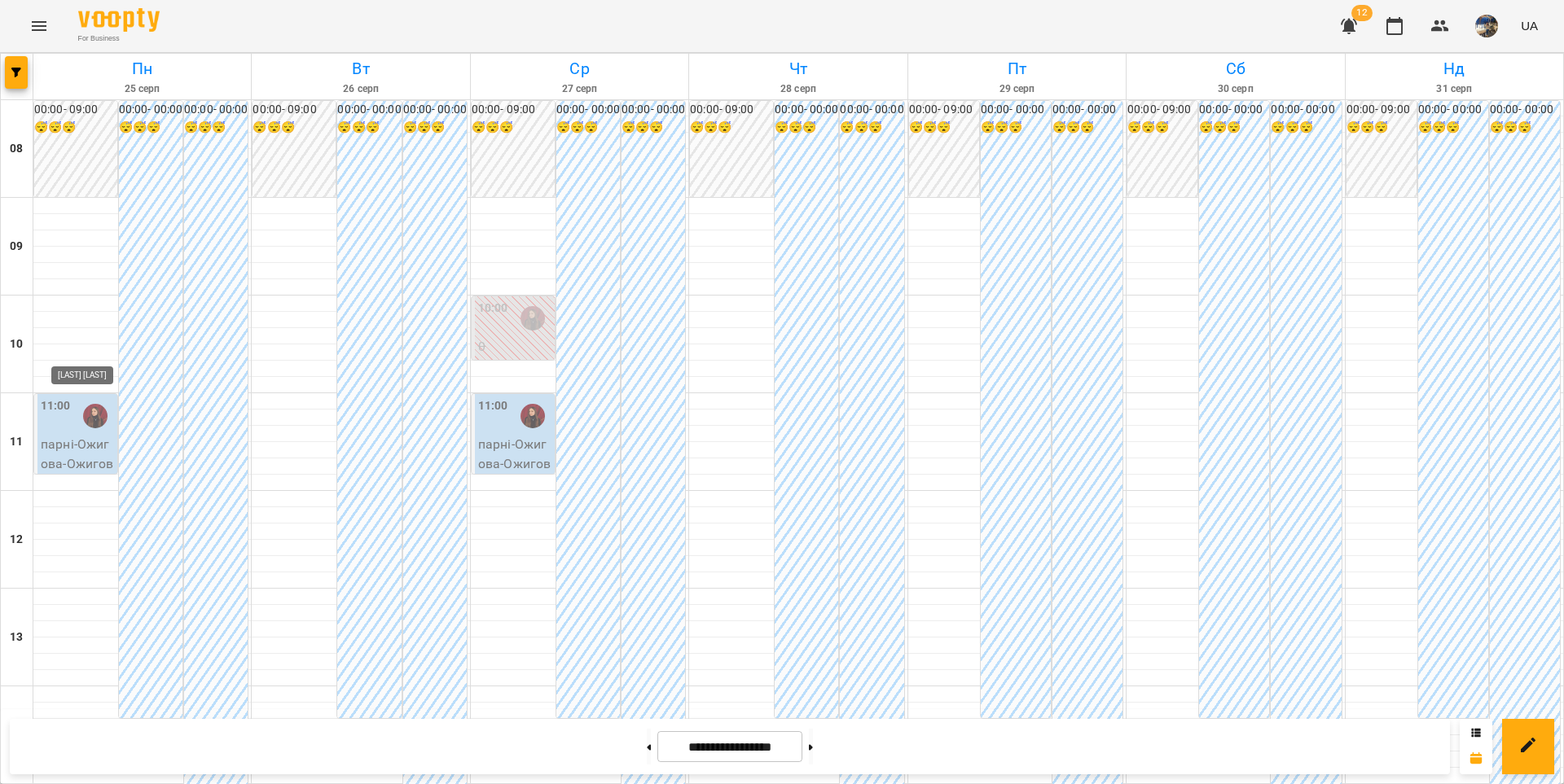click at bounding box center (95, 1100) 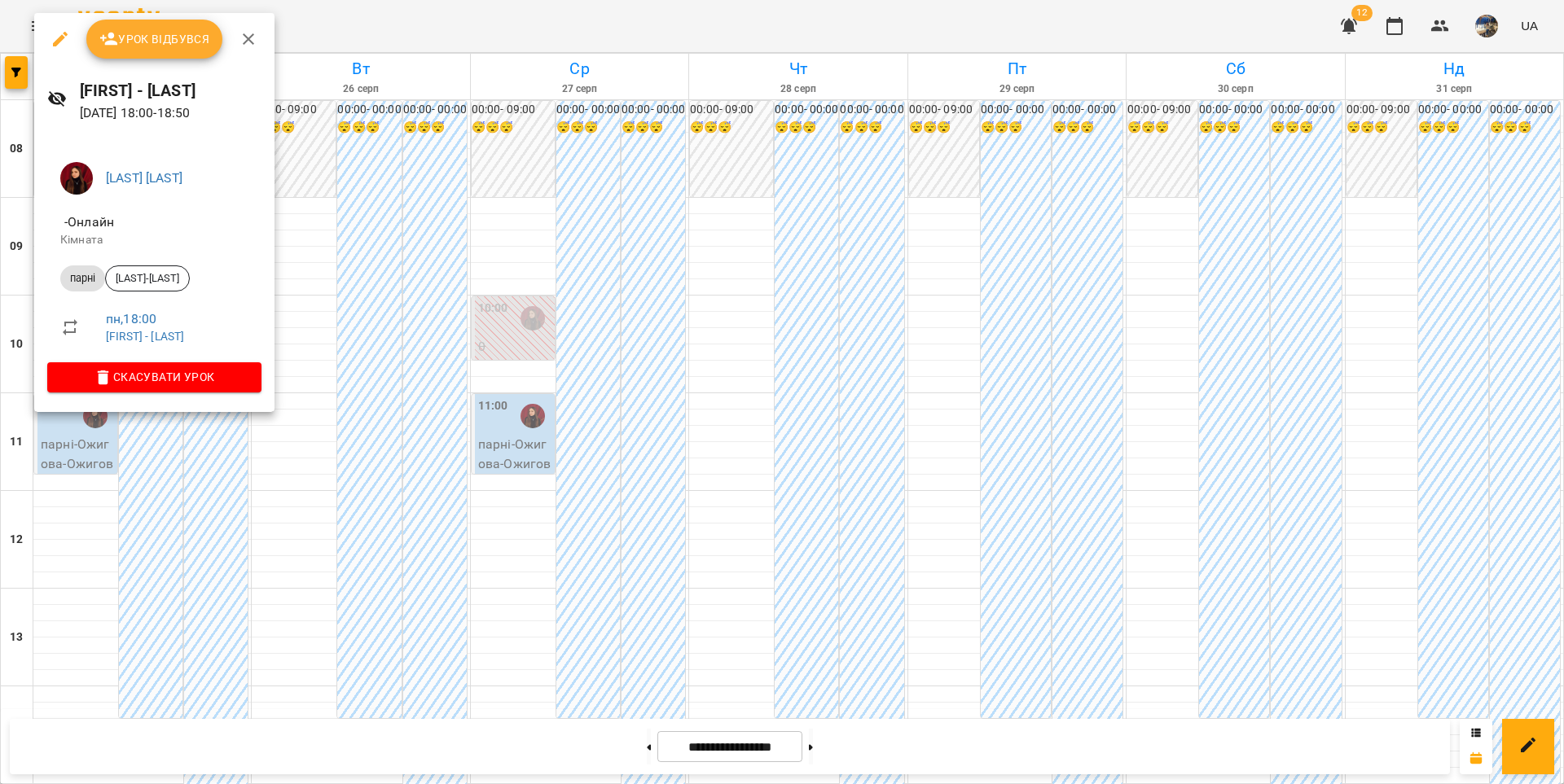 click 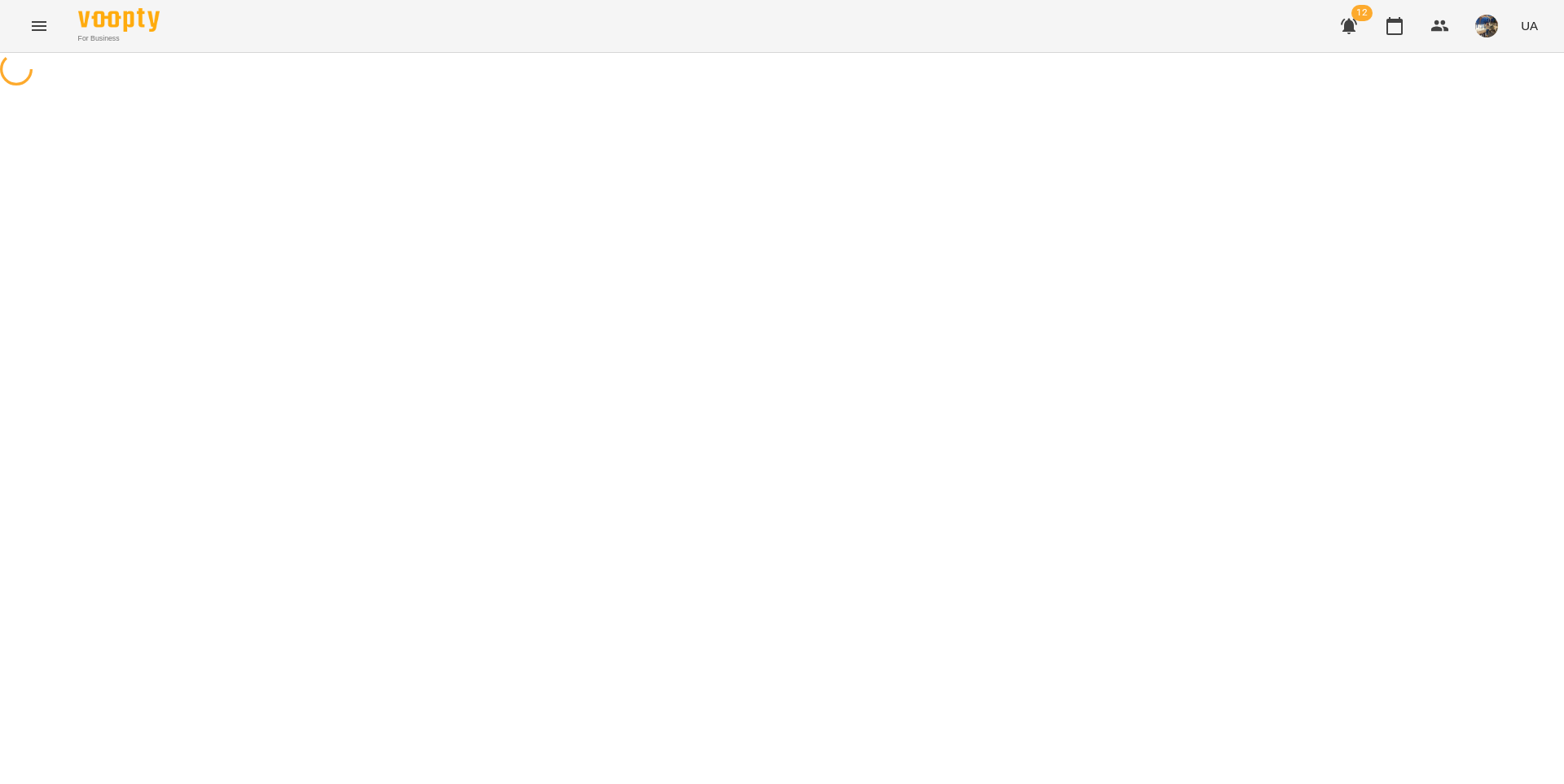 select on "*****" 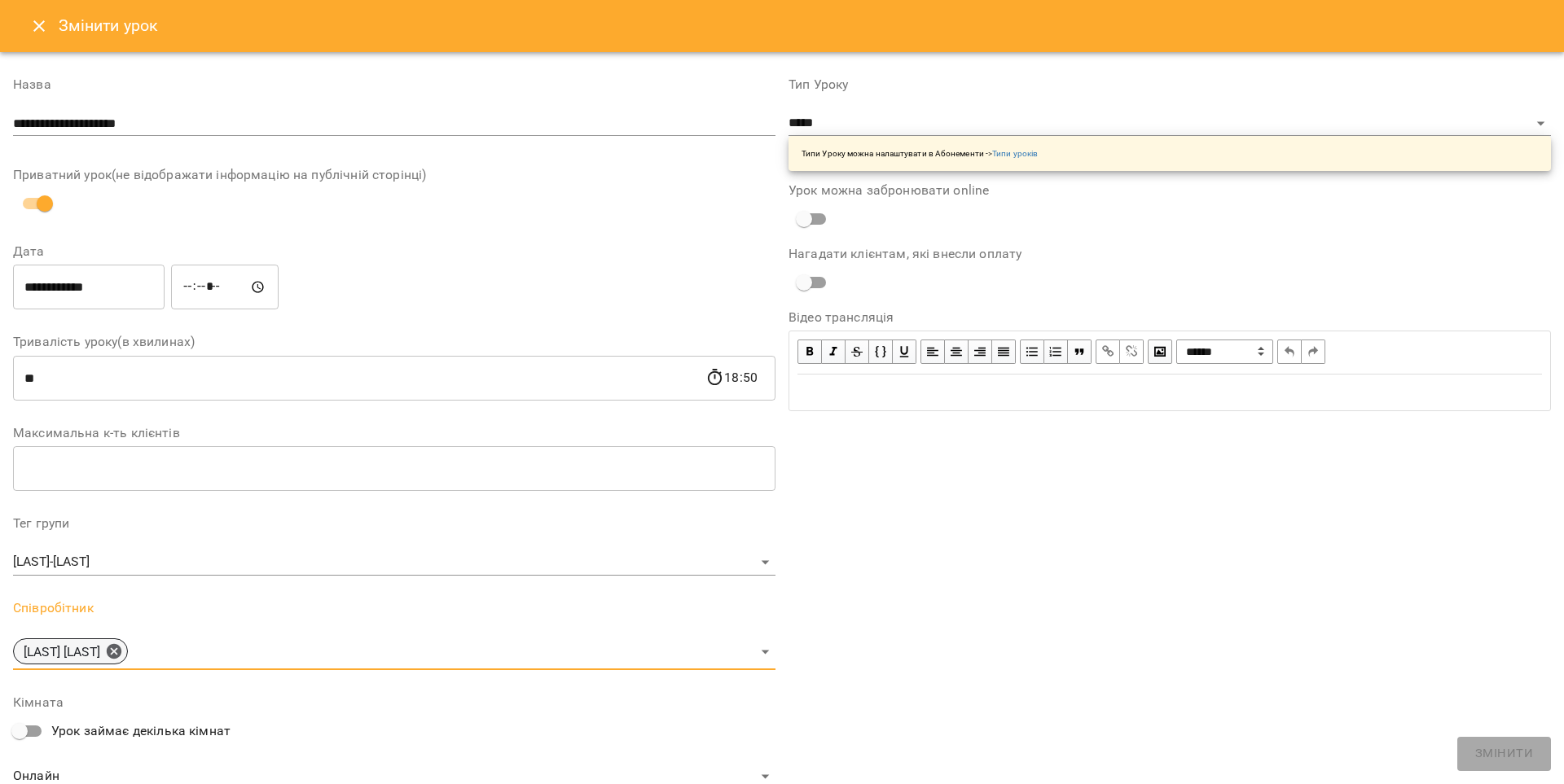 click 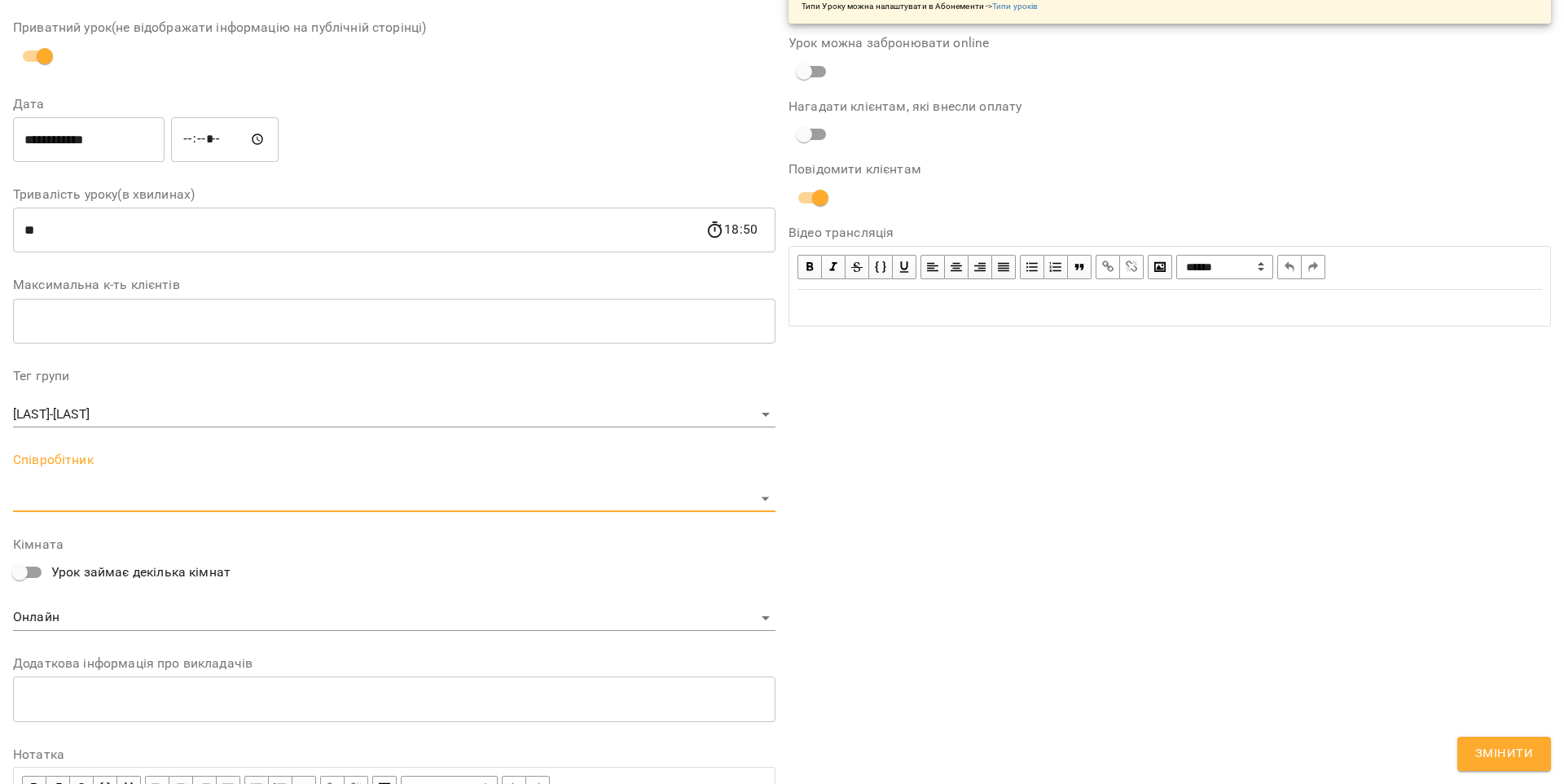 scroll, scrollTop: 283, scrollLeft: 0, axis: vertical 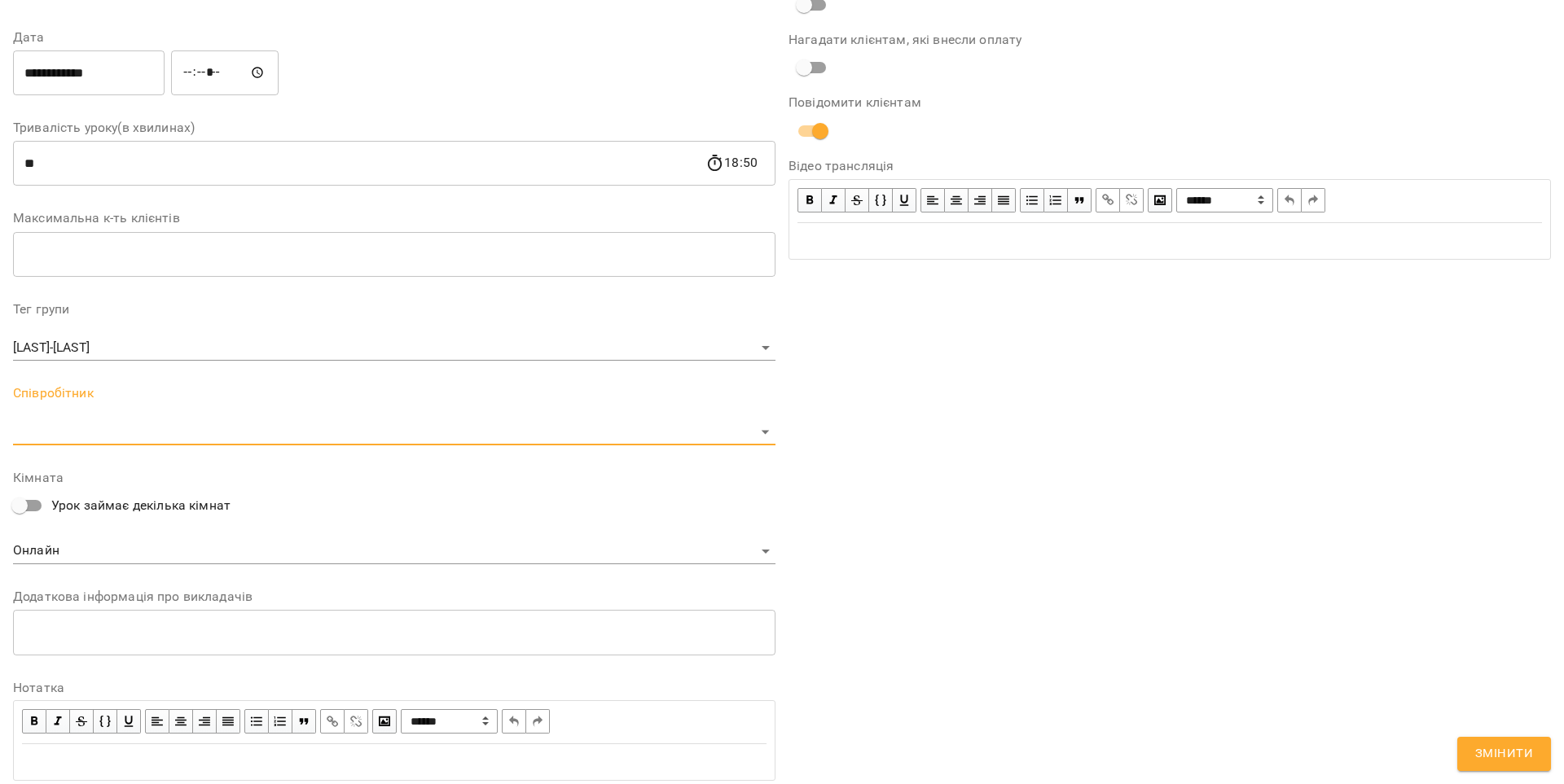 click on "For Business 12 UA Журнал відвідувань / [LAST] - [LAST]  пн, 25 серп 2025 18:00 / Урок відбувся пн ,  18:00 [LAST] - [LAST] Урок №83 Попередні уроки ср 20 серп 2025 15:00 пн 18 серп 2025 18:00 ср 13 серп 2025 15:00 пн 11 серп 2025 18:00 ср 06 серп 2025 15:00   [LAST] - [LAST] ( 50 хв. ) парні  Змінити урок Скасувати Урок [LAST] [LAST] Онлайн Кімната [LAST]-[LAST] 2025-08-05 14:46:18 Створити розсилку   [FIRST] [LAST] 3 Парні заняття 260 грн 04 серп  -  31 серп Оцінки Прогул Скасувати   [FIRST] [LAST] 3 Парні заняття 260 грн 04 серп  -  31 серп Оцінки Прогул
​" at bounding box center (782, 371) 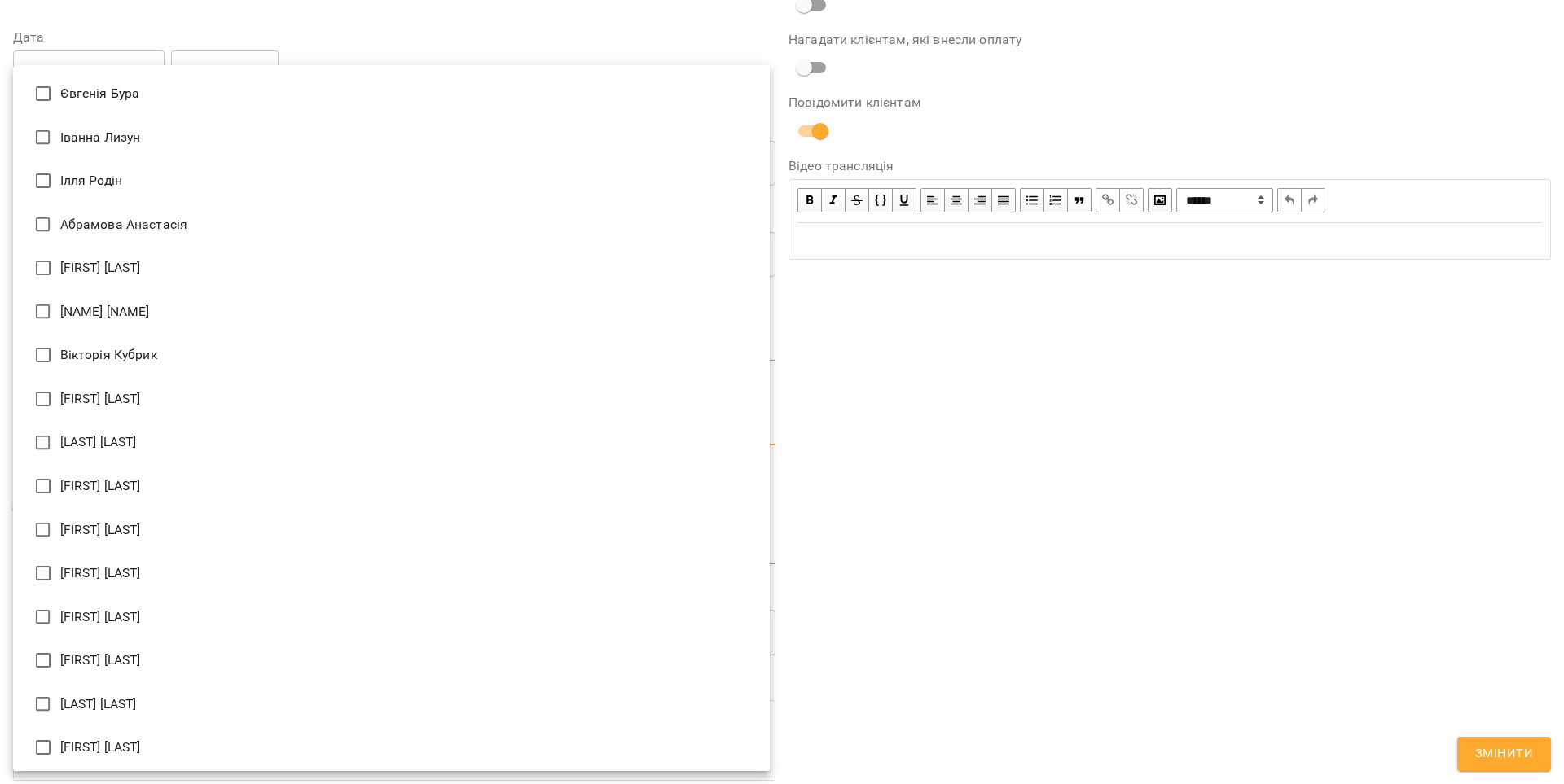 type on "**********" 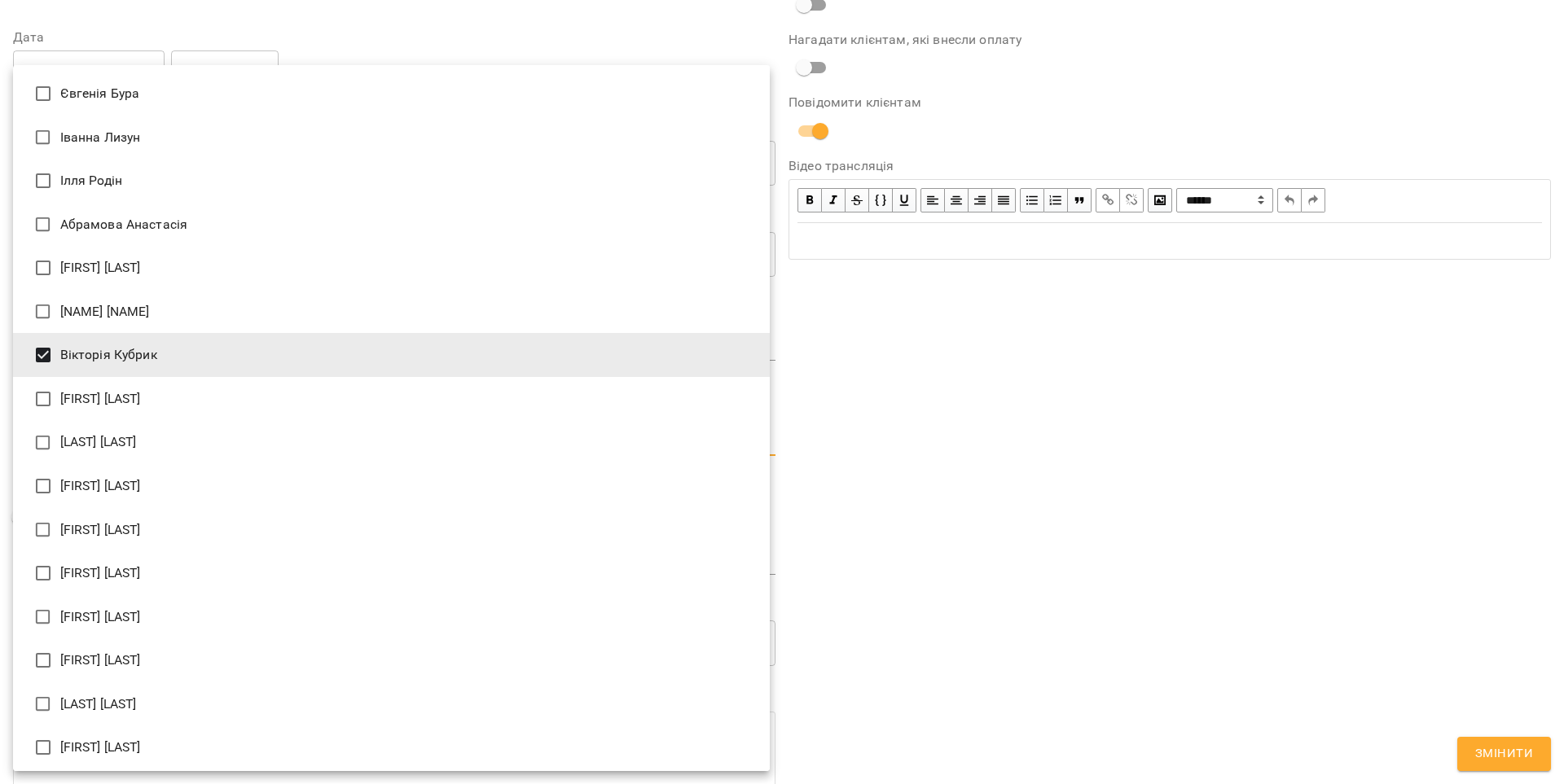 click at bounding box center (782, 392) 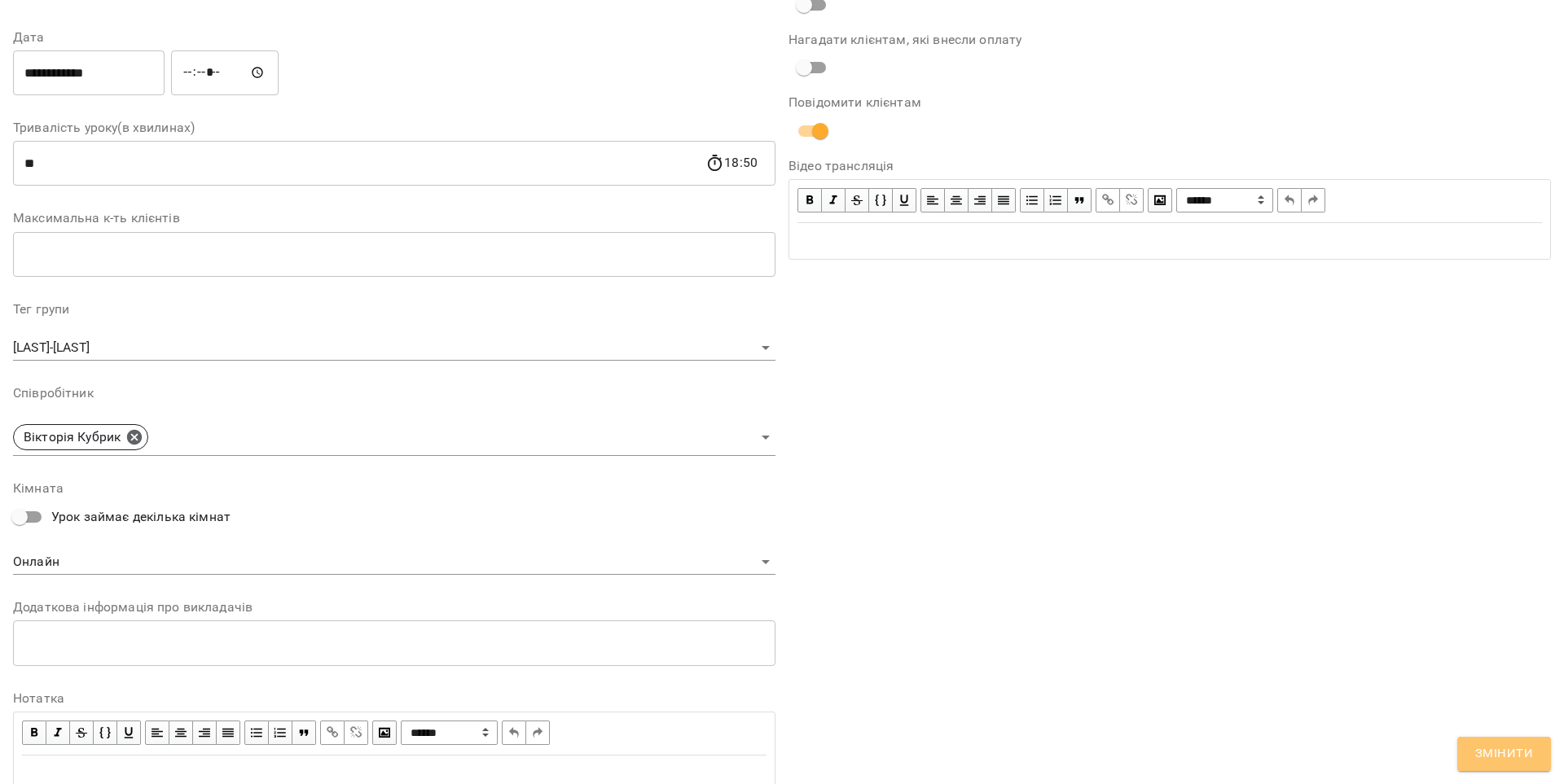 click on "Змінити" at bounding box center (1504, 754) 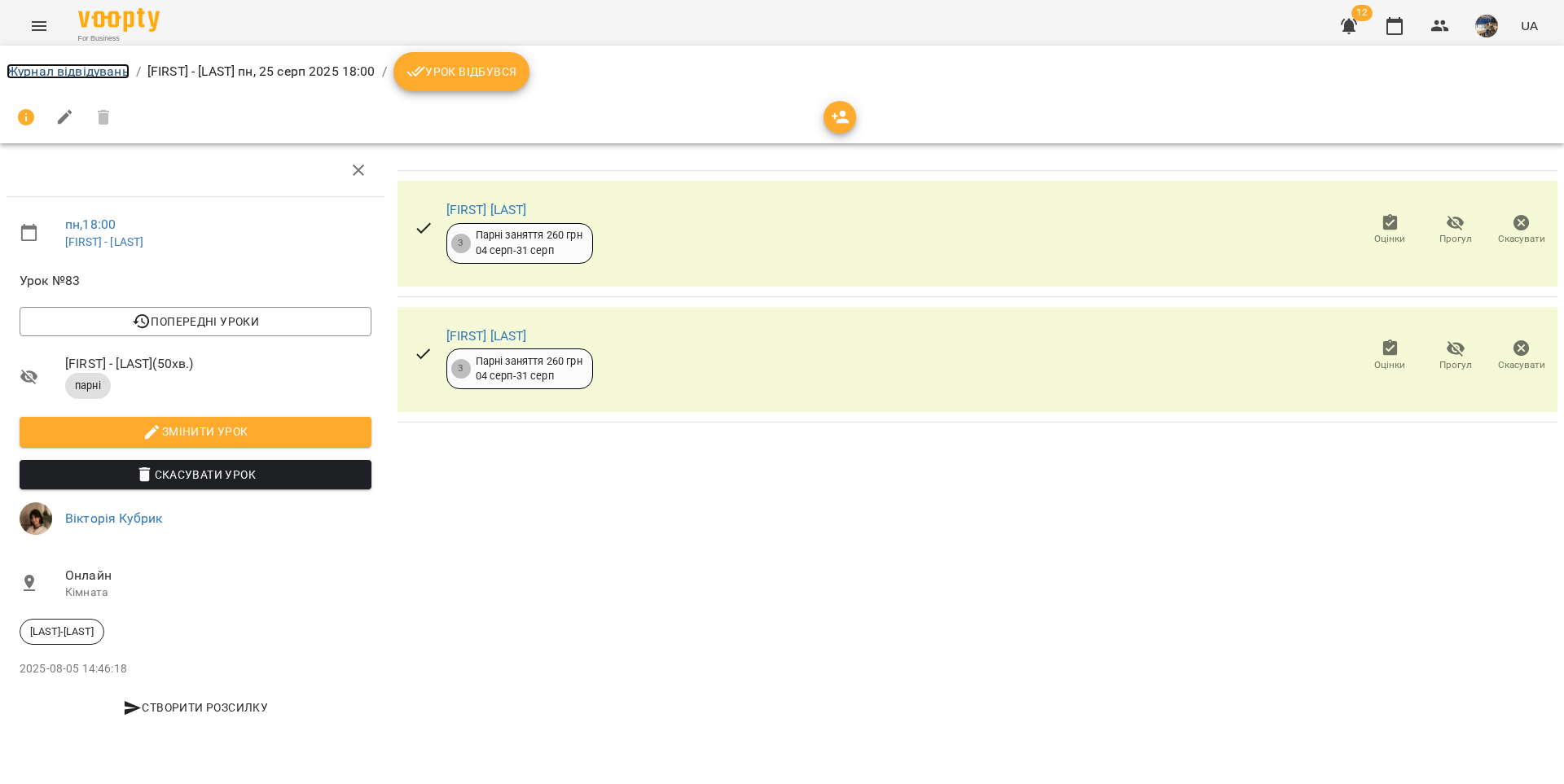 click on "Журнал відвідувань" at bounding box center [68, 71] 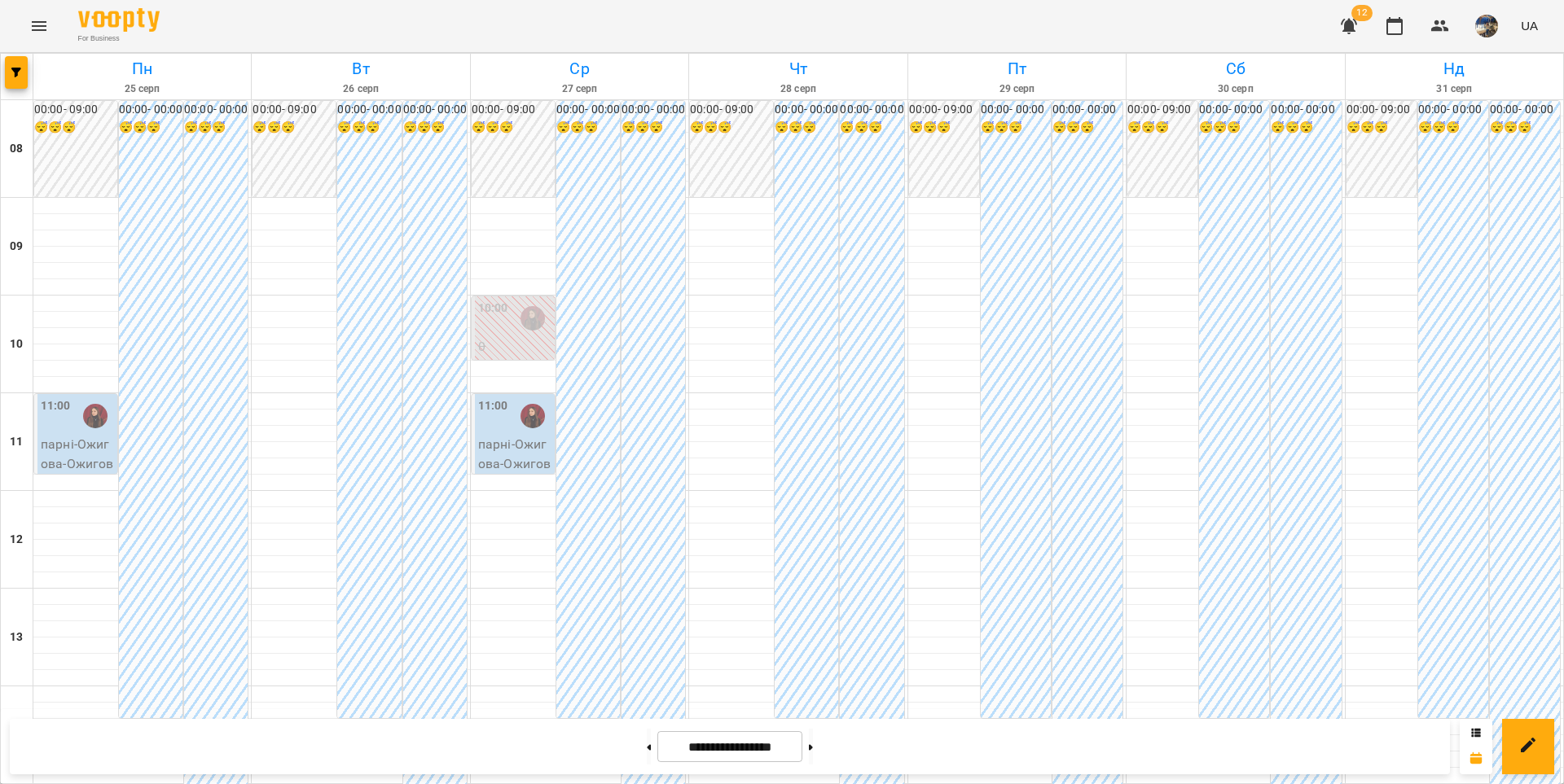 scroll, scrollTop: 605, scrollLeft: 0, axis: vertical 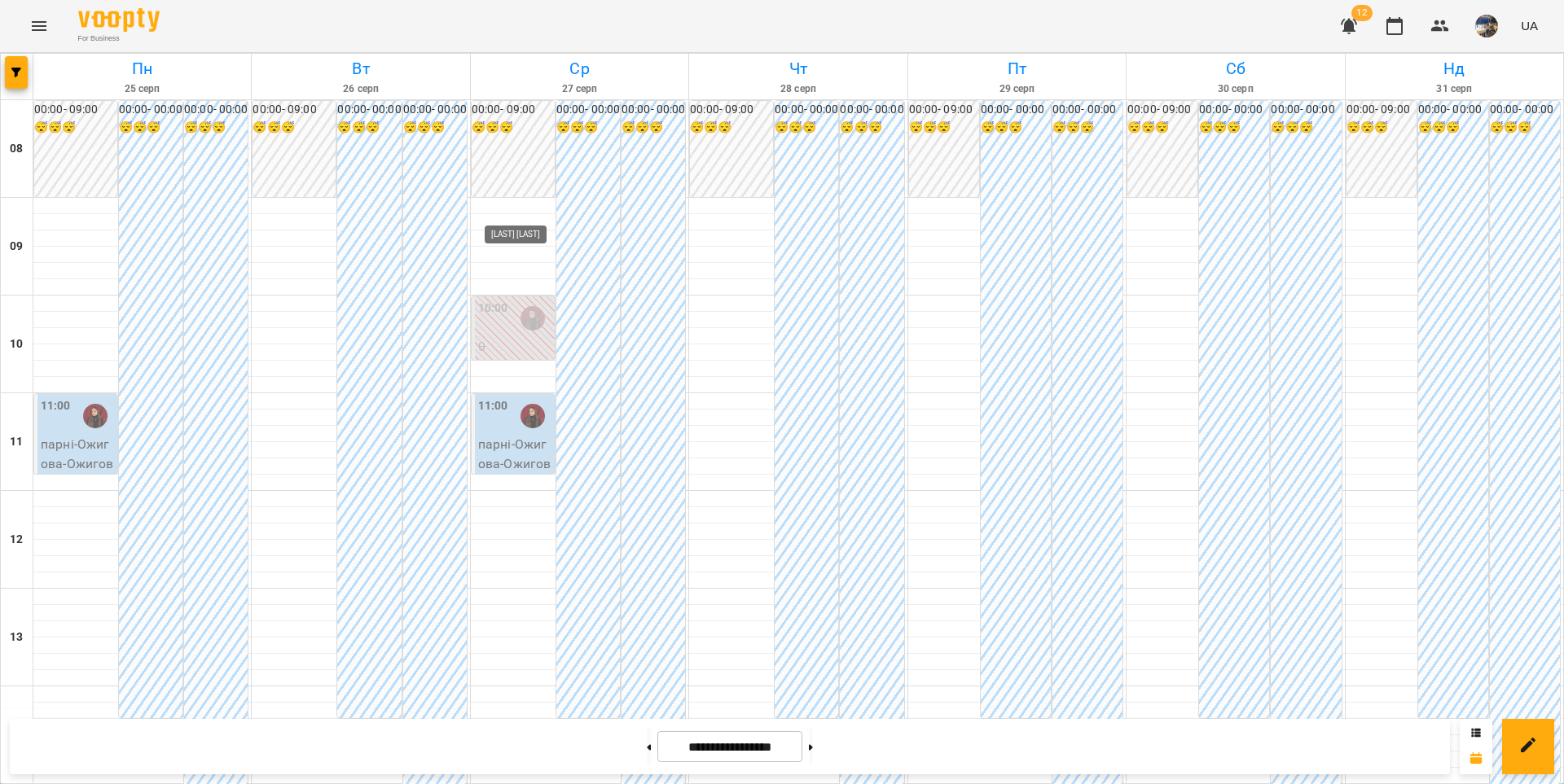click at bounding box center [533, 807] 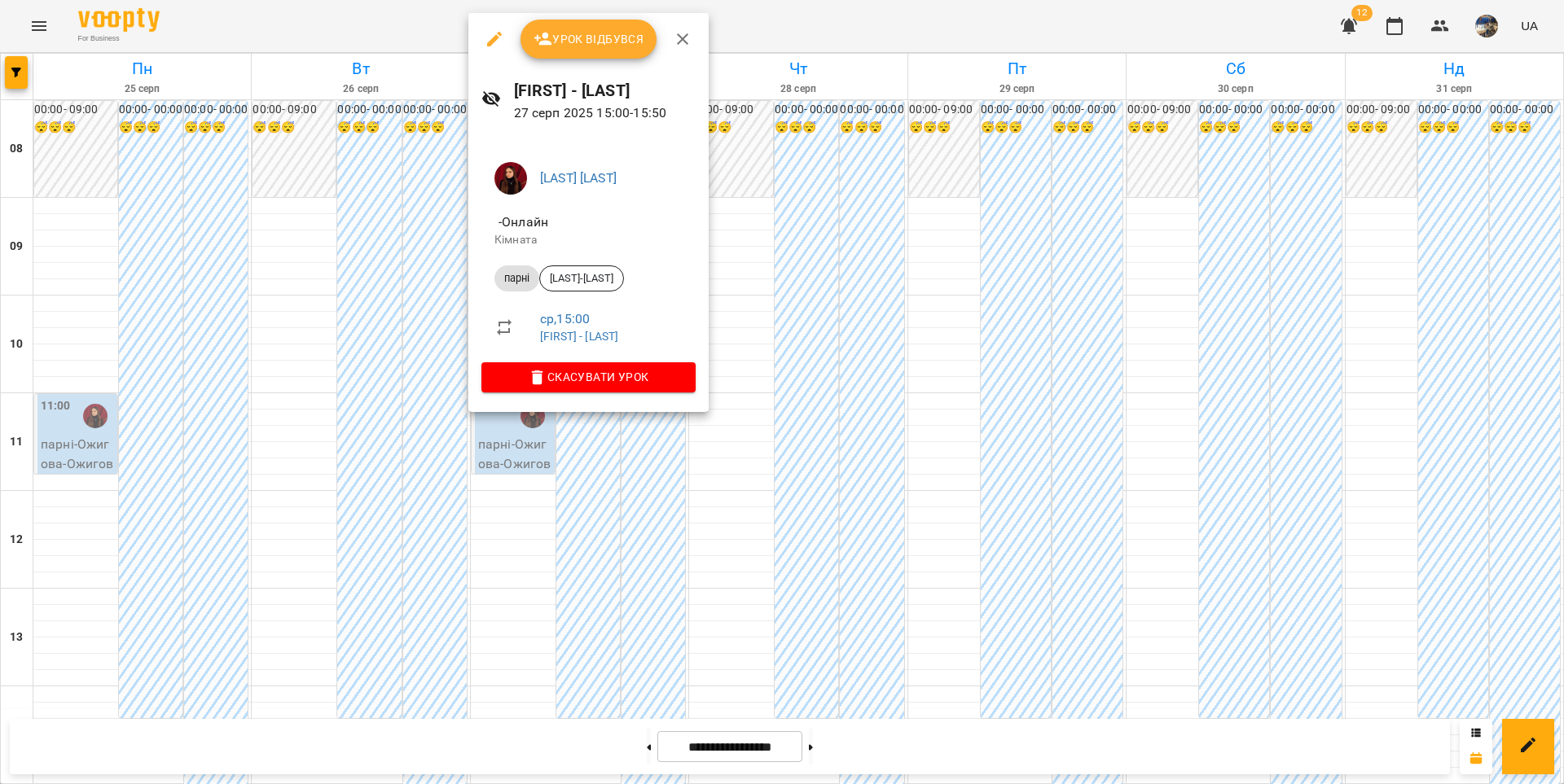 click 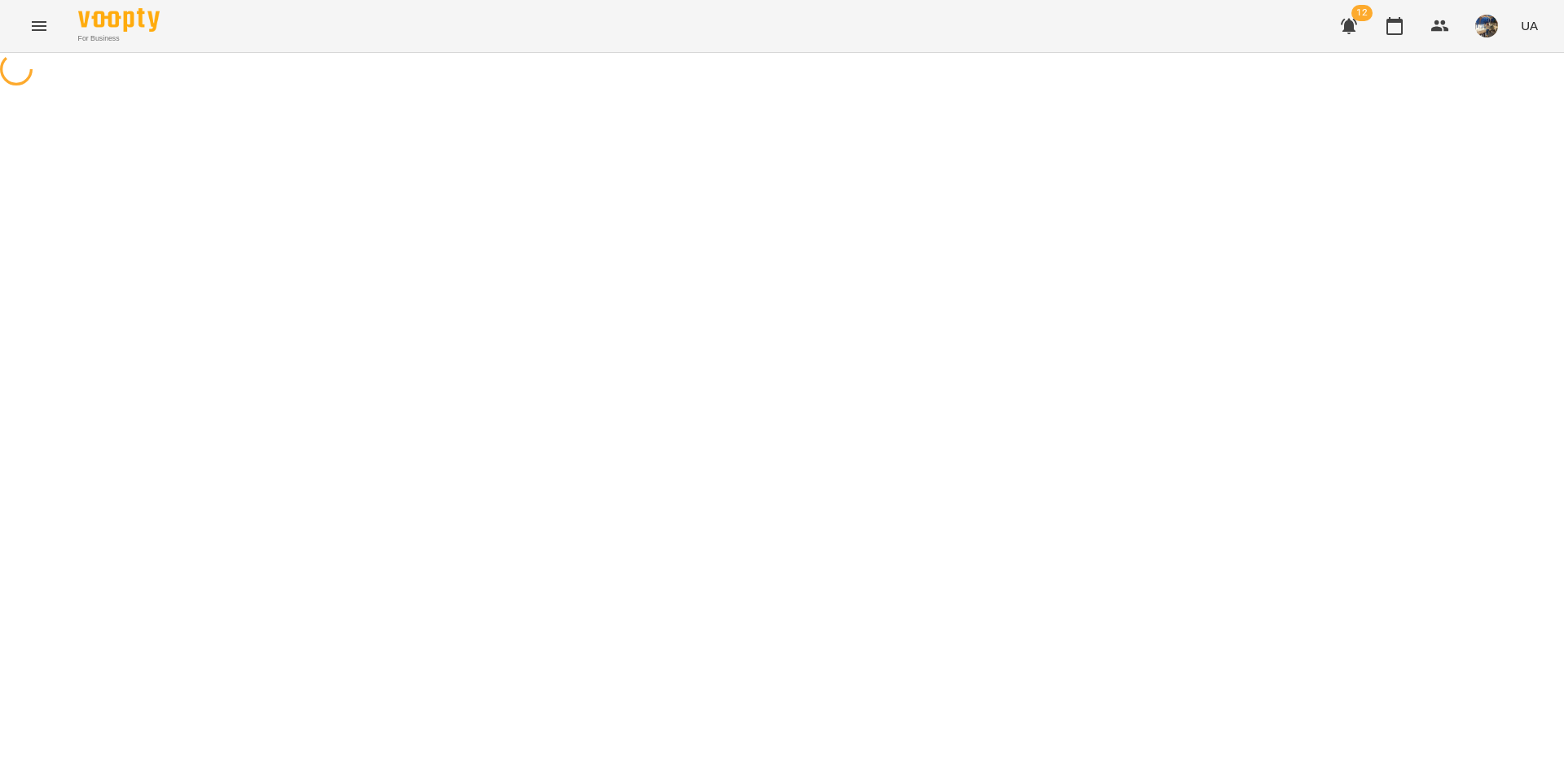 select on "*****" 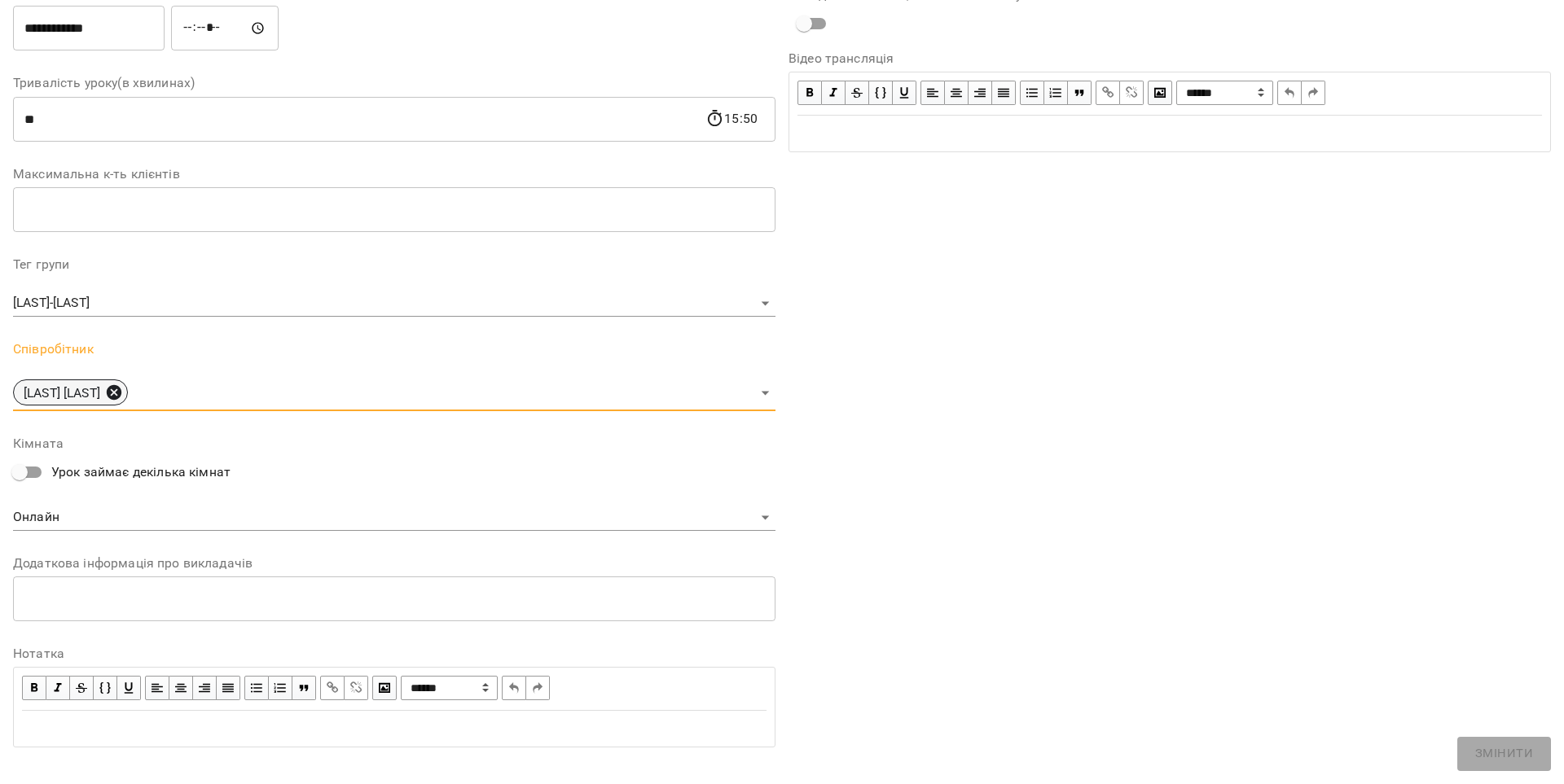 click 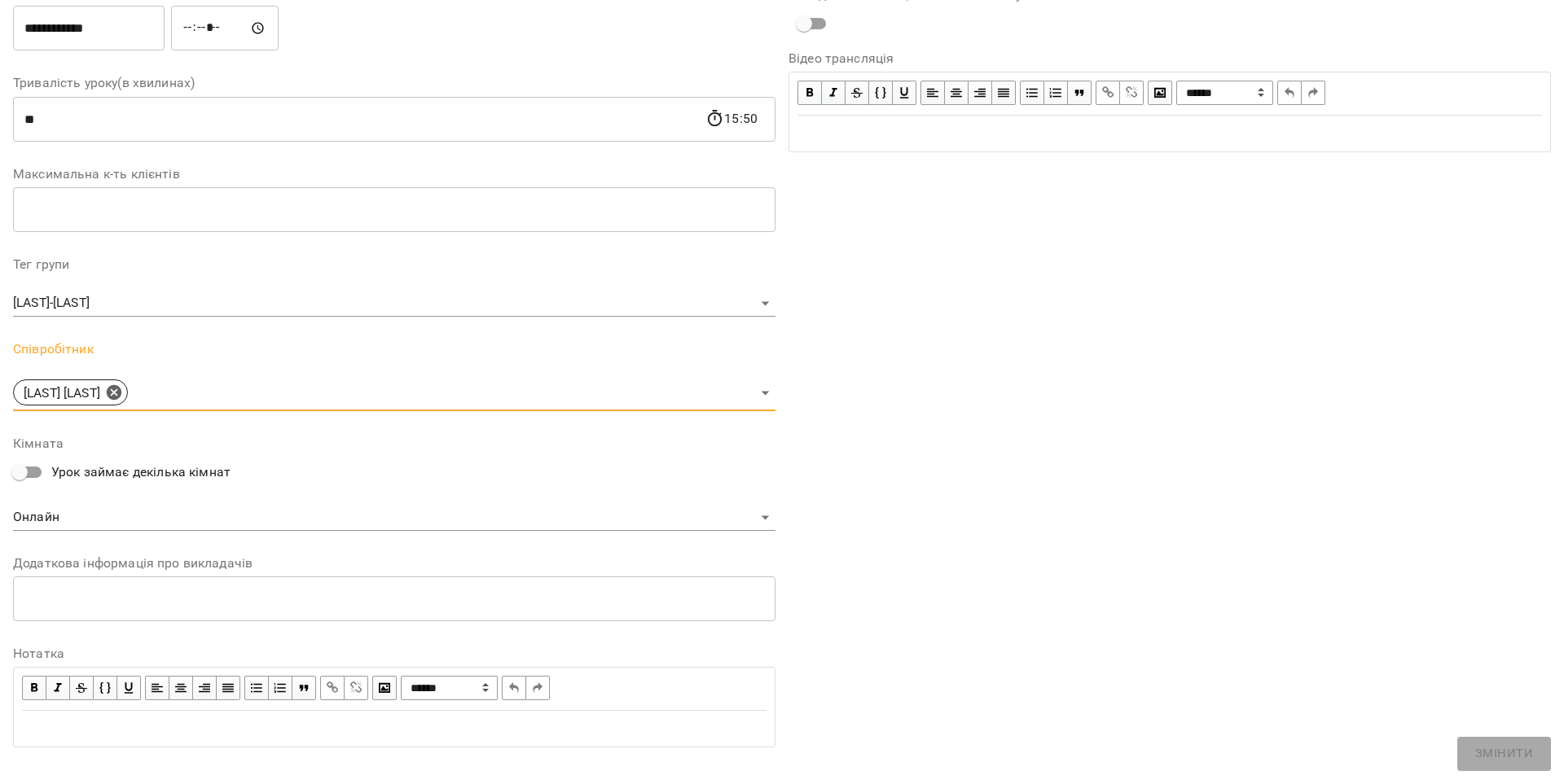 scroll, scrollTop: 327, scrollLeft: 0, axis: vertical 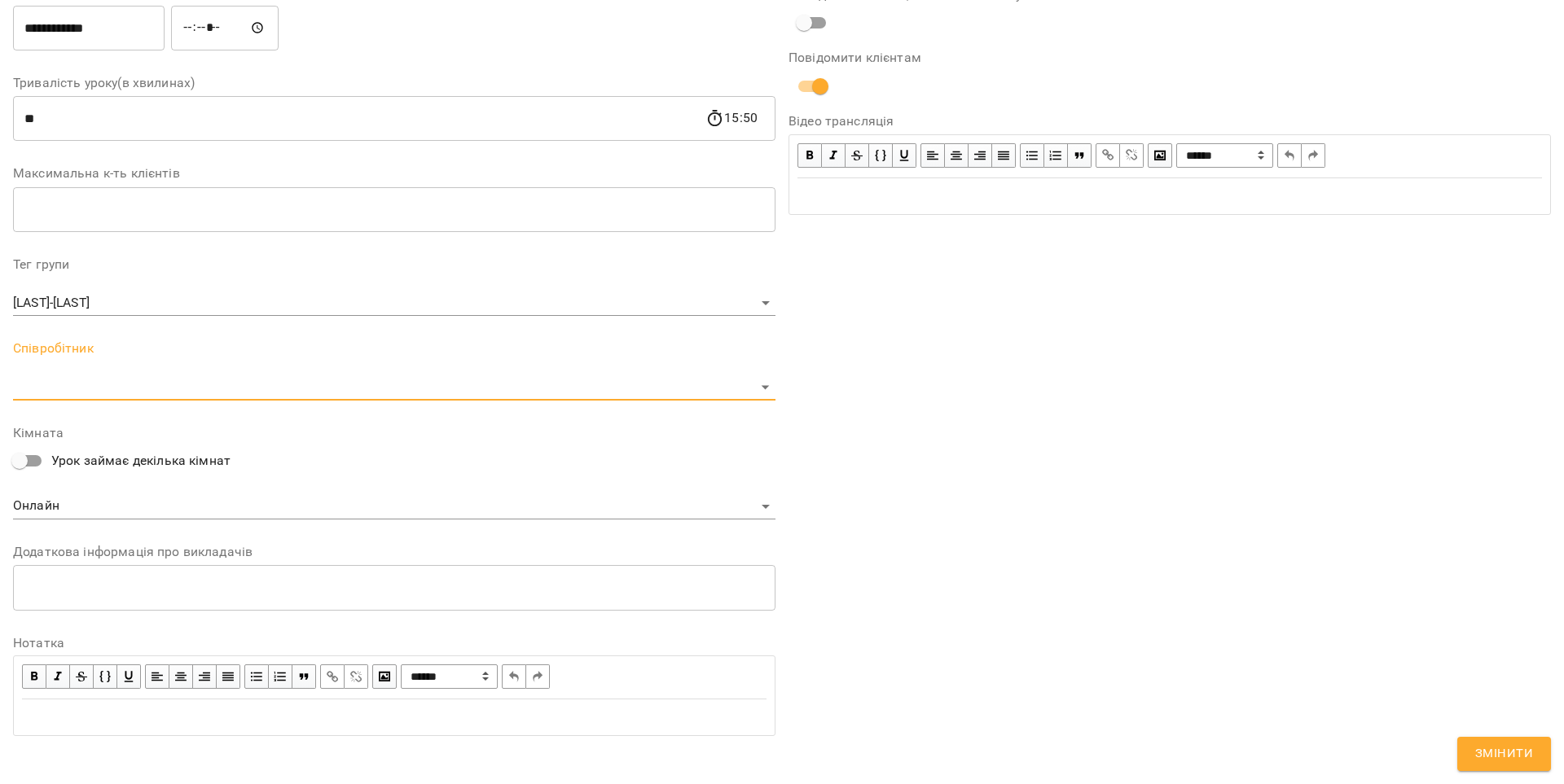 click on "For Business 12 UA Журнал відвідувань / [NAME] - [NAME]   ср, 27 серп 2025 15:00 / Урок відбувся ср ,  15:00 [NAME] - [NAME] Урок №84 Попередні уроки пн 25 серп 2025 18:00 ср 20 серп 2025 15:00 пн 18 серп 2025 18:00 ср 13 серп 2025 15:00 пн 11 серп 2025 18:00   [NAME] - [NAME] ( 50 хв. ) парні  Змінити урок Скасувати Урок [NAME] Онлайн Кімната [NAME]-[NAME] 2025-08-05 14:46:34 Створити розсилку   [NAME] 3 Парні заняття 260 грн 04 серп  -  31 серп Оцінки Прогул Скасувати   [NAME] 3 Парні заняття 260 грн 04 серп  -  31 серп Оцінки Прогул
​" at bounding box center (782, 371) 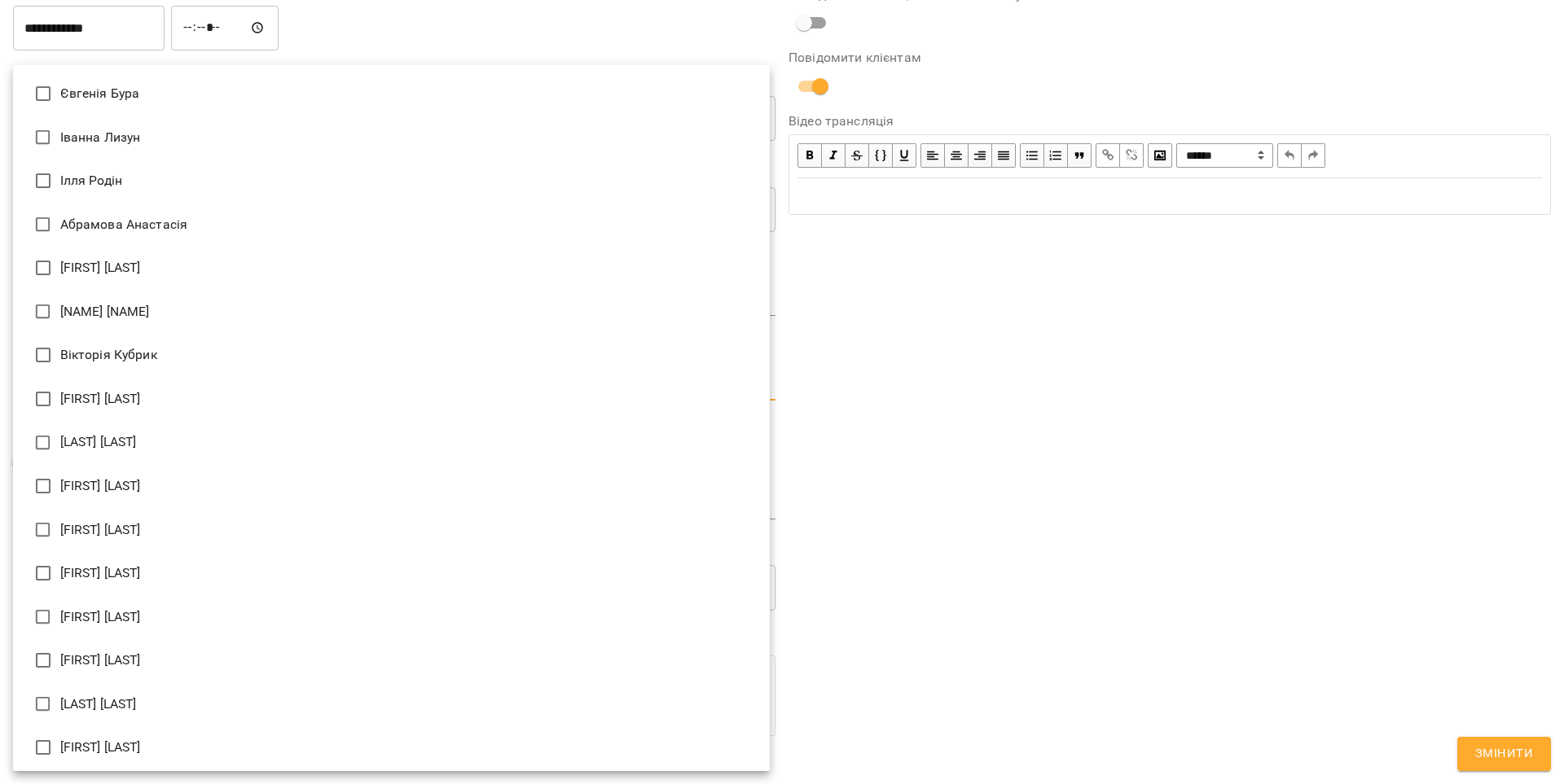 type on "**********" 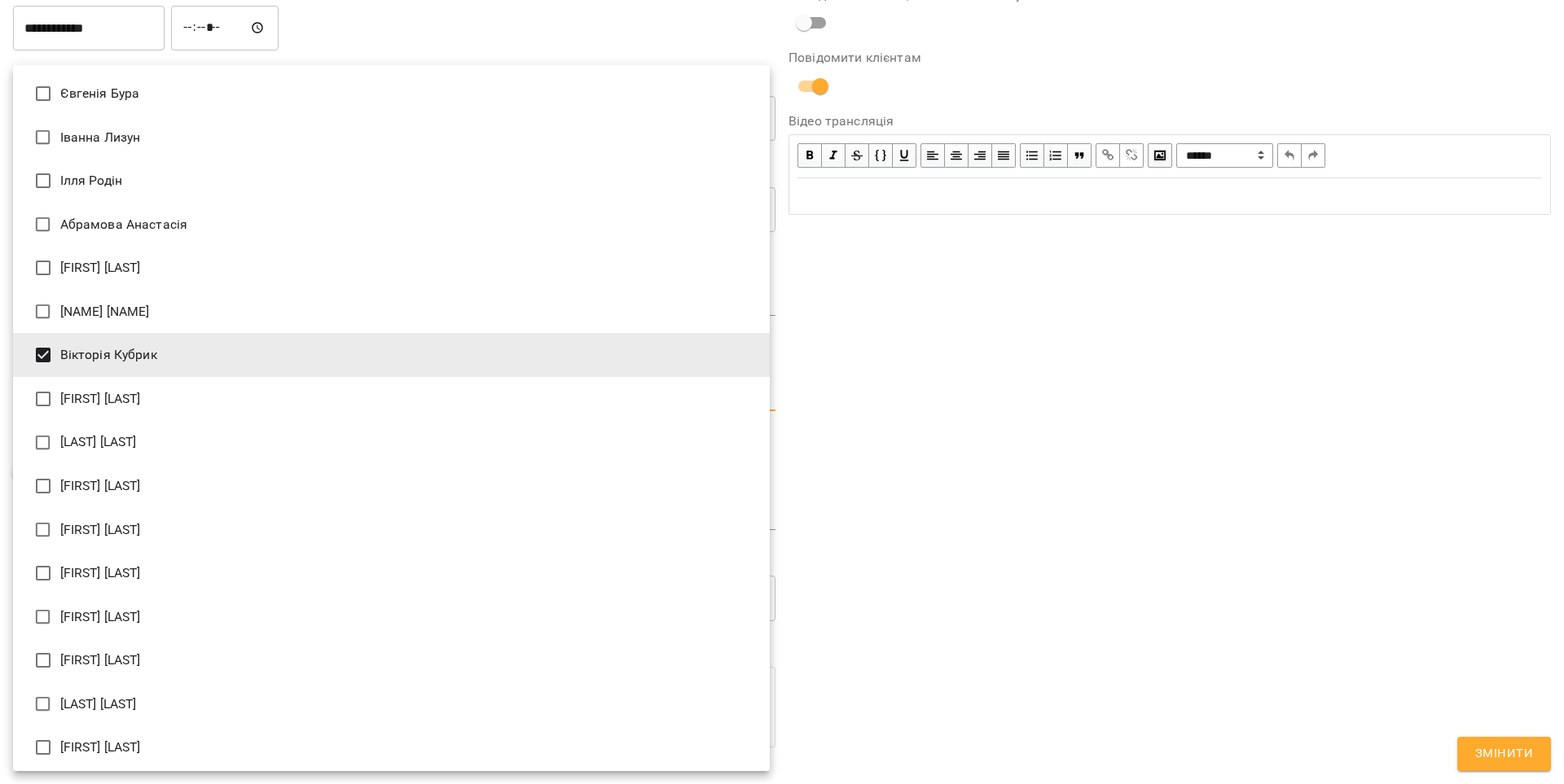 drag, startPoint x: 1264, startPoint y: 338, endPoint x: 1264, endPoint y: 311, distance: 27 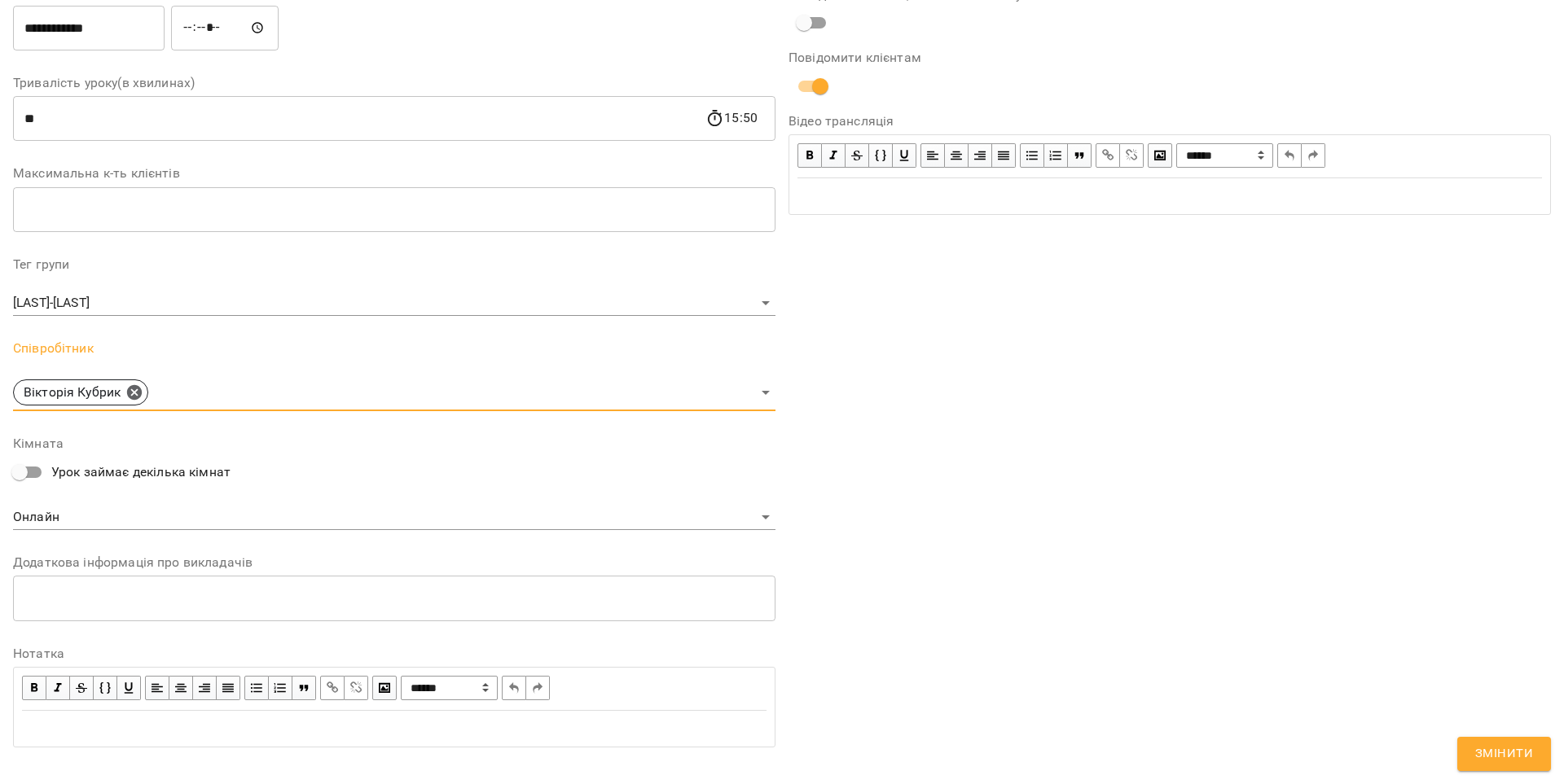 click on "Змінити" at bounding box center [1504, 754] 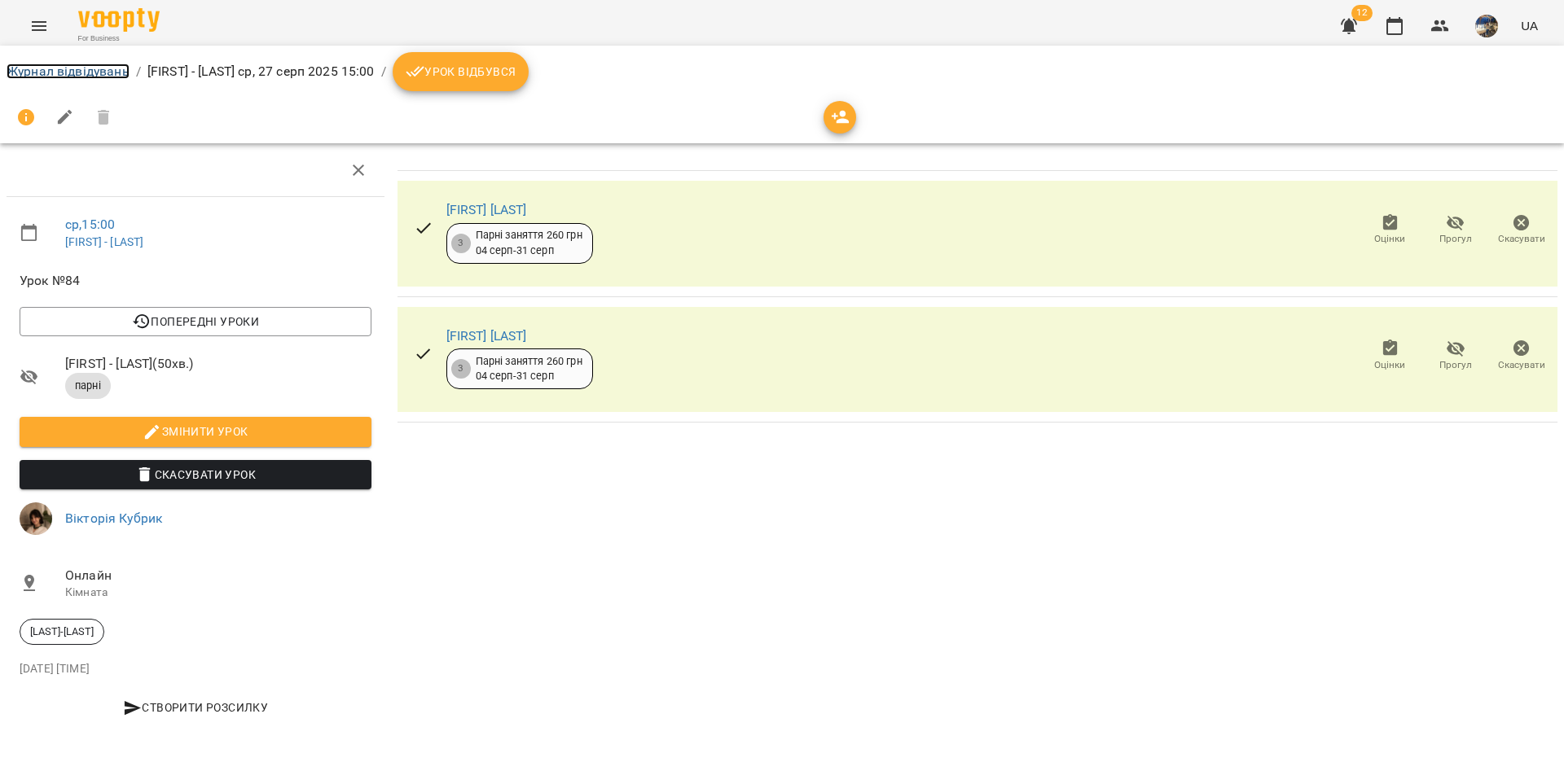 click on "Журнал відвідувань" at bounding box center [68, 71] 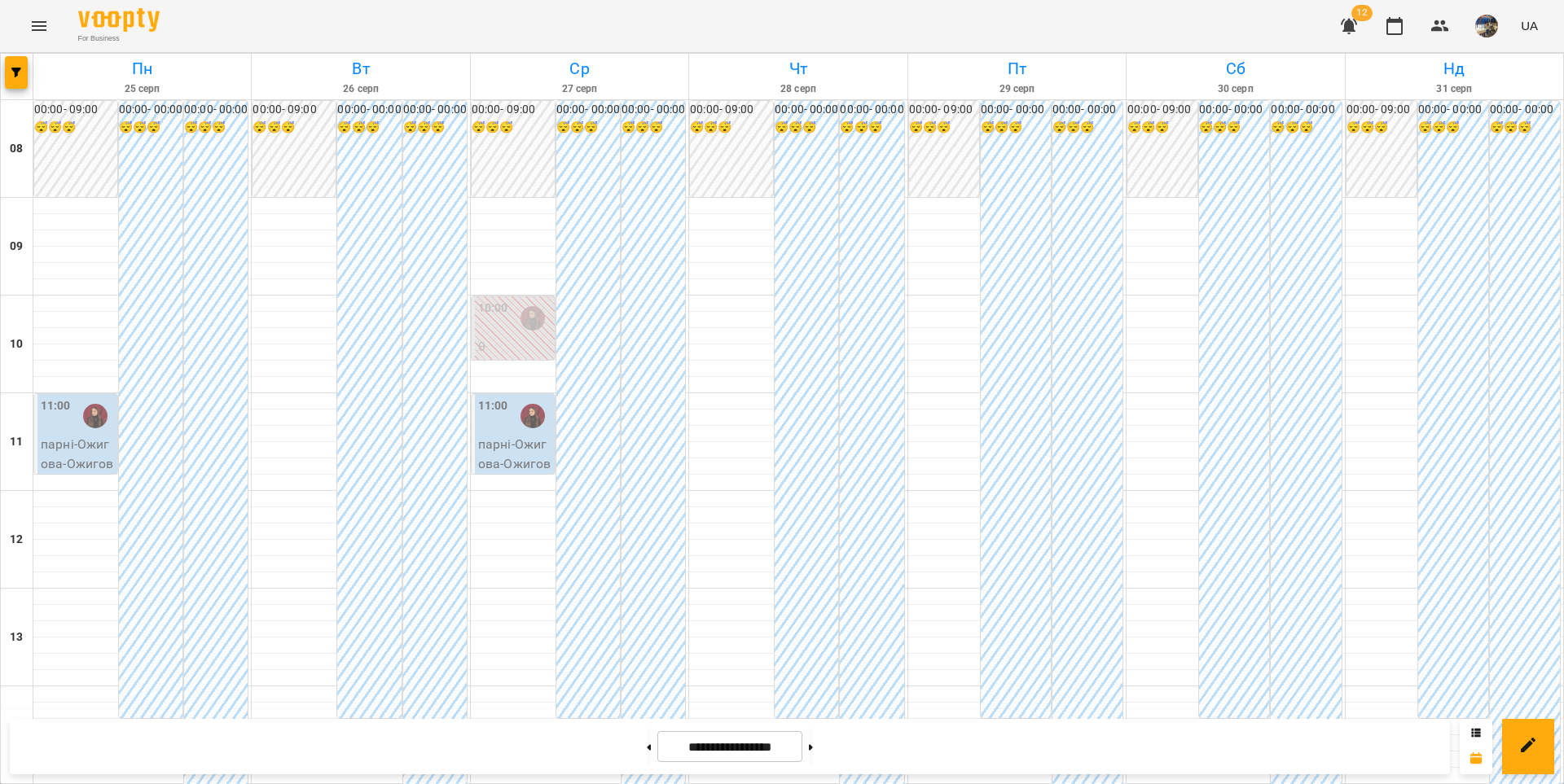 scroll, scrollTop: 757, scrollLeft: 0, axis: vertical 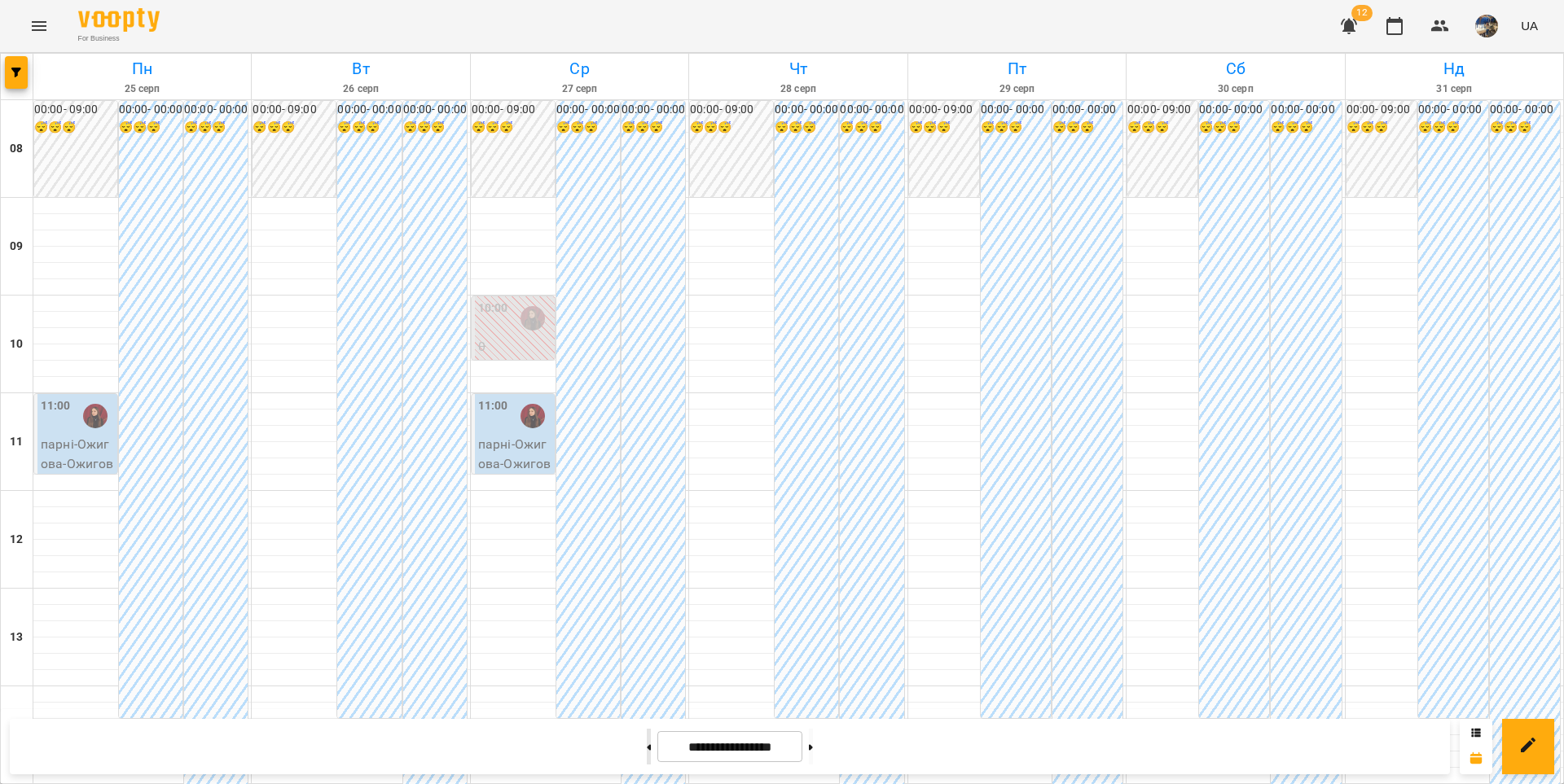 click at bounding box center (648, 747) 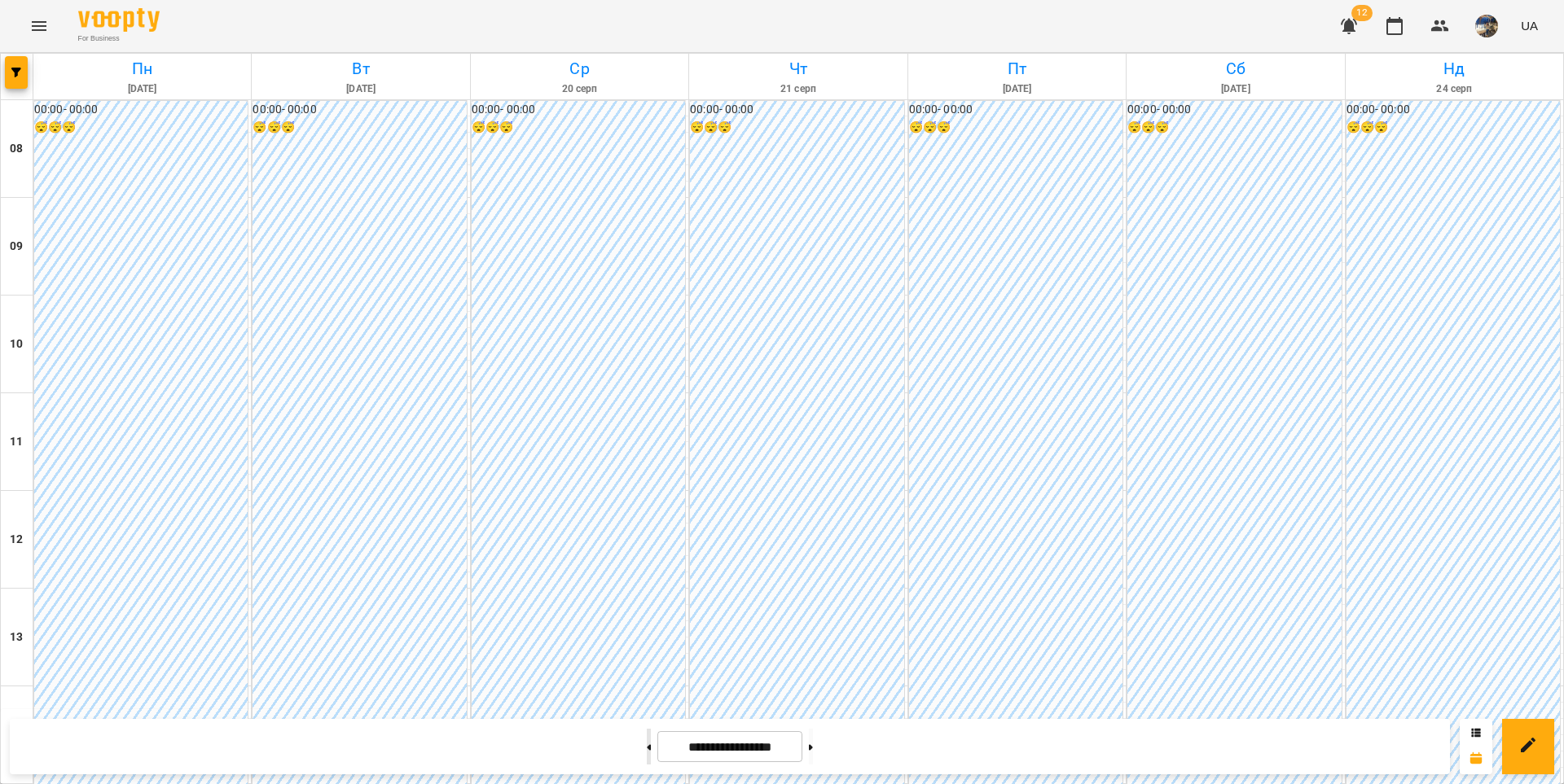 click at bounding box center (648, 747) 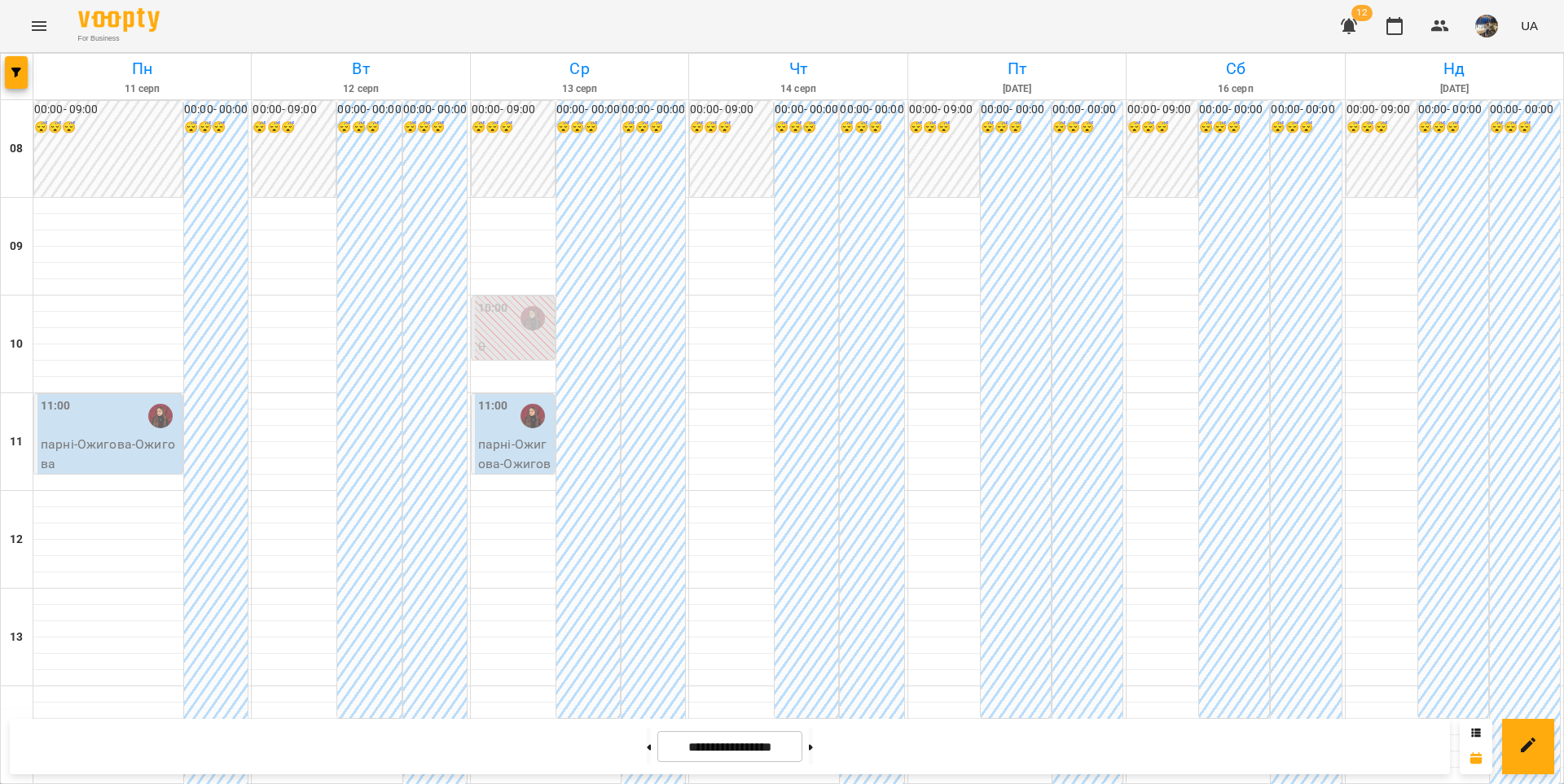 scroll, scrollTop: 0, scrollLeft: 0, axis: both 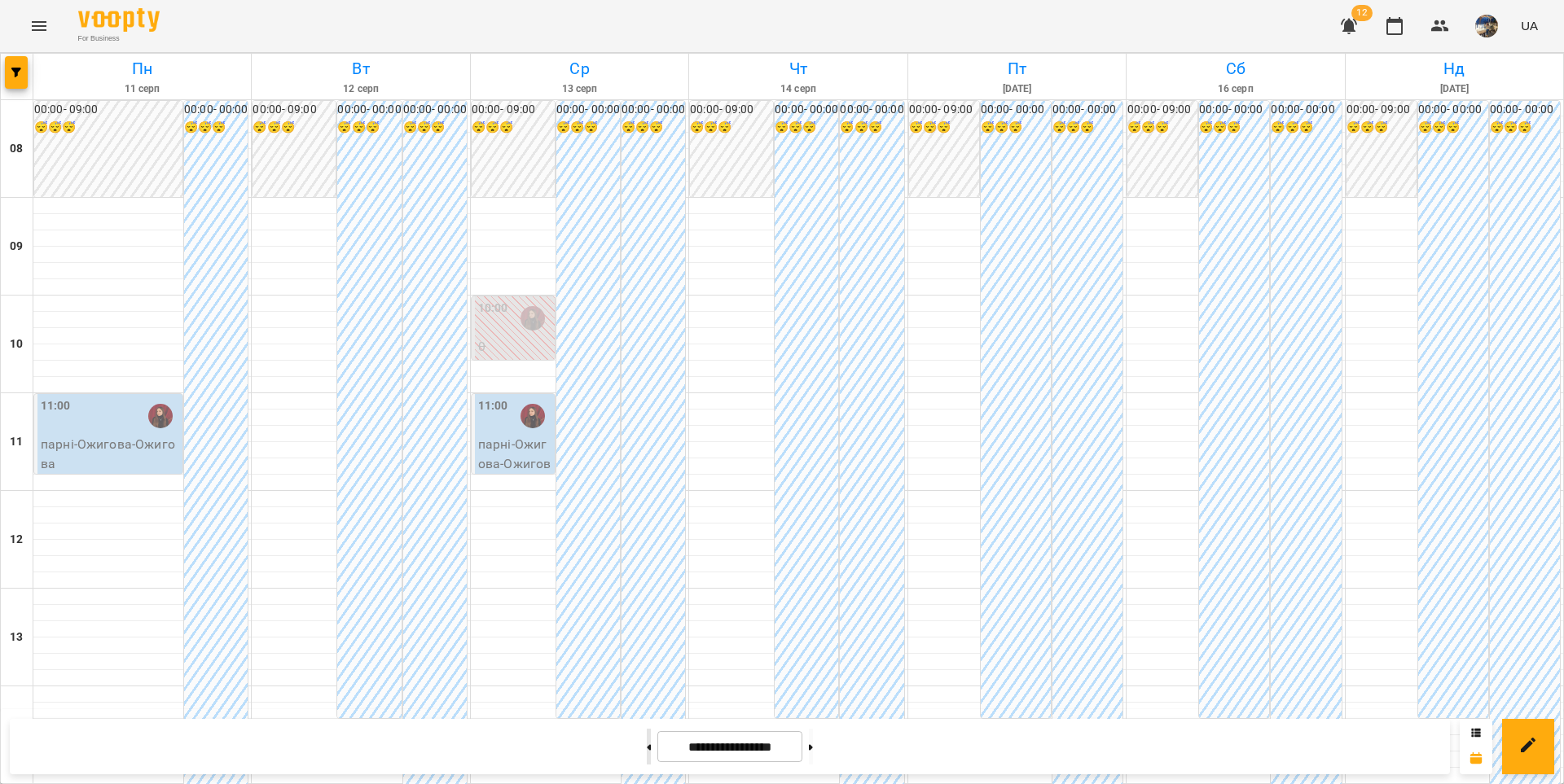 click at bounding box center [648, 747] 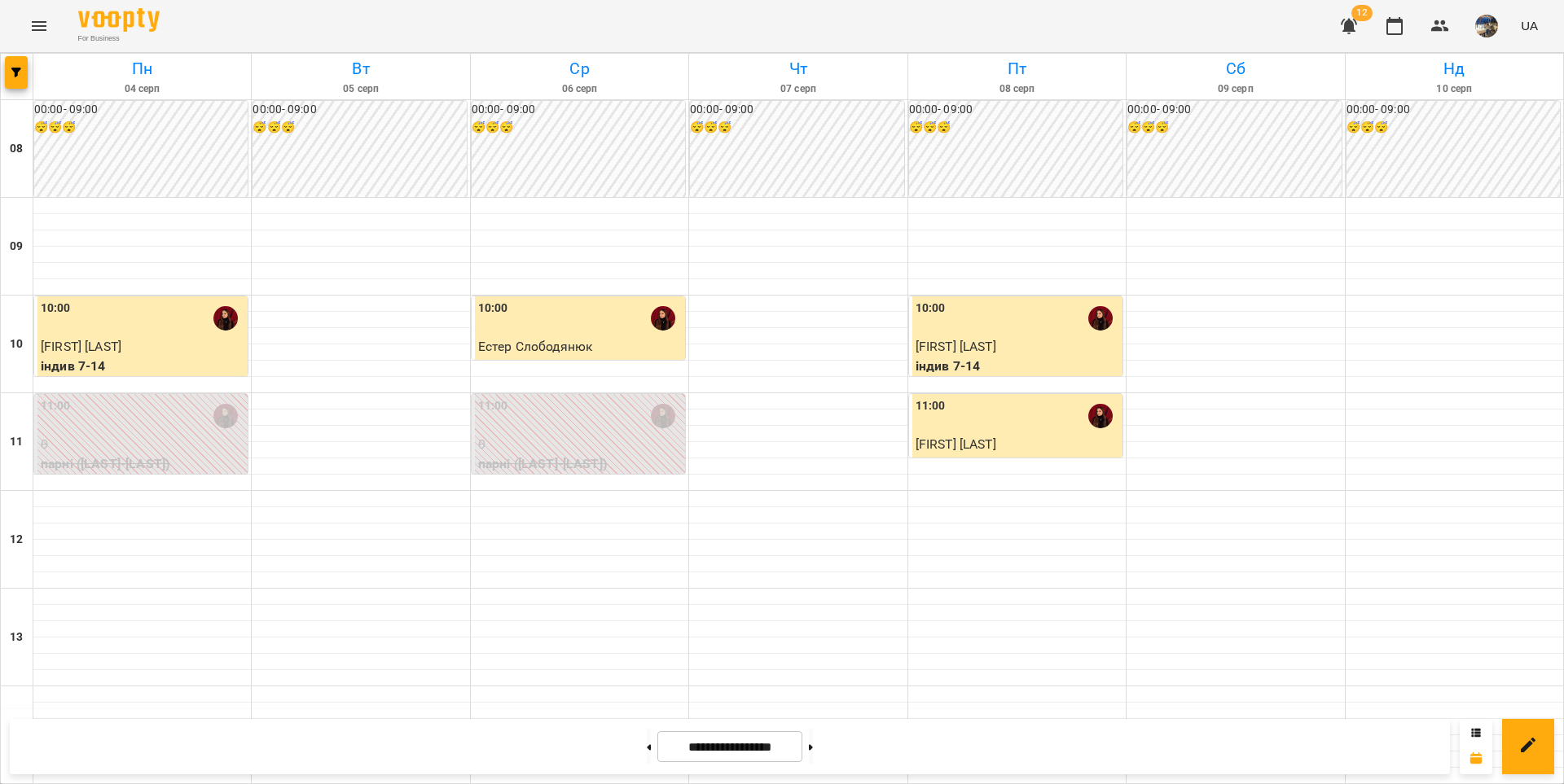 scroll, scrollTop: 757, scrollLeft: 0, axis: vertical 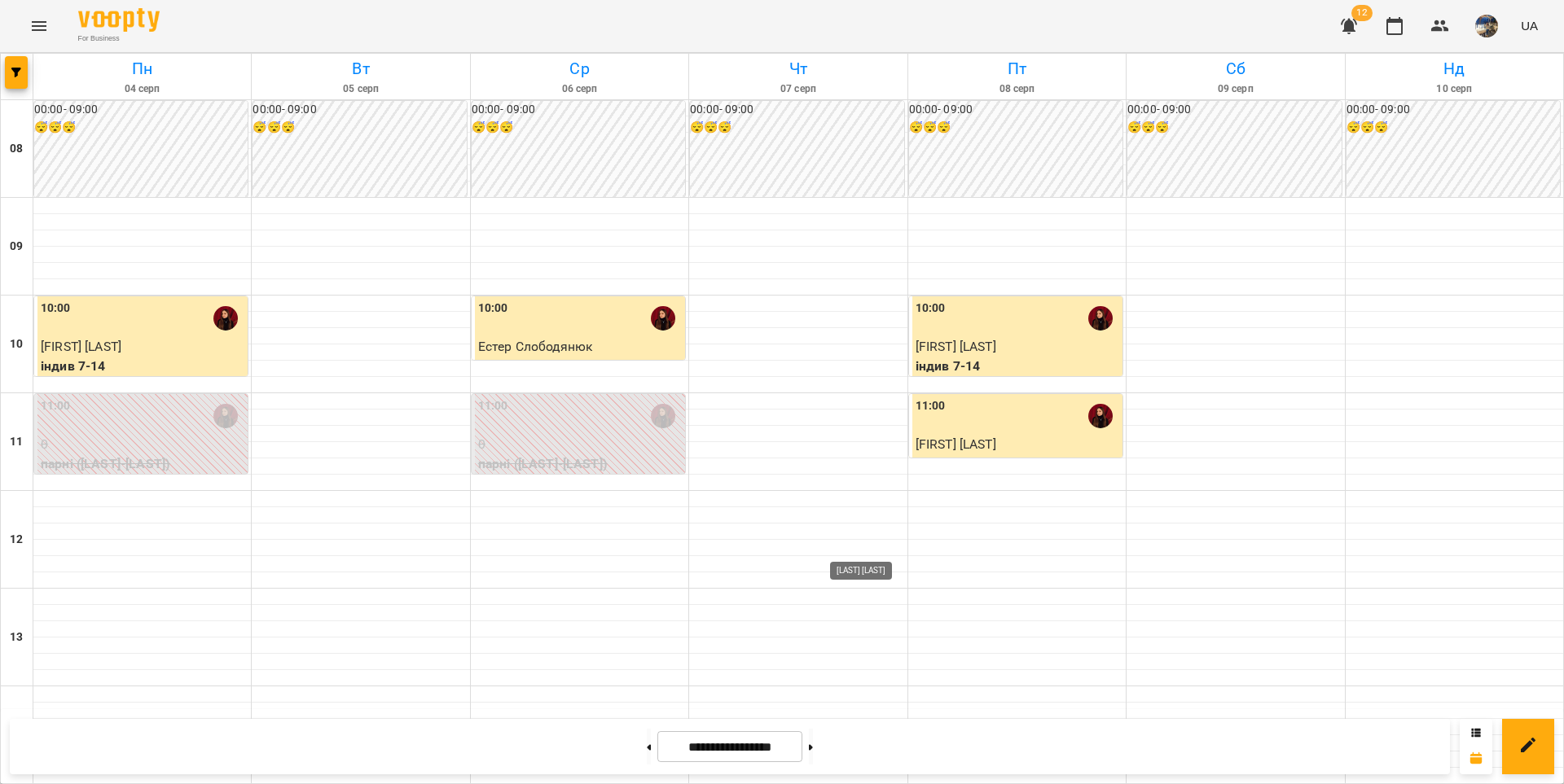 click at bounding box center [882, 1295] 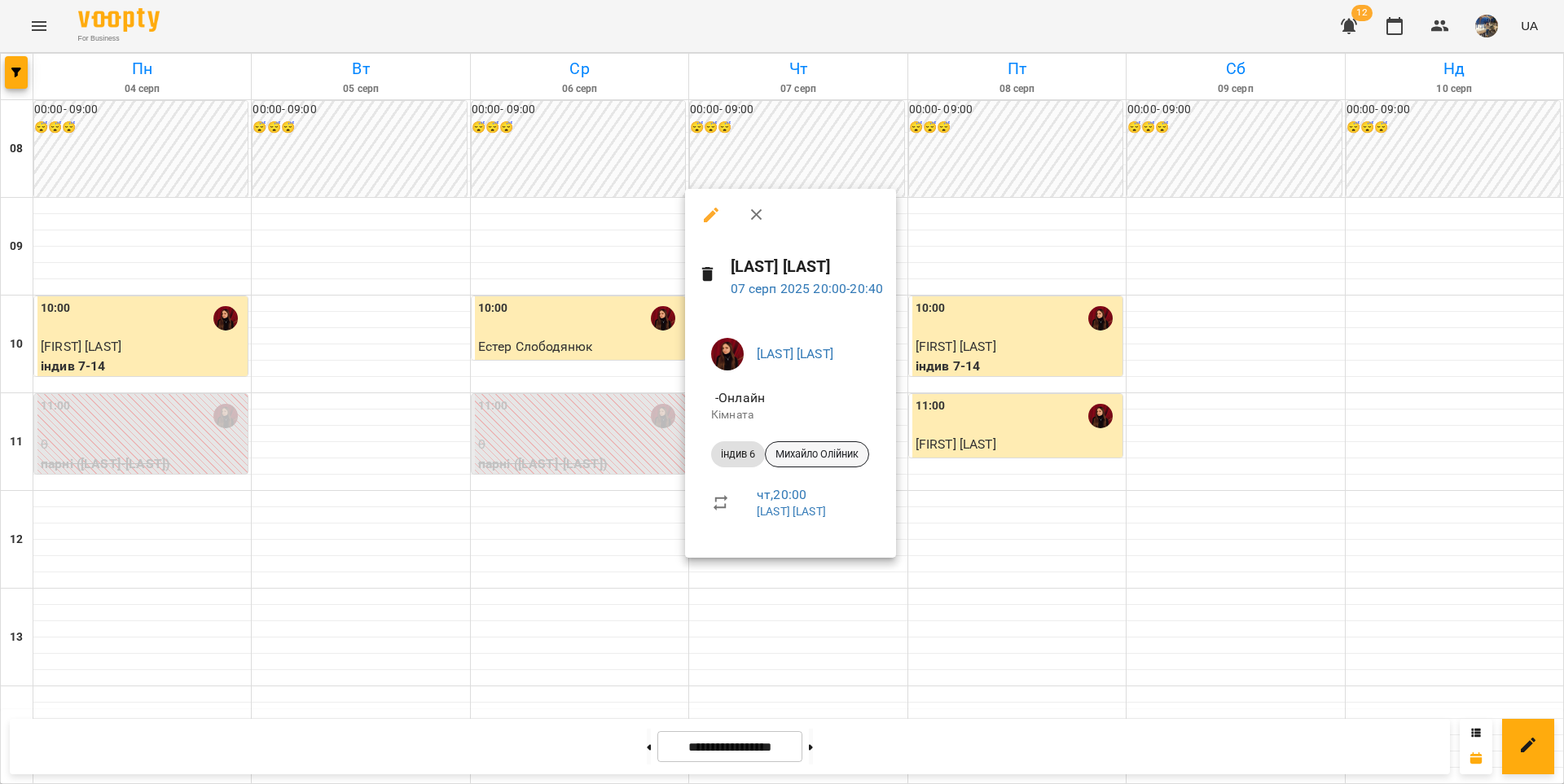 click on "Михайло Олійник" at bounding box center [817, 454] 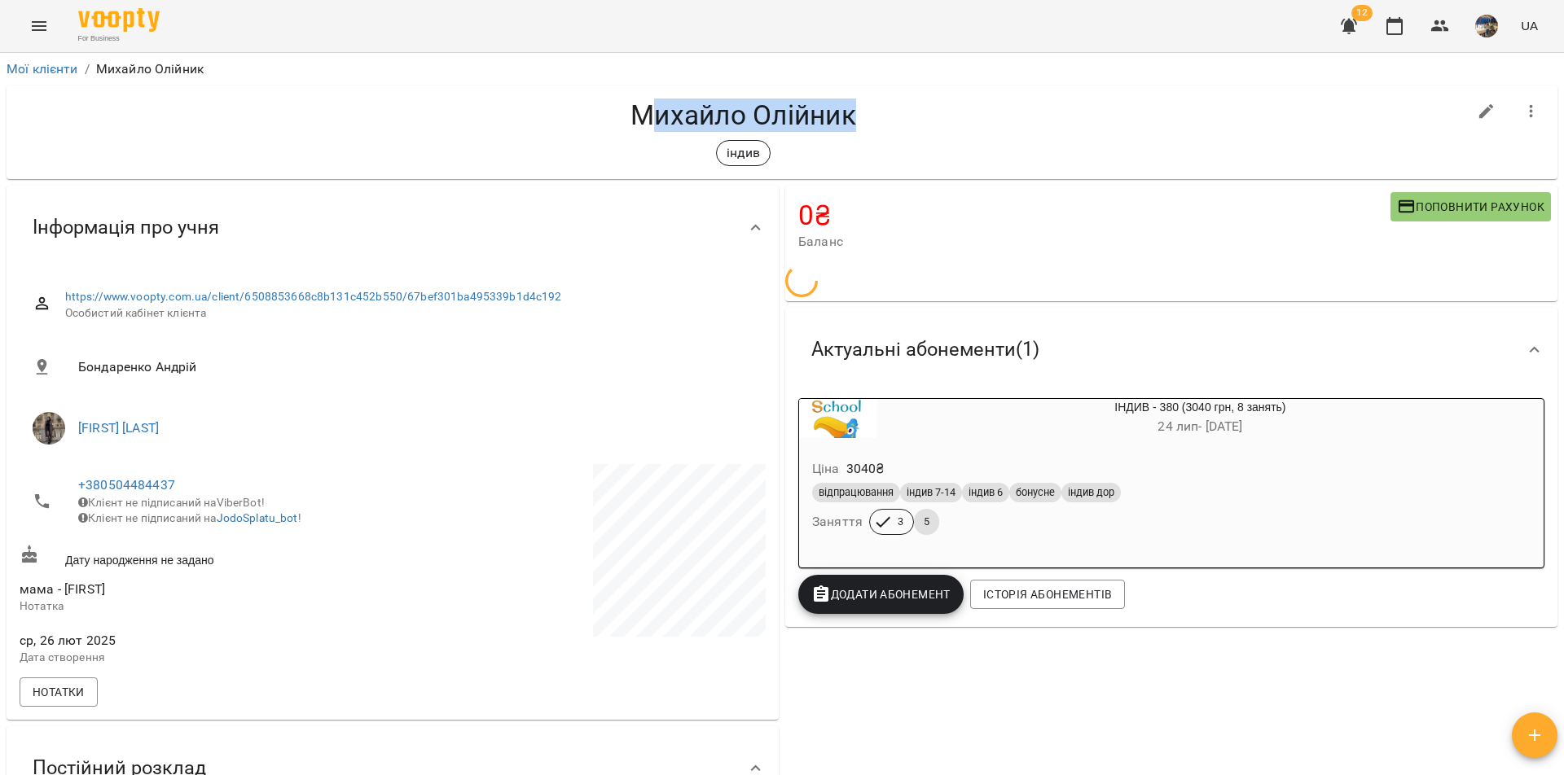 drag, startPoint x: 872, startPoint y: 117, endPoint x: 633, endPoint y: 120, distance: 239.01883 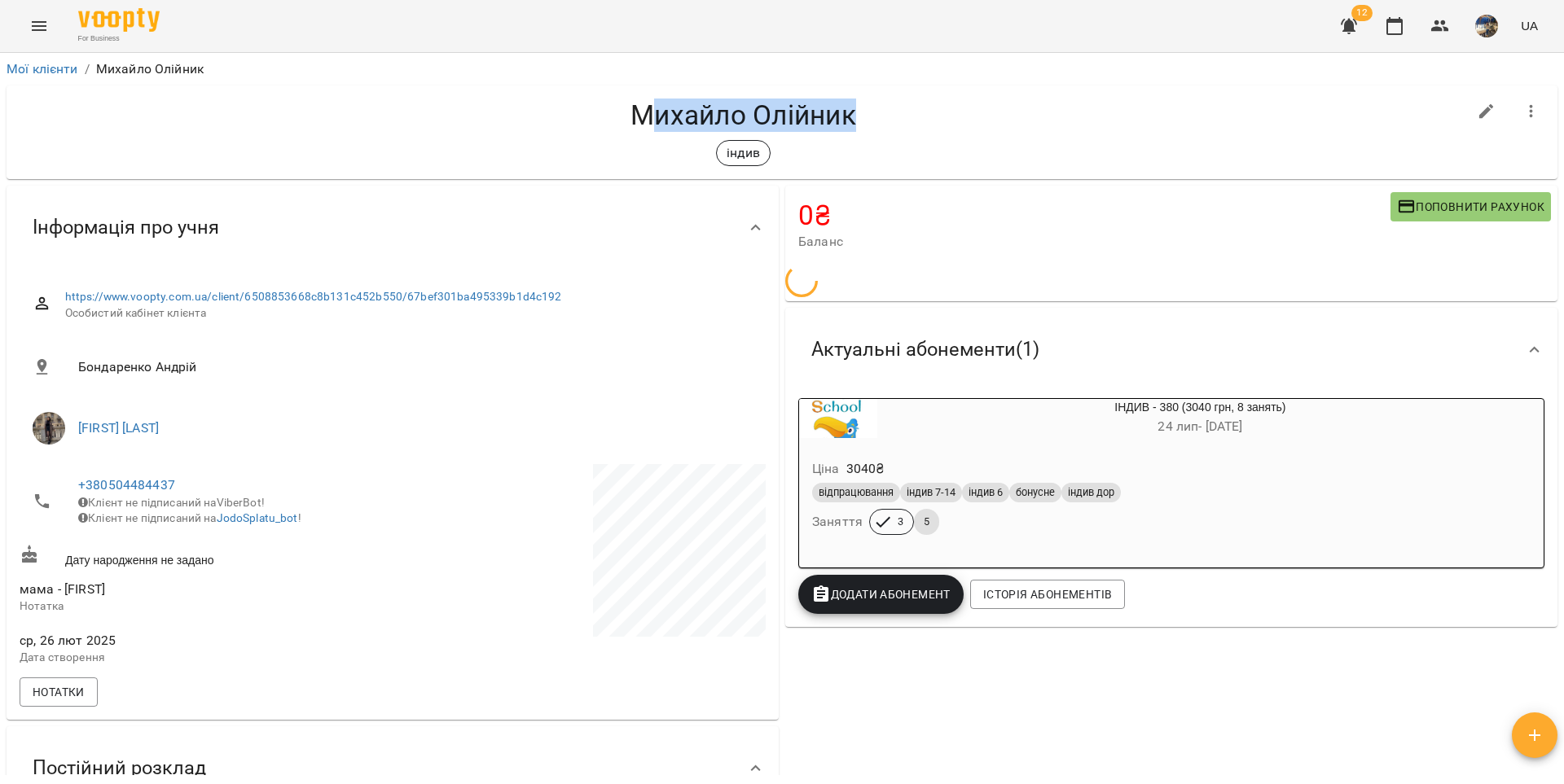 click on "Михайло Олійник" at bounding box center (743, 115) 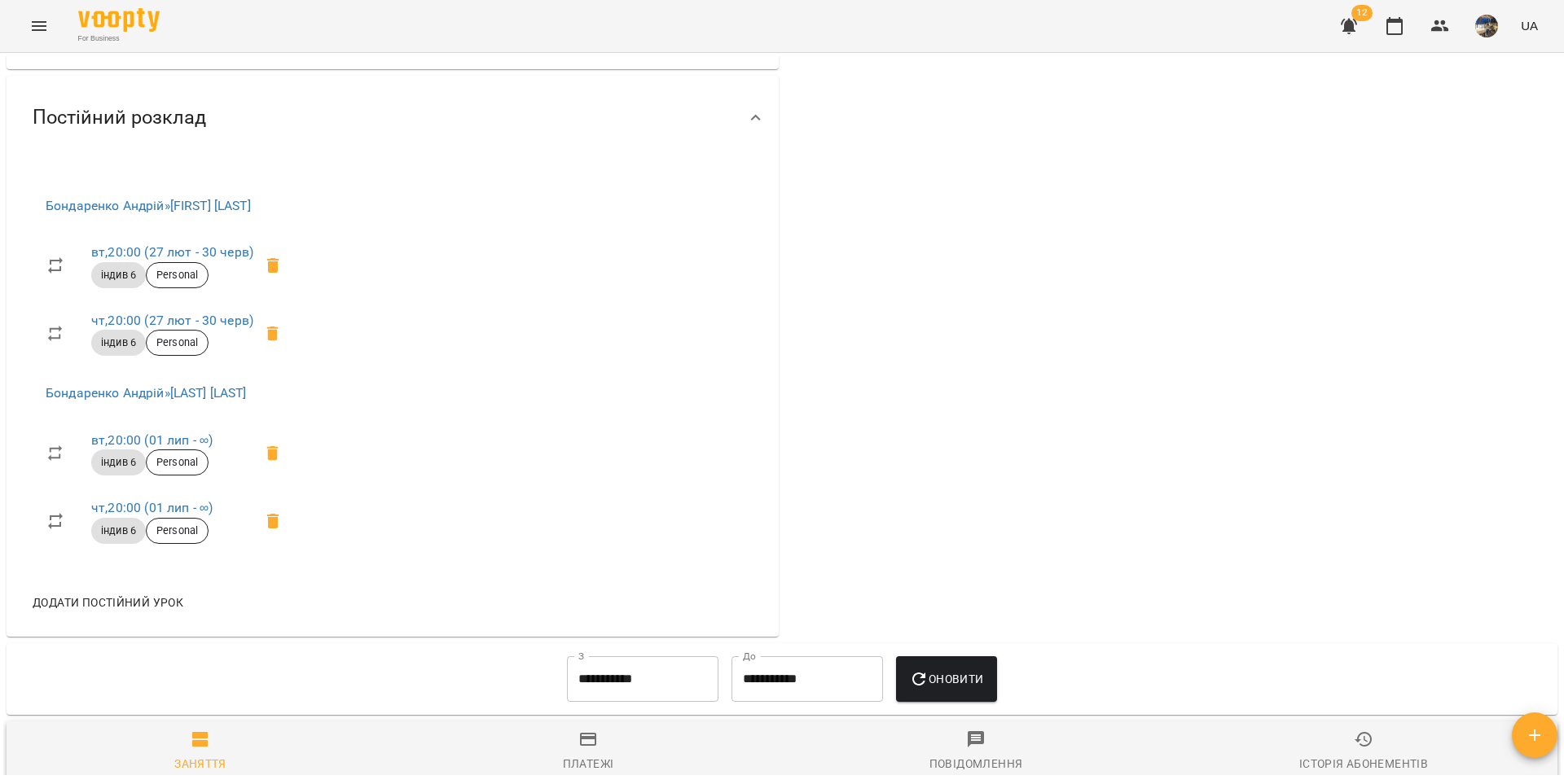 scroll, scrollTop: 0, scrollLeft: 0, axis: both 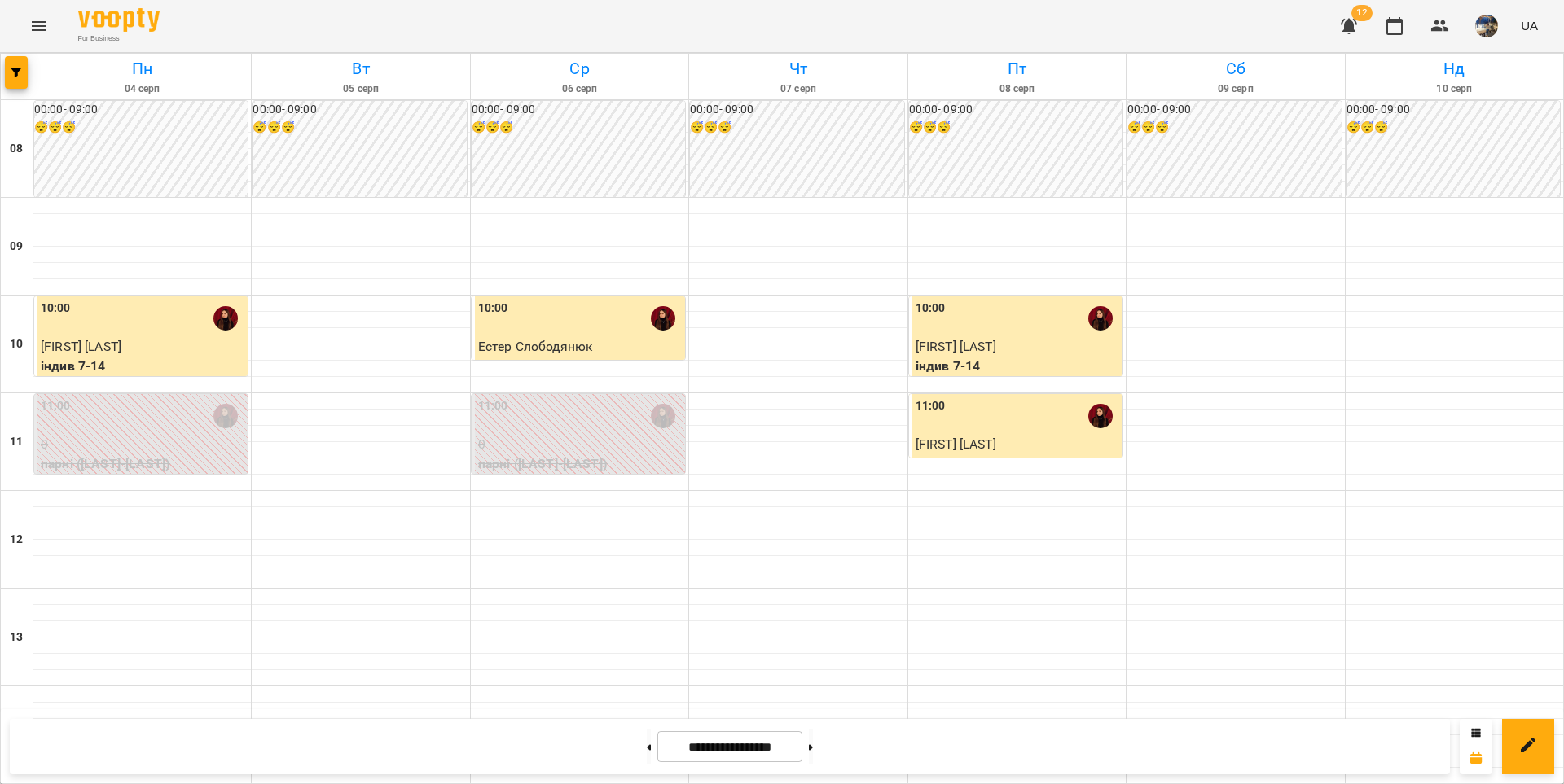 click on "парні  ([LAST]-[LAST])" at bounding box center [580, 464] 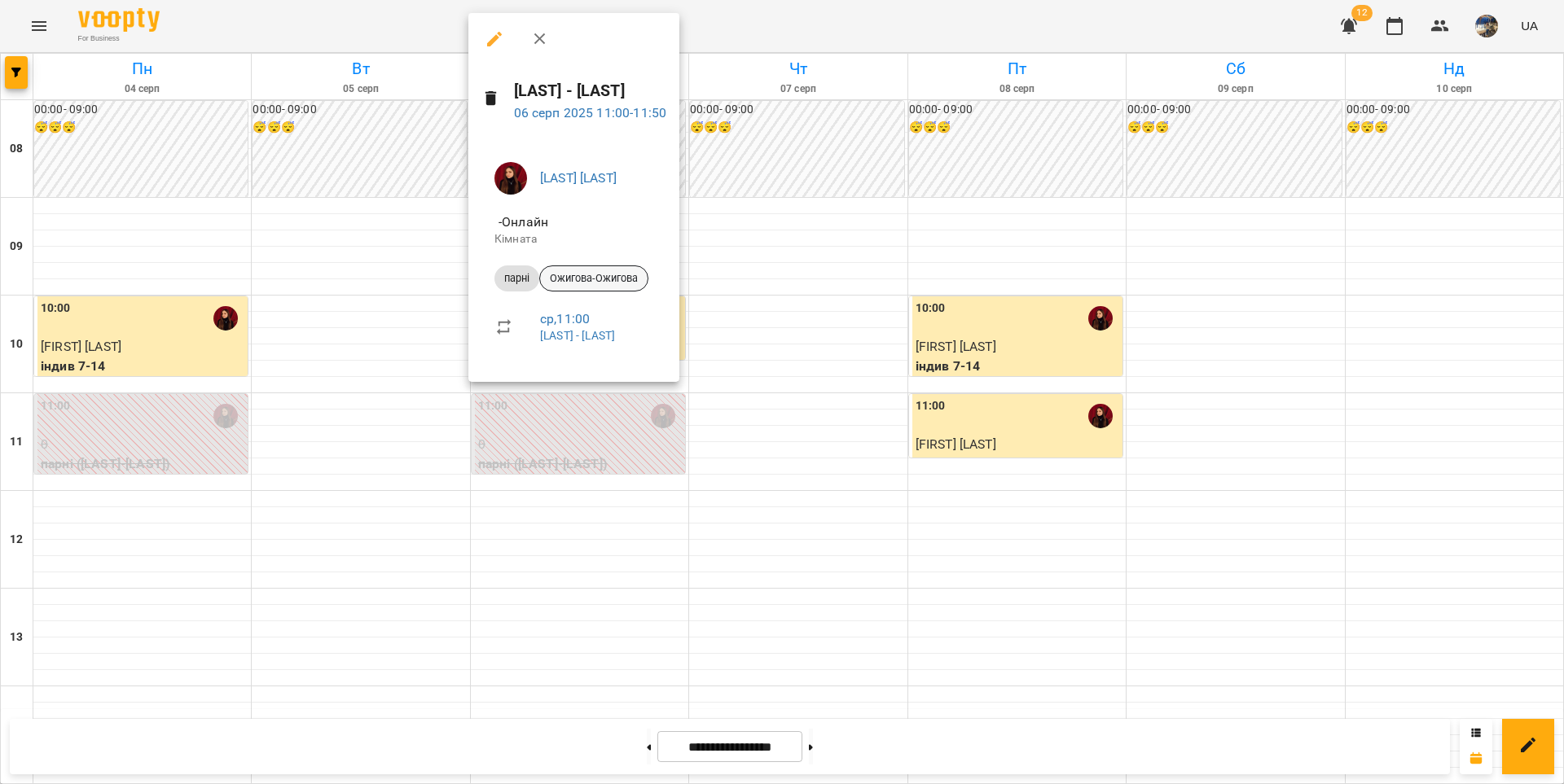 click on "Ожигова-Ожигова" at bounding box center (594, 278) 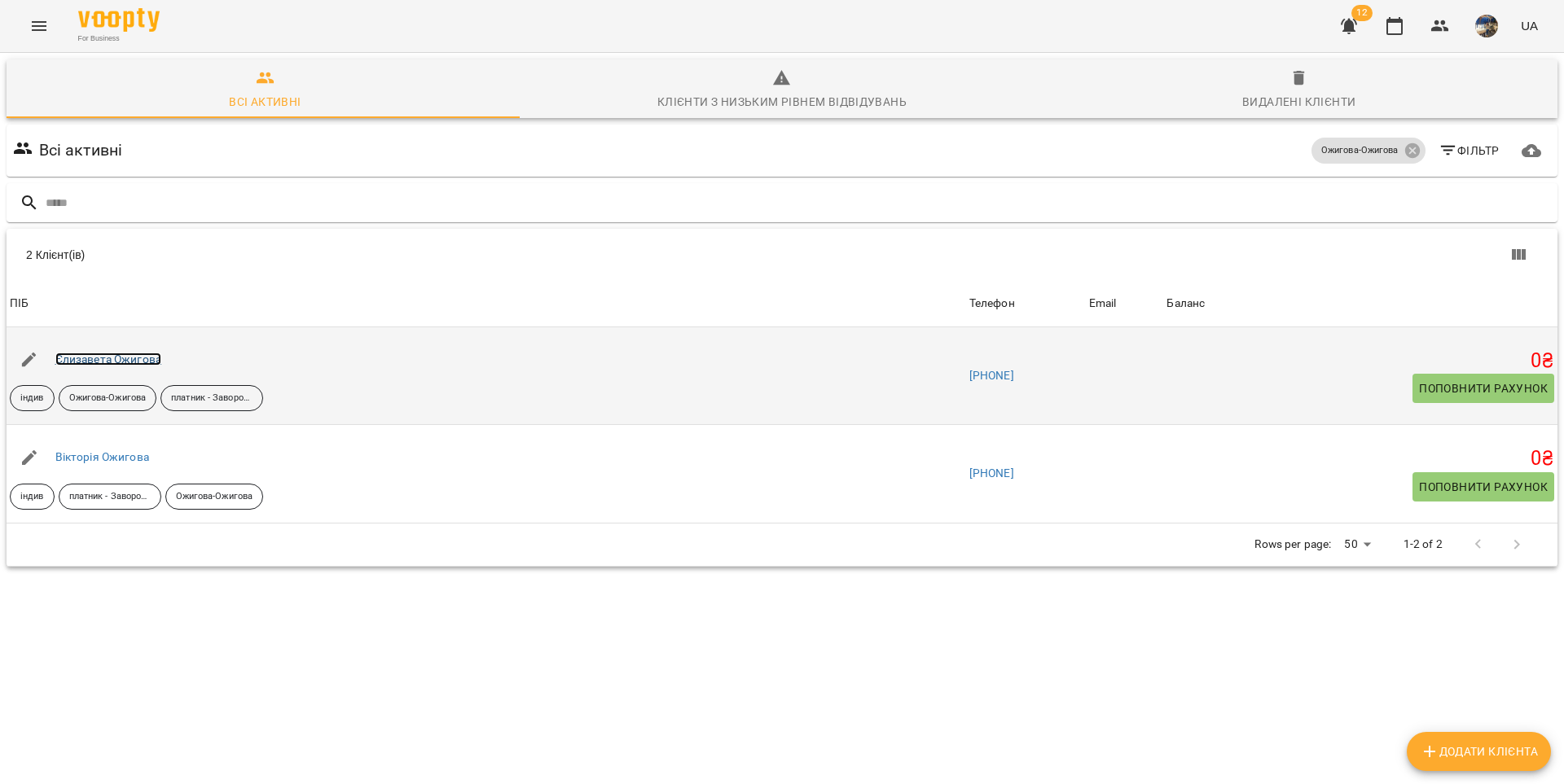 click on "Єлизавета Ожигова" at bounding box center [108, 359] 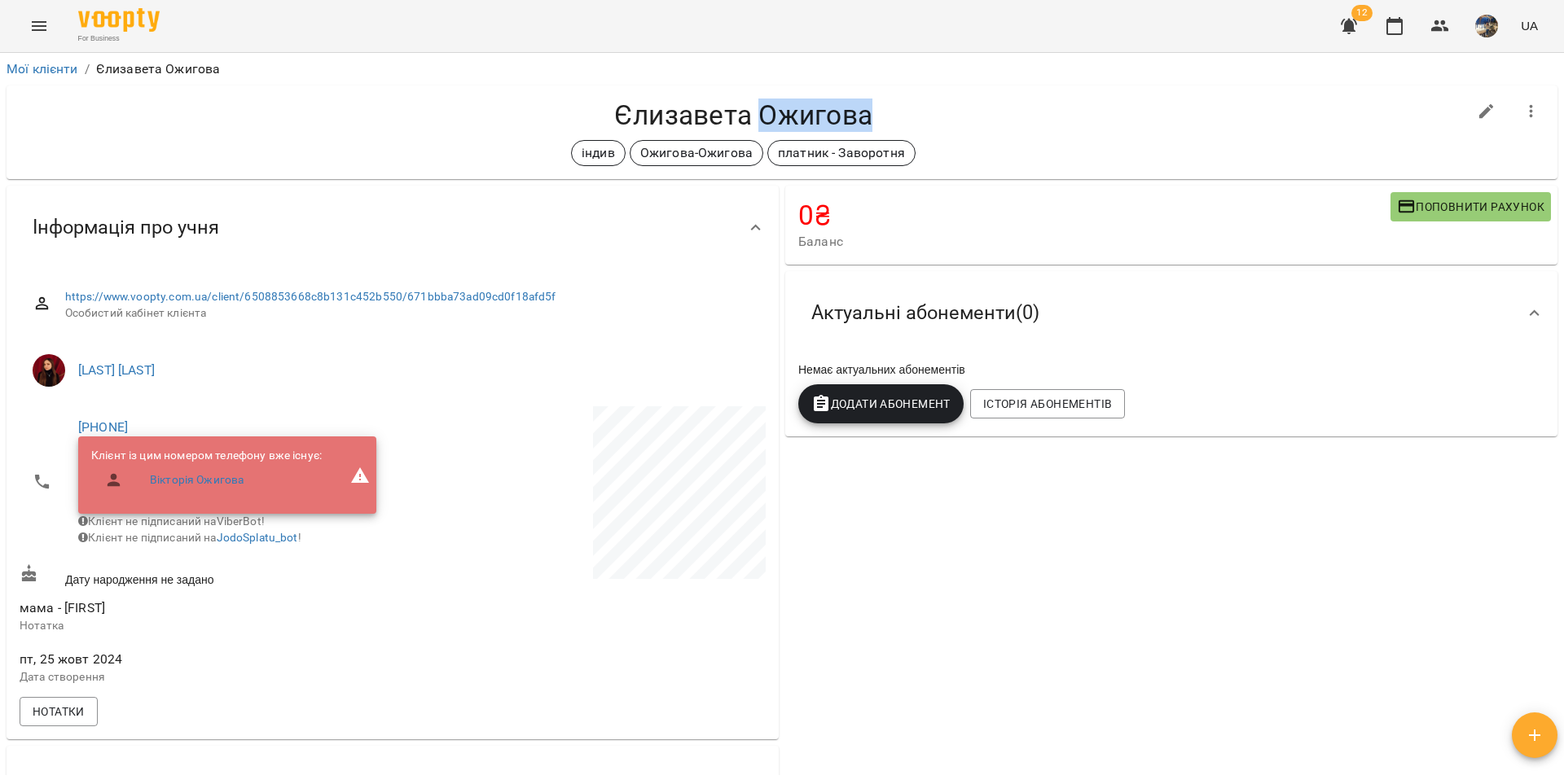 drag, startPoint x: 888, startPoint y: 114, endPoint x: 762, endPoint y: 117, distance: 126.0357 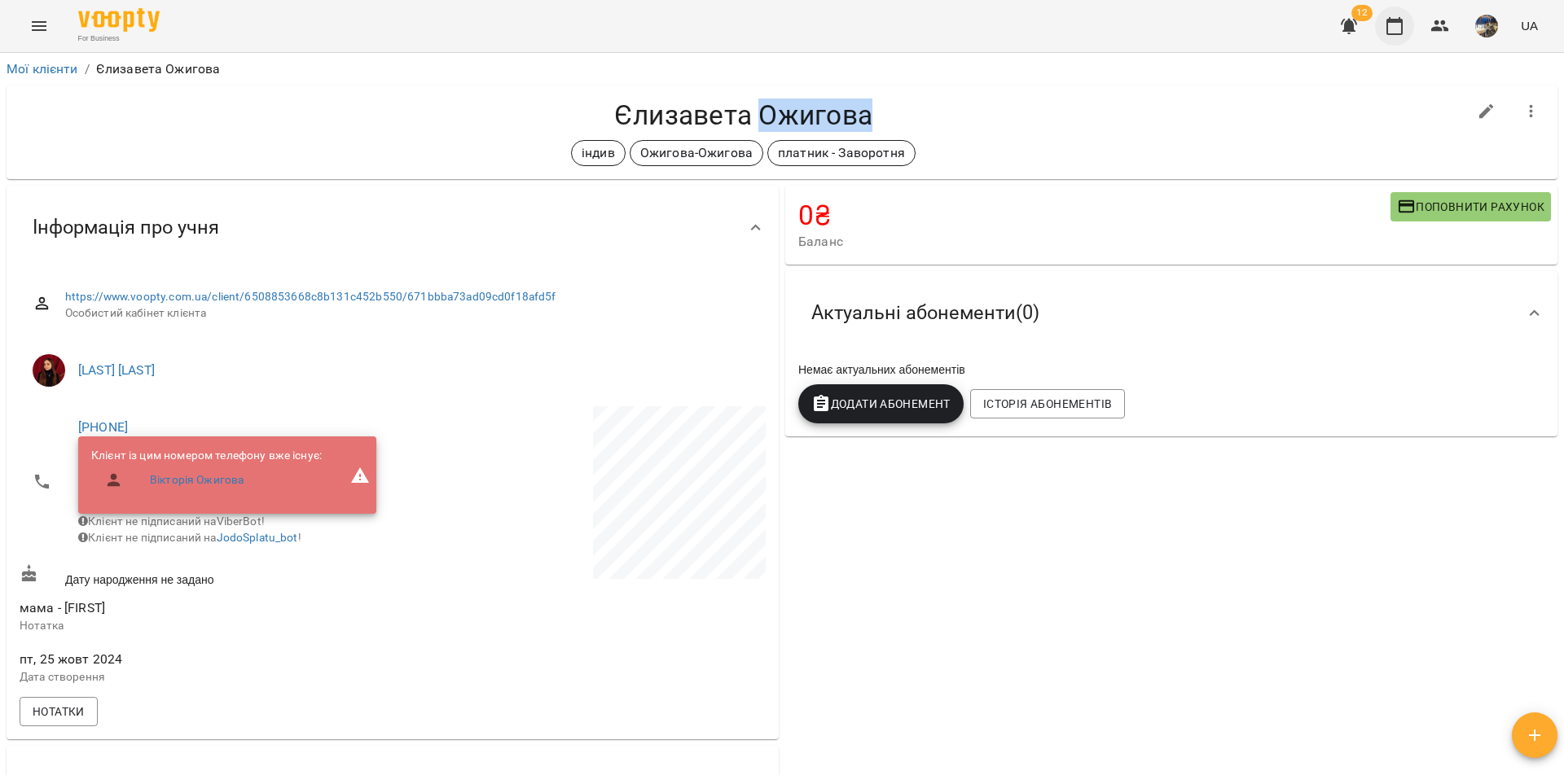 click 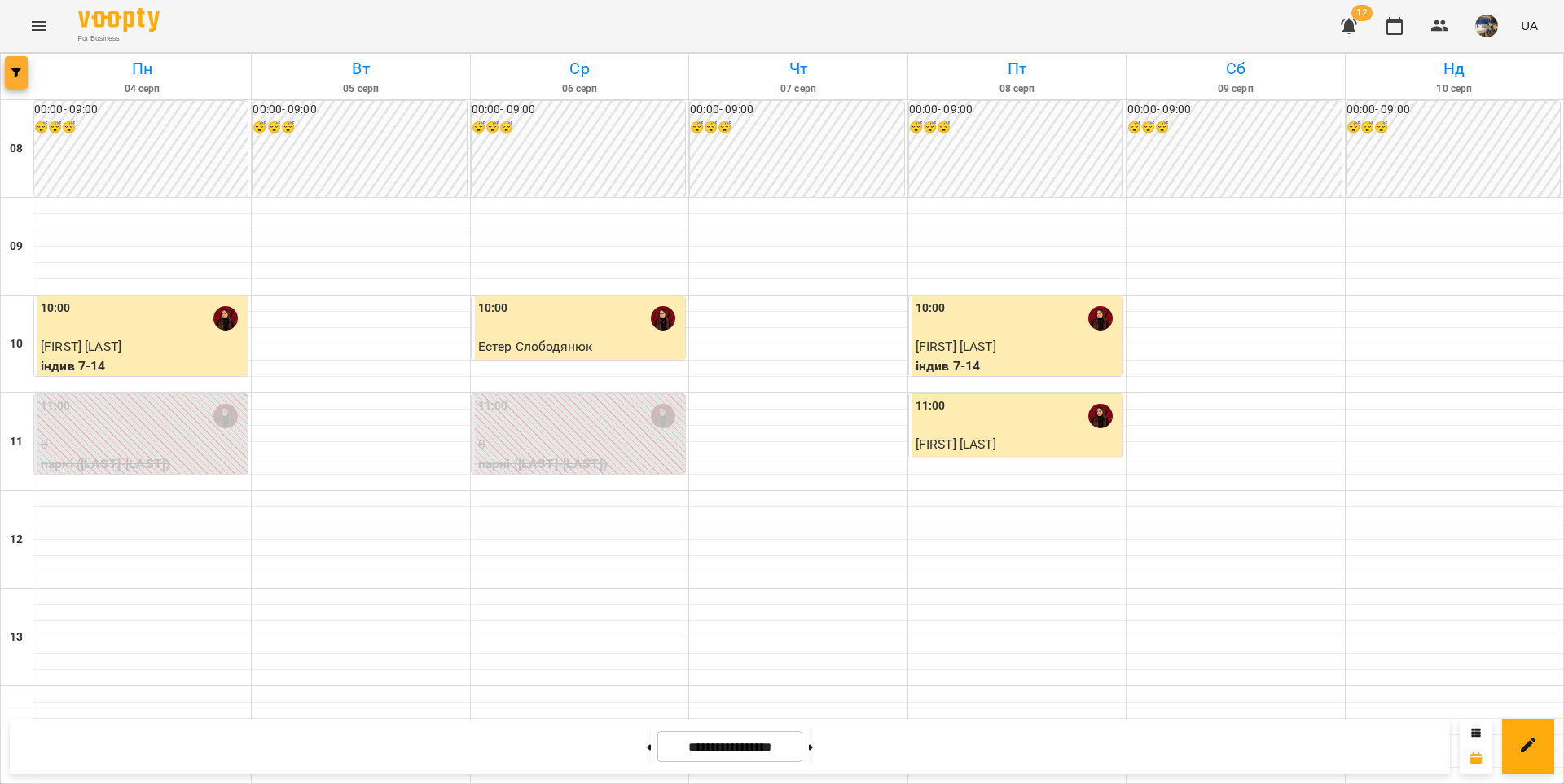 click at bounding box center (16, 72) 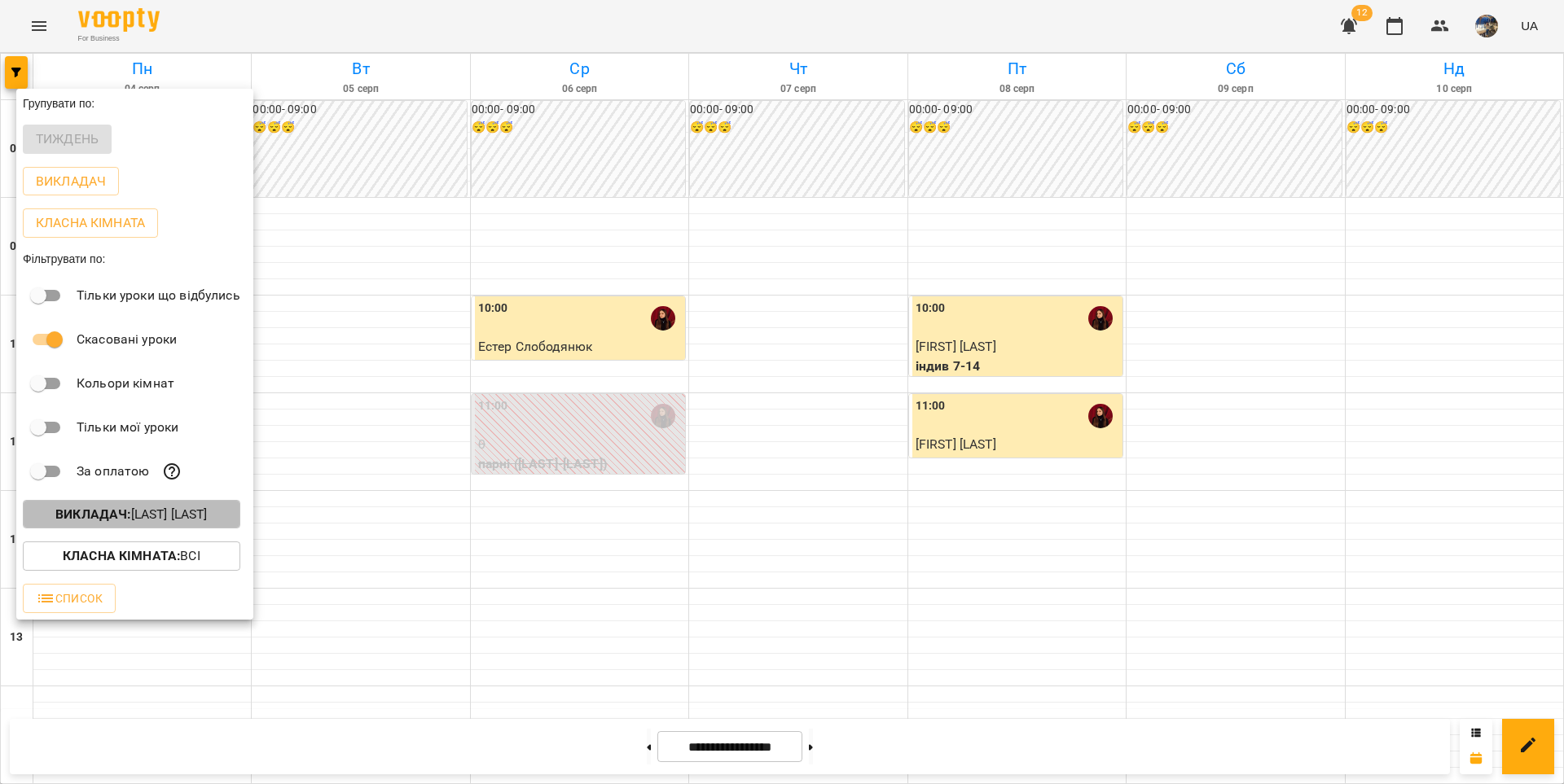 click on "Викладач :  [LAST] [LAST]" at bounding box center [131, 515] 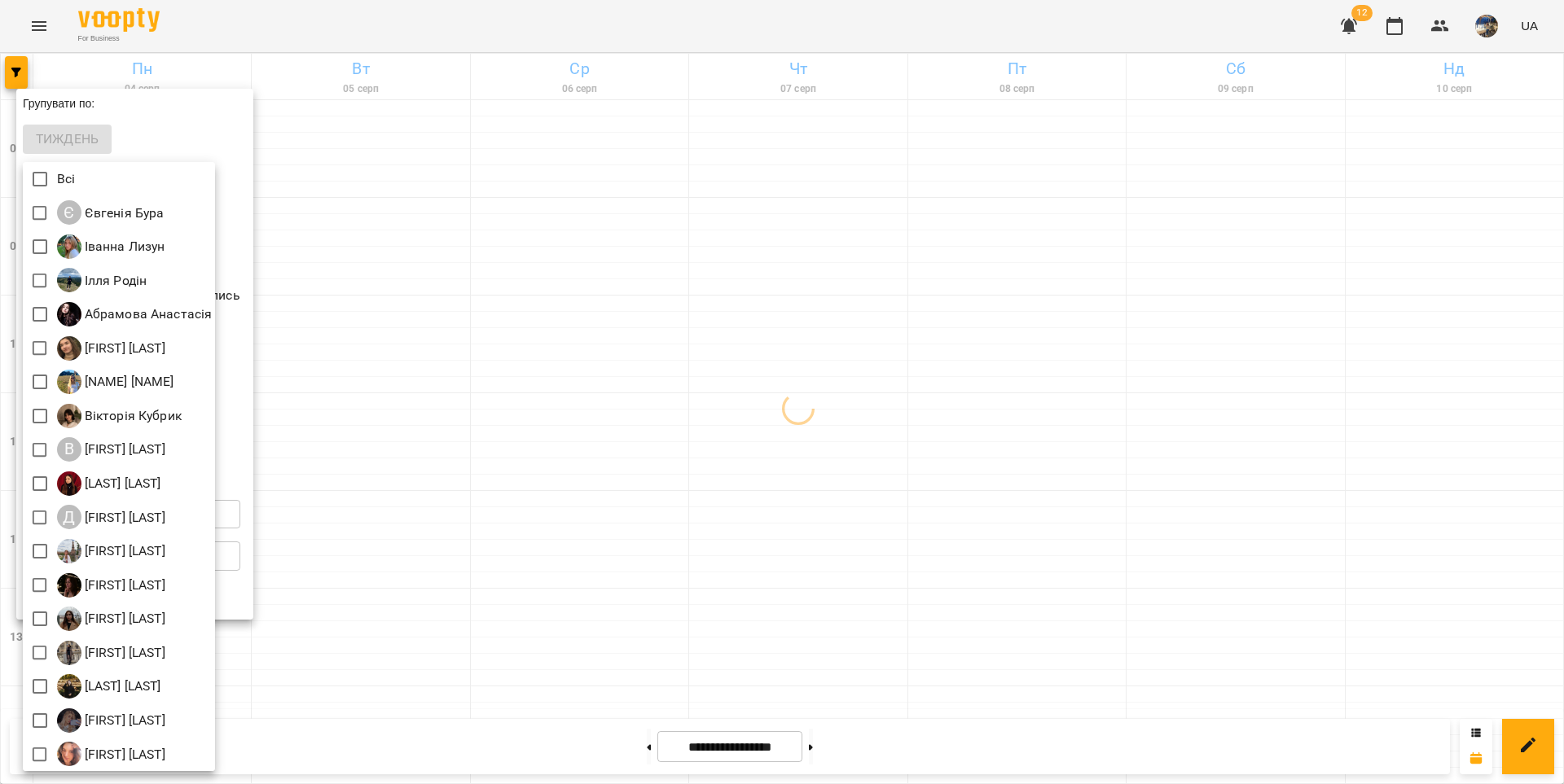 scroll, scrollTop: 3, scrollLeft: 0, axis: vertical 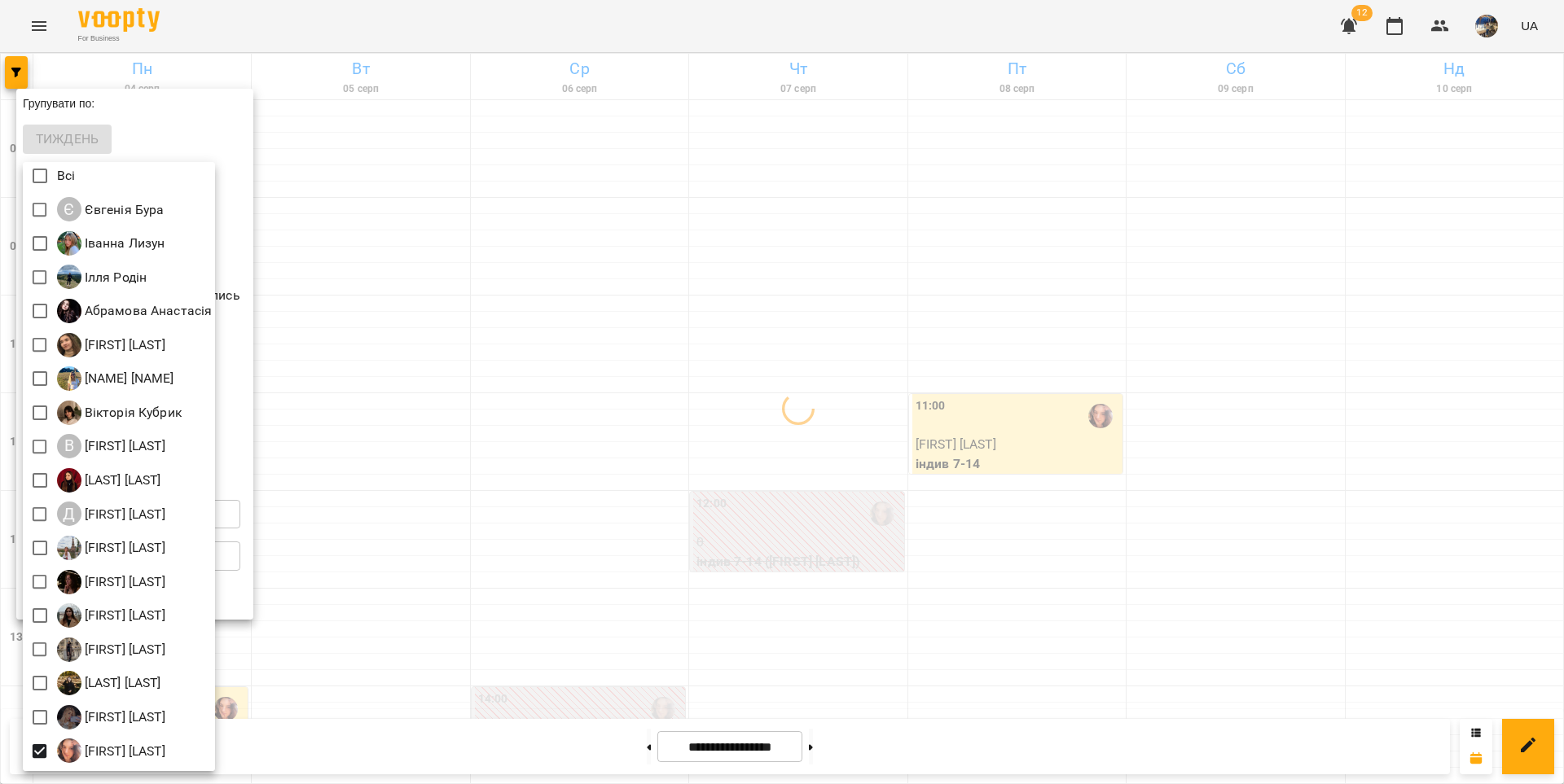 click at bounding box center [782, 392] 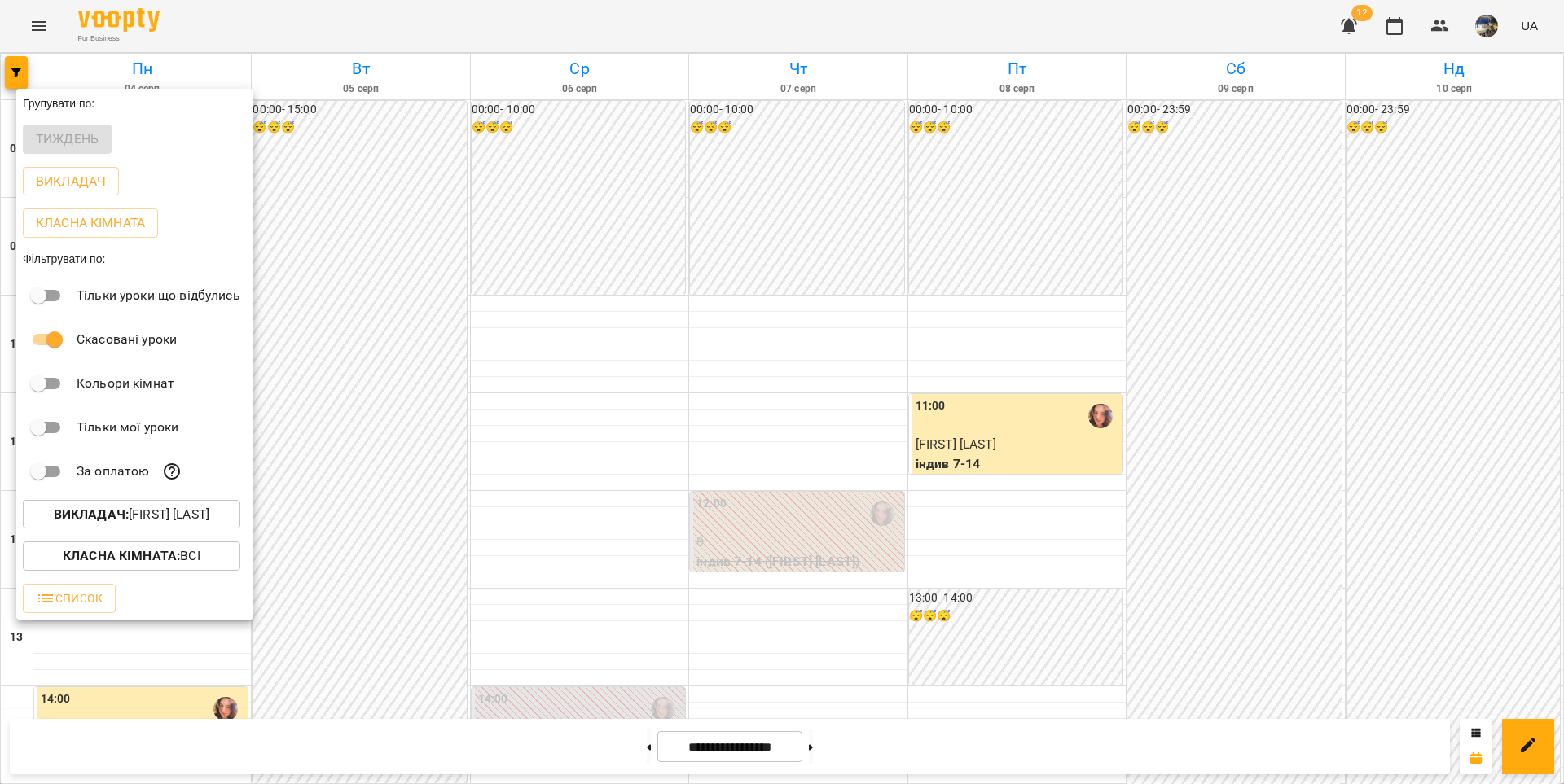 click at bounding box center [782, 392] 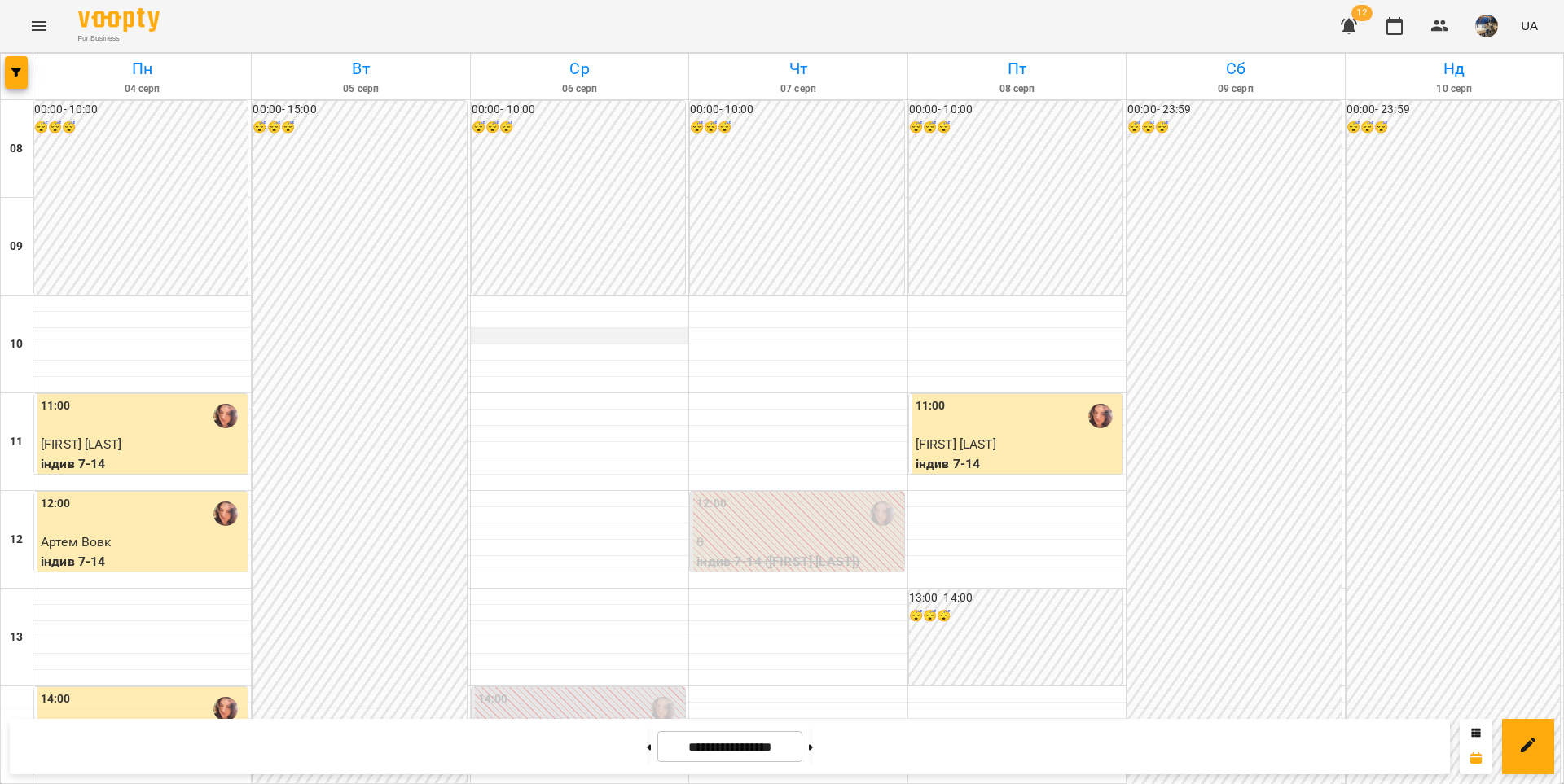 scroll, scrollTop: 268, scrollLeft: 0, axis: vertical 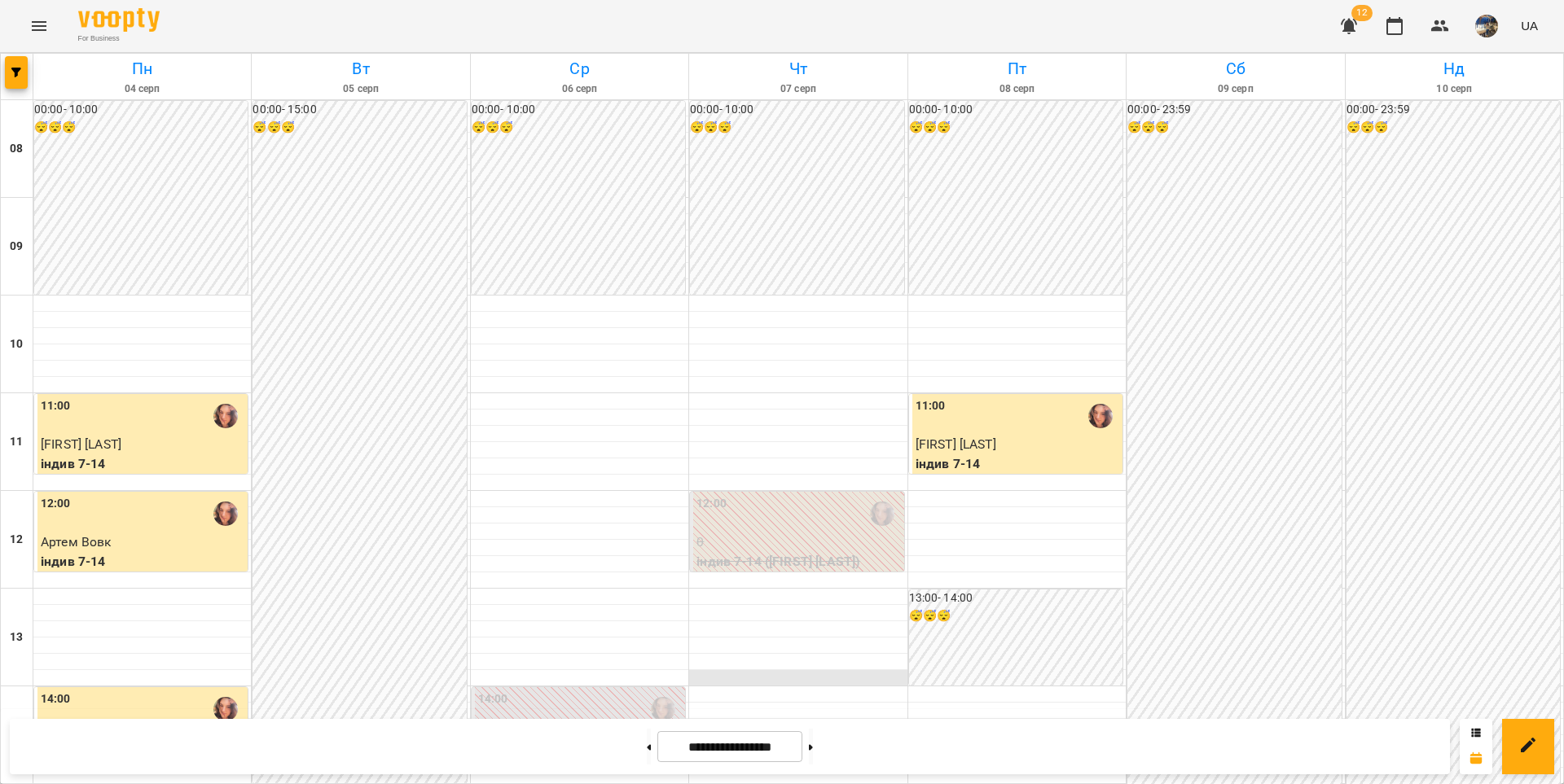 drag, startPoint x: 826, startPoint y: 749, endPoint x: 736, endPoint y: 405, distance: 355.5784 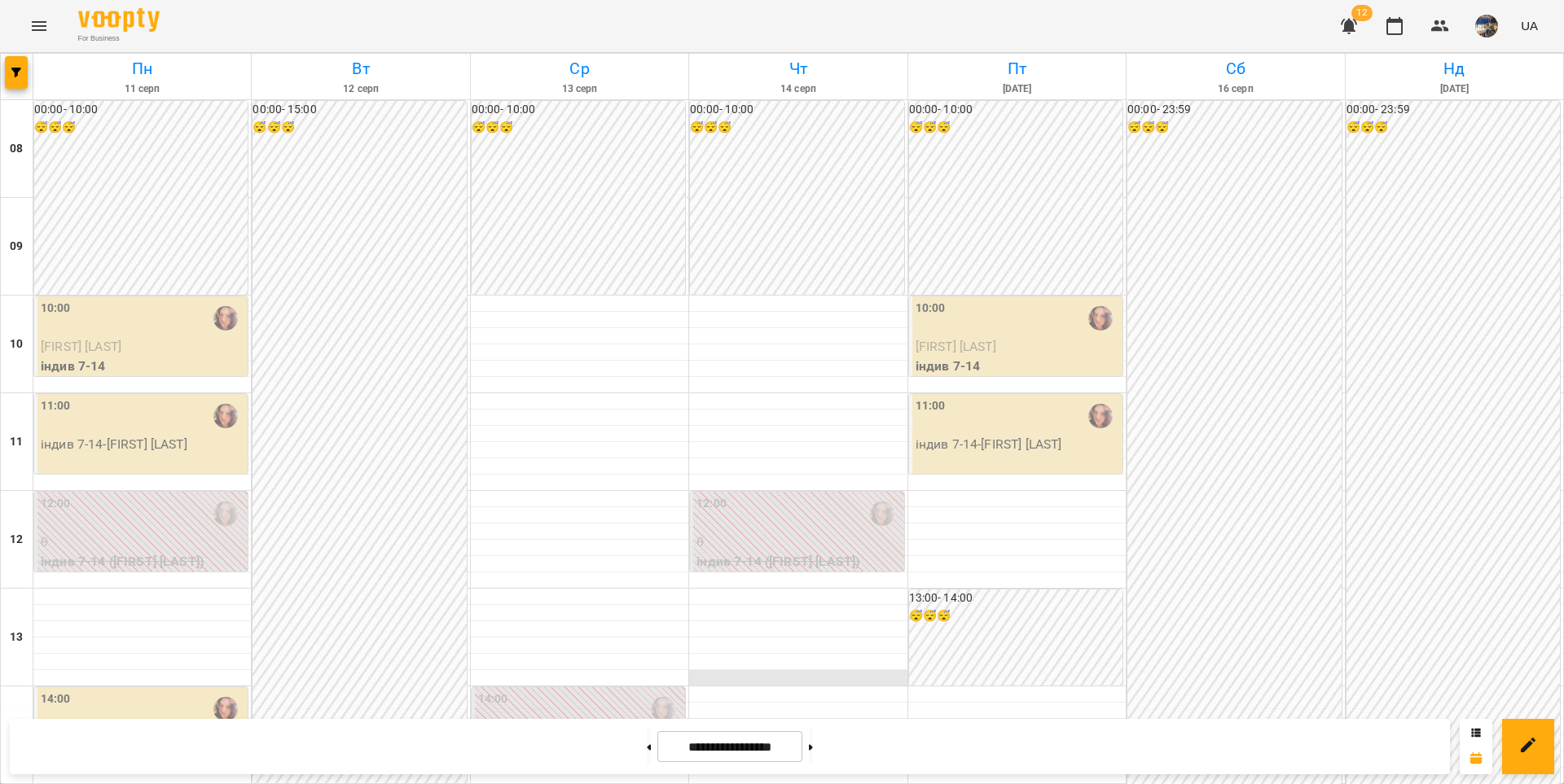 scroll, scrollTop: 358, scrollLeft: 0, axis: vertical 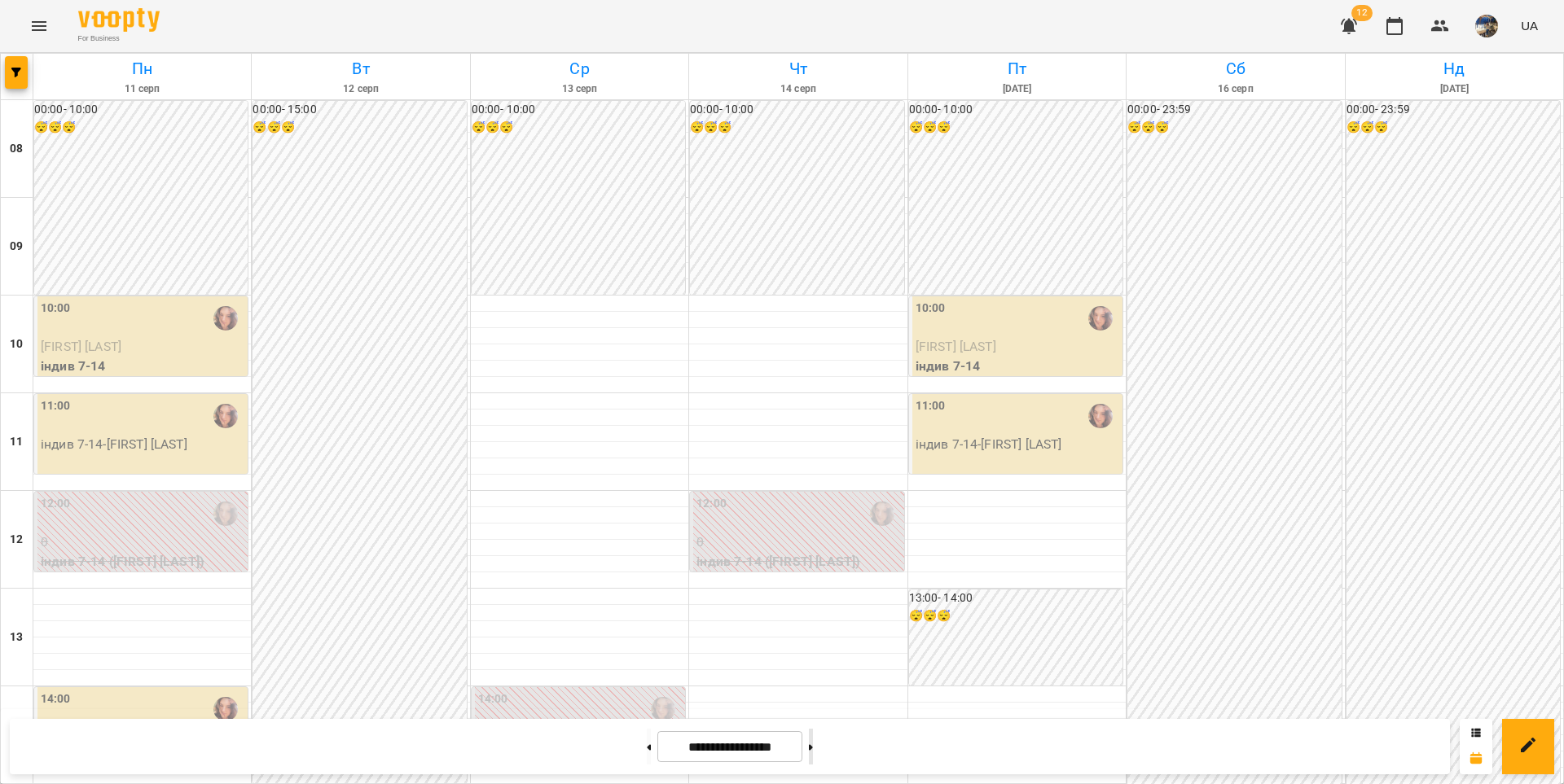 click at bounding box center [811, 747] 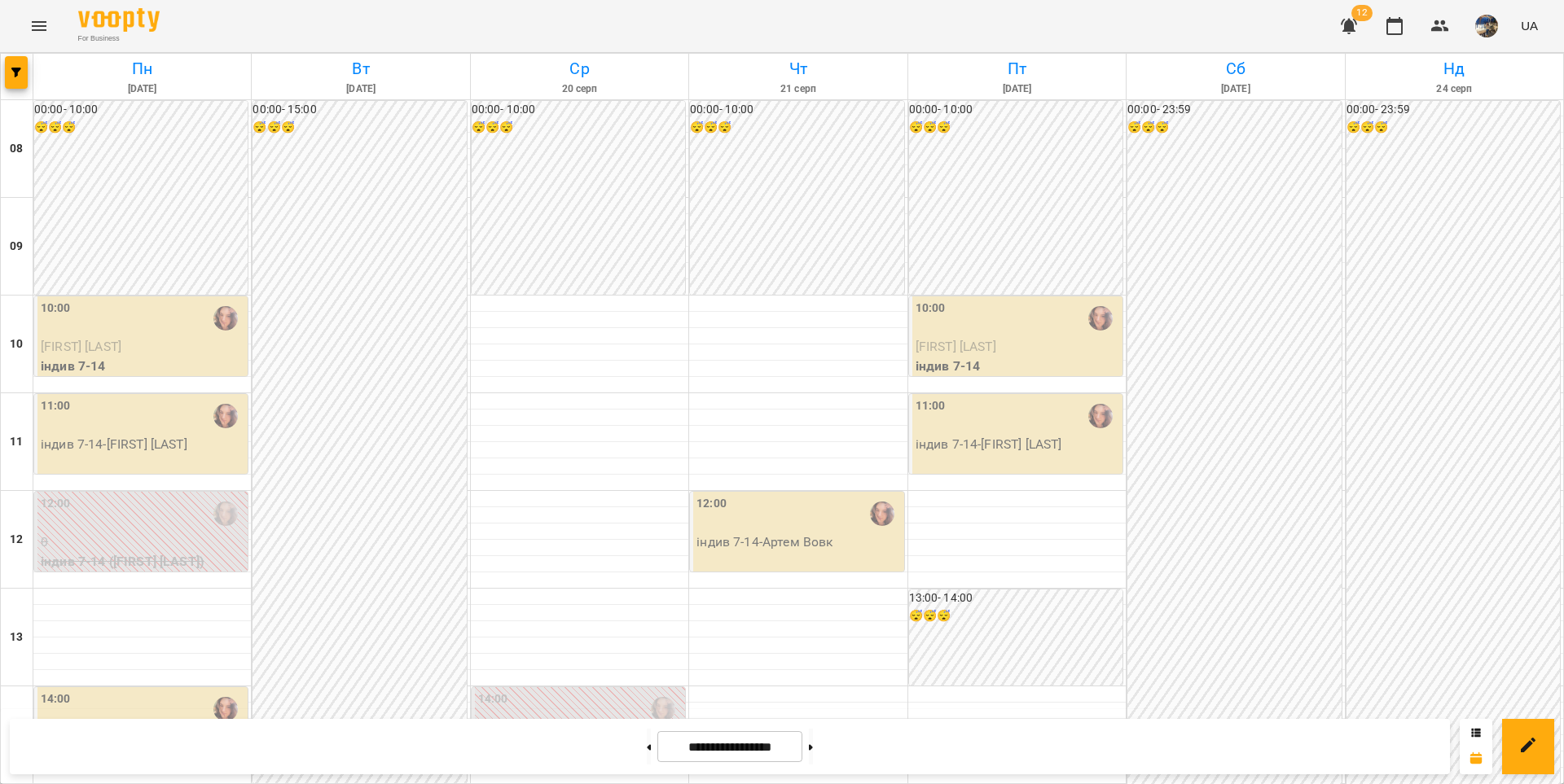 scroll, scrollTop: 85, scrollLeft: 0, axis: vertical 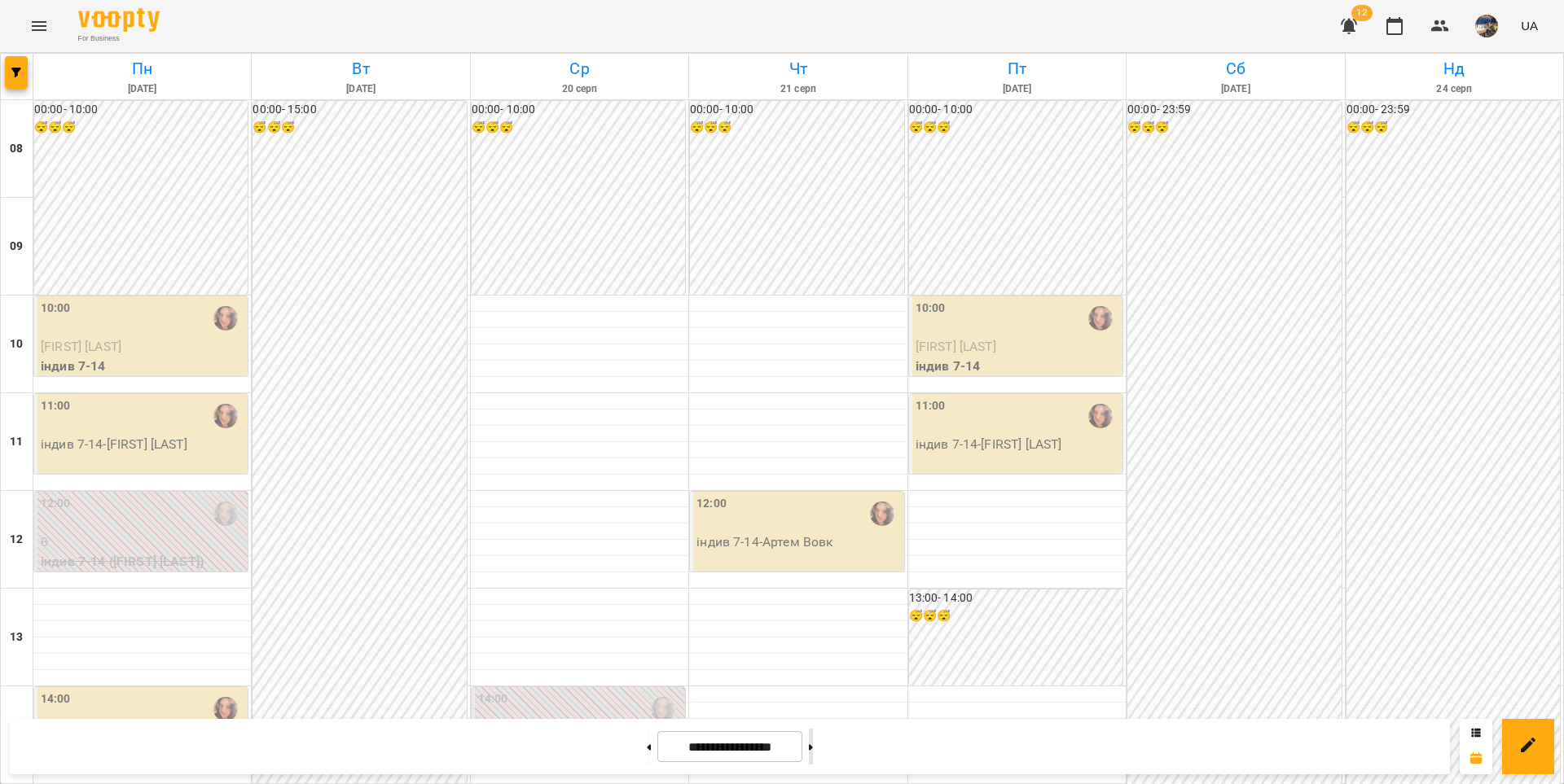 click at bounding box center (811, 747) 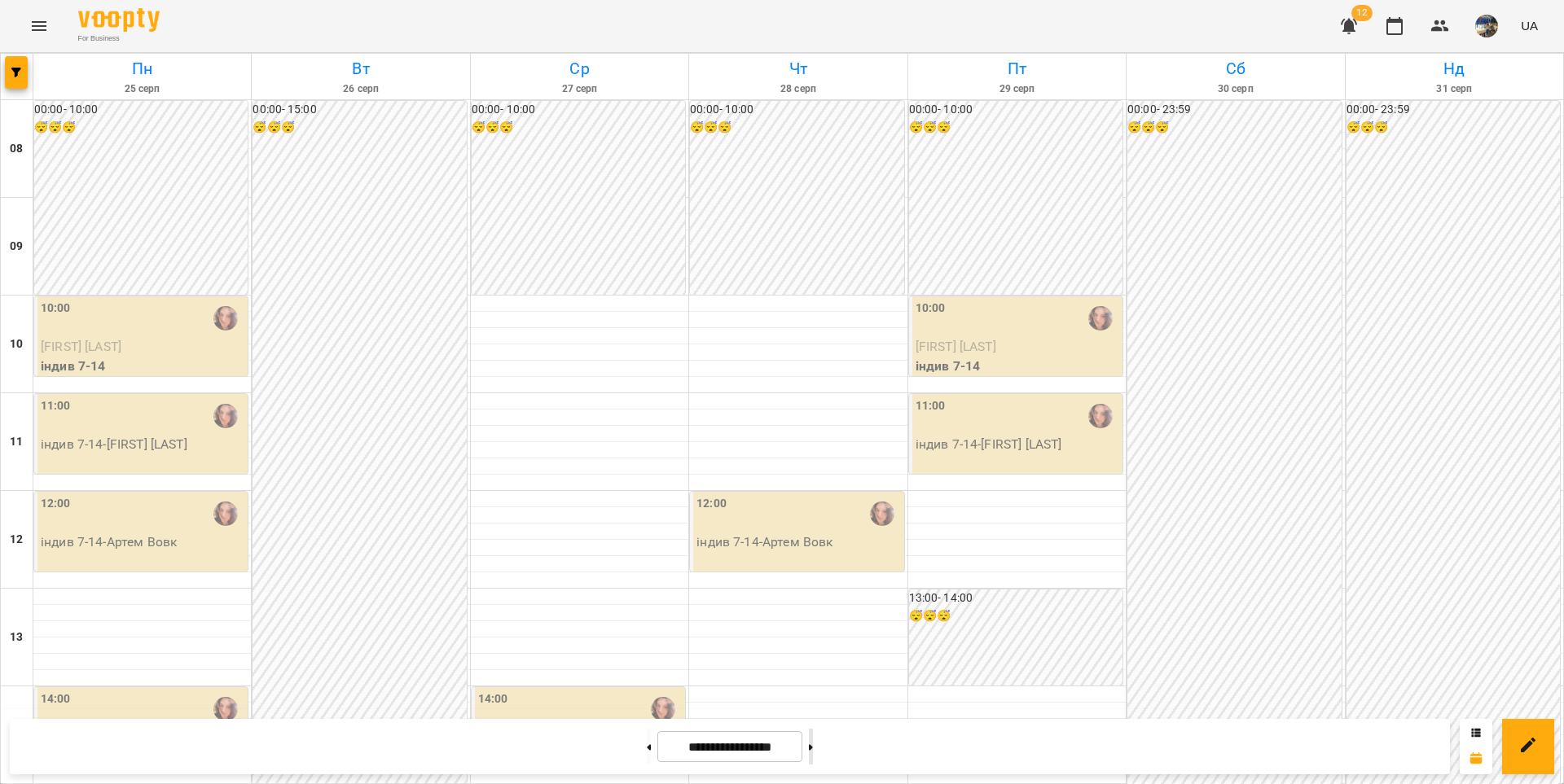 click at bounding box center (811, 747) 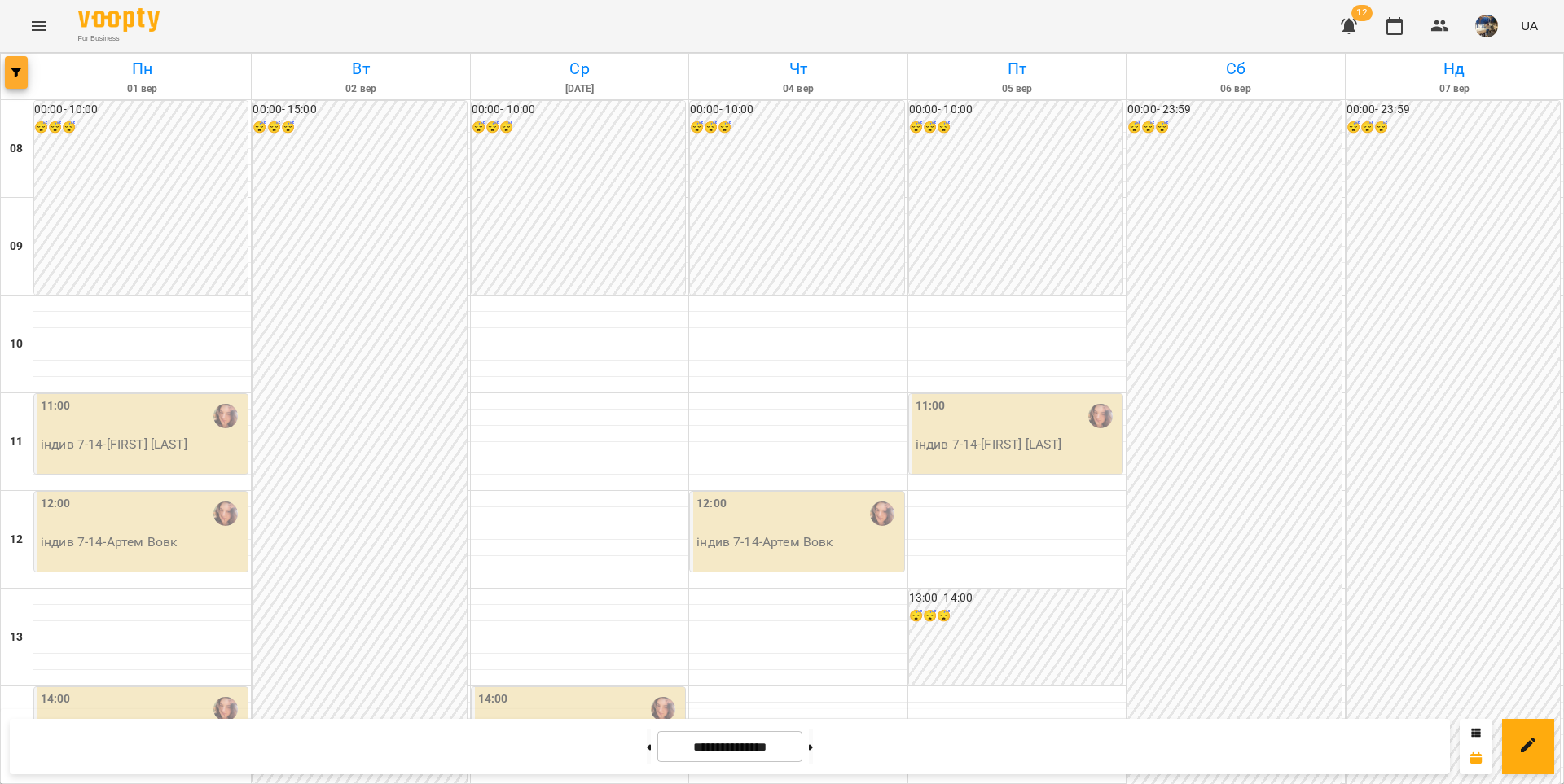 click at bounding box center (16, 72) 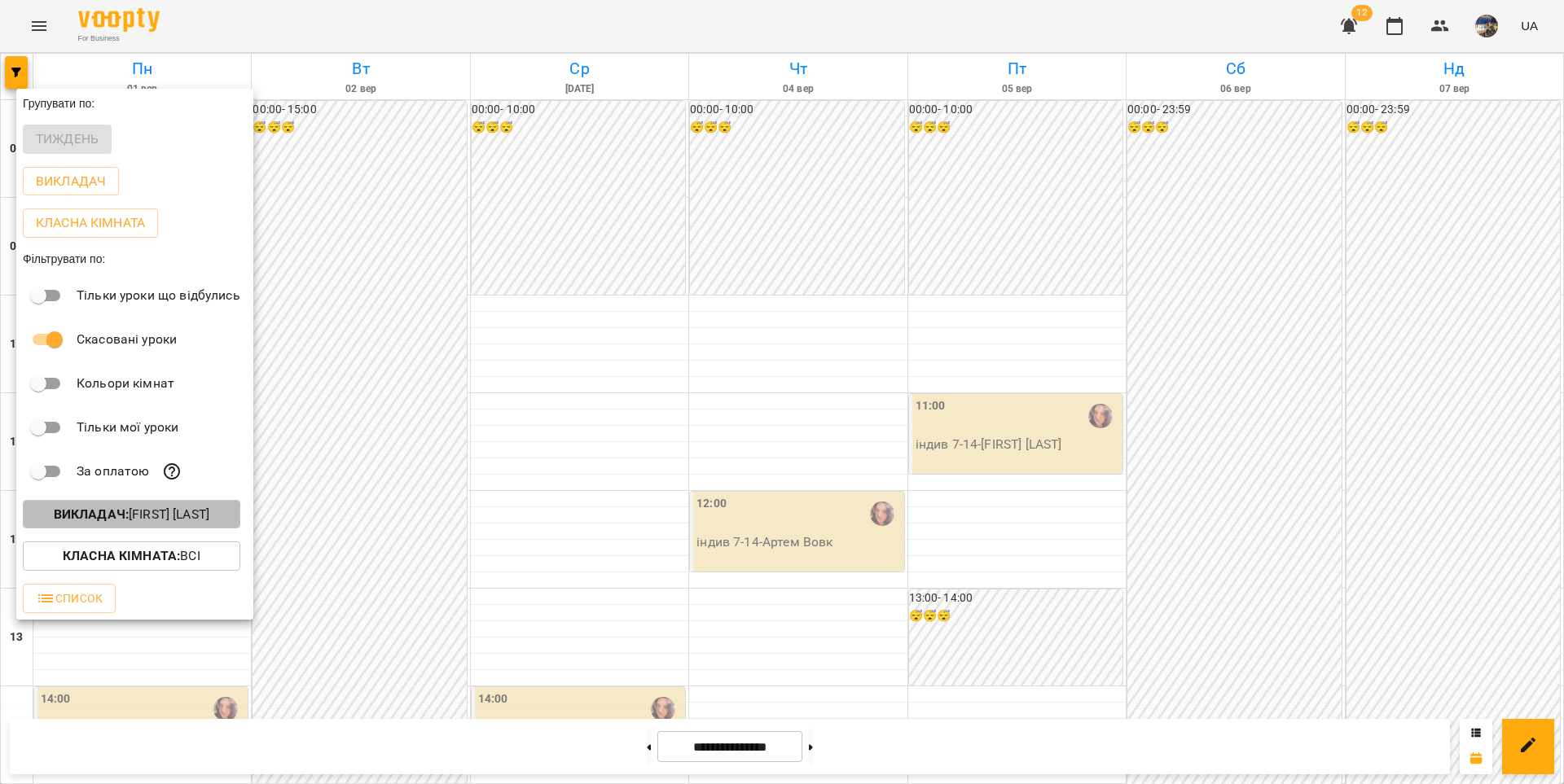 click on "Викладач :" at bounding box center [91, 514] 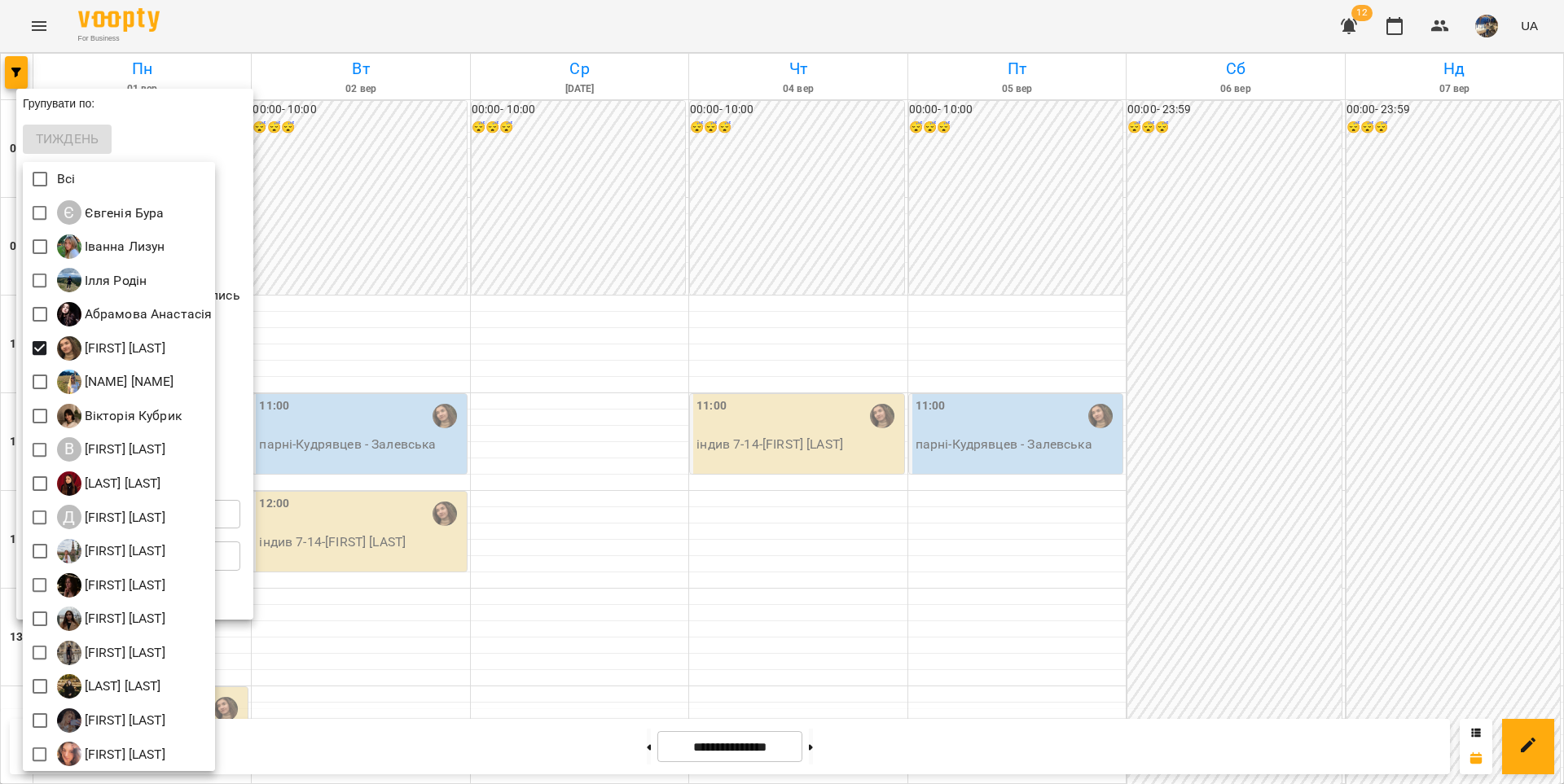click at bounding box center [782, 392] 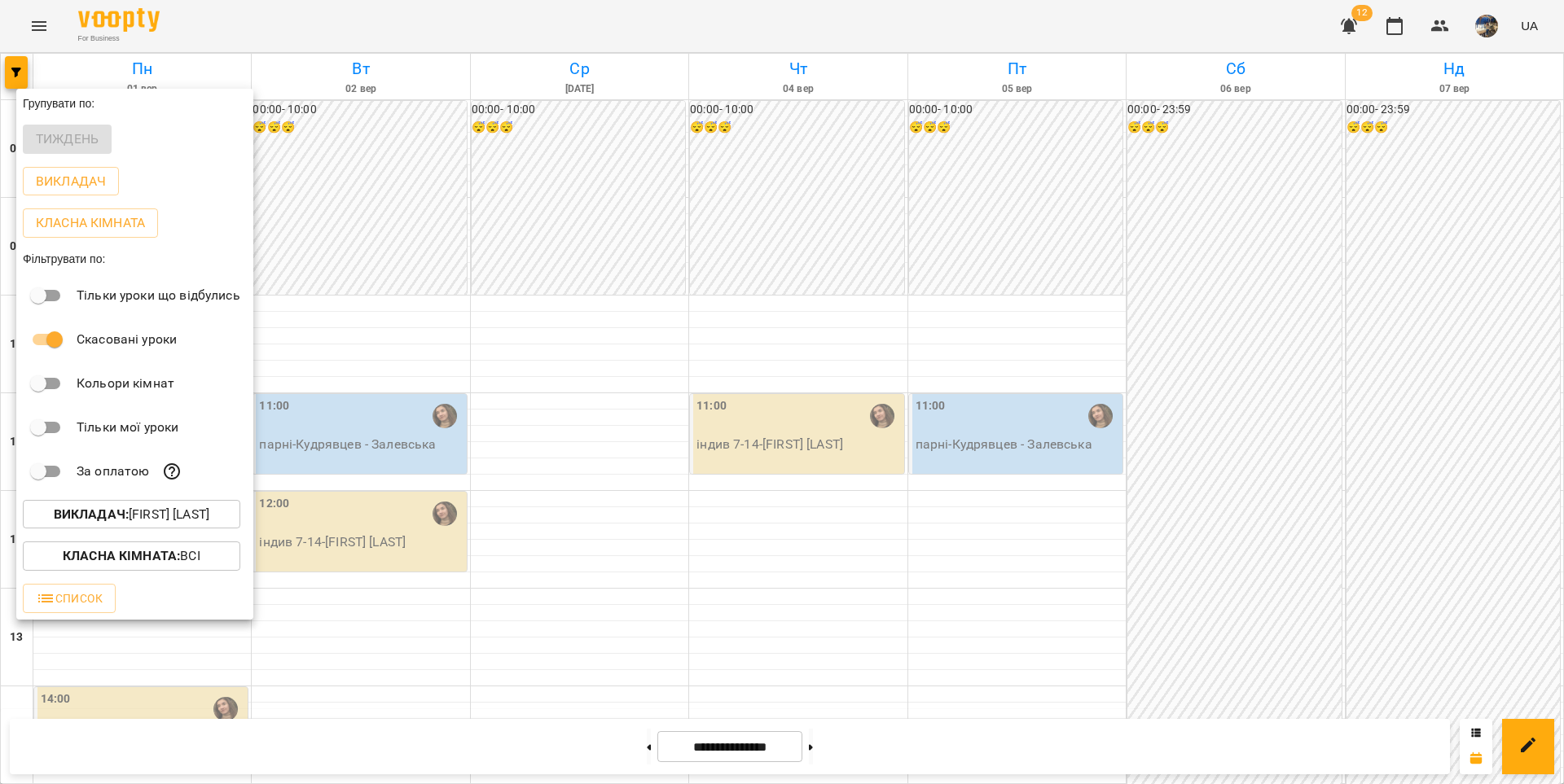 click at bounding box center [782, 392] 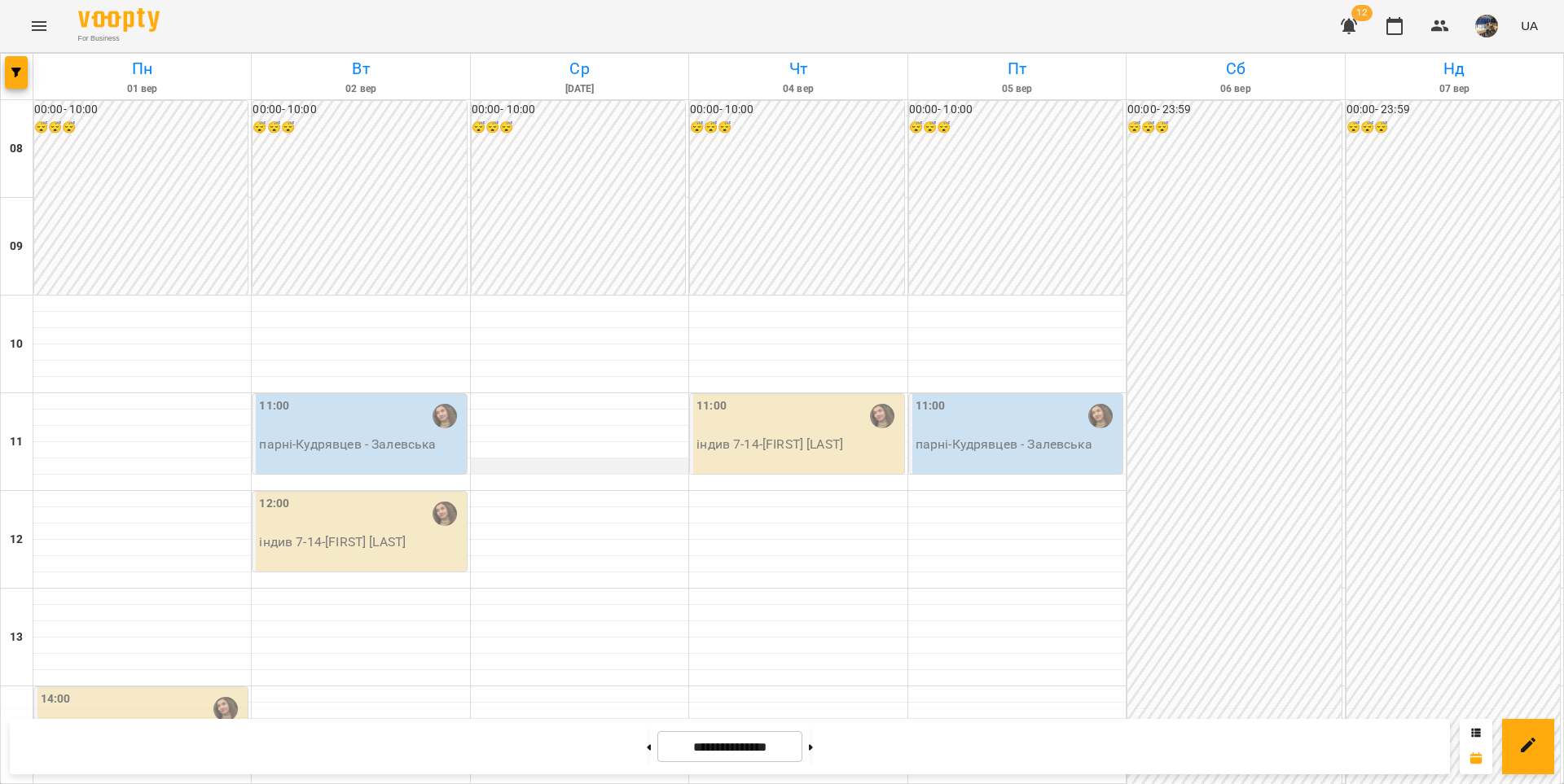 scroll, scrollTop: 757, scrollLeft: 0, axis: vertical 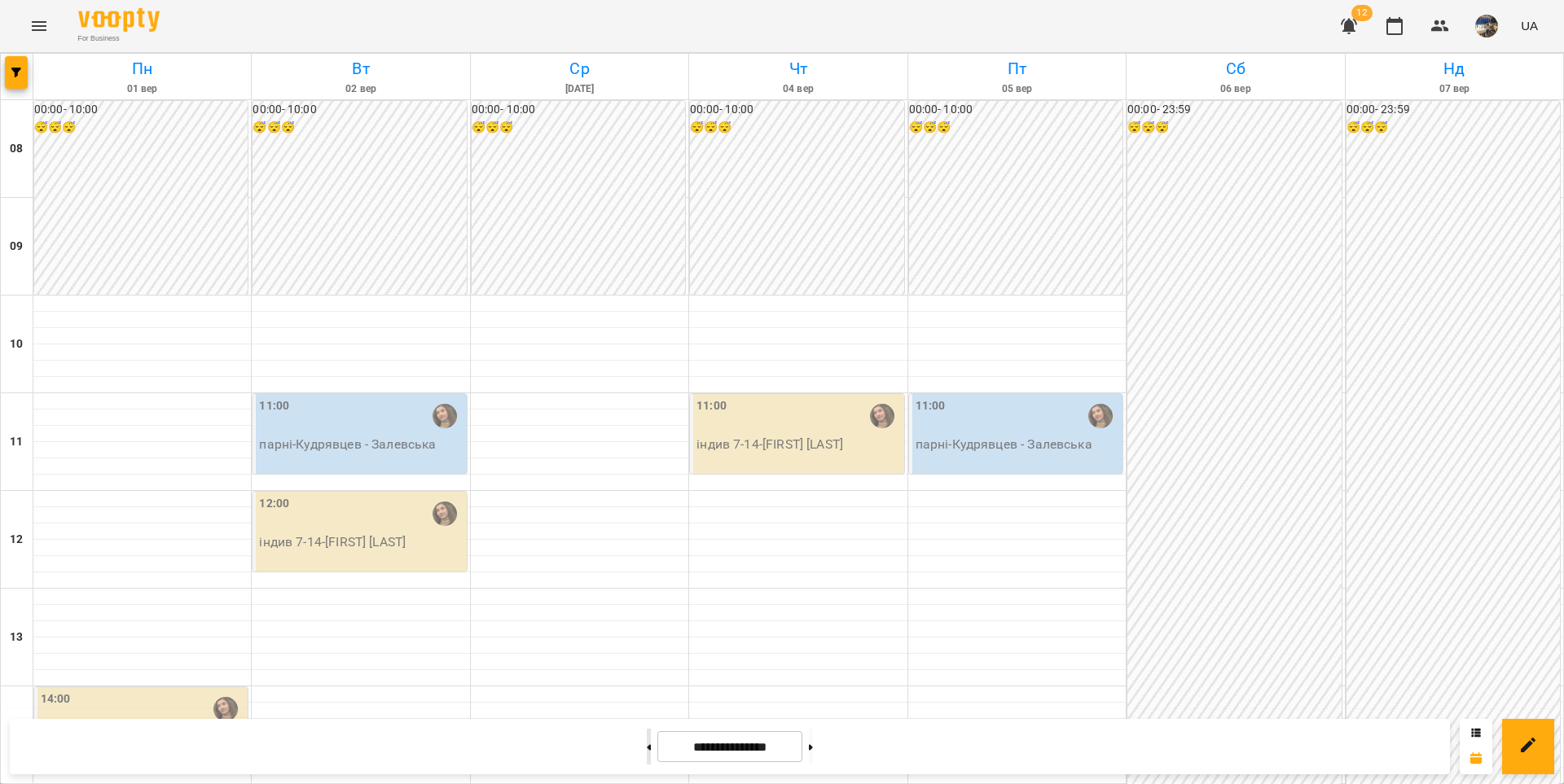 click at bounding box center [648, 747] 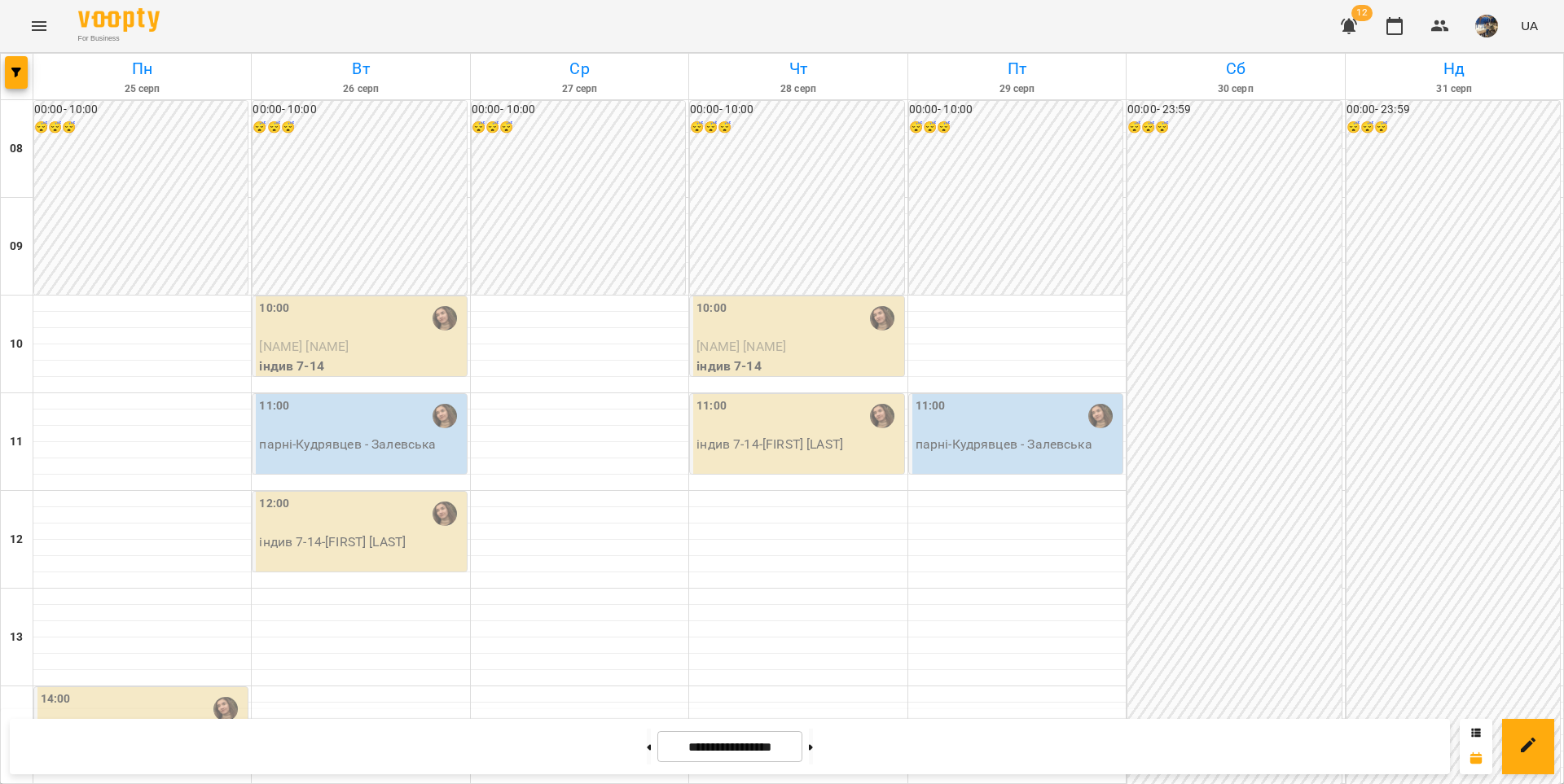 scroll, scrollTop: 169, scrollLeft: 0, axis: vertical 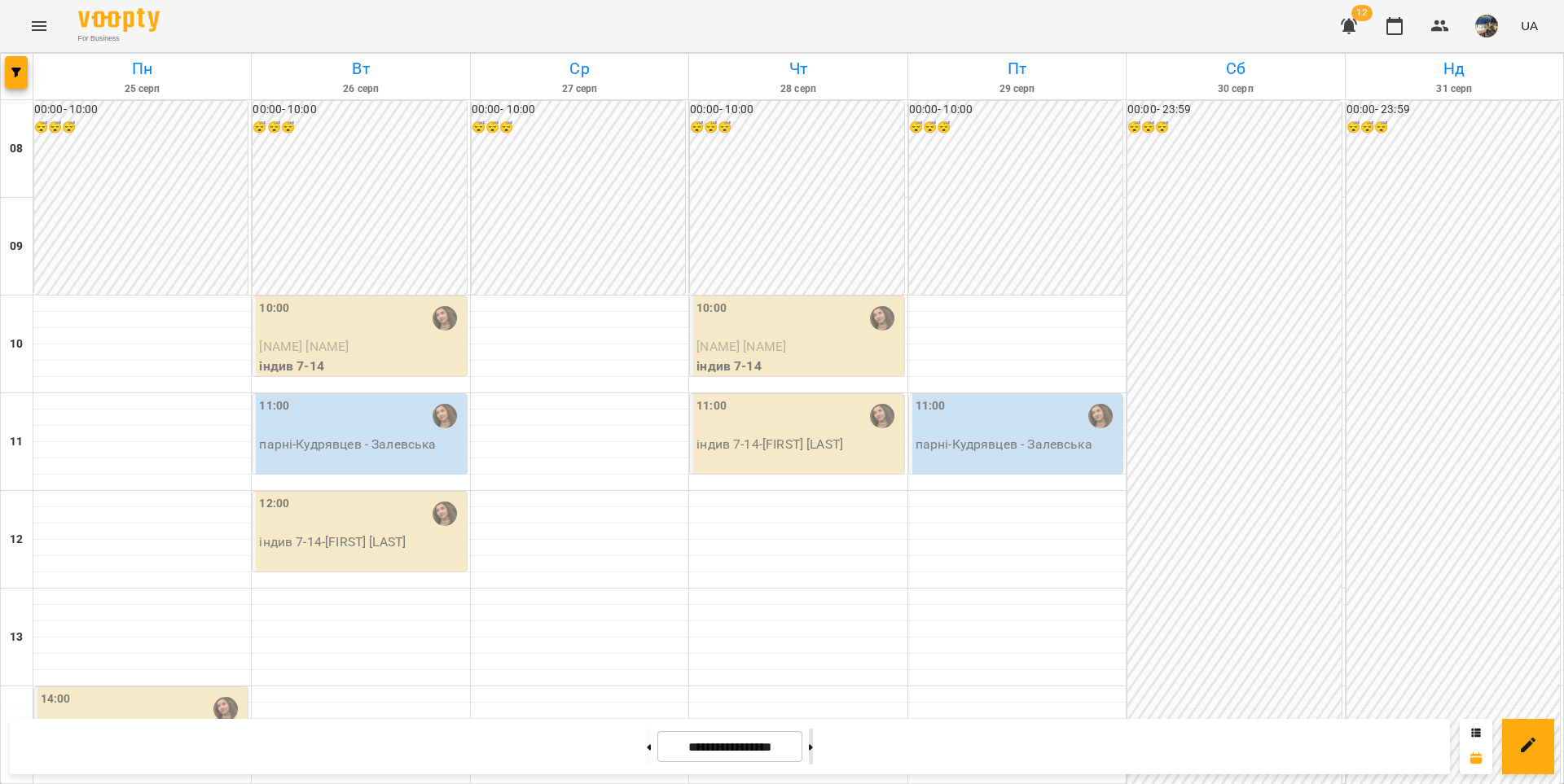 click at bounding box center (811, 747) 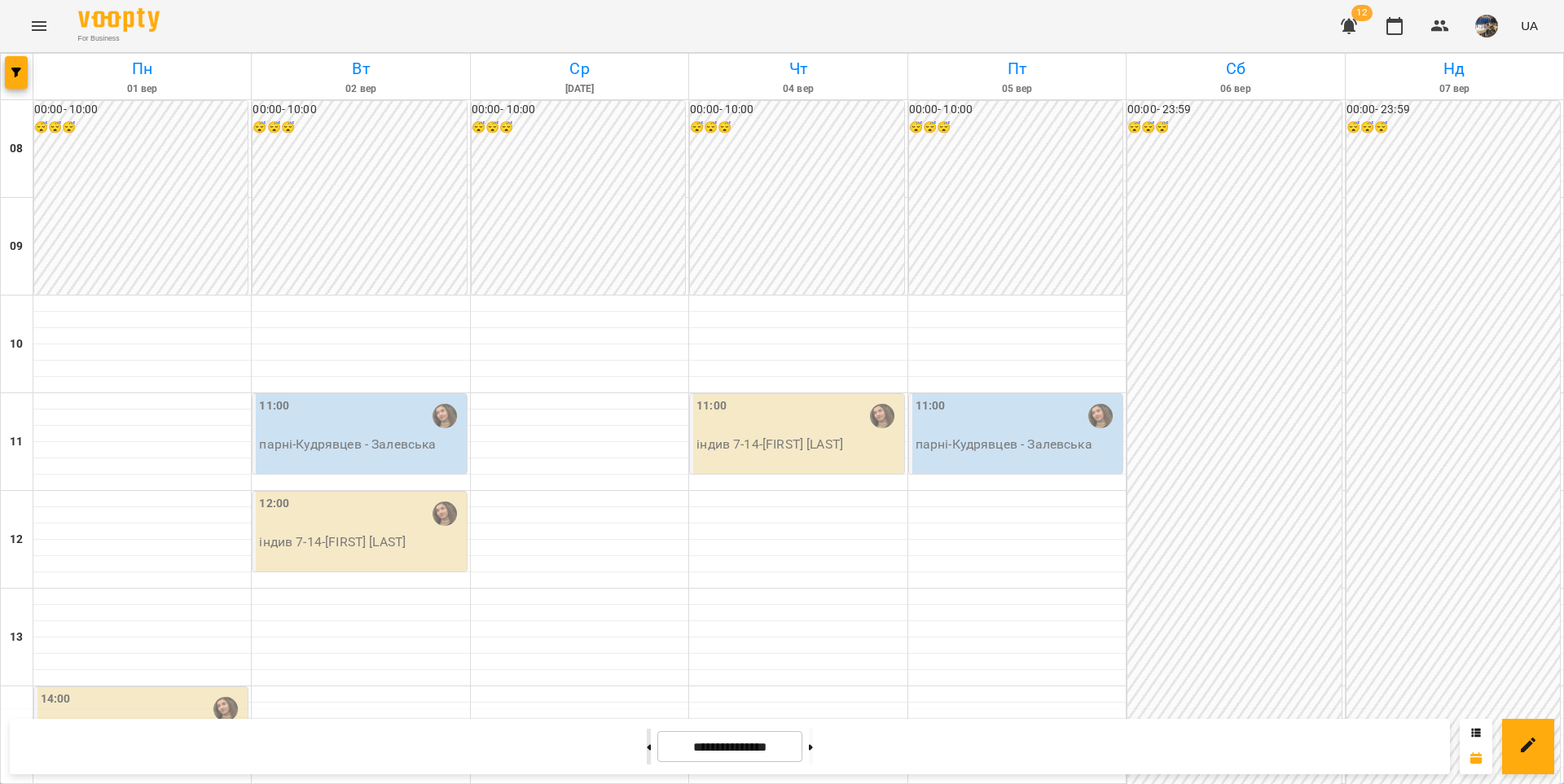 click 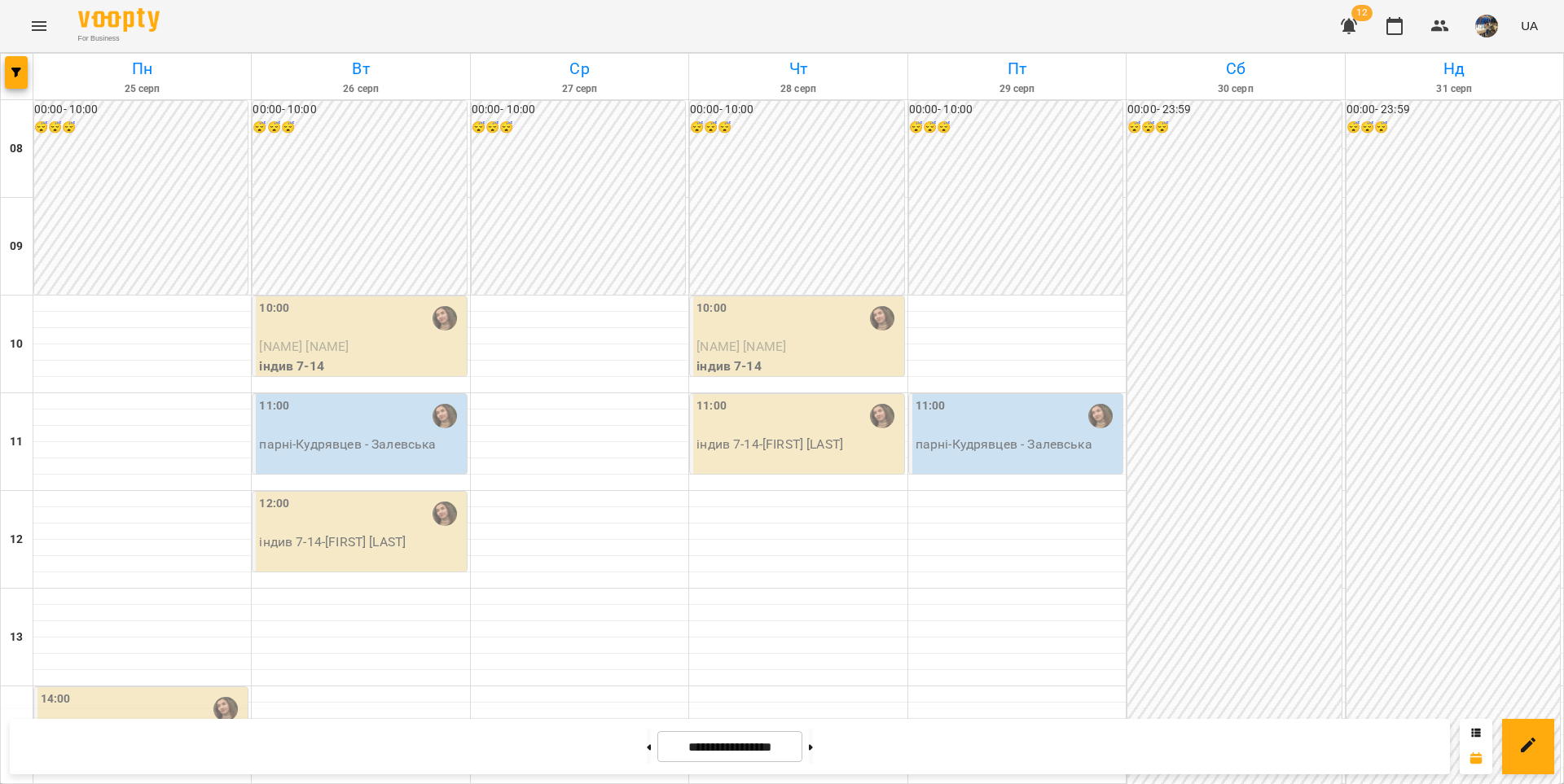 scroll, scrollTop: 715, scrollLeft: 0, axis: vertical 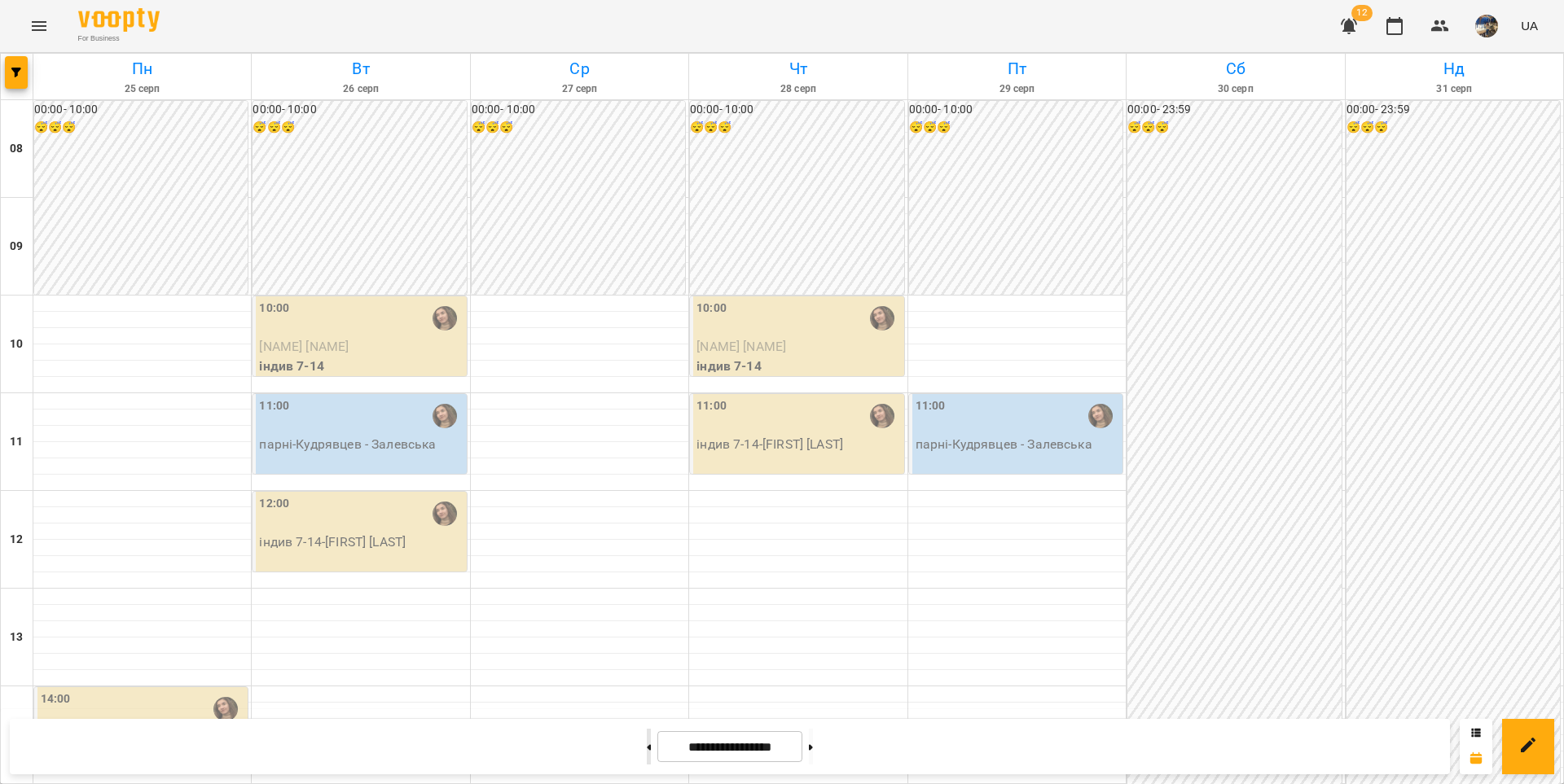 click at bounding box center (648, 747) 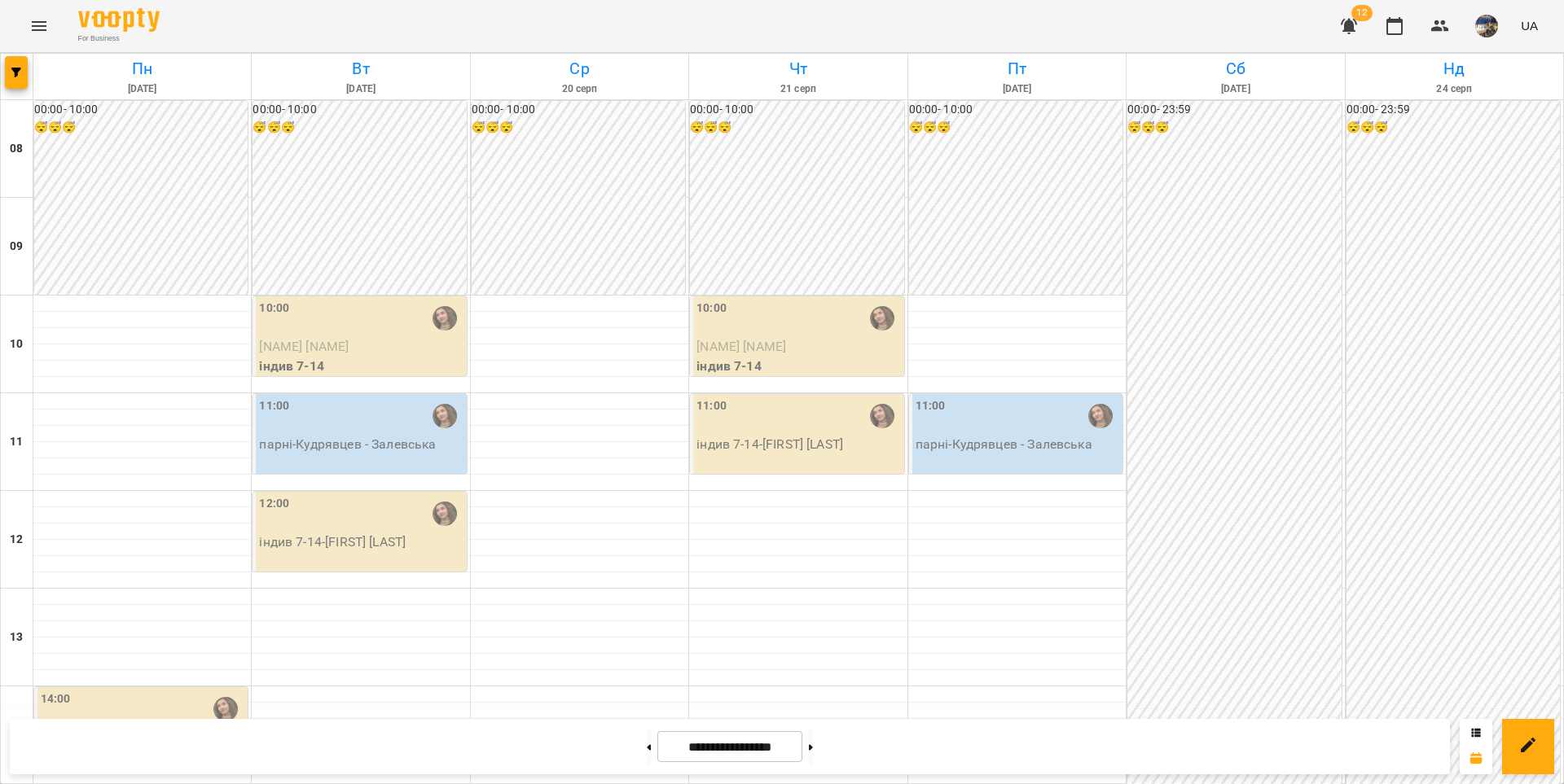 scroll, scrollTop: 575, scrollLeft: 0, axis: vertical 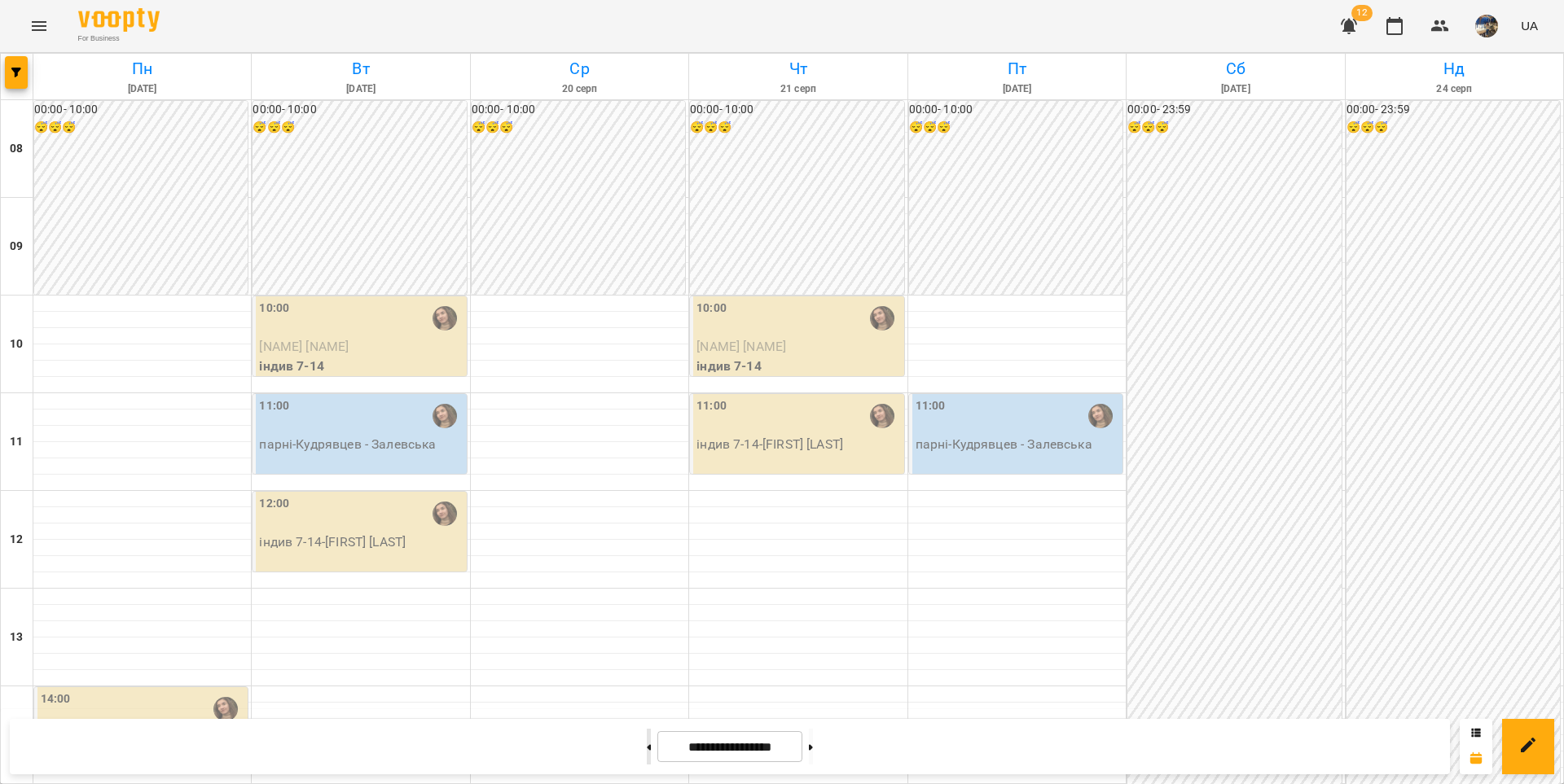 click at bounding box center [648, 747] 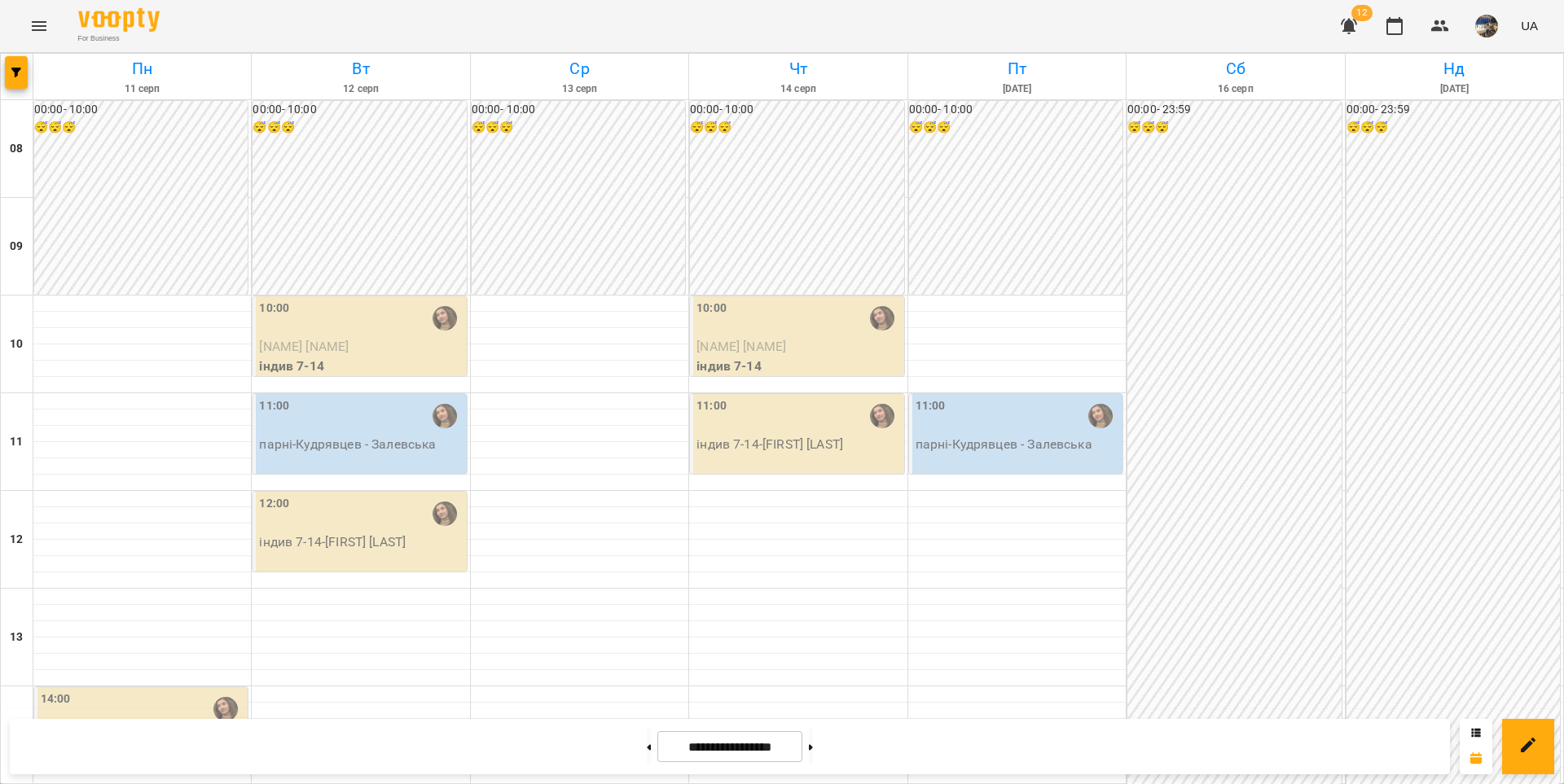 scroll, scrollTop: 563, scrollLeft: 0, axis: vertical 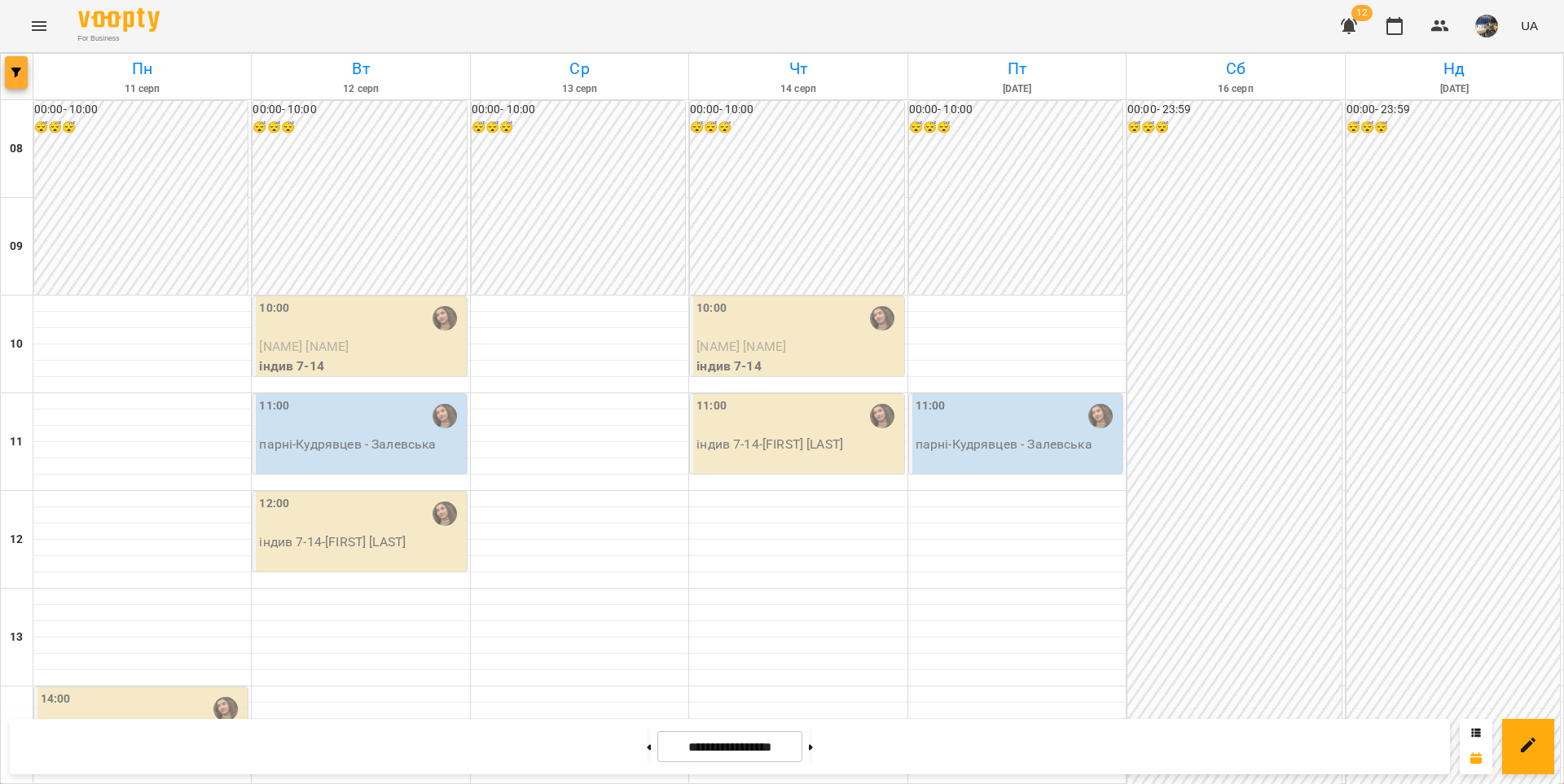 click at bounding box center (16, 72) 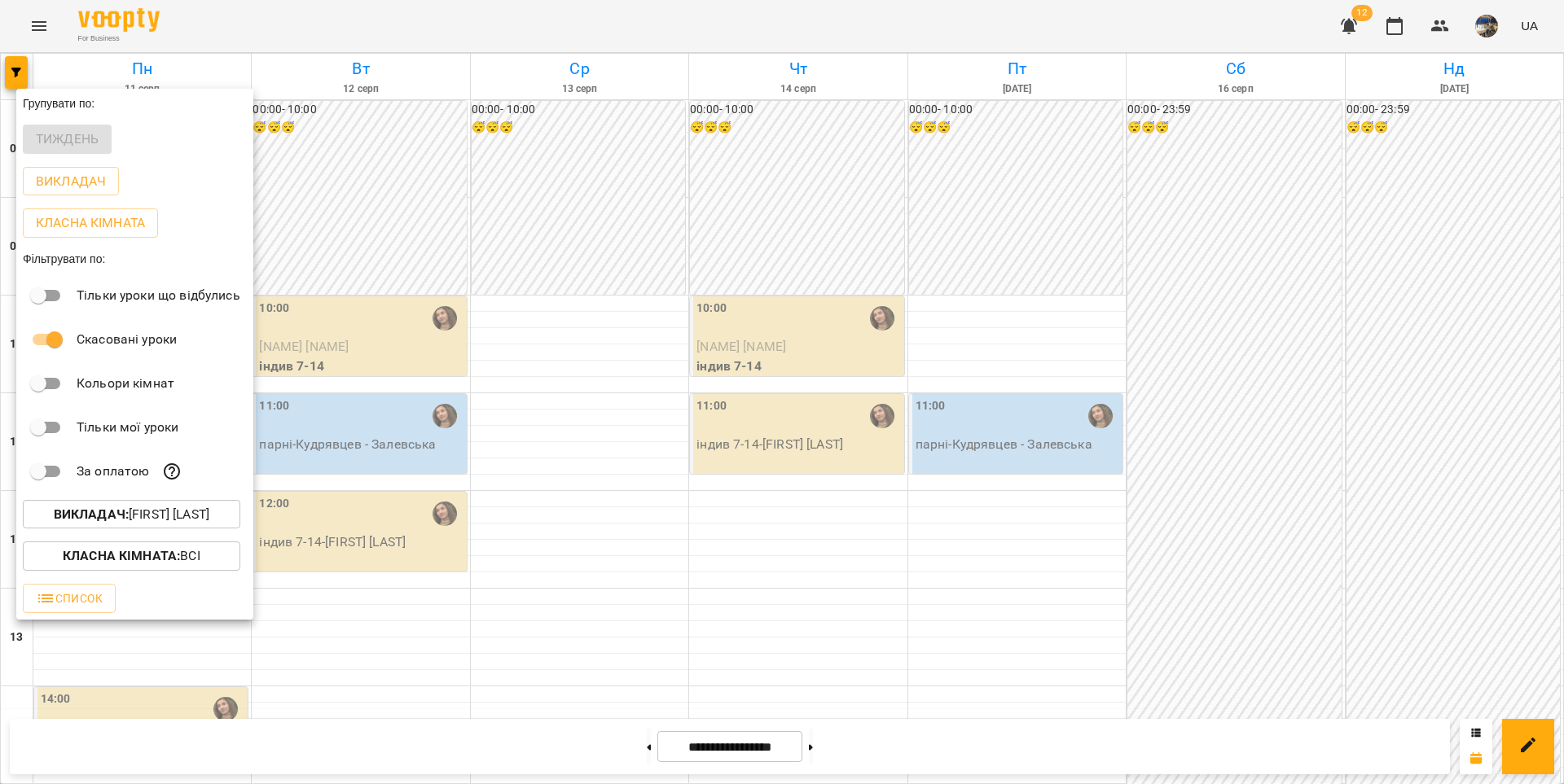 click on "Викладач :  [FIRST] [LAST]" at bounding box center [131, 515] 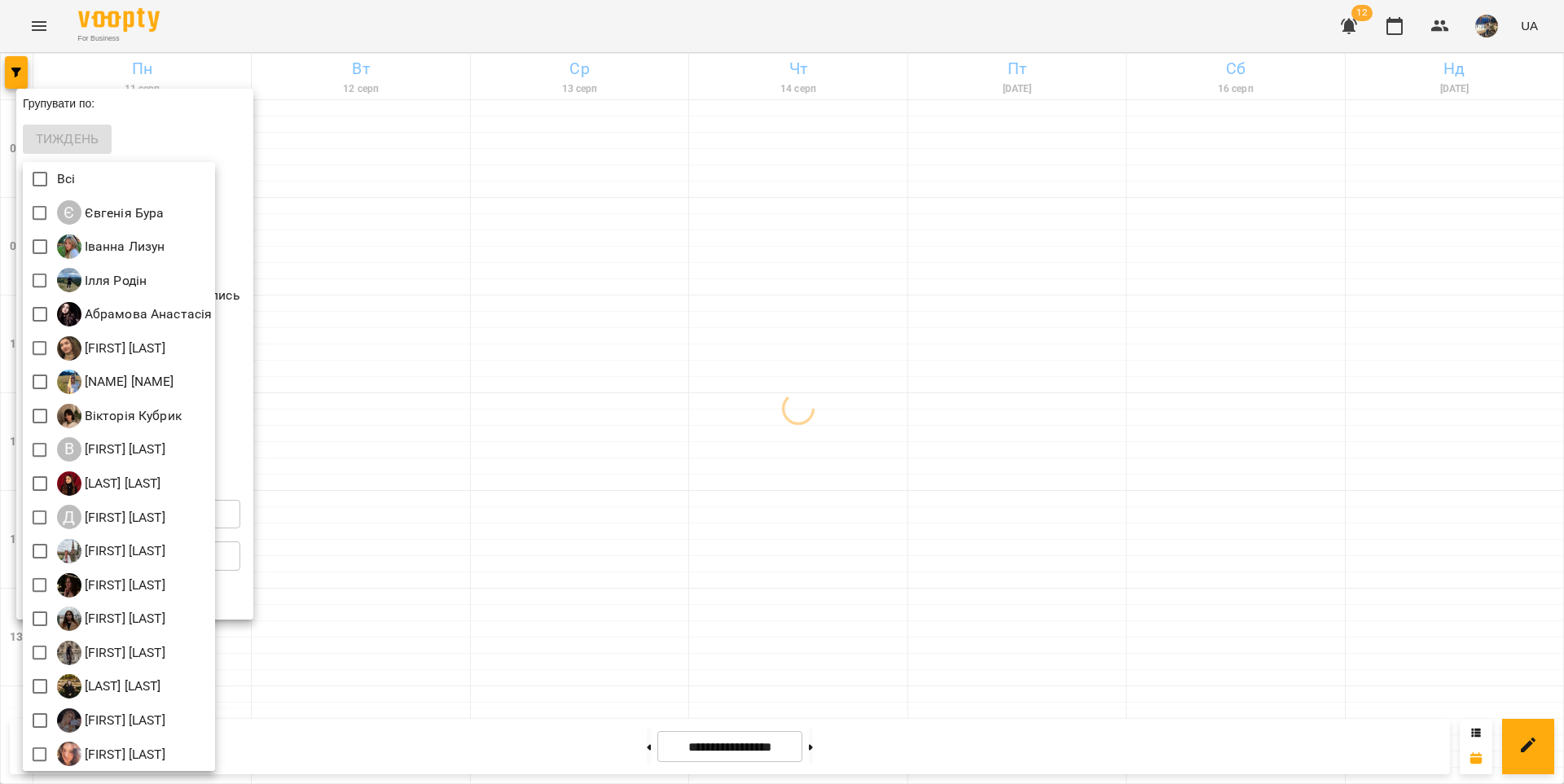 scroll, scrollTop: 3, scrollLeft: 0, axis: vertical 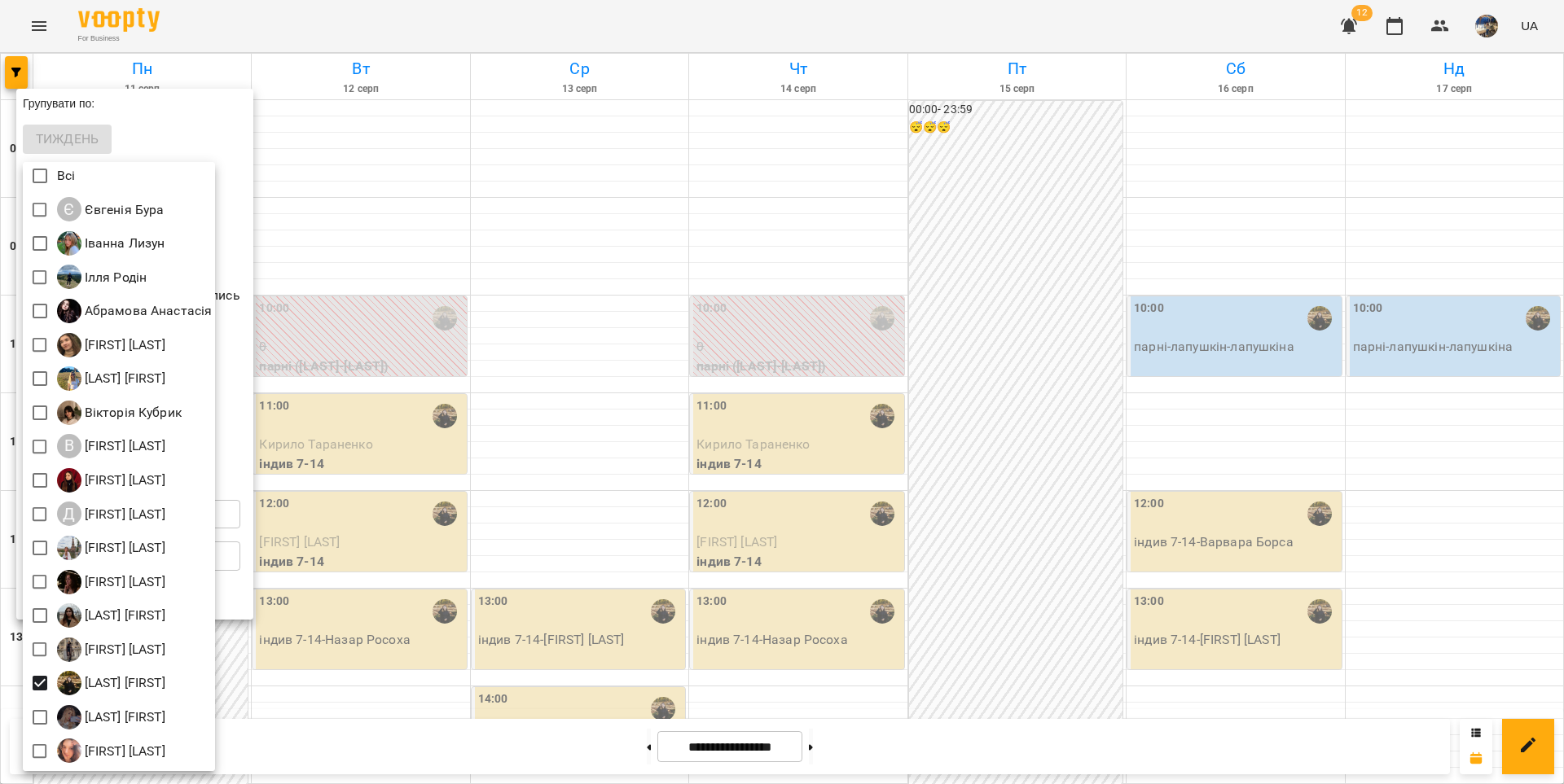 click at bounding box center [782, 392] 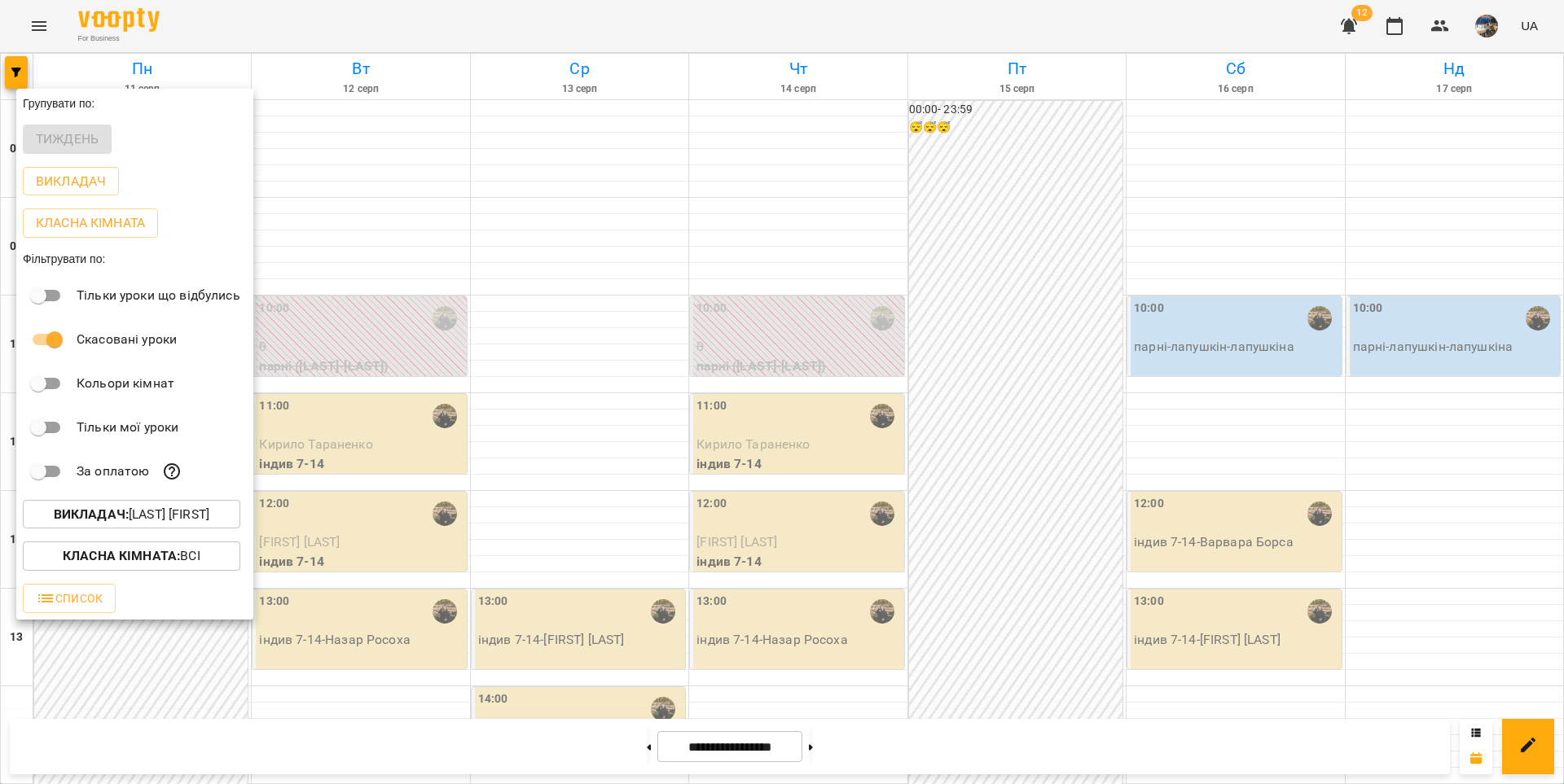 click at bounding box center (782, 392) 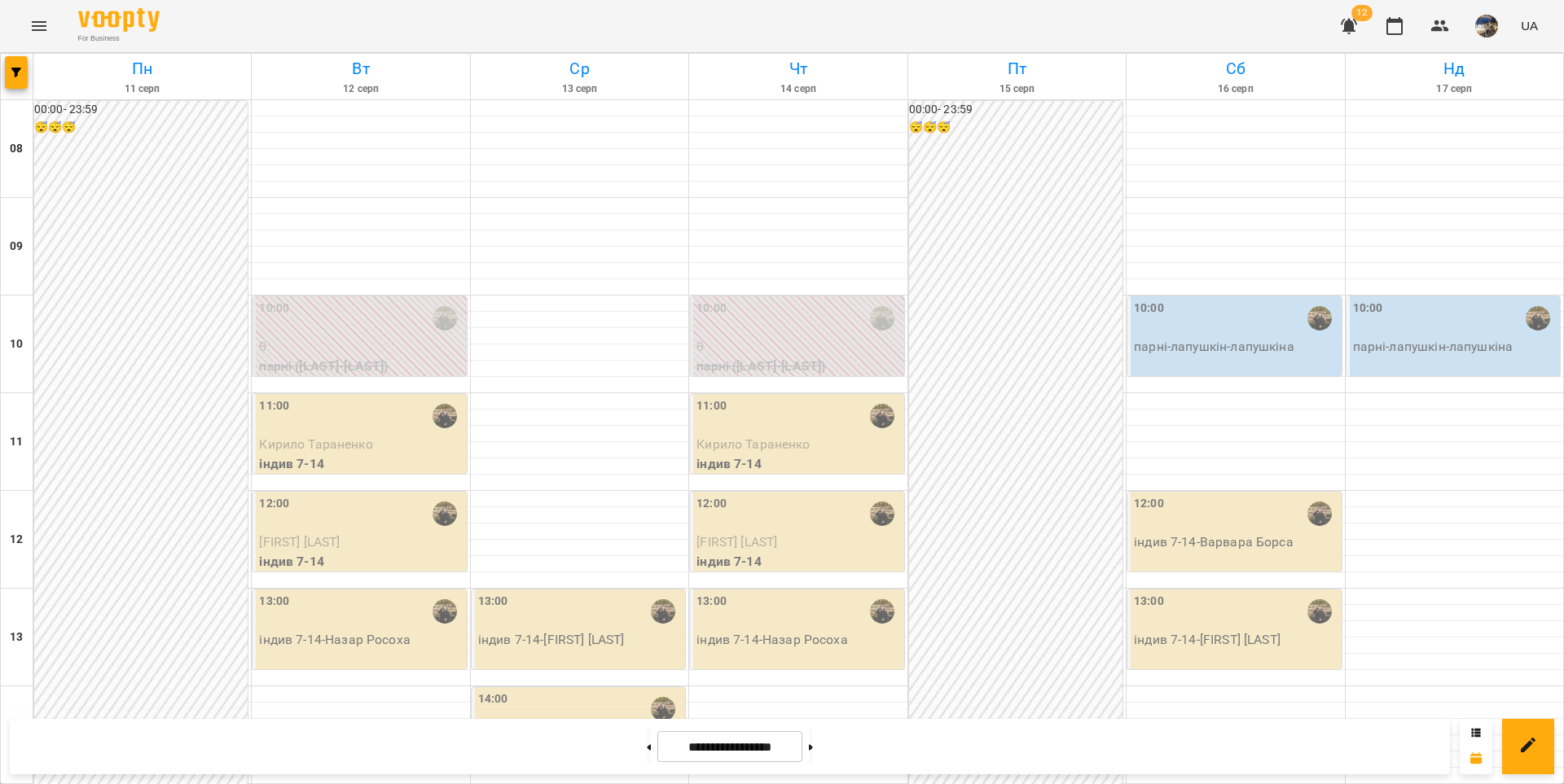 scroll, scrollTop: 0, scrollLeft: 0, axis: both 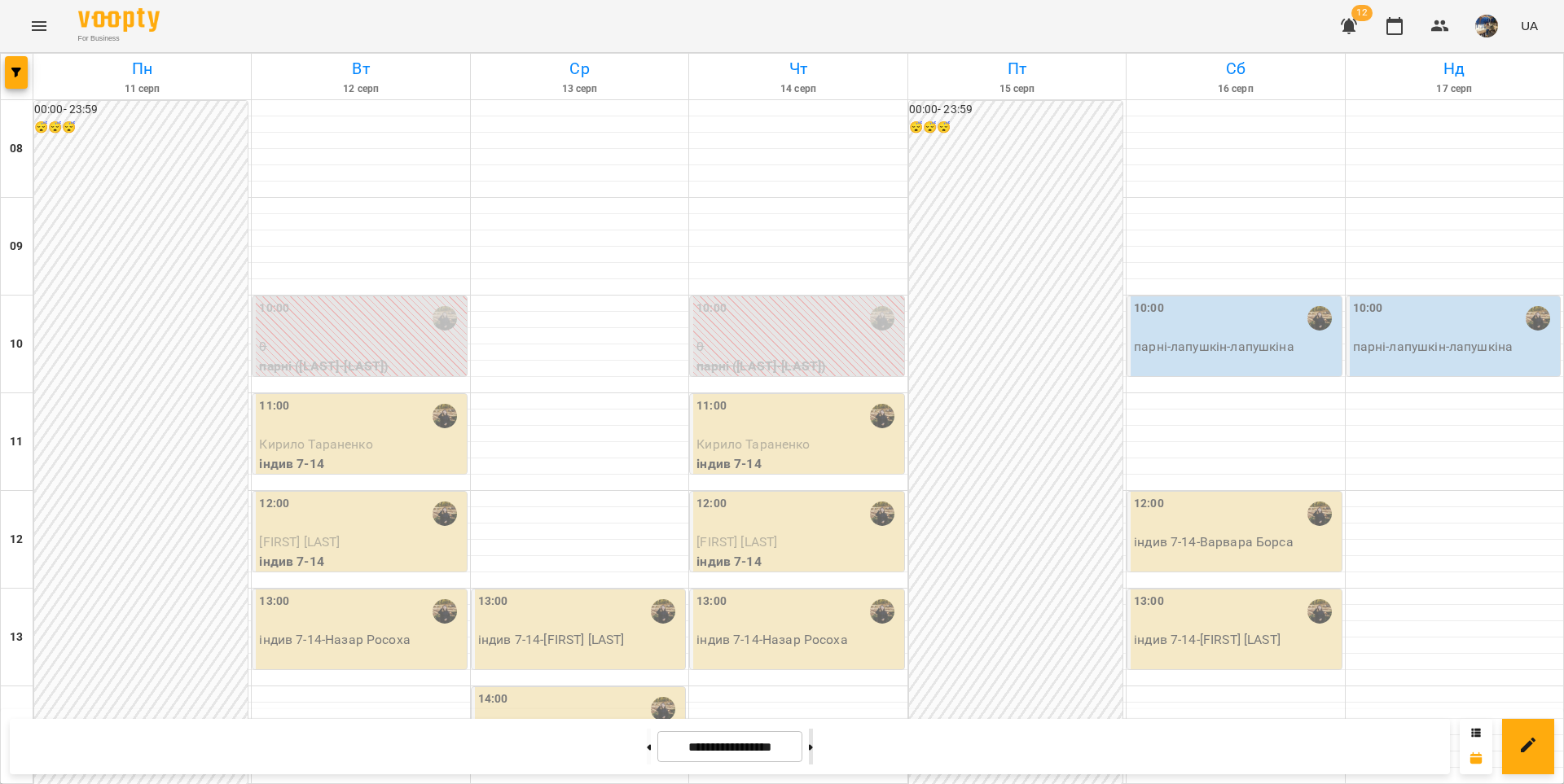 click at bounding box center [811, 747] 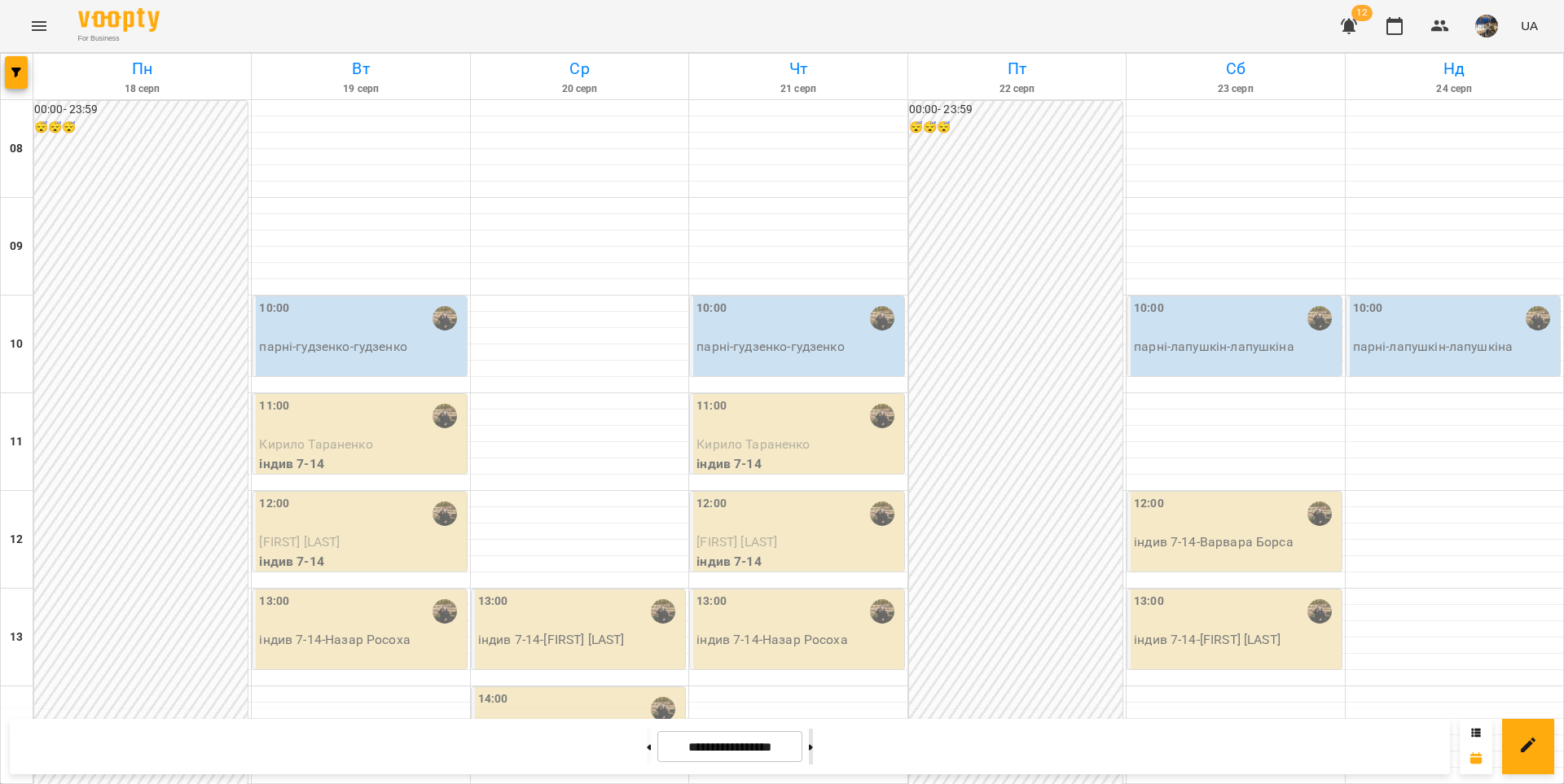 click at bounding box center (811, 747) 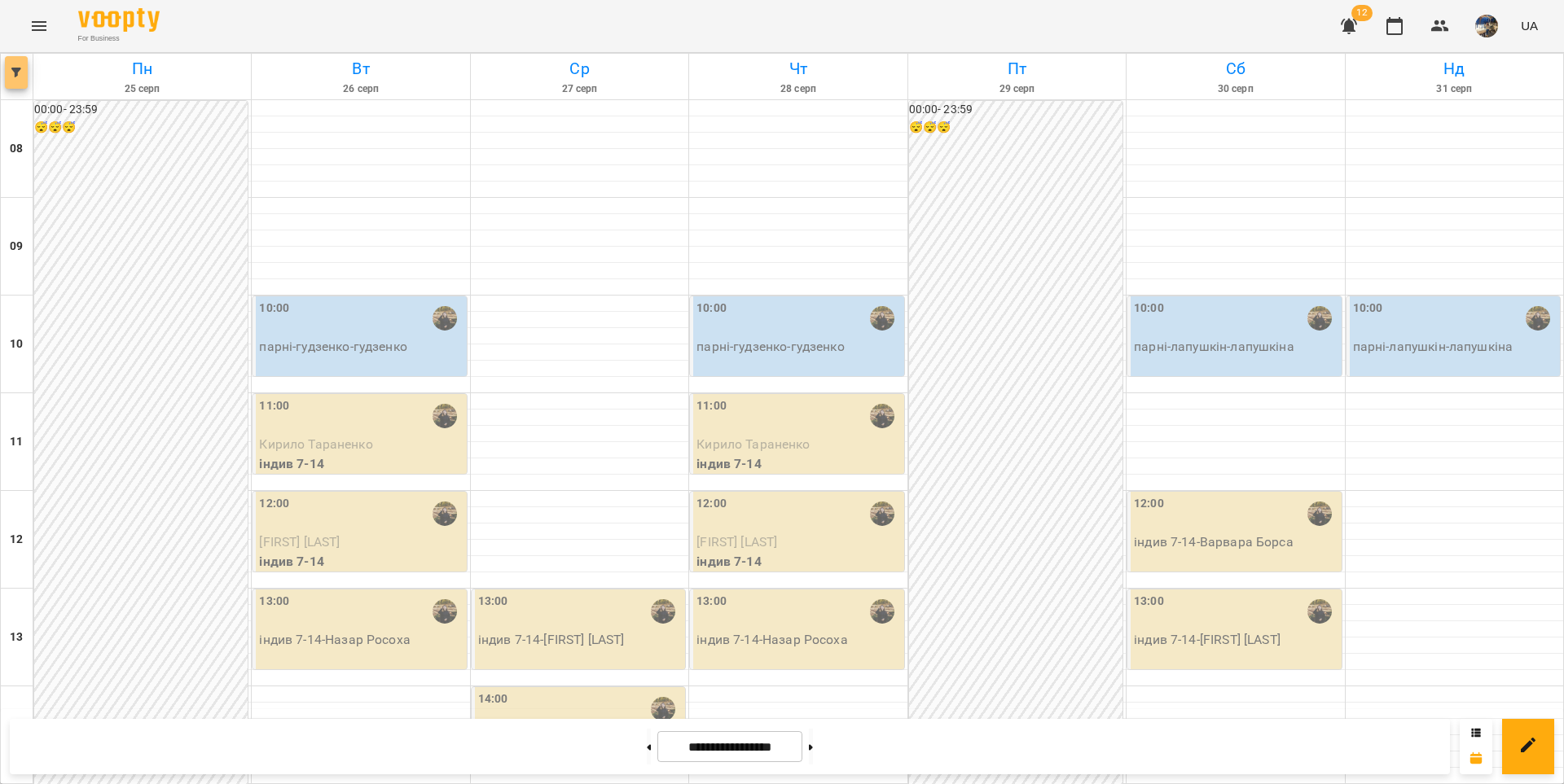 click at bounding box center [16, 72] 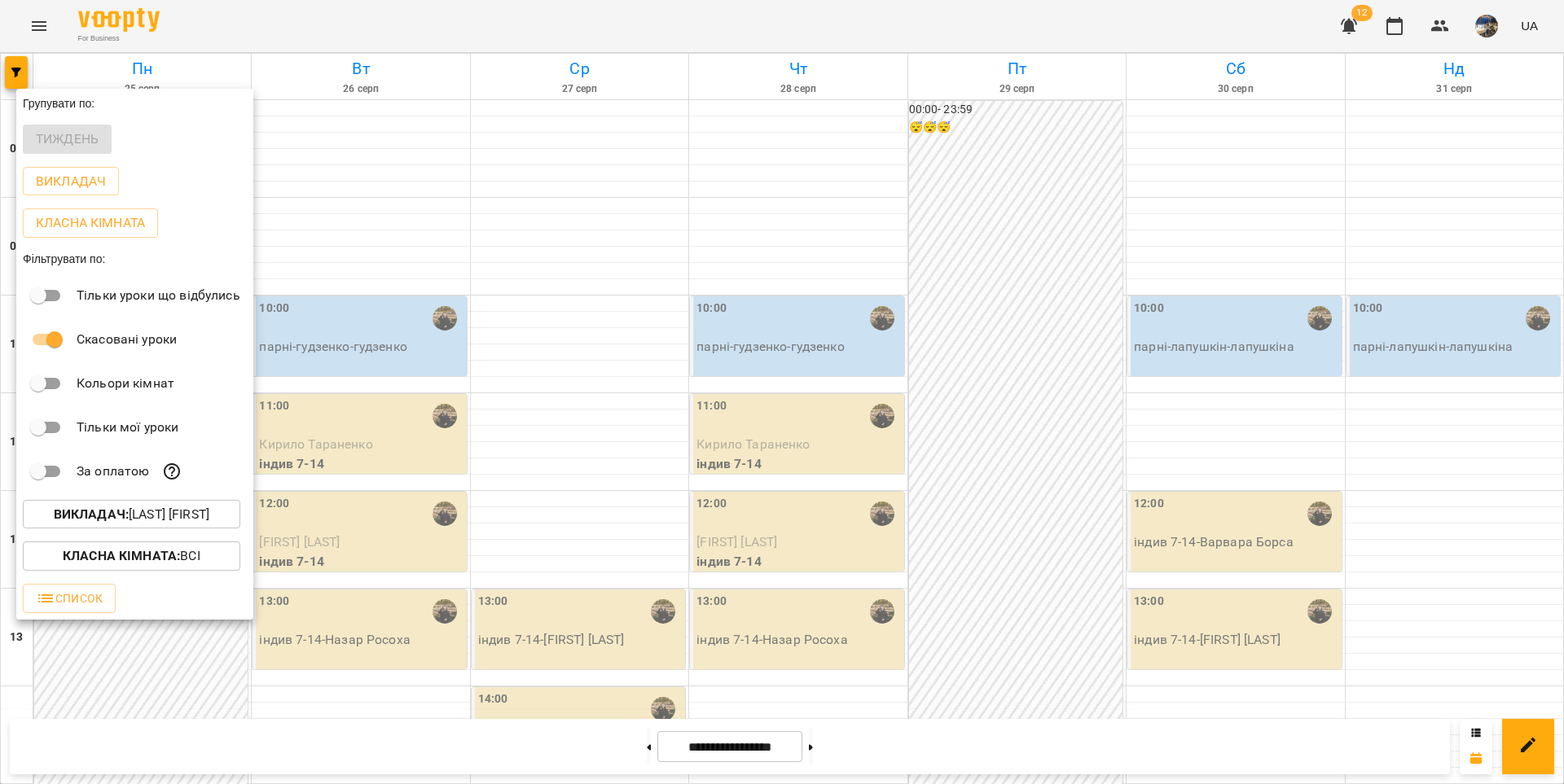 click on "Викладач :" at bounding box center [91, 514] 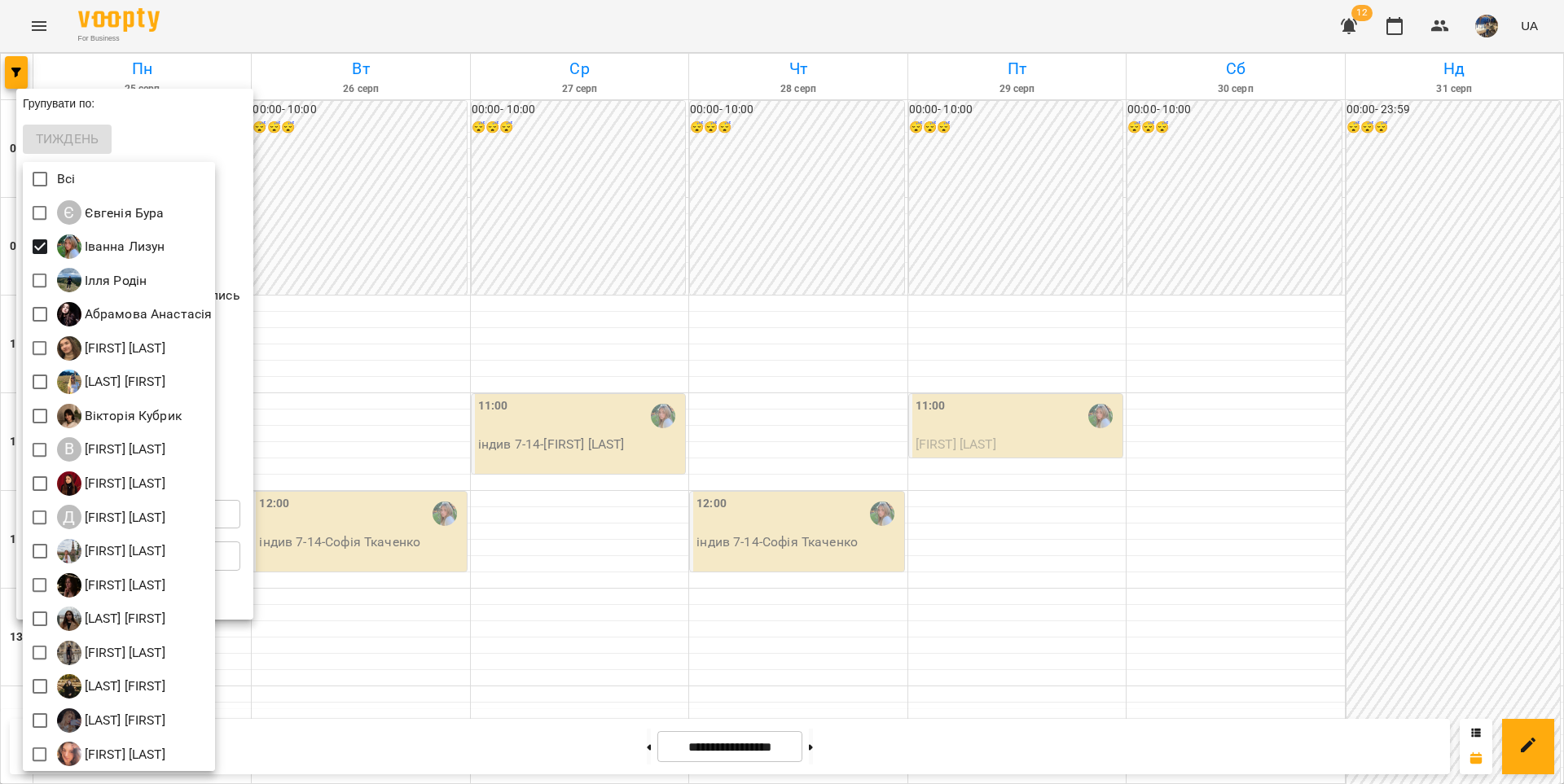 click at bounding box center [782, 392] 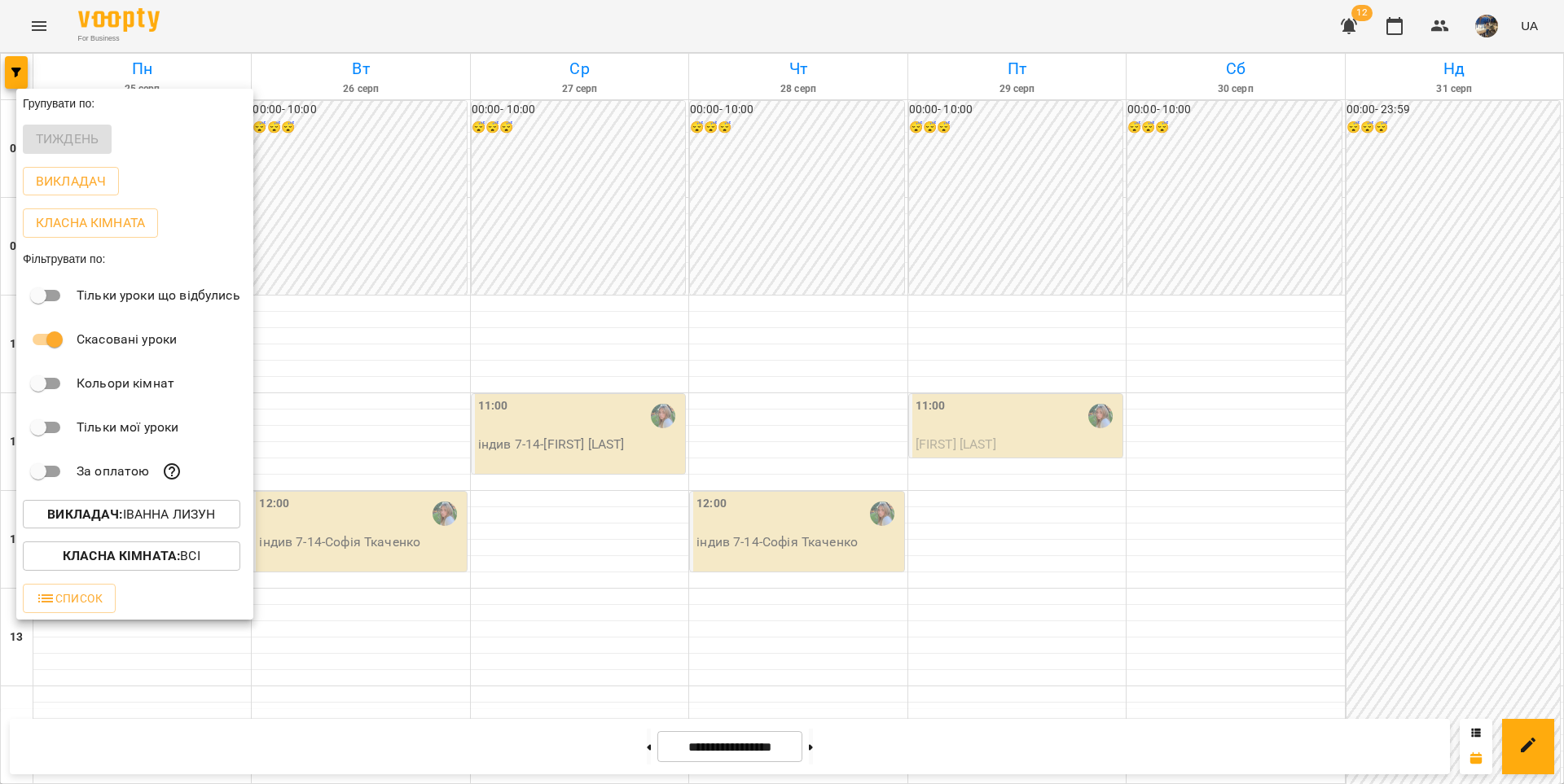 click at bounding box center [782, 392] 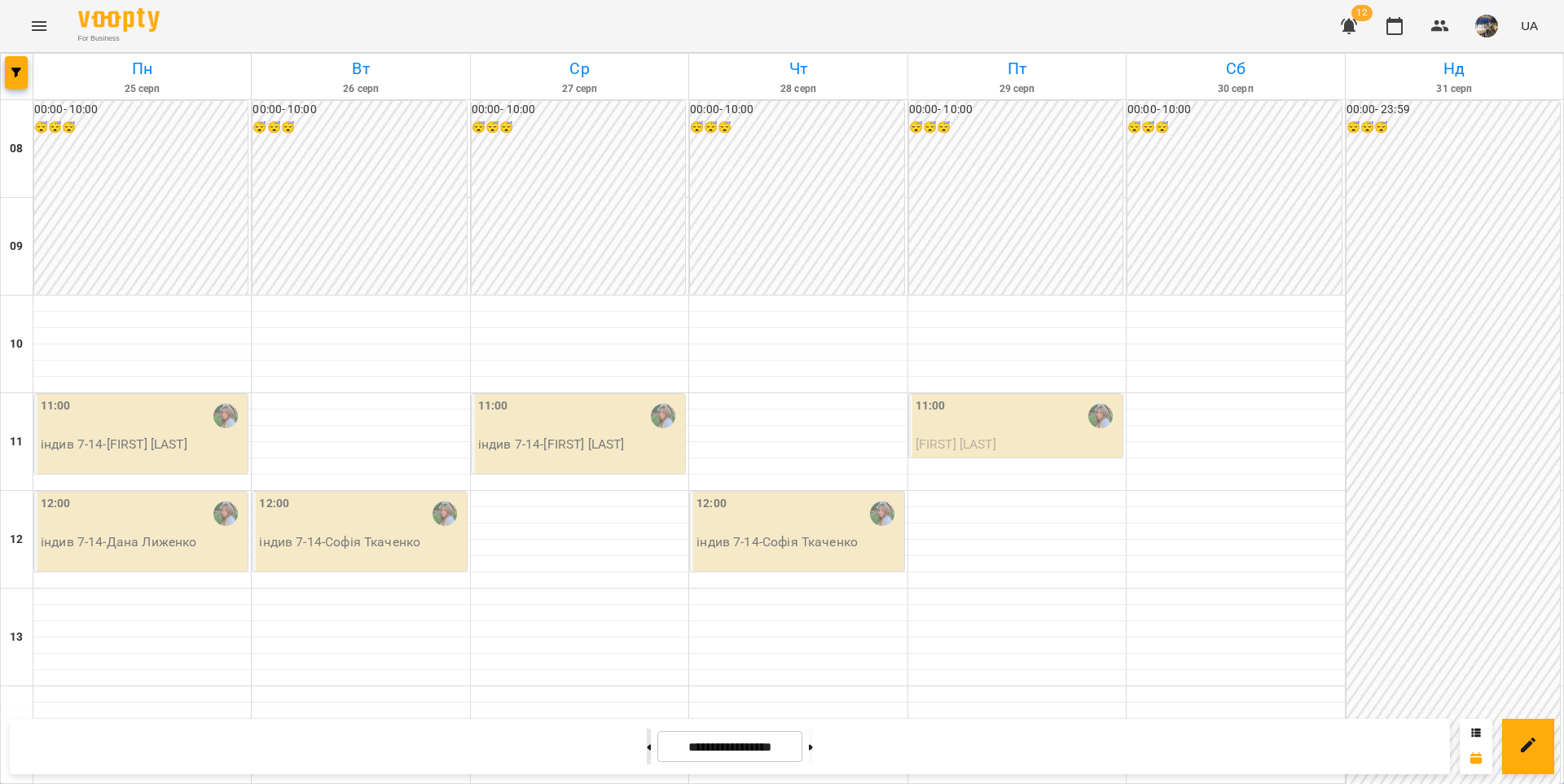 click at bounding box center [648, 747] 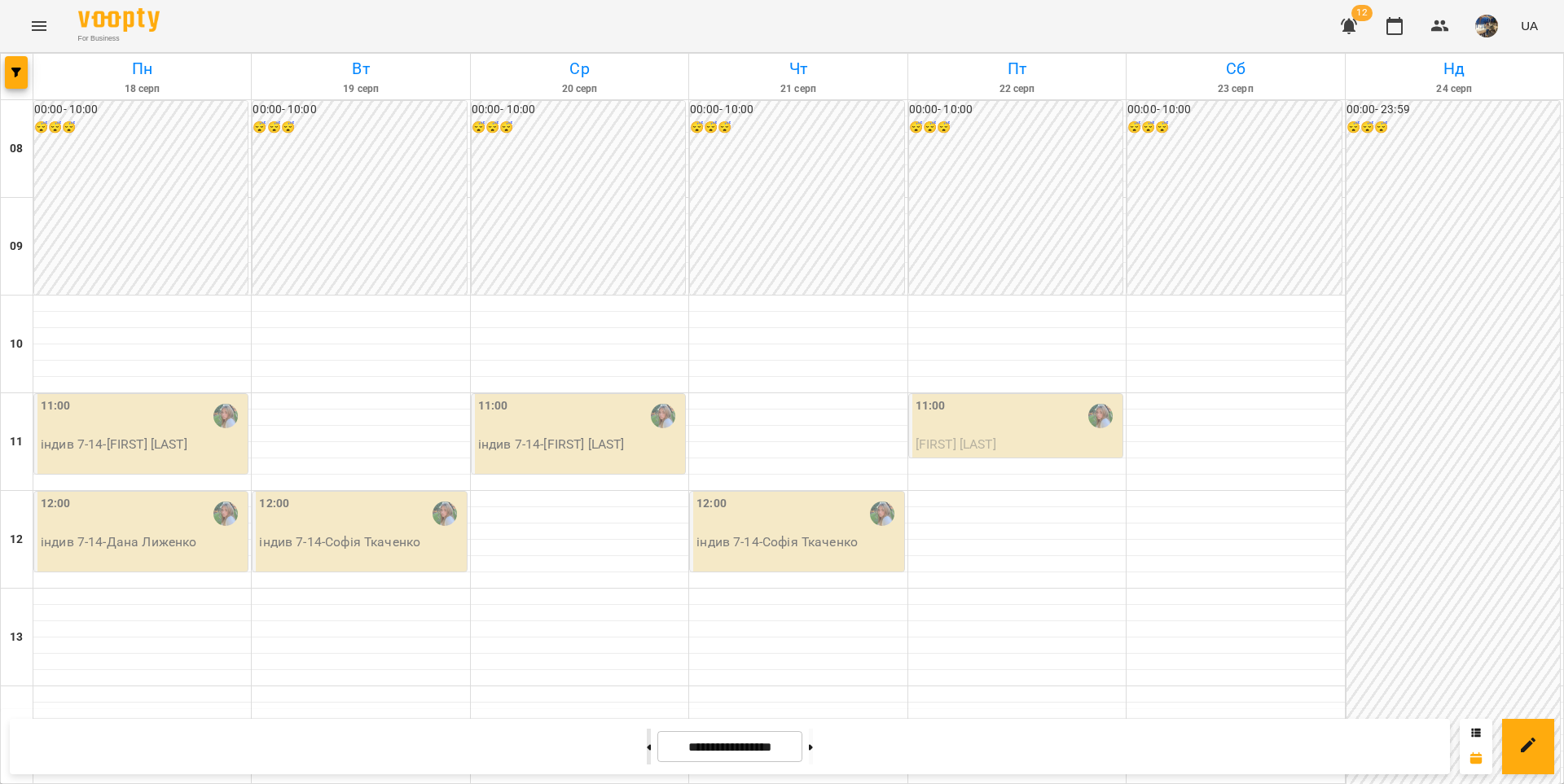 click at bounding box center (648, 747) 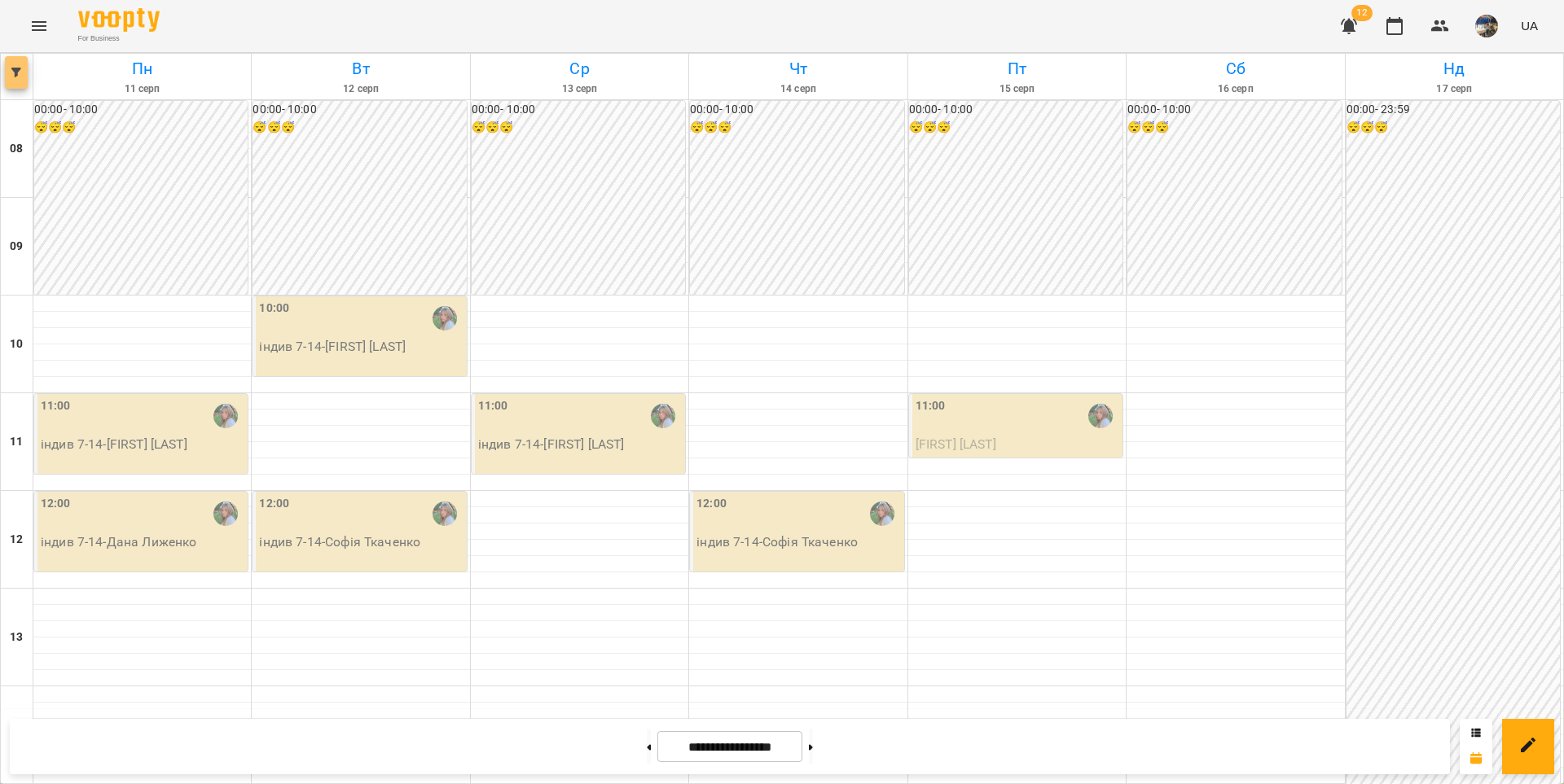 click at bounding box center [16, 72] 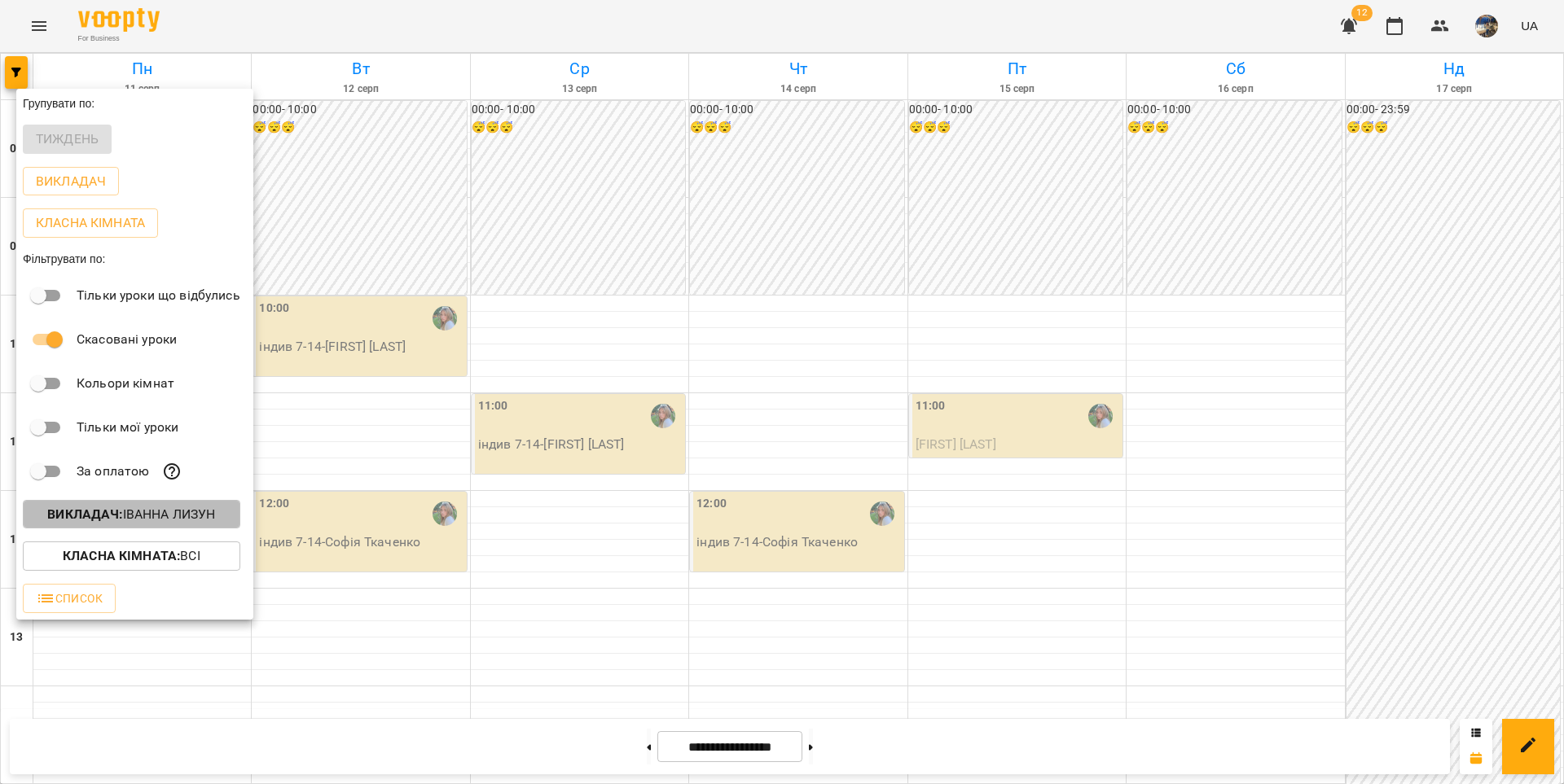 click on "Викладач :  Іванна Лизун" at bounding box center [131, 515] 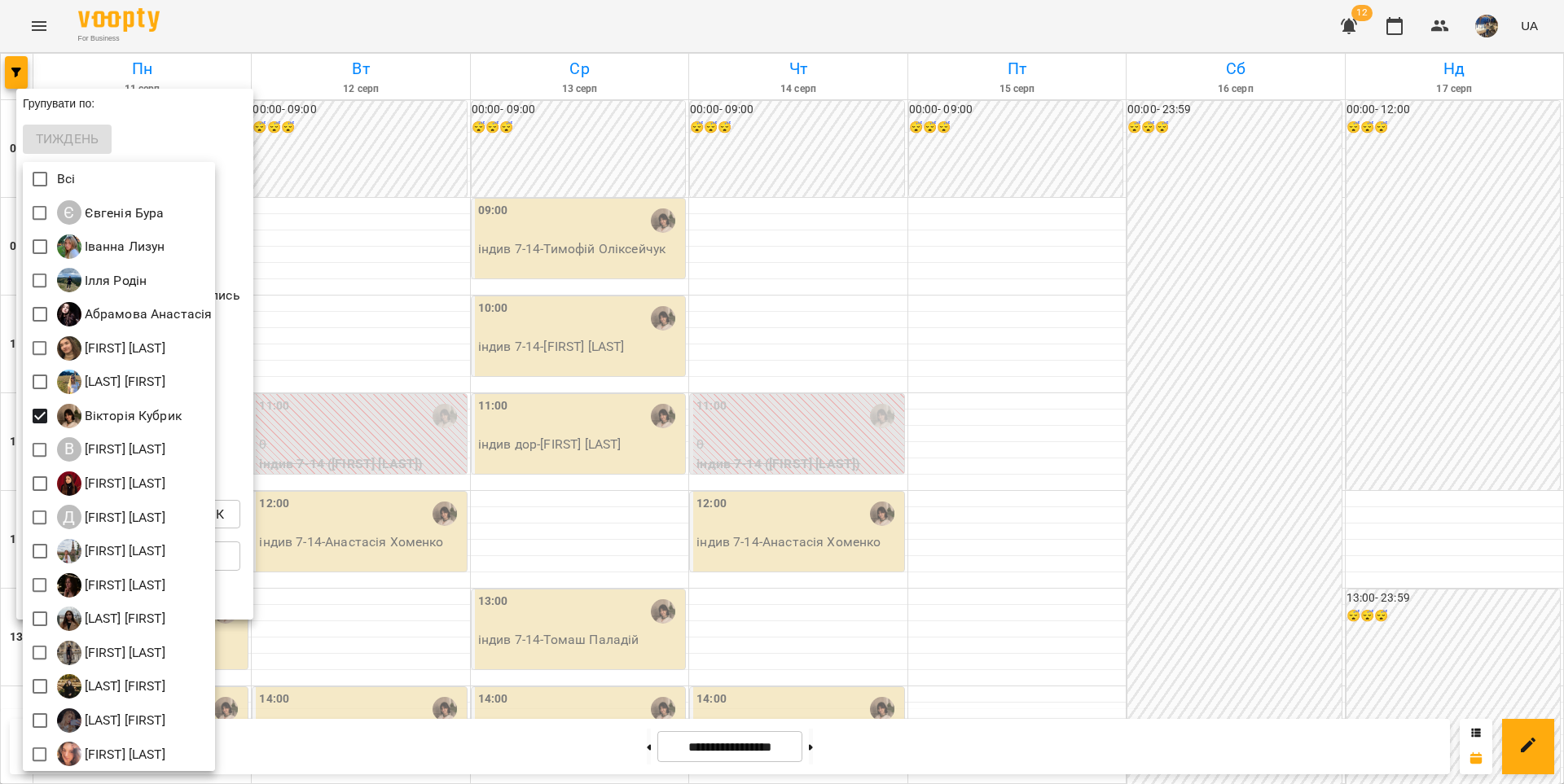 click at bounding box center [782, 392] 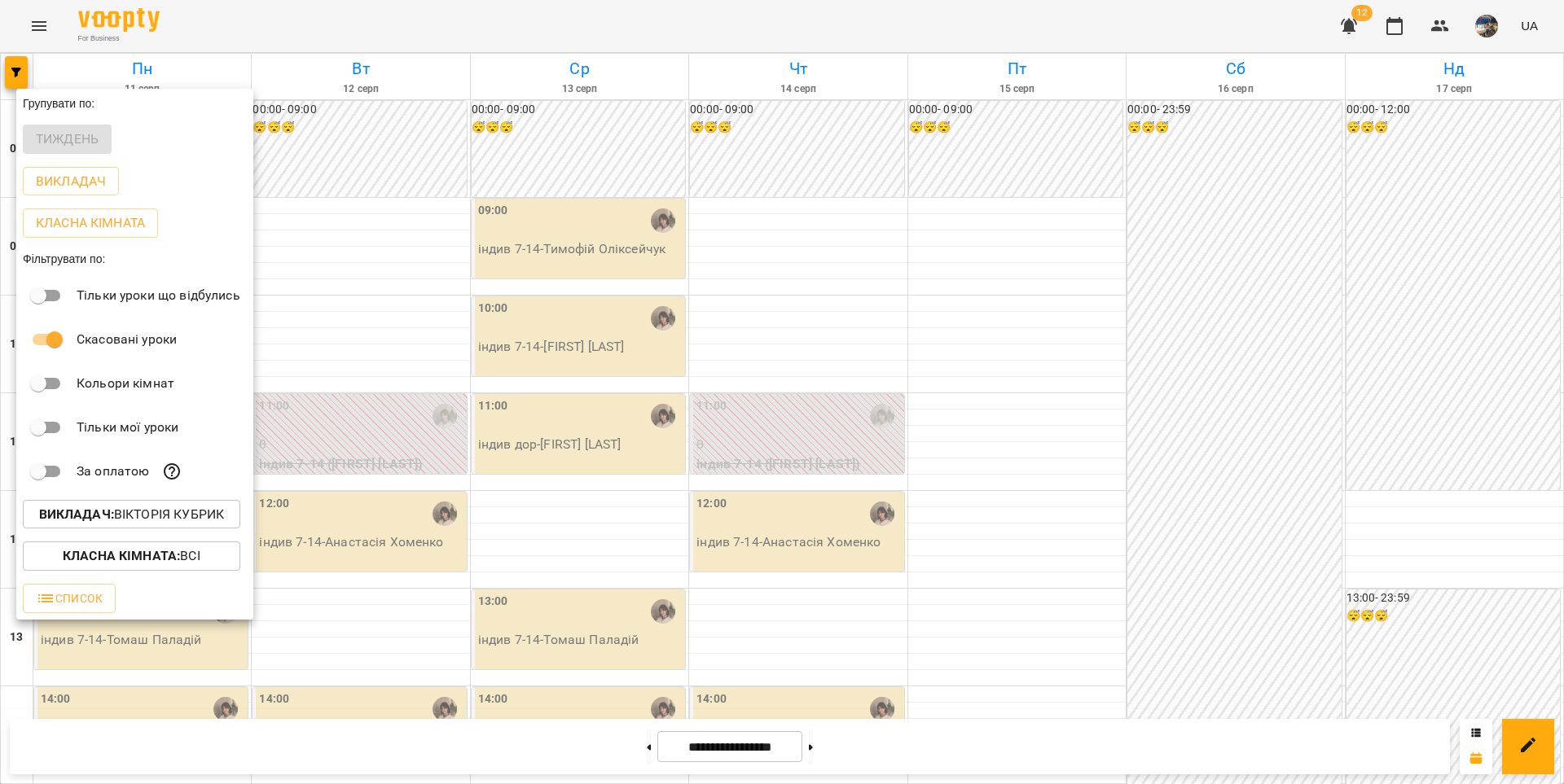 click at bounding box center (782, 392) 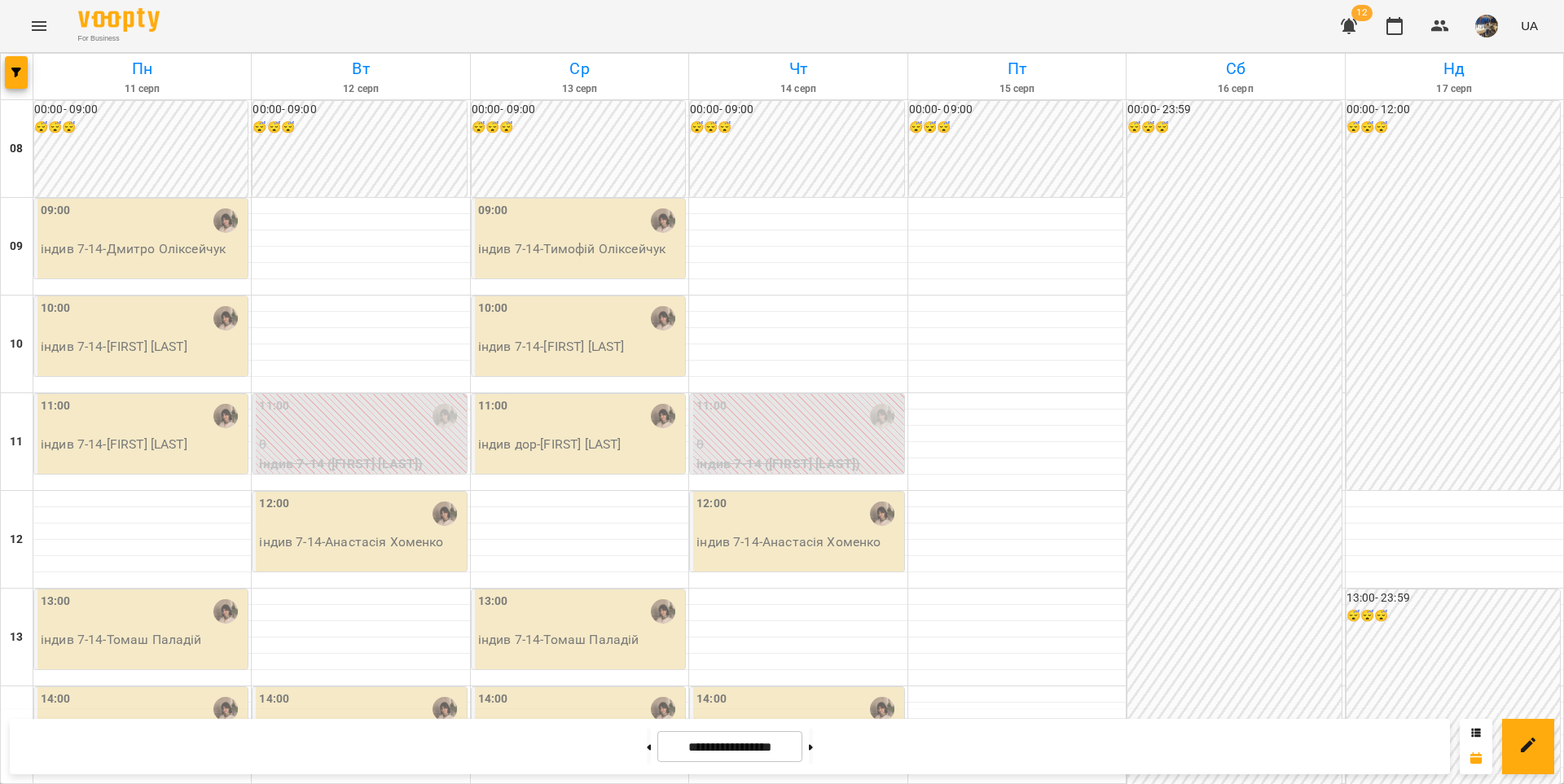 scroll, scrollTop: 606, scrollLeft: 0, axis: vertical 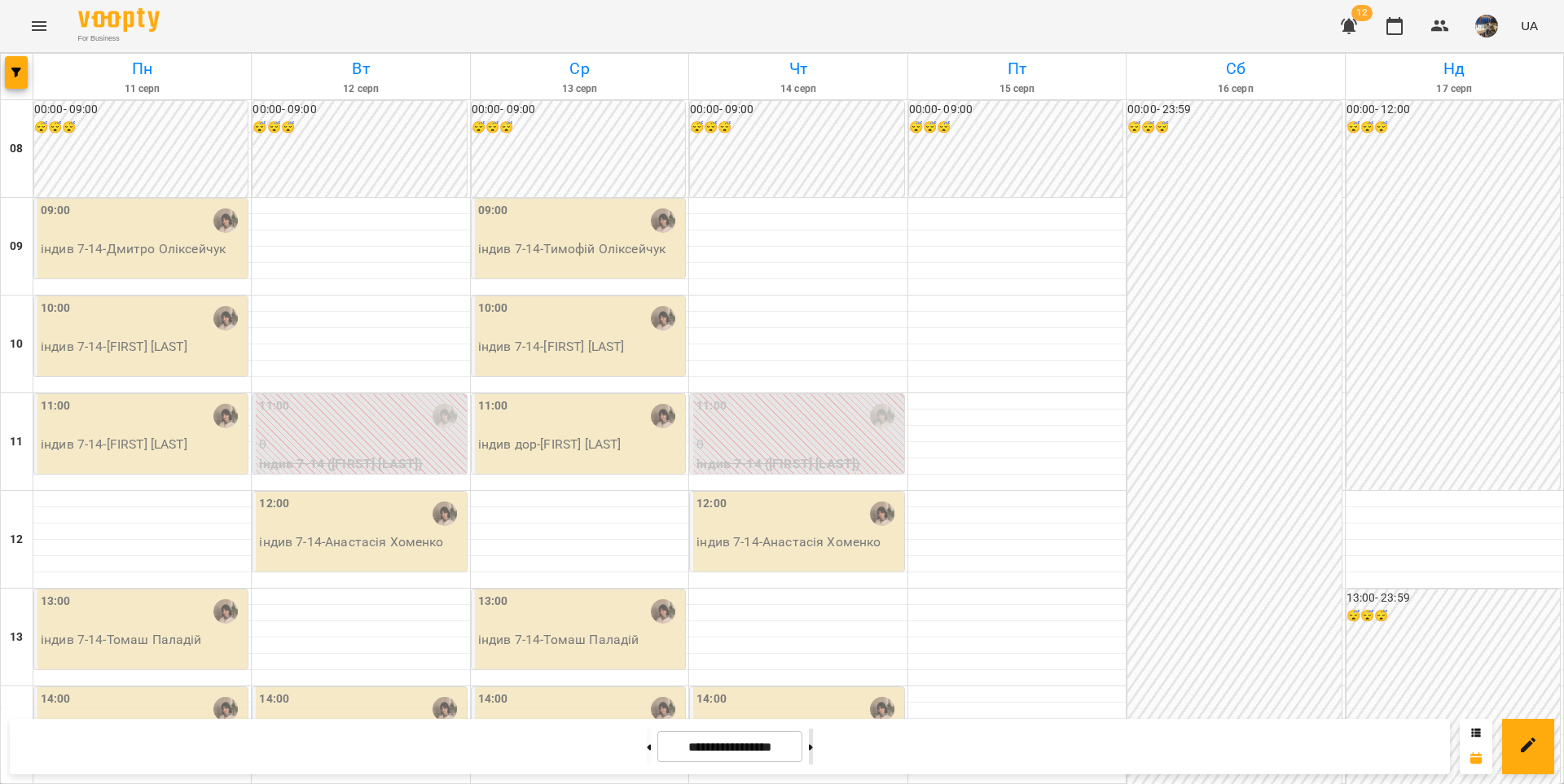 click at bounding box center [811, 747] 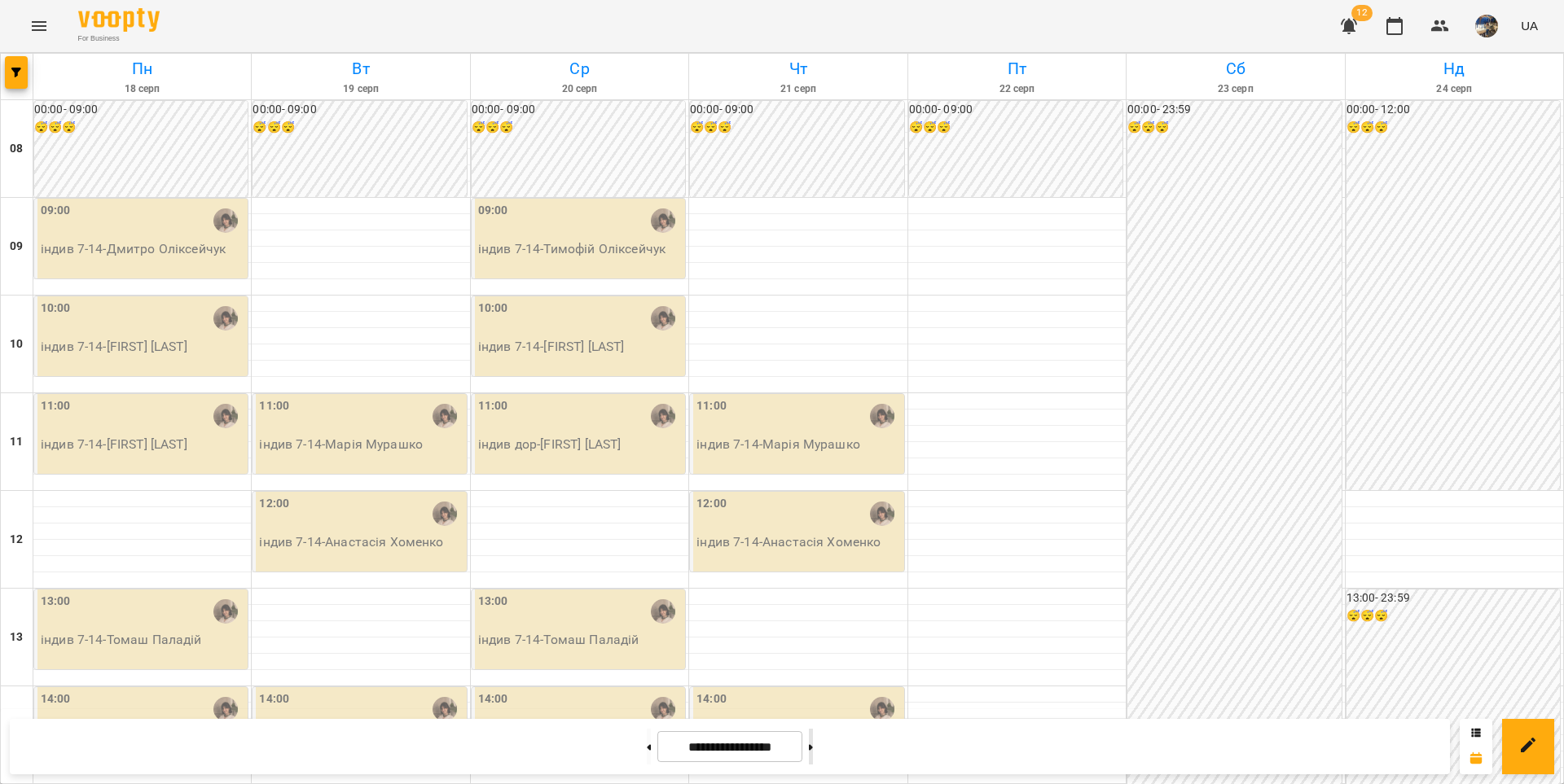 click at bounding box center [811, 747] 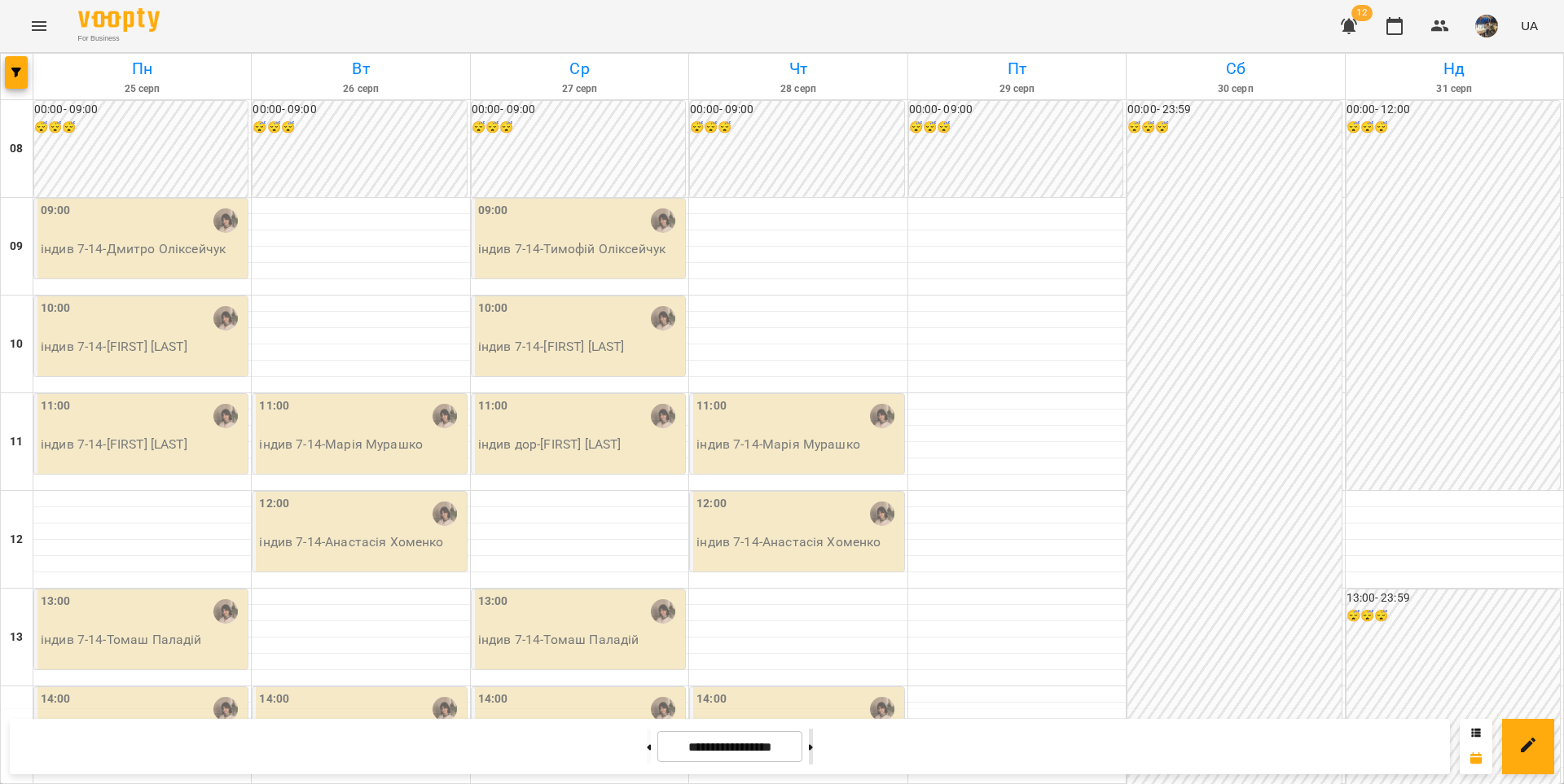 click at bounding box center [811, 747] 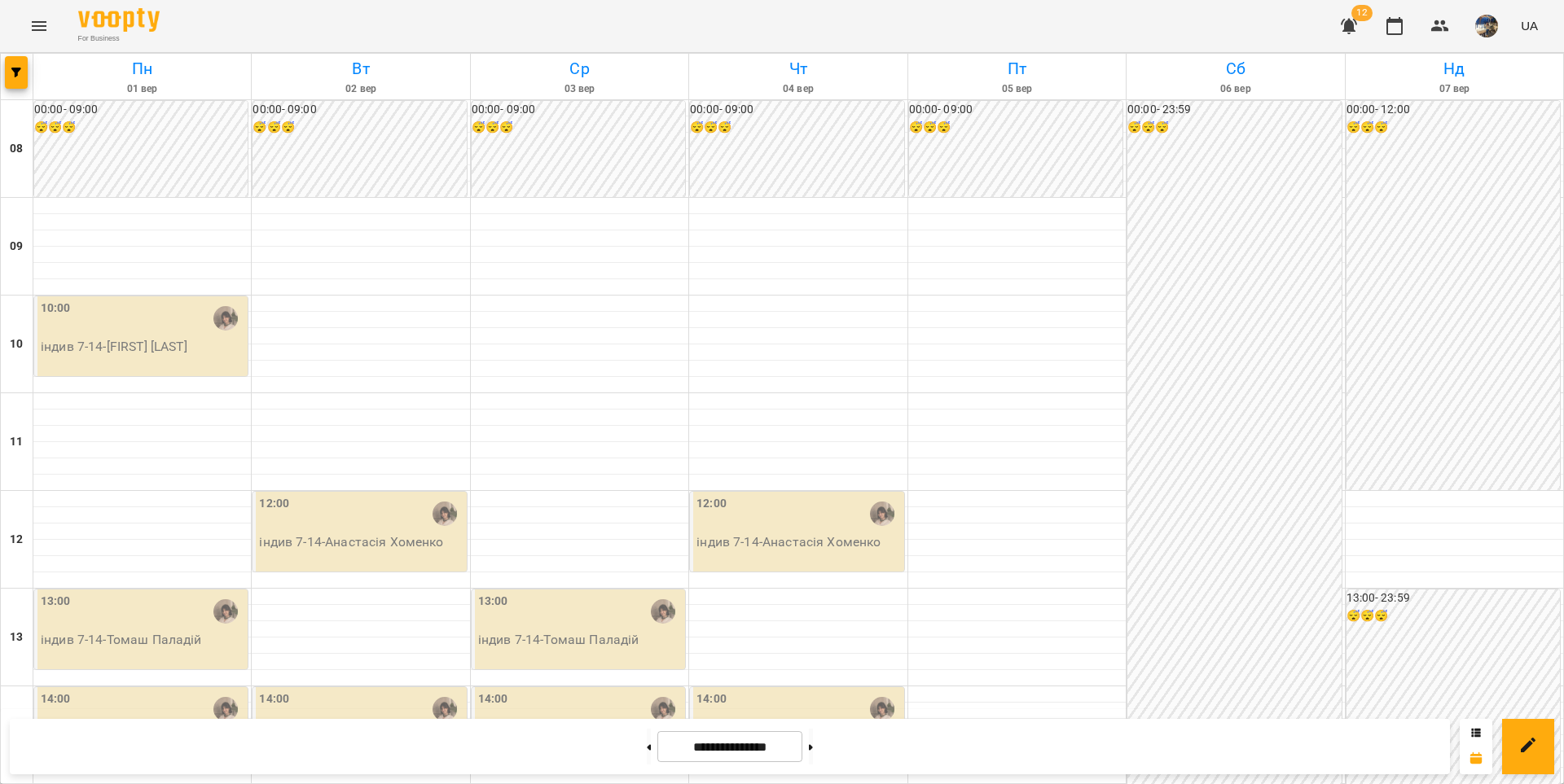 scroll, scrollTop: 707, scrollLeft: 0, axis: vertical 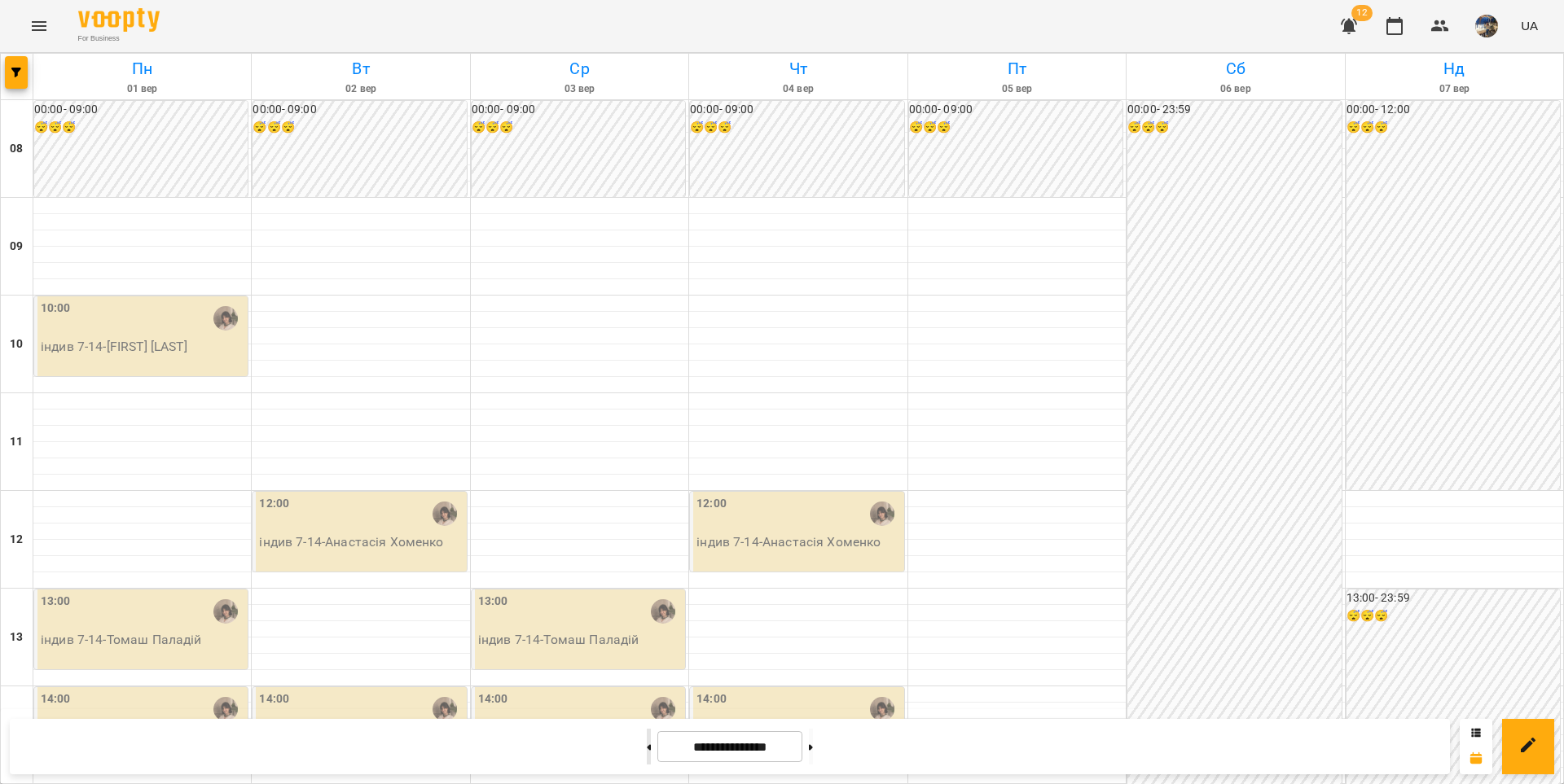 click at bounding box center [648, 747] 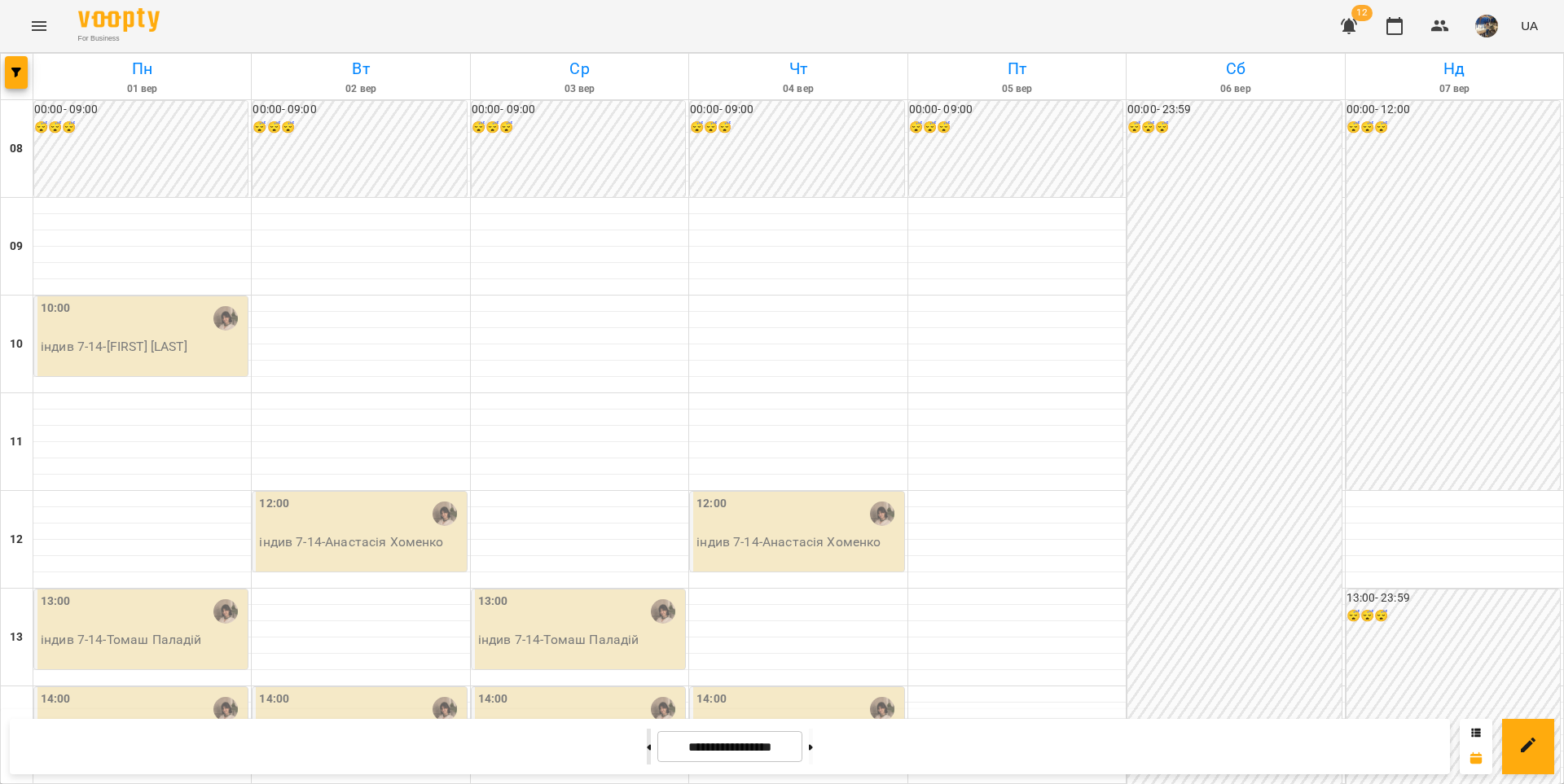 click at bounding box center (648, 747) 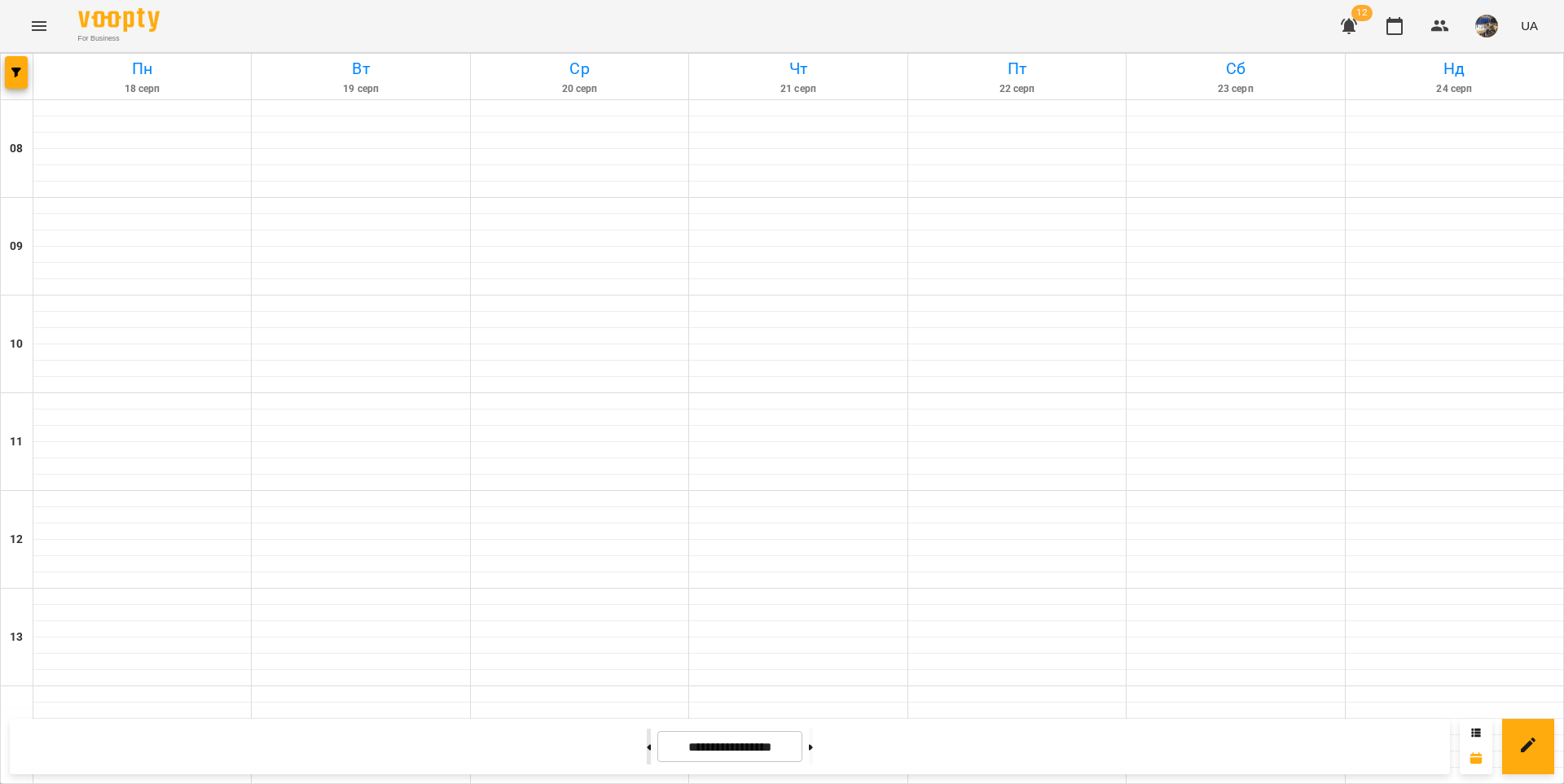 click at bounding box center [648, 747] 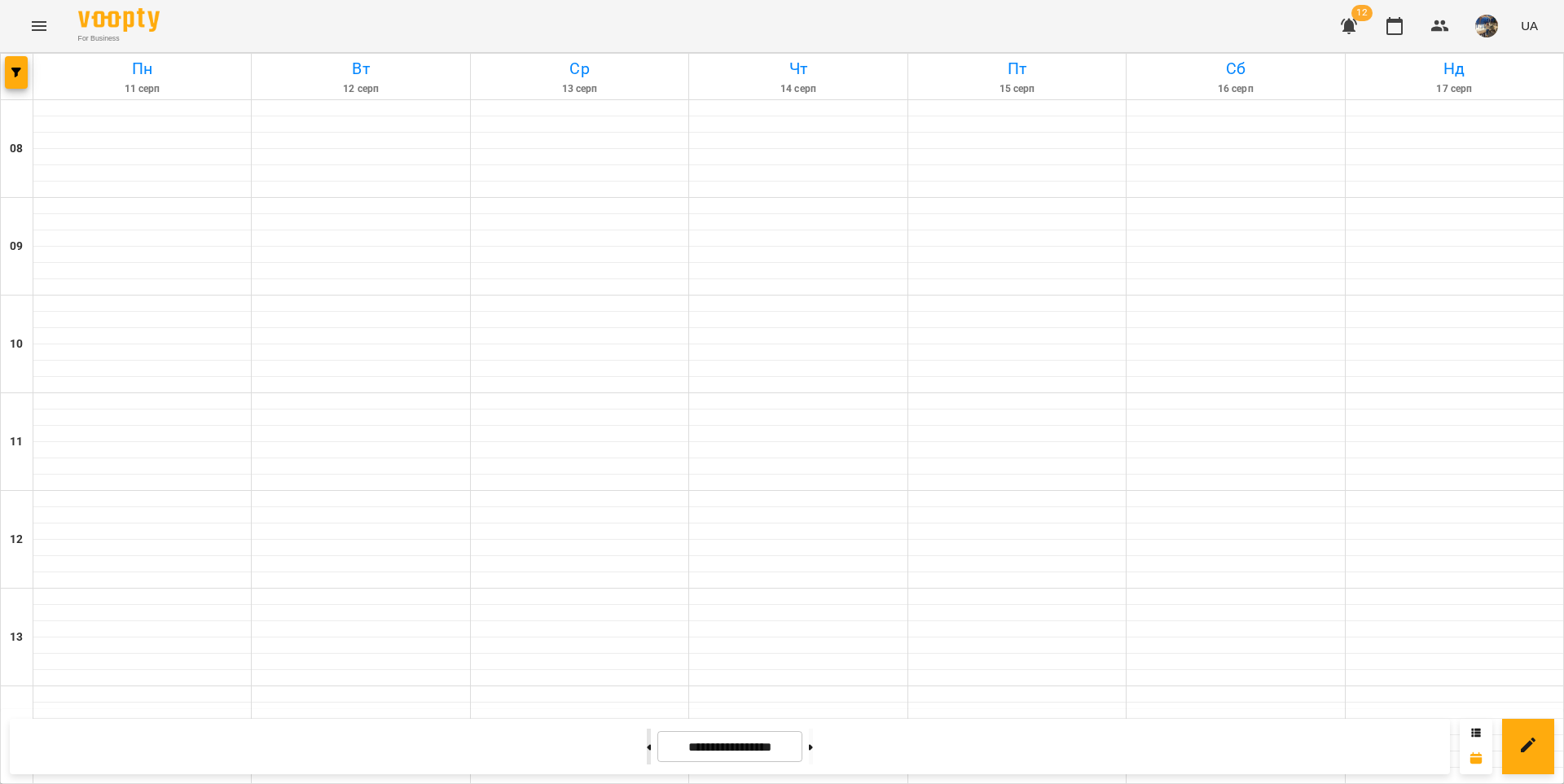 click at bounding box center [648, 747] 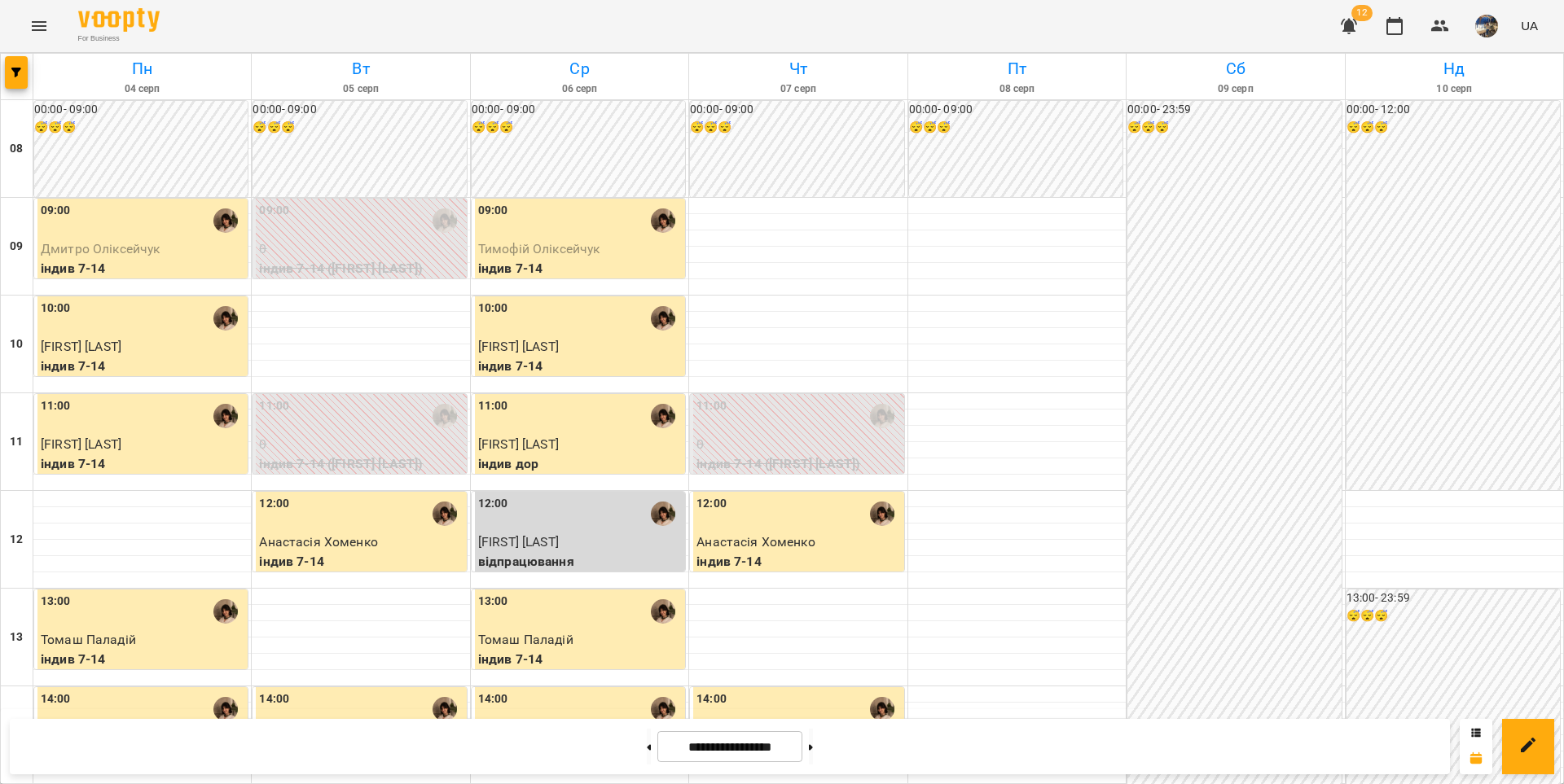 scroll, scrollTop: 0, scrollLeft: 0, axis: both 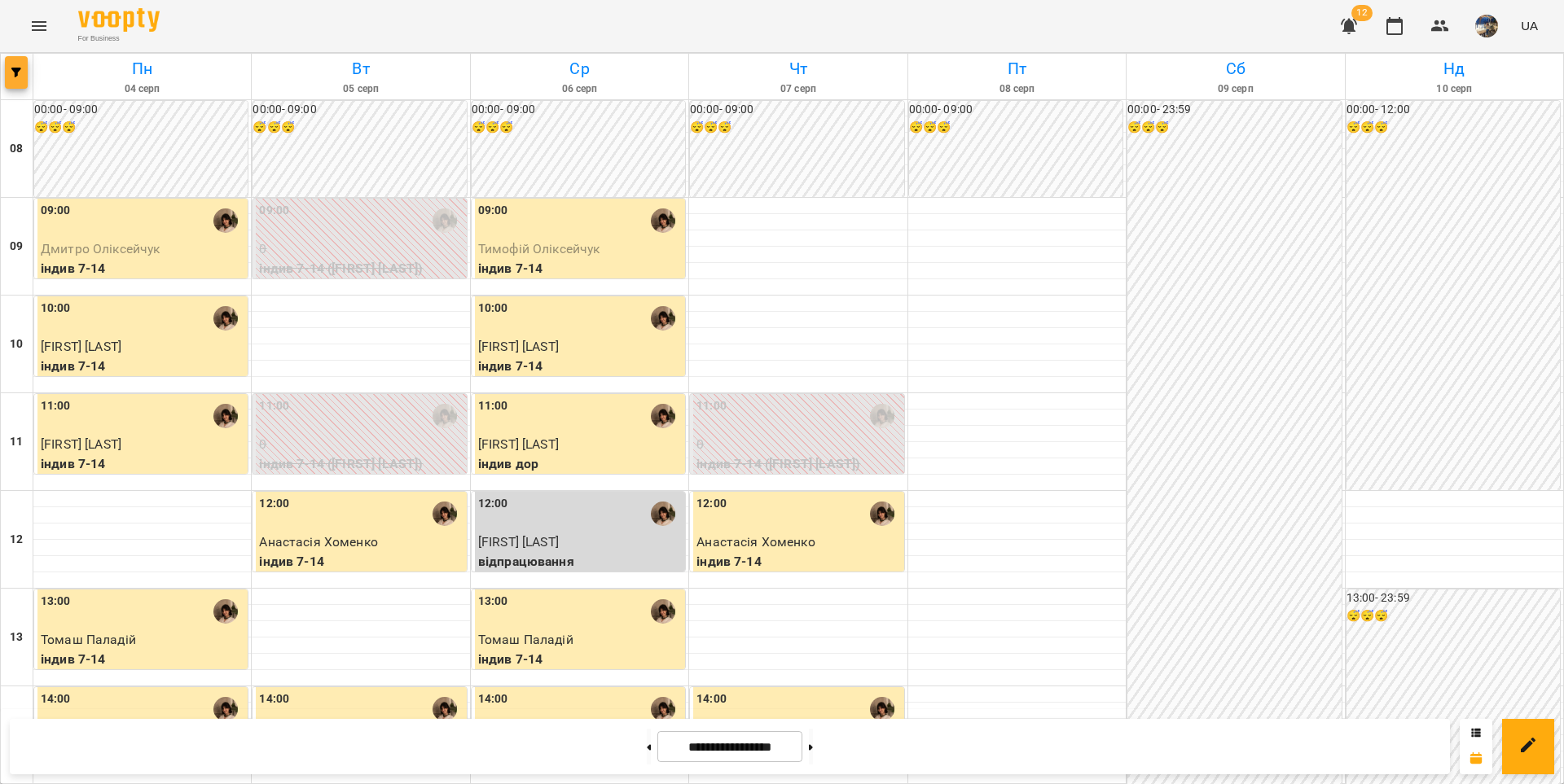 click at bounding box center (16, 72) 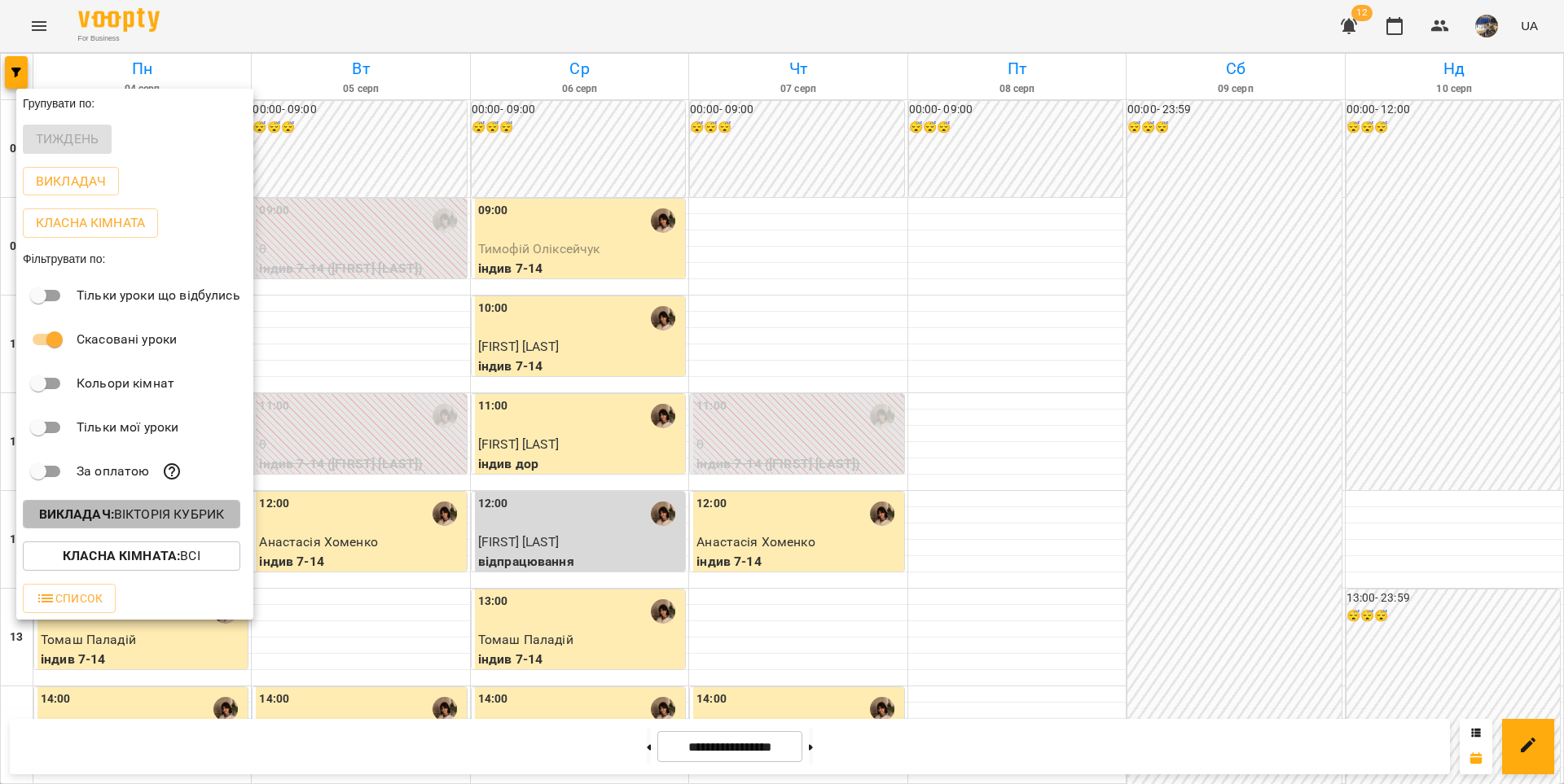 click on "Викладач :  Вікторія Кубрик" at bounding box center (132, 515) 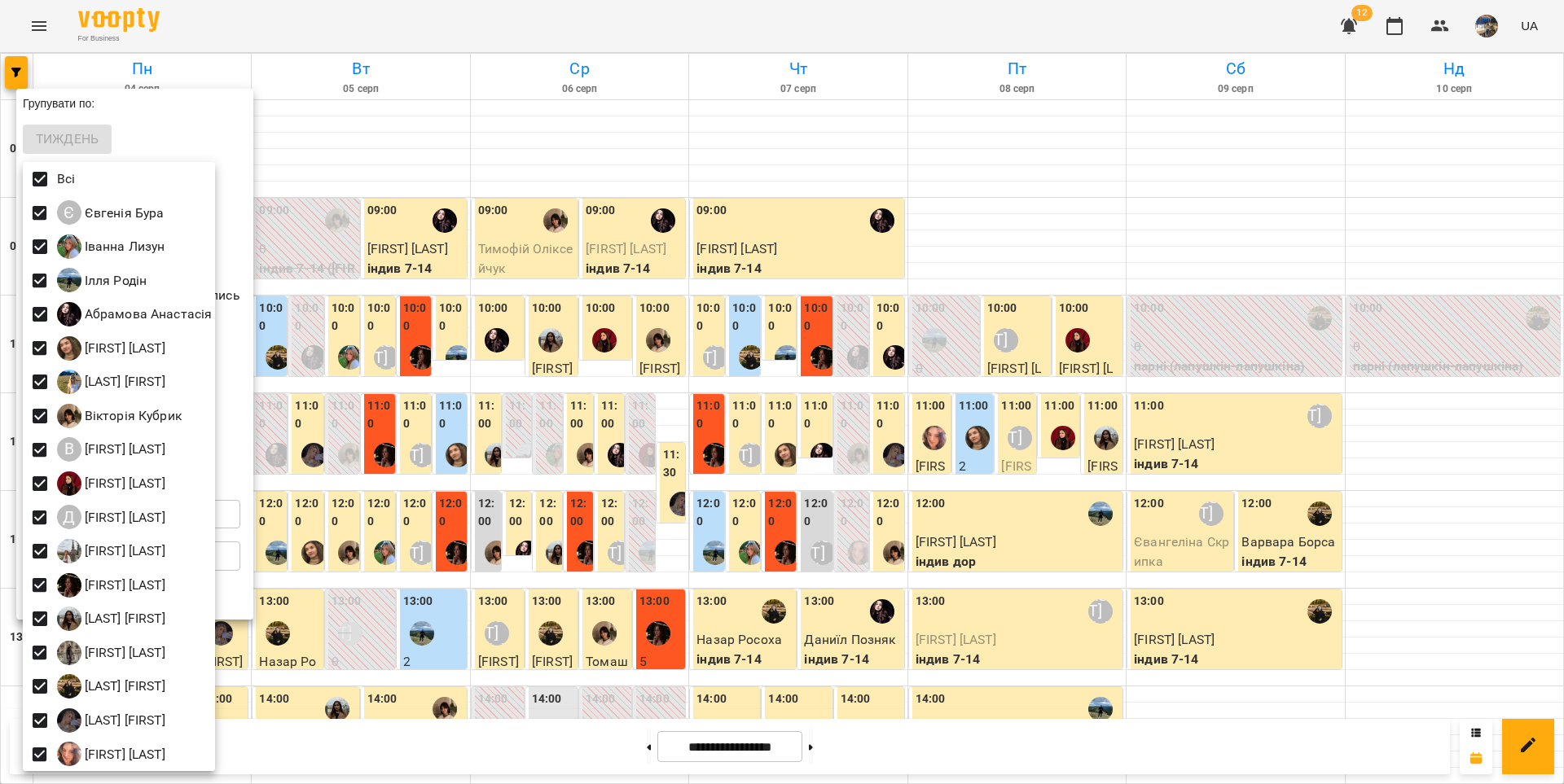 click at bounding box center (782, 392) 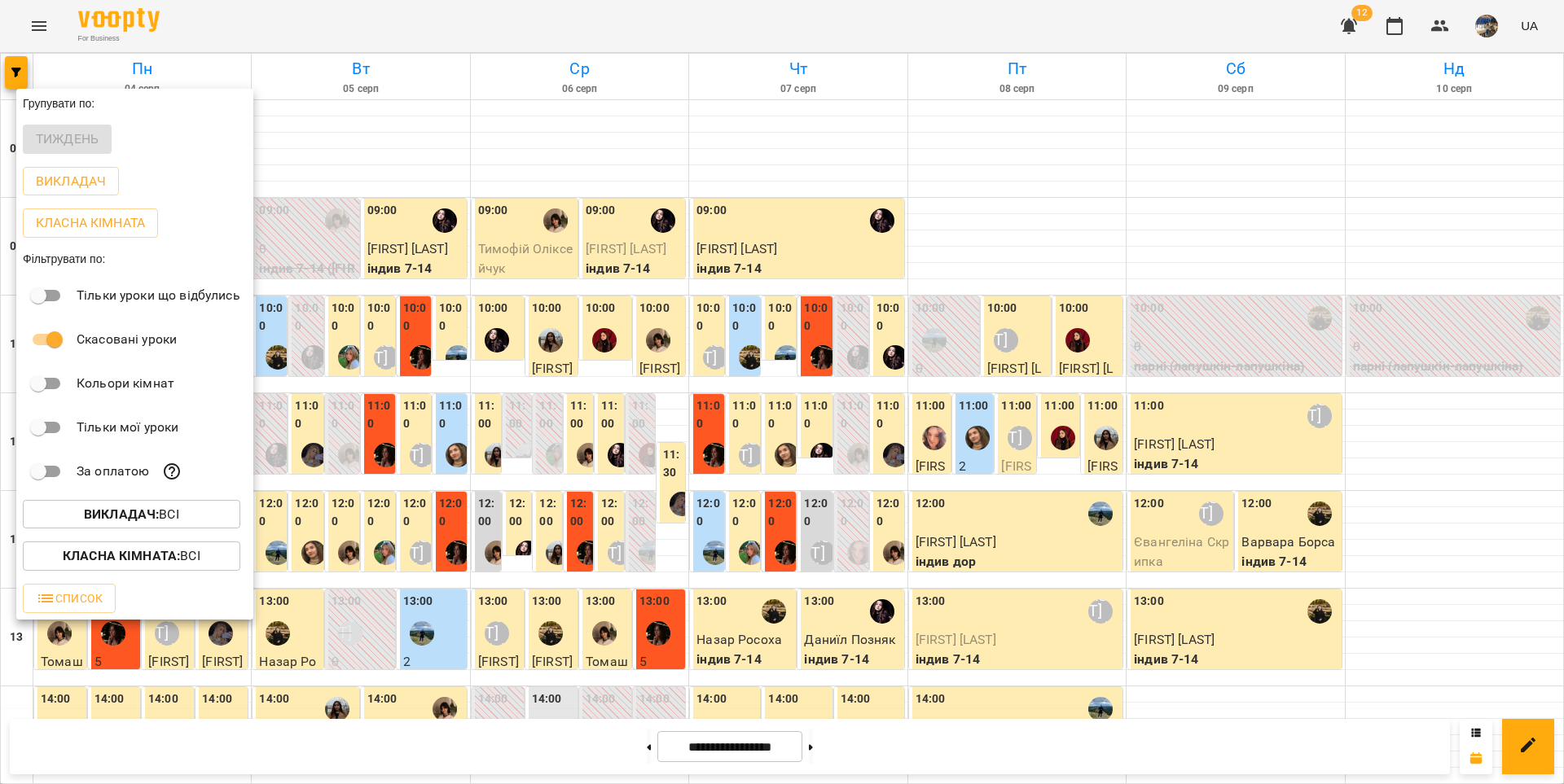 drag, startPoint x: 412, startPoint y: 146, endPoint x: 366, endPoint y: 122, distance: 51.884487 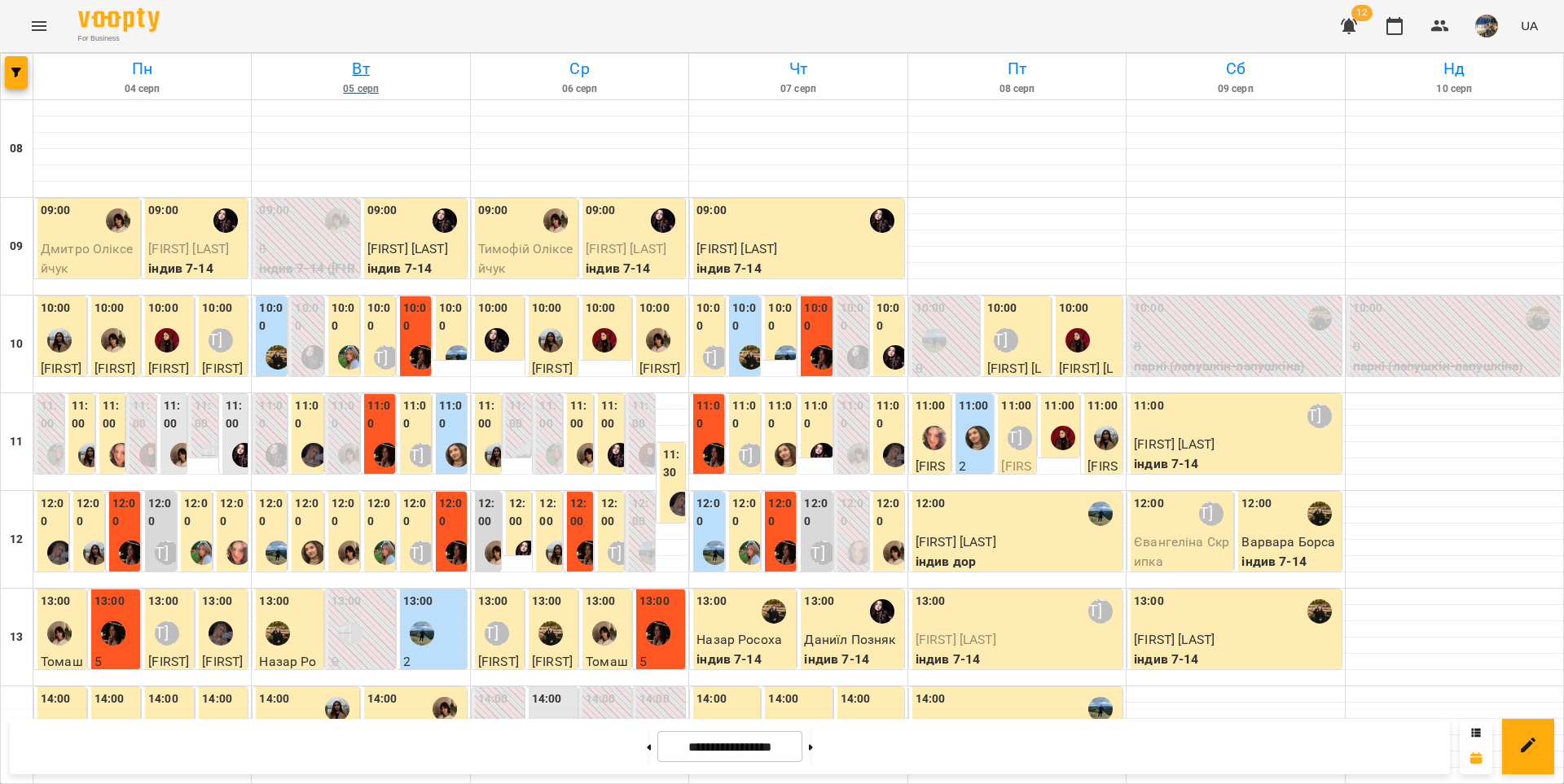 click on "Вт" at bounding box center (360, 68) 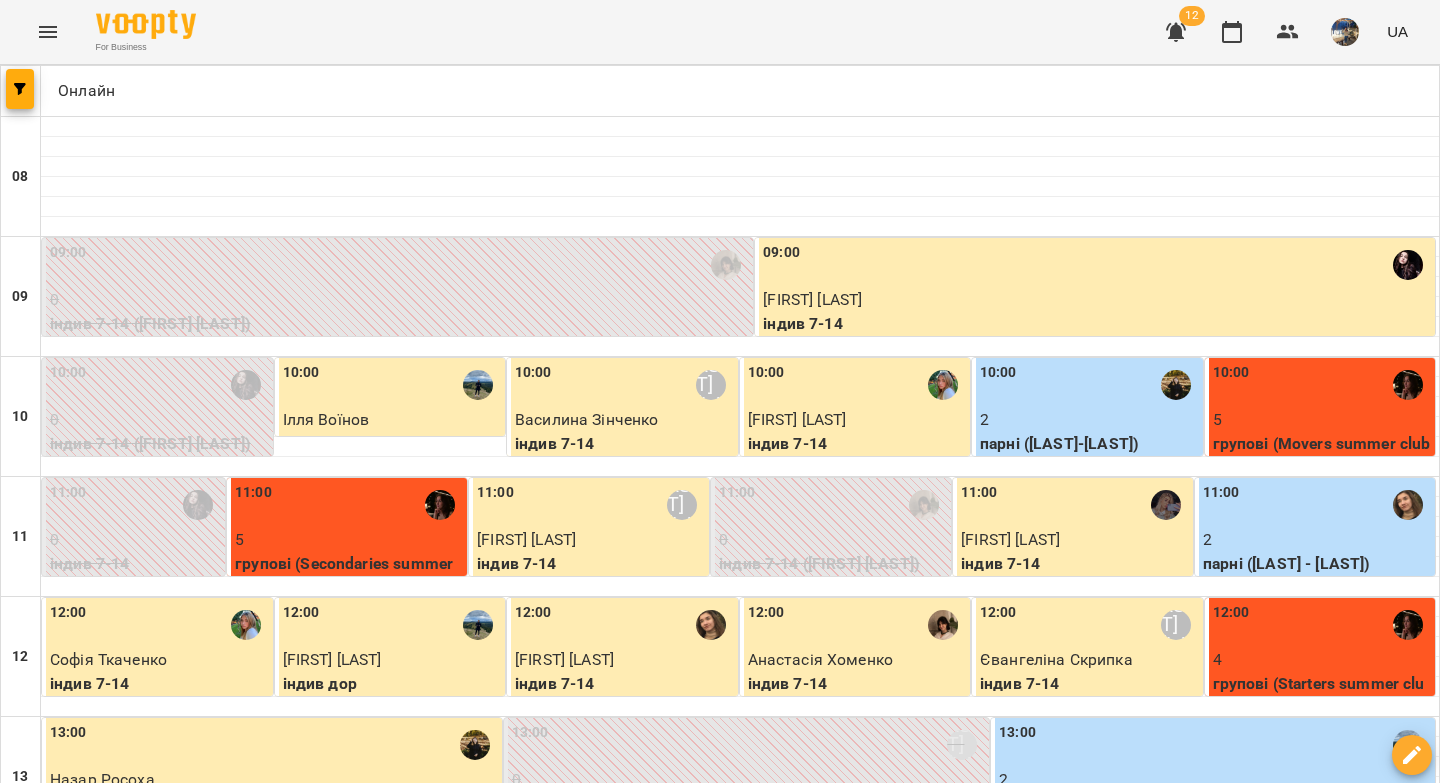 scroll, scrollTop: 0, scrollLeft: 0, axis: both 